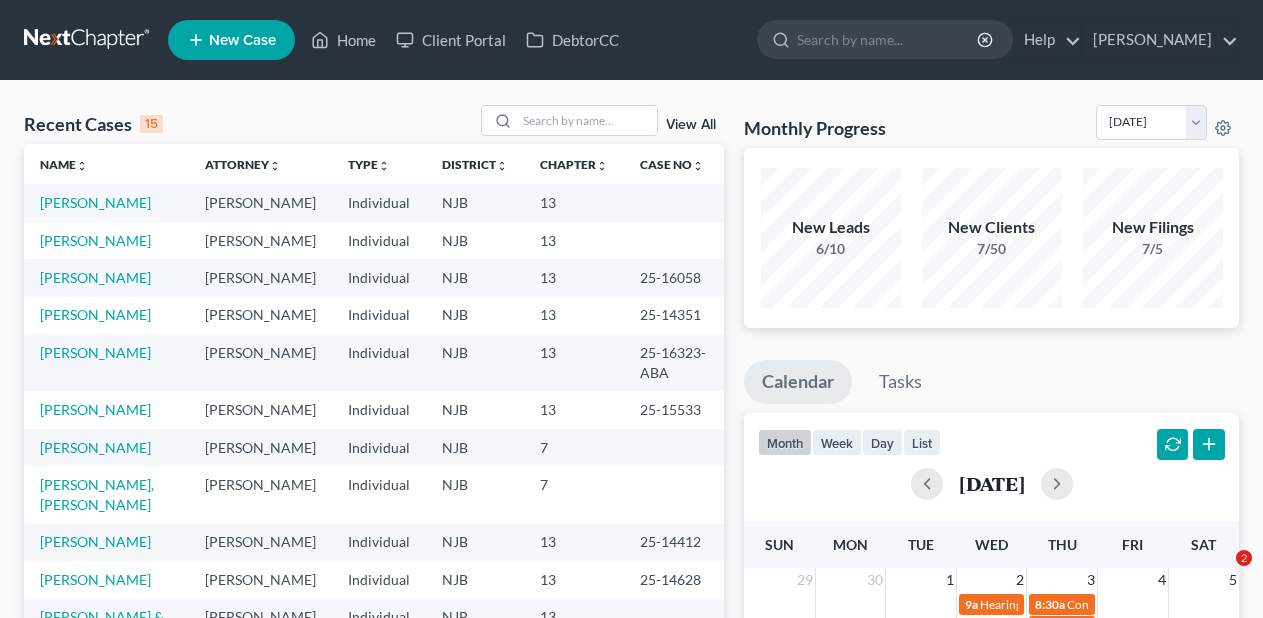 scroll, scrollTop: 0, scrollLeft: 0, axis: both 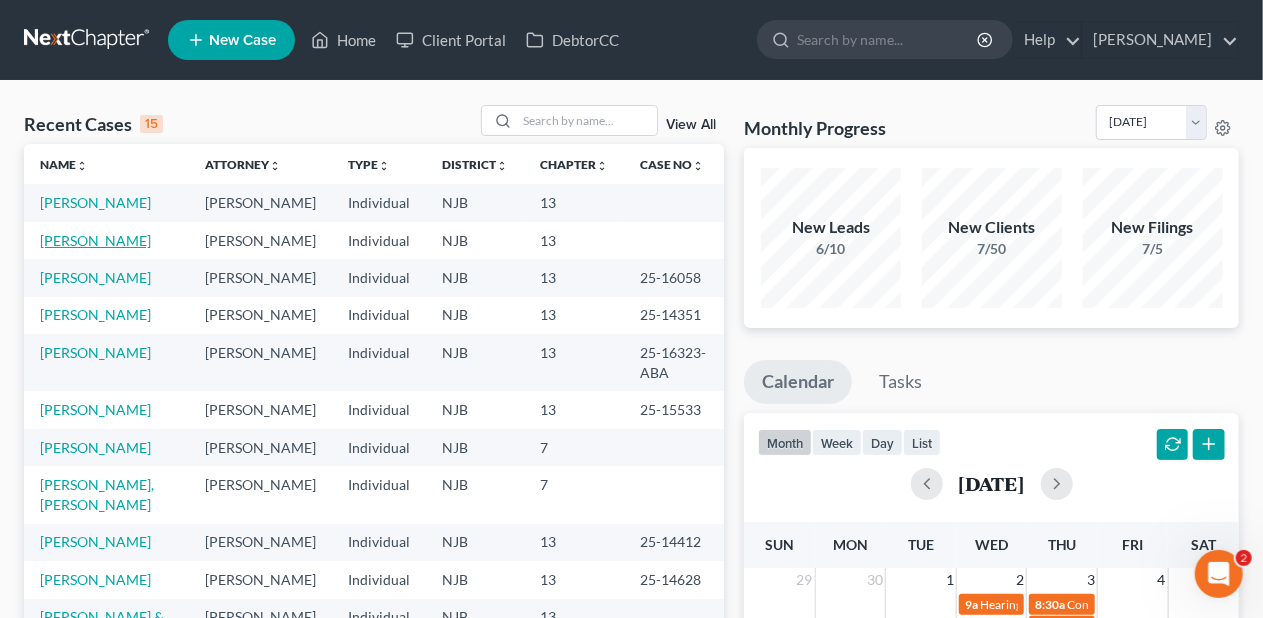 click on "[PERSON_NAME]" at bounding box center (95, 240) 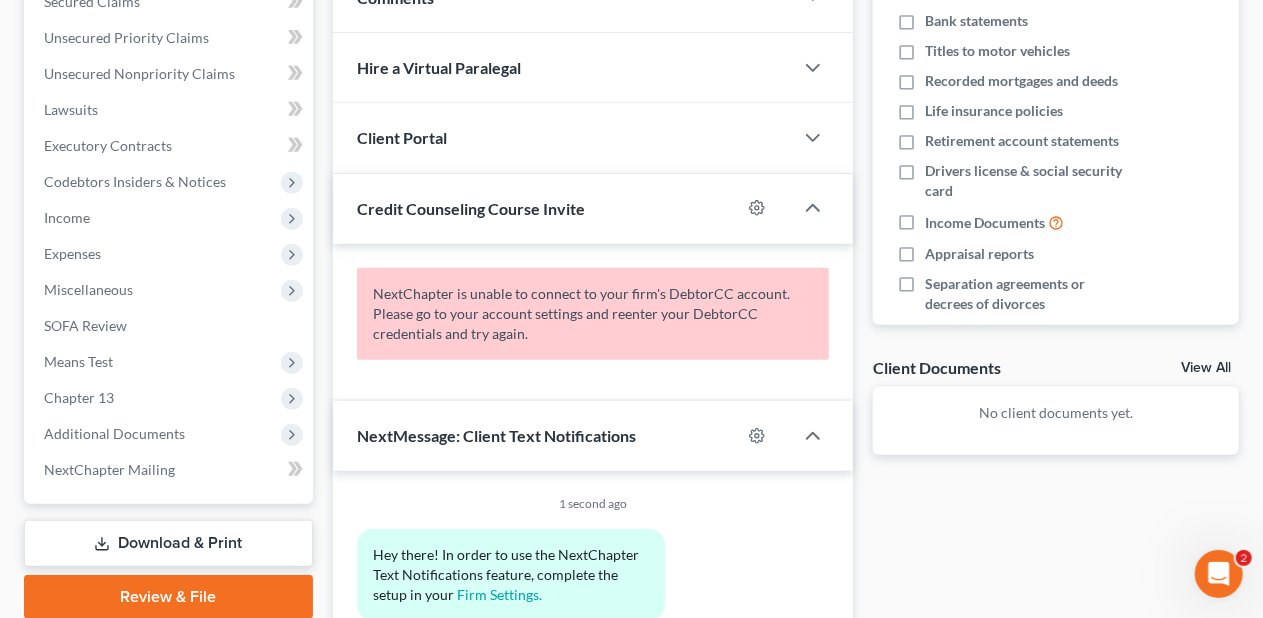 scroll, scrollTop: 500, scrollLeft: 0, axis: vertical 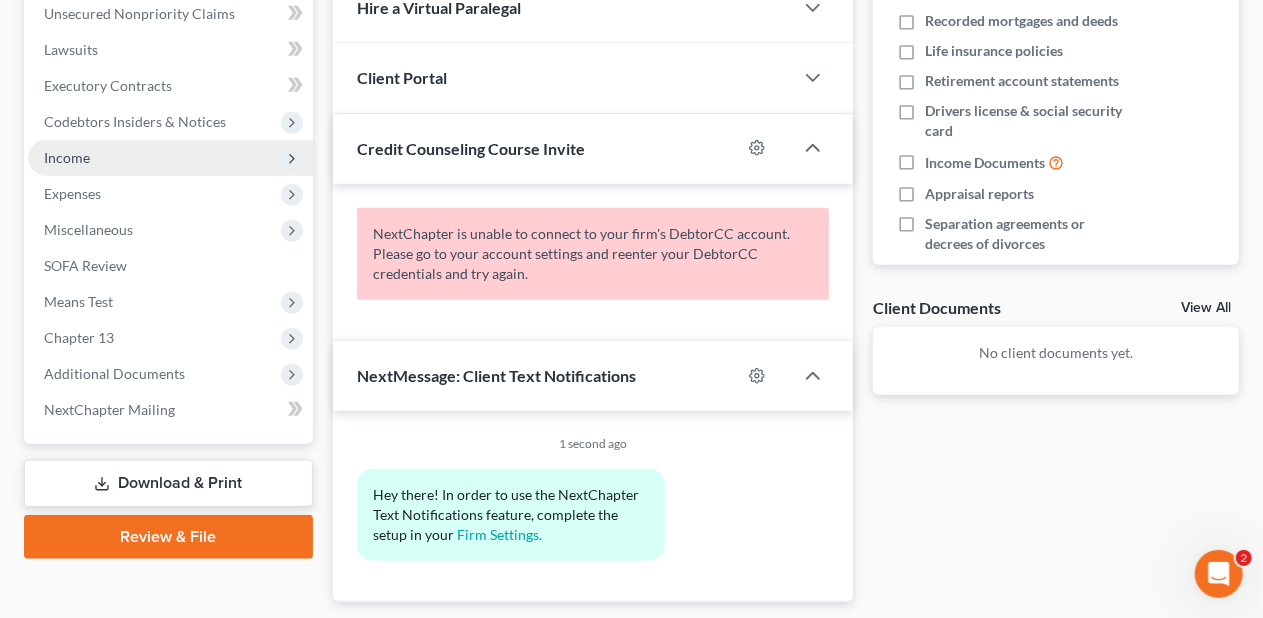 click on "Income" at bounding box center [170, 158] 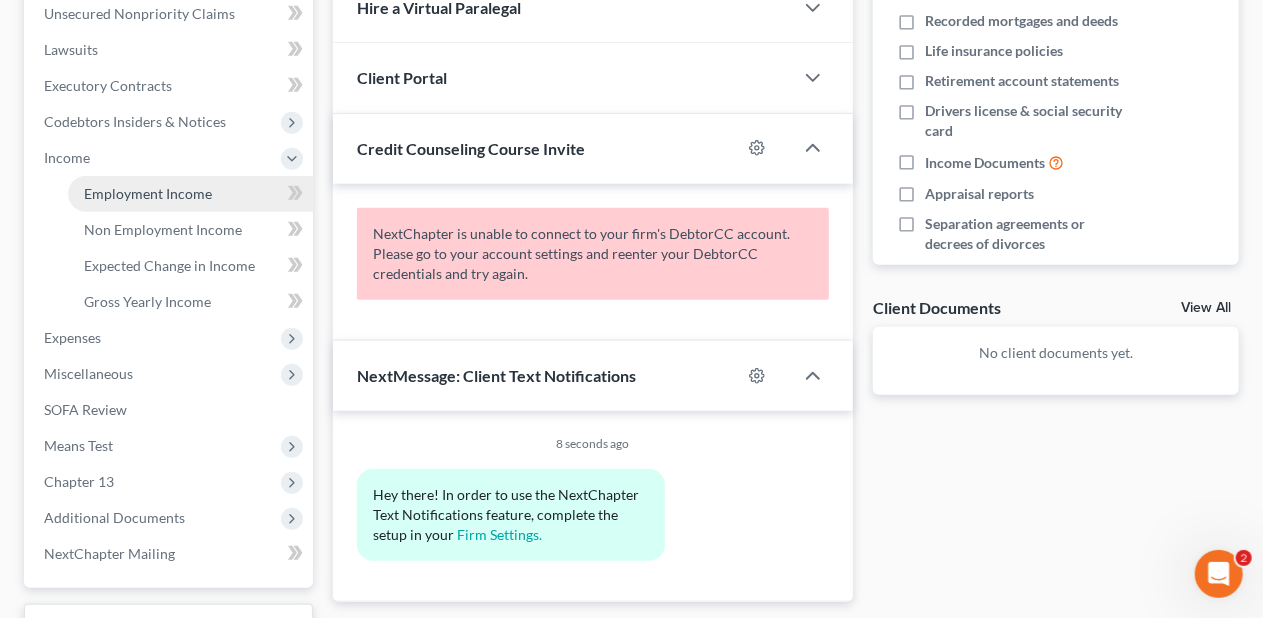 click on "Employment Income" at bounding box center [190, 194] 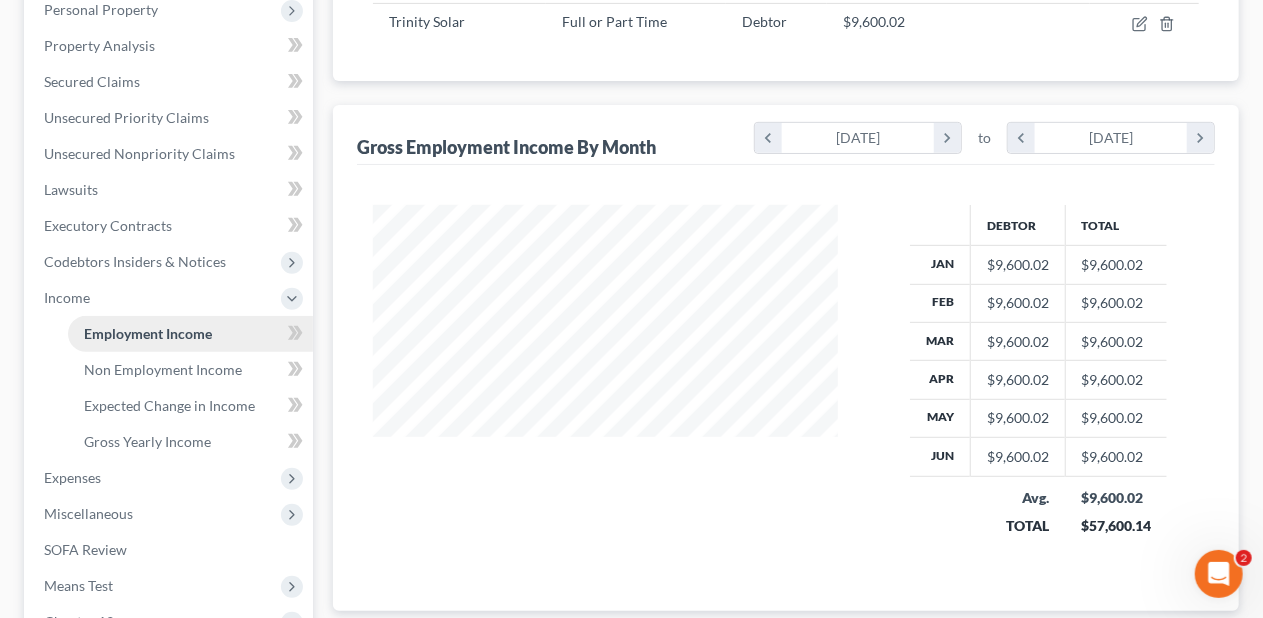 scroll, scrollTop: 0, scrollLeft: 0, axis: both 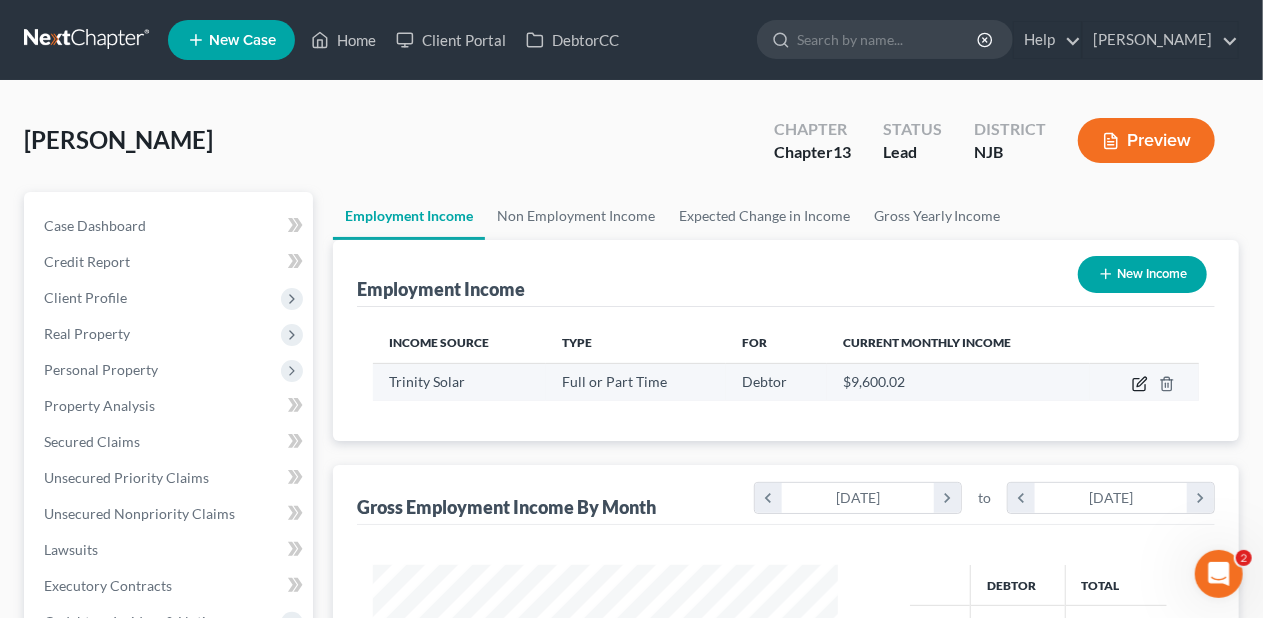 click 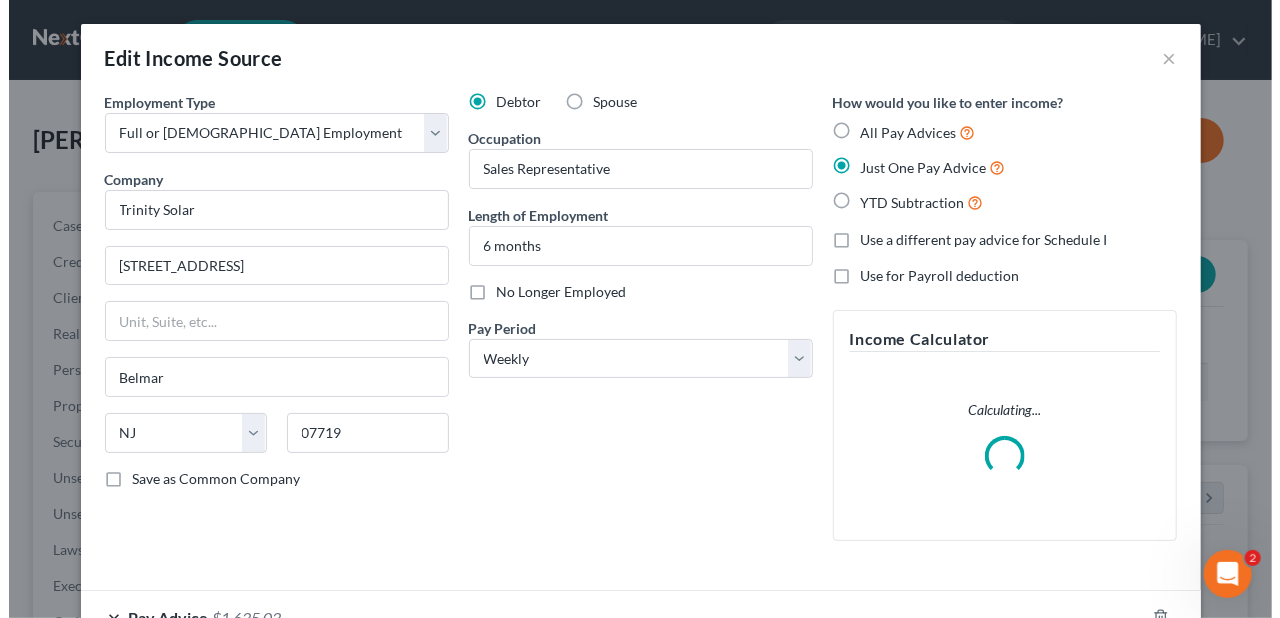 scroll, scrollTop: 999644, scrollLeft: 999487, axis: both 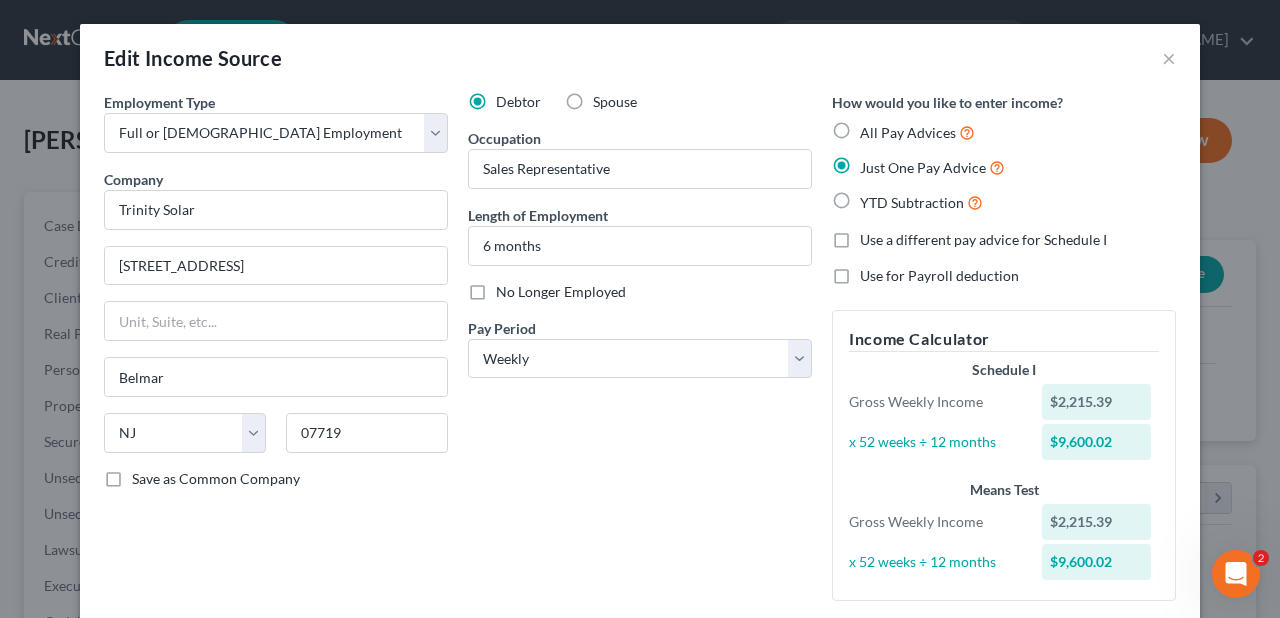 click on "YTD Subtraction" at bounding box center [921, 202] 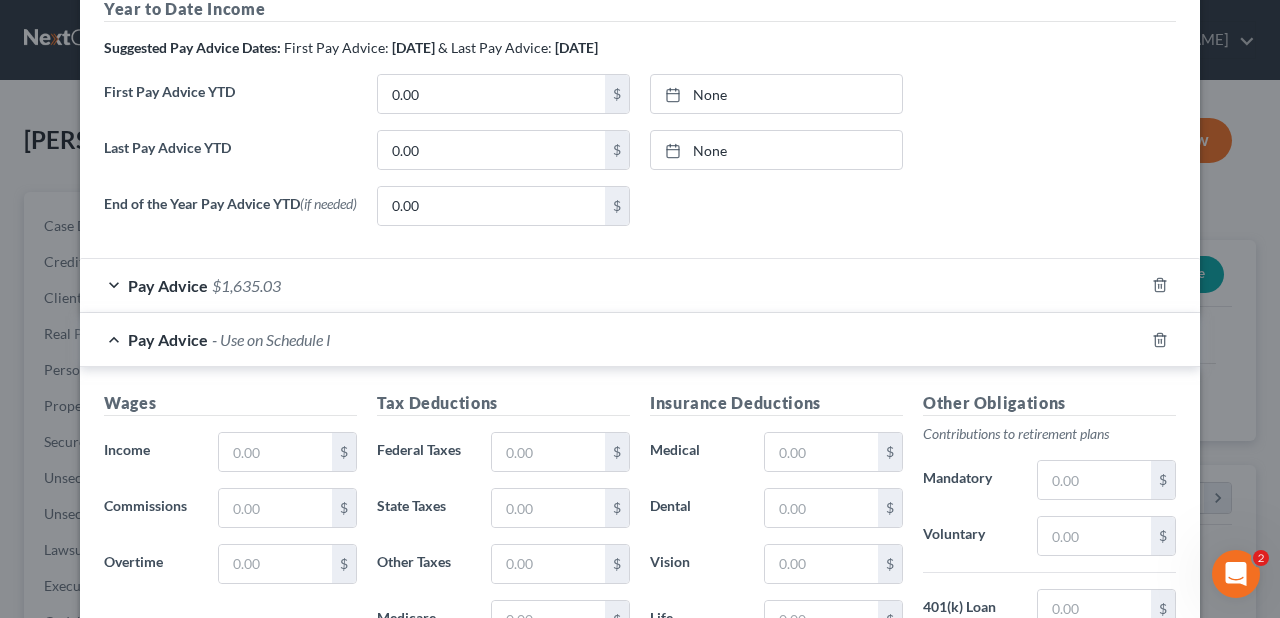 scroll, scrollTop: 800, scrollLeft: 0, axis: vertical 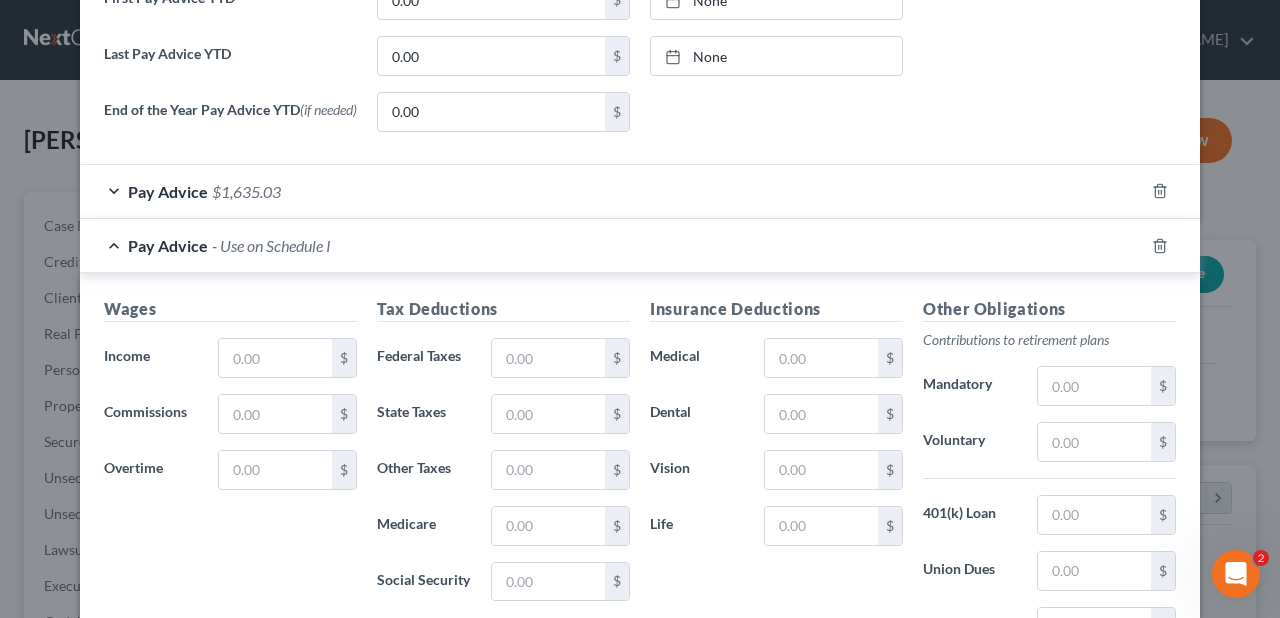 click on "Pay Advice $1,635.03" at bounding box center [612, 191] 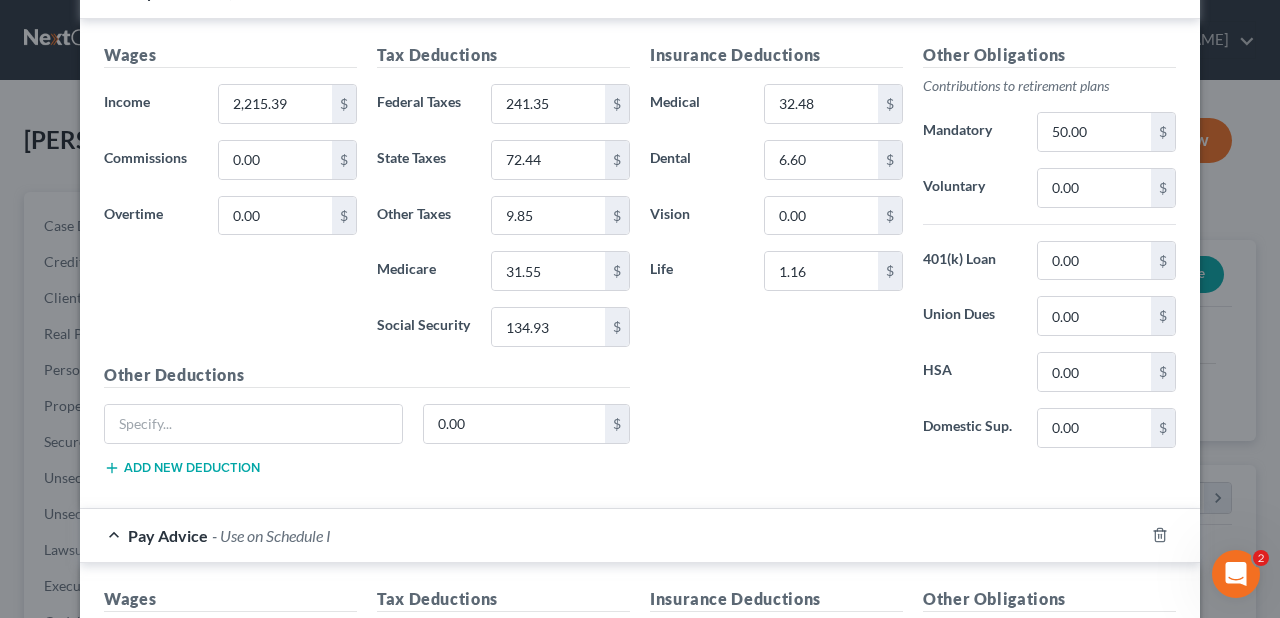 scroll, scrollTop: 1100, scrollLeft: 0, axis: vertical 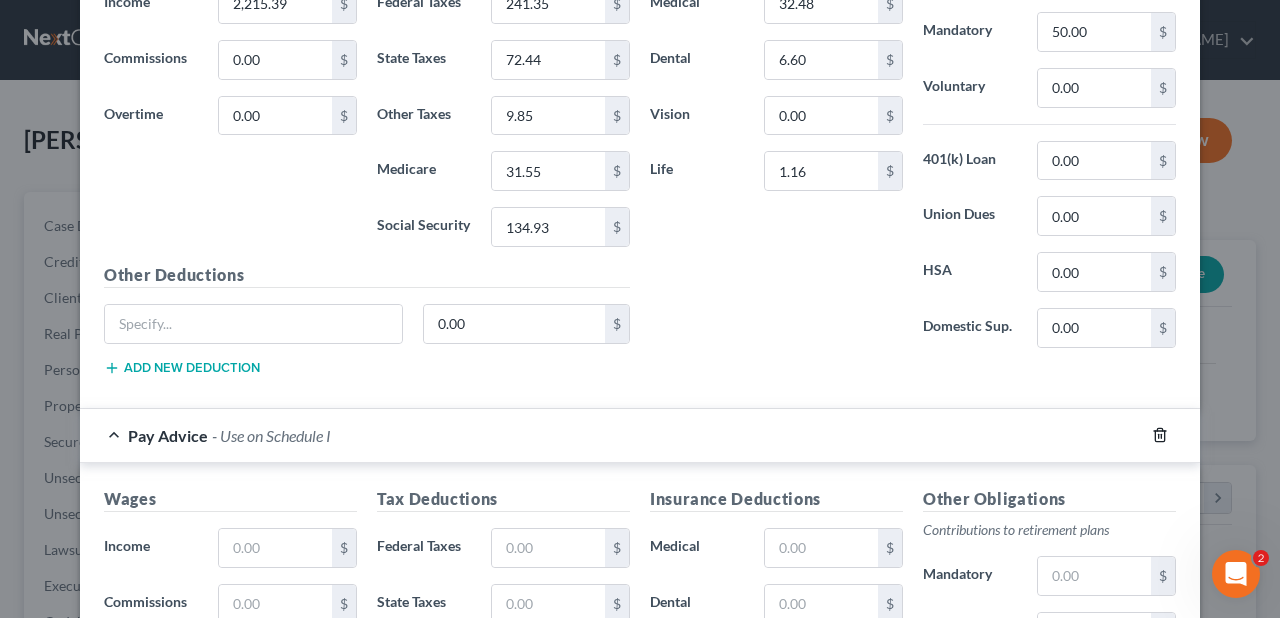 click 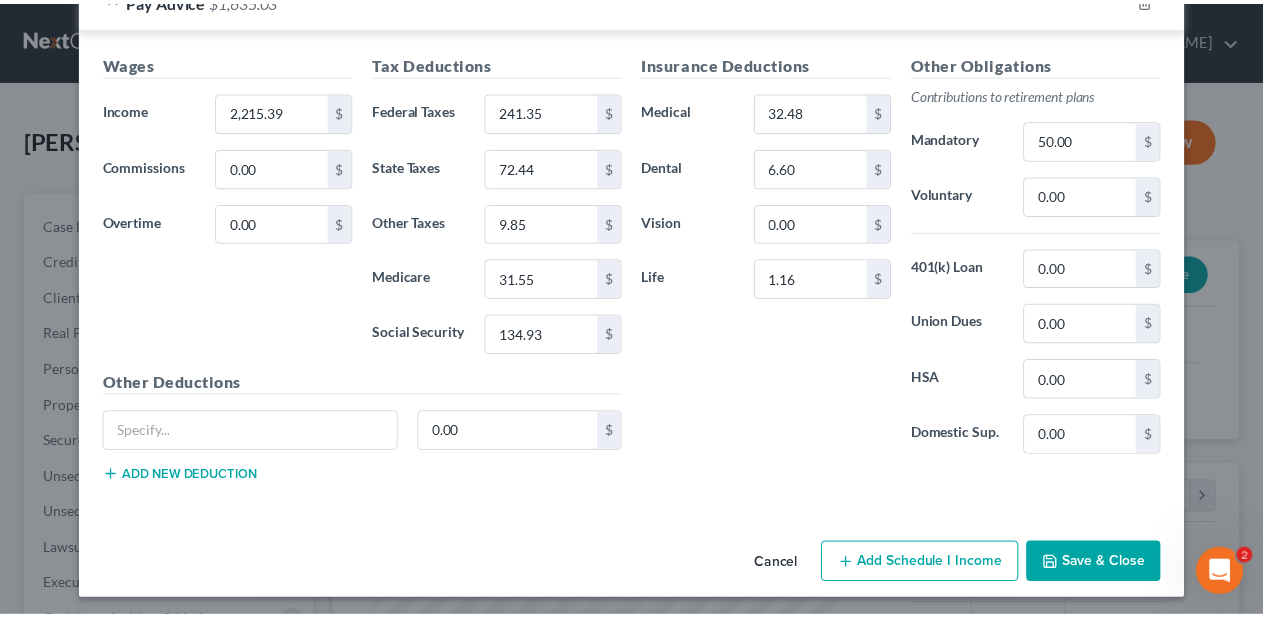 scroll, scrollTop: 996, scrollLeft: 0, axis: vertical 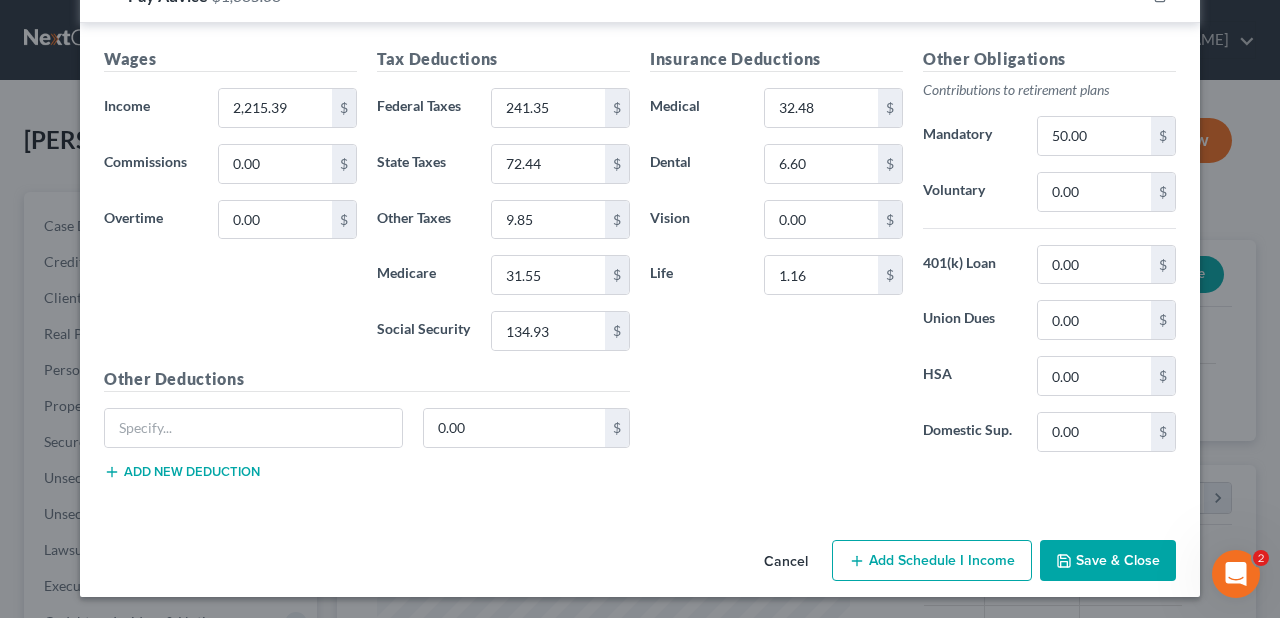 click on "Cancel" at bounding box center (786, 562) 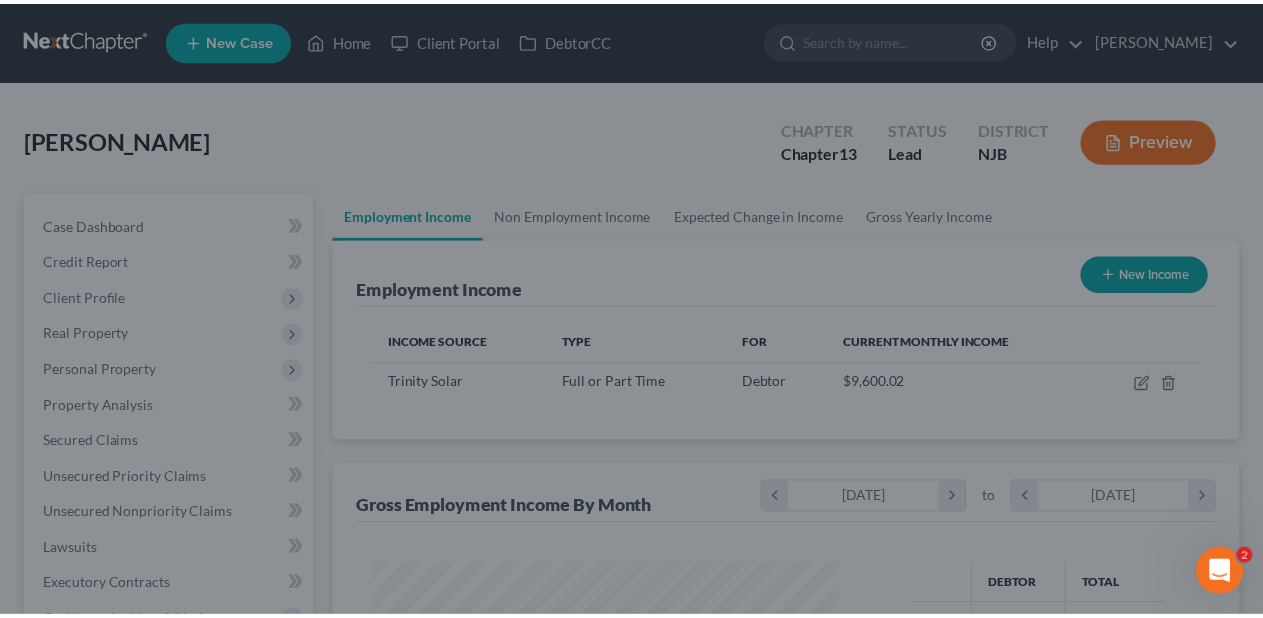 scroll, scrollTop: 356, scrollLeft: 505, axis: both 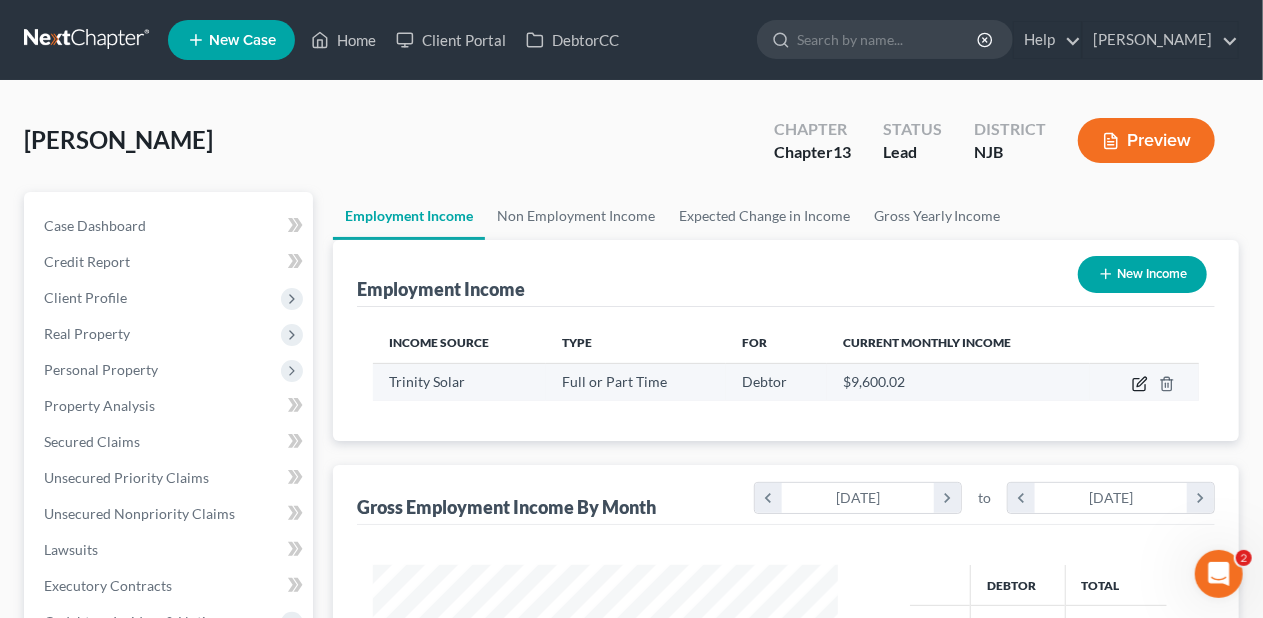 click 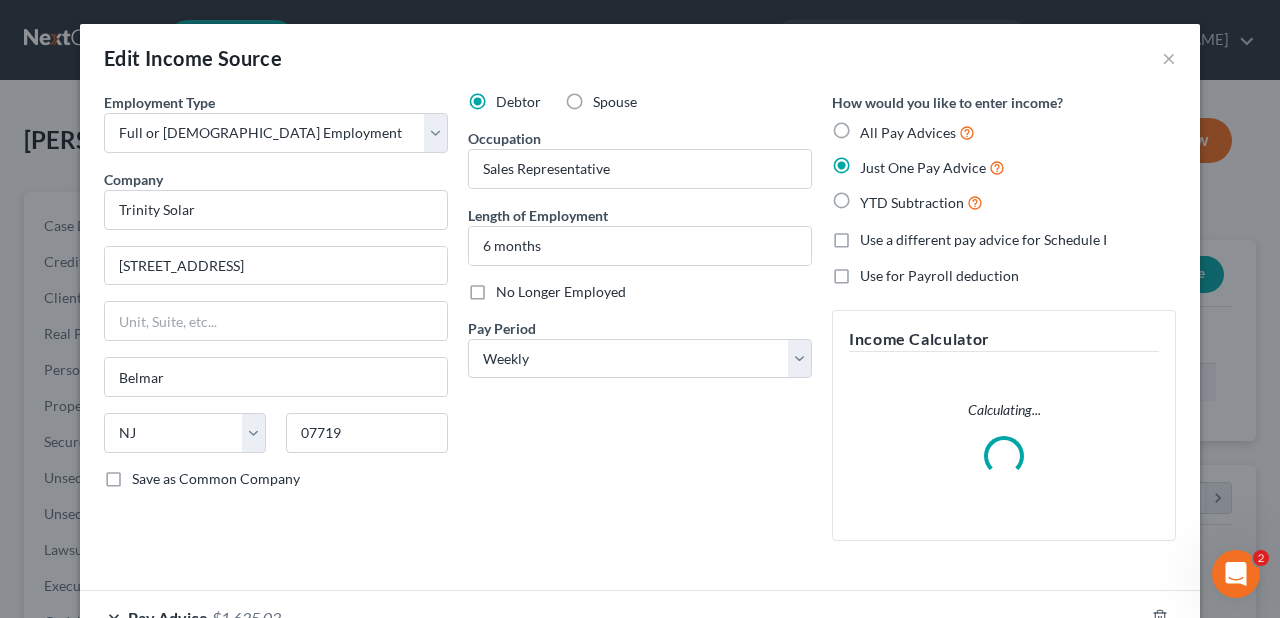 scroll, scrollTop: 999644, scrollLeft: 999487, axis: both 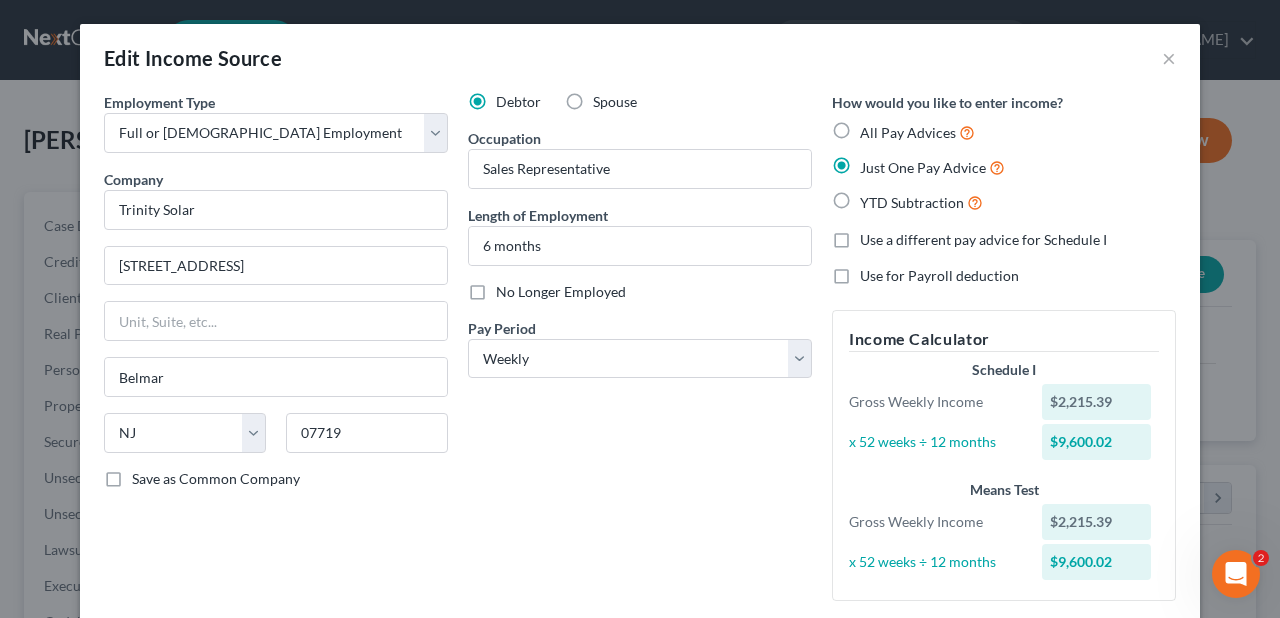 click on "YTD Subtraction" at bounding box center (921, 202) 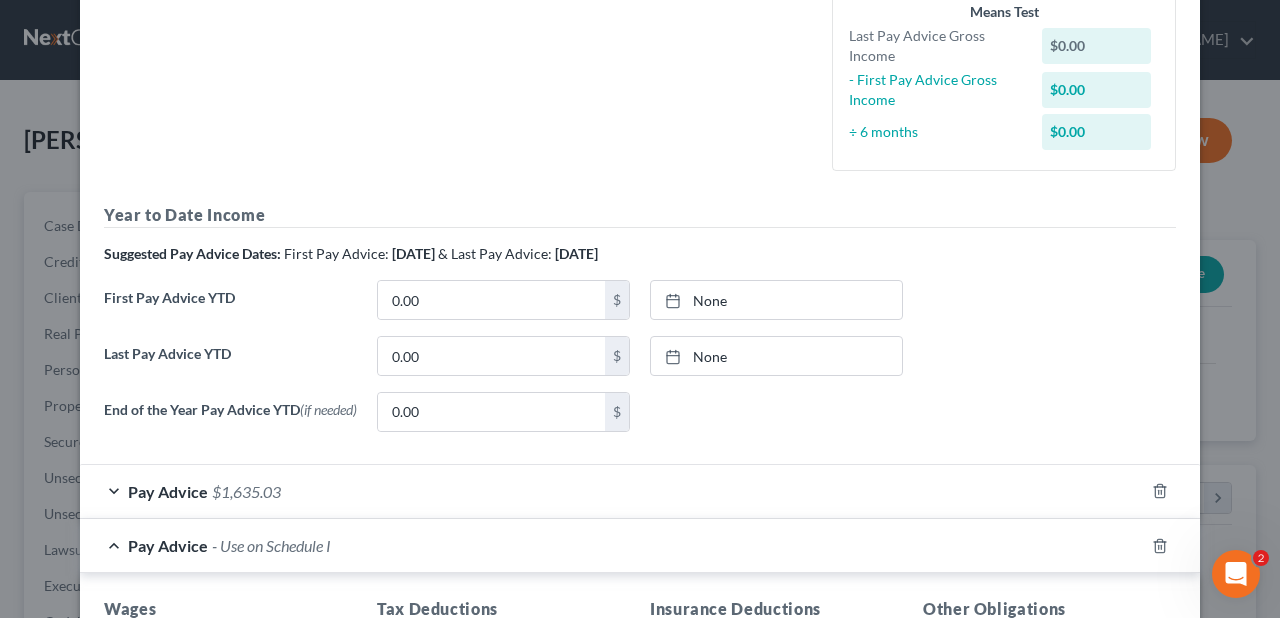 scroll, scrollTop: 600, scrollLeft: 0, axis: vertical 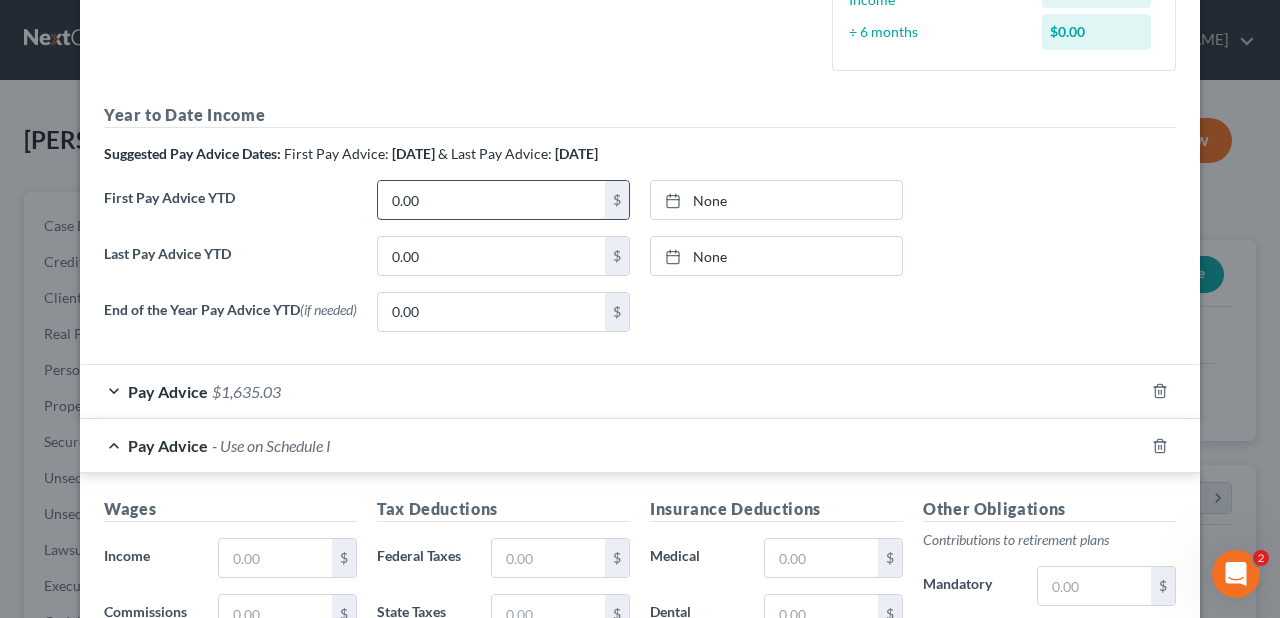 click on "0.00" at bounding box center (491, 200) 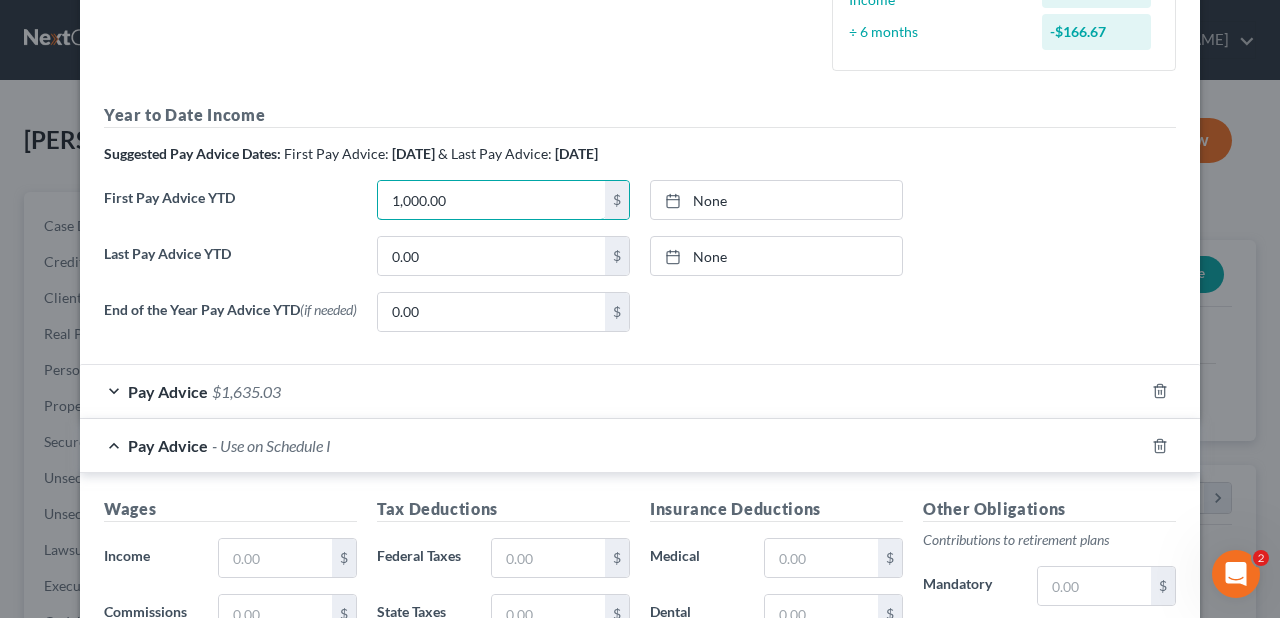 type on "1,000.00" 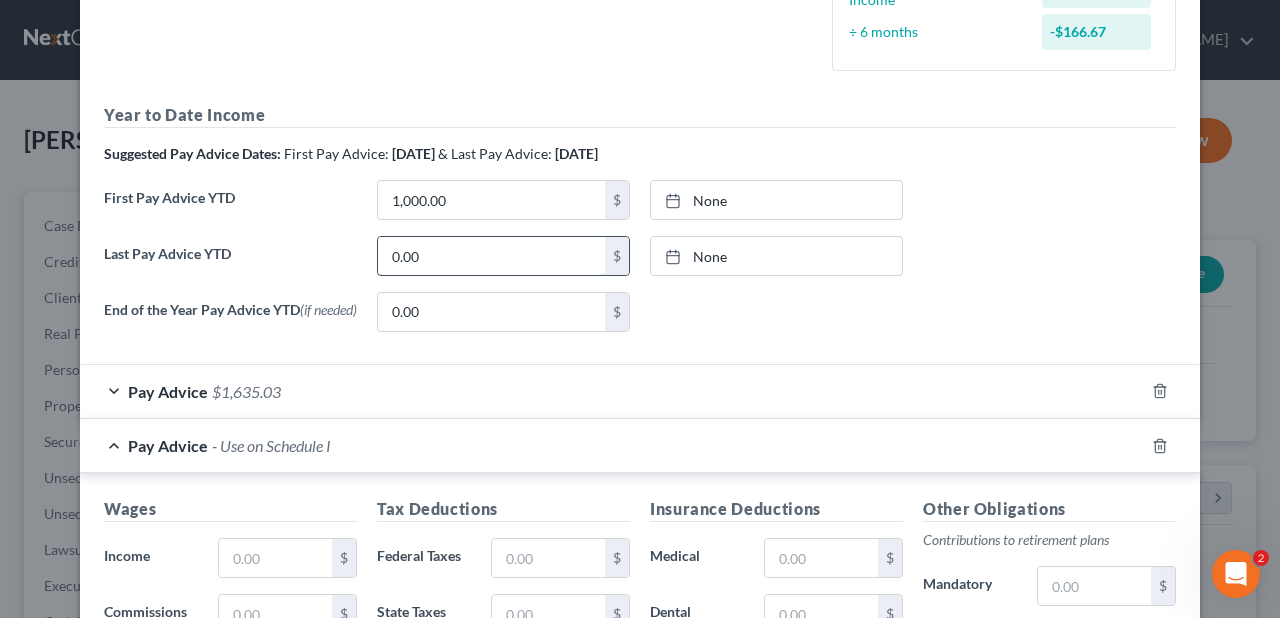 click on "0.00" at bounding box center (491, 256) 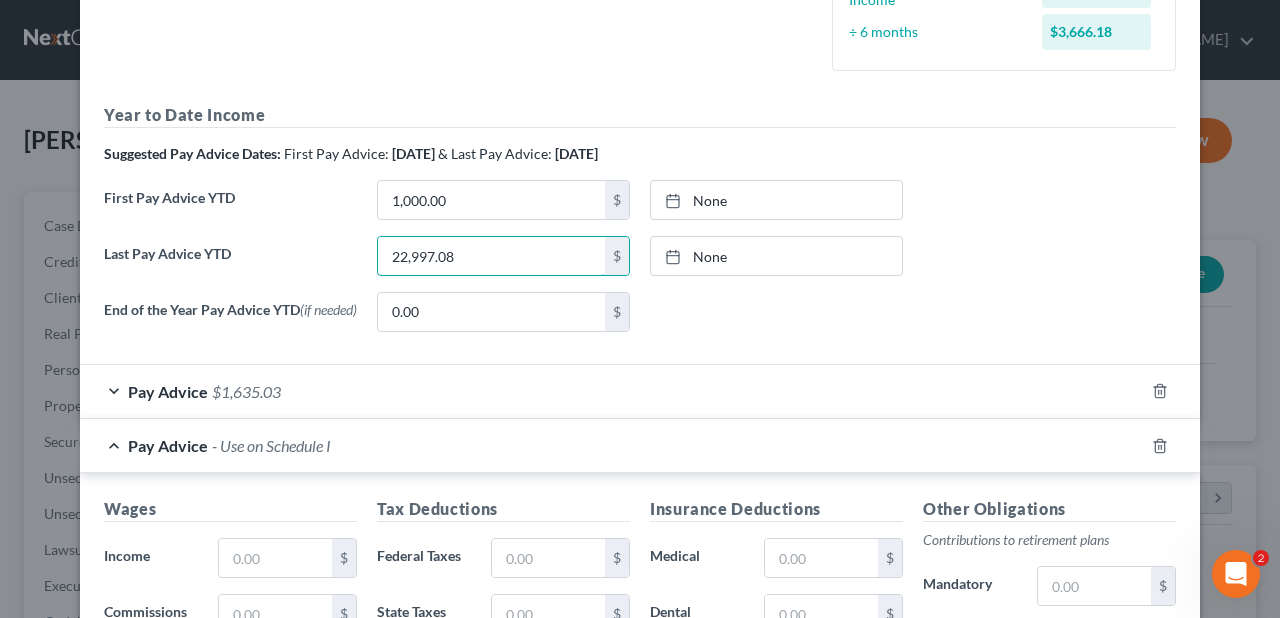 type on "22,997.08" 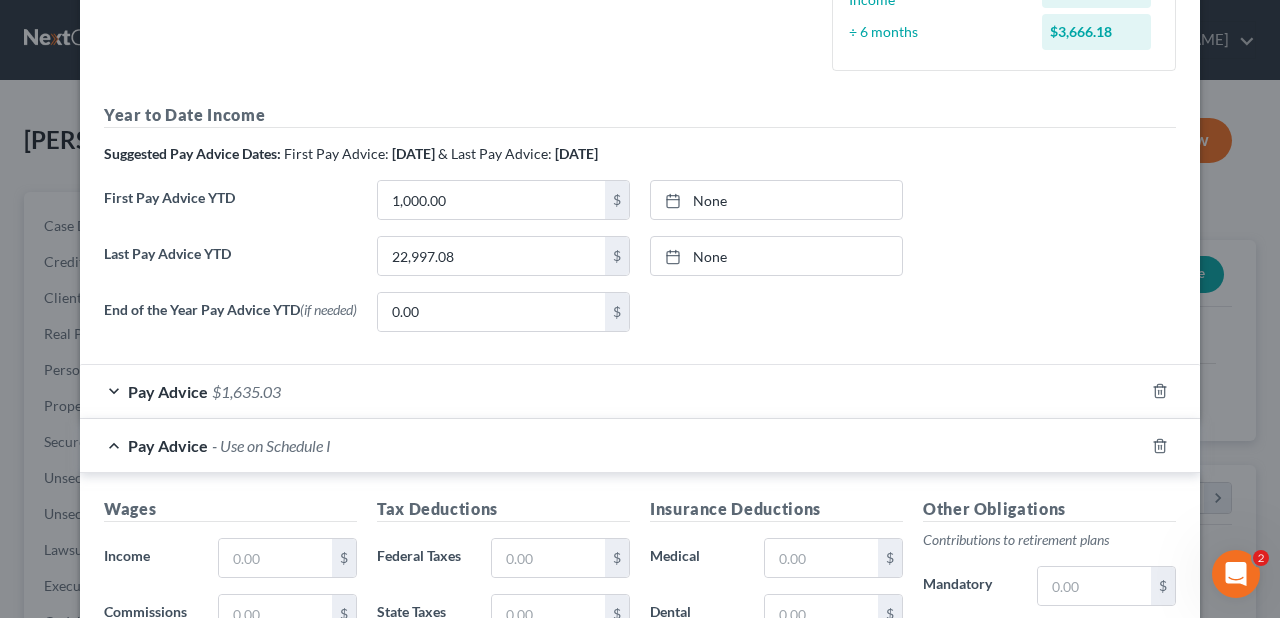 click on "Employment Type
*
Select Full or [DEMOGRAPHIC_DATA] Employment Self Employment
Company
*
Trinity Solar                      [STREET_ADDRESS] [GEOGRAPHIC_DATA] [US_STATE] AK AR AZ CA CO [GEOGRAPHIC_DATA] DE DC [GEOGRAPHIC_DATA] [GEOGRAPHIC_DATA] GU HI ID [GEOGRAPHIC_DATA] IN [GEOGRAPHIC_DATA] [GEOGRAPHIC_DATA] [GEOGRAPHIC_DATA] LA ME MD [GEOGRAPHIC_DATA] [GEOGRAPHIC_DATA] [GEOGRAPHIC_DATA] [GEOGRAPHIC_DATA] [GEOGRAPHIC_DATA] MT [GEOGRAPHIC_DATA] [GEOGRAPHIC_DATA] [GEOGRAPHIC_DATA] [GEOGRAPHIC_DATA] [GEOGRAPHIC_DATA] [GEOGRAPHIC_DATA] [GEOGRAPHIC_DATA] [GEOGRAPHIC_DATA] [GEOGRAPHIC_DATA] [GEOGRAPHIC_DATA] [GEOGRAPHIC_DATA] [GEOGRAPHIC_DATA] PR [GEOGRAPHIC_DATA] [GEOGRAPHIC_DATA] SD [GEOGRAPHIC_DATA] [GEOGRAPHIC_DATA] [GEOGRAPHIC_DATA] VI [GEOGRAPHIC_DATA] [GEOGRAPHIC_DATA] [GEOGRAPHIC_DATA] WV [GEOGRAPHIC_DATA] WY 07719 Save as Common Company Debtor Spouse Occupation Sales Representative Length of Employment 6 months No Longer Employed
Pay Period
*
Select Monthly Twice Monthly Every Other Week Weekly How would you like to enter income?
All Pay Advices
Just One Pay Advice
YTD Subtraction
Use 6 Month Average for Means Test Deductions  Use for Payroll deduction Income Calculator
Schedule I Gross Weekly Income $0.00 x 52 weeks ÷ 12 months $0.00 Means Test Last Pay Advice Gross Income $22,997.08 - First Pay Advice Gross Income $1,000.00 ÷ 6 months $3,666.18" at bounding box center (640, 227) 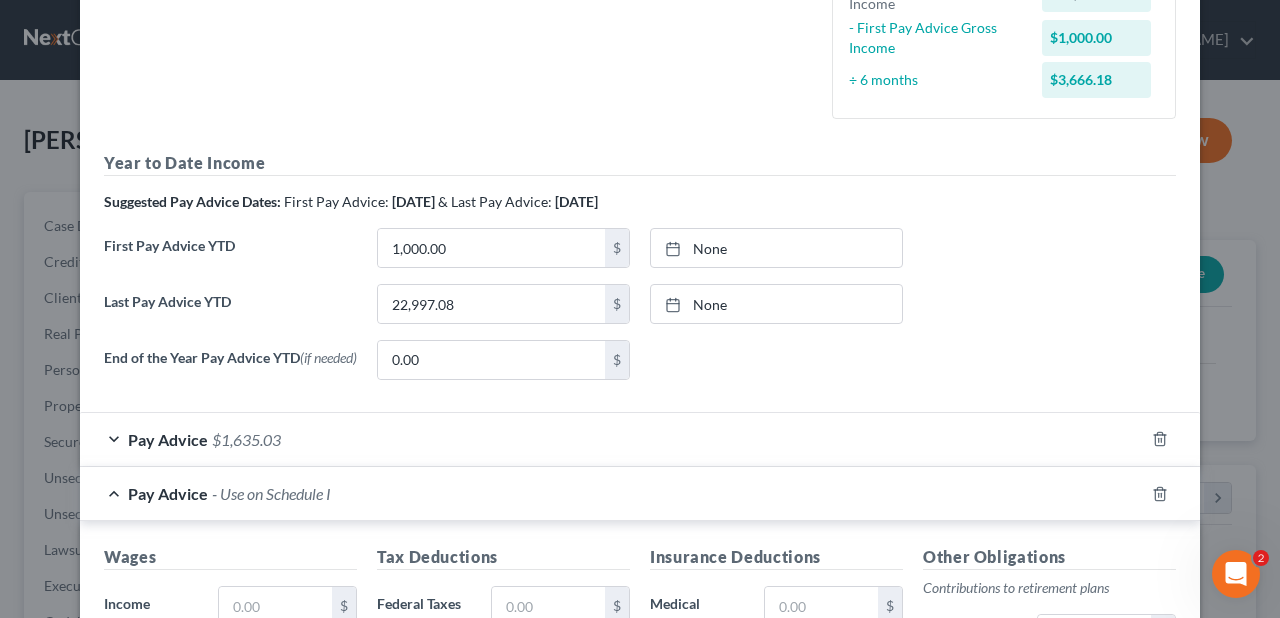 scroll, scrollTop: 550, scrollLeft: 0, axis: vertical 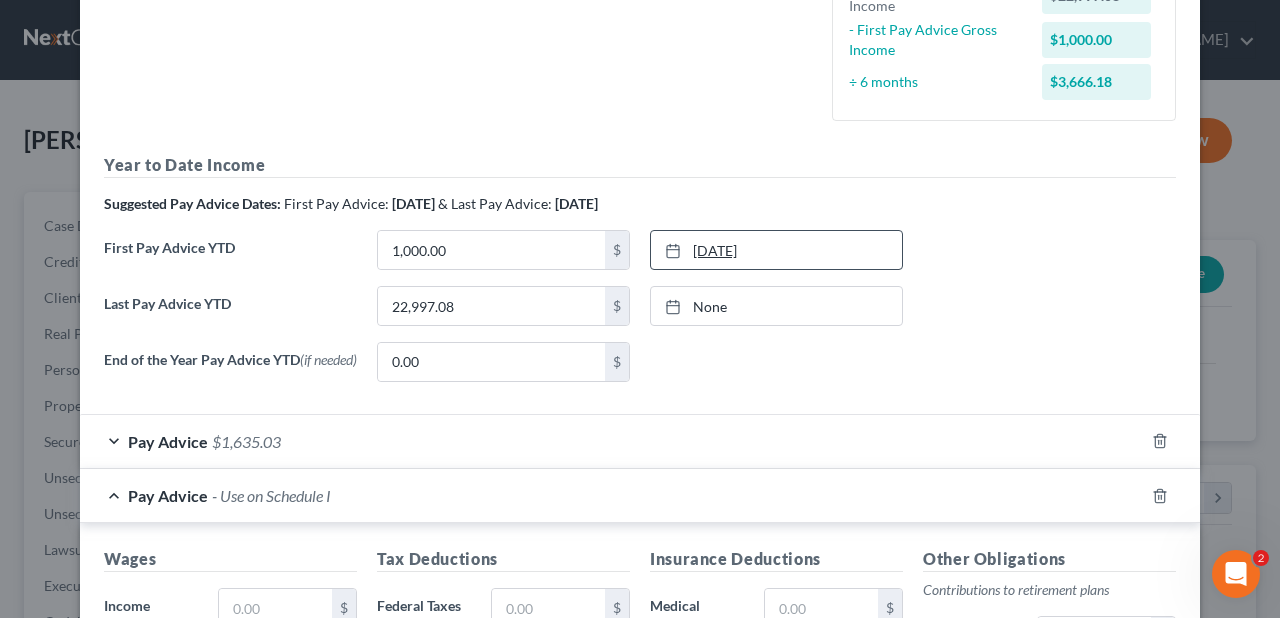 type on "[DATE]" 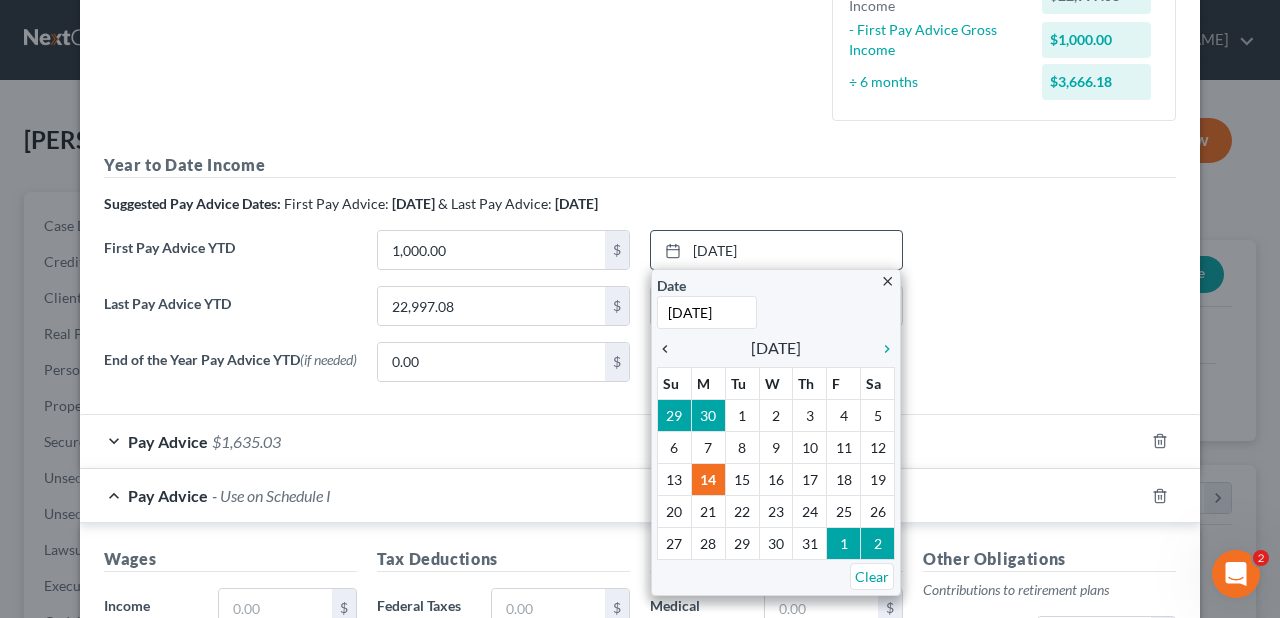 click on "chevron_left" at bounding box center (670, 349) 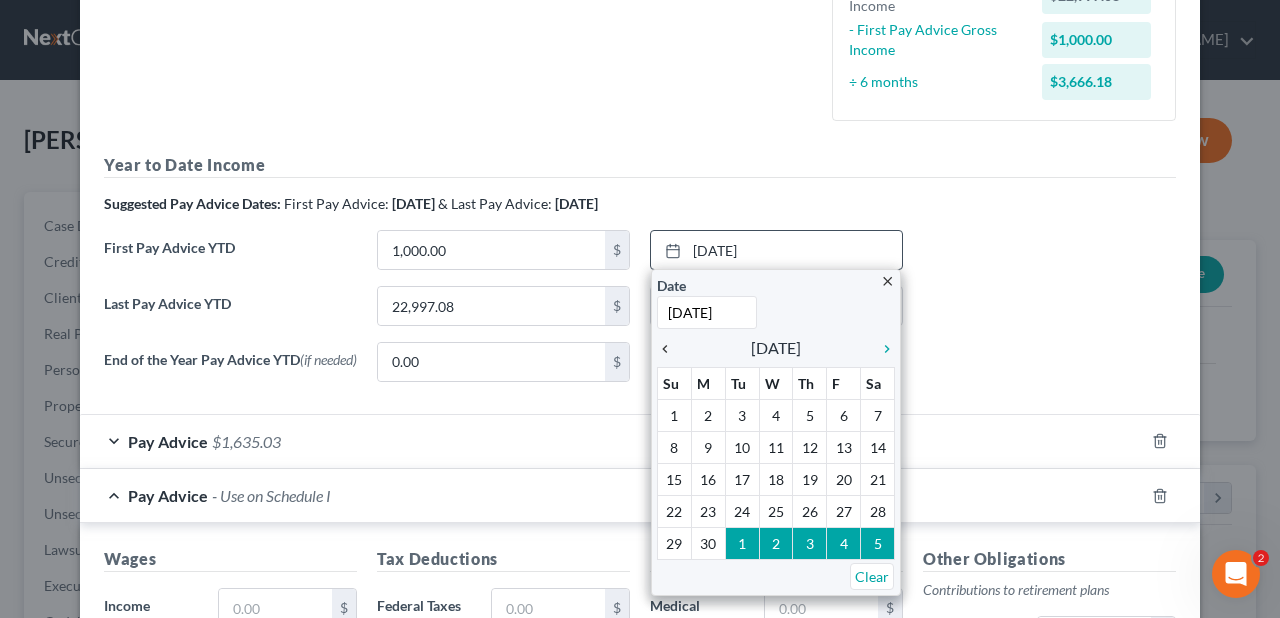 click on "chevron_left" at bounding box center (670, 349) 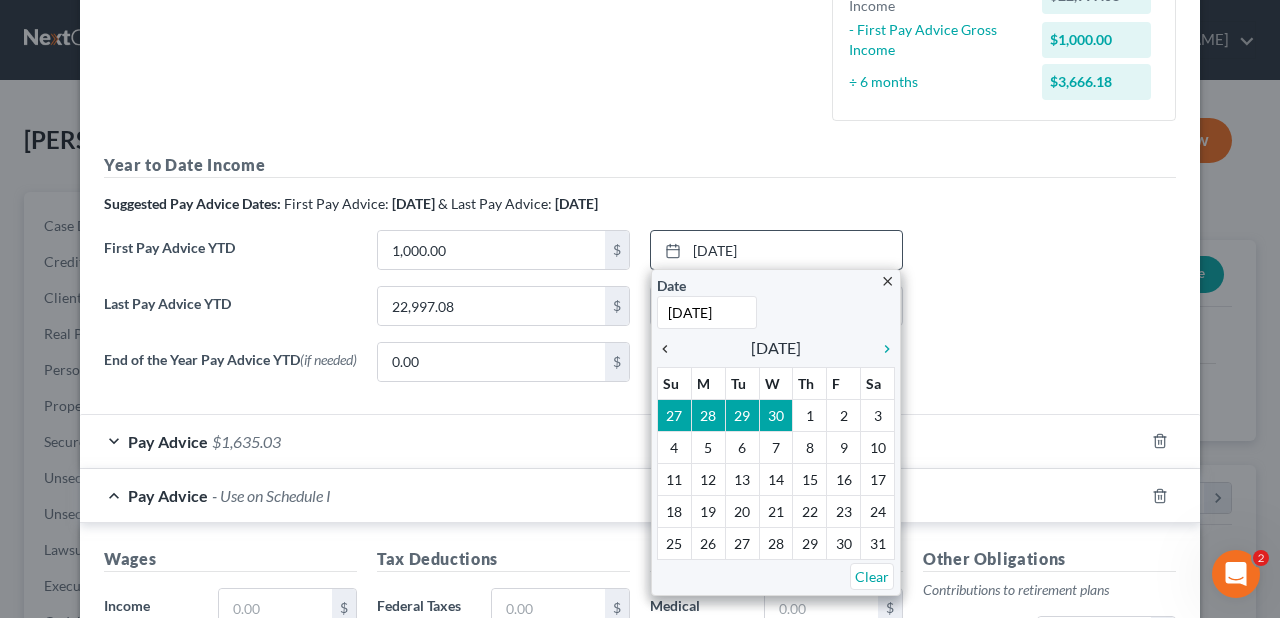 click on "chevron_left" at bounding box center [670, 349] 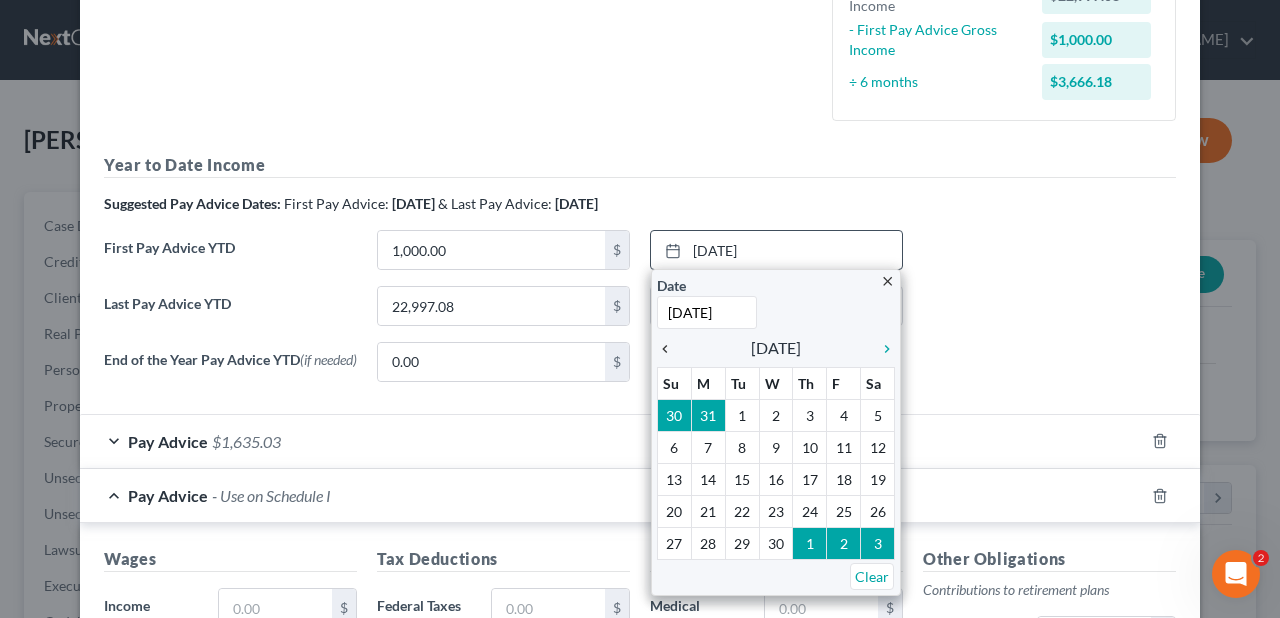 click on "chevron_left" at bounding box center (670, 349) 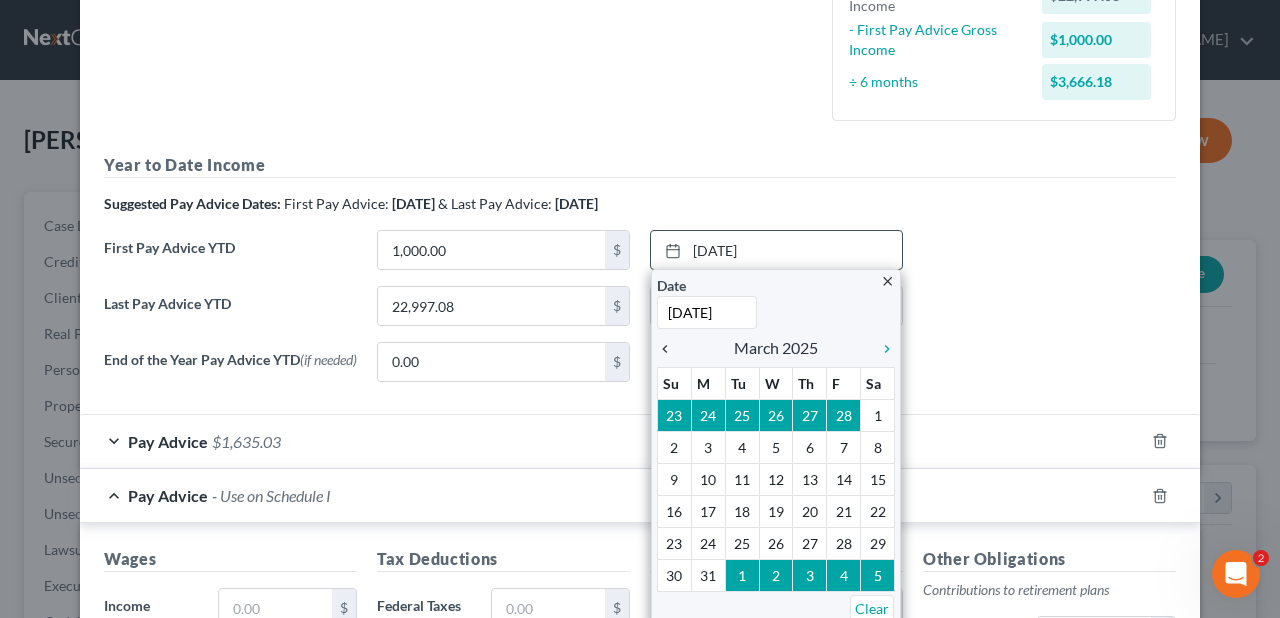 click on "chevron_left" at bounding box center (670, 349) 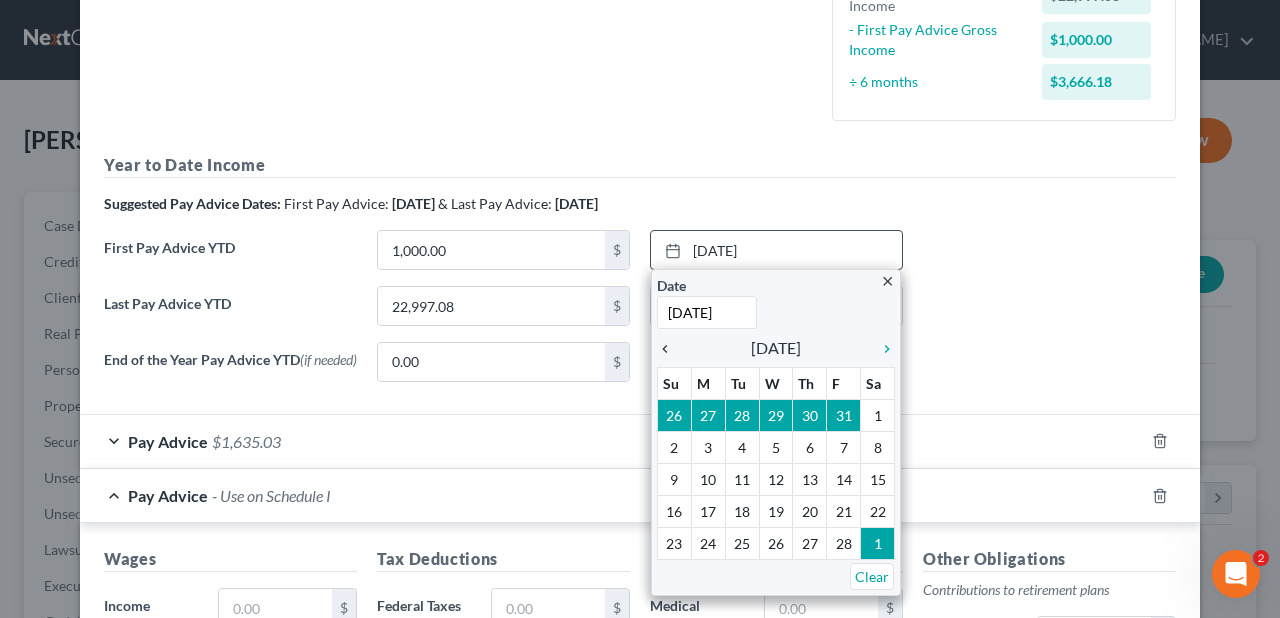 click on "chevron_left" at bounding box center (670, 349) 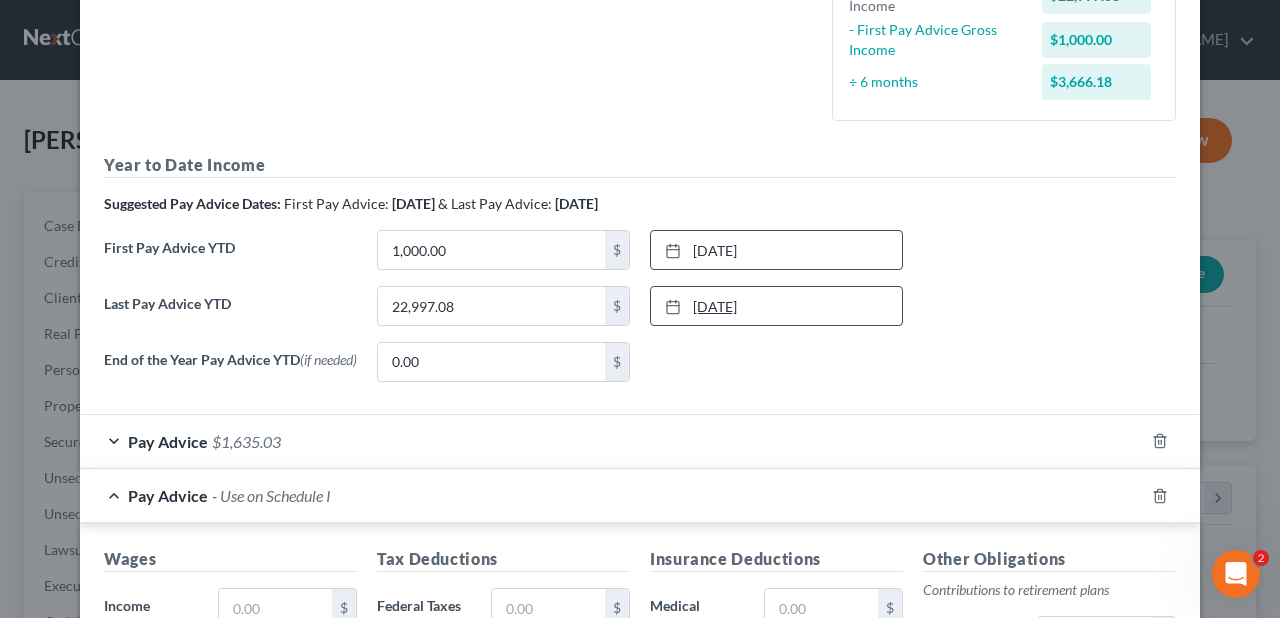 type on "[DATE]" 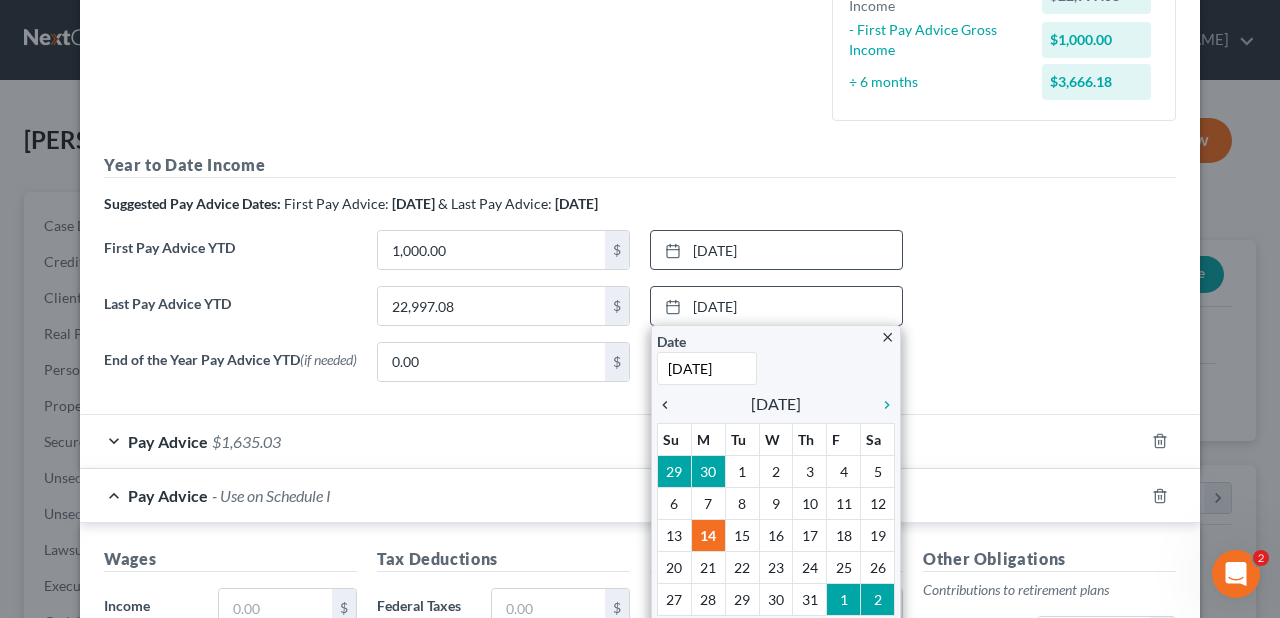 click on "chevron_left" at bounding box center (670, 405) 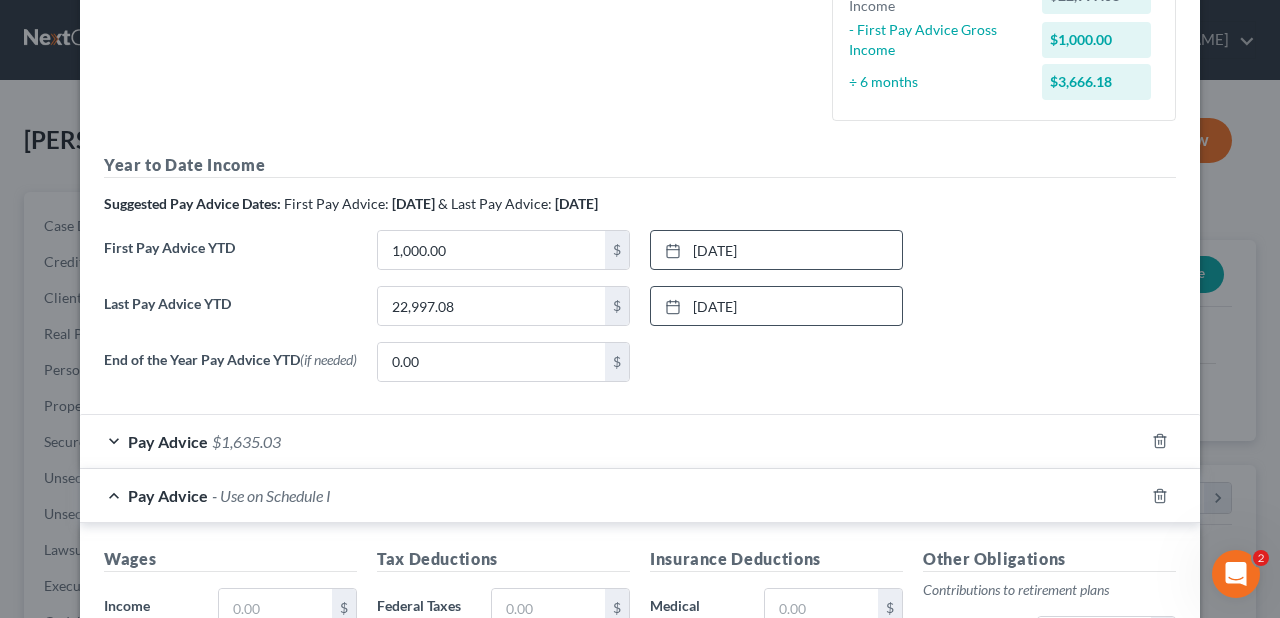 click on "None
close
Date
Time
chevron_left
[DATE]
chevron_right
Su M Tu W Th F Sa
29 30 1 2 3 4 5
6 7 8 9 10 11 12
13 14 15 16 17 18 19
20 21 22 23 24 25 26
27 28 29 30 31 1 2
Clear" at bounding box center (776, 362) 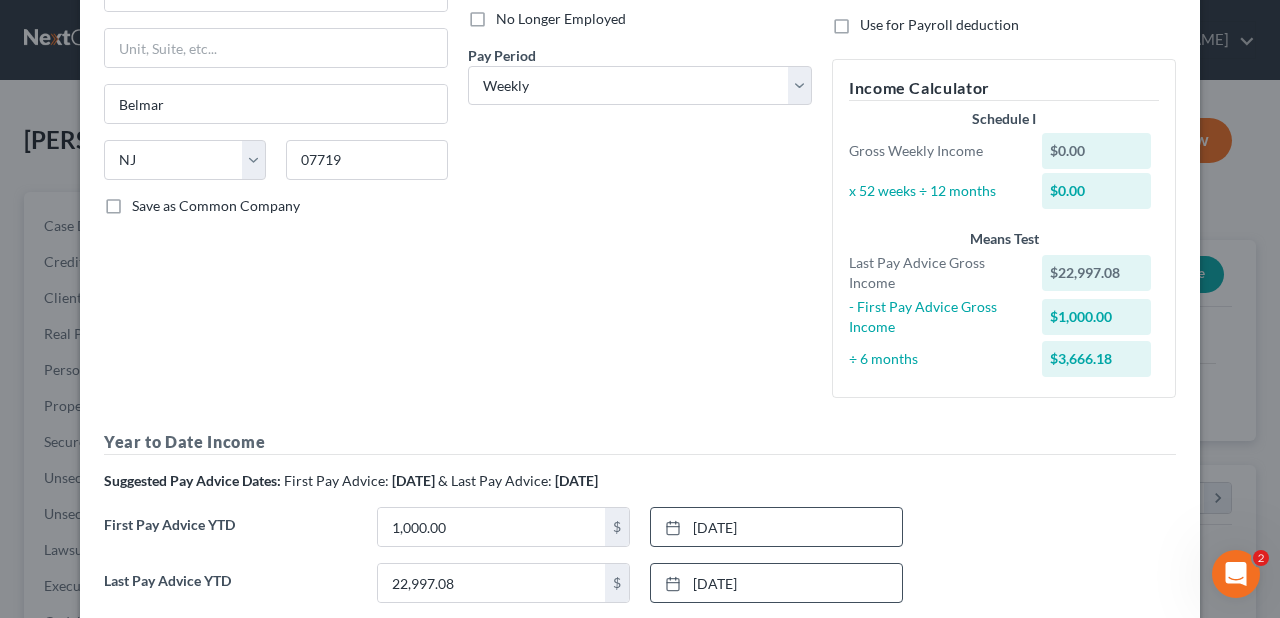 scroll, scrollTop: 150, scrollLeft: 0, axis: vertical 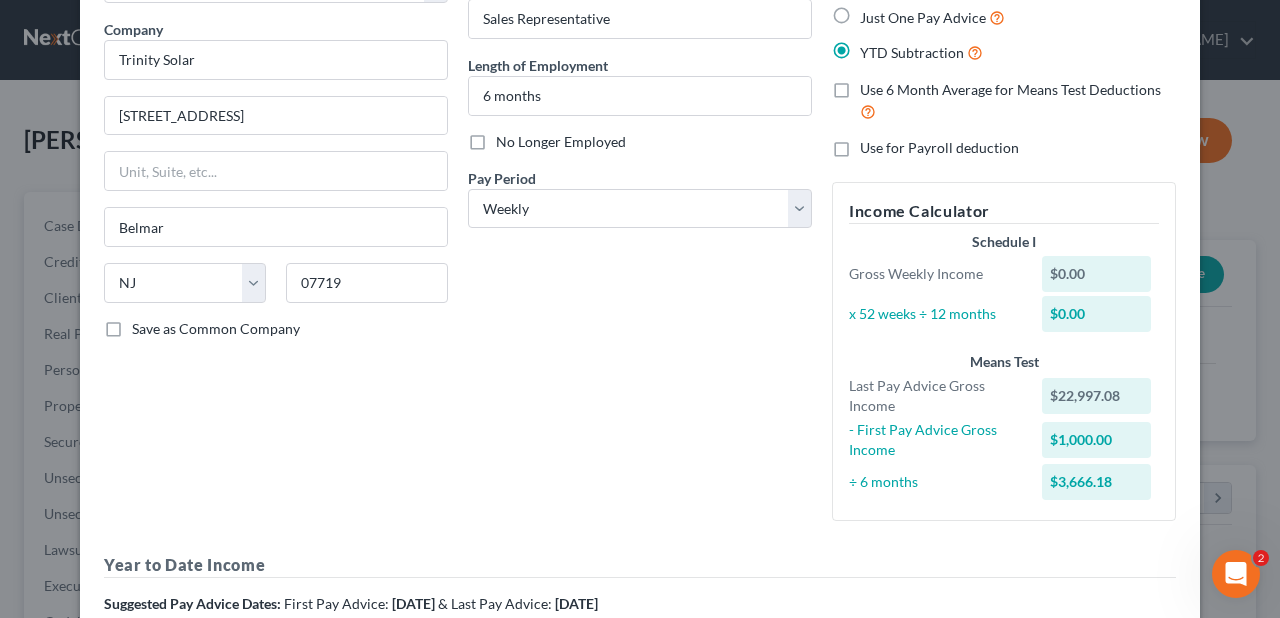 click on "Use 6 Month Average for Means Test Deductions" at bounding box center (1018, 101) 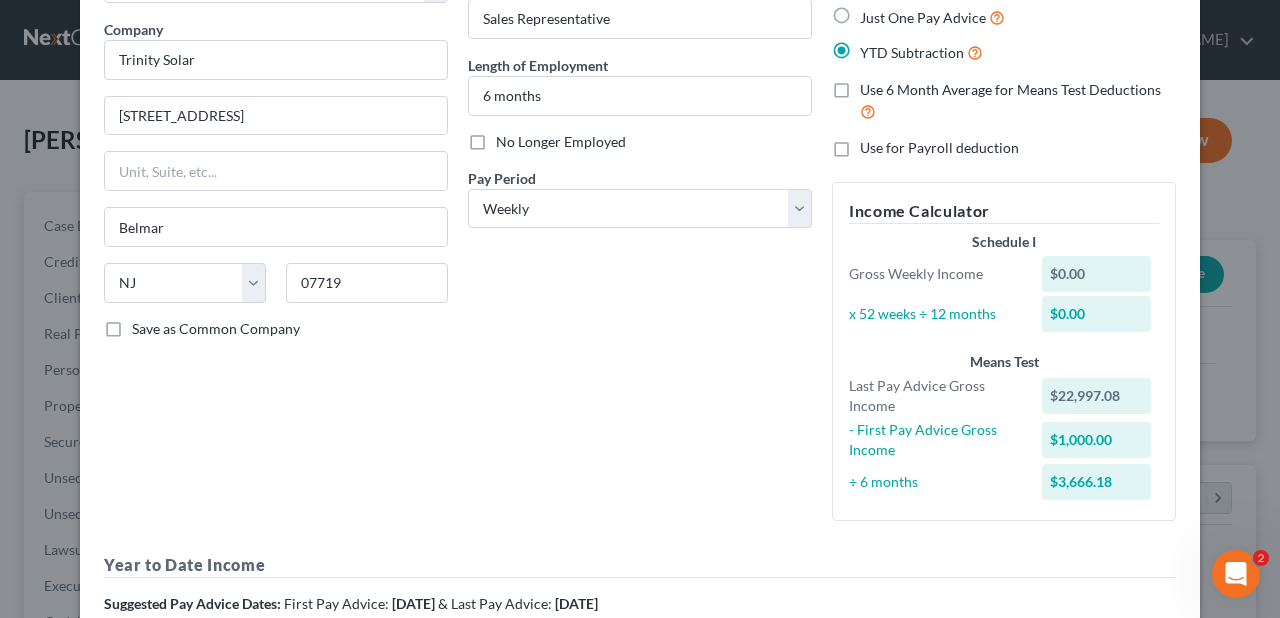 click on "Use 6 Month Average for Means Test Deductions" at bounding box center (874, 86) 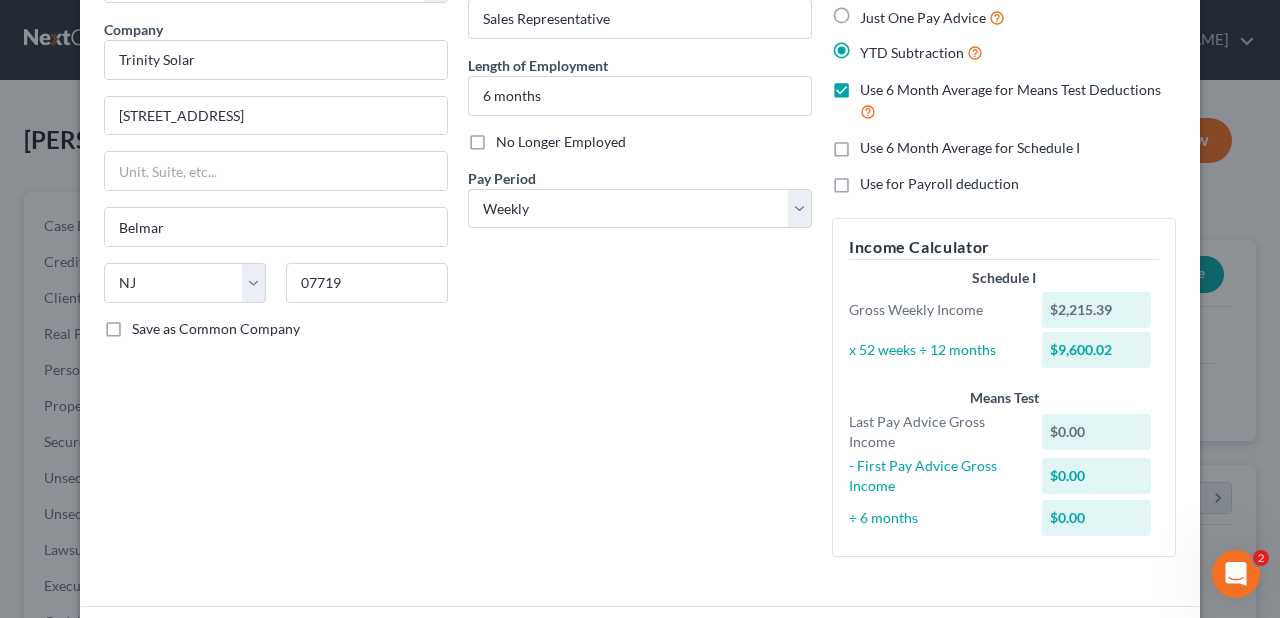 click on "Use 6 Month Average for Schedule I" at bounding box center [970, 148] 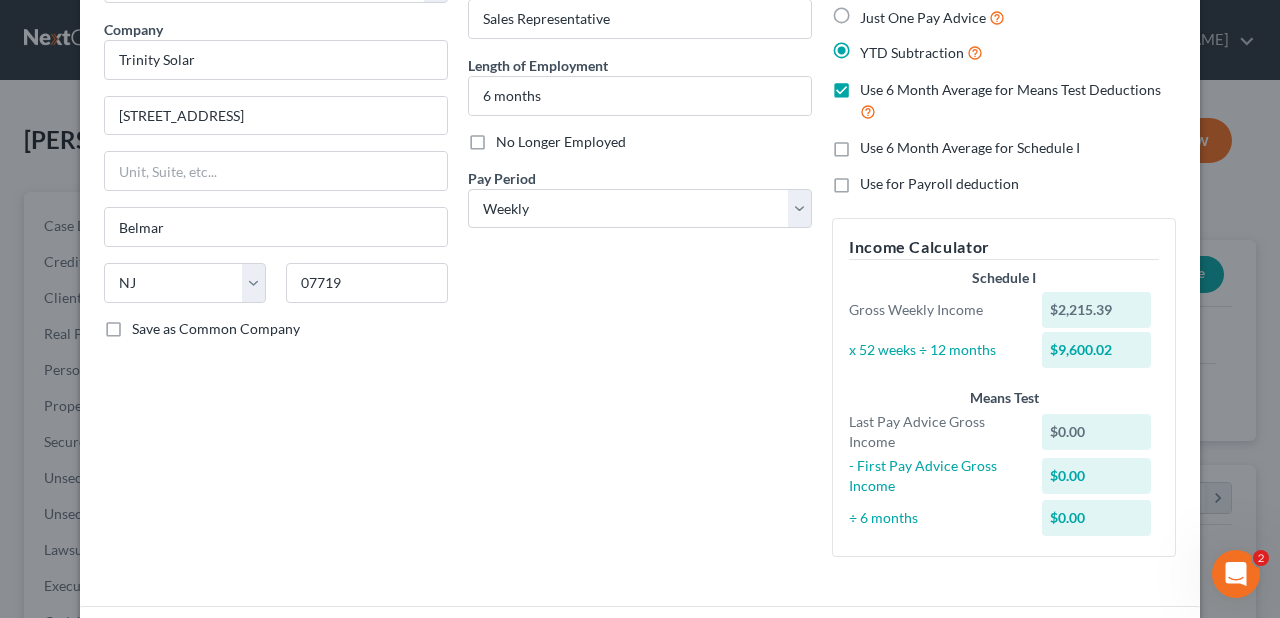 click on "Use 6 Month Average for Schedule I" at bounding box center [874, 144] 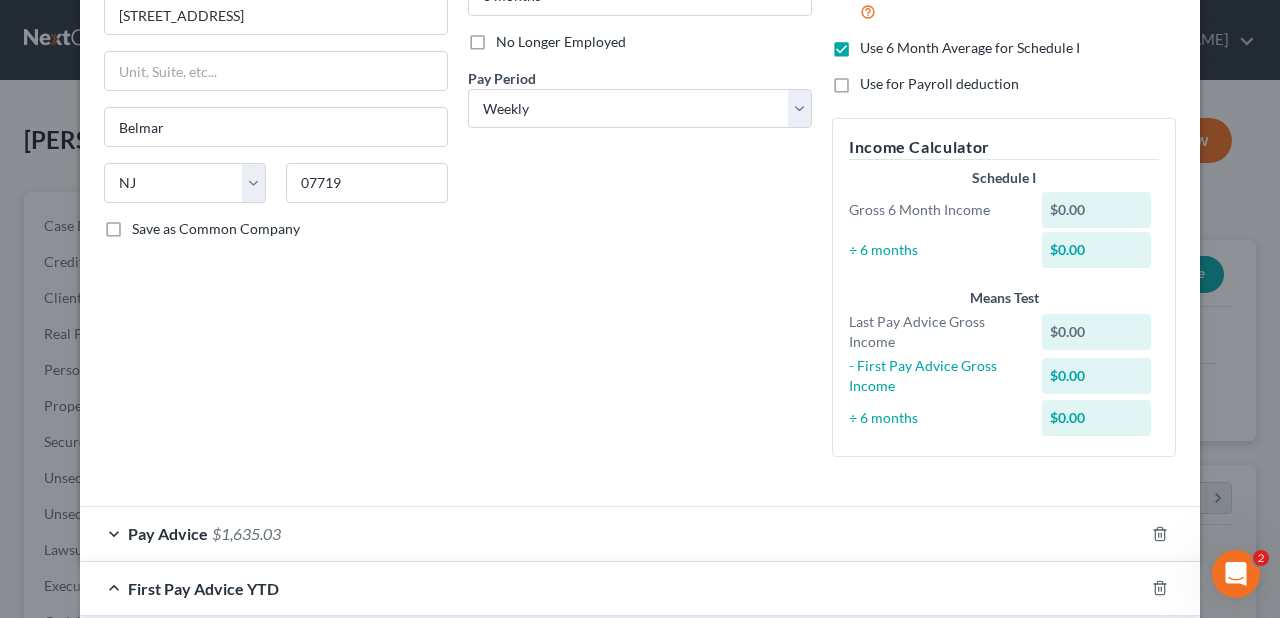 scroll, scrollTop: 150, scrollLeft: 0, axis: vertical 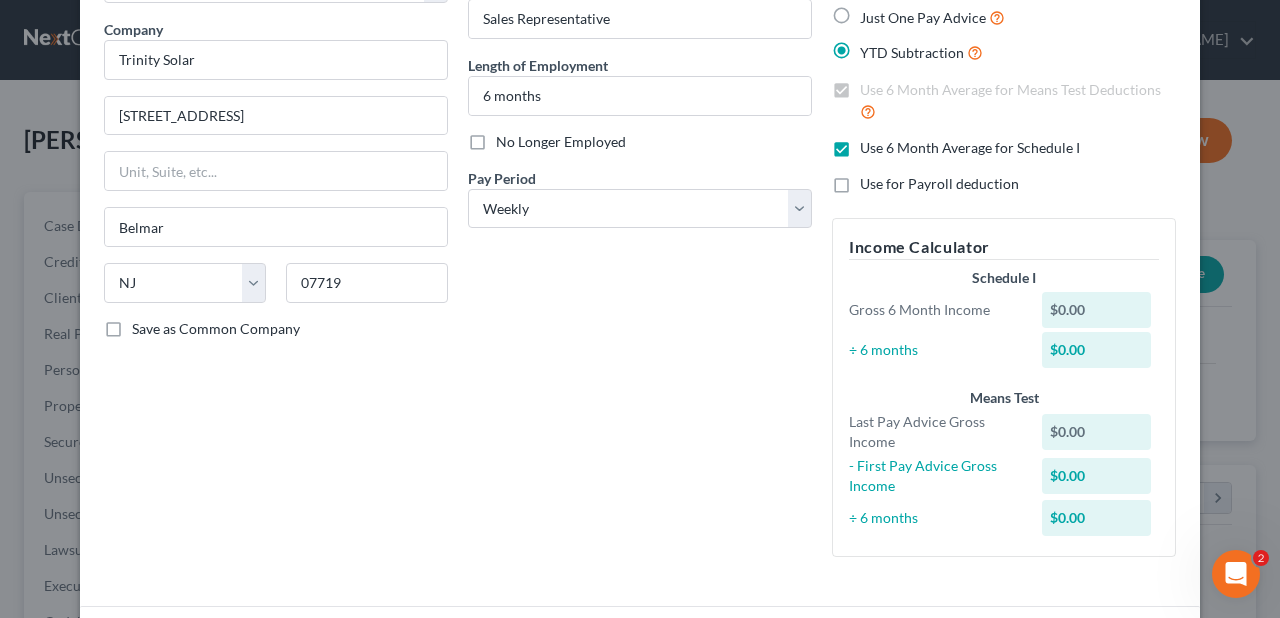click on "Use for Payroll deduction" at bounding box center (939, 184) 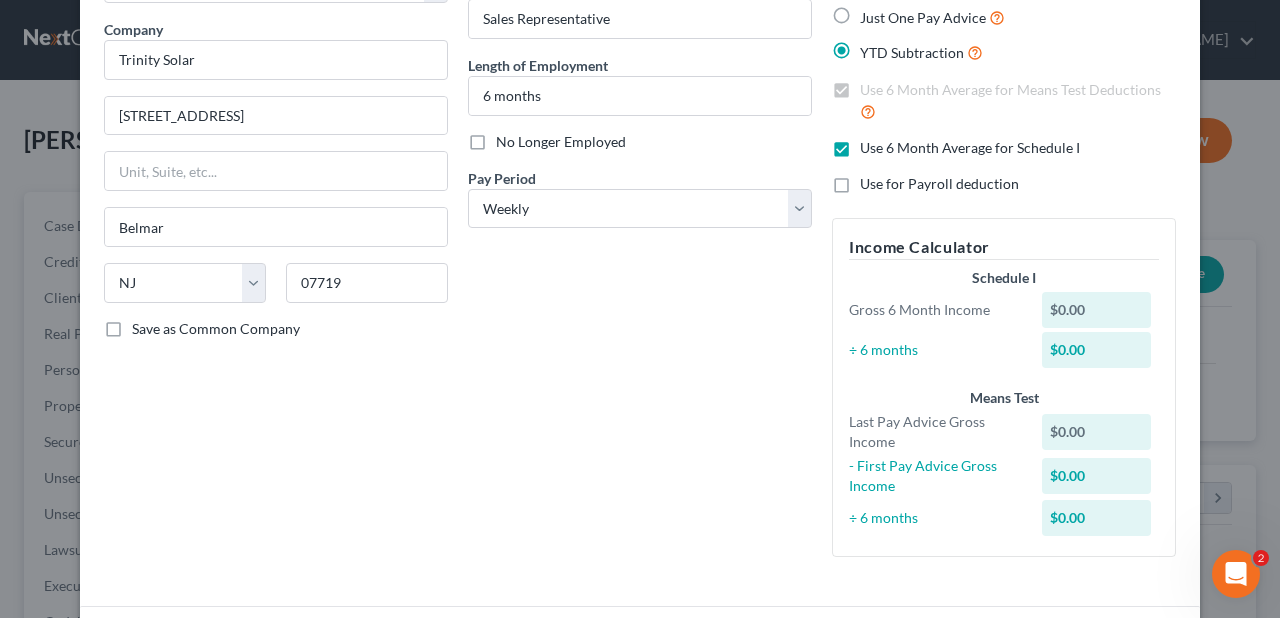 click on "Use for Payroll deduction" at bounding box center [874, 180] 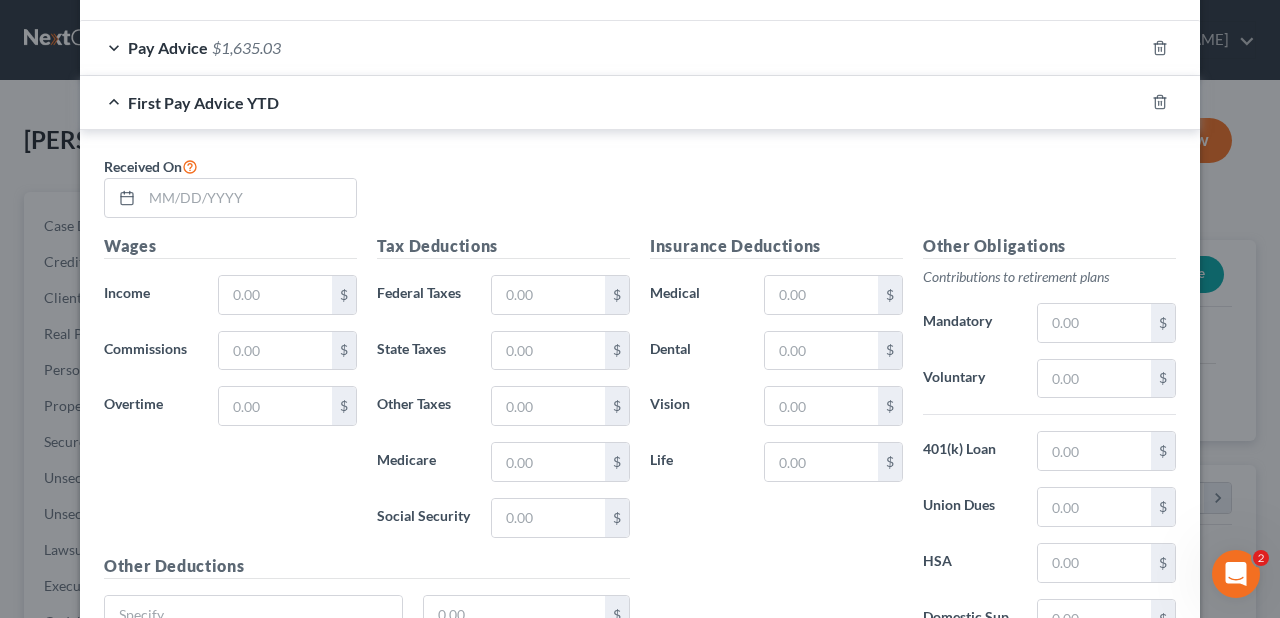 scroll, scrollTop: 836, scrollLeft: 0, axis: vertical 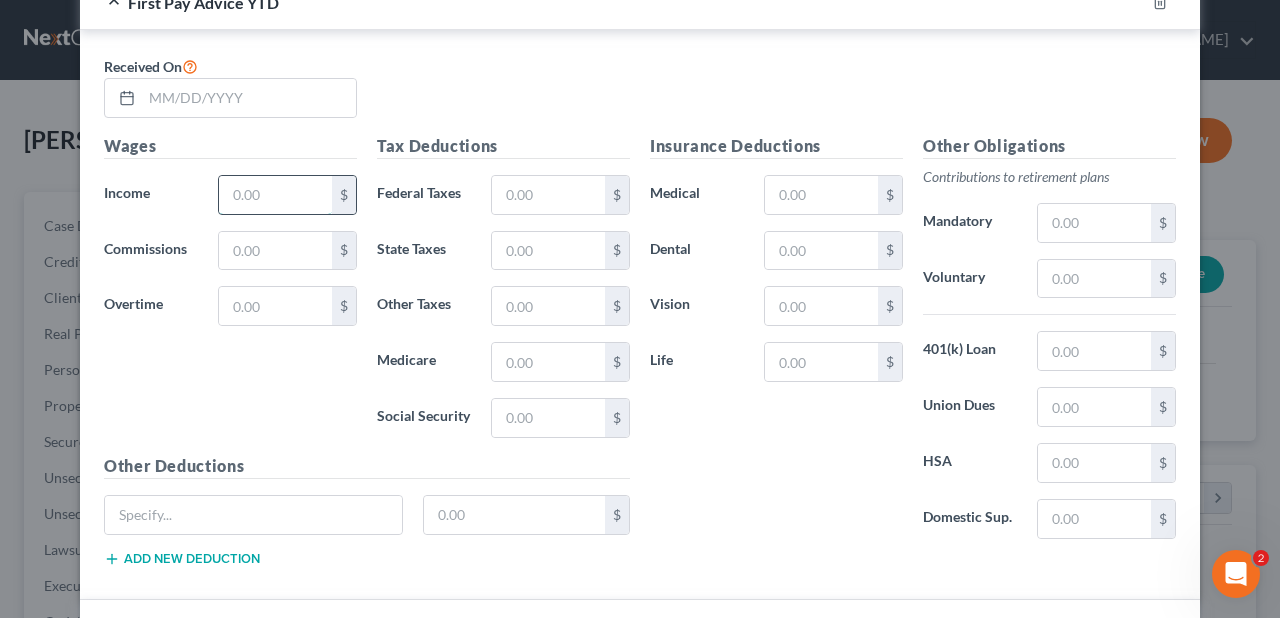 click at bounding box center [275, 195] 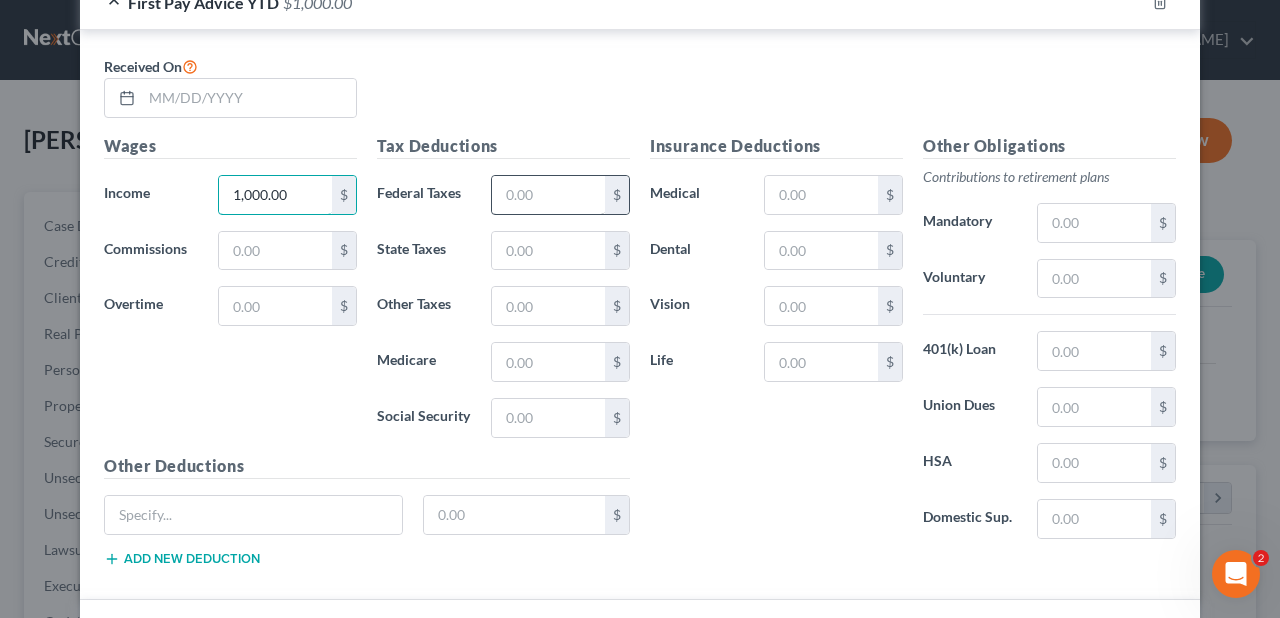 type on "1,000.00" 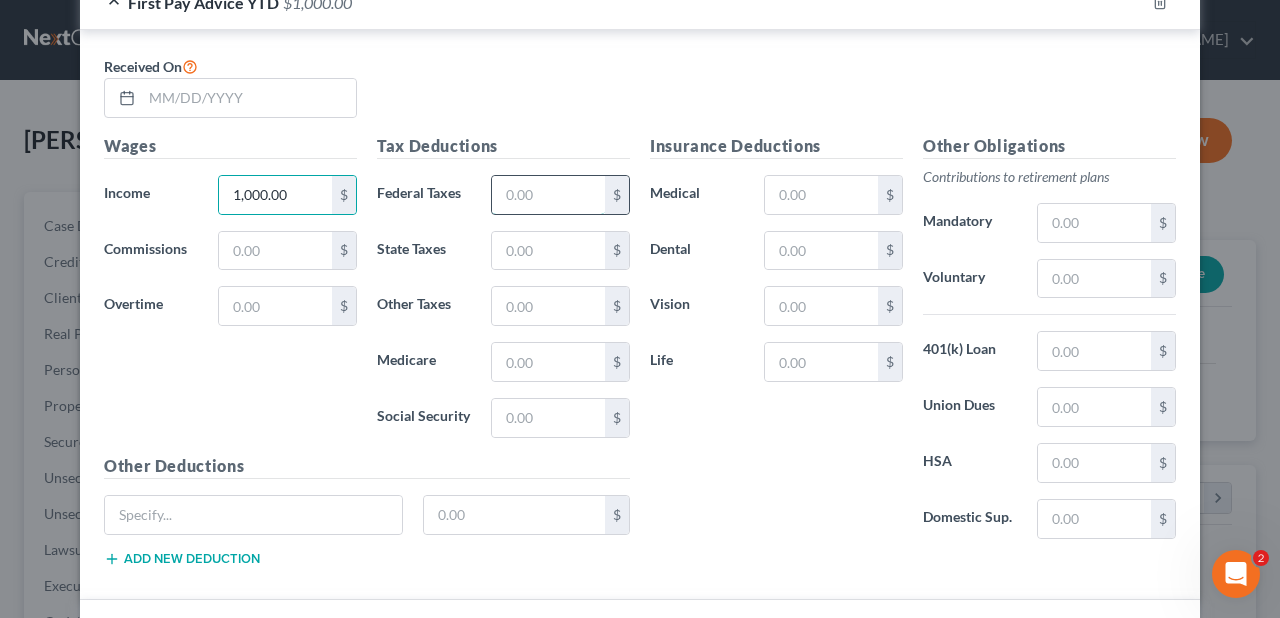 click at bounding box center [548, 195] 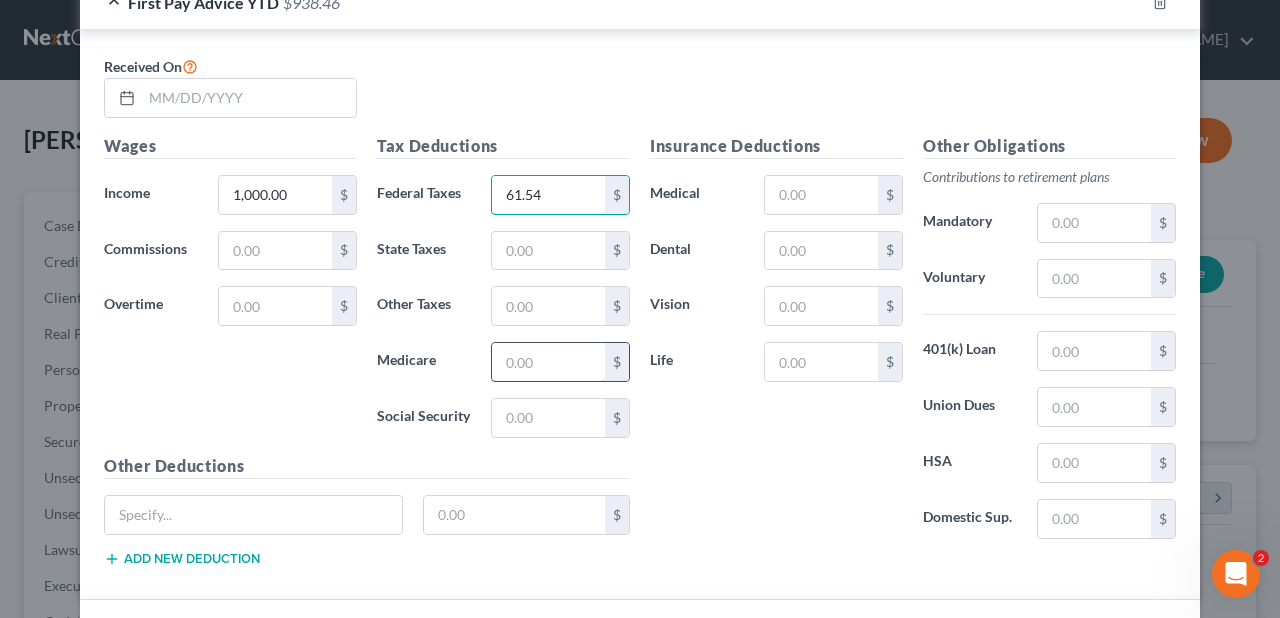 type on "61.54" 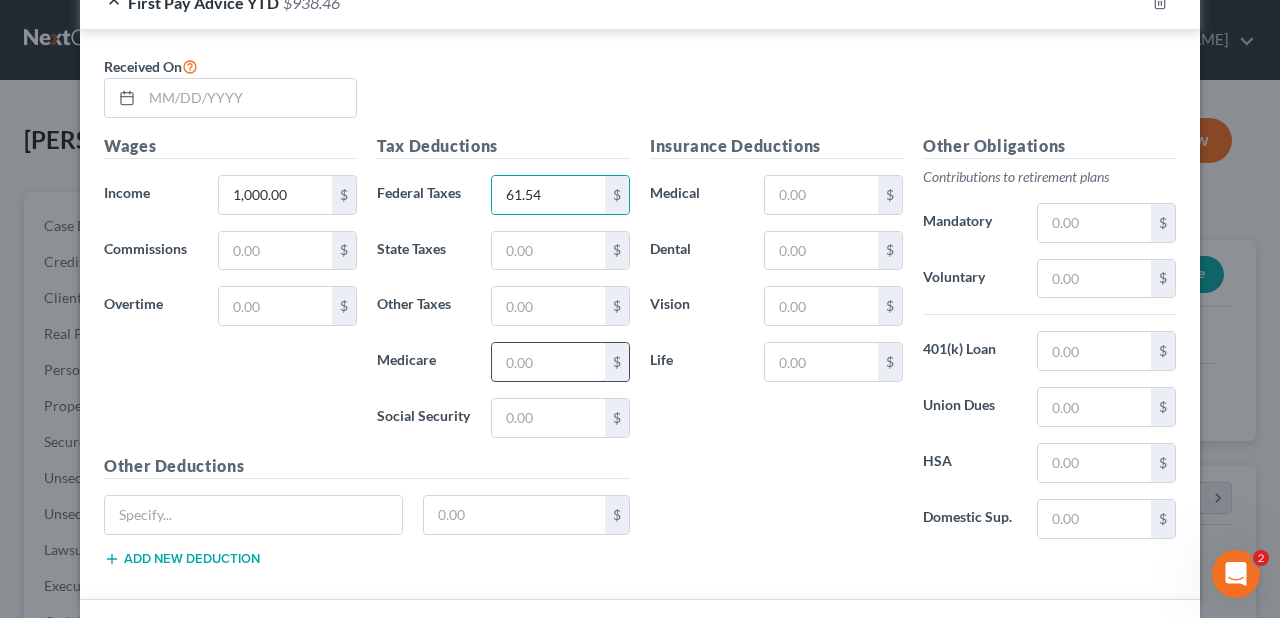 click at bounding box center (548, 362) 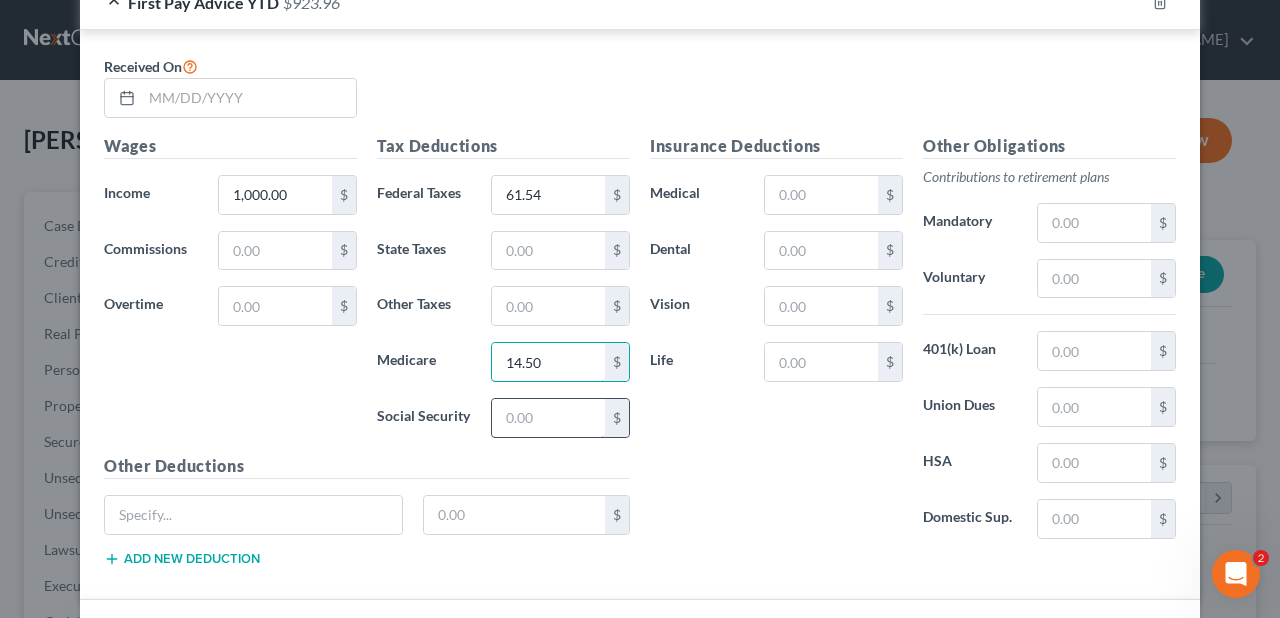 type on "14.50" 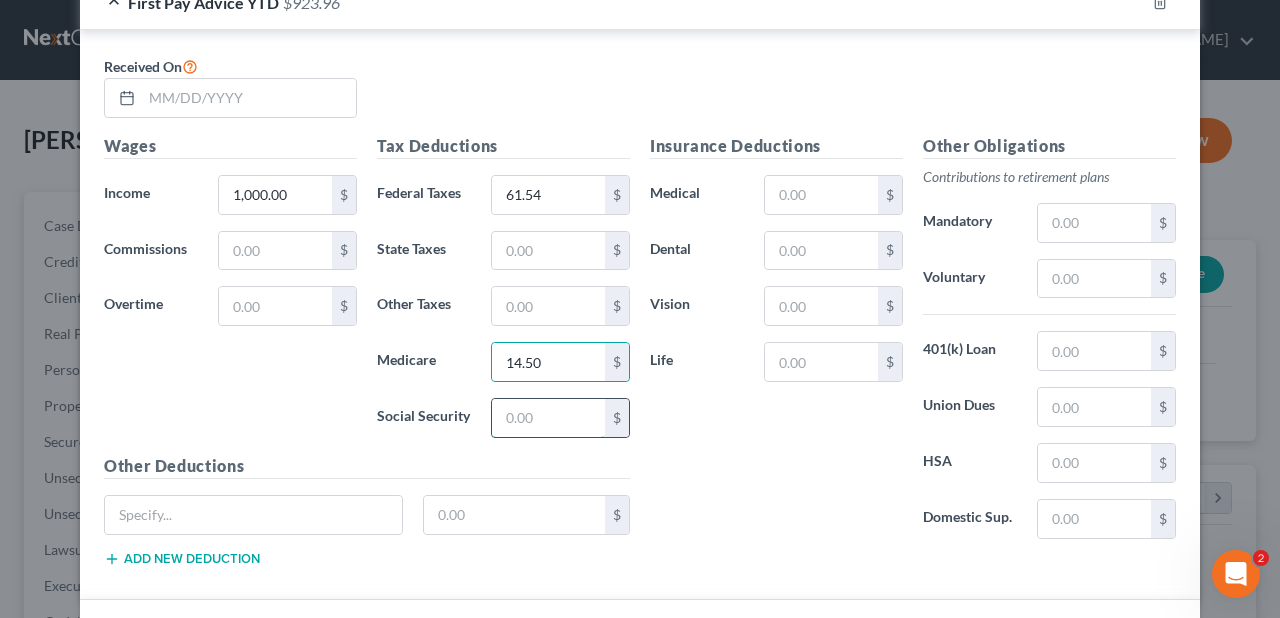 click at bounding box center [548, 418] 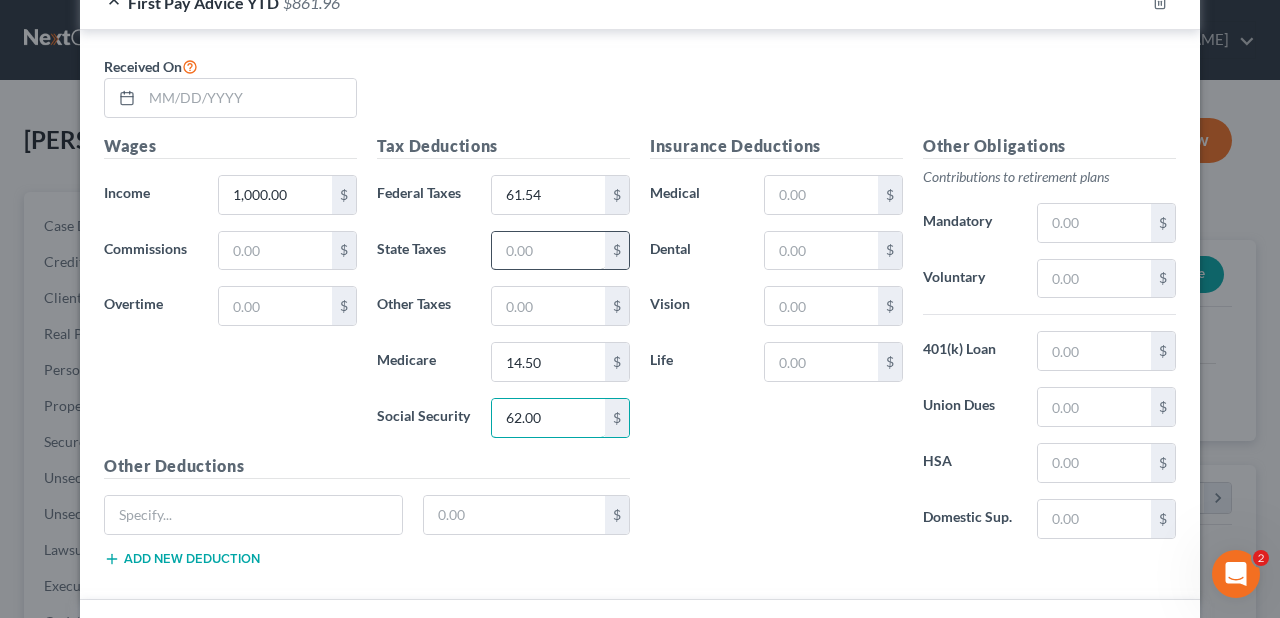 type on "62.00" 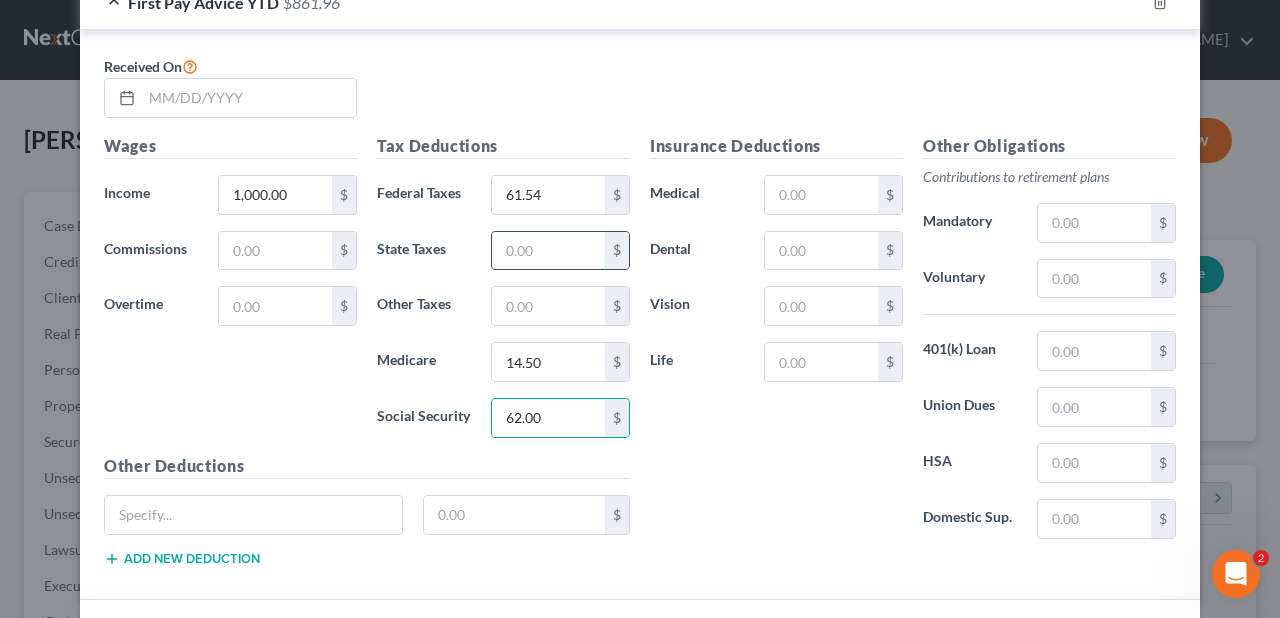 click at bounding box center [548, 251] 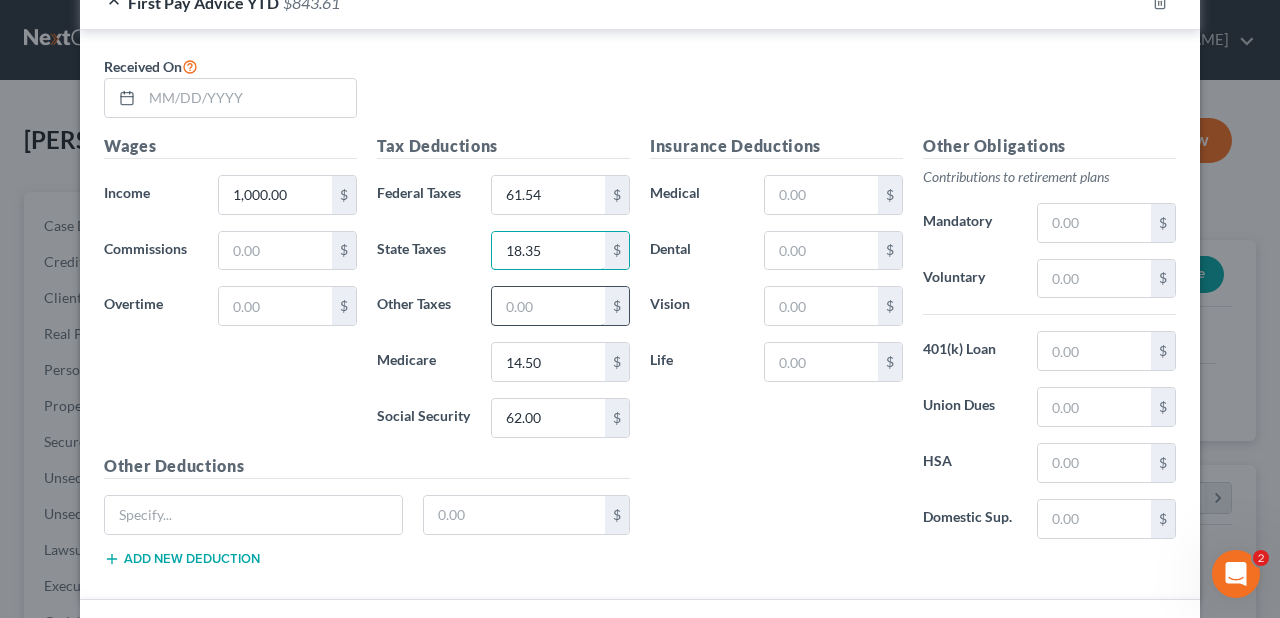 type on "18.35" 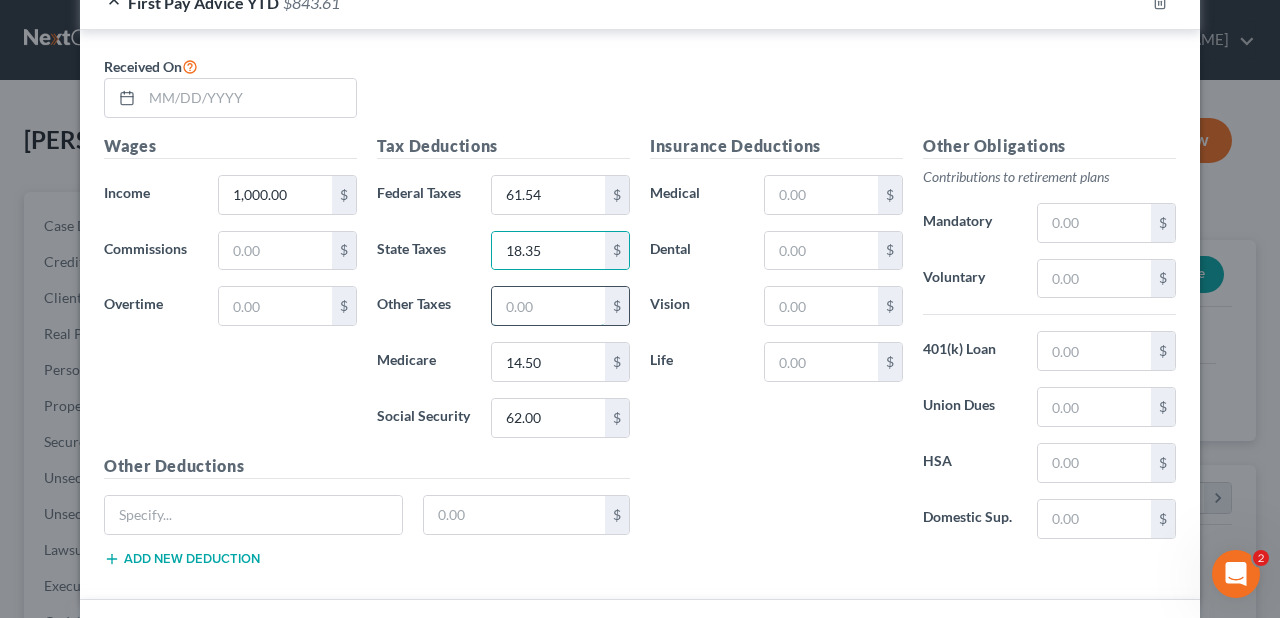 click at bounding box center (548, 306) 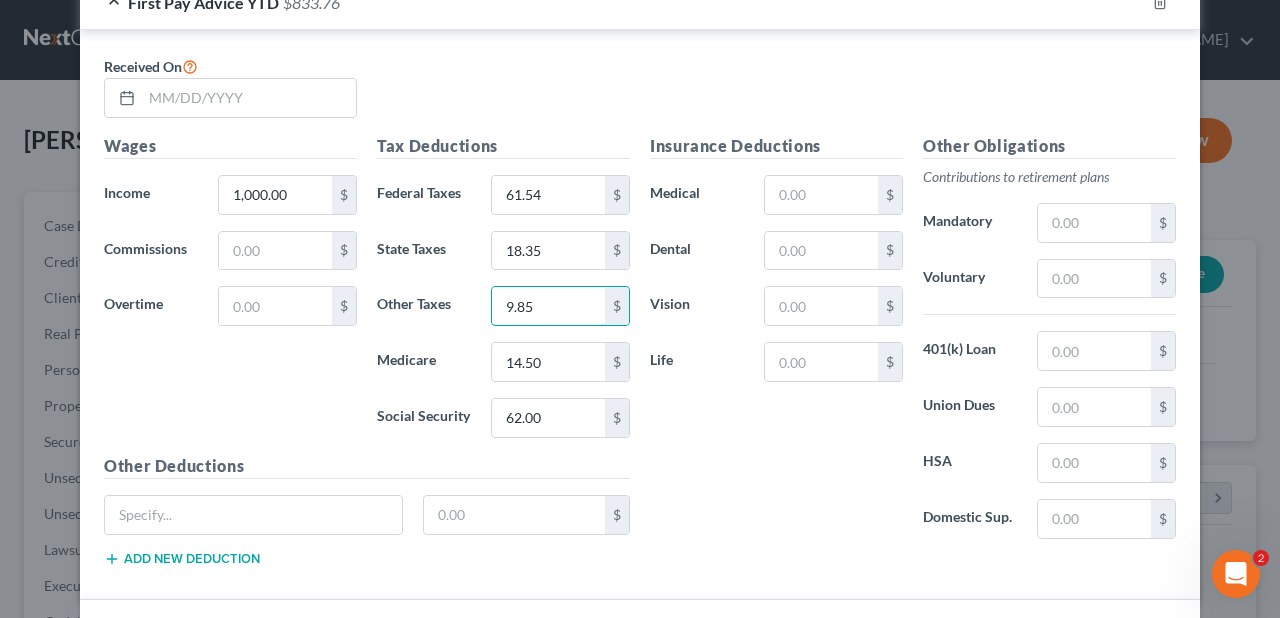 type on "9.85" 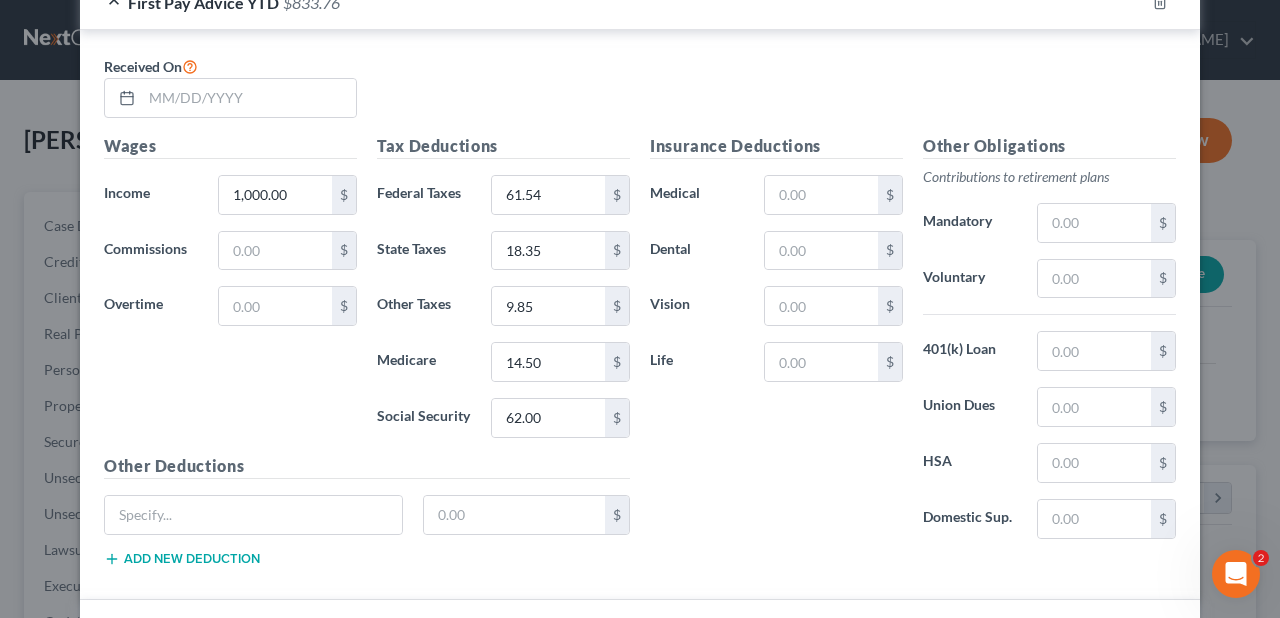 click on "Insurance Deductions Medical $ Dental $ Vision $ Life $" at bounding box center (776, 344) 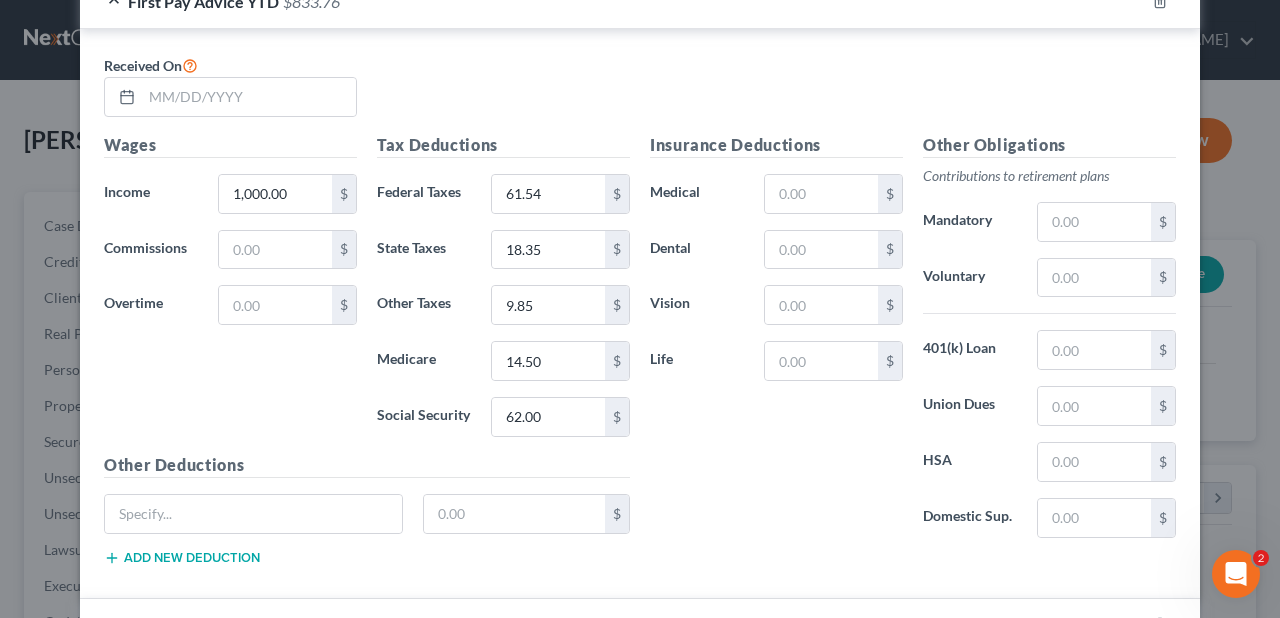 scroll, scrollTop: 836, scrollLeft: 0, axis: vertical 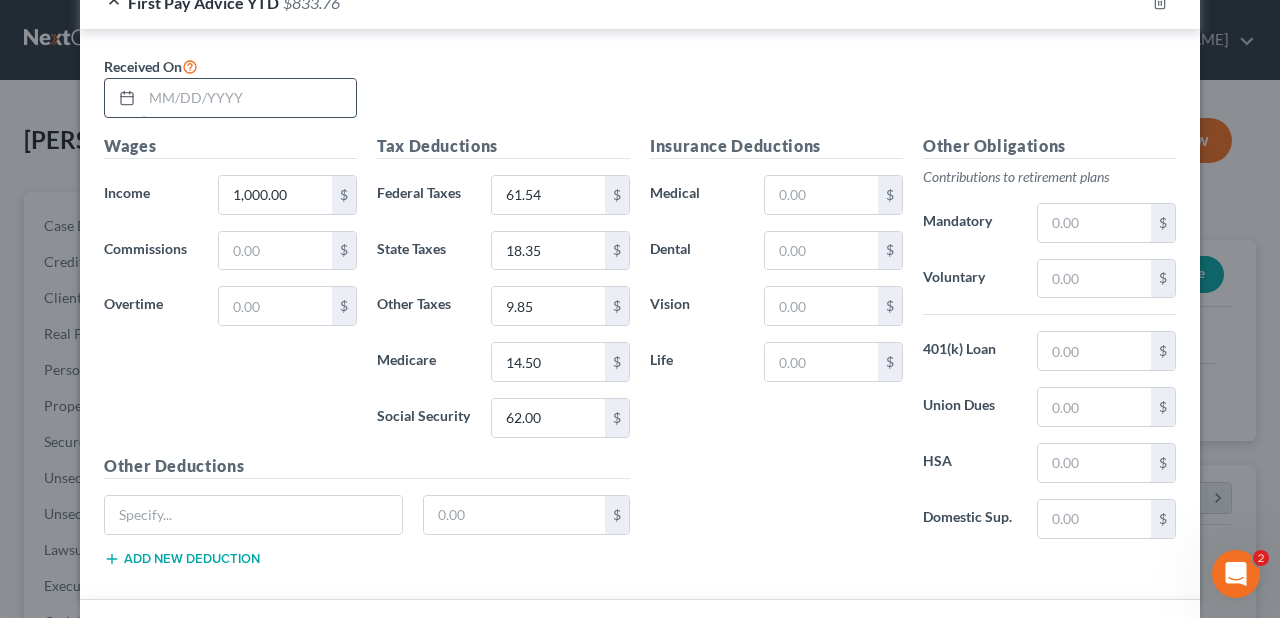 click at bounding box center (249, 98) 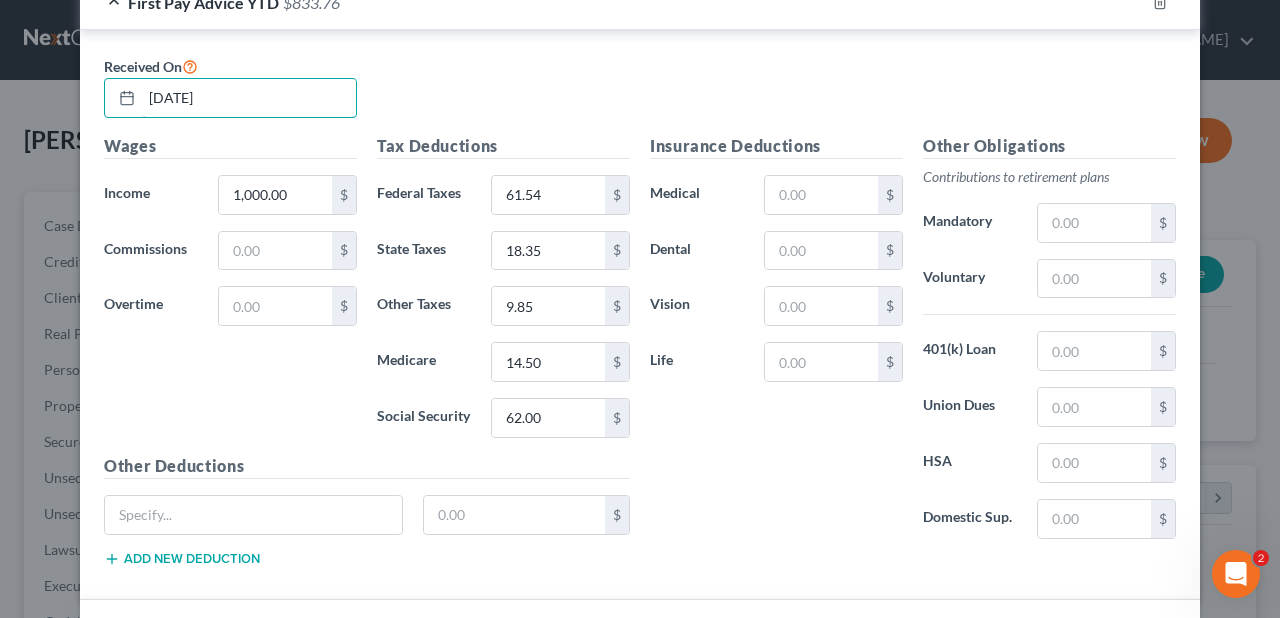 type on "[DATE]" 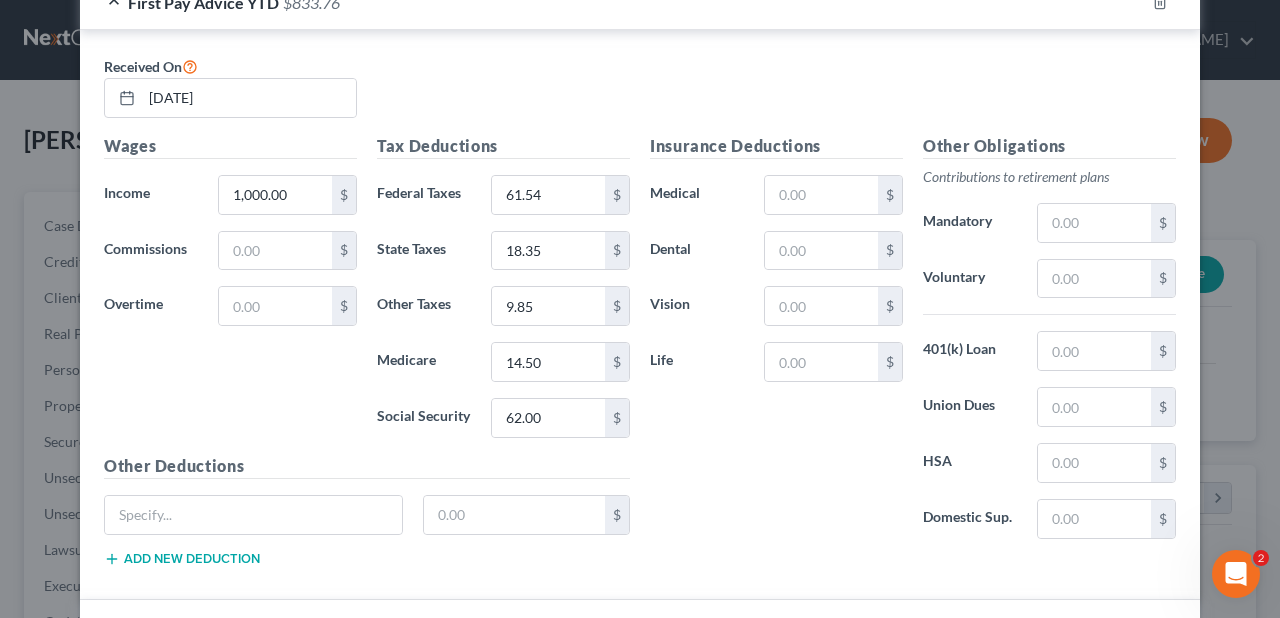 click on "Received On          [DATE]" at bounding box center [640, 94] 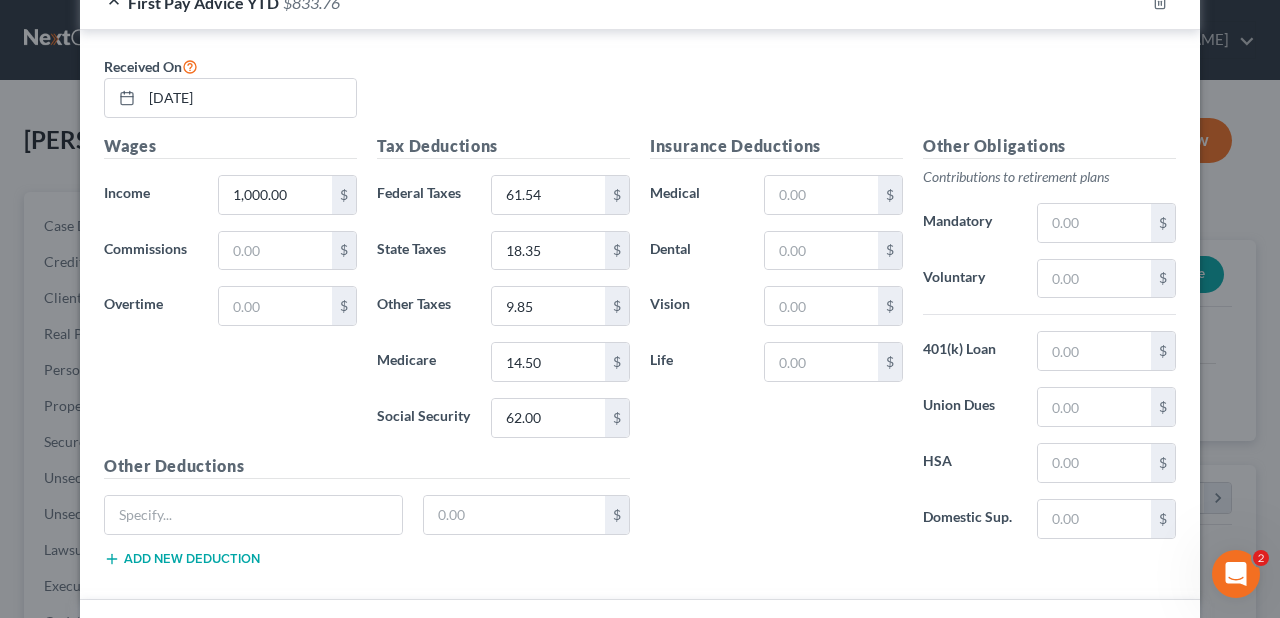click on "Insurance Deductions Medical $ Dental $ Vision $ Life $" at bounding box center (776, 344) 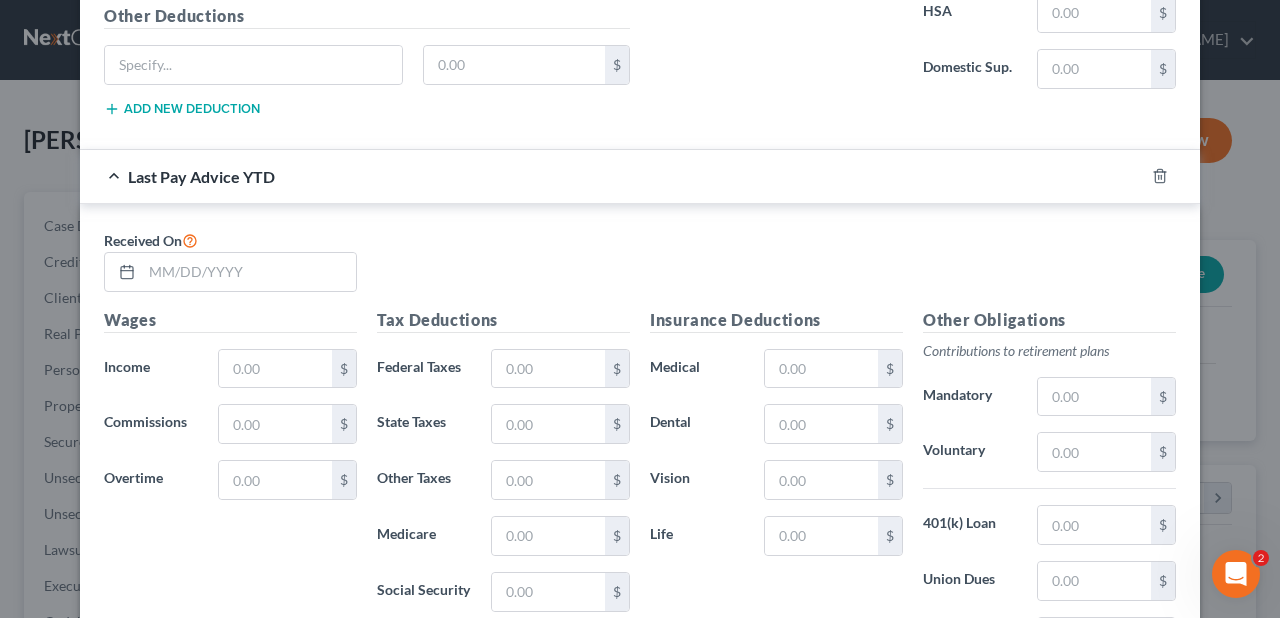 scroll, scrollTop: 1336, scrollLeft: 0, axis: vertical 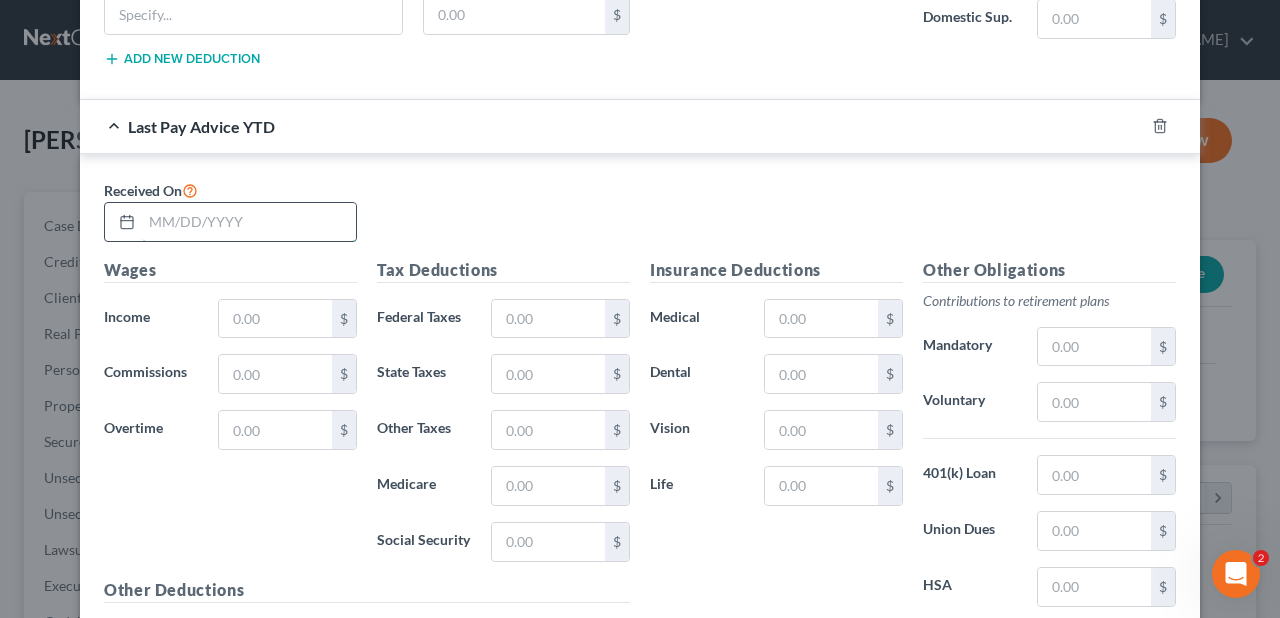 click at bounding box center [249, 222] 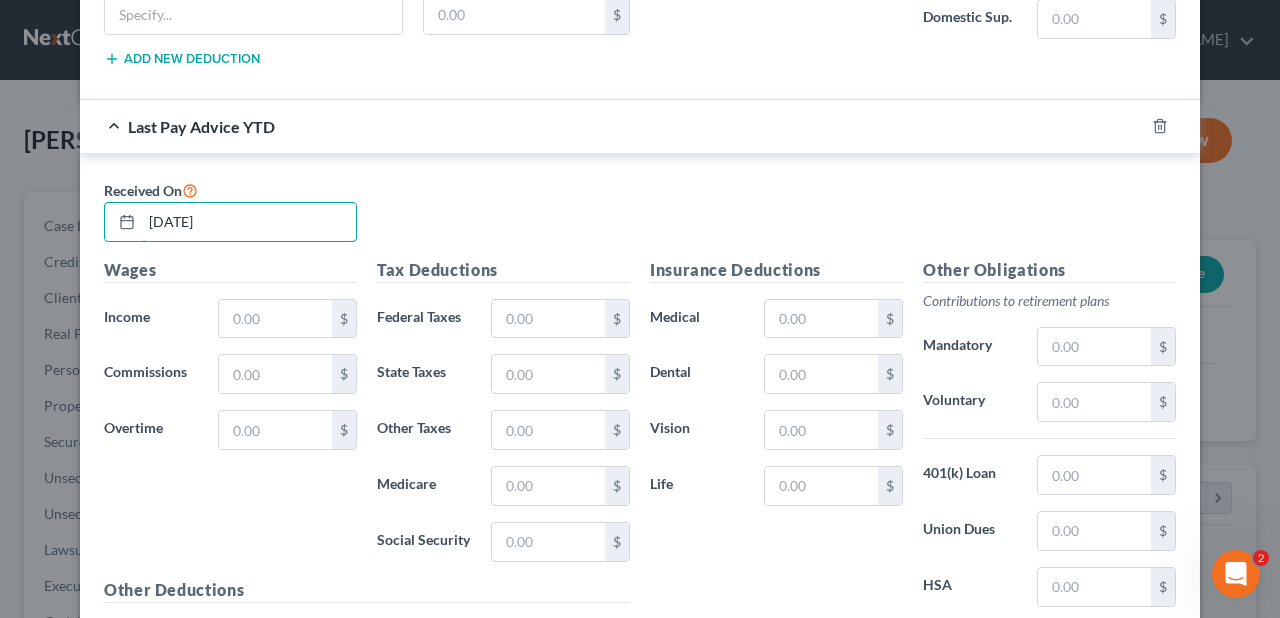 type on "[DATE]" 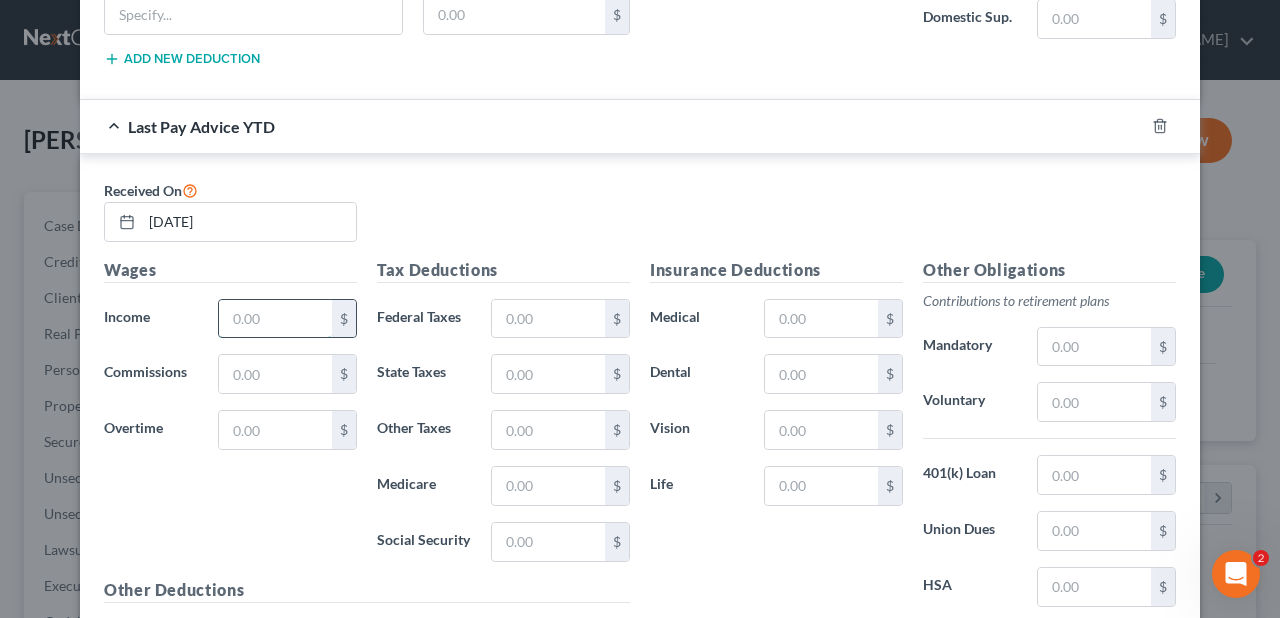 click at bounding box center (275, 319) 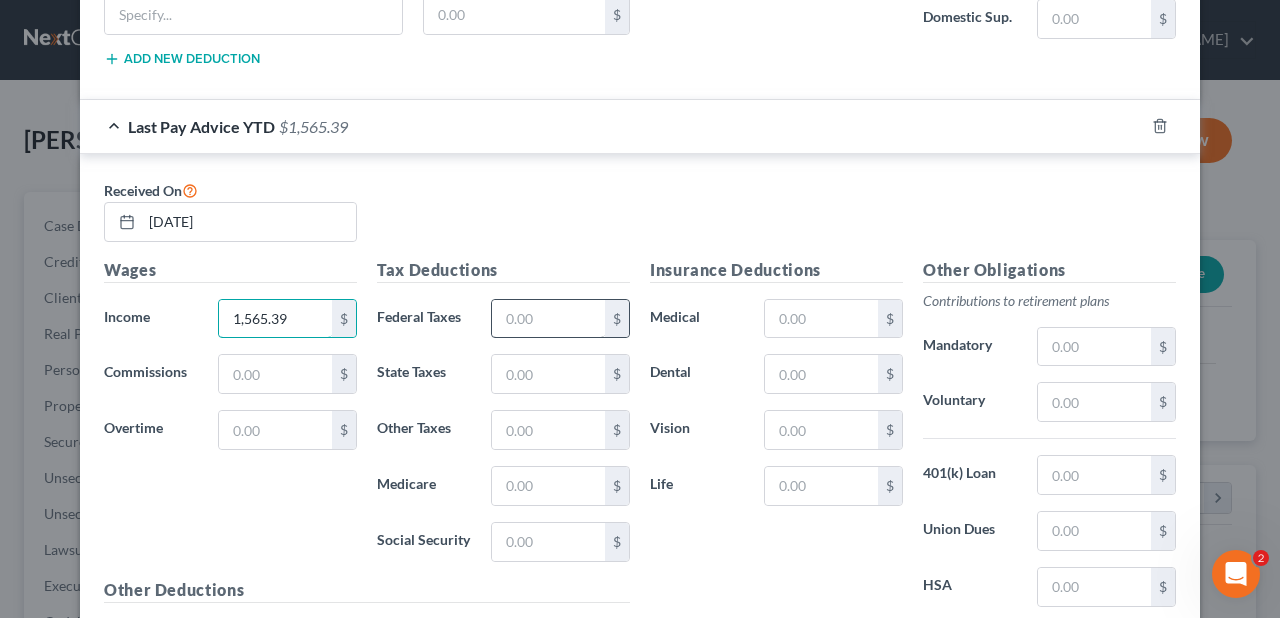 type on "1,565.39" 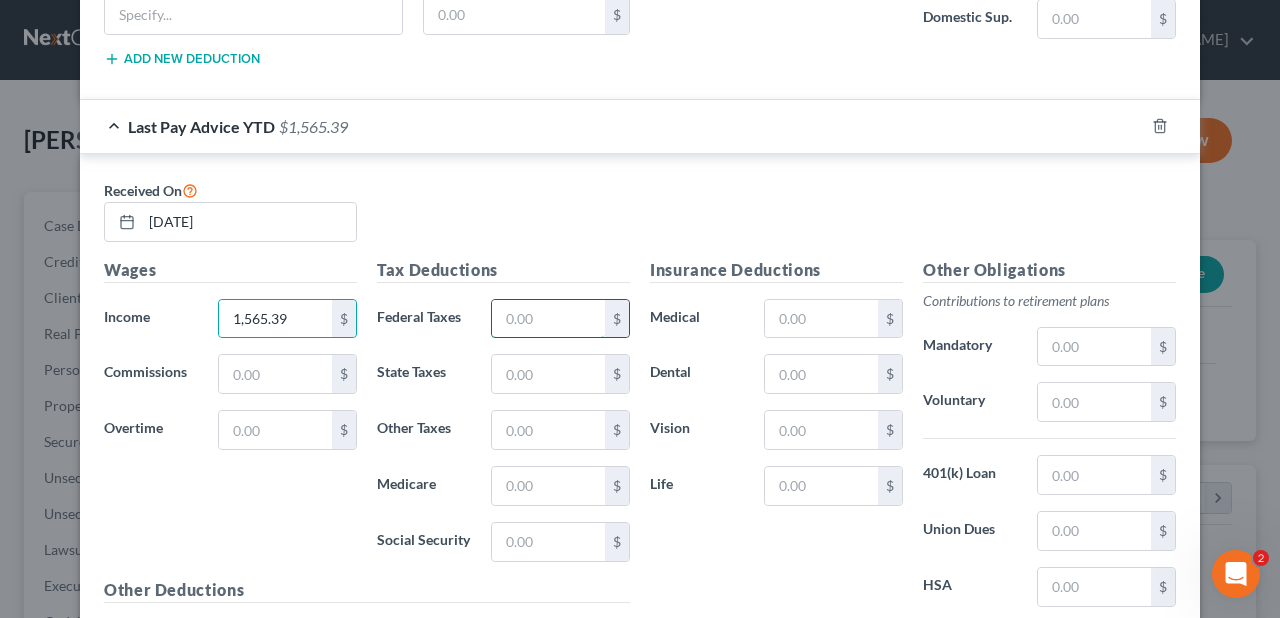 click at bounding box center (548, 319) 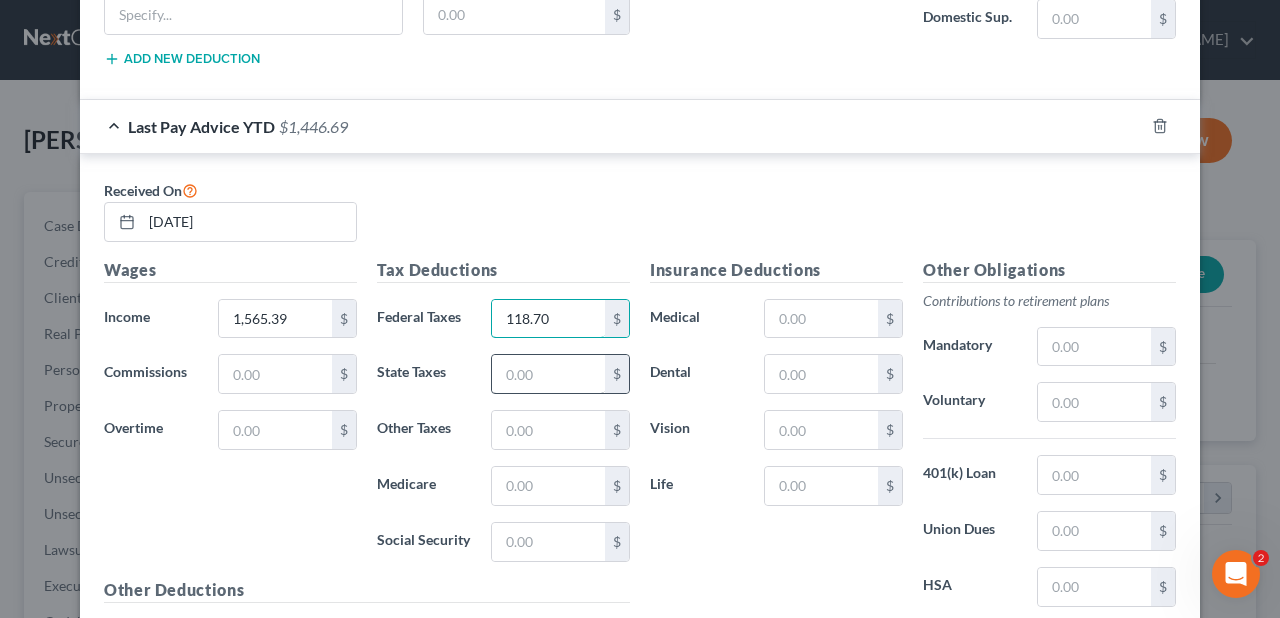 type on "118.70" 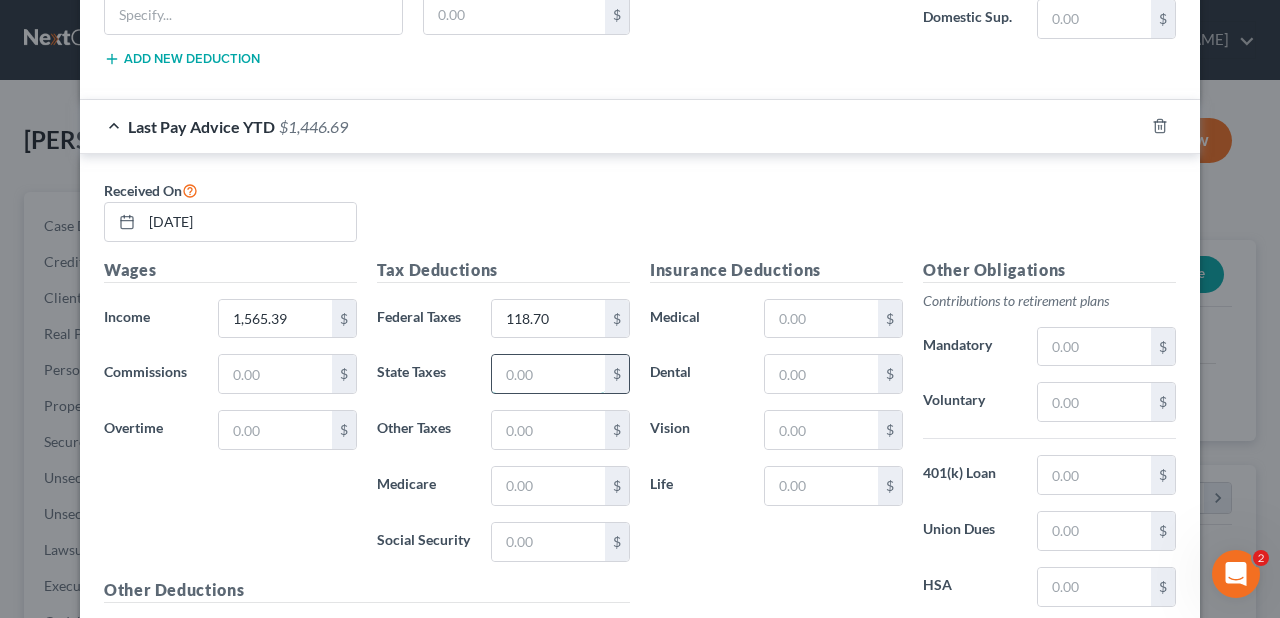 click at bounding box center [548, 374] 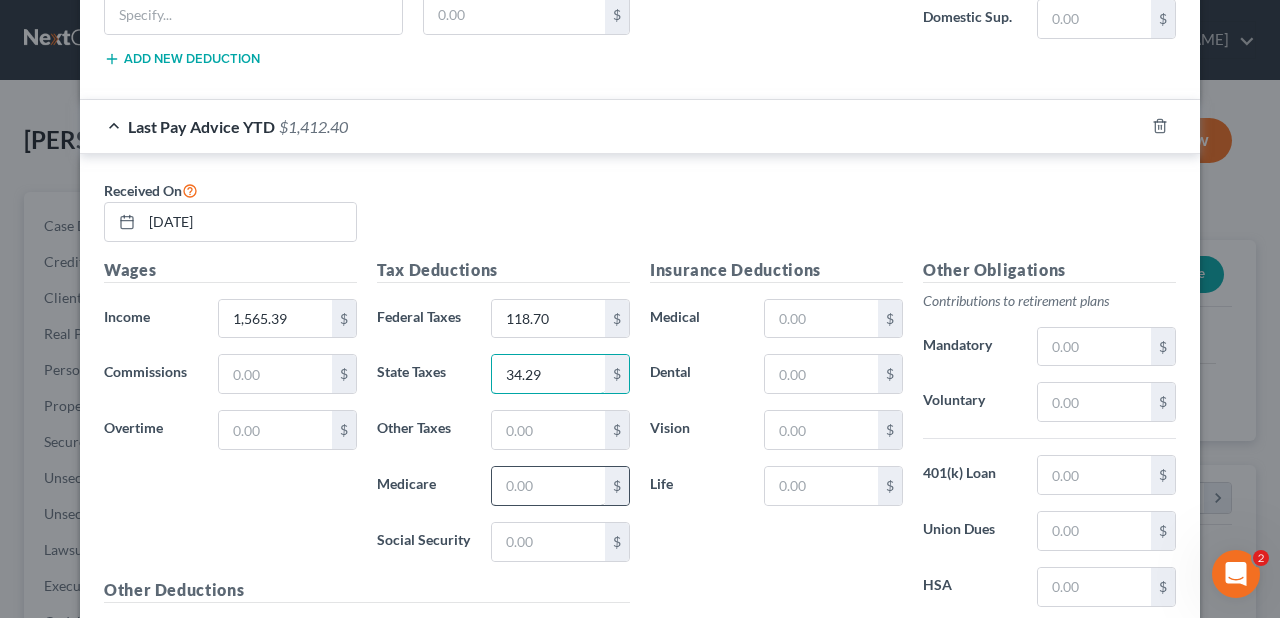 type on "34.29" 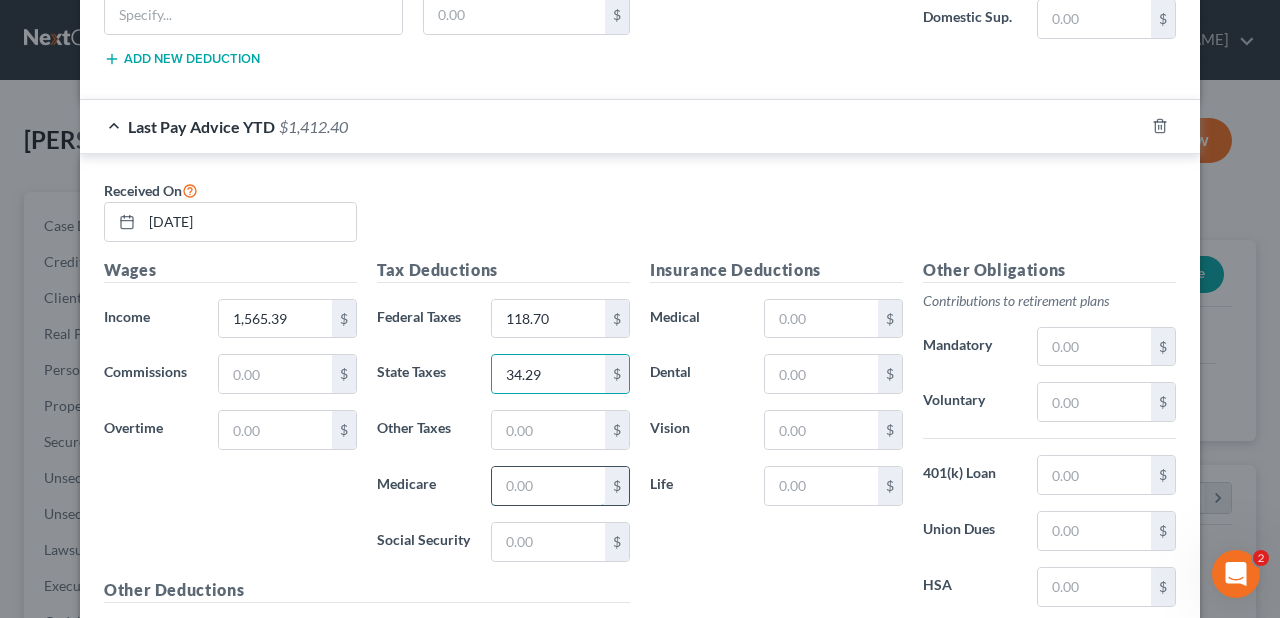 click at bounding box center (548, 486) 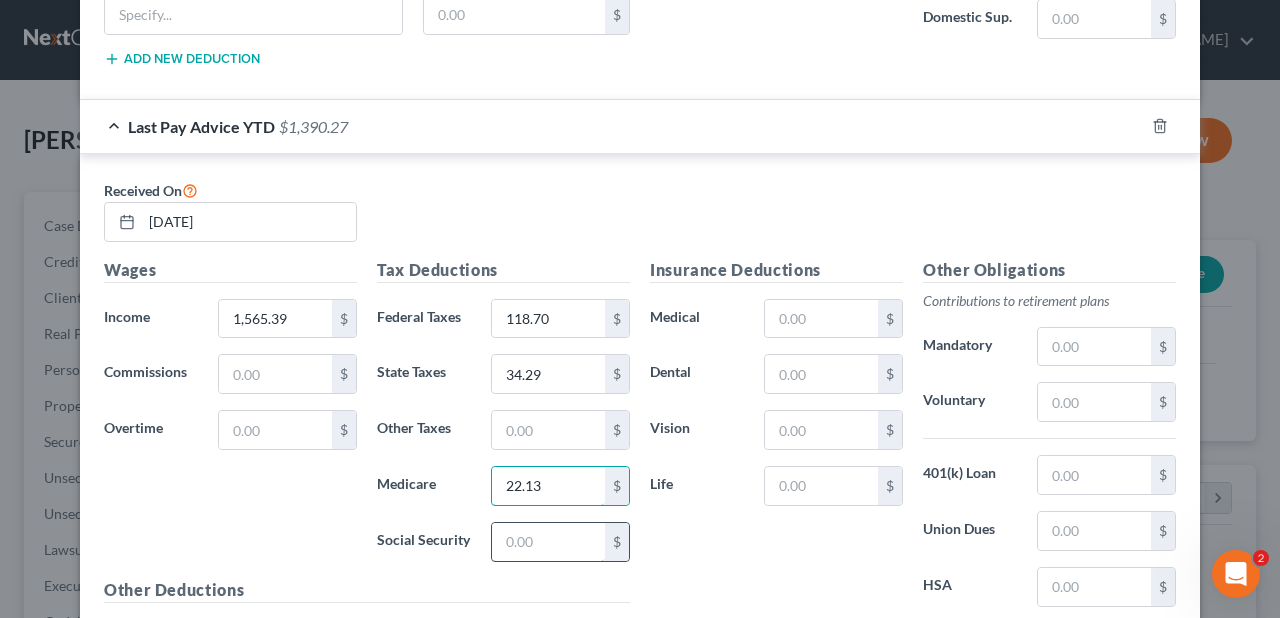 type on "22.13" 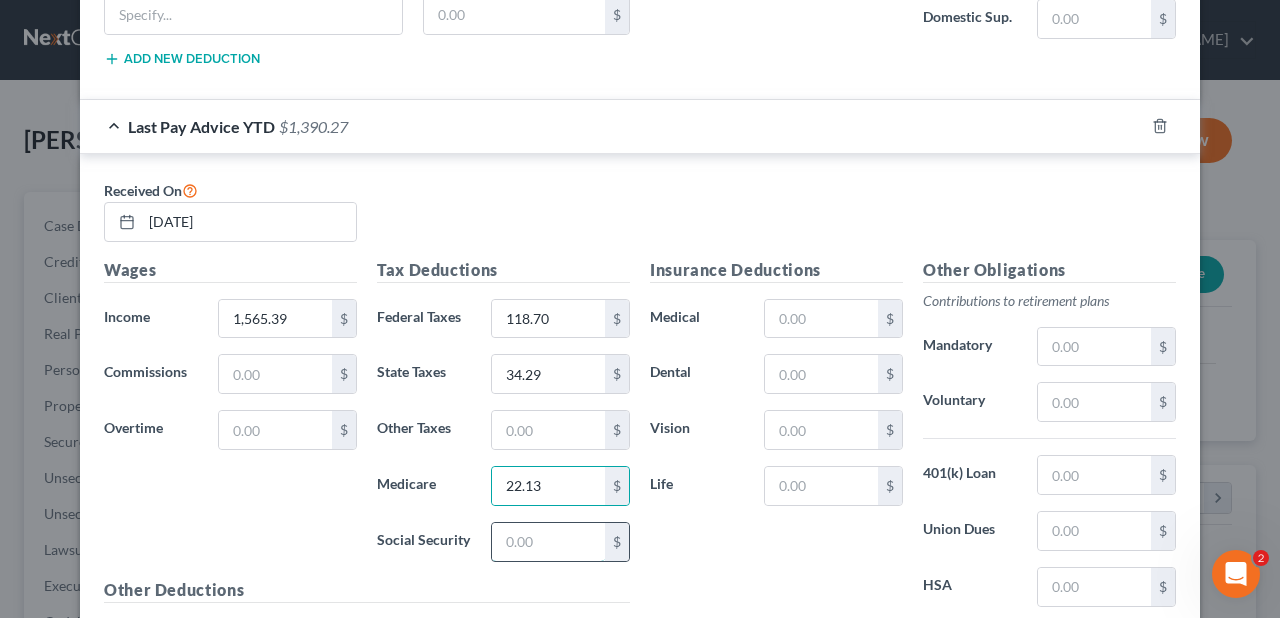 click at bounding box center [548, 542] 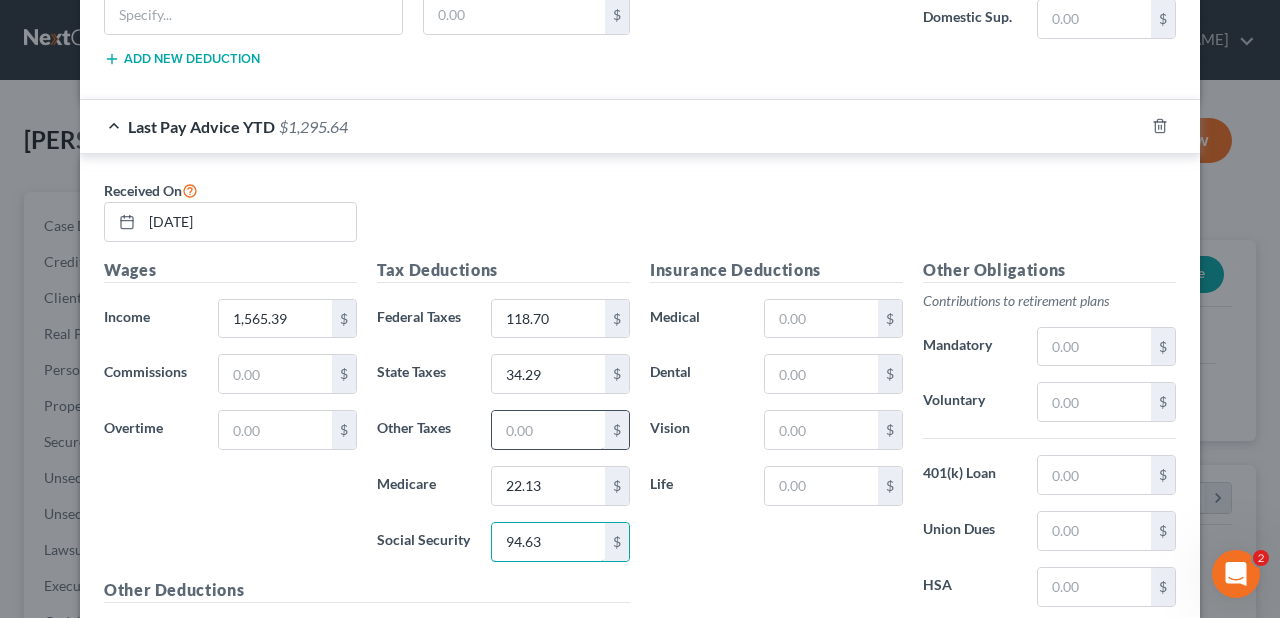 type on "94.63" 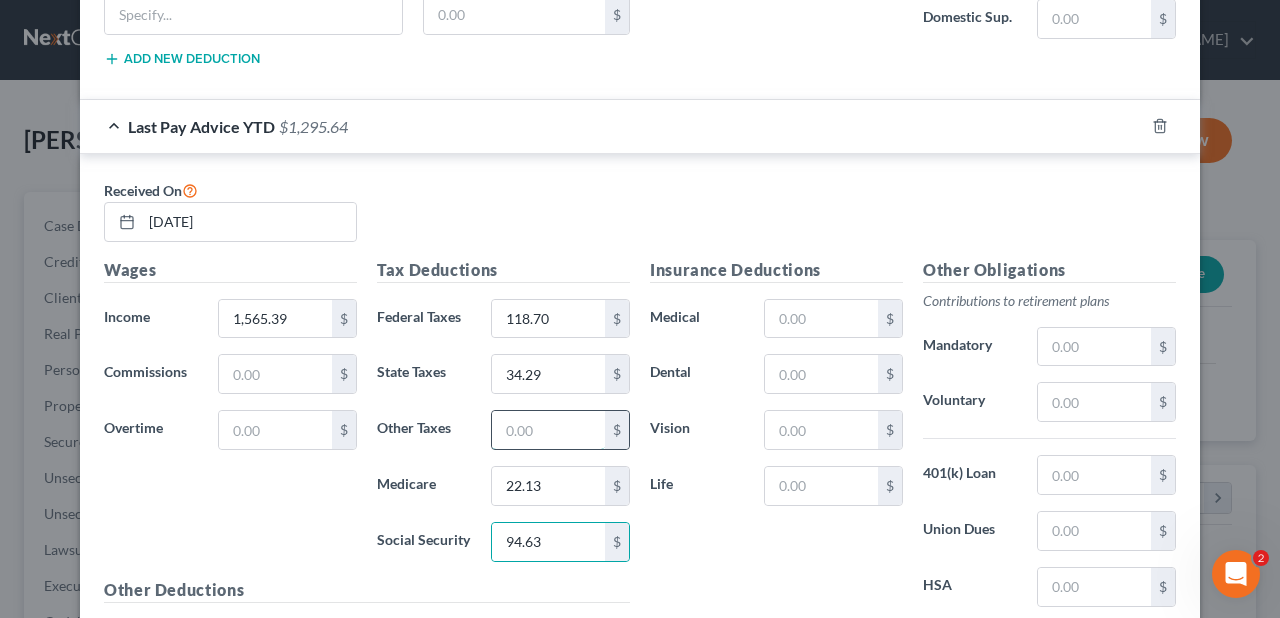 click at bounding box center (548, 430) 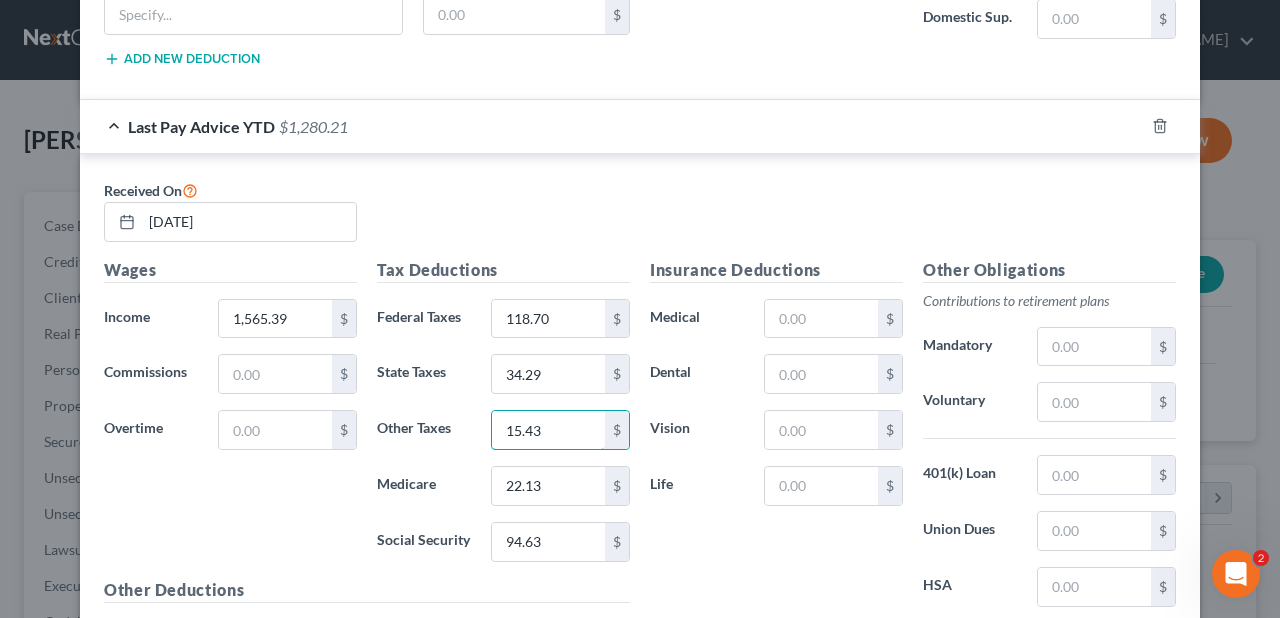 type on "15.43" 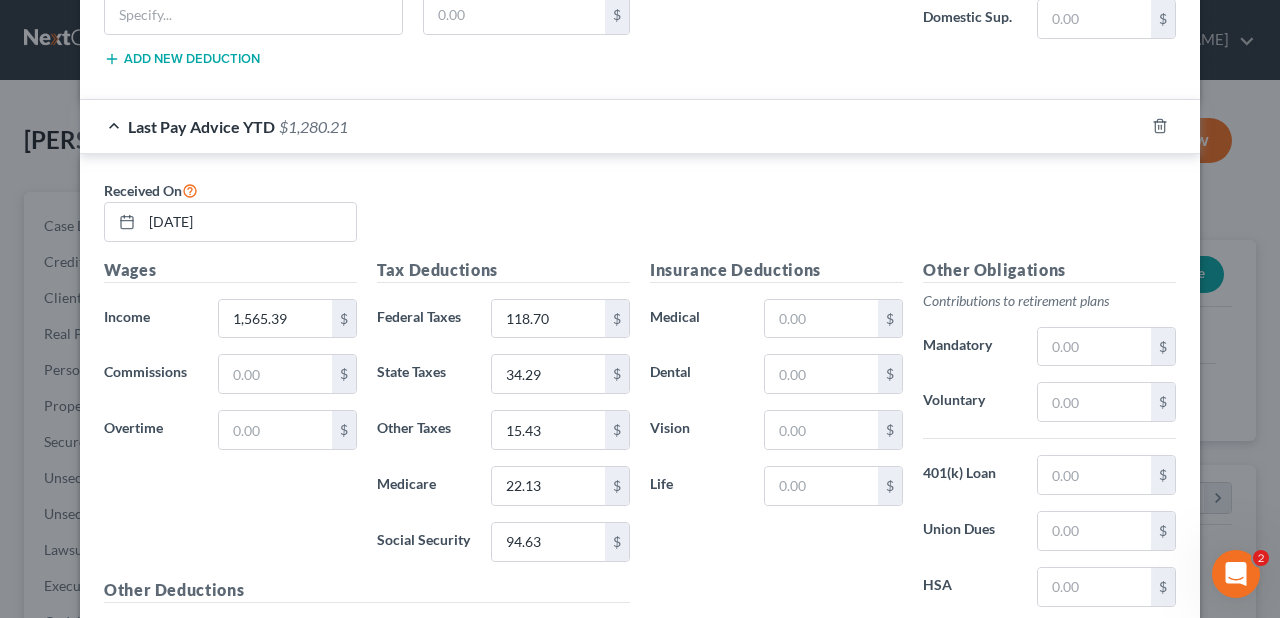 click on "Insurance Deductions Medical $ Dental $ Vision $ Life $" at bounding box center [776, 468] 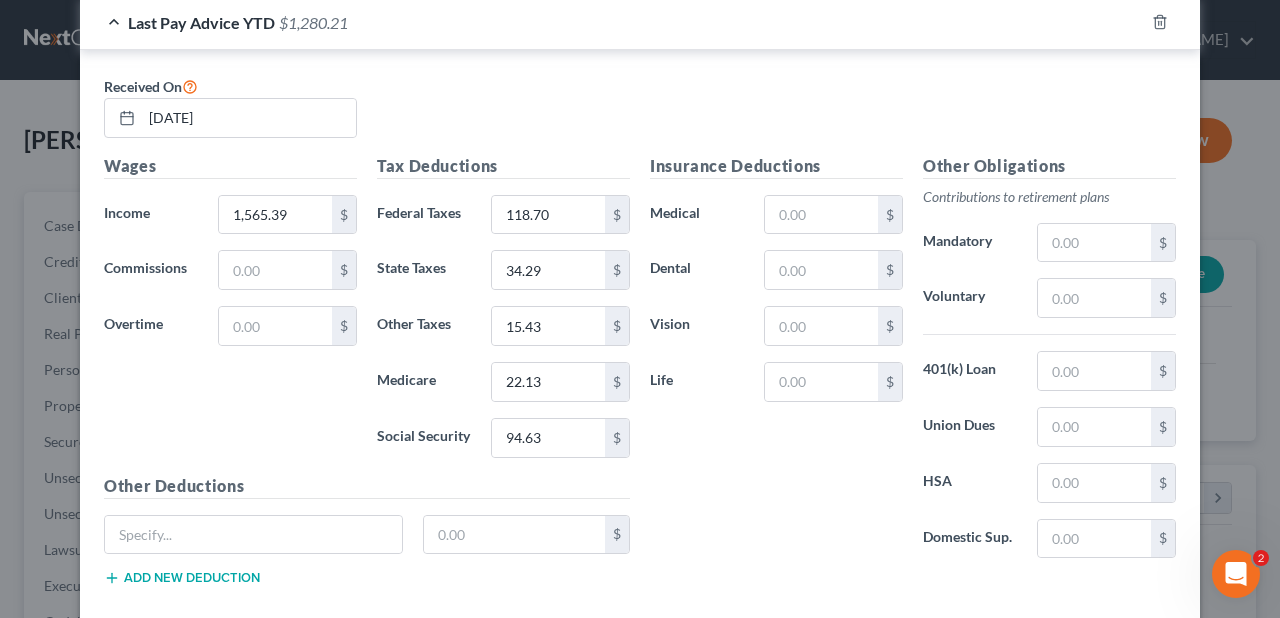 scroll, scrollTop: 1536, scrollLeft: 0, axis: vertical 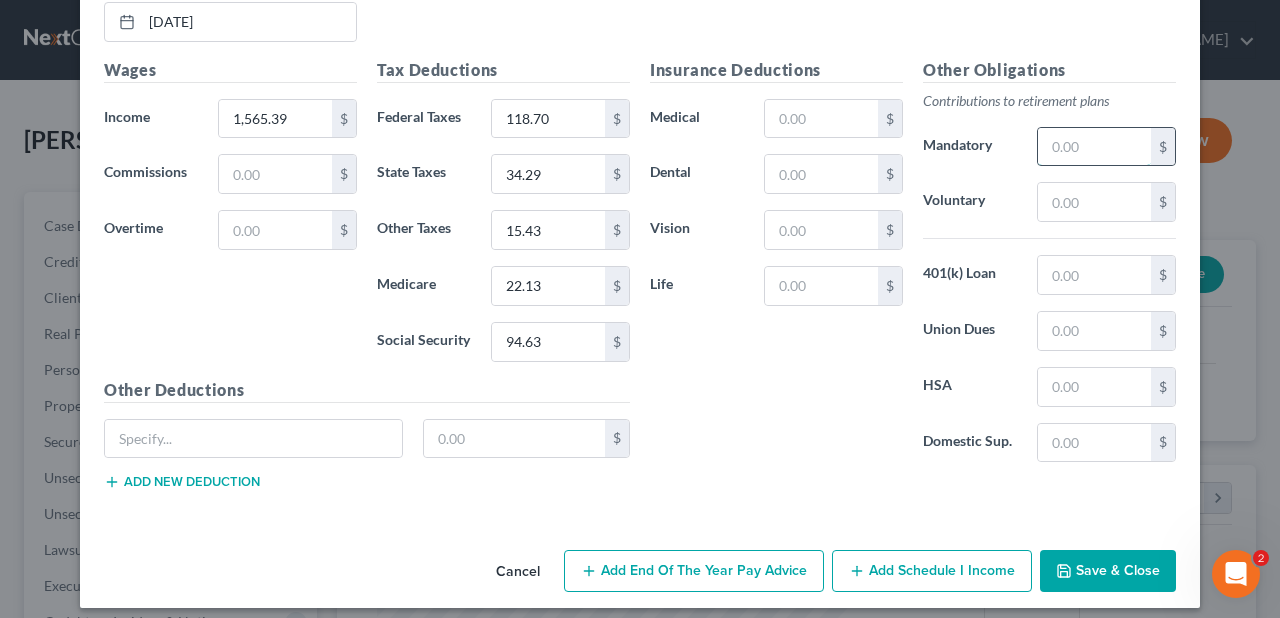 click at bounding box center [1094, 147] 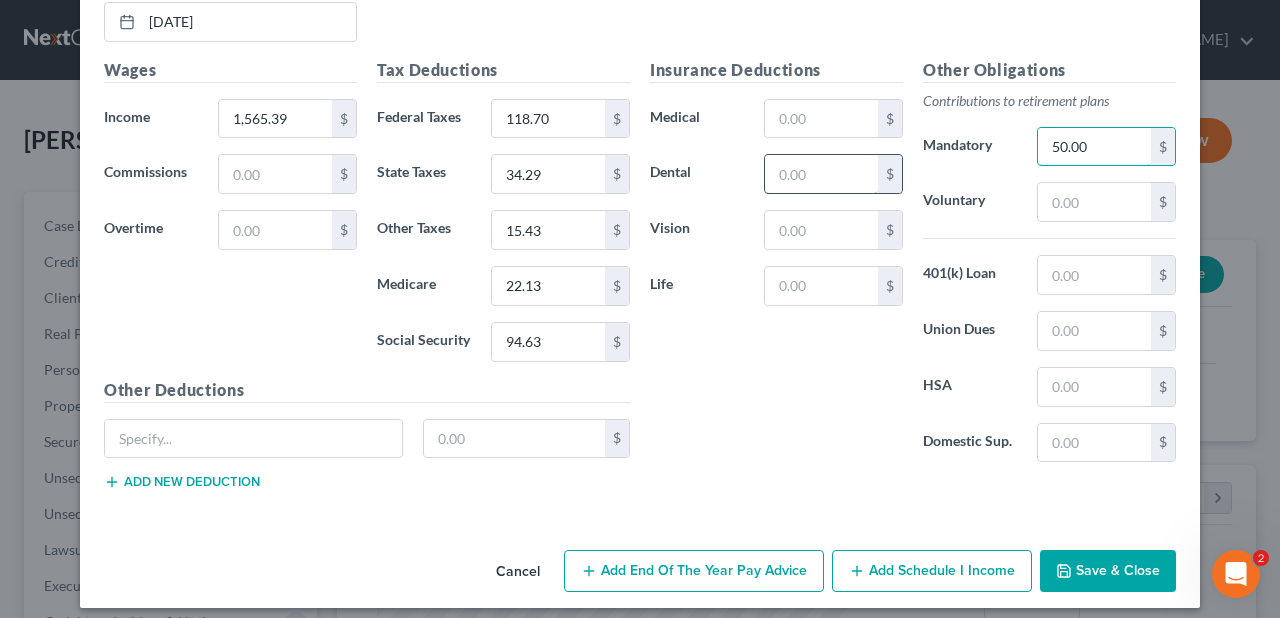 type on "50.00" 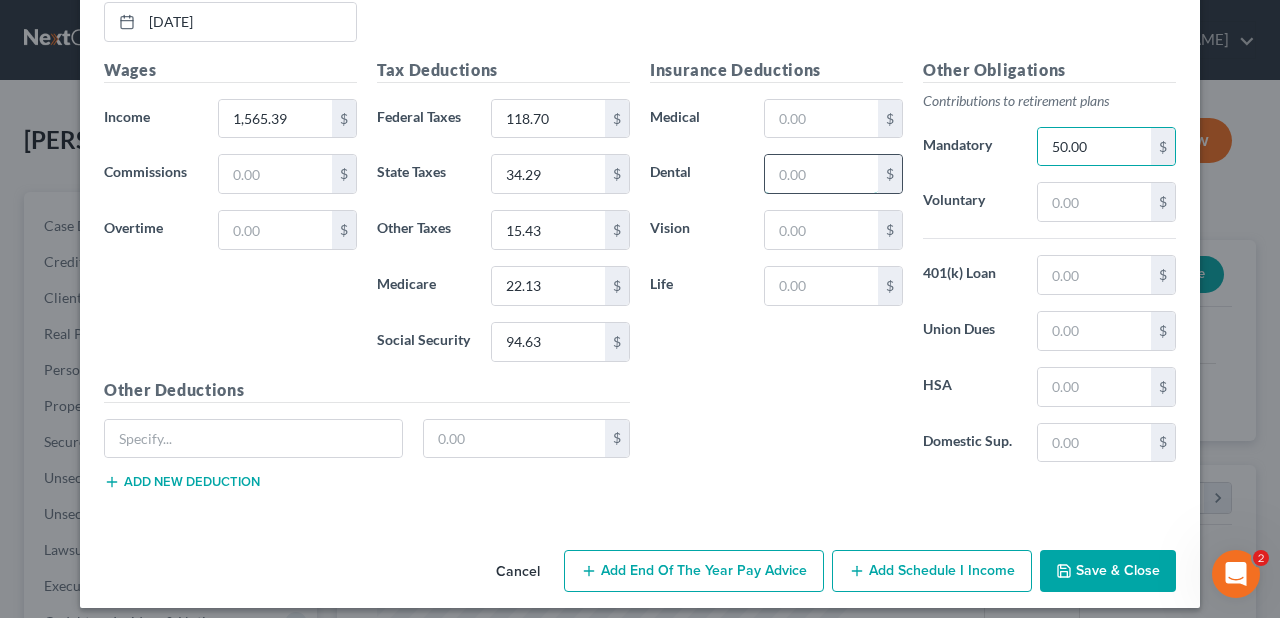 click at bounding box center [821, 174] 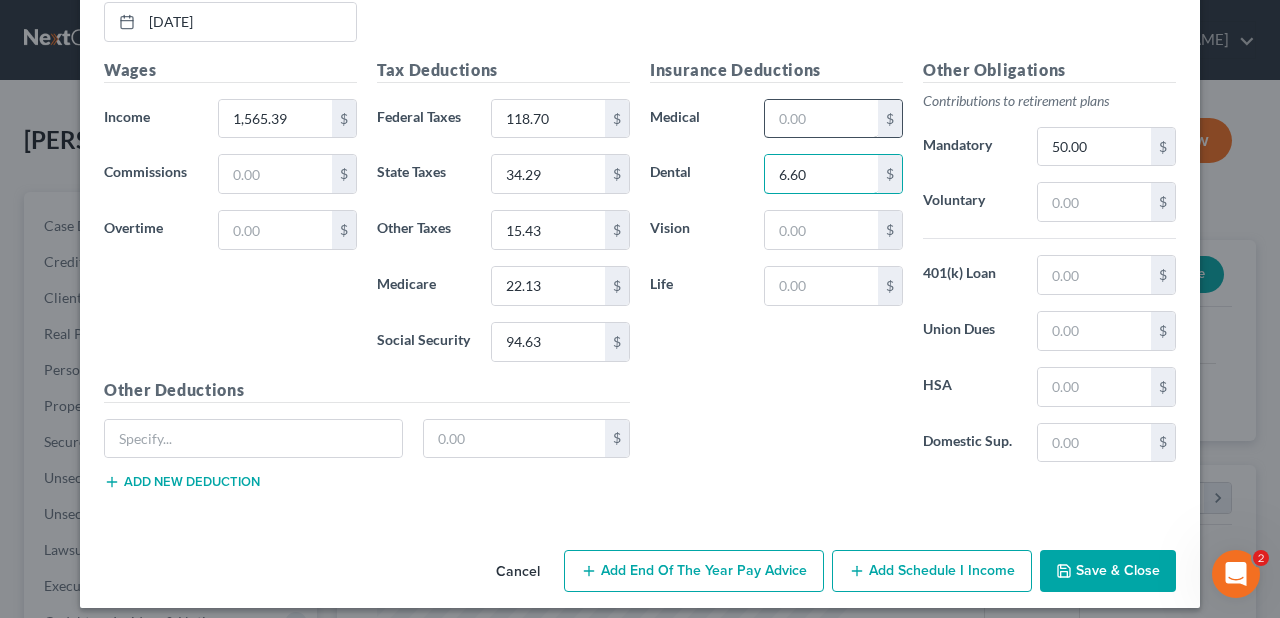type on "6.60" 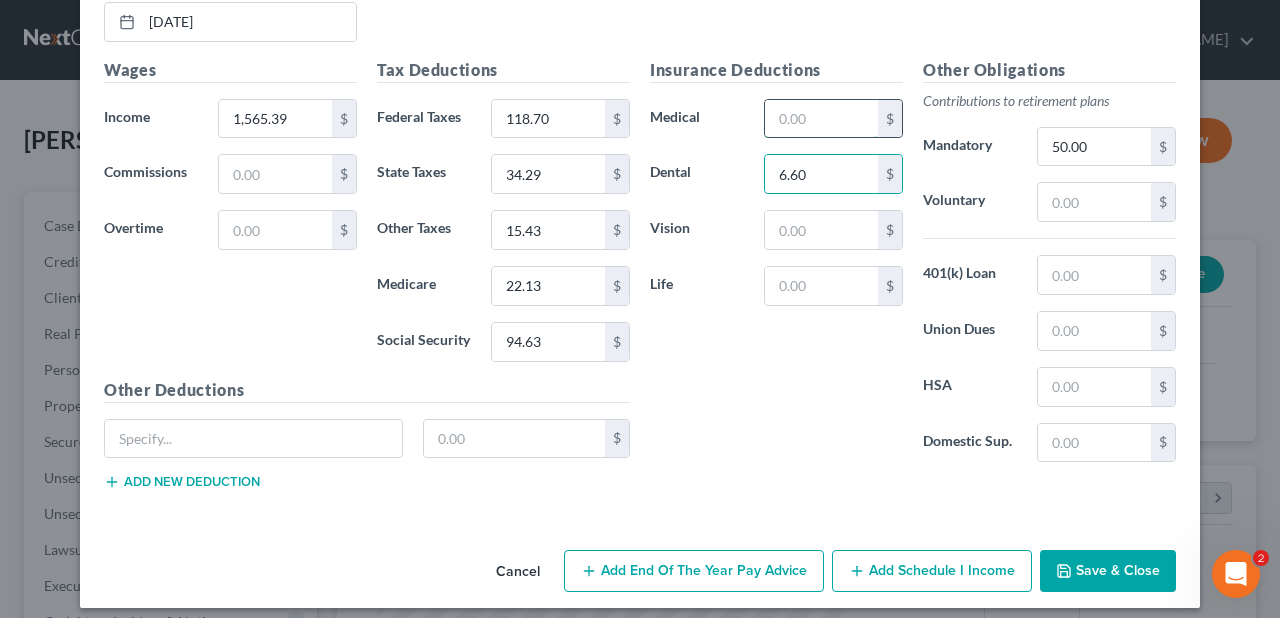 click at bounding box center (821, 119) 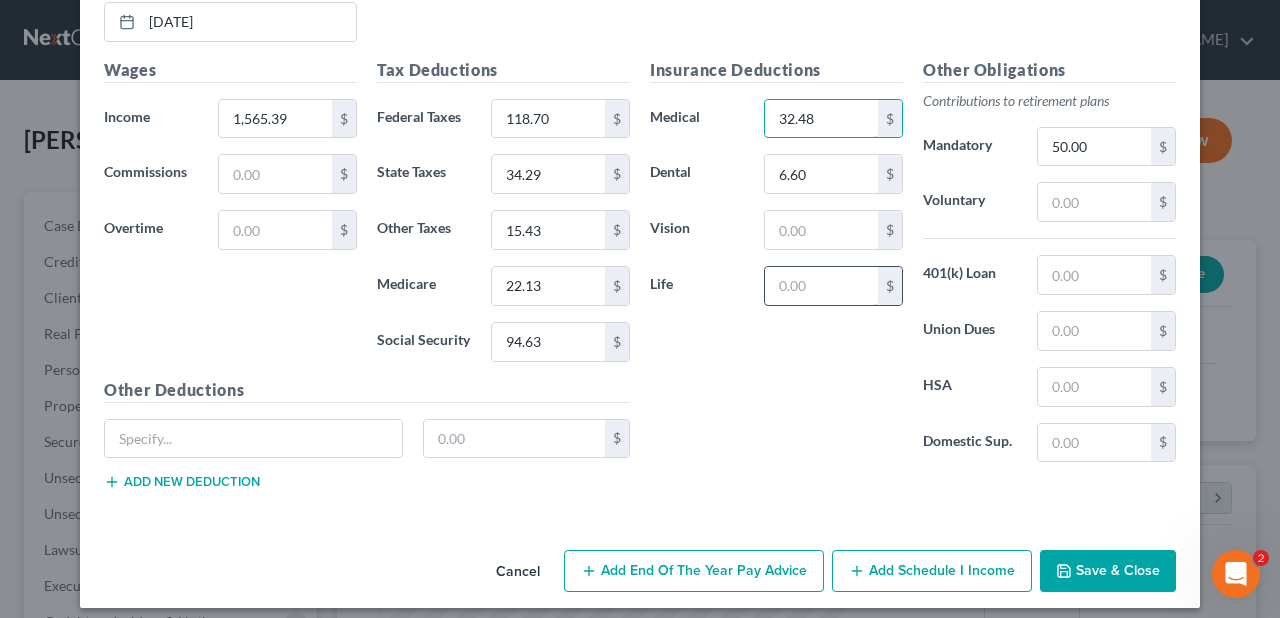 type on "32.48" 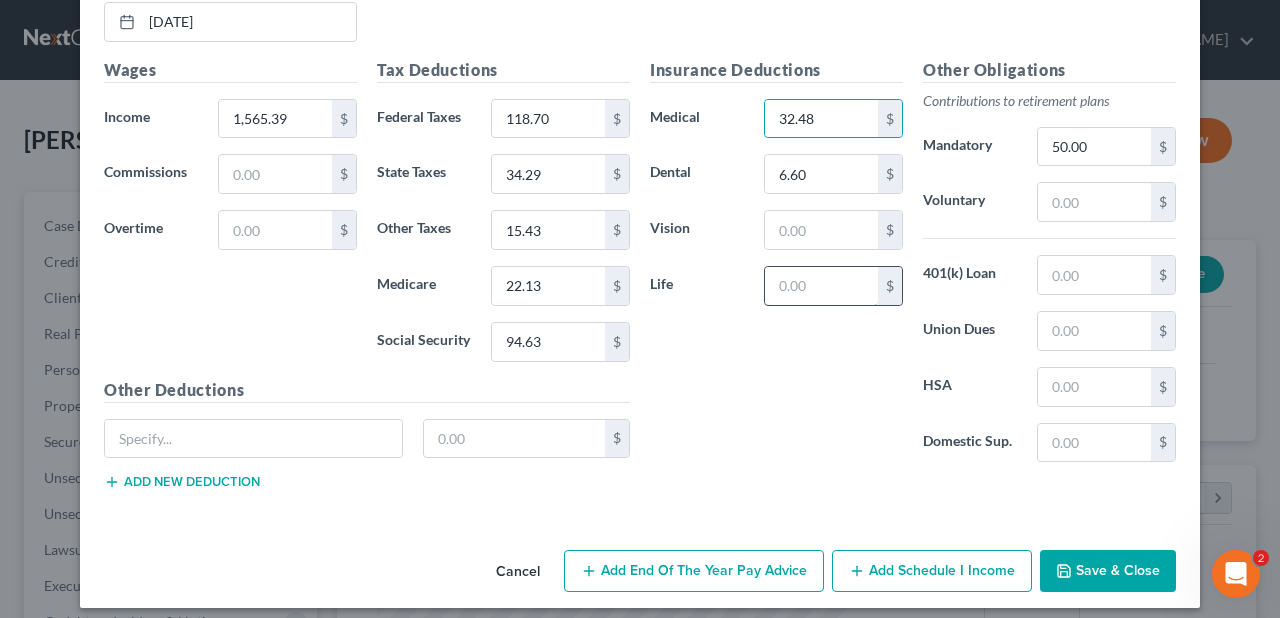 click at bounding box center [821, 286] 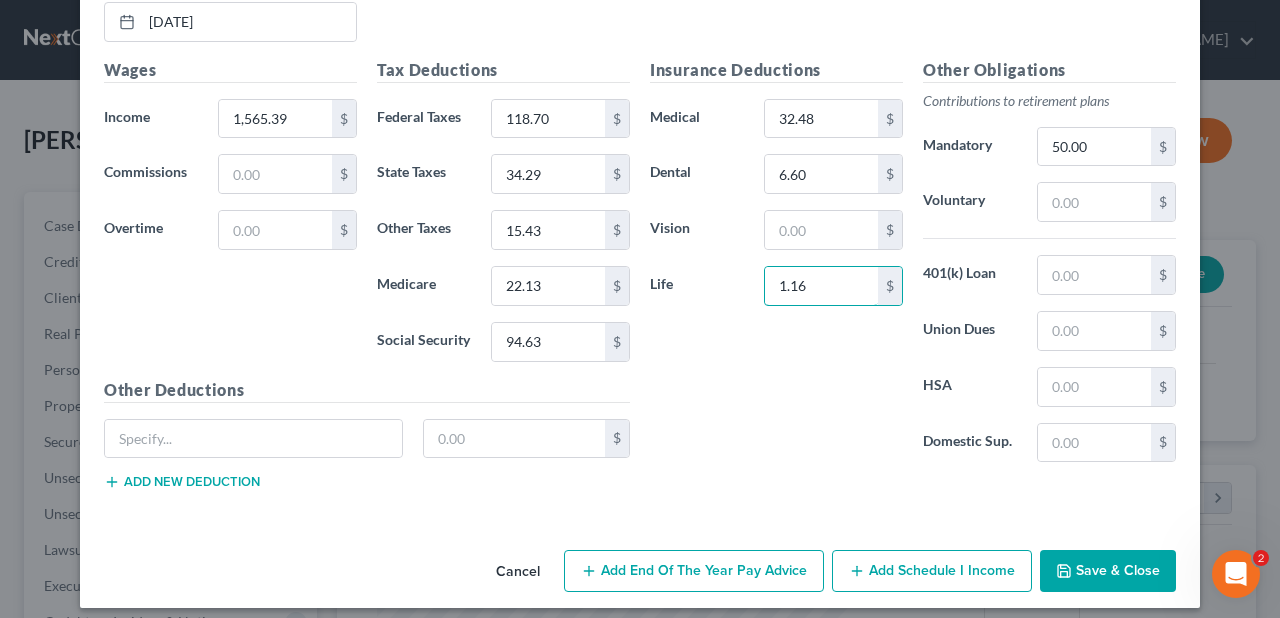 type on "1.16" 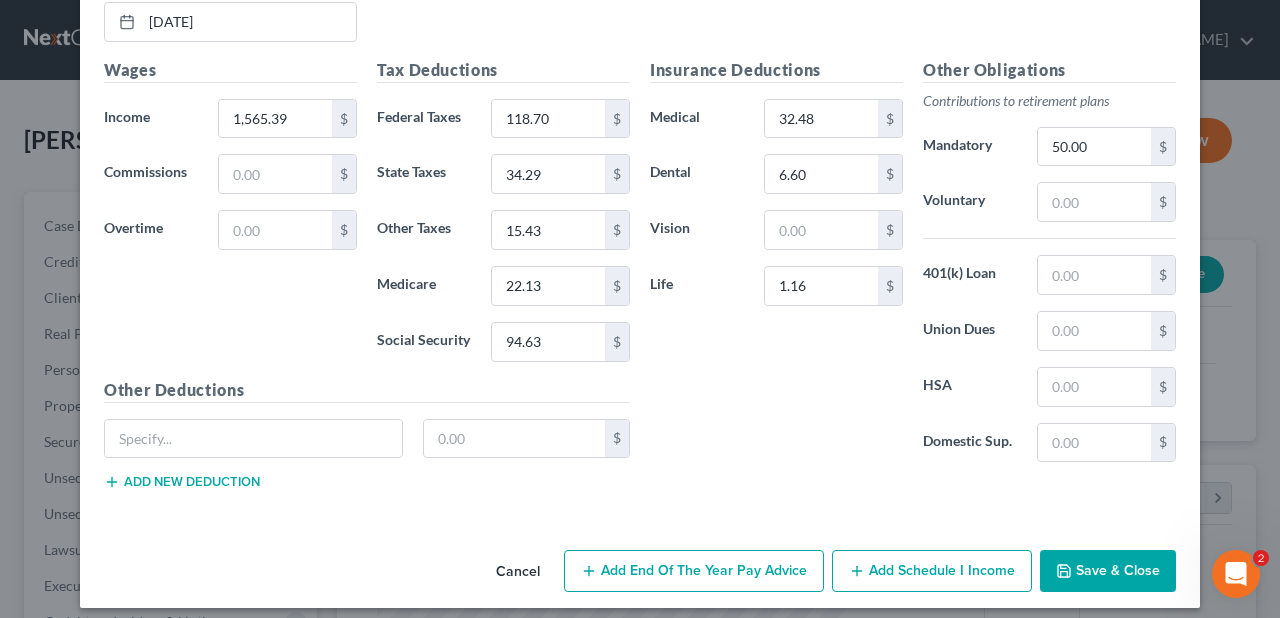 click on "Insurance Deductions Medical 32.48 $ Dental 6.60 $ Vision $ Life 1.16 $" at bounding box center [776, 268] 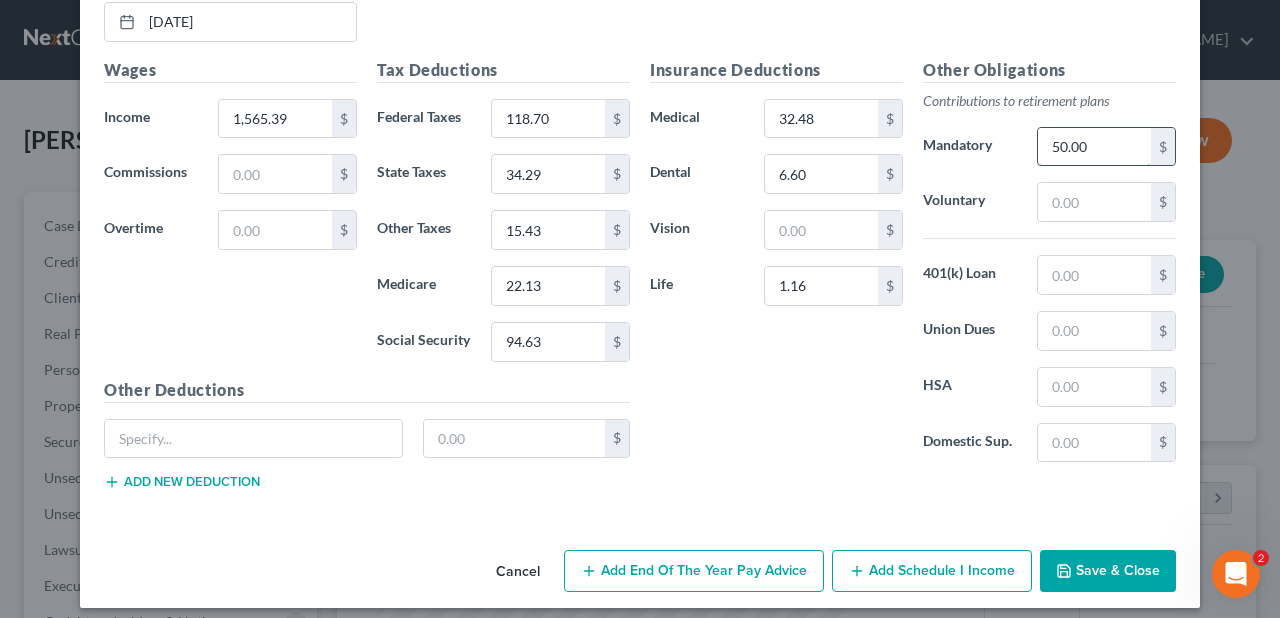 click on "50.00" at bounding box center (1094, 147) 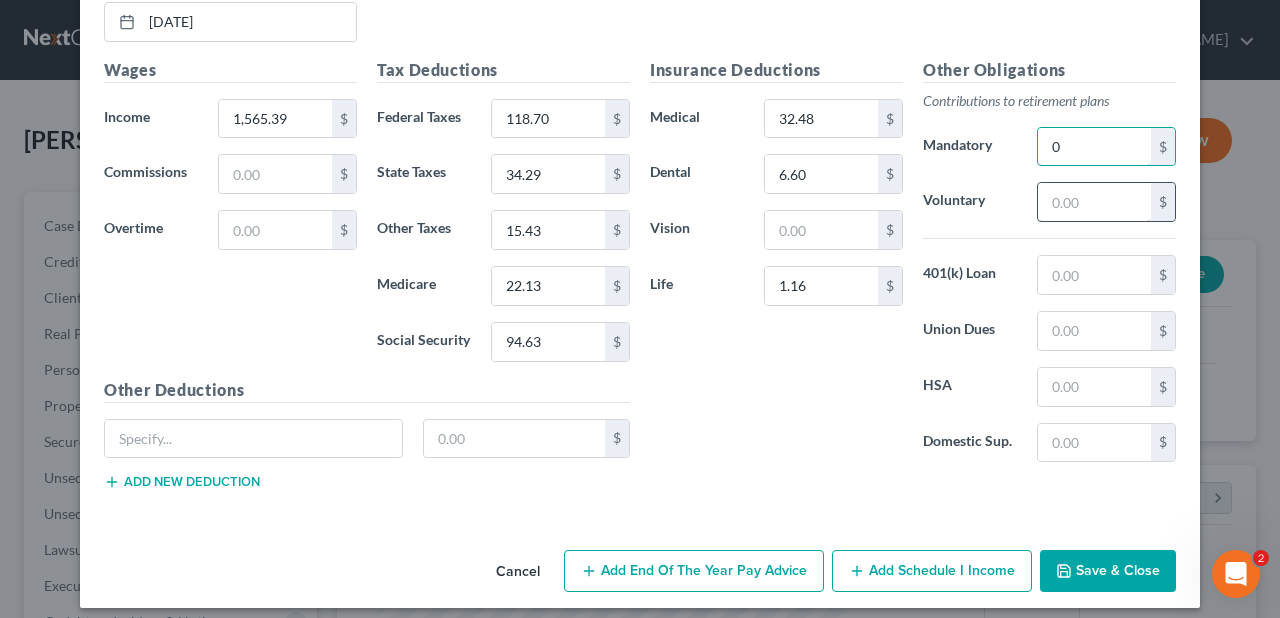 type on "0" 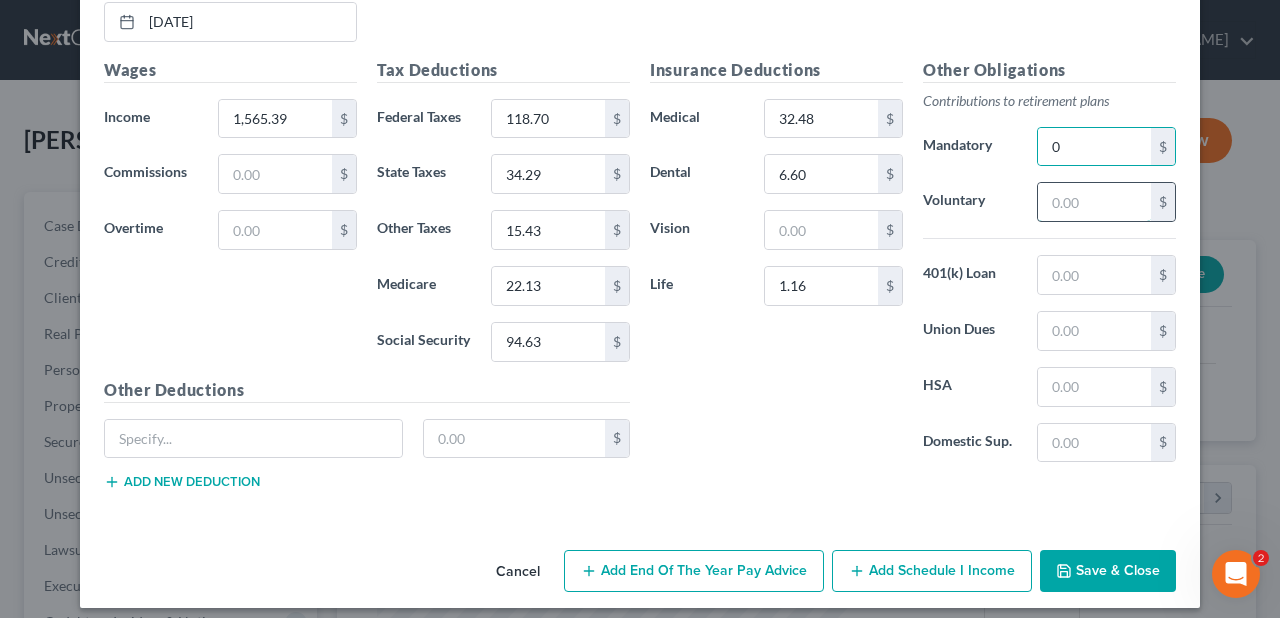 click at bounding box center [1094, 202] 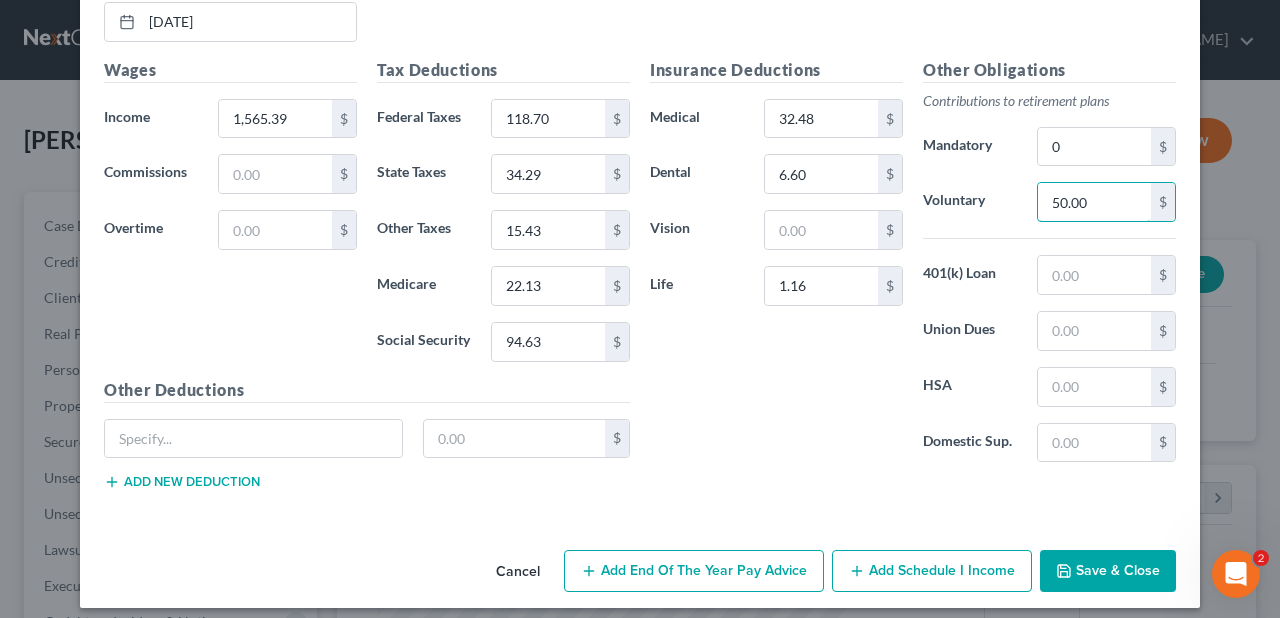 type on "50.00" 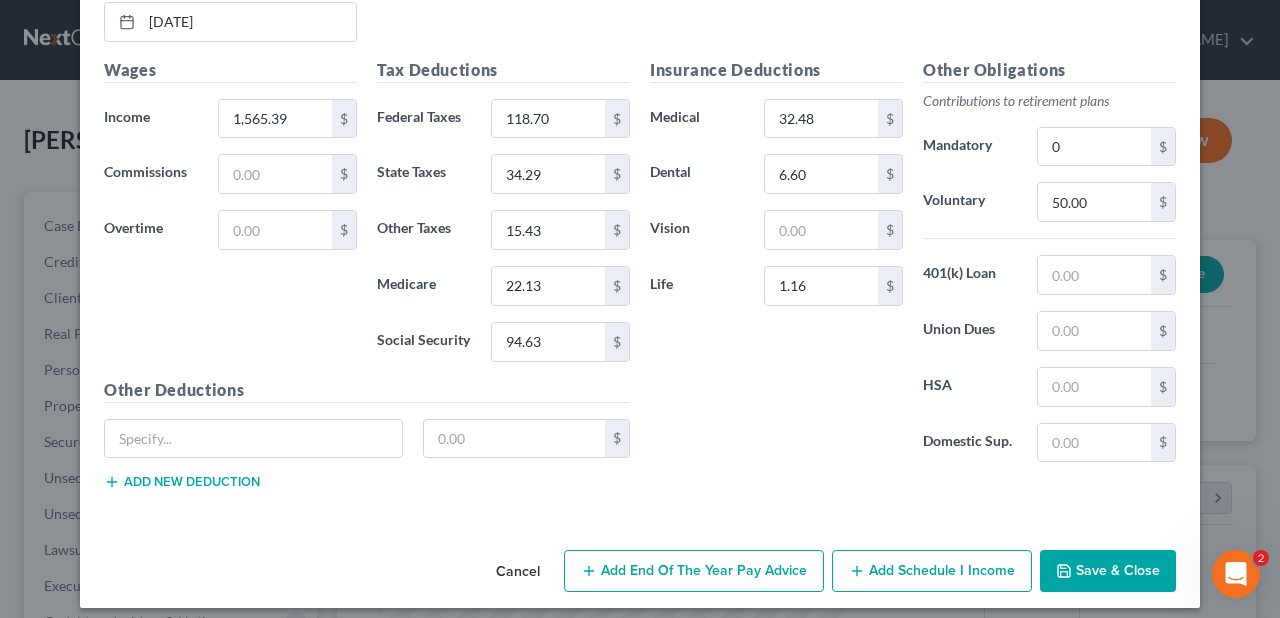 click on "Insurance Deductions Medical 32.48 $ Dental 6.60 $ Vision $ Life 1.16 $" at bounding box center [776, 268] 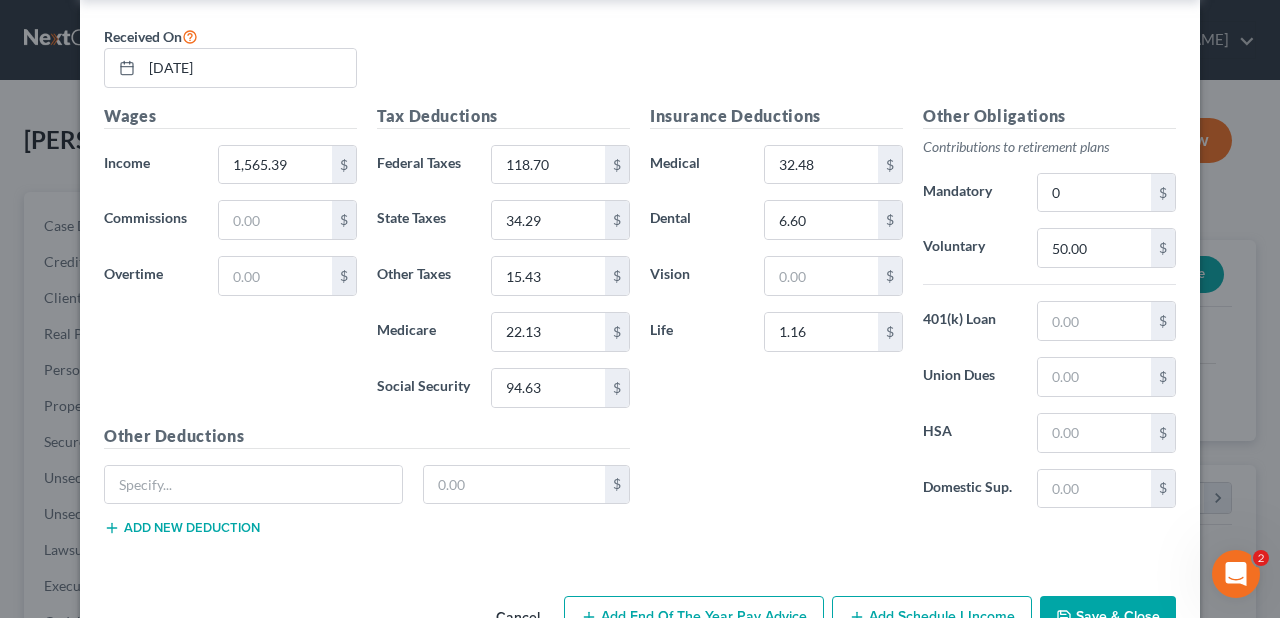 scroll, scrollTop: 1536, scrollLeft: 0, axis: vertical 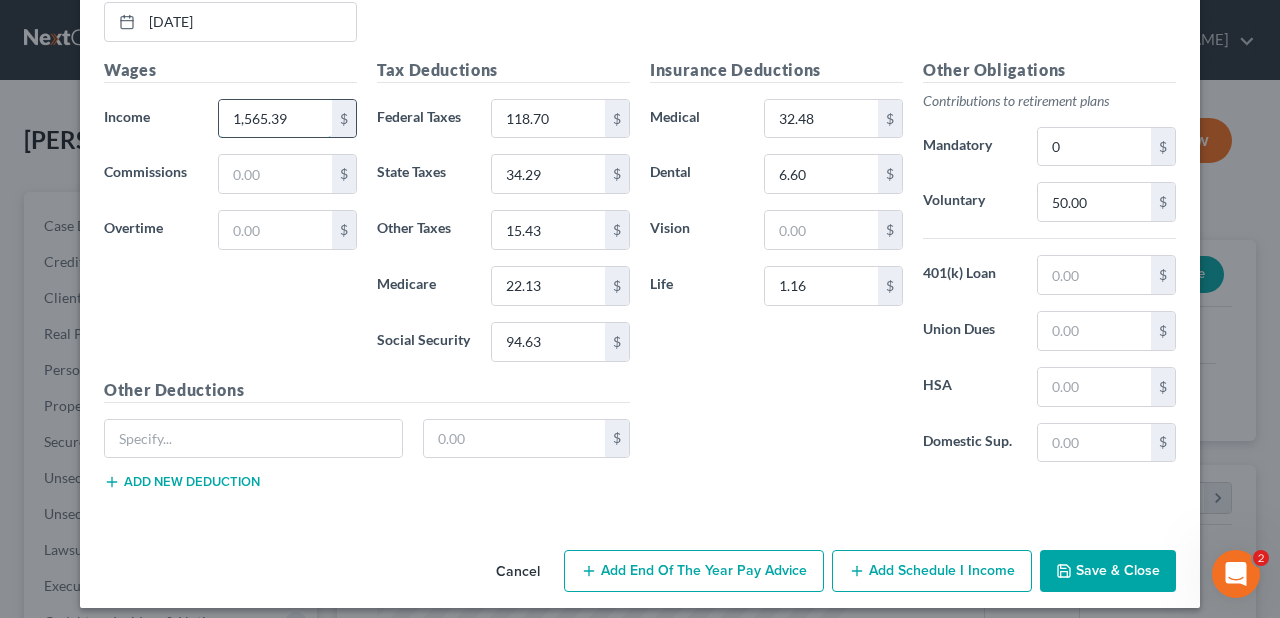 click on "1,565.39" at bounding box center [275, 119] 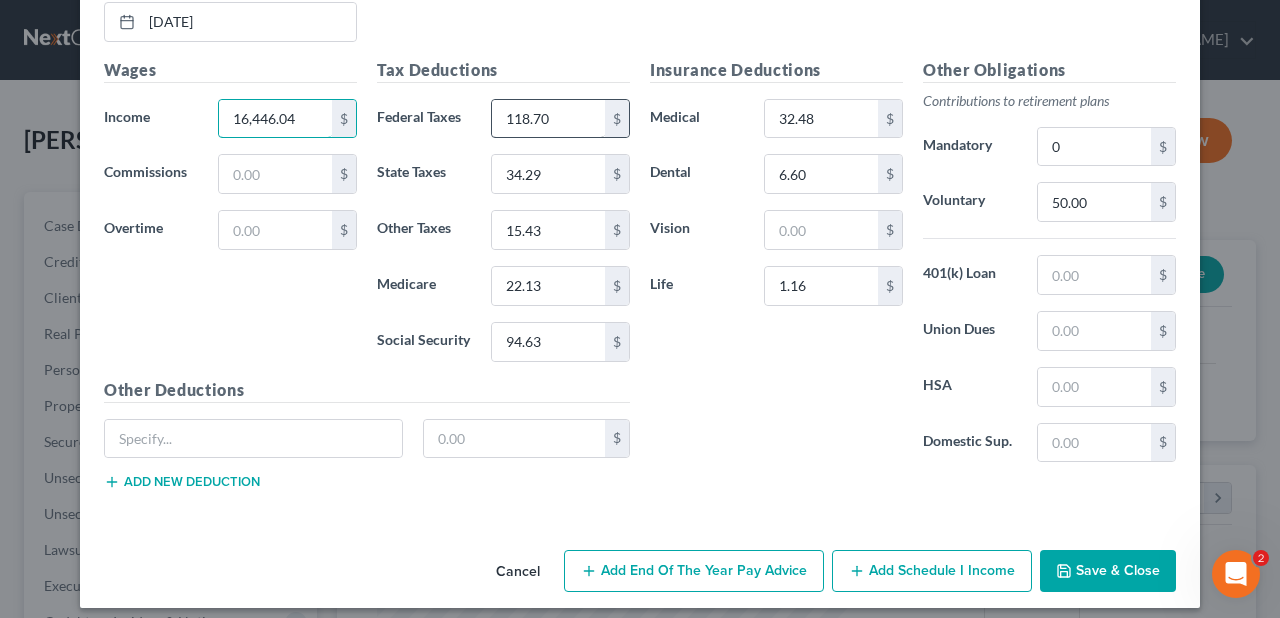 type on "16,446.04" 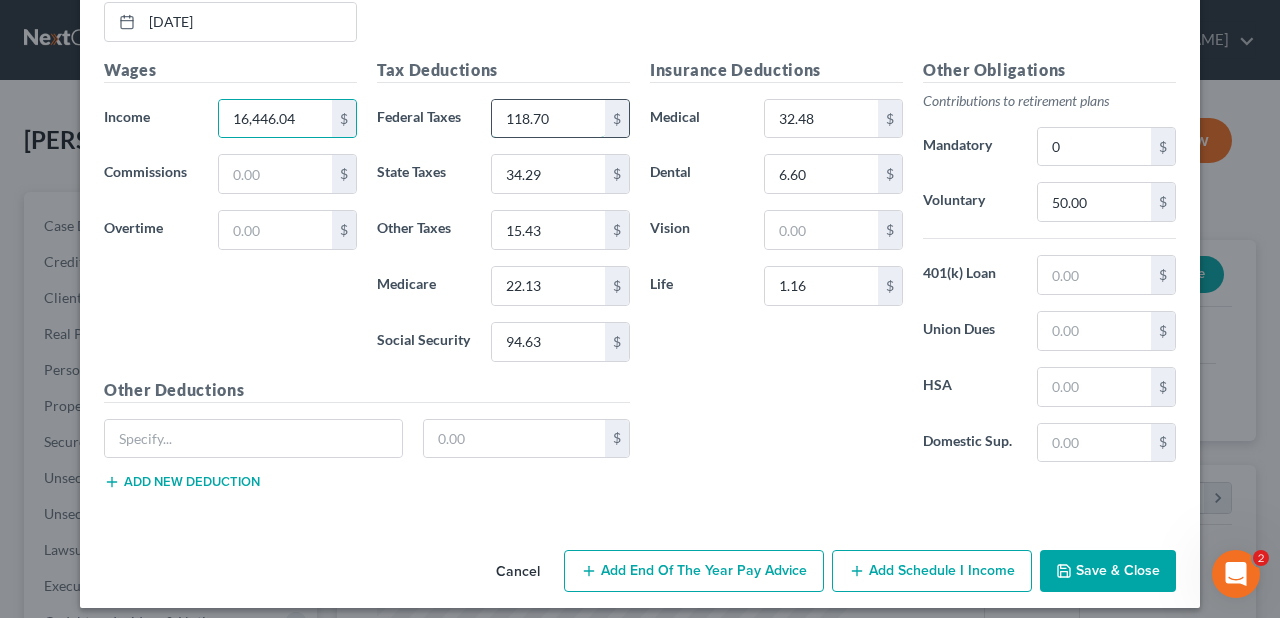 click on "118.70" at bounding box center (548, 119) 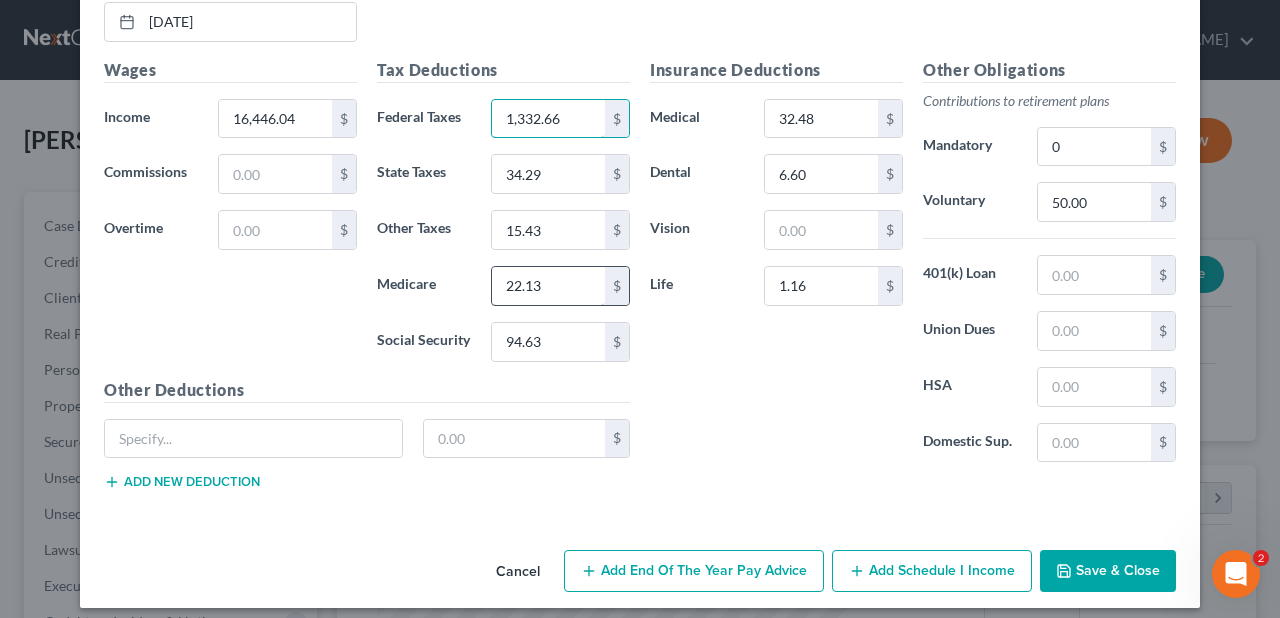 type on "1,332.66" 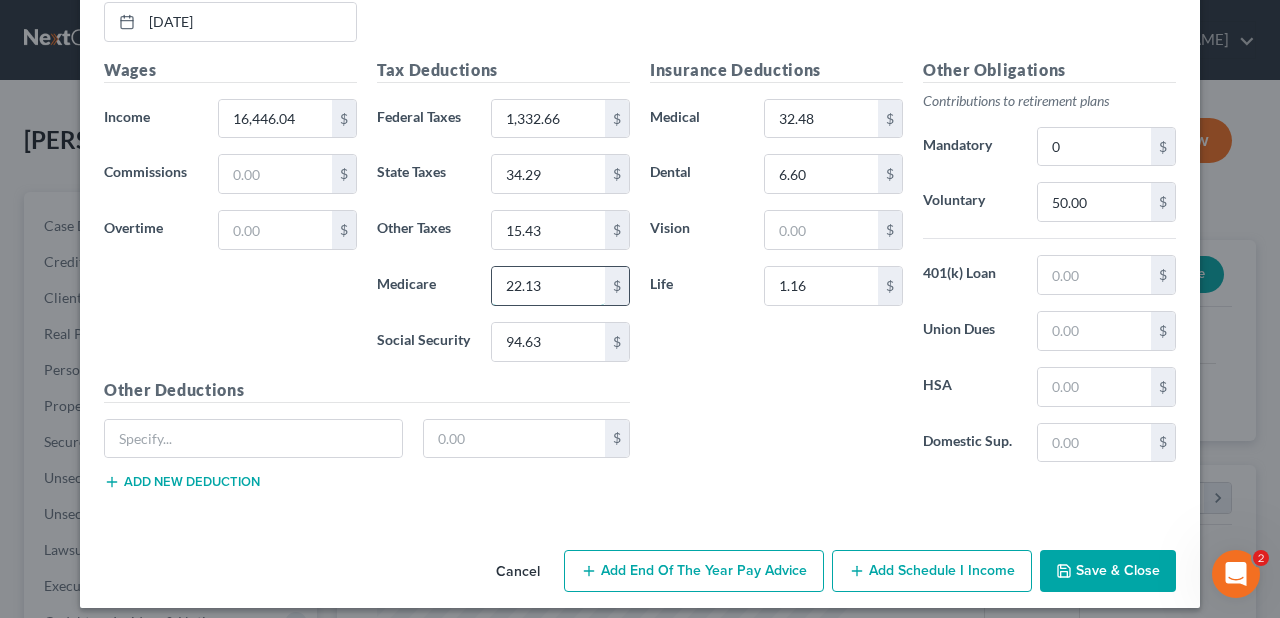 click on "22.13" at bounding box center (548, 286) 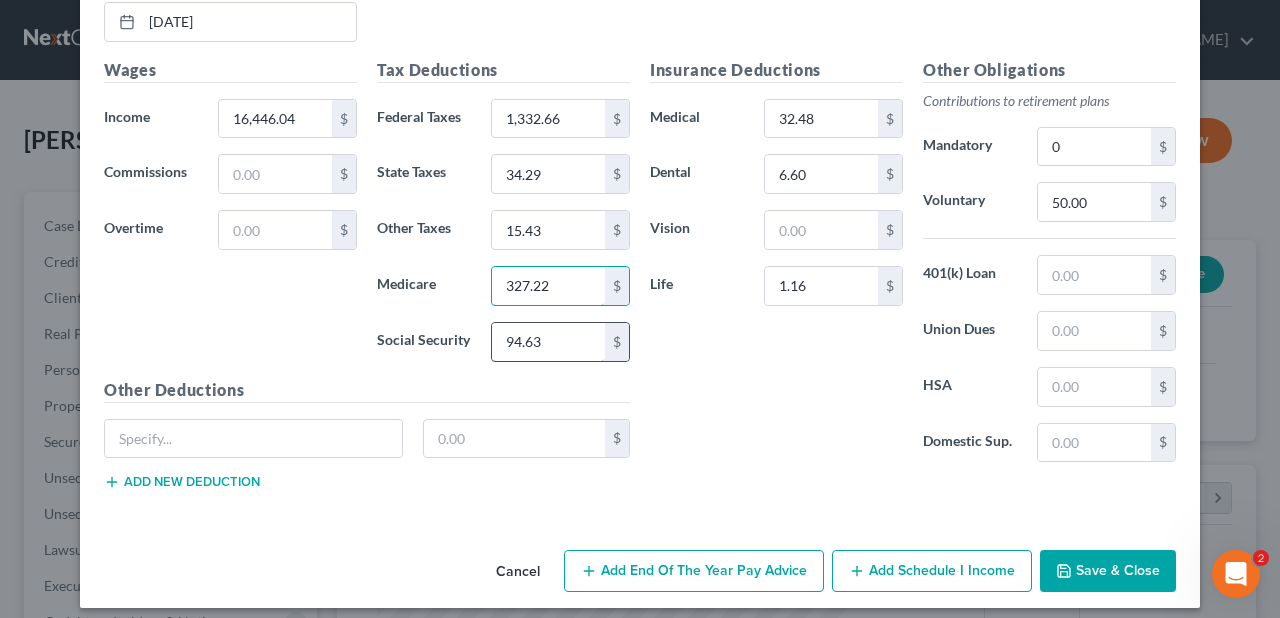 type on "327.22" 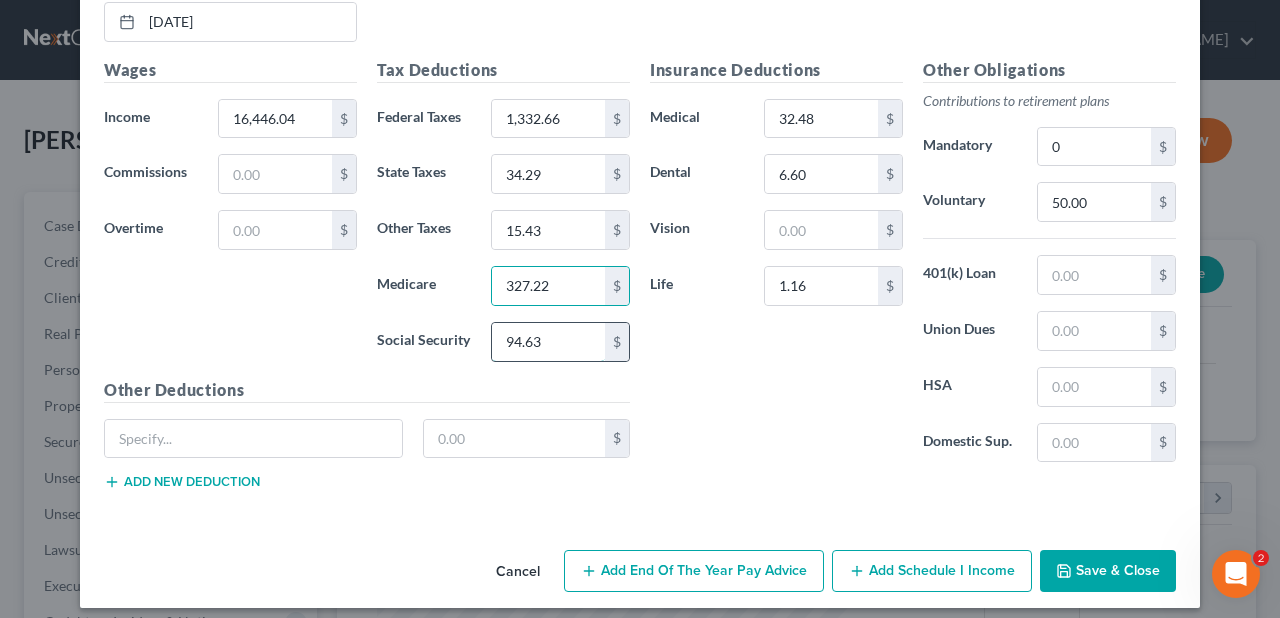 click on "94.63" at bounding box center [548, 342] 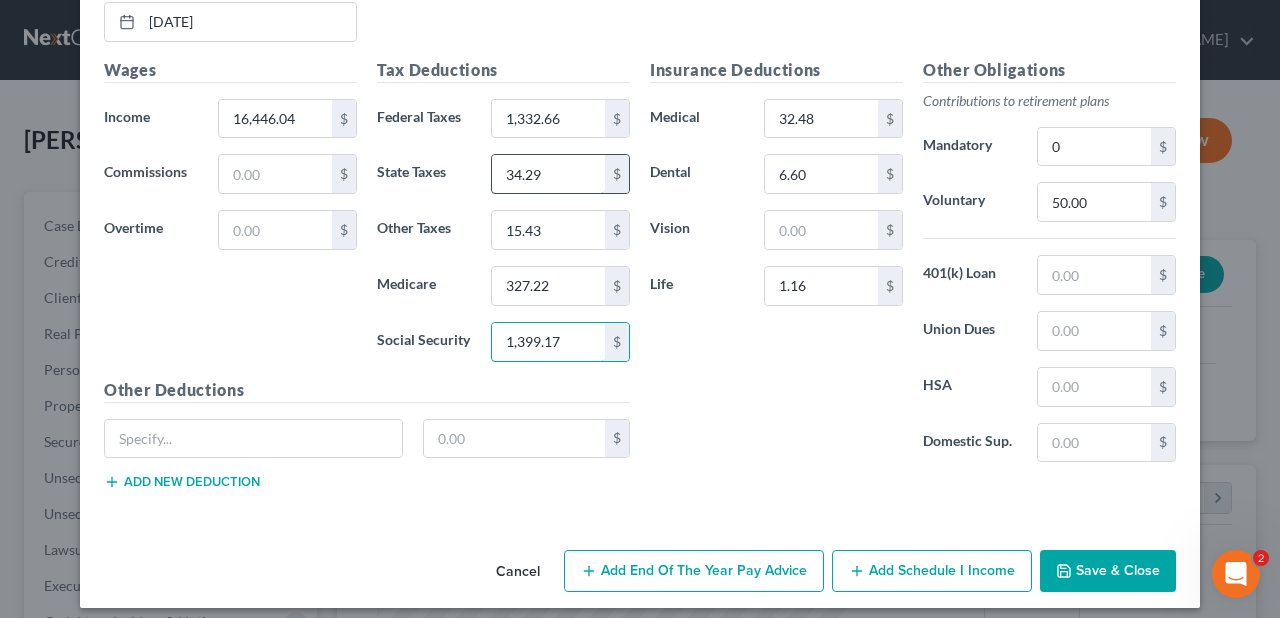 type on "1,399.17" 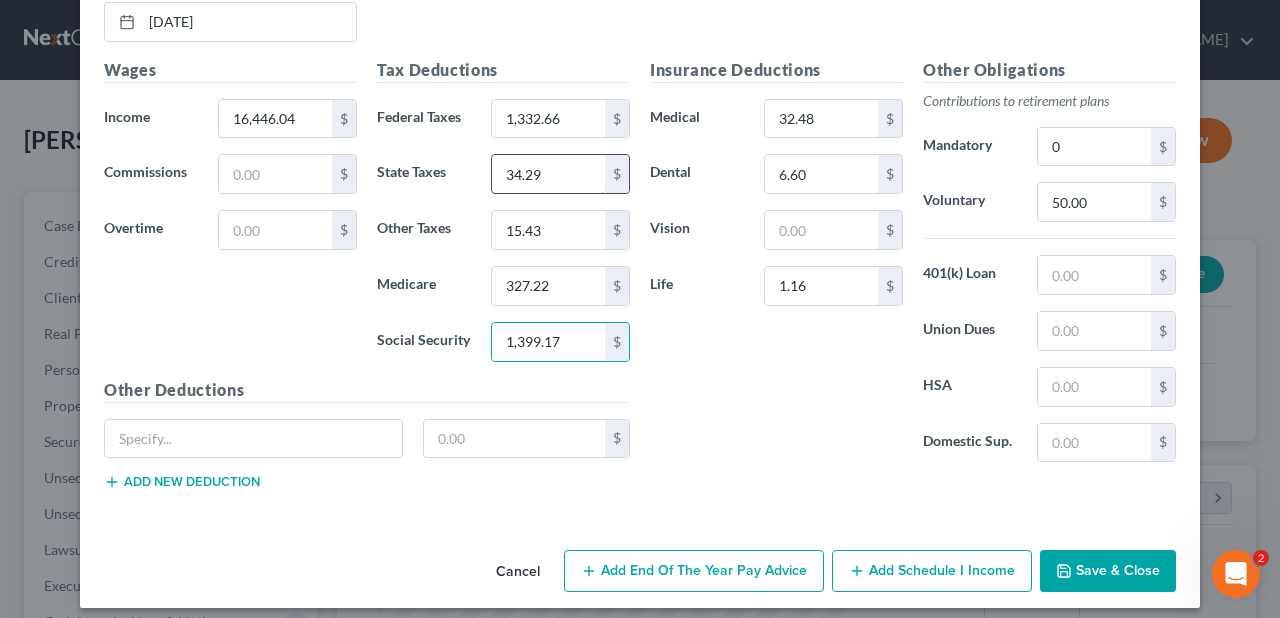 click on "34.29" at bounding box center [548, 174] 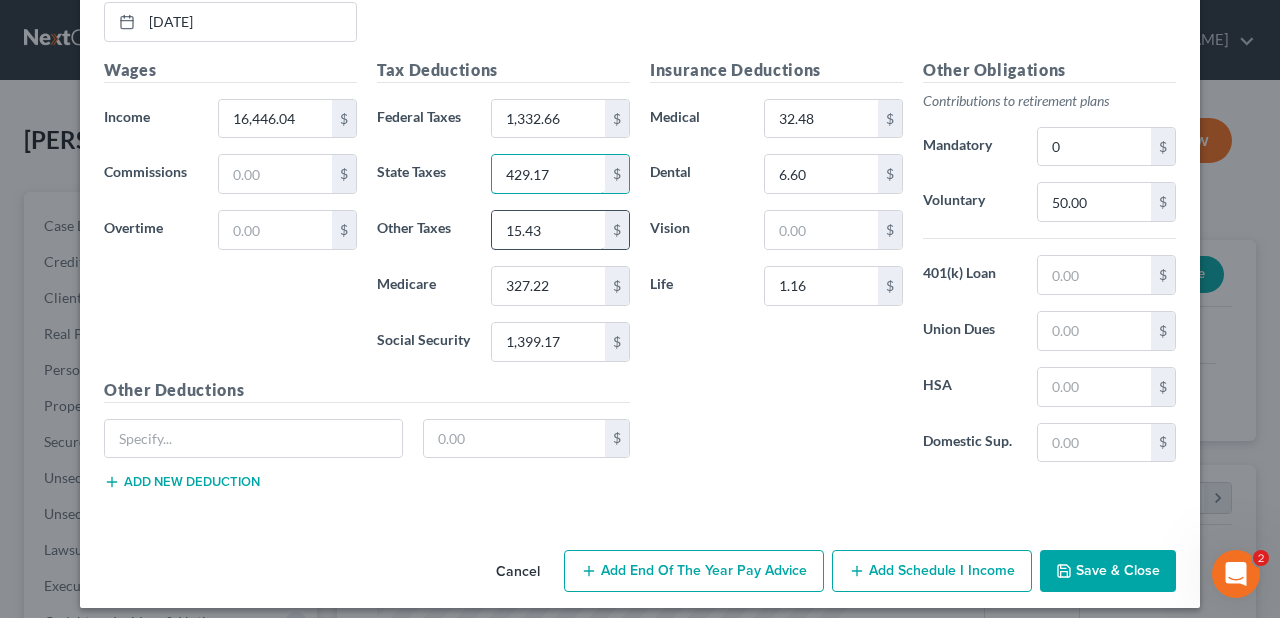 type on "429.17" 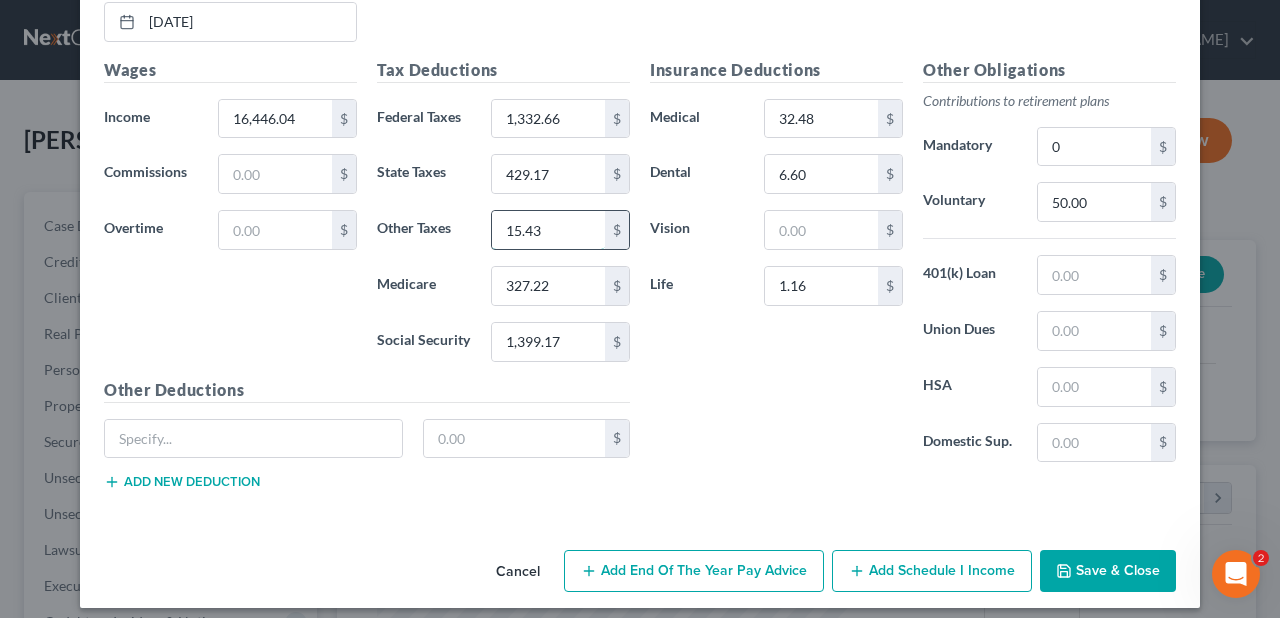 click on "15.43" at bounding box center (548, 230) 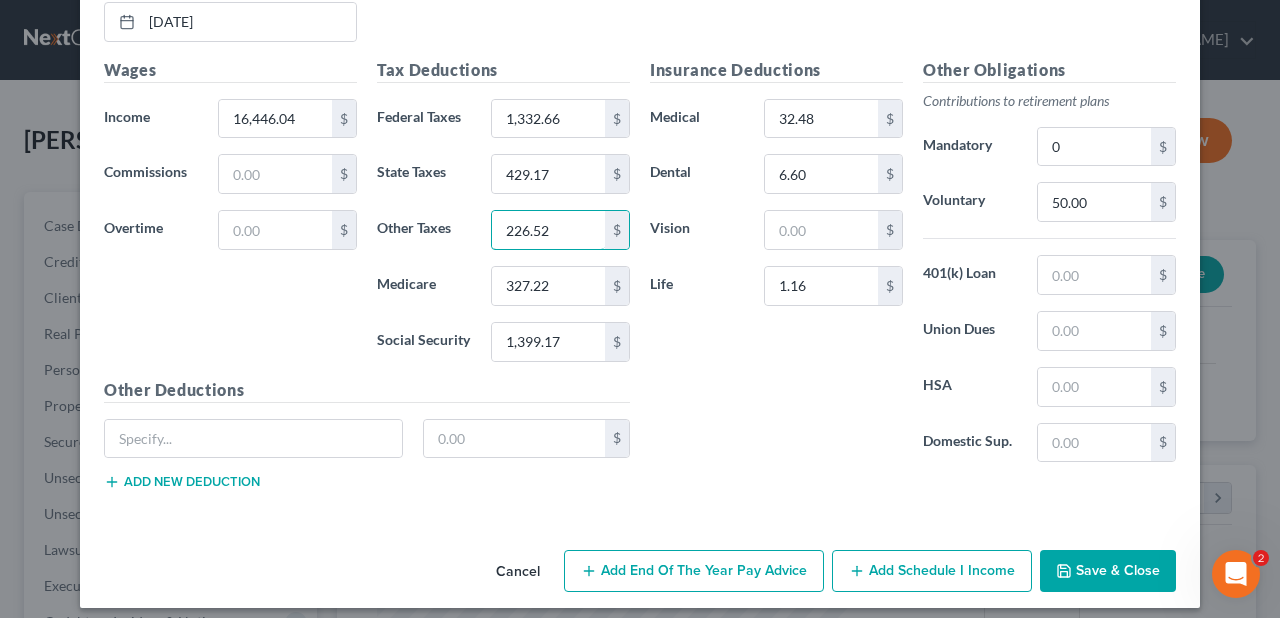 type on "226.52" 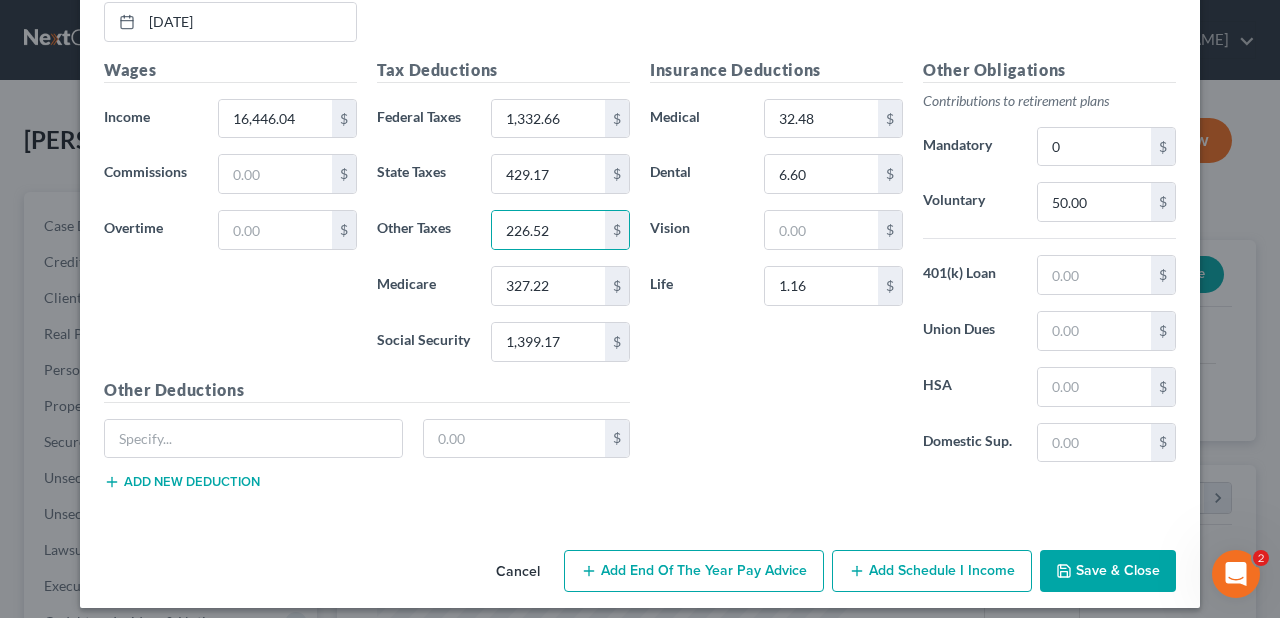 click on "Insurance Deductions Medical 32.48 $ Dental 6.60 $ Vision $ Life 1.16 $" at bounding box center (776, 268) 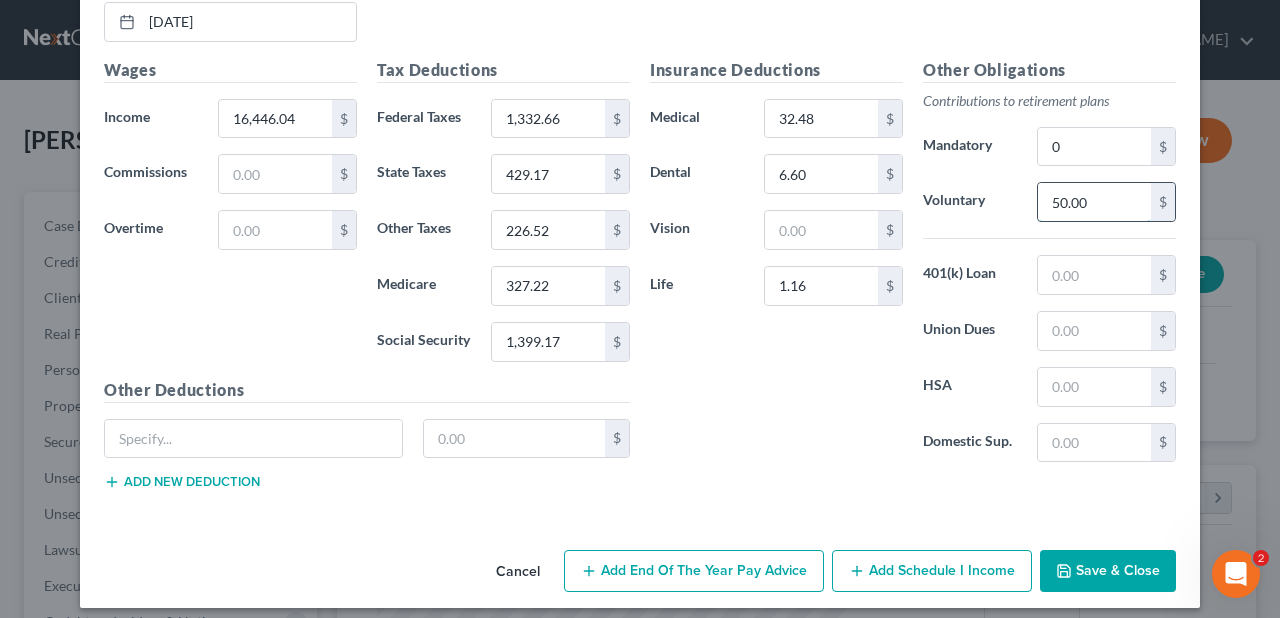 click on "50.00" at bounding box center [1094, 202] 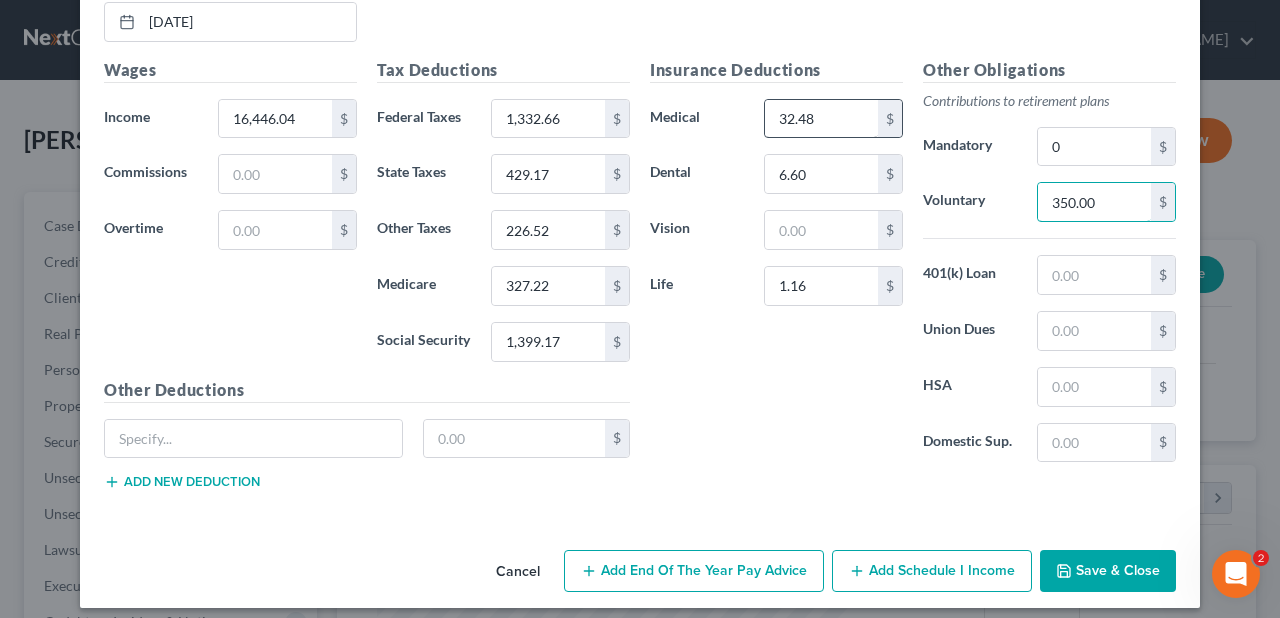 type on "350.00" 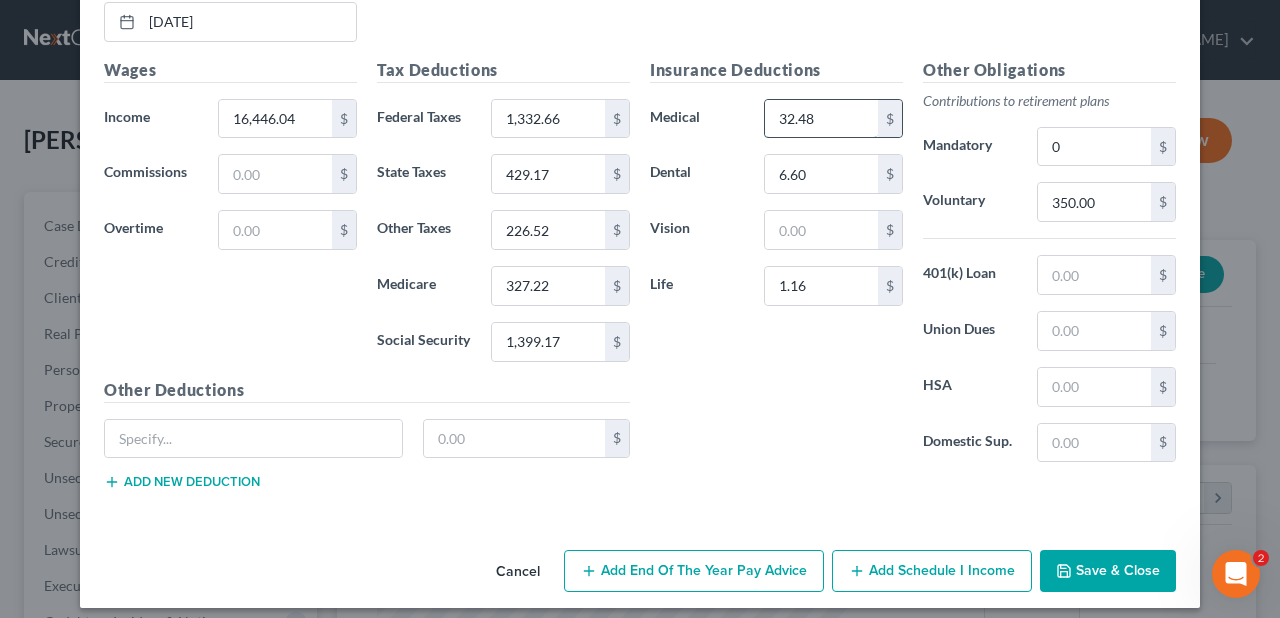 click on "32.48" at bounding box center (821, 119) 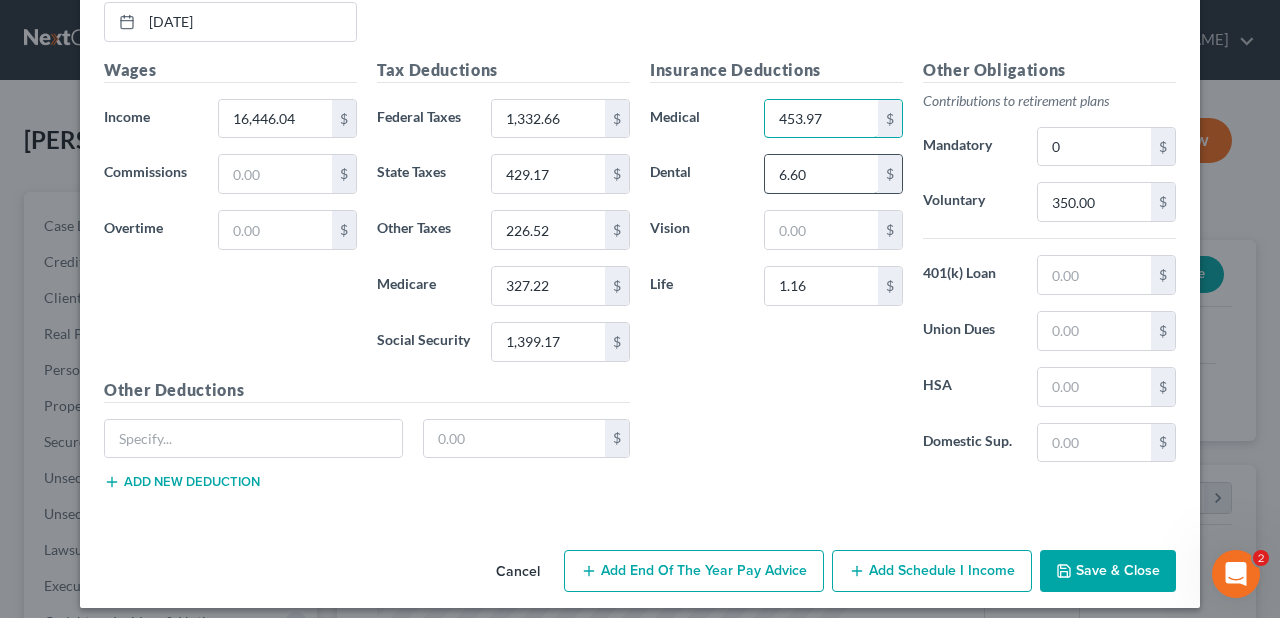 type on "453.97" 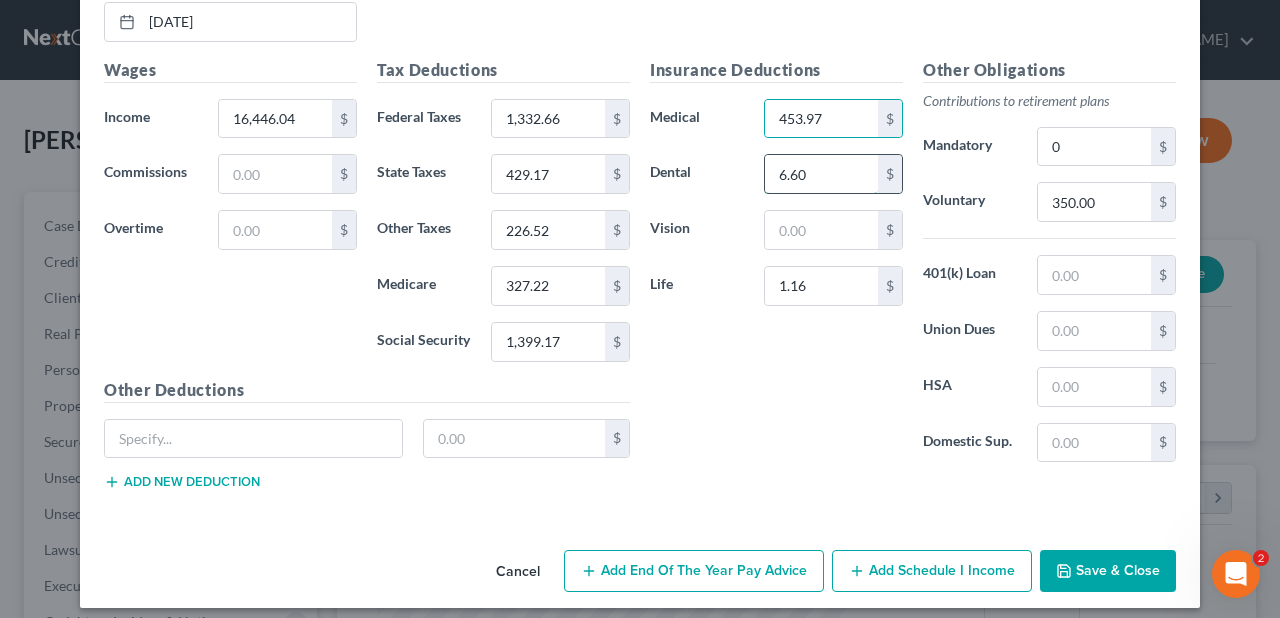 click on "6.60" at bounding box center (821, 174) 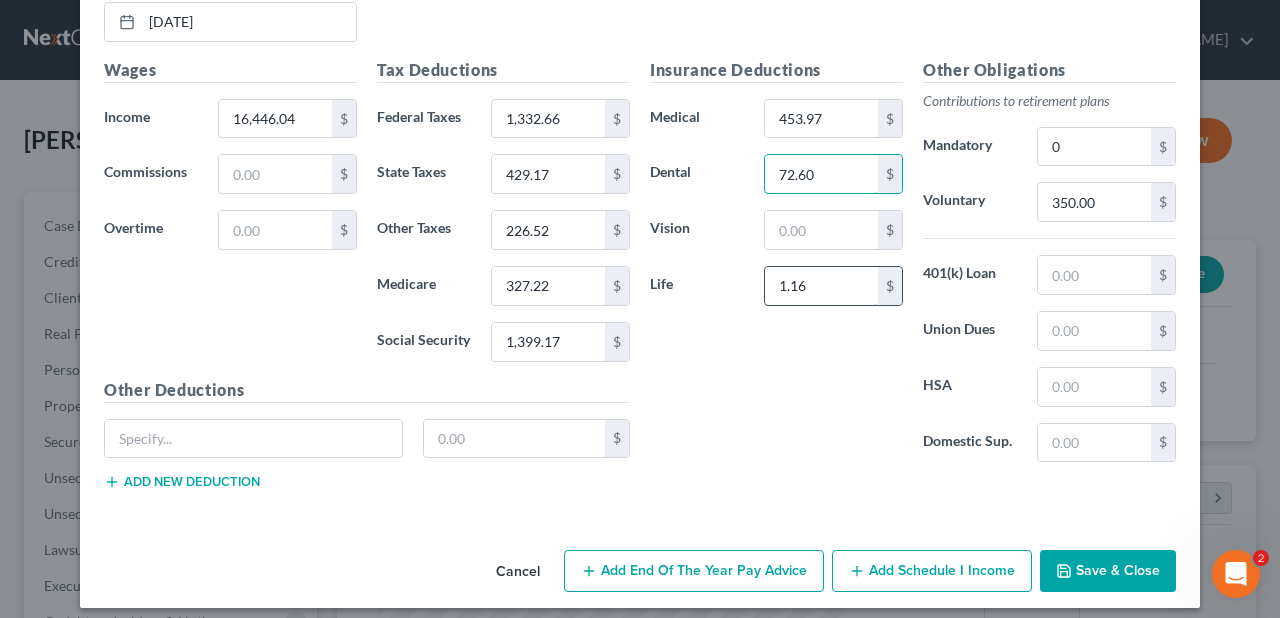 type on "72.60" 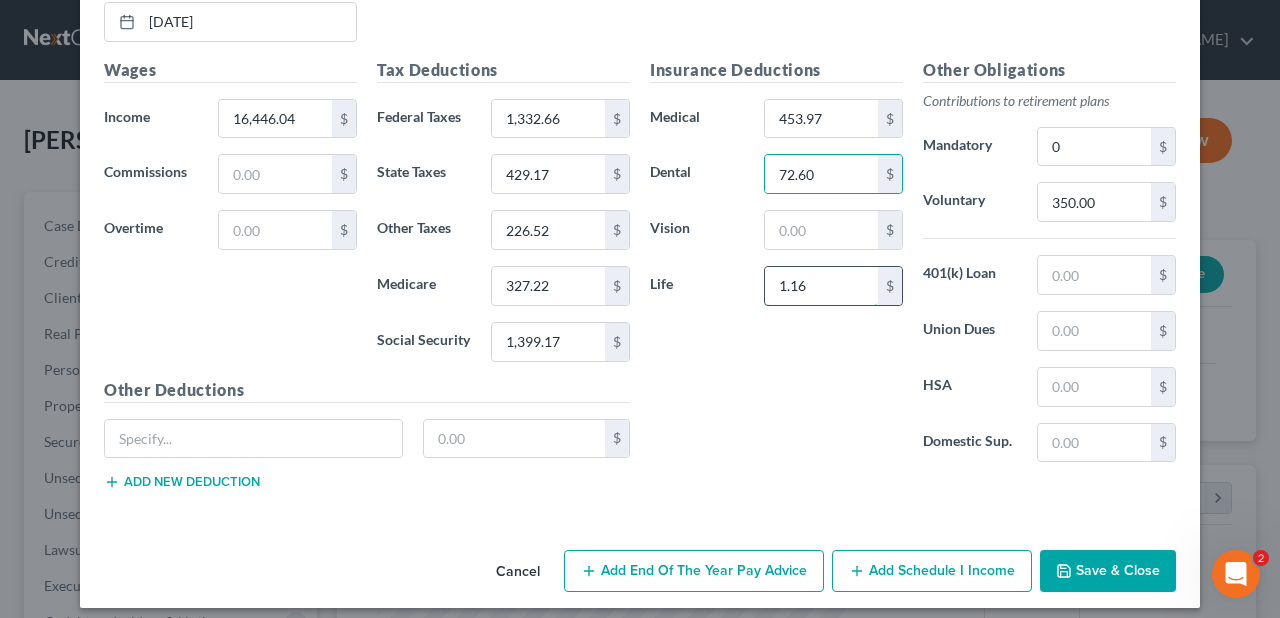 click on "1.16" at bounding box center [821, 286] 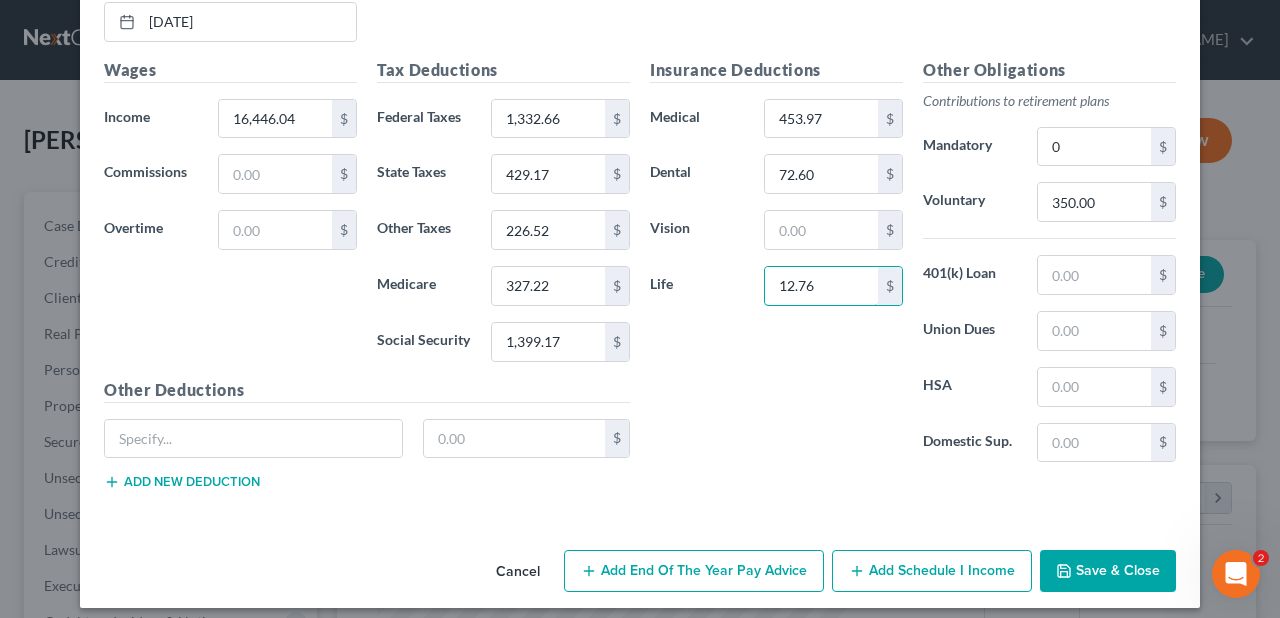 type on "12.76" 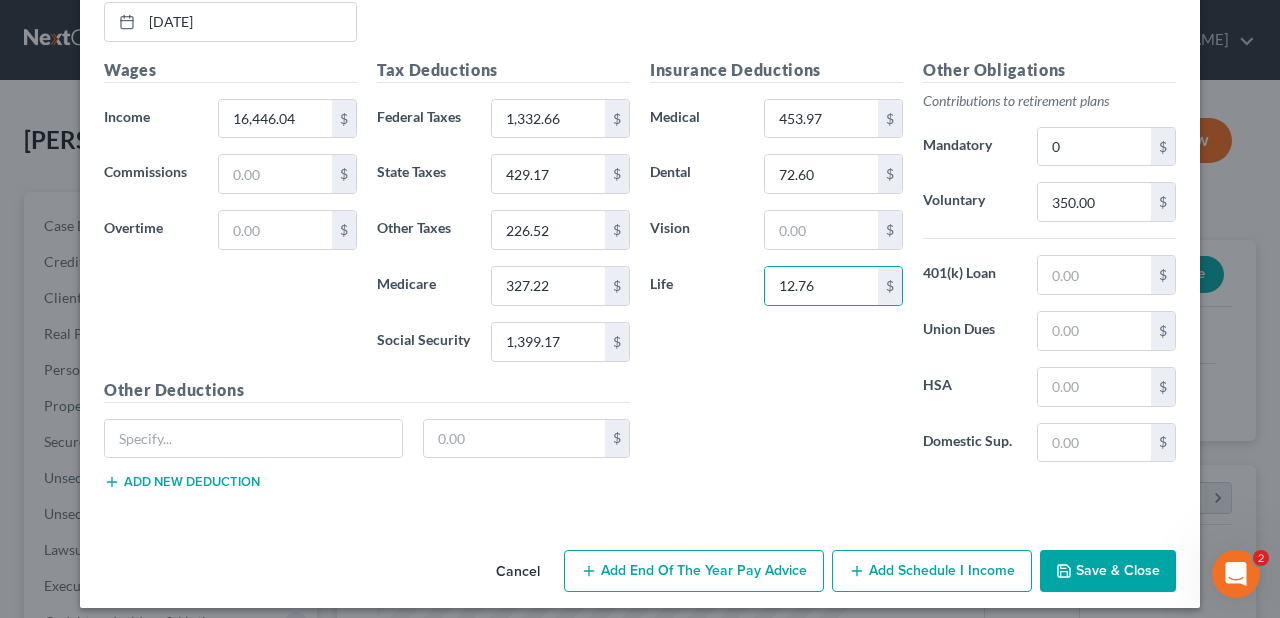 click on "Insurance Deductions Medical 453.97 $ Dental 72.60 $ Vision $ Life 12.76 $" at bounding box center [776, 268] 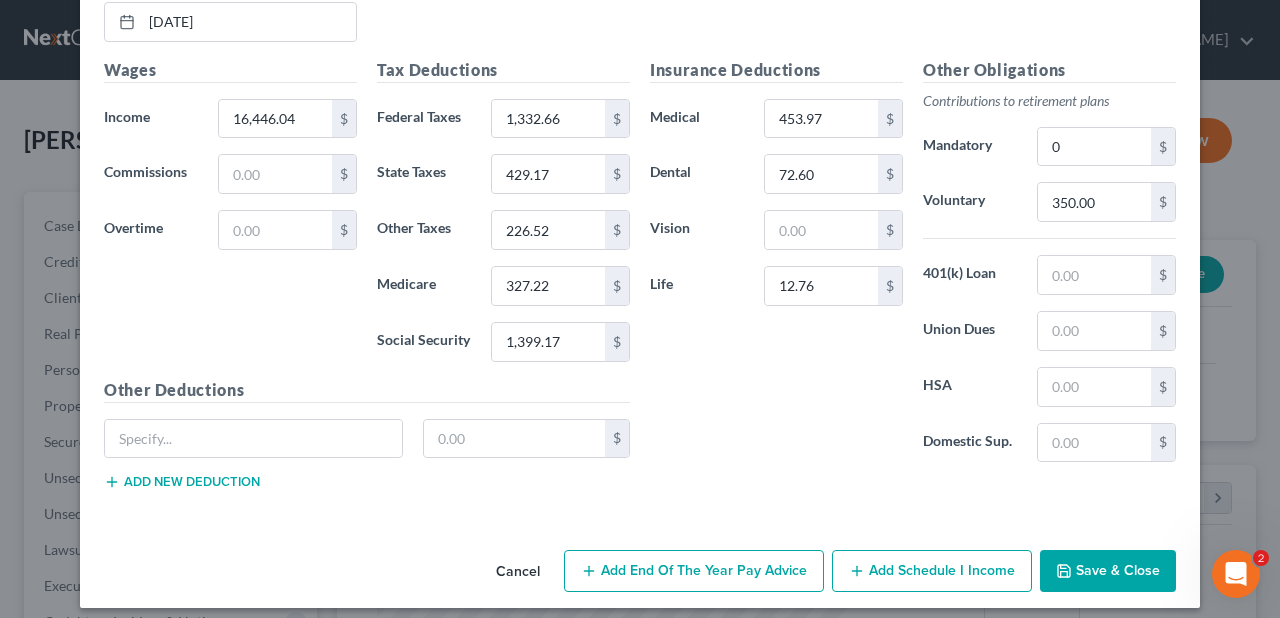 click on "Wages
Income
*
16,446.04 $ Commissions $ Overtime $" at bounding box center (230, 218) 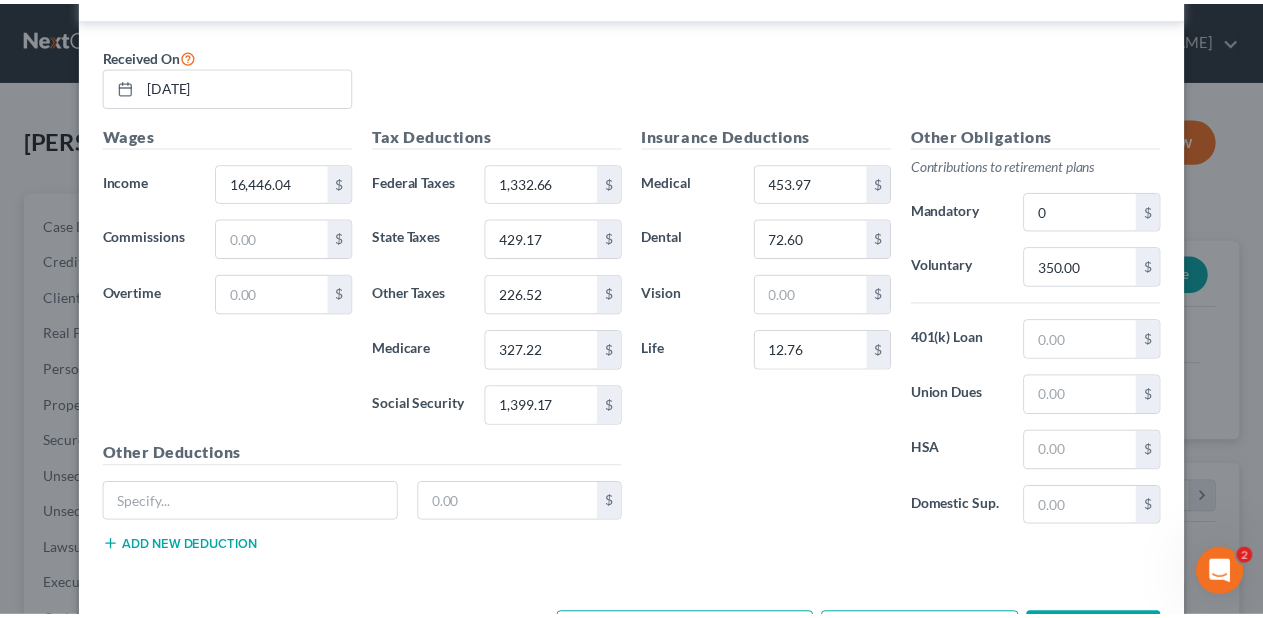 scroll, scrollTop: 1536, scrollLeft: 0, axis: vertical 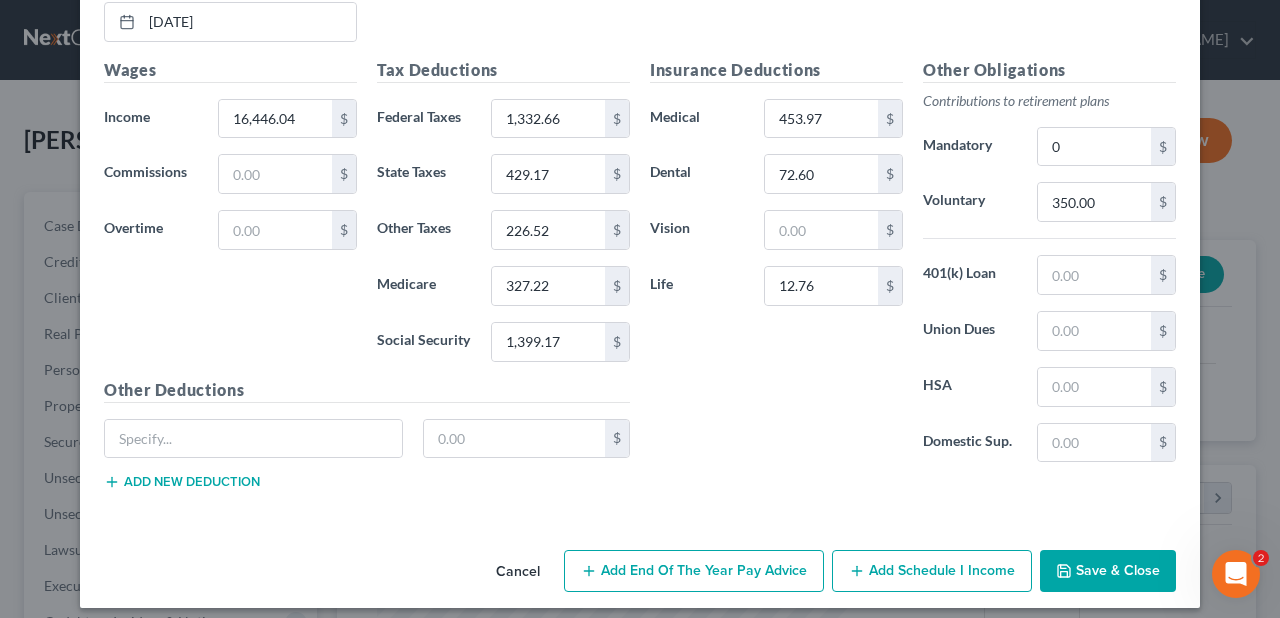 click on "Save & Close" at bounding box center [1108, 571] 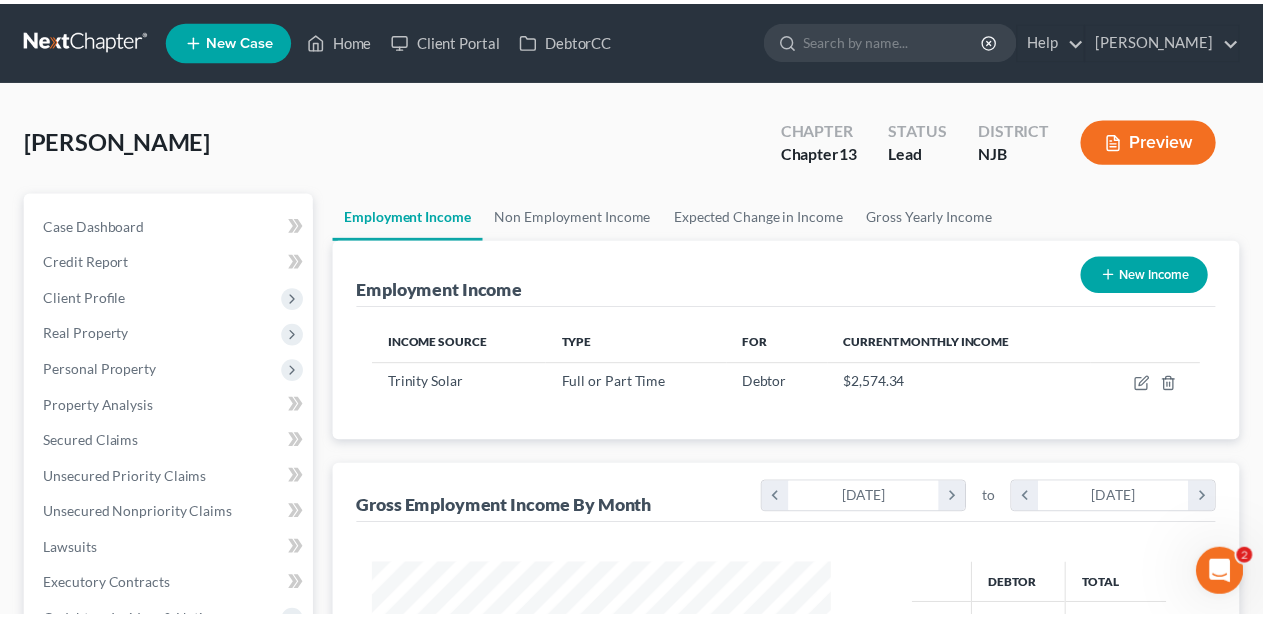 scroll, scrollTop: 356, scrollLeft: 505, axis: both 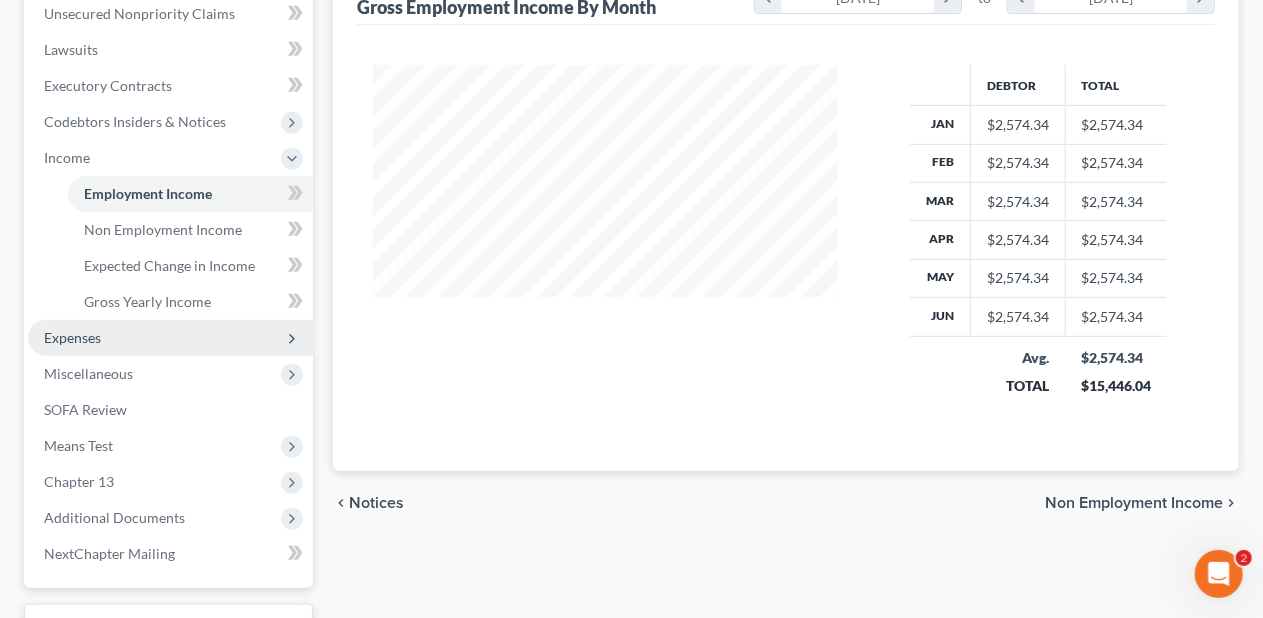 click on "Expenses" at bounding box center [170, 338] 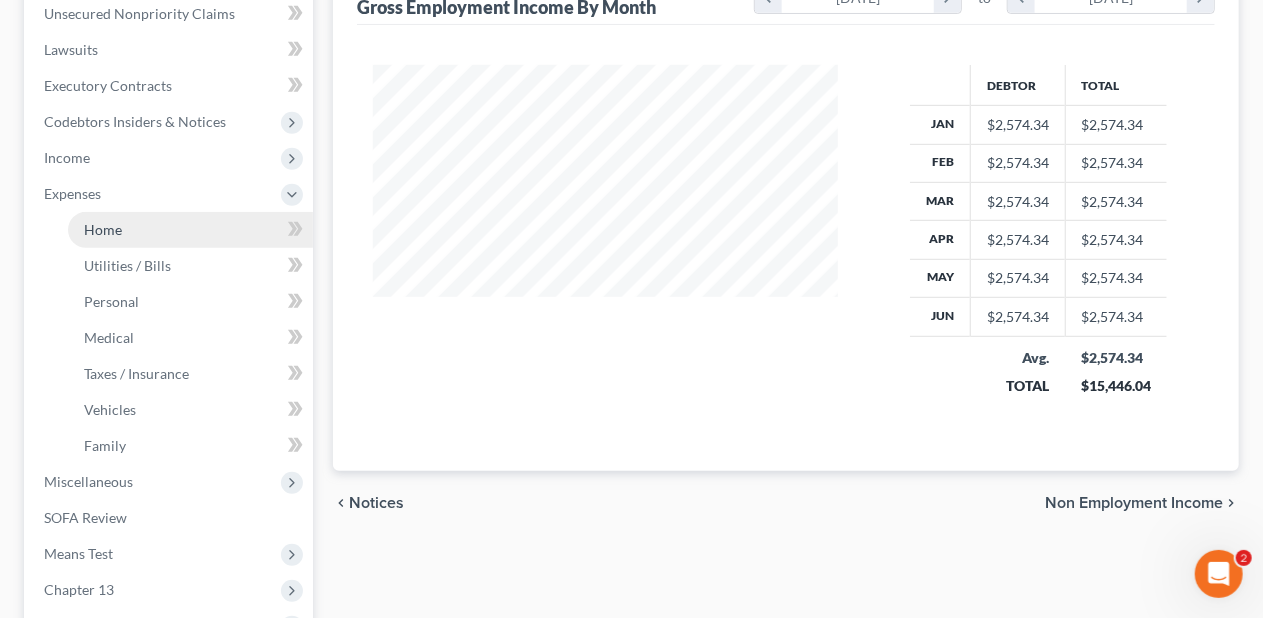 click on "Home" at bounding box center (190, 230) 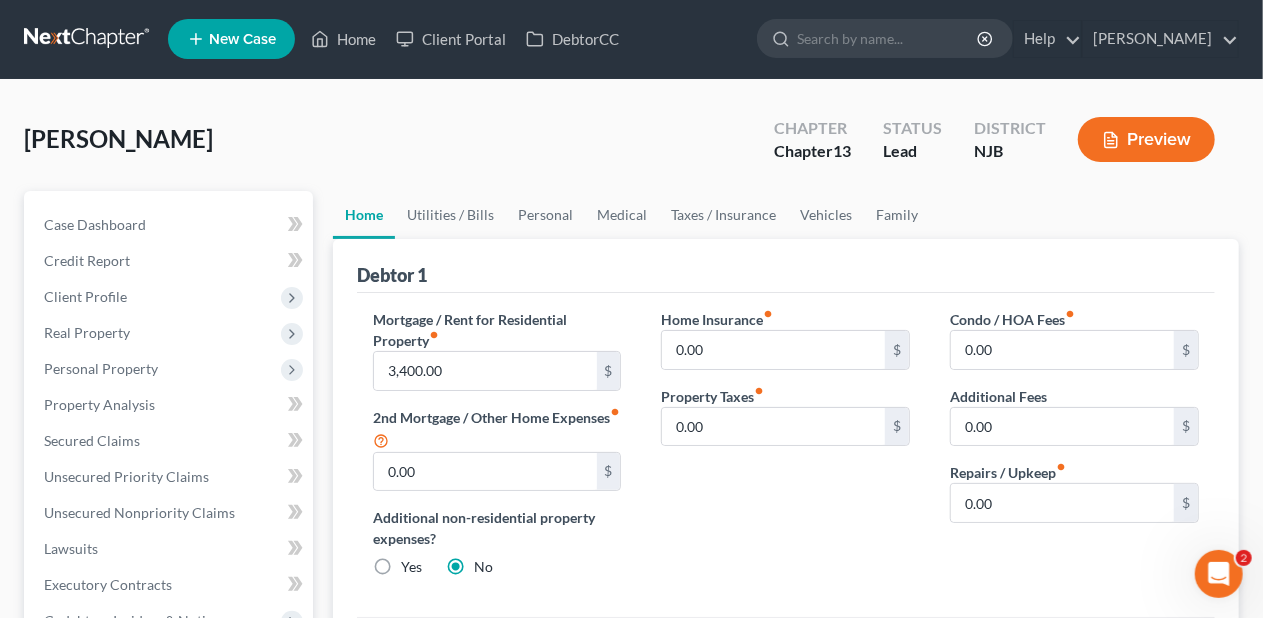 scroll, scrollTop: 0, scrollLeft: 0, axis: both 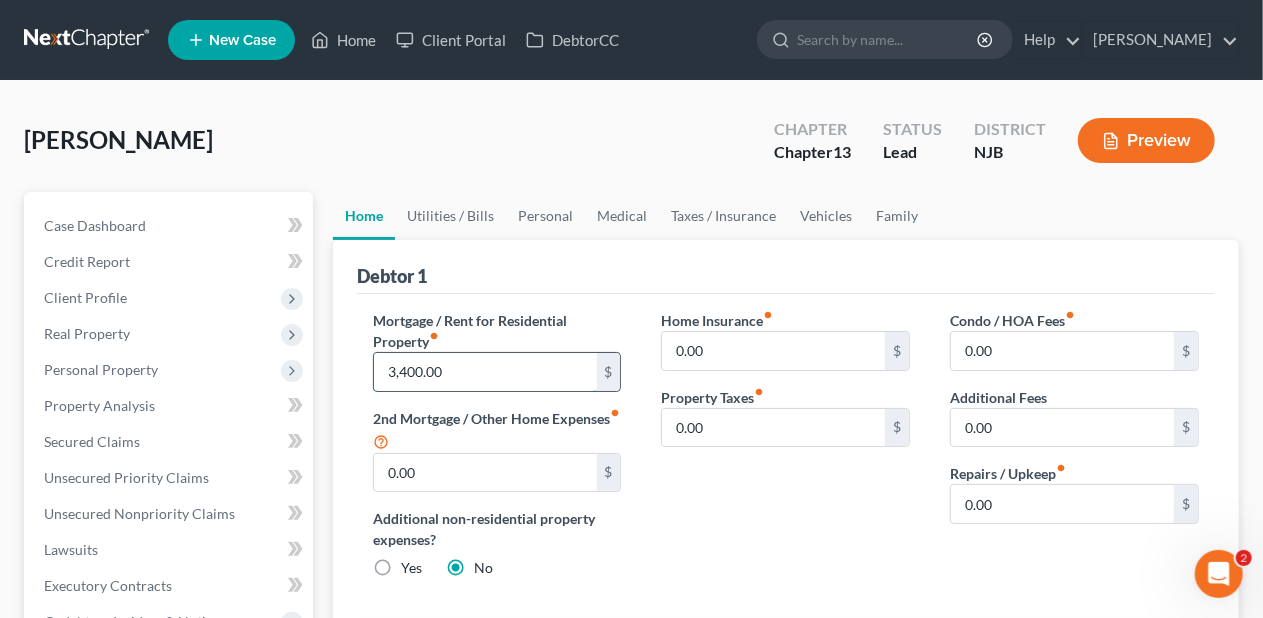 click on "3,400.00" at bounding box center (485, 372) 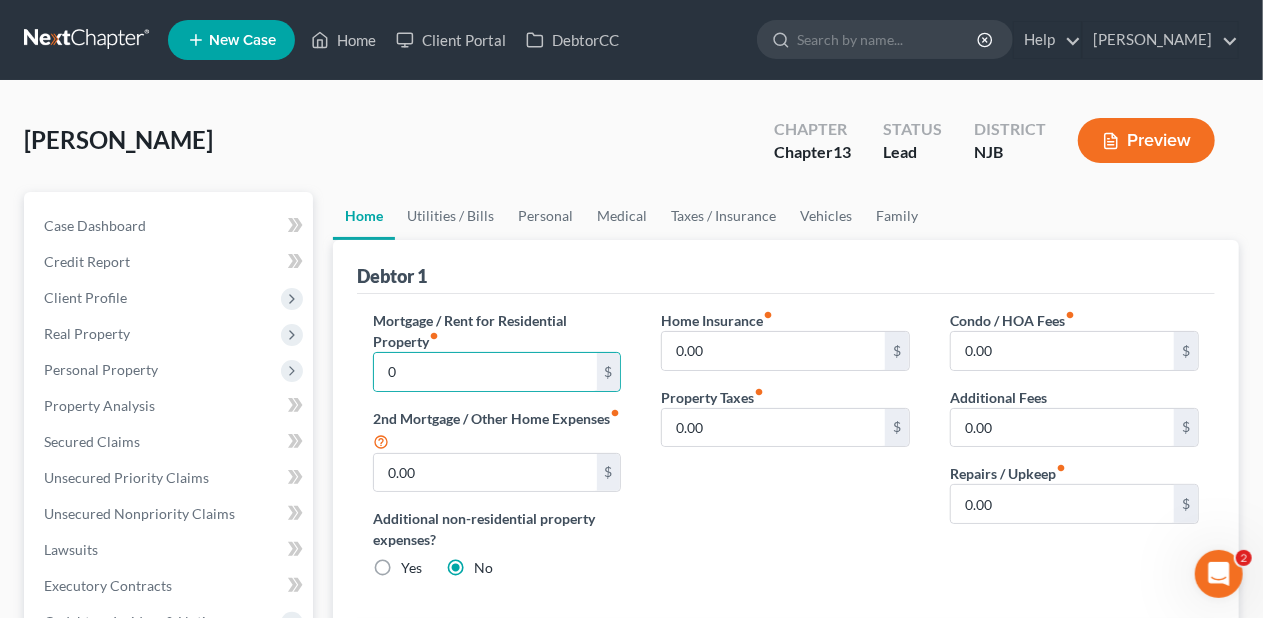 click on "Home Insurance  fiber_manual_record 0.00 $ Property Taxes  fiber_manual_record 0.00 $" at bounding box center [785, 452] 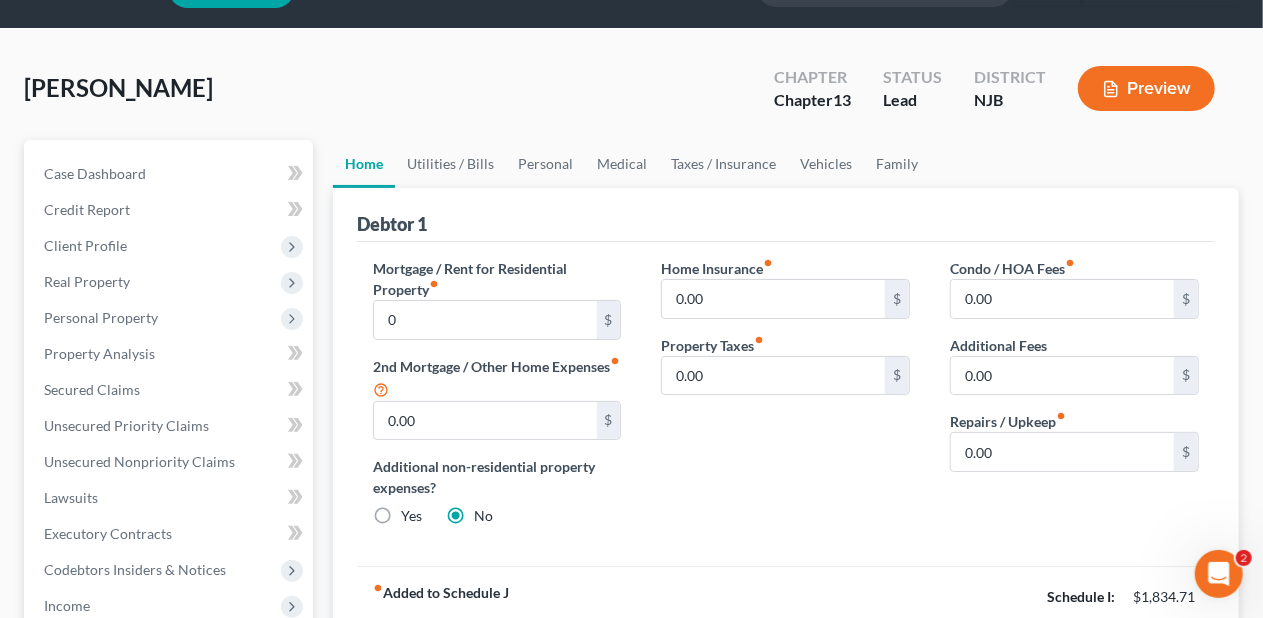 scroll, scrollTop: 0, scrollLeft: 0, axis: both 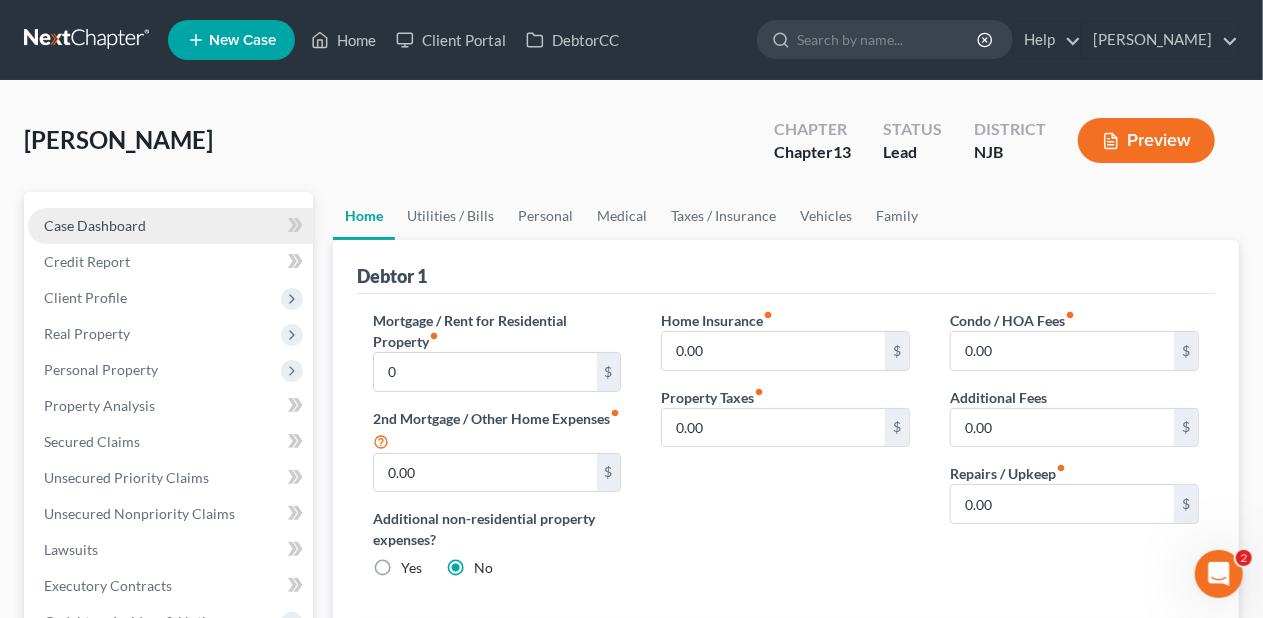 click on "Case Dashboard" at bounding box center (95, 225) 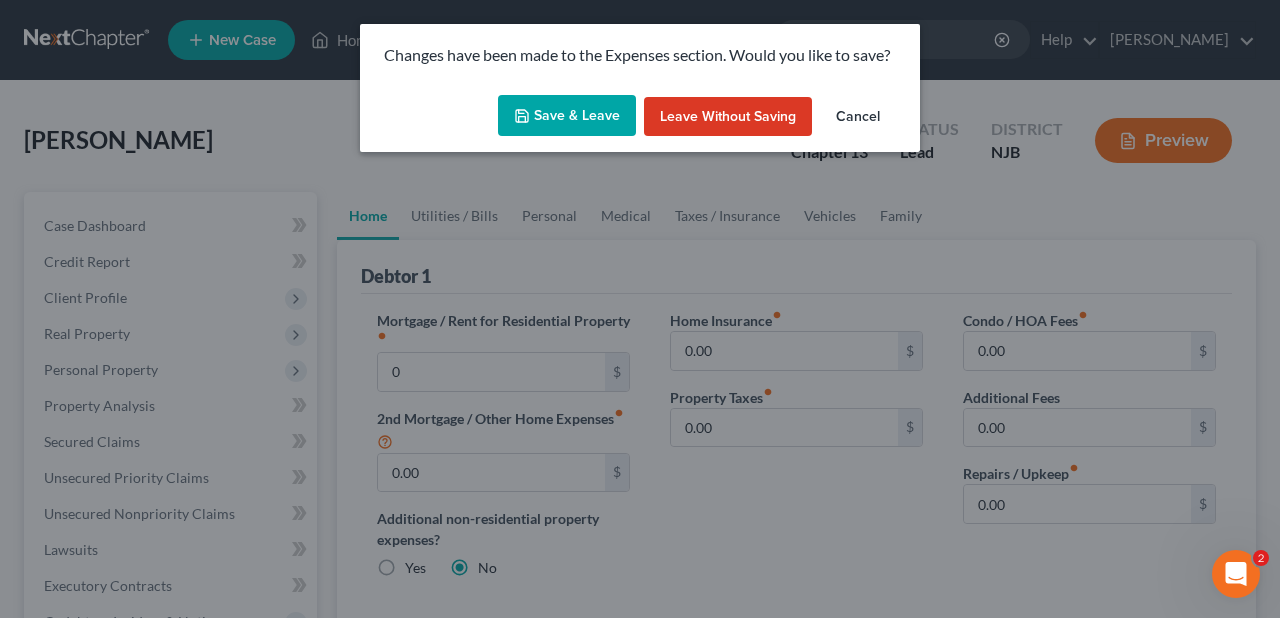 click on "Save & Leave" at bounding box center [567, 116] 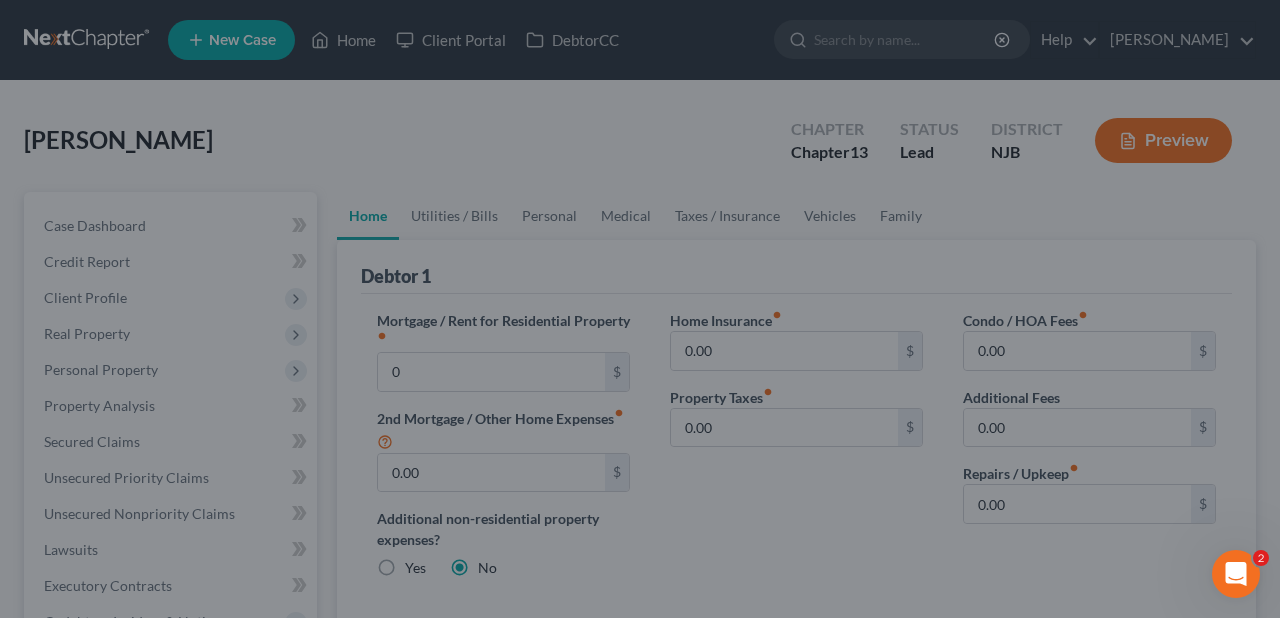 type on "0.00" 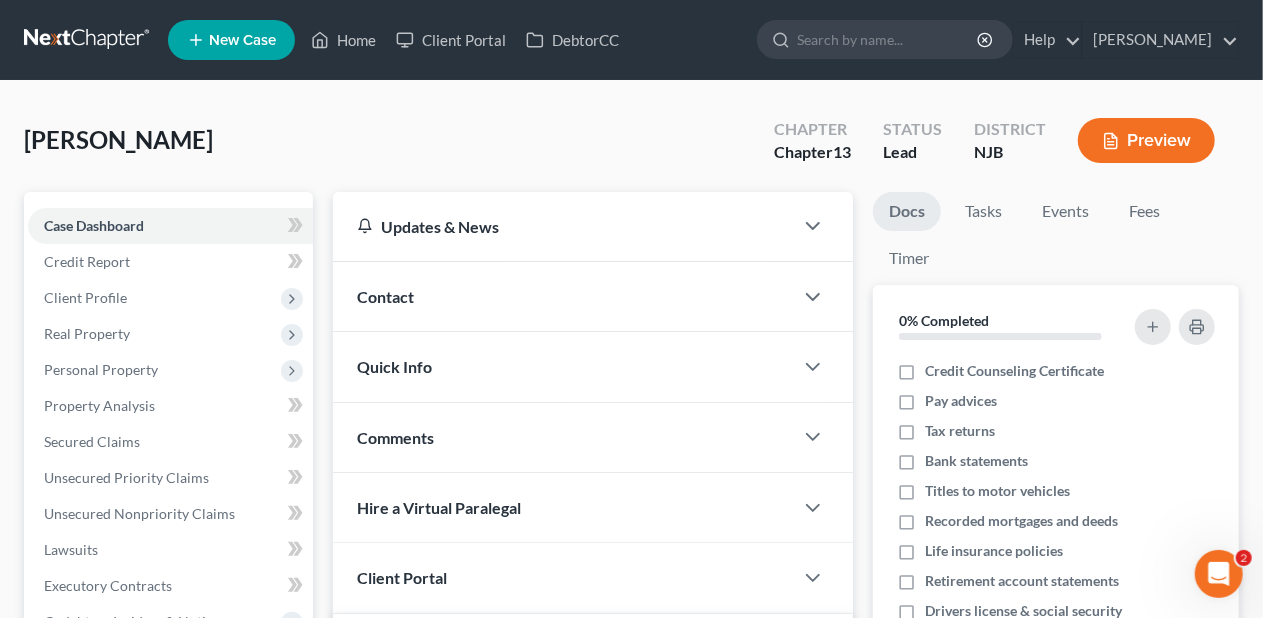 click on "[PERSON_NAME] Upgraded Chapter Chapter  13 Status Lead District NJB Preview" at bounding box center (631, 148) 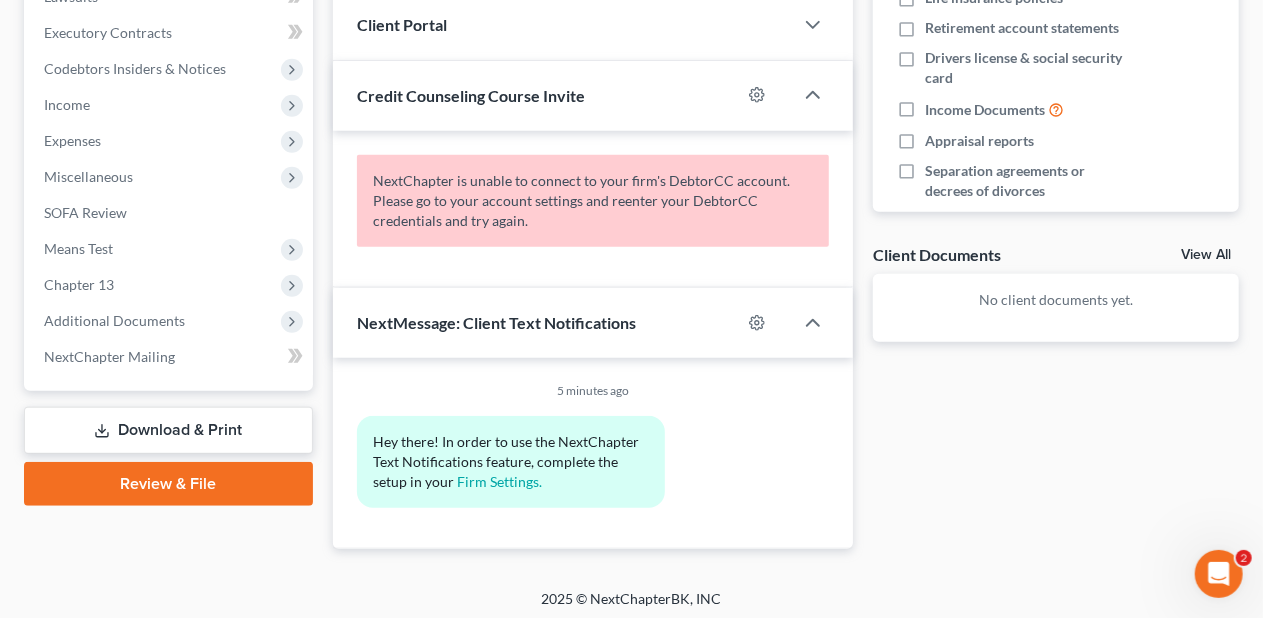 scroll, scrollTop: 555, scrollLeft: 0, axis: vertical 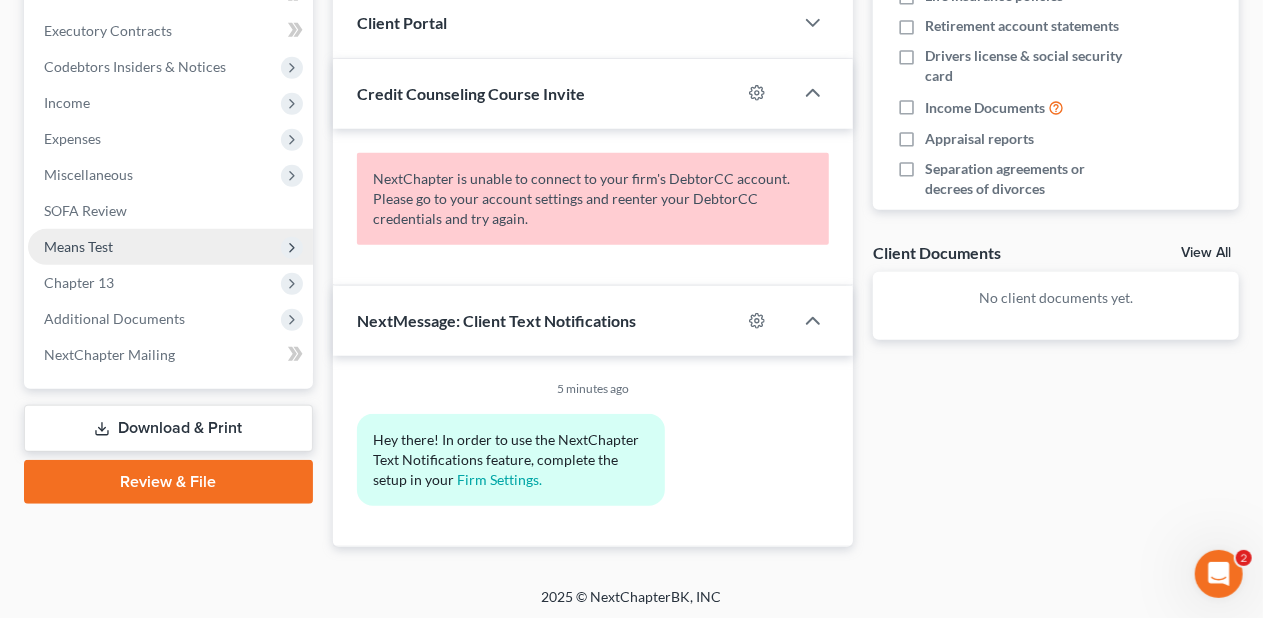 click on "Means Test" at bounding box center (170, 247) 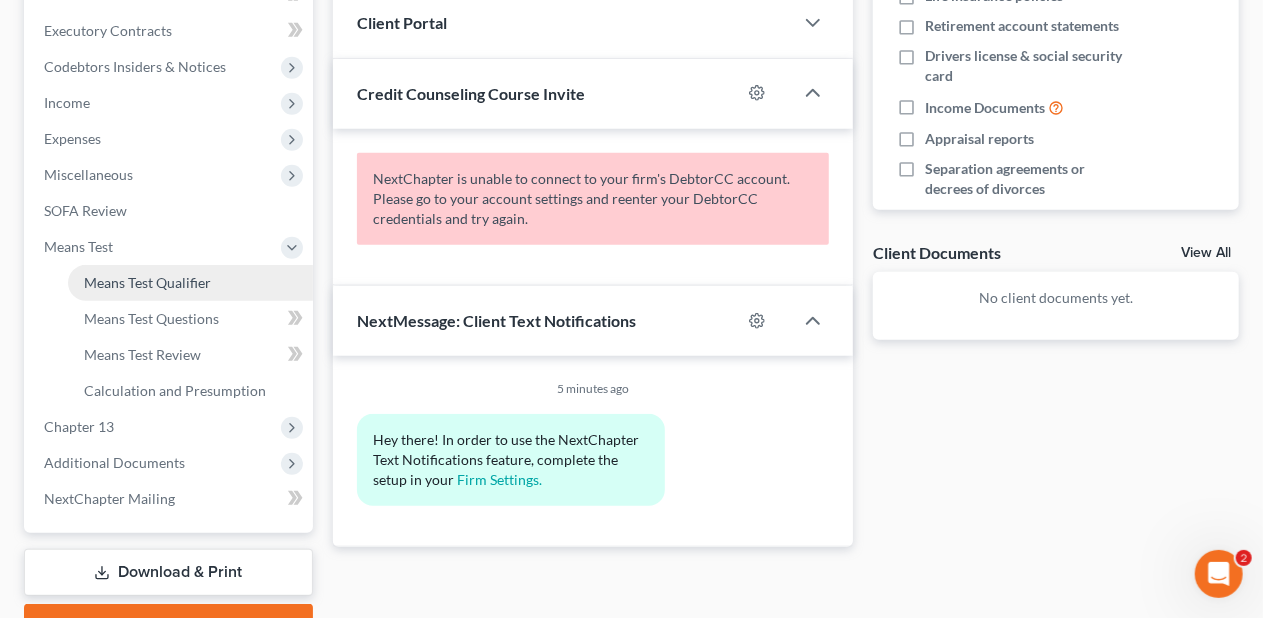 click on "Means Test Qualifier" at bounding box center [190, 283] 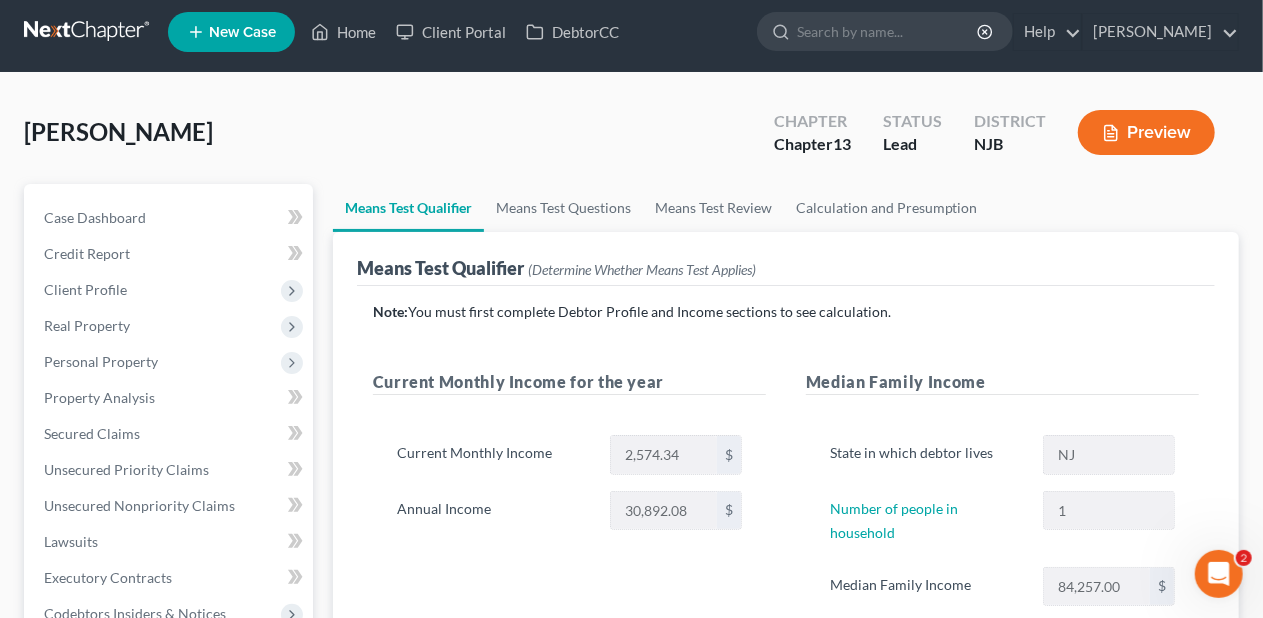 scroll, scrollTop: 0, scrollLeft: 0, axis: both 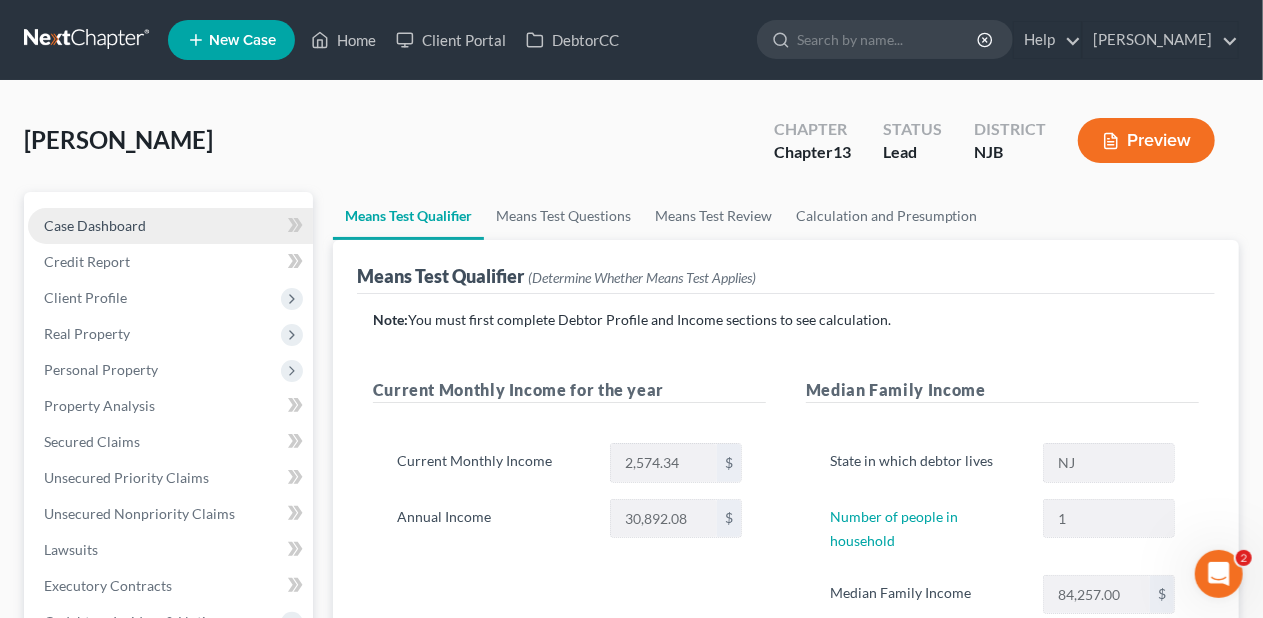click on "Case Dashboard" at bounding box center (170, 226) 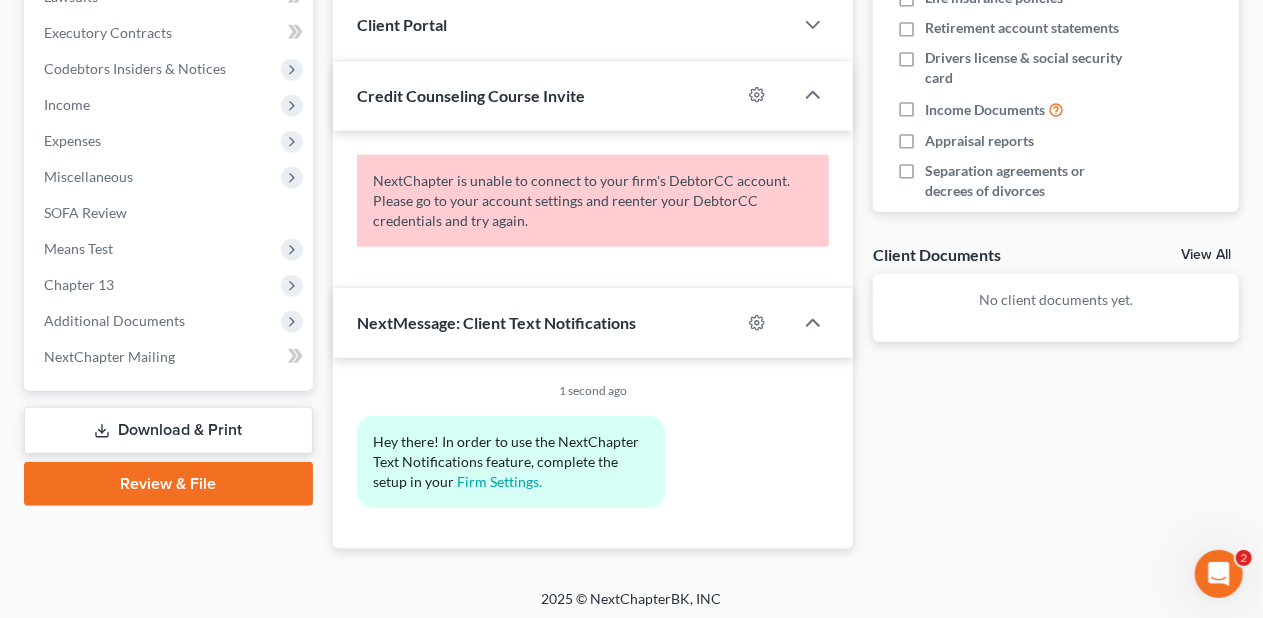 scroll, scrollTop: 555, scrollLeft: 0, axis: vertical 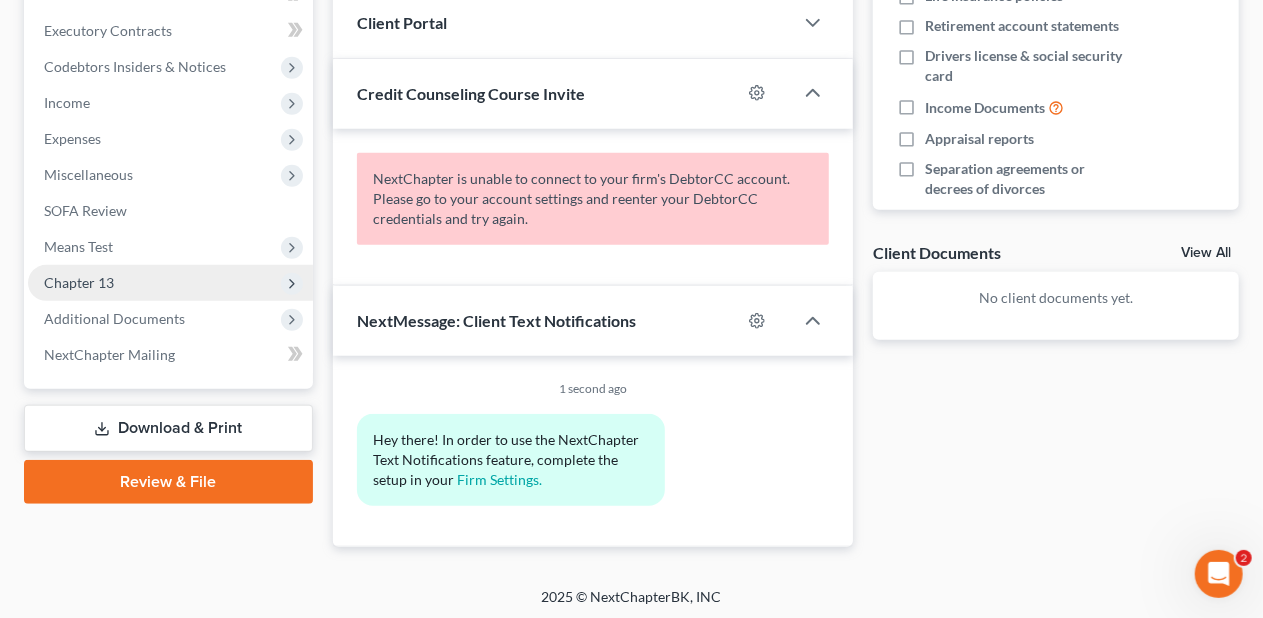 click on "Chapter 13" at bounding box center (170, 283) 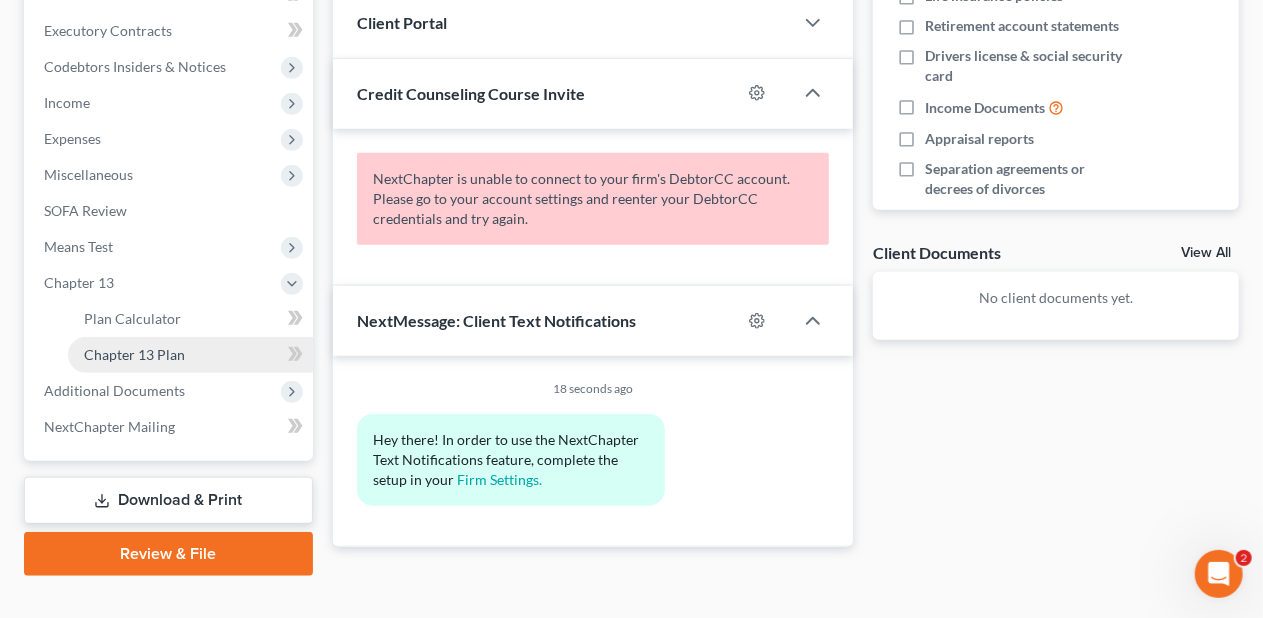 click on "Chapter 13 Plan" at bounding box center [190, 355] 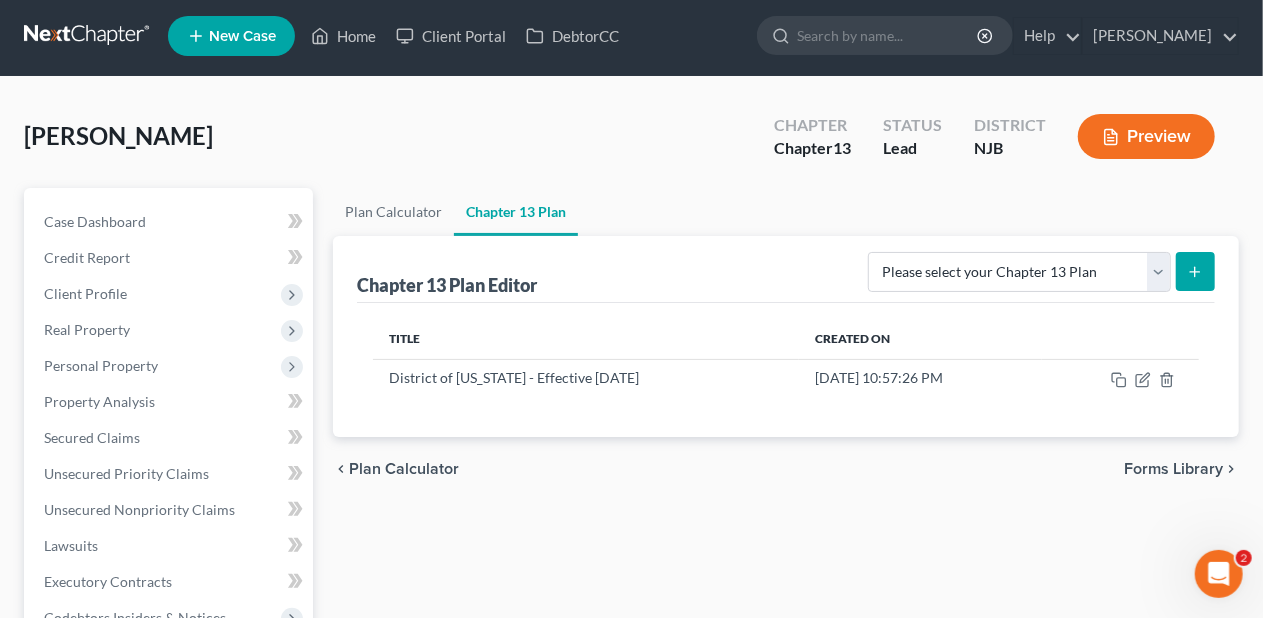 scroll, scrollTop: 0, scrollLeft: 0, axis: both 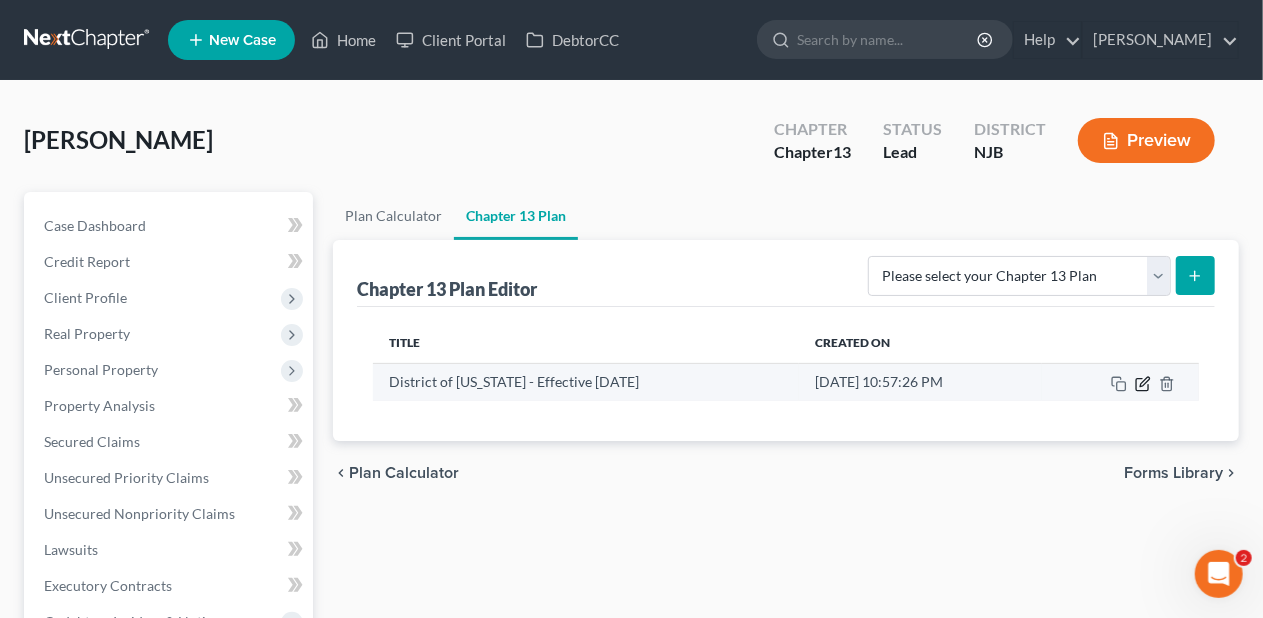 click 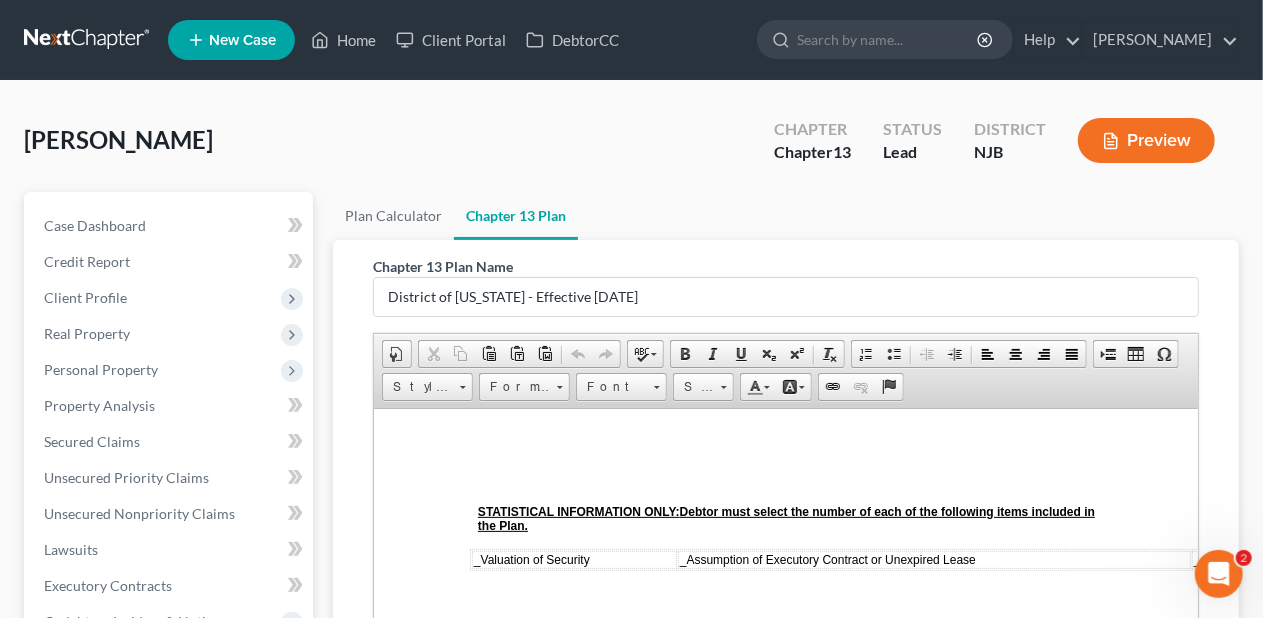 scroll, scrollTop: 0, scrollLeft: 0, axis: both 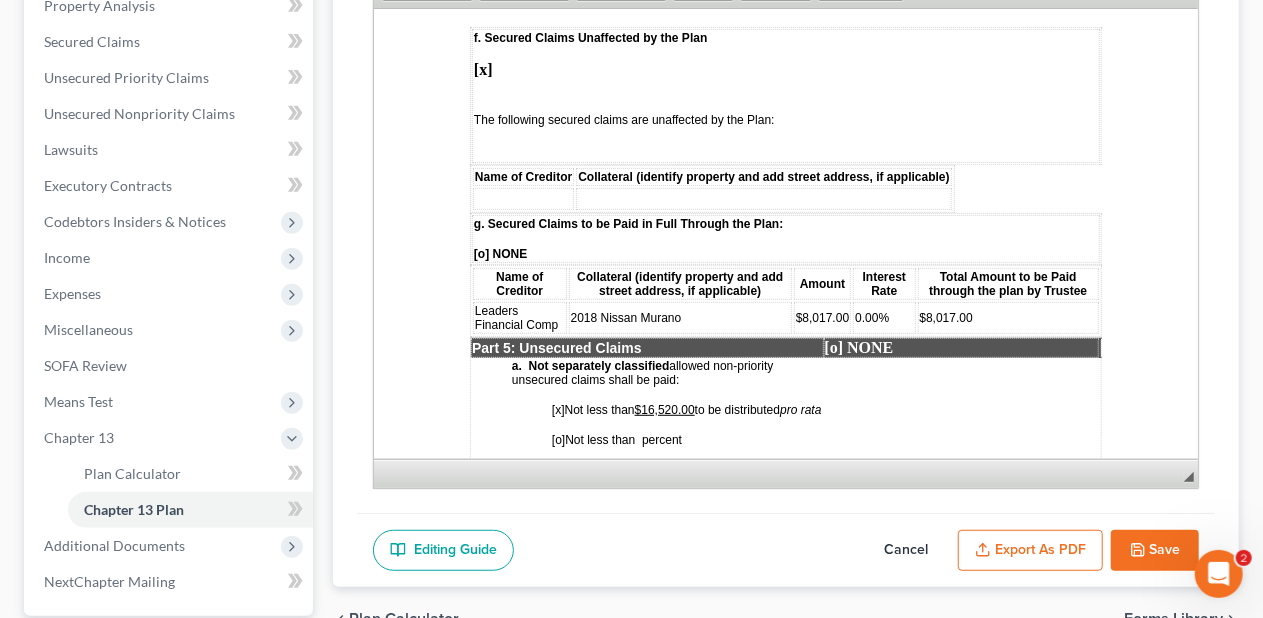 click on "[o] NONE" at bounding box center [785, 253] 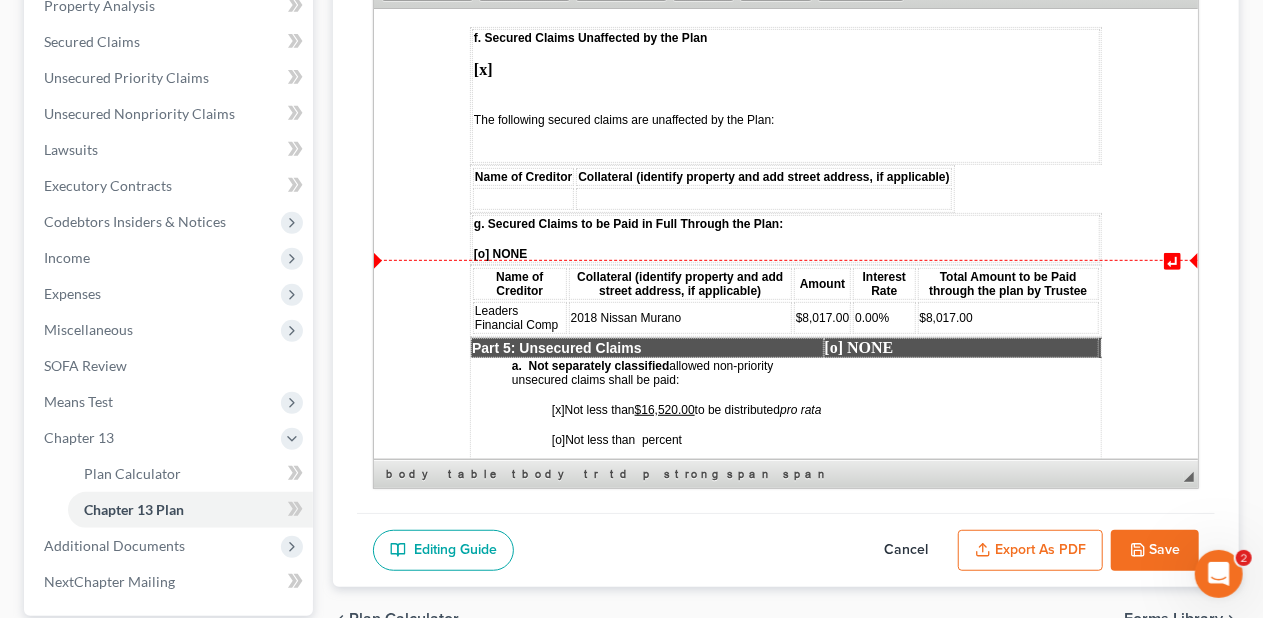 type 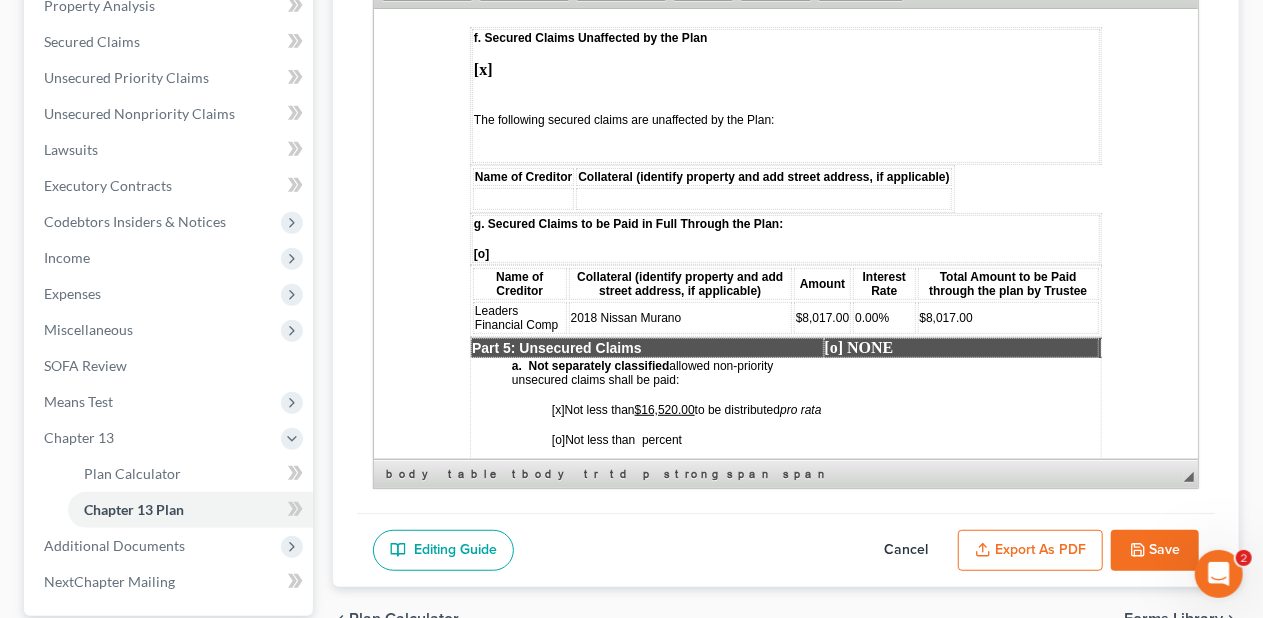 click on "[o]" at bounding box center [480, 253] 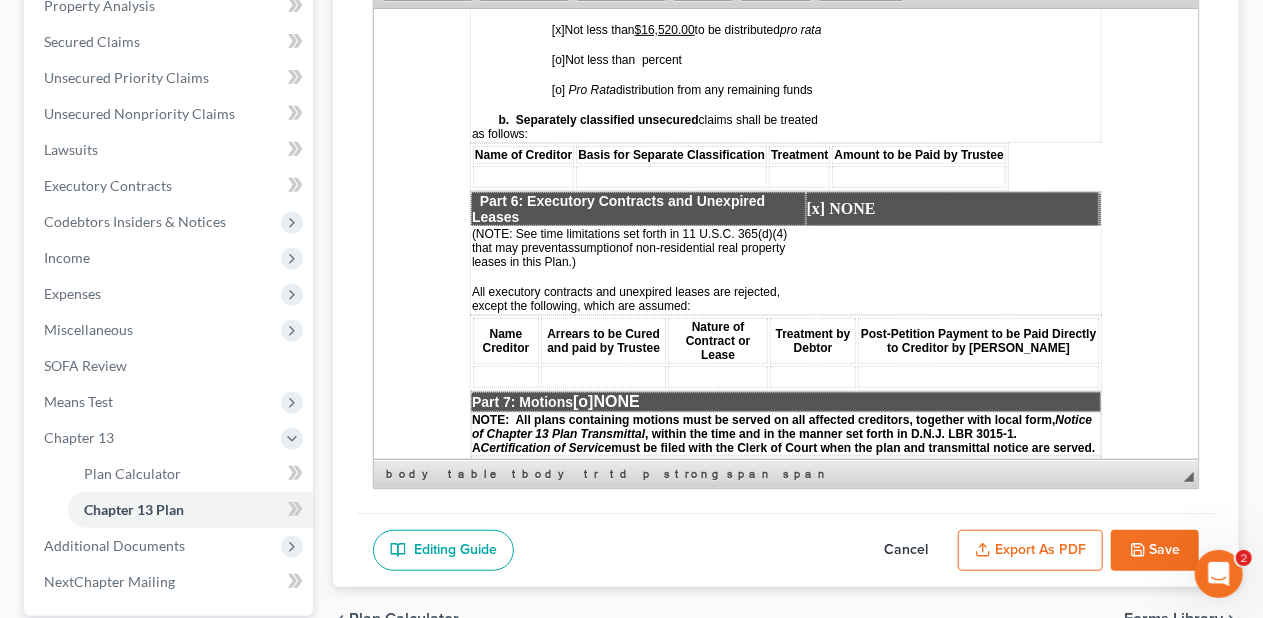 scroll, scrollTop: 4000, scrollLeft: 0, axis: vertical 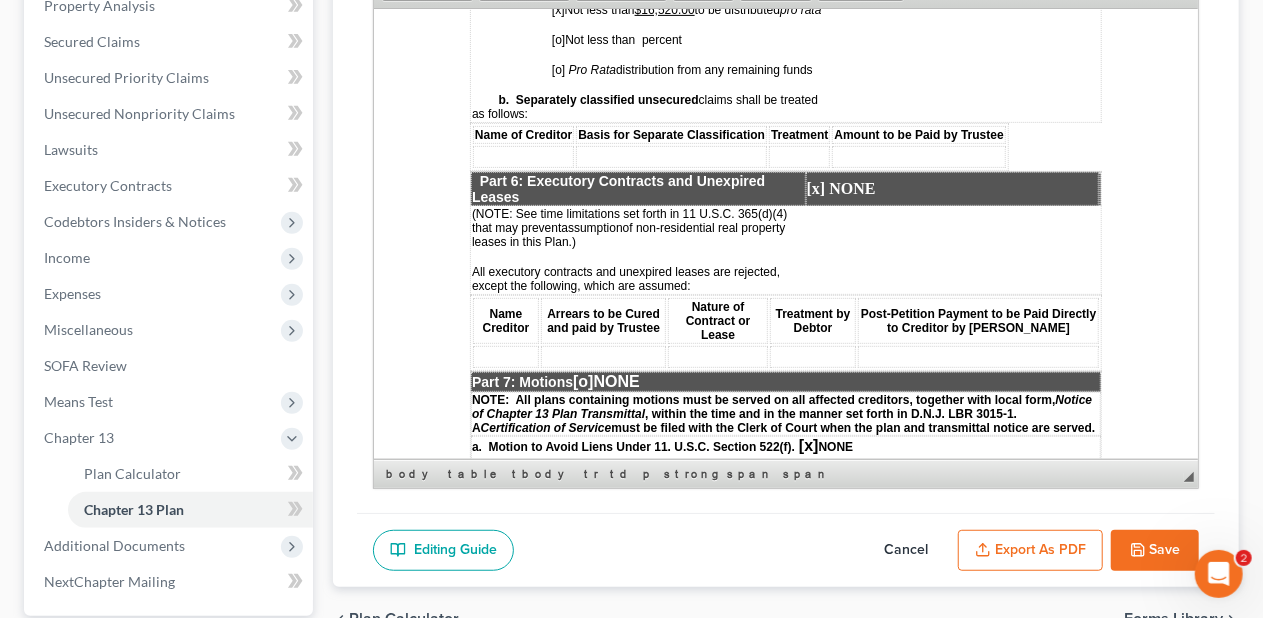 click on "Save" at bounding box center [1155, 551] 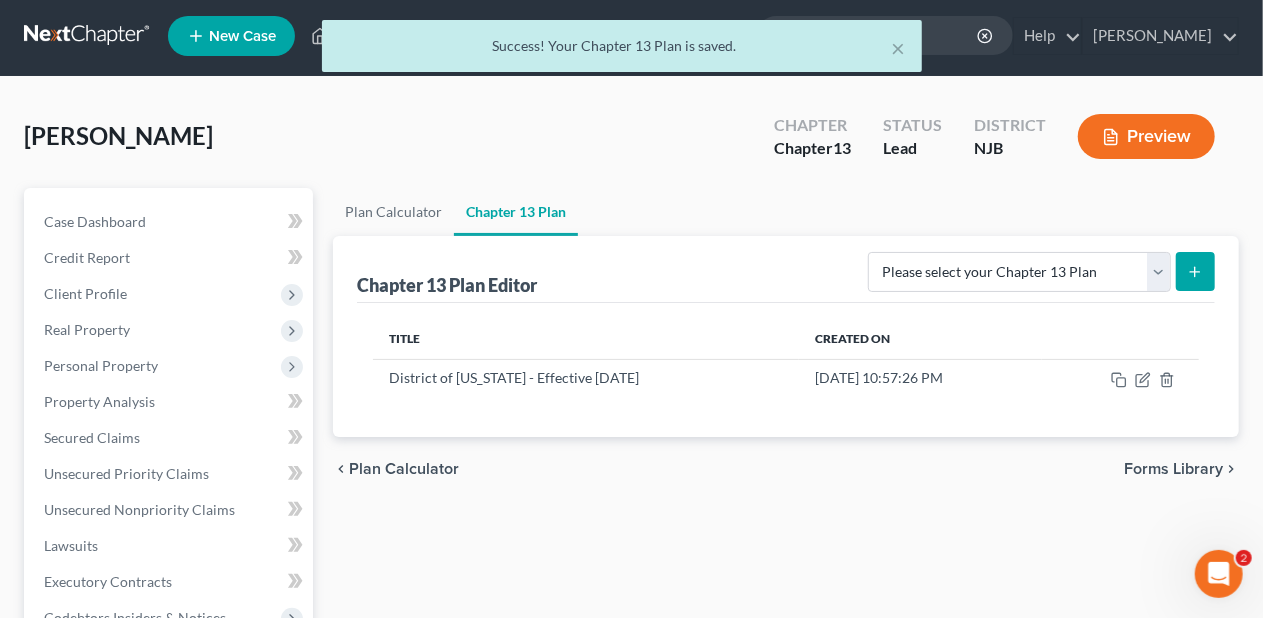 scroll, scrollTop: 0, scrollLeft: 0, axis: both 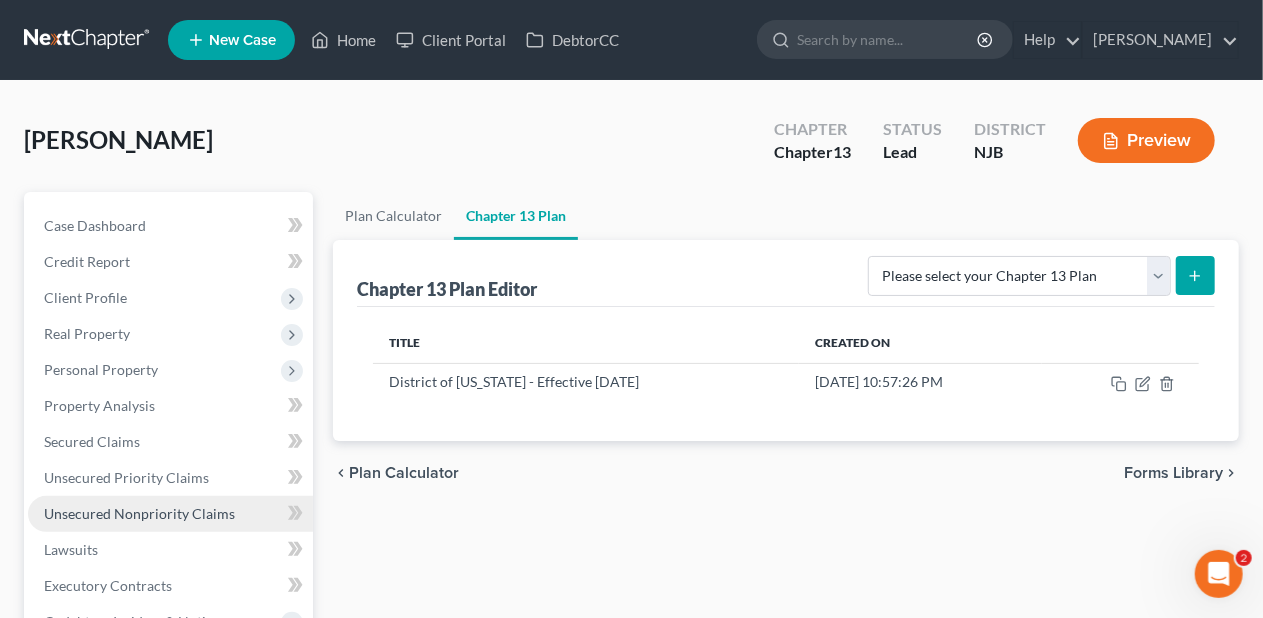 click on "Unsecured Nonpriority Claims" at bounding box center (139, 513) 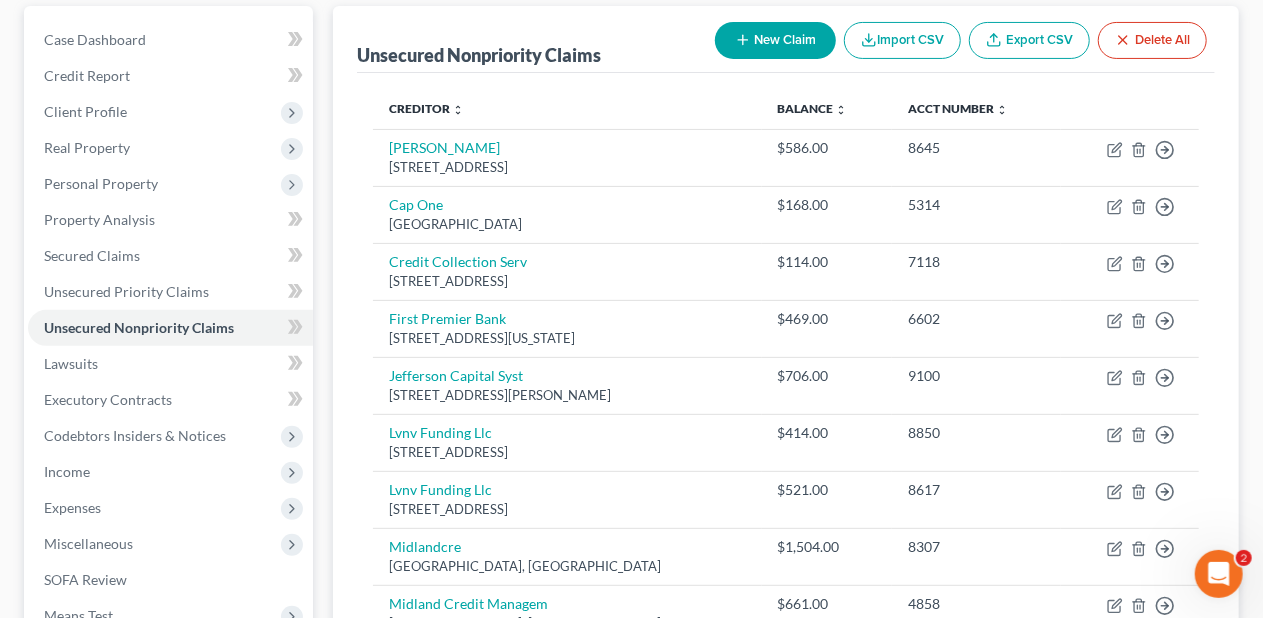 scroll, scrollTop: 200, scrollLeft: 0, axis: vertical 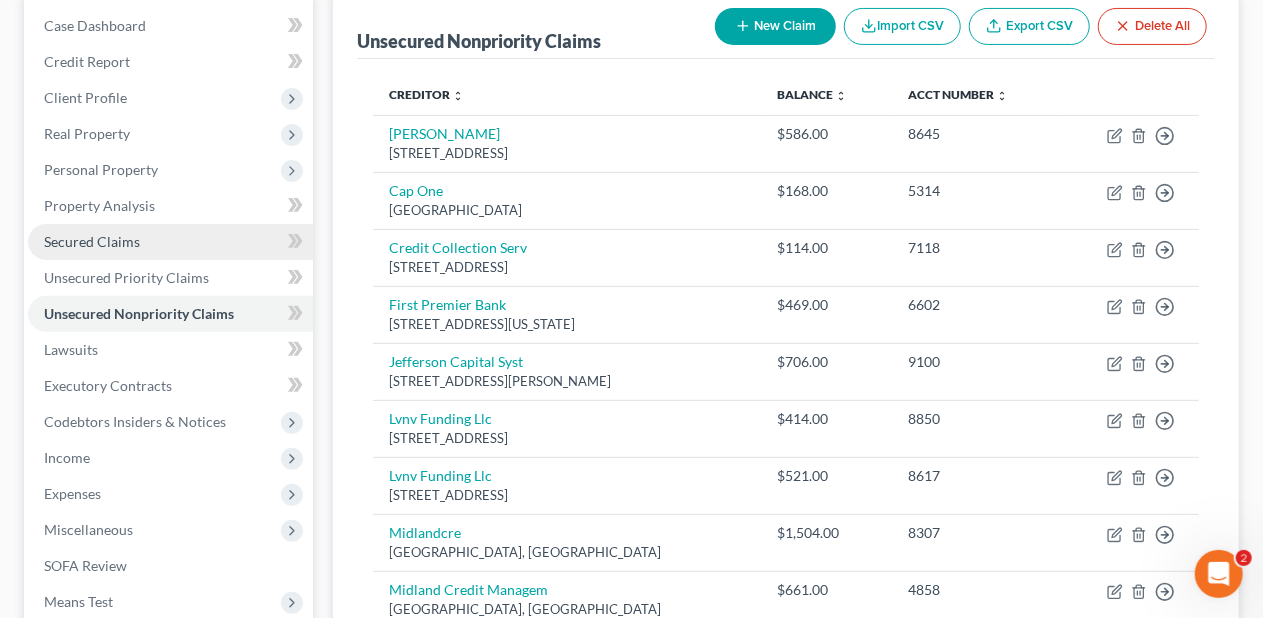 click on "Secured Claims" at bounding box center (170, 242) 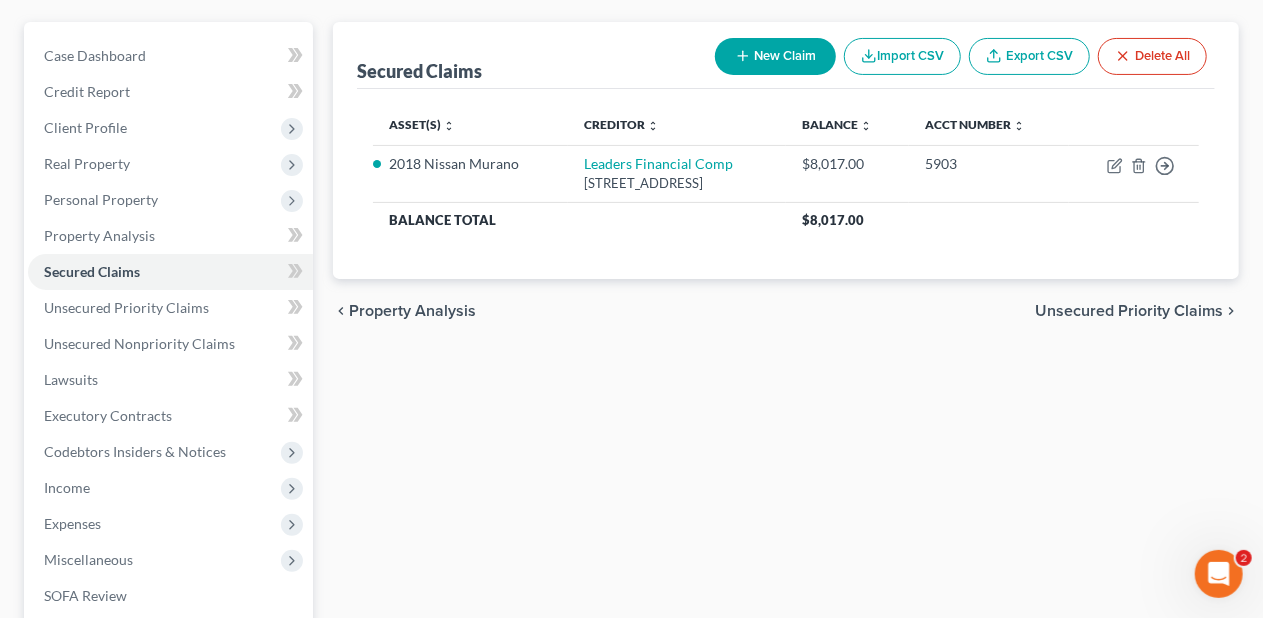 scroll, scrollTop: 200, scrollLeft: 0, axis: vertical 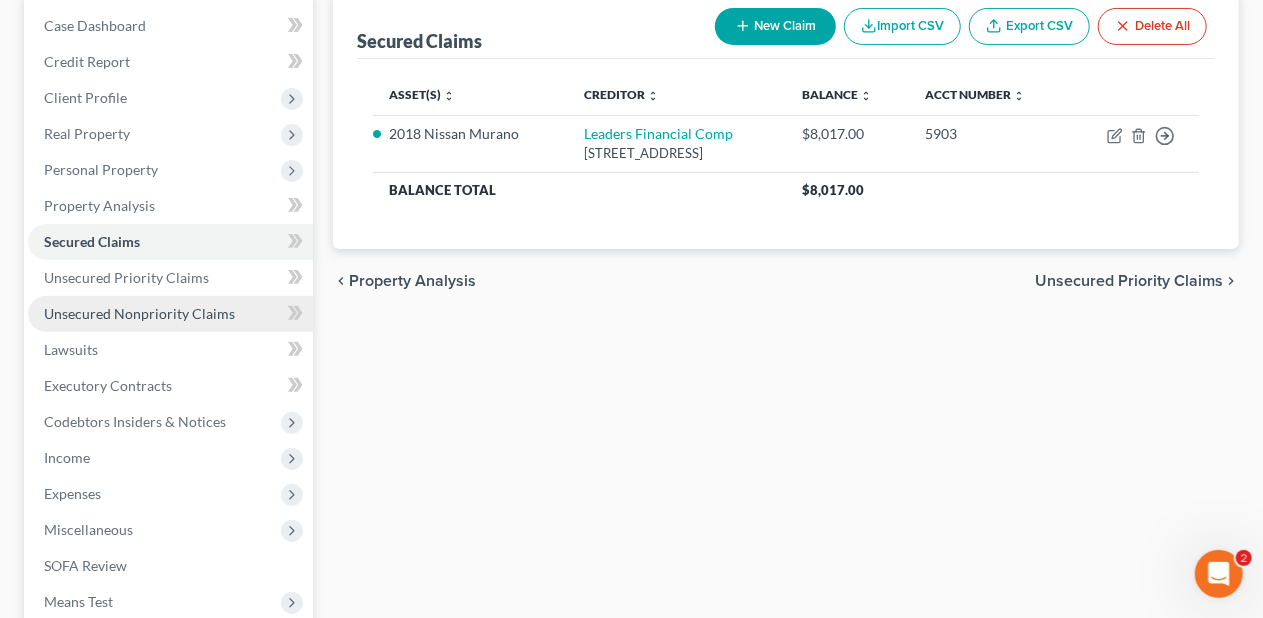 click on "Unsecured Nonpriority Claims" at bounding box center [139, 313] 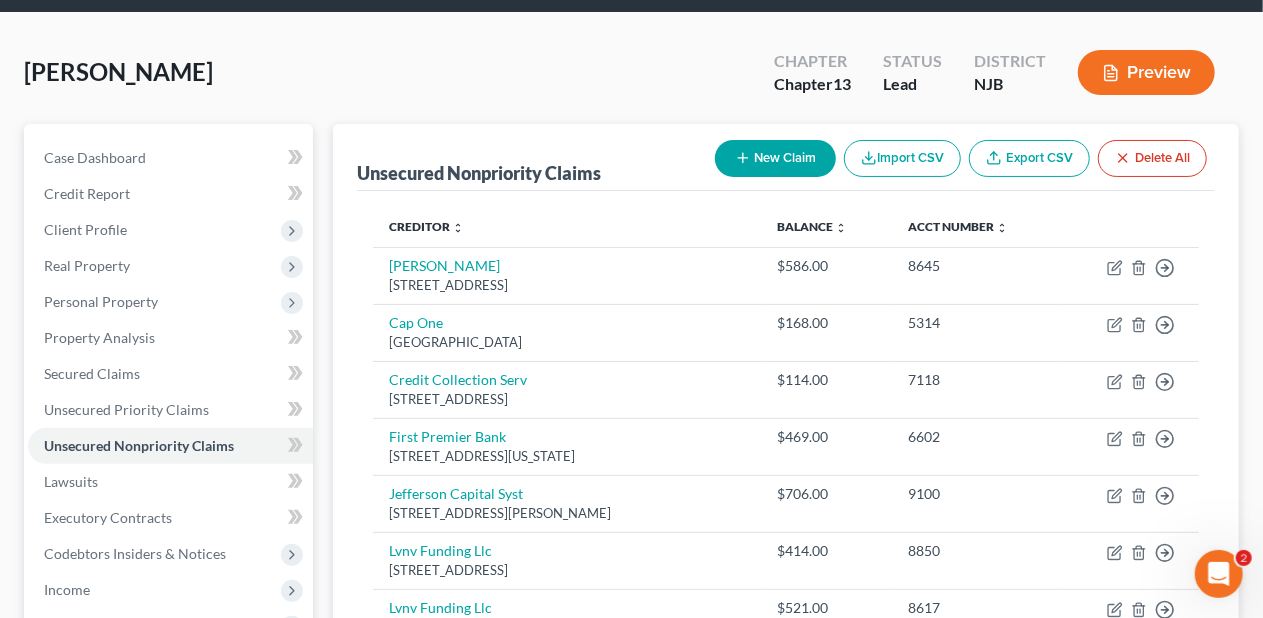 scroll, scrollTop: 100, scrollLeft: 0, axis: vertical 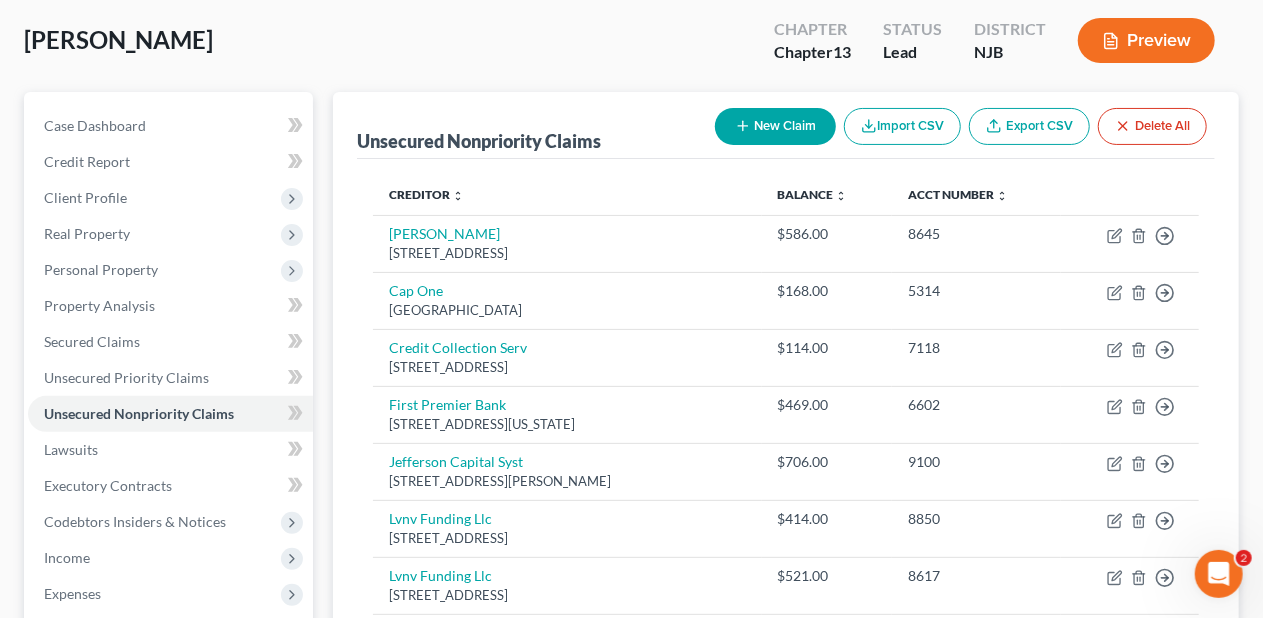 click on "Creditor  expand_more   expand_less   unfold_more Balance  expand_more   expand_less   unfold_more Acct Number  expand_more   expand_less   unfold_more [PERSON_NAME] [STREET_ADDRESS] $586.00 8645 Move to D Move to E Move to G Move to Notice Only [GEOGRAPHIC_DATA] $168.00 5314 Move to D Move to E Move to G Move to Notice Only Credit Collection Serv [STREET_ADDRESS] $114.00 7118 Move to D Move to E Move to G Move to Notice Only [GEOGRAPHIC_DATA] [STREET_ADDRESS][US_STATE] $469.00 6602 Move to D Move to E Move to G Move to Notice Only Jefferson Capital Syst [STREET_ADDRESS][PERSON_NAME] $706.00 9100 Move to D Move to E Move to G Move to Notice Only Lvnv Funding [GEOGRAPHIC_DATA] $414.00 8850 Move to D Move to E Move to G Move to Notice Only Lvnv Funding [GEOGRAPHIC_DATA] $521.00 8617 Move to D Move to E Move to G Move to Notice Only [GEOGRAPHIC_DATA], [GEOGRAPHIC_DATA]  $1,504.00 8307 Move to D Move to E" at bounding box center [786, 624] 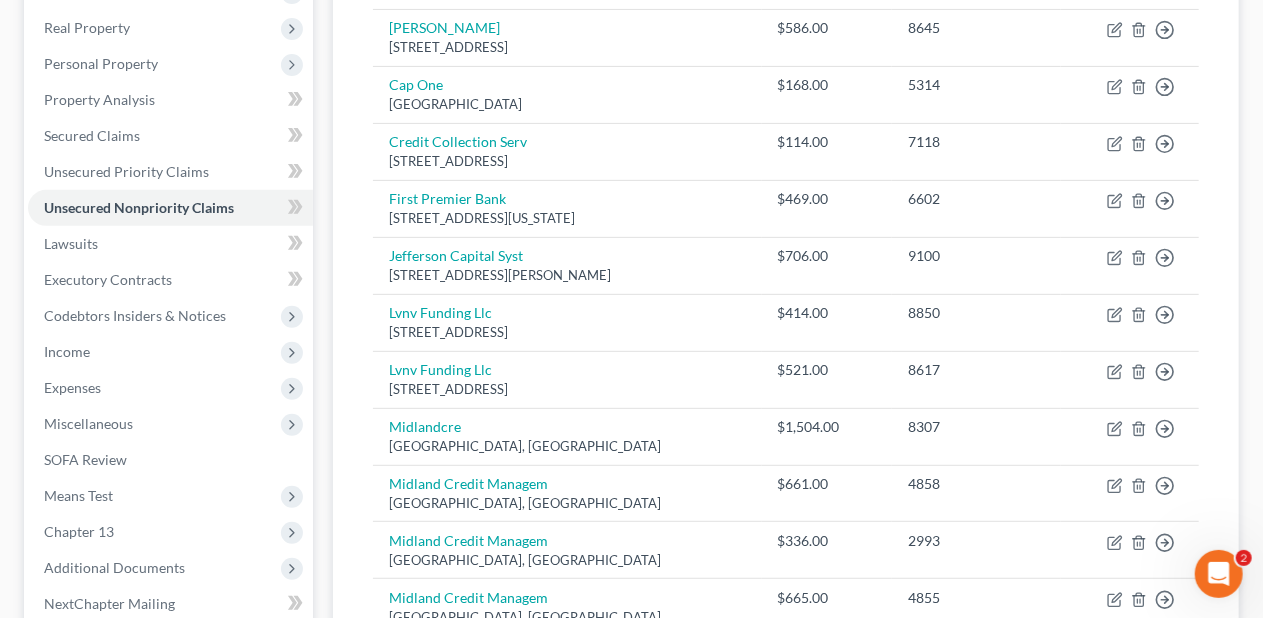 scroll, scrollTop: 305, scrollLeft: 0, axis: vertical 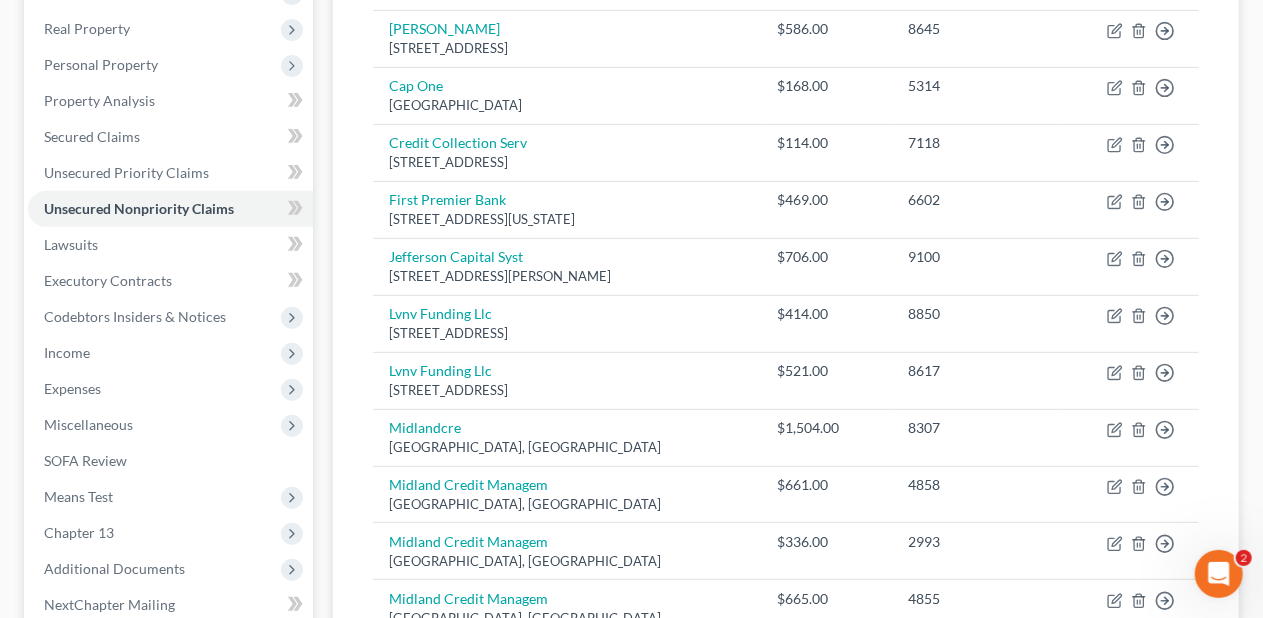 click on "Creditor  expand_more   expand_less   unfold_more Balance  expand_more   expand_less   unfold_more Acct Number  expand_more   expand_less   unfold_more [PERSON_NAME] [STREET_ADDRESS] $586.00 8645 Move to D Move to E Move to G Move to Notice Only [GEOGRAPHIC_DATA] $168.00 5314 Move to D Move to E Move to G Move to Notice Only Credit Collection Serv [STREET_ADDRESS] $114.00 7118 Move to D Move to E Move to G Move to Notice Only [GEOGRAPHIC_DATA] [STREET_ADDRESS][US_STATE] $469.00 6602 Move to D Move to E Move to G Move to Notice Only Jefferson Capital Syst [STREET_ADDRESS][PERSON_NAME] $706.00 9100 Move to D Move to E Move to G Move to Notice Only Lvnv Funding [GEOGRAPHIC_DATA] $414.00 8850 Move to D Move to E Move to G Move to Notice Only Lvnv Funding [GEOGRAPHIC_DATA] $521.00 8617 Move to D Move to E Move to G Move to Notice Only [GEOGRAPHIC_DATA], [GEOGRAPHIC_DATA]  $1,504.00 8307 Move to D Move to E" at bounding box center [786, 419] 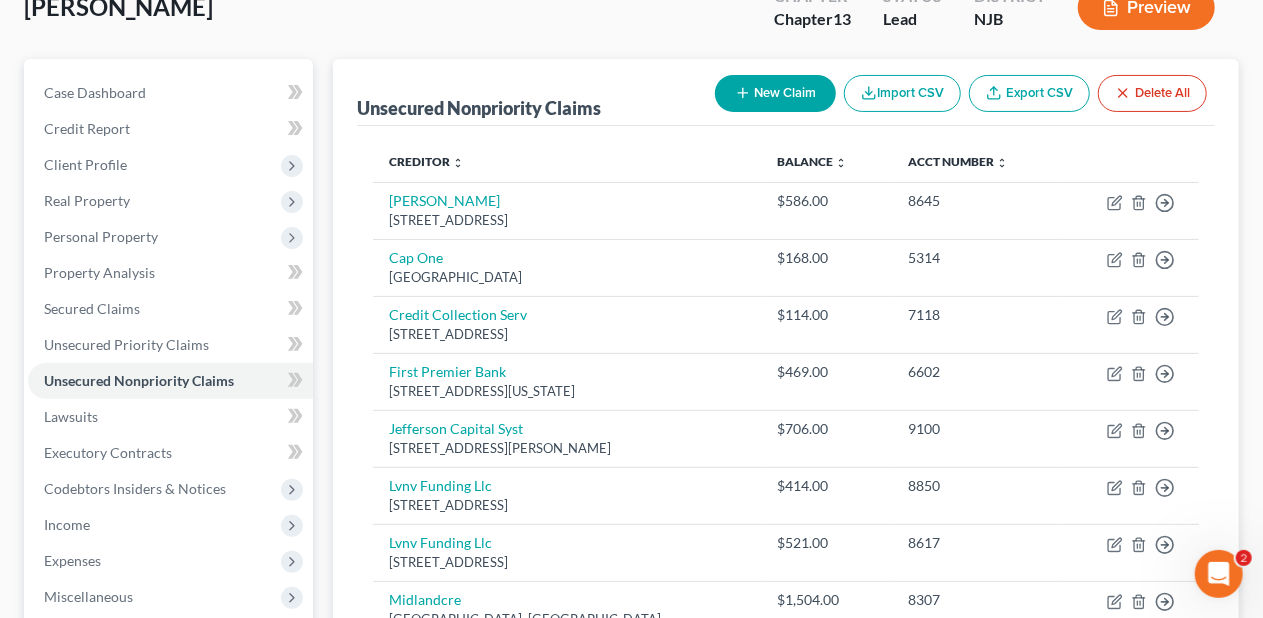 scroll, scrollTop: 0, scrollLeft: 0, axis: both 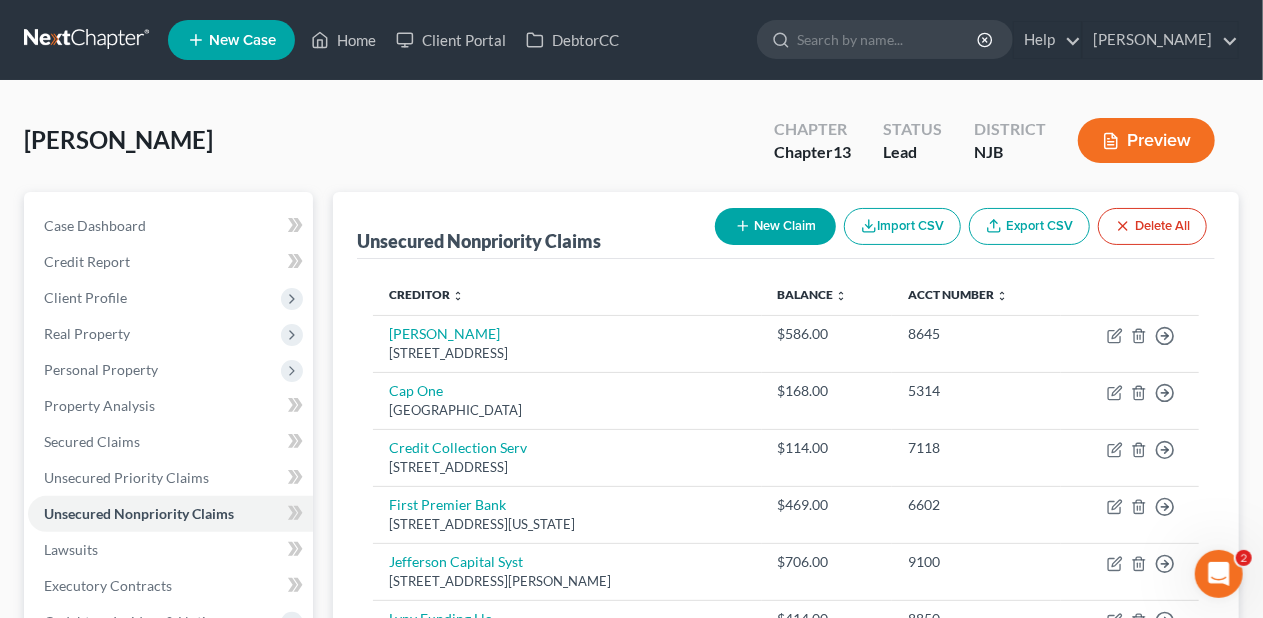 click on "New Claim" at bounding box center [775, 226] 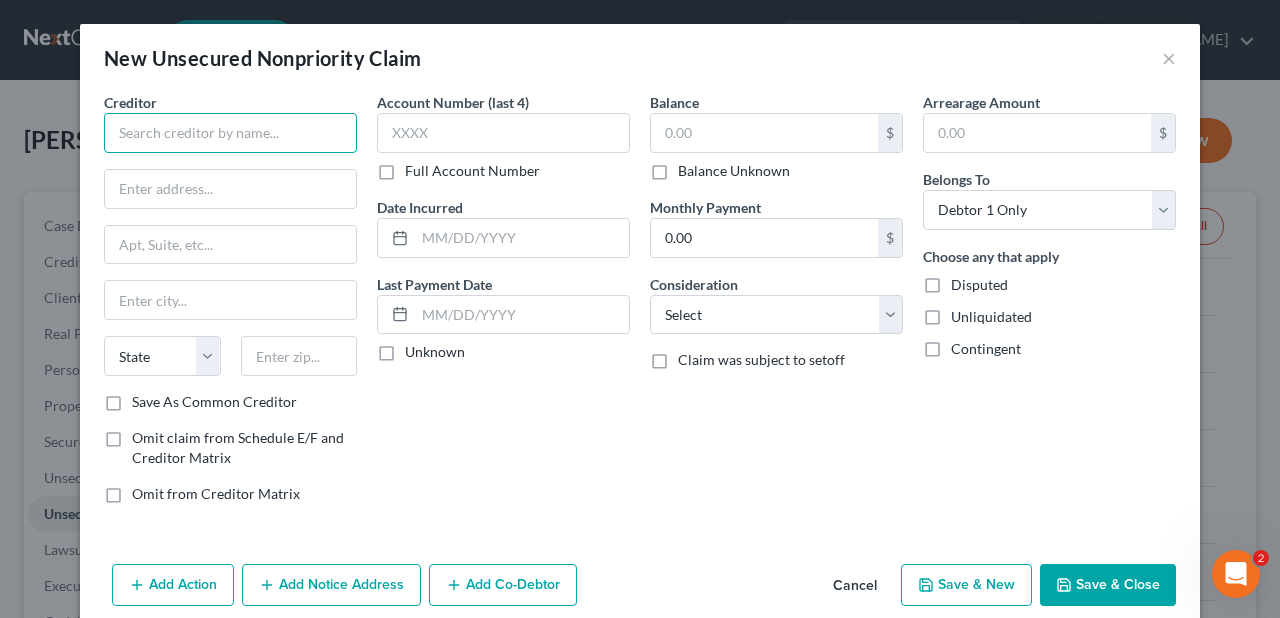 click at bounding box center [230, 133] 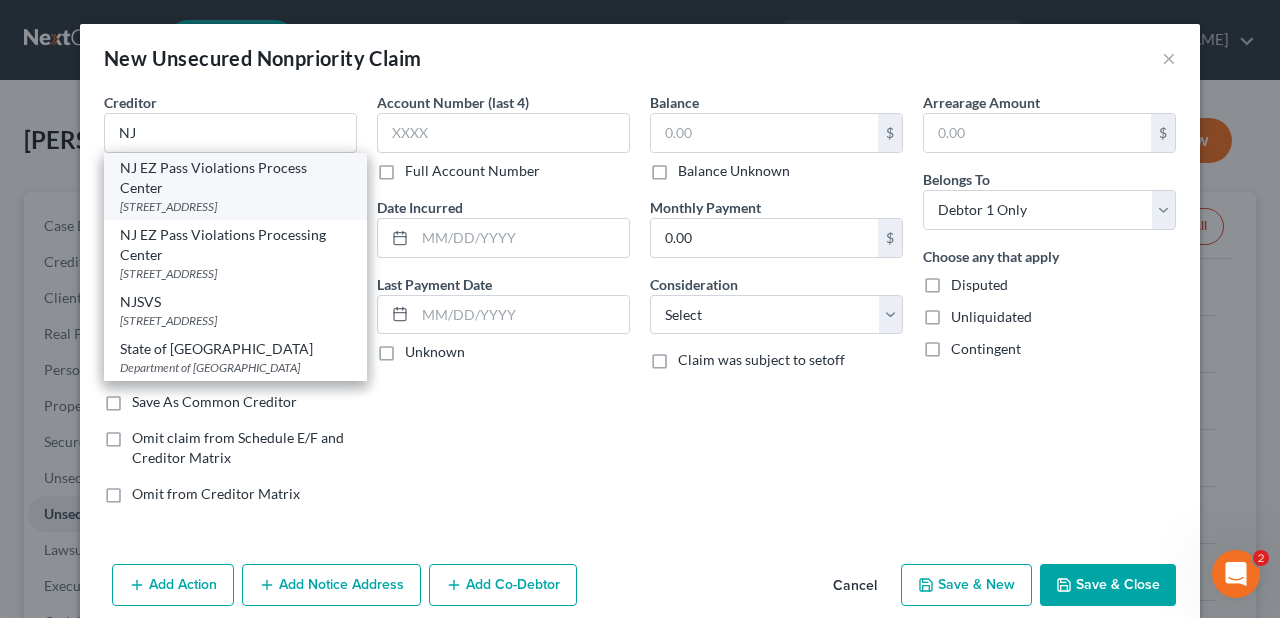 click on "NJ EZ Pass Violations Process Center" at bounding box center (235, 178) 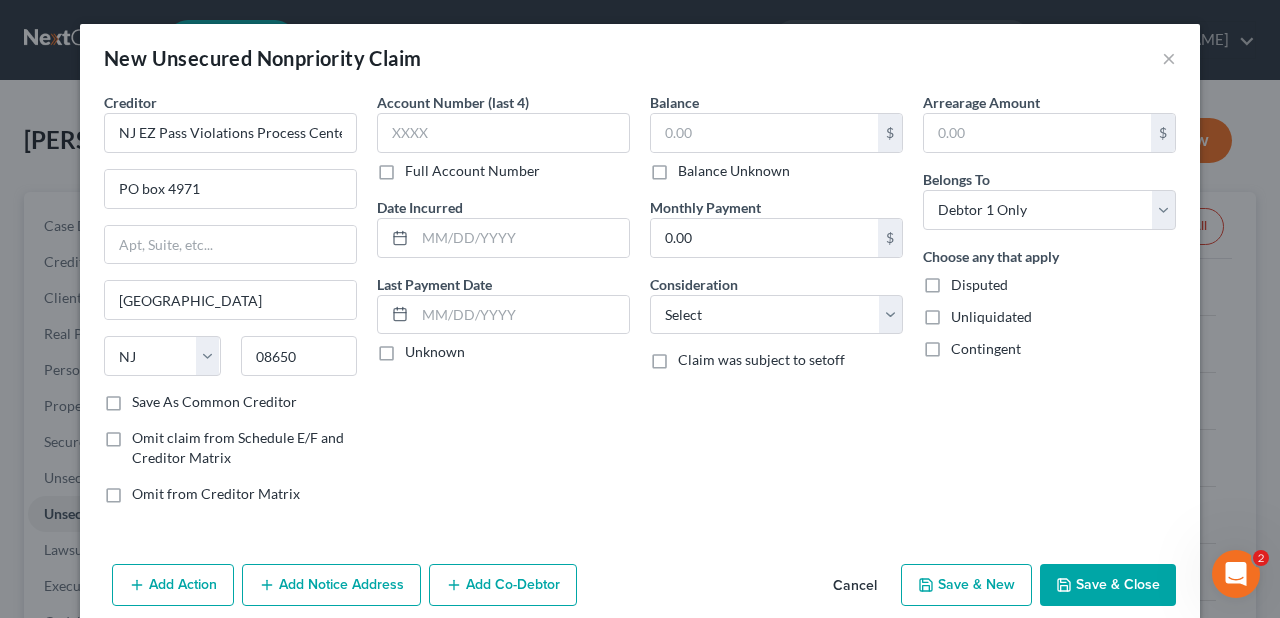 click on "Balance Unknown" at bounding box center [734, 171] 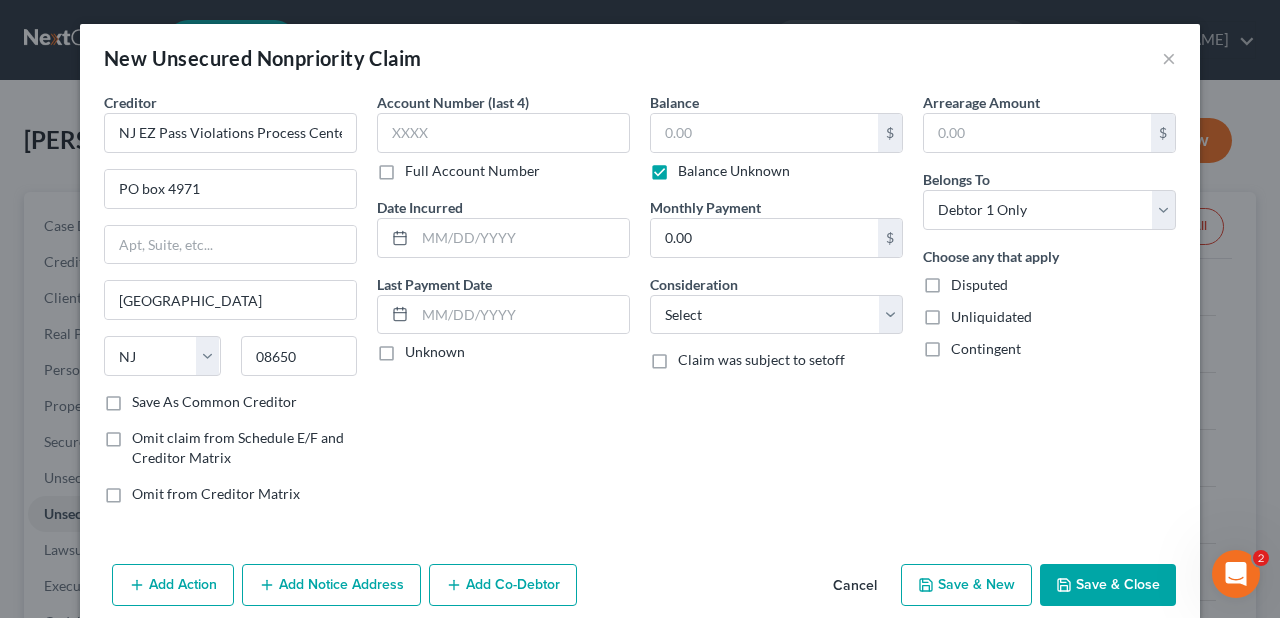 type on "0.00" 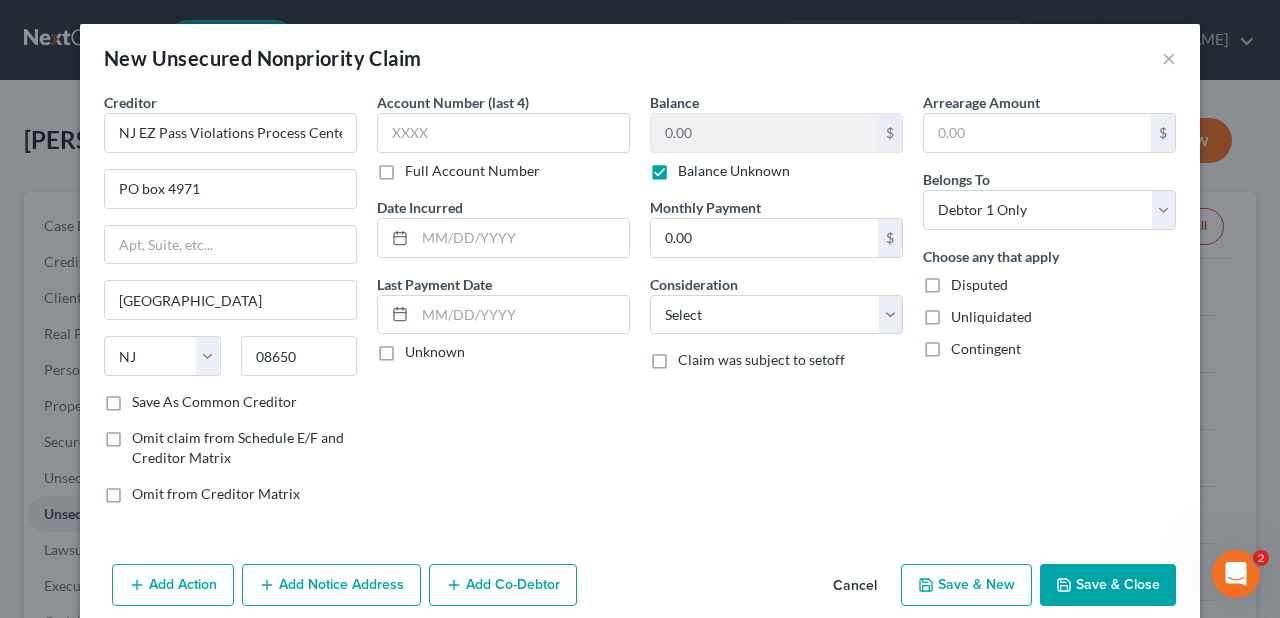click on "Disputed" at bounding box center [979, 285] 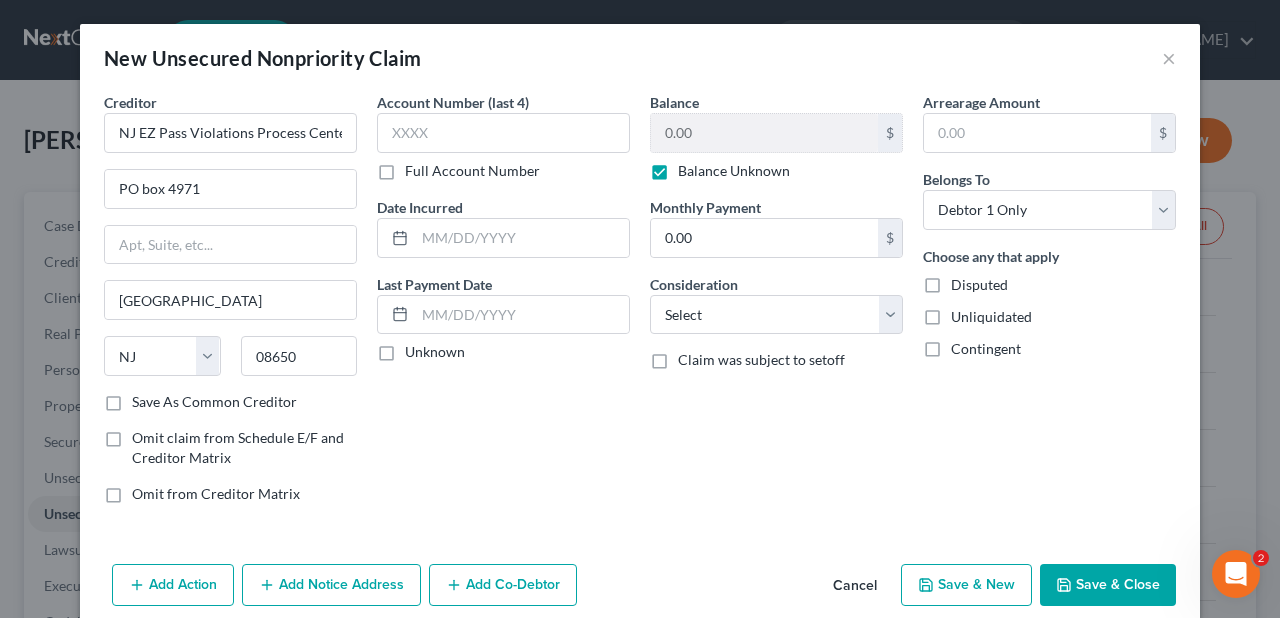 click on "Disputed" at bounding box center [965, 281] 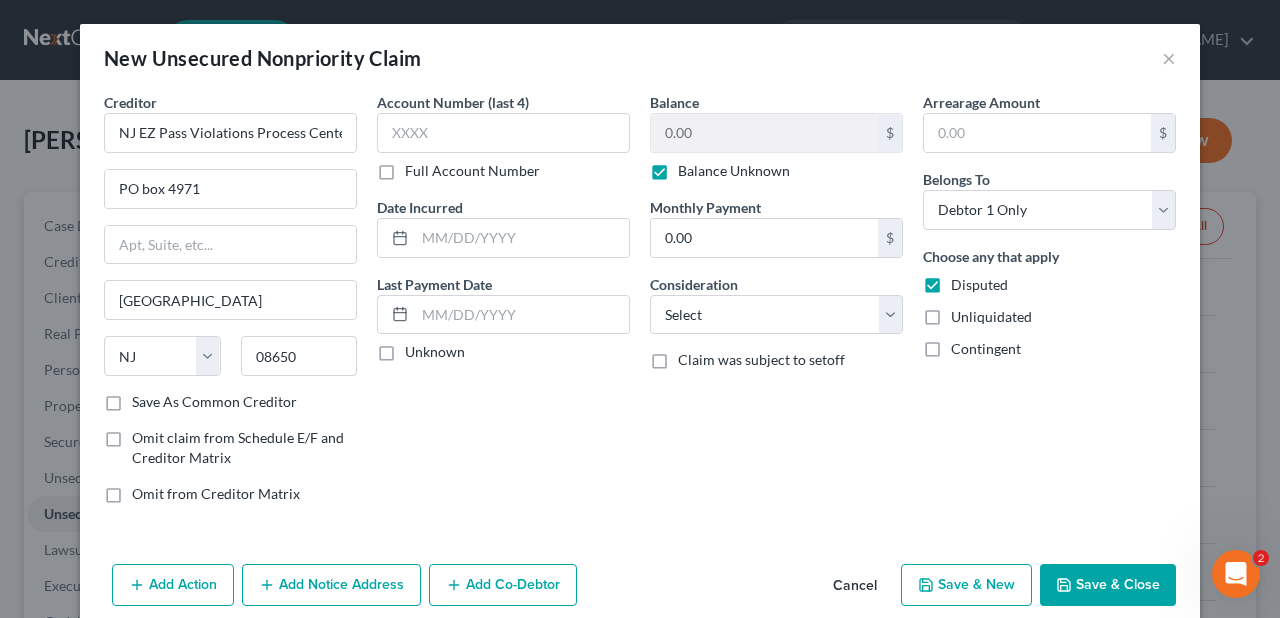 click on "Save & Close" at bounding box center [1108, 585] 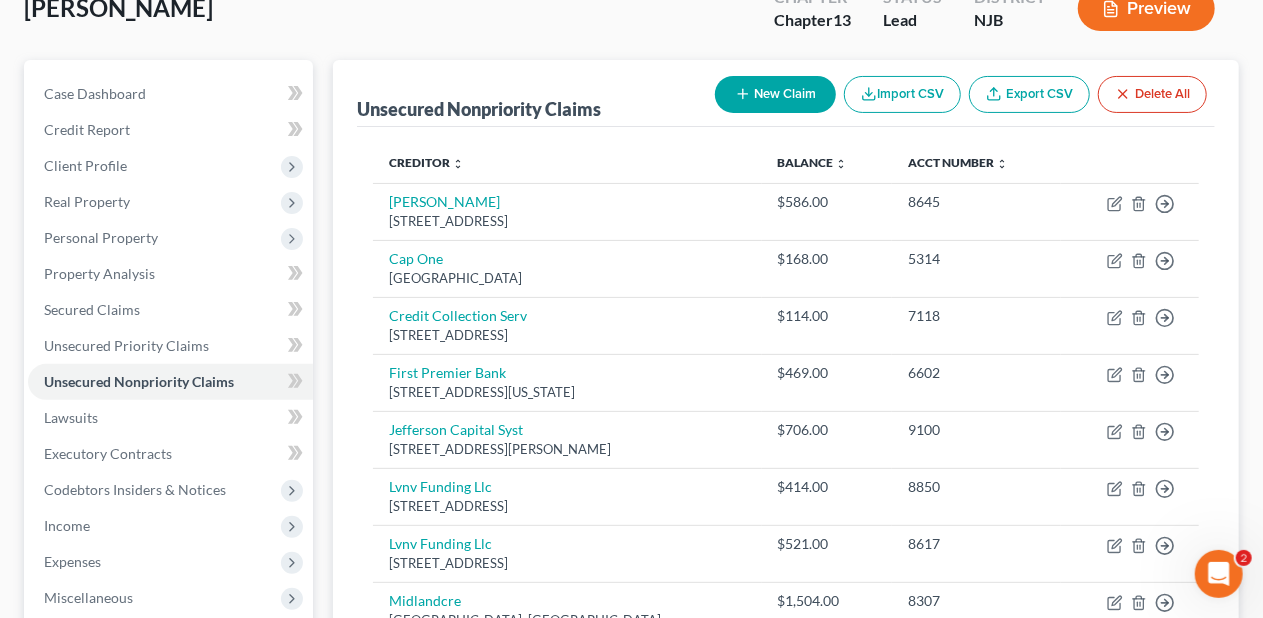 scroll, scrollTop: 0, scrollLeft: 0, axis: both 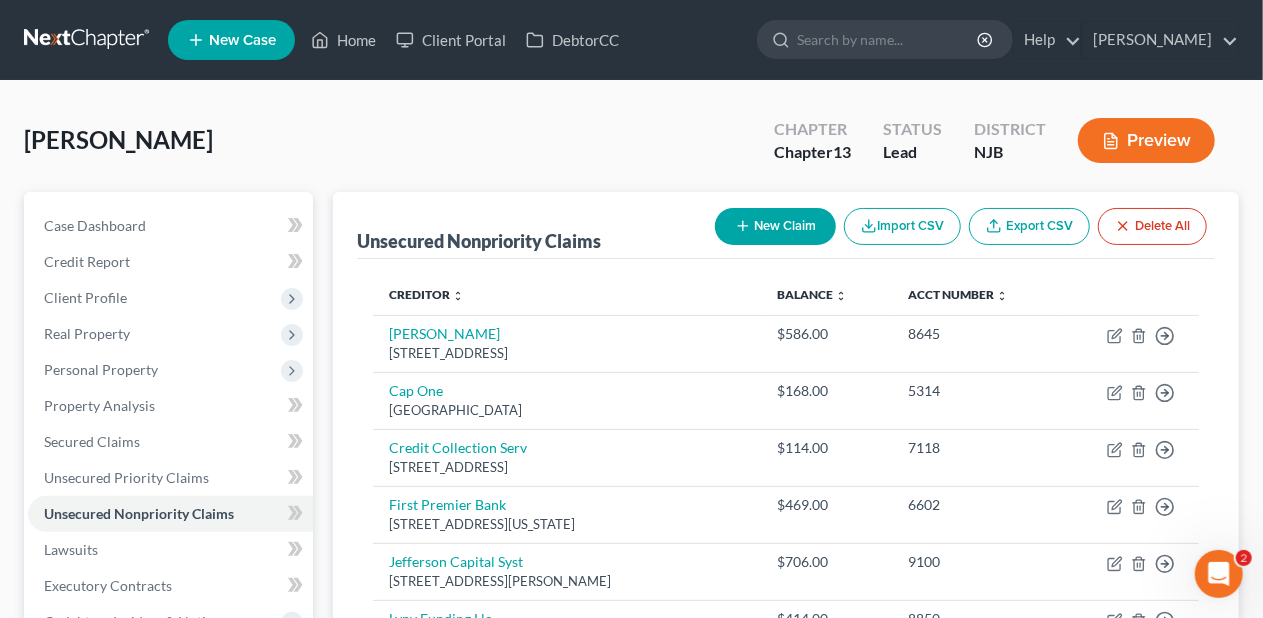 click on "Creditor  expand_more   expand_less   unfold_more Balance  expand_more   expand_less   unfold_more Acct Number  expand_more   expand_less   unfold_more [PERSON_NAME] [STREET_ADDRESS] $586.00 8645 Move to D Move to E Move to G Move to Notice Only [GEOGRAPHIC_DATA] $168.00 5314 Move to D Move to E Move to G Move to Notice Only Credit Collection Serv [STREET_ADDRESS] $114.00 7118 Move to D Move to E Move to G Move to Notice Only [GEOGRAPHIC_DATA] [STREET_ADDRESS][US_STATE] $469.00 6602 Move to D Move to E Move to G Move to Notice Only Jefferson Capital Syst [STREET_ADDRESS][PERSON_NAME] $706.00 9100 Move to D Move to E Move to G Move to Notice Only Lvnv Funding [GEOGRAPHIC_DATA] $414.00 8850 Move to D Move to E Move to G Move to Notice Only Lvnv Funding [GEOGRAPHIC_DATA] $521.00 8617 Move to D Move to E Move to G Move to Notice Only [GEOGRAPHIC_DATA], [GEOGRAPHIC_DATA]  $1,504.00 8307 Move to D Move to E" at bounding box center [786, 752] 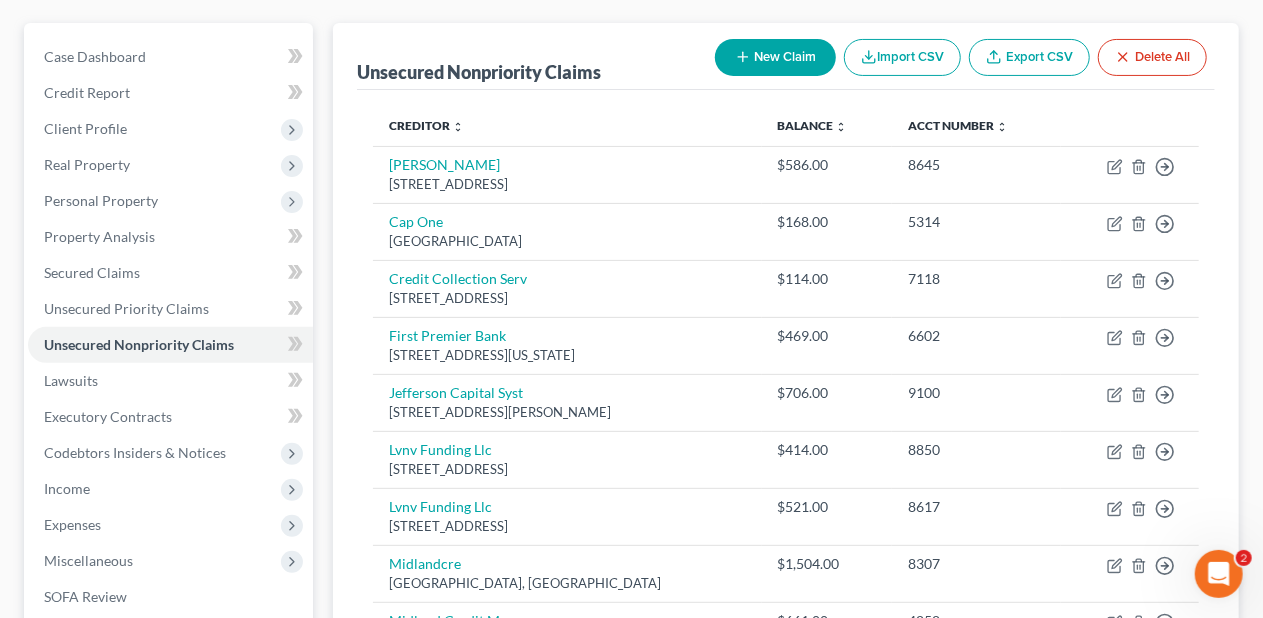 scroll, scrollTop: 200, scrollLeft: 0, axis: vertical 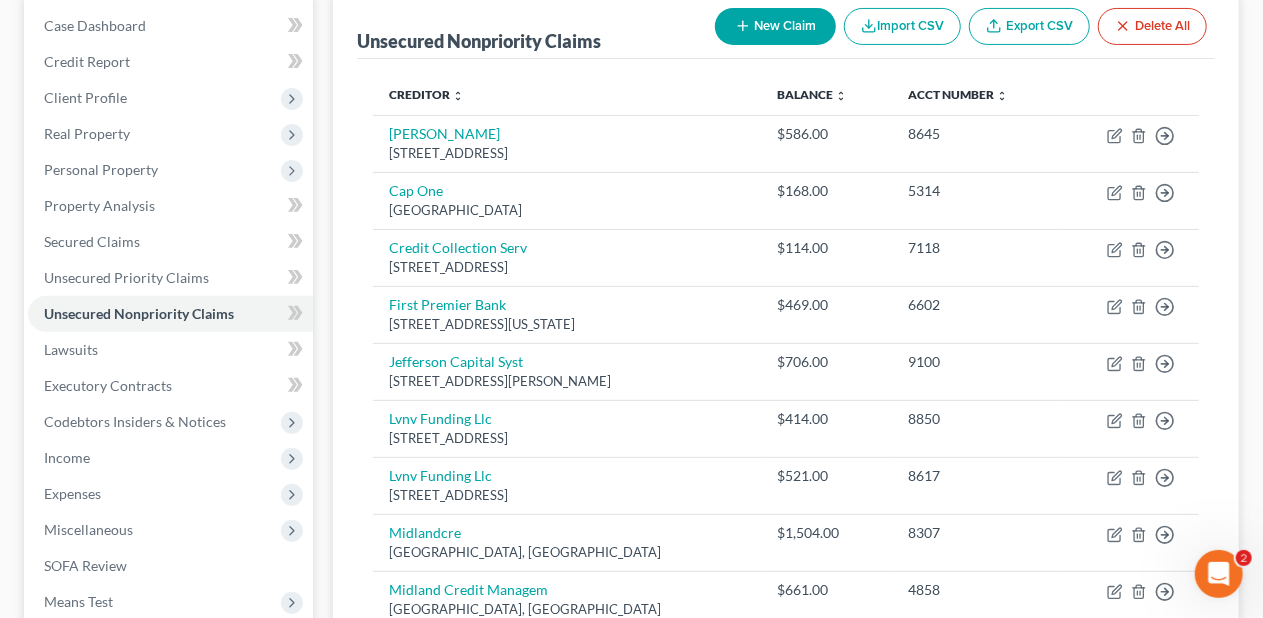 click on "Creditor  expand_more   expand_less   unfold_more Balance  expand_more   expand_less   unfold_more Acct Number  expand_more   expand_less   unfold_more [PERSON_NAME] [STREET_ADDRESS] $586.00 8645 Move to D Move to E Move to G Move to Notice Only [GEOGRAPHIC_DATA] $168.00 5314 Move to D Move to E Move to G Move to Notice Only Credit Collection Serv [STREET_ADDRESS] $114.00 7118 Move to D Move to E Move to G Move to Notice Only [GEOGRAPHIC_DATA] [STREET_ADDRESS][US_STATE] $469.00 6602 Move to D Move to E Move to G Move to Notice Only Jefferson Capital Syst [STREET_ADDRESS][PERSON_NAME] $706.00 9100 Move to D Move to E Move to G Move to Notice Only Lvnv Funding [GEOGRAPHIC_DATA] $414.00 8850 Move to D Move to E Move to G Move to Notice Only Lvnv Funding [GEOGRAPHIC_DATA] $521.00 8617 Move to D Move to E Move to G Move to Notice Only [GEOGRAPHIC_DATA], [GEOGRAPHIC_DATA]  $1,504.00 8307 Move to D Move to E" at bounding box center [786, 552] 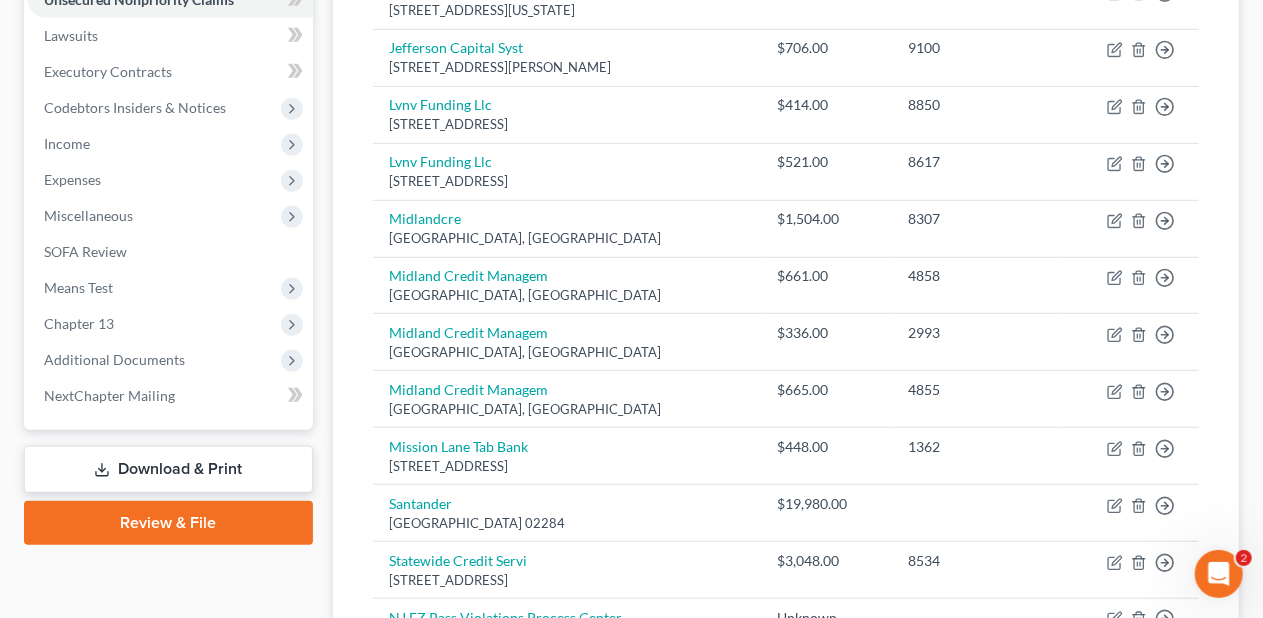 scroll, scrollTop: 500, scrollLeft: 0, axis: vertical 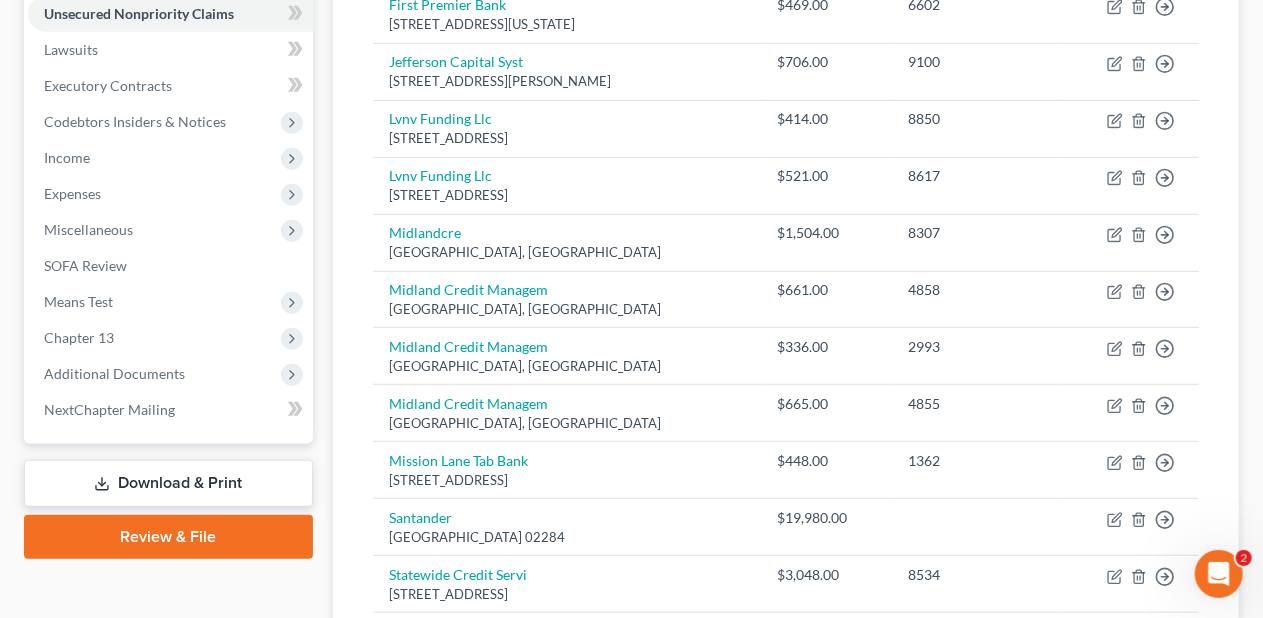 click on "Unsecured Nonpriority Claims New Claim
Import CSV
Export CSV Delete All
Creditor  expand_more   expand_less   unfold_more Balance  expand_more   expand_less   unfold_more Acct Number  expand_more   expand_less   unfold_more [PERSON_NAME] [STREET_ADDRESS] $586.00 8645 Move to D Move to E Move to G Move to Notice Only [GEOGRAPHIC_DATA] $168.00 5314 Move to D Move to E Move to G Move to Notice Only Credit Collection Serv [STREET_ADDRESS] $114.00 7118 Move to D Move to E Move to G Move to Notice Only First Premier Bank [STREET_ADDRESS][US_STATE] $469.00 6602 Move to D Move to E Move to G Move to Notice Only Jefferson Capital Syst [STREET_ADDRESS][PERSON_NAME] $706.00 9100 Move to D Move to E Move to G Move to Notice Only Lvnv Funding [GEOGRAPHIC_DATA] $414.00 8850 Move to D Move to E Move to G Move to Notice Only Lvnv Funding [GEOGRAPHIC_DATA] $521.00 8617 Move to D Move to E Move to G" at bounding box center (786, 219) 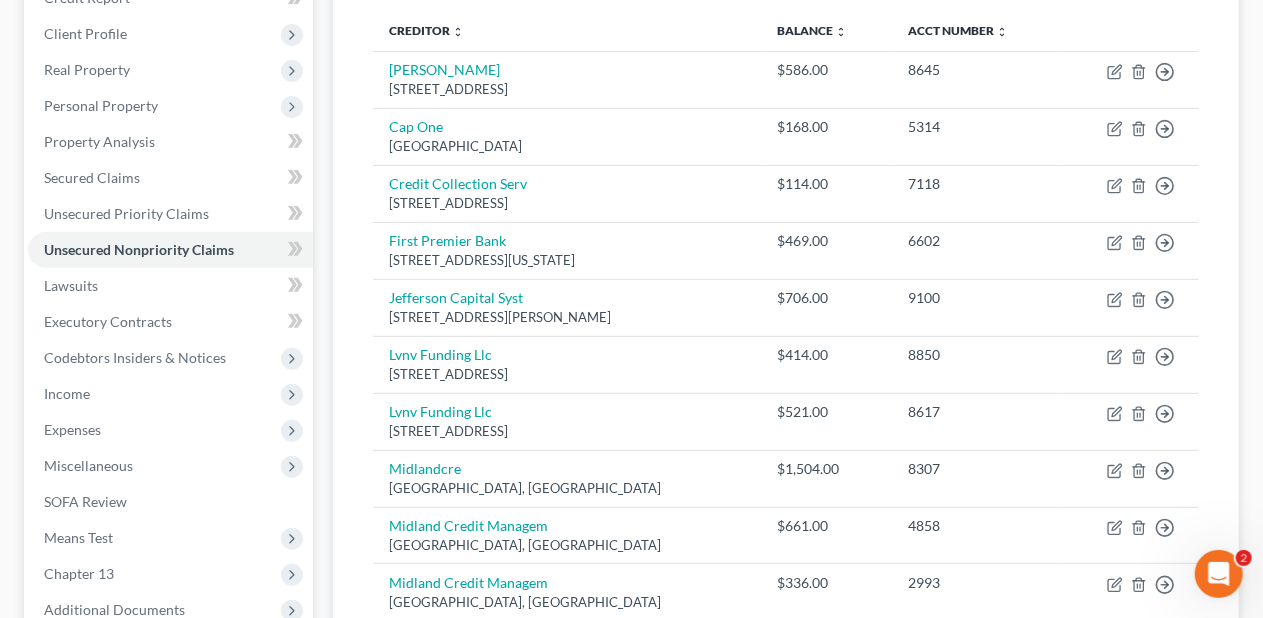 scroll, scrollTop: 0, scrollLeft: 0, axis: both 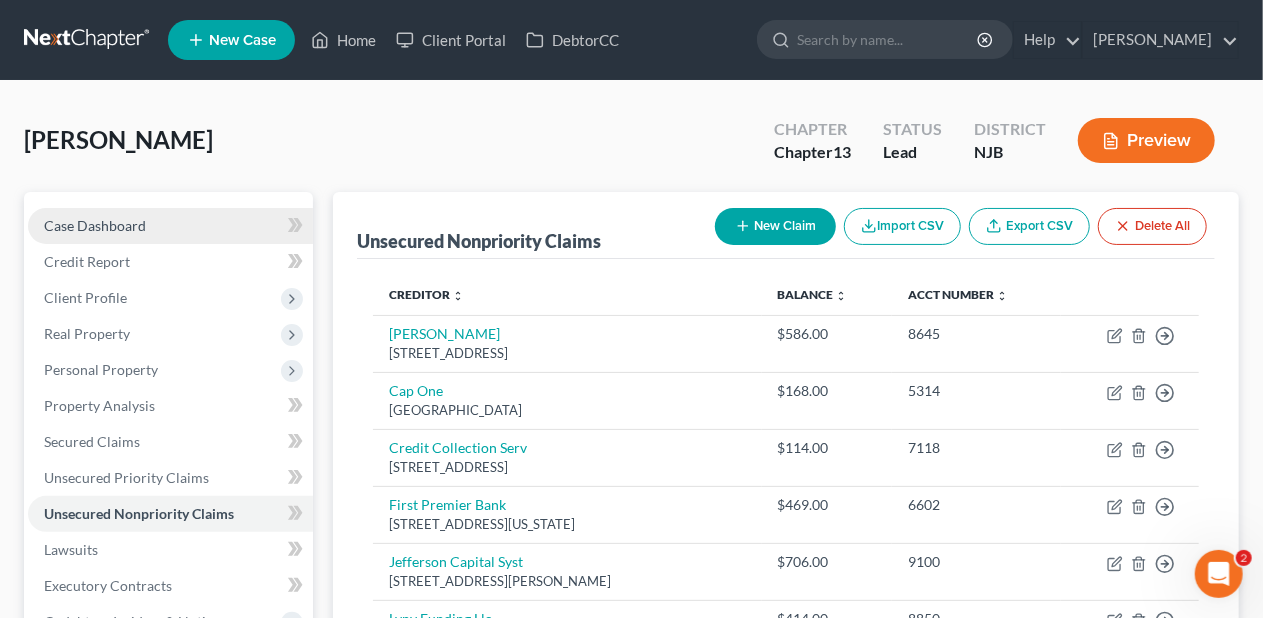 click on "Case Dashboard" at bounding box center (95, 225) 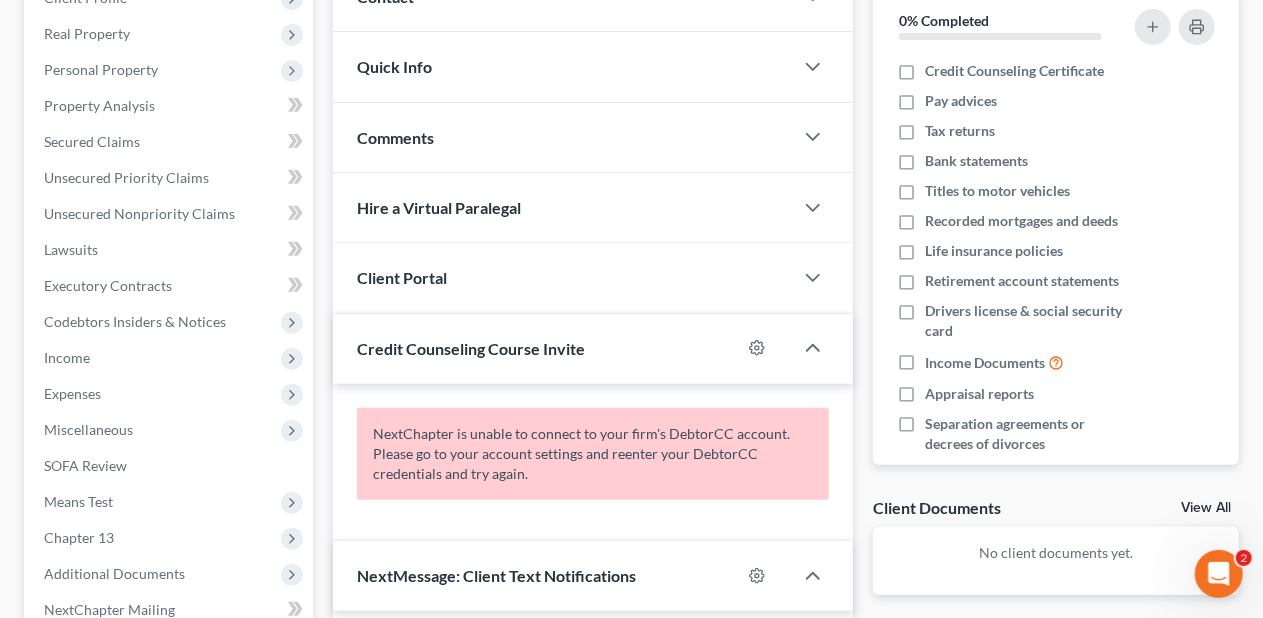 scroll, scrollTop: 400, scrollLeft: 0, axis: vertical 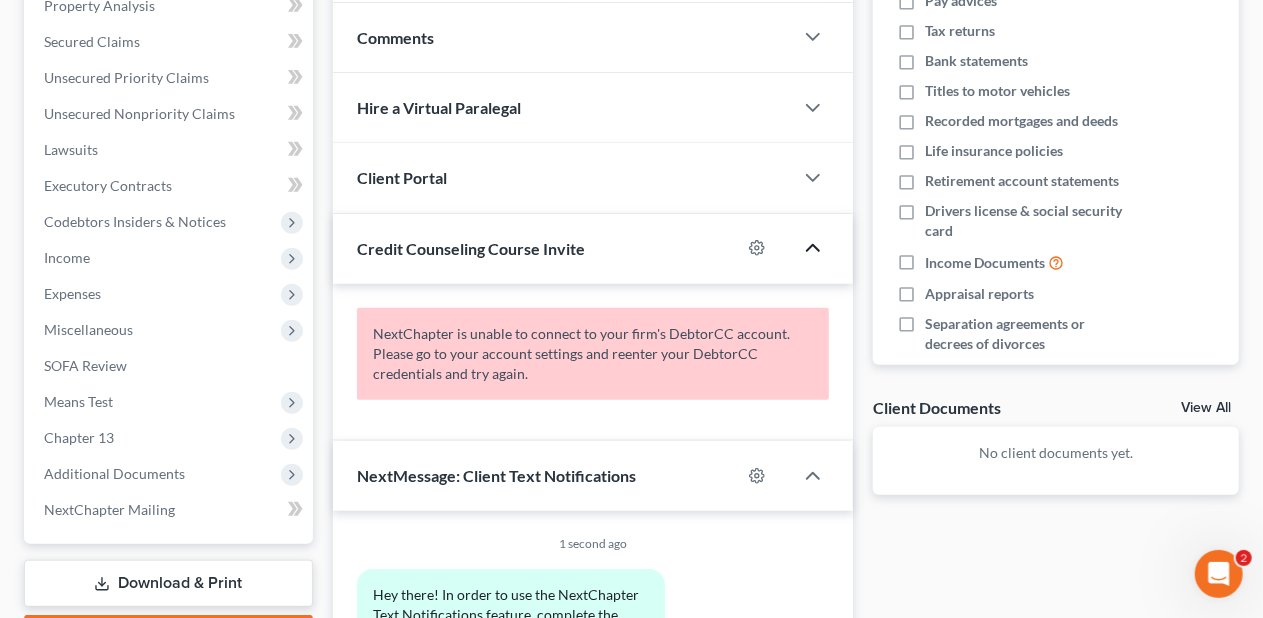 click 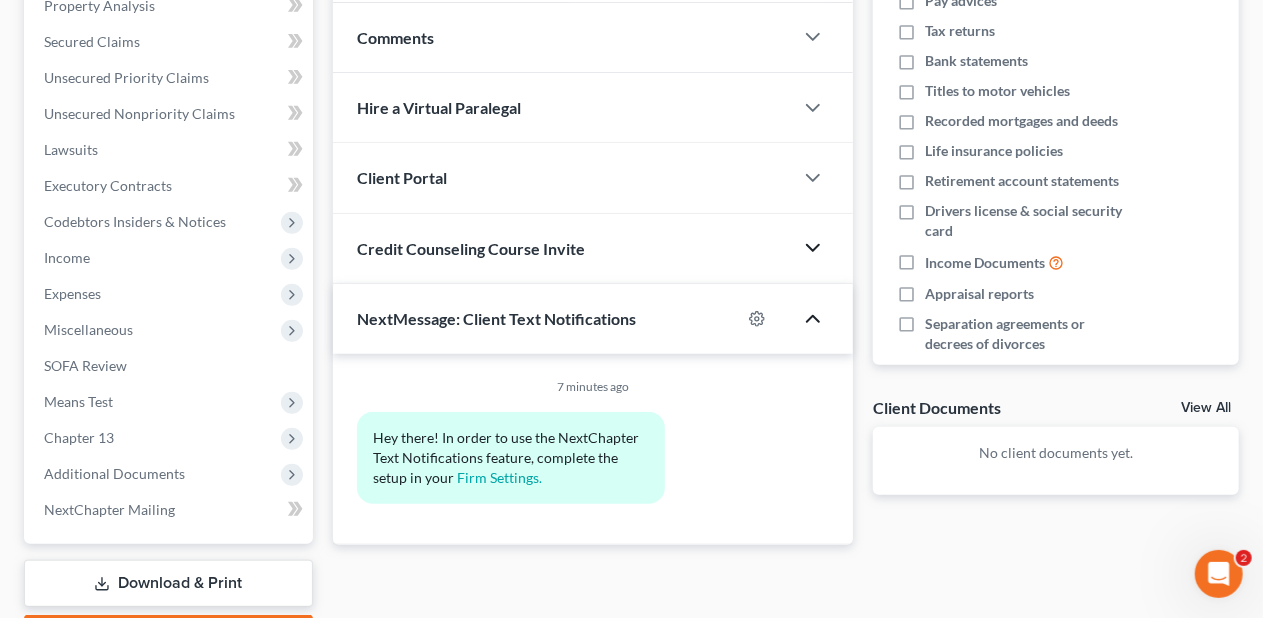 click 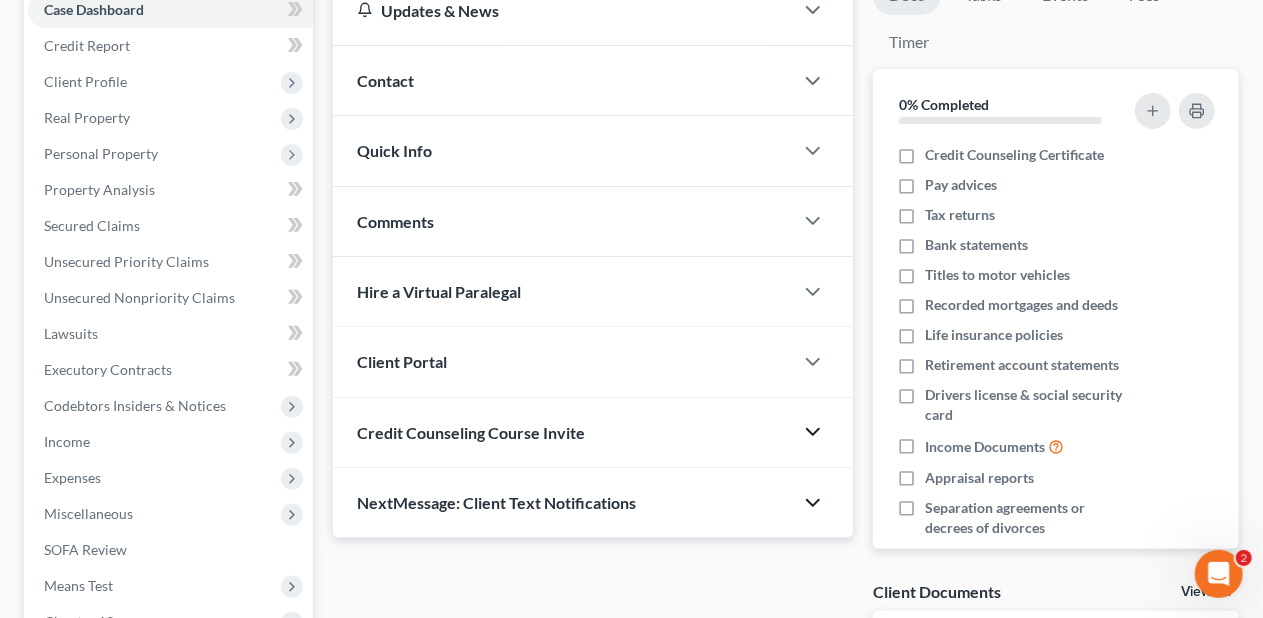 scroll, scrollTop: 200, scrollLeft: 0, axis: vertical 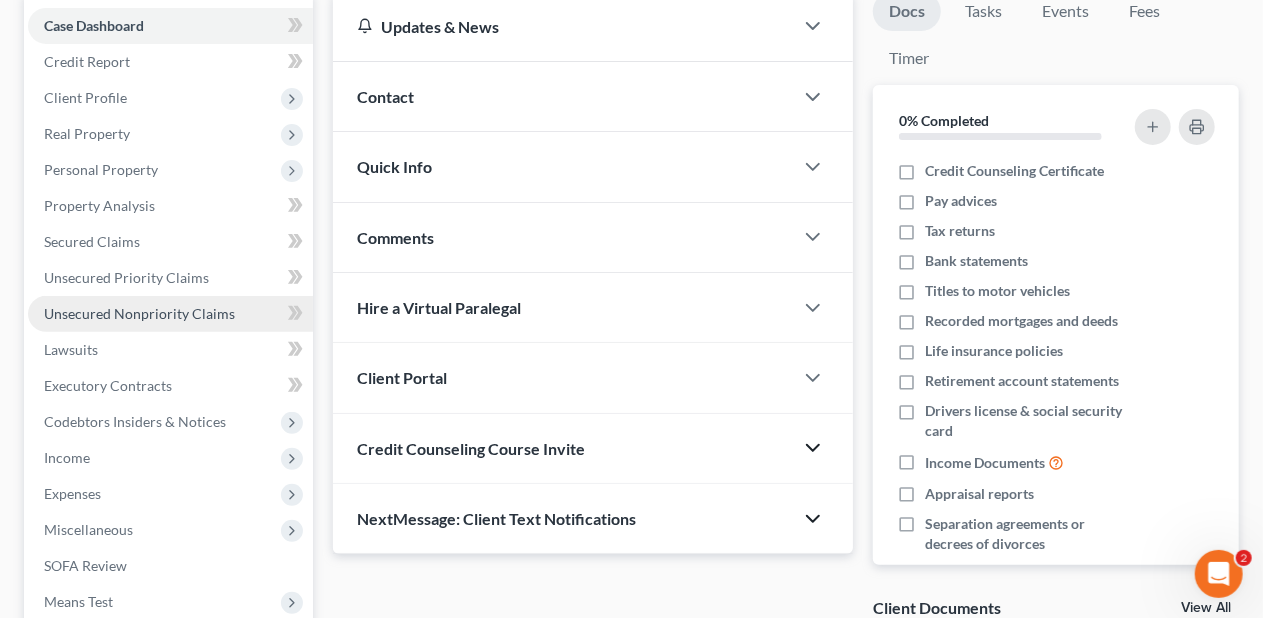 click on "Unsecured Nonpriority Claims" at bounding box center (139, 313) 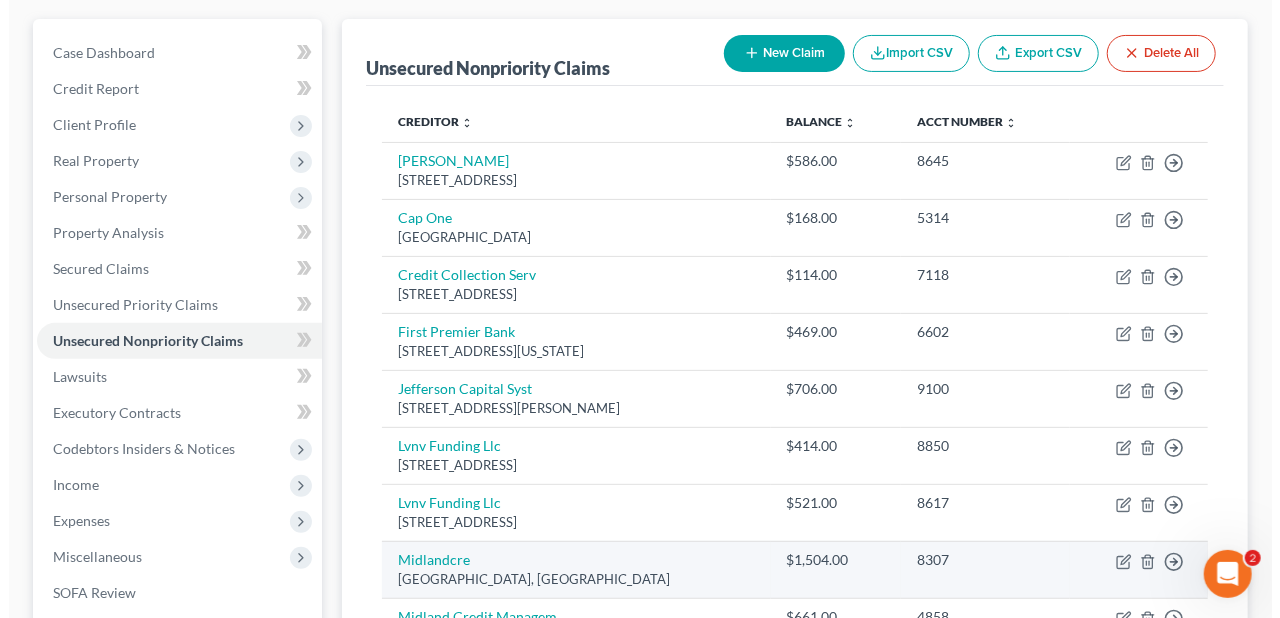 scroll, scrollTop: 62, scrollLeft: 0, axis: vertical 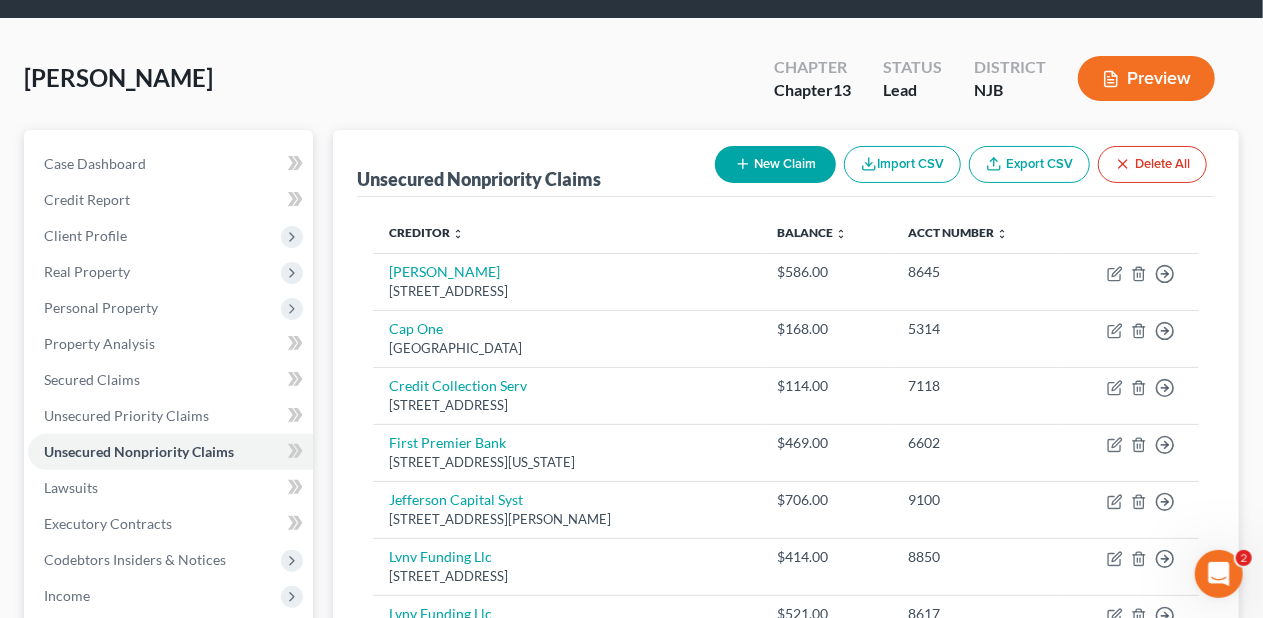 click on "New Claim" at bounding box center (775, 164) 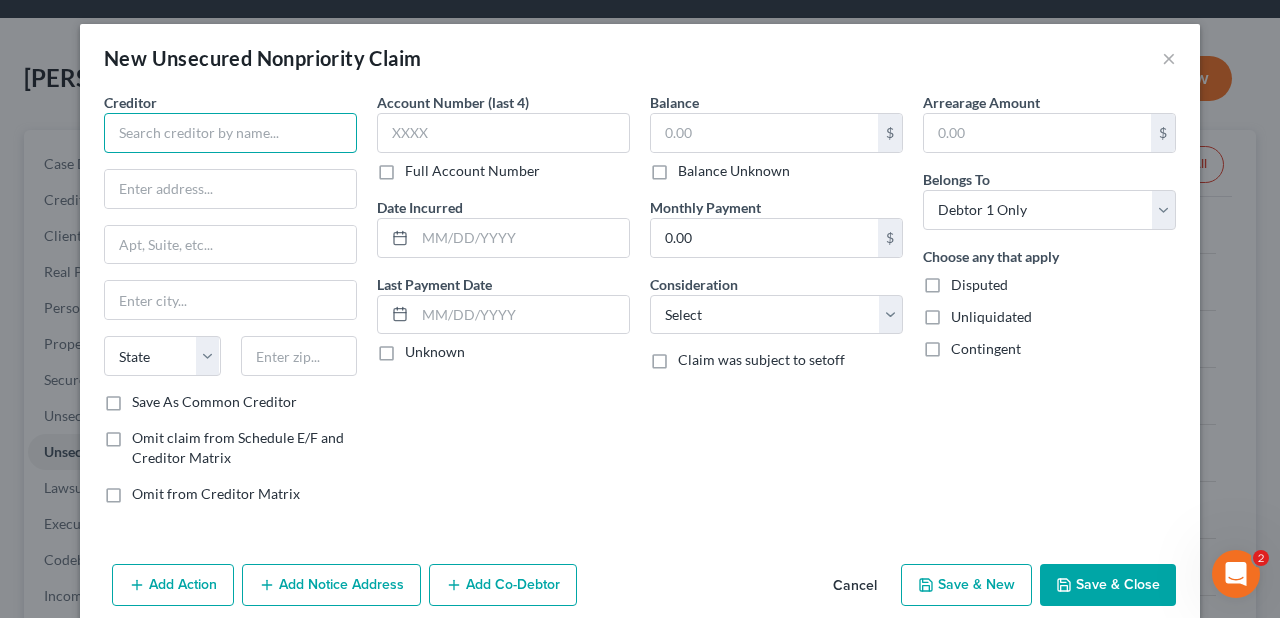click at bounding box center (230, 133) 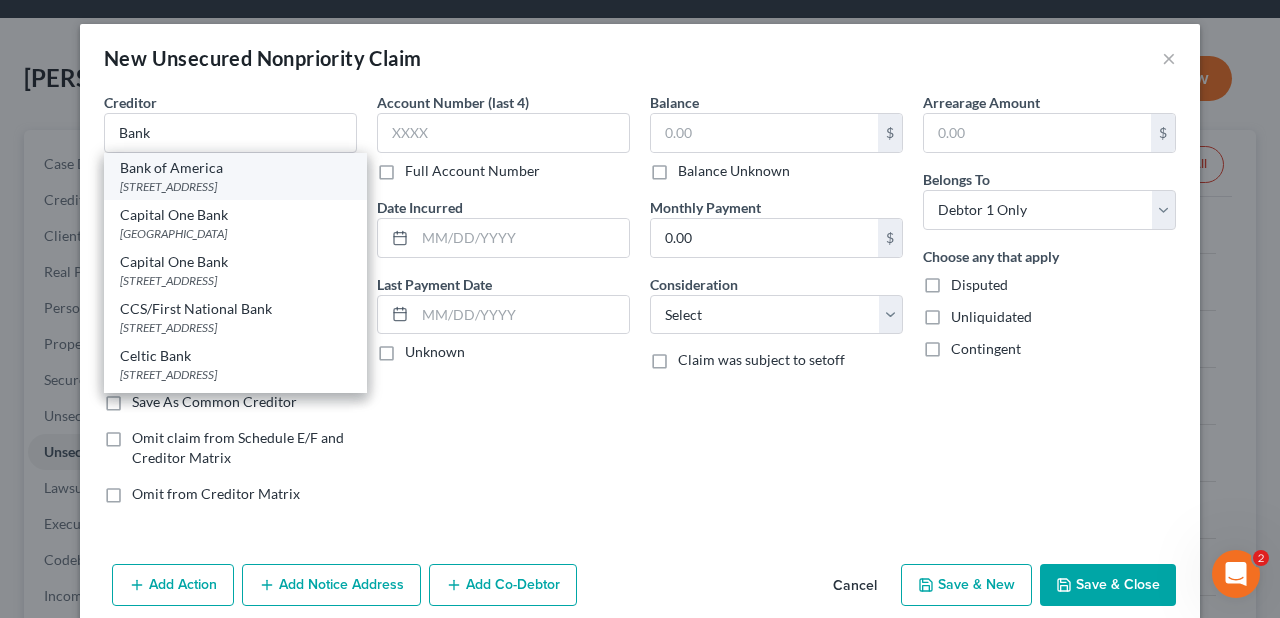click on "[STREET_ADDRESS]" at bounding box center [235, 186] 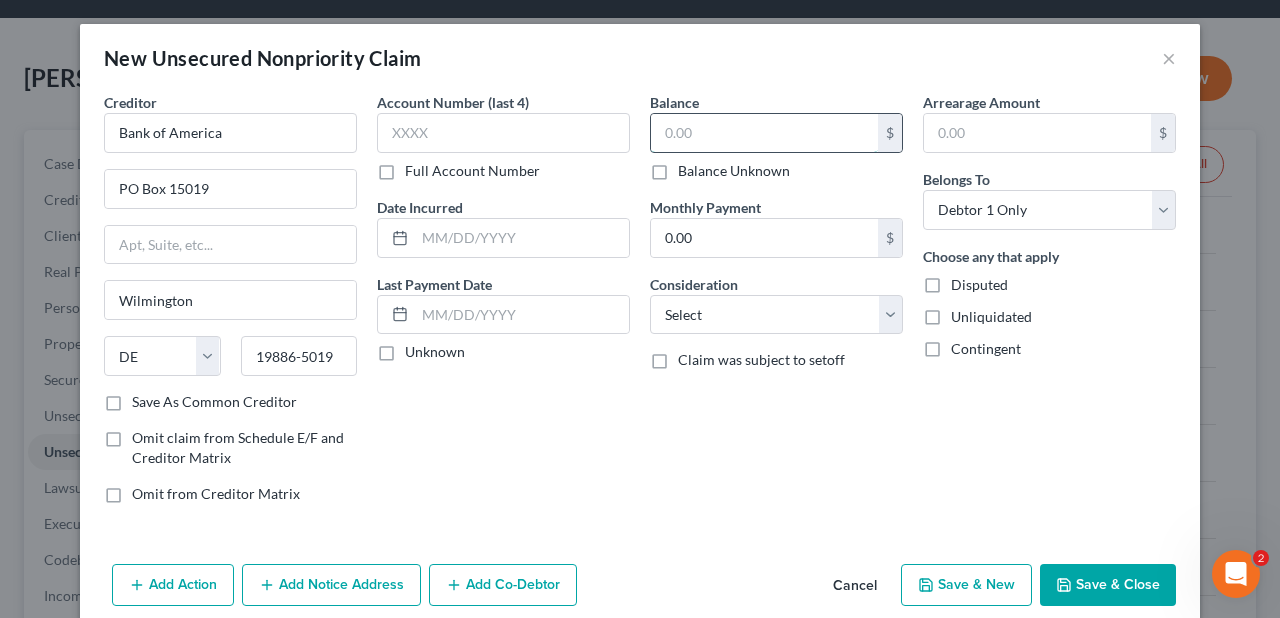 click at bounding box center (764, 133) 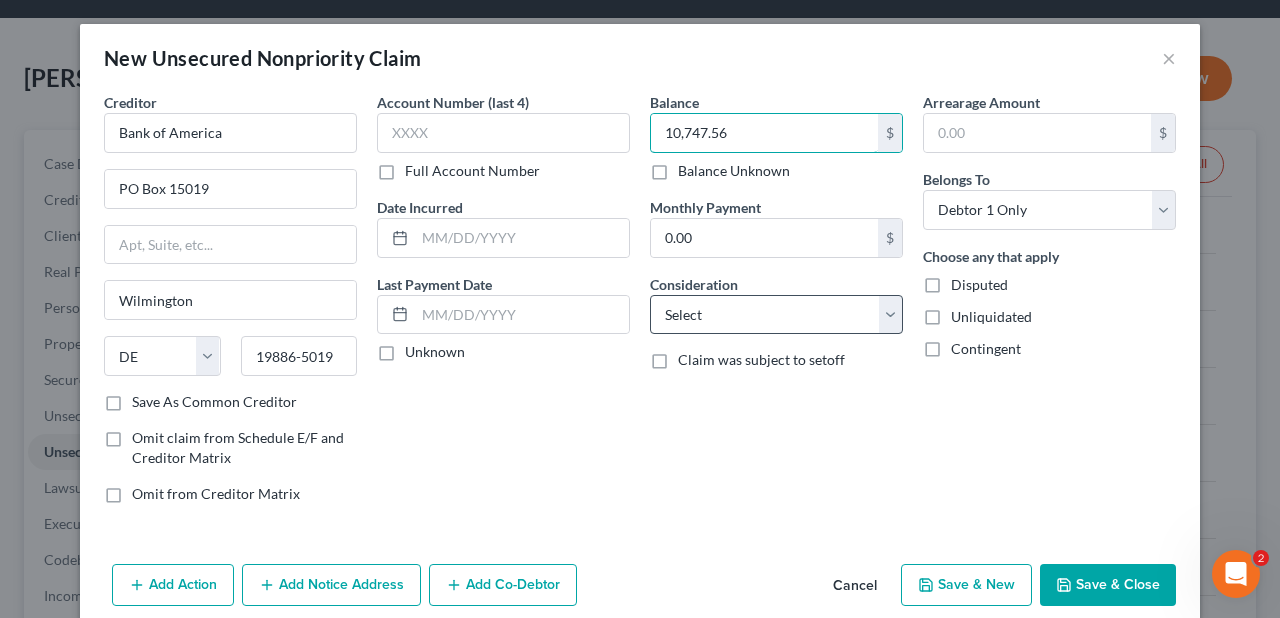type on "10,747.56" 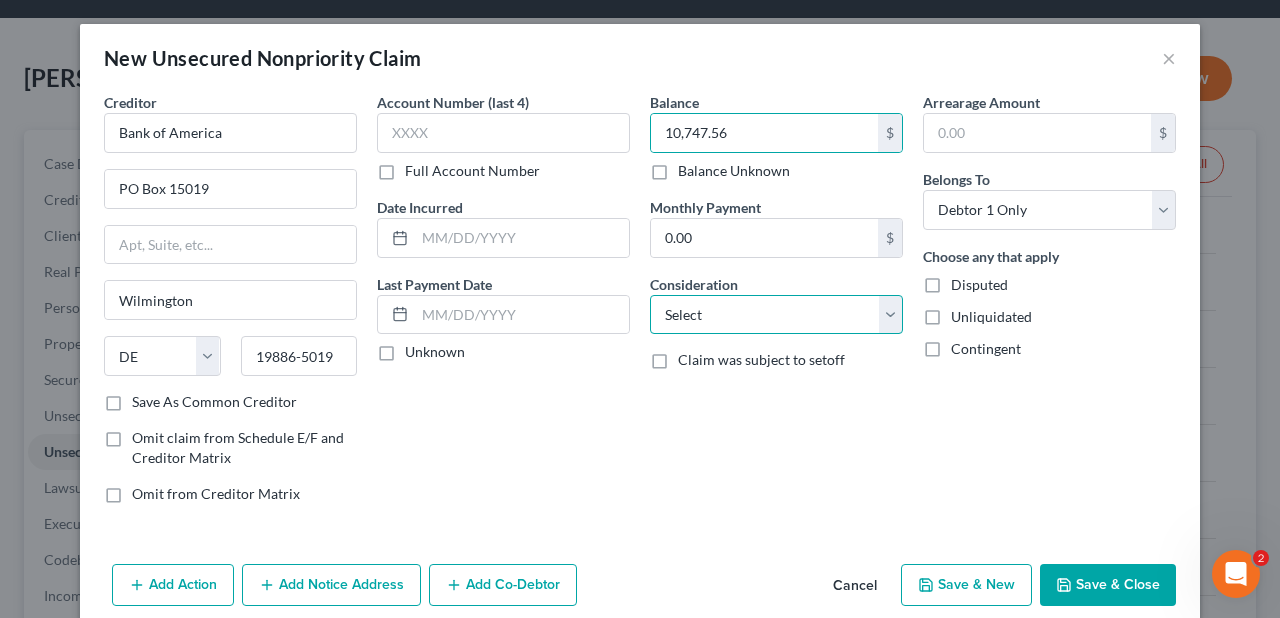 click on "Select Cable / Satellite Services Collection Agency Credit Card Debt Debt Counseling / Attorneys Deficiency Balance Domestic Support Obligations Home / Car Repairs Income Taxes Judgment Liens Medical Services Monies Loaned / Advanced Mortgage Obligation From Divorce Or Separation Obligation To Pensions Other Overdrawn Bank Account Promised To Help Pay Creditors Student Loans Suppliers And Vendors Telephone / Internet Services Utility Services" at bounding box center [776, 315] 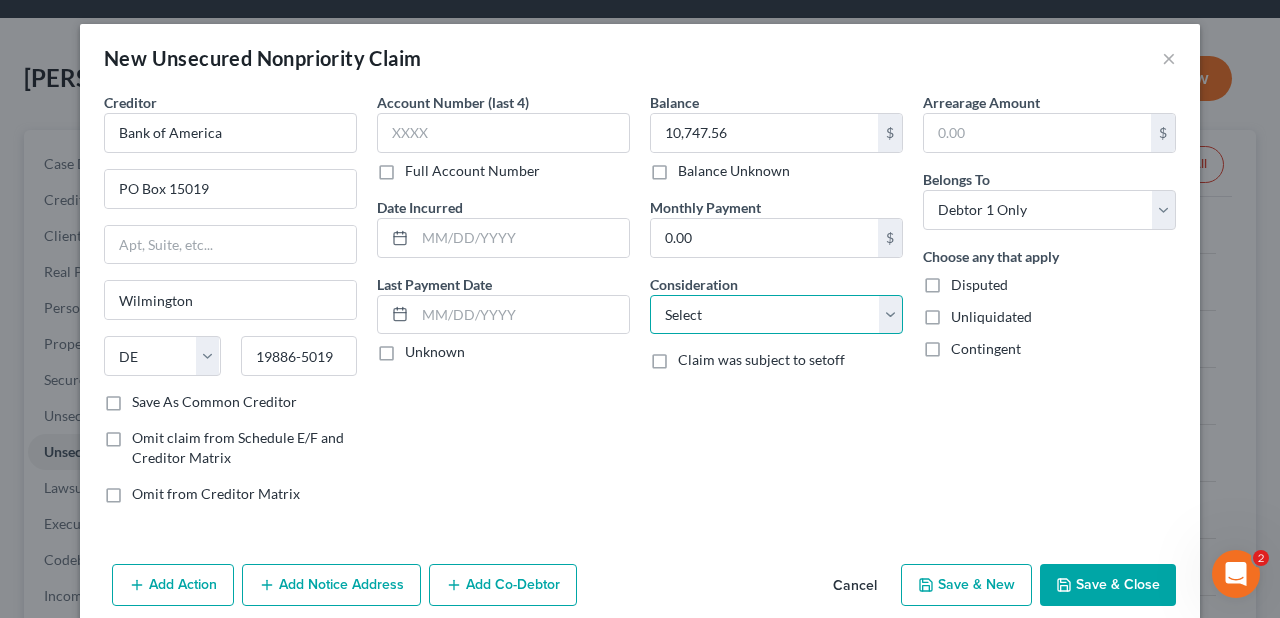 select on "2" 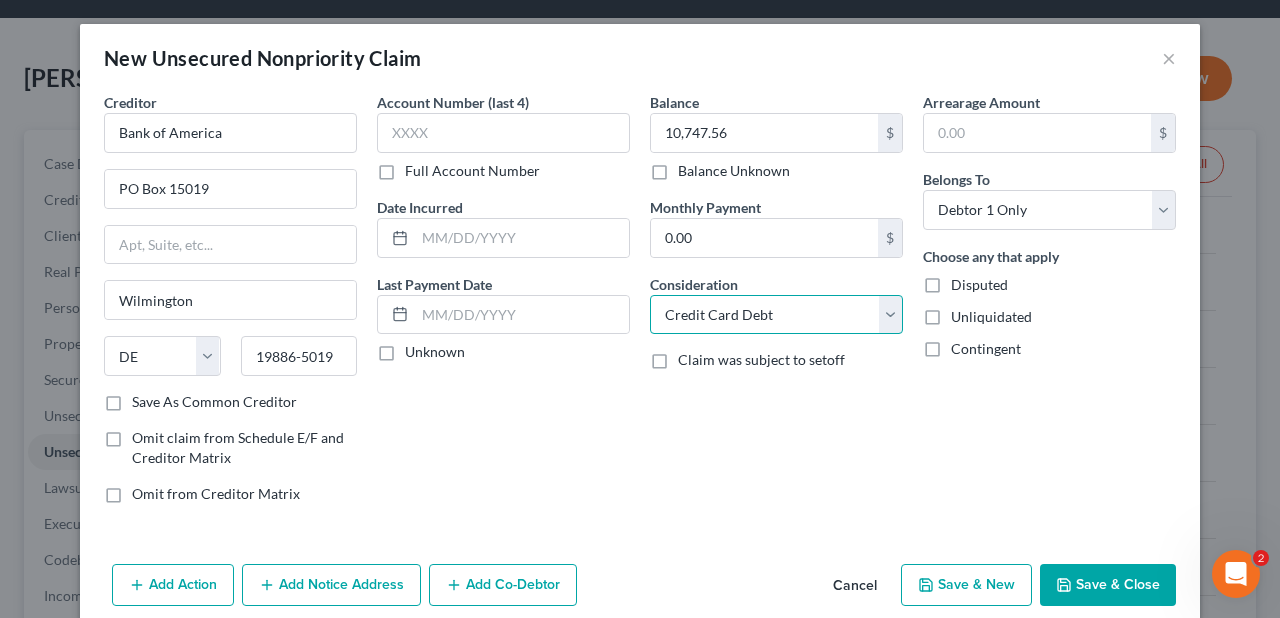 click on "Select Cable / Satellite Services Collection Agency Credit Card Debt Debt Counseling / Attorneys Deficiency Balance Domestic Support Obligations Home / Car Repairs Income Taxes Judgment Liens Medical Services Monies Loaned / Advanced Mortgage Obligation From Divorce Or Separation Obligation To Pensions Other Overdrawn Bank Account Promised To Help Pay Creditors Student Loans Suppliers And Vendors Telephone / Internet Services Utility Services" at bounding box center (776, 315) 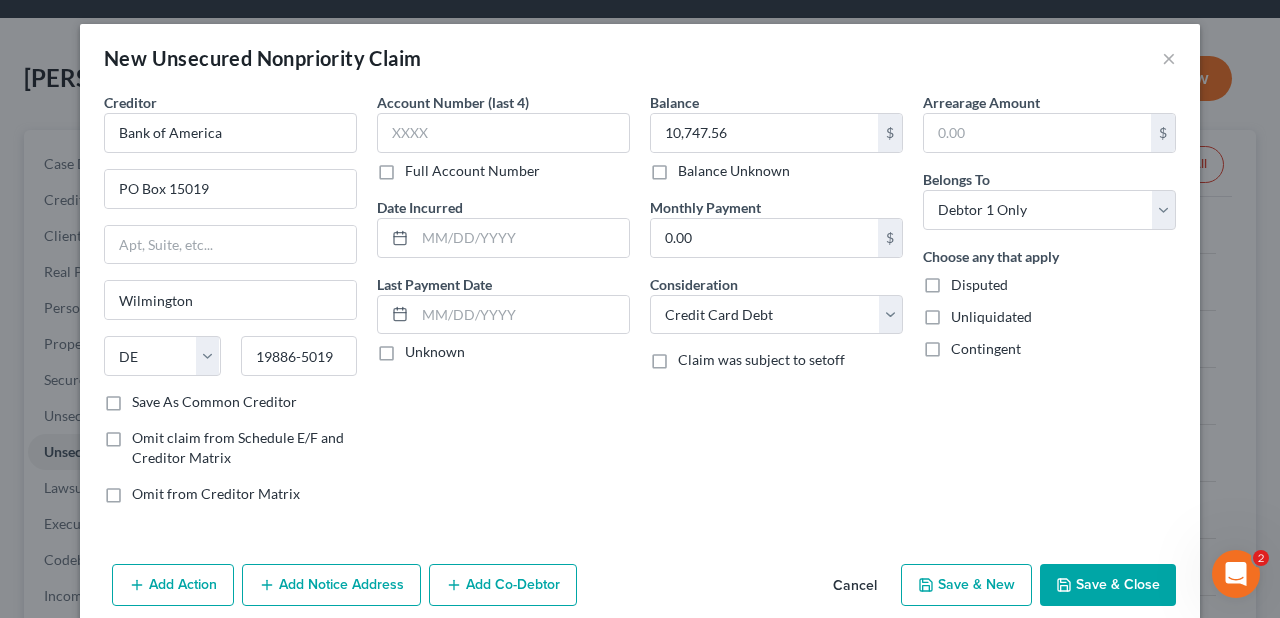 click on "Account Number (last 4)
Full Account Number
Date Incurred         Last Payment Date         Unknown" at bounding box center (503, 306) 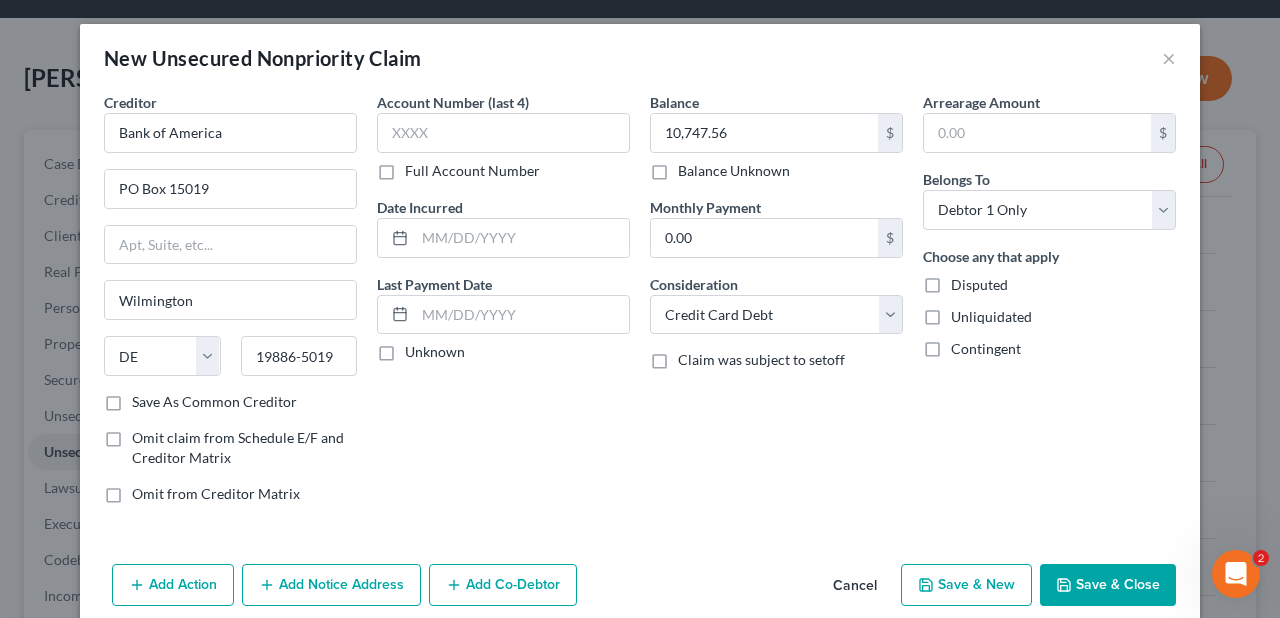 scroll, scrollTop: 24, scrollLeft: 0, axis: vertical 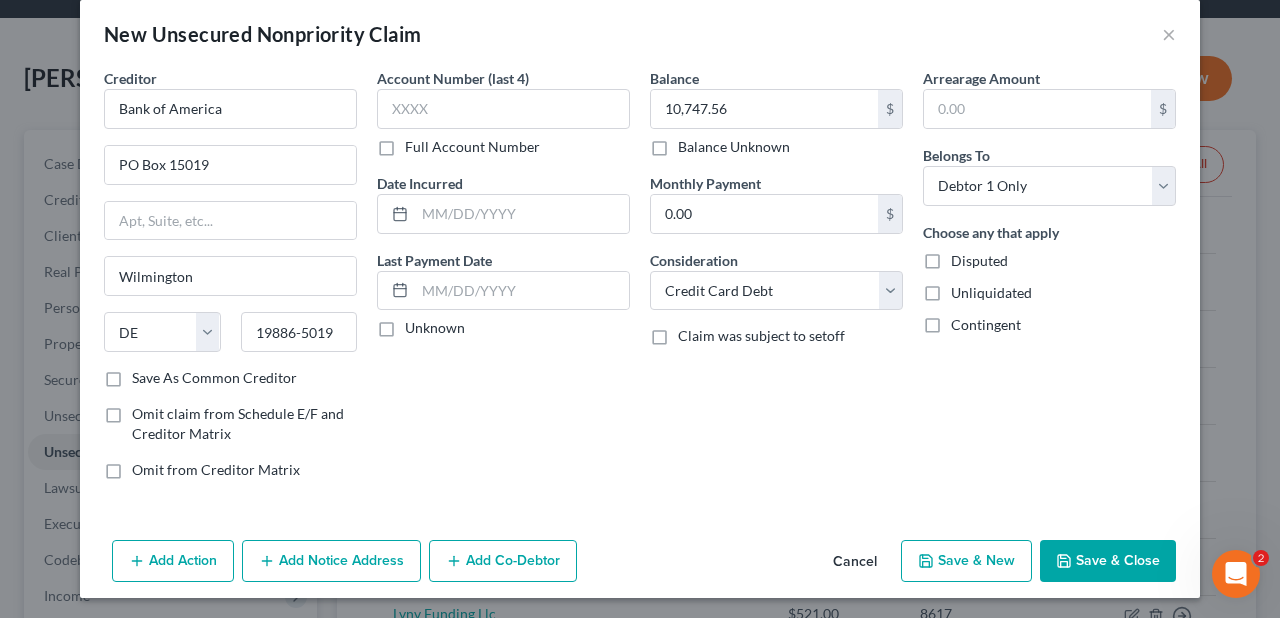 click on "Add Notice Address" at bounding box center (331, 561) 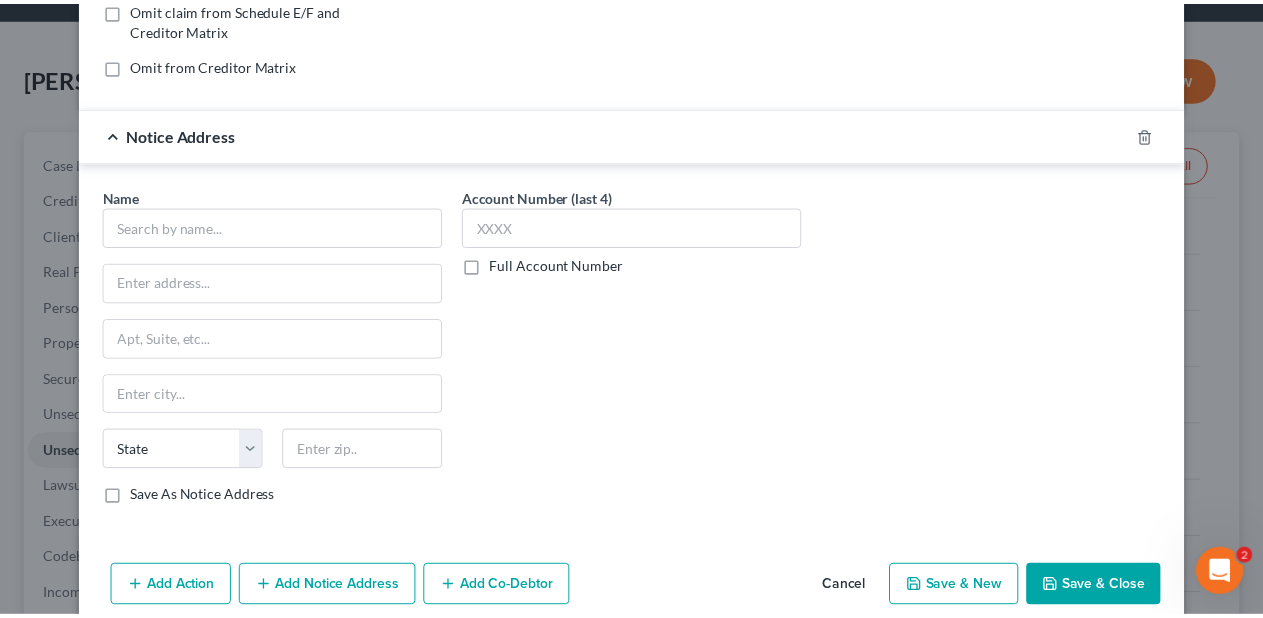 scroll, scrollTop: 451, scrollLeft: 0, axis: vertical 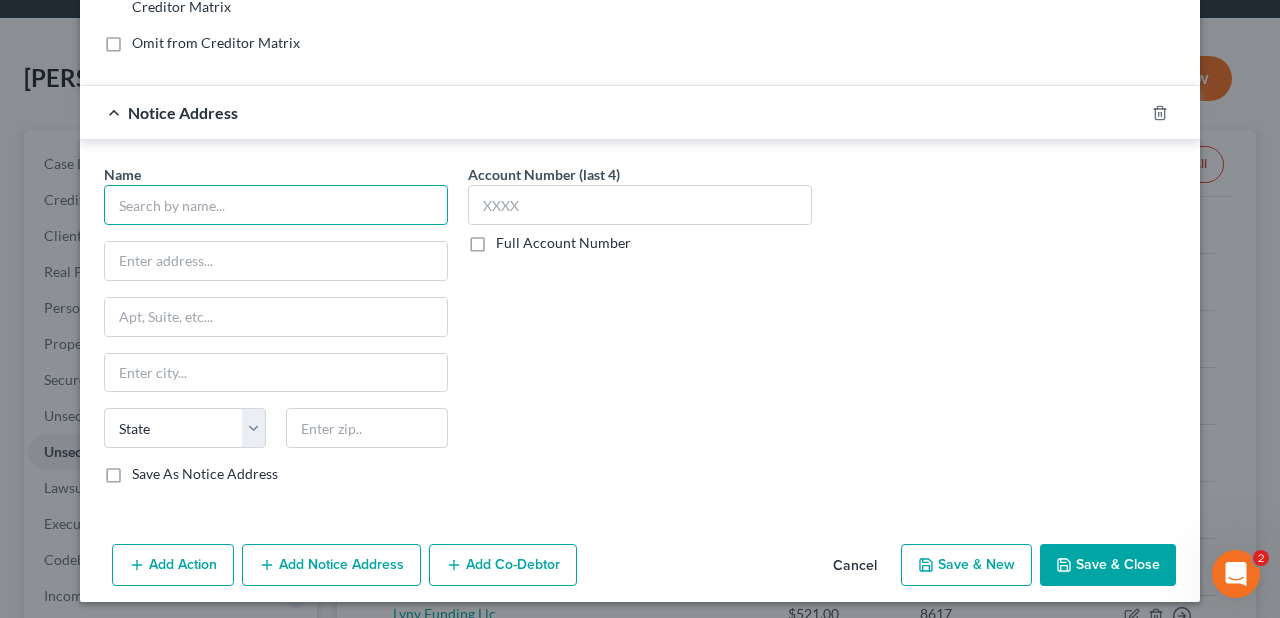click at bounding box center (276, 205) 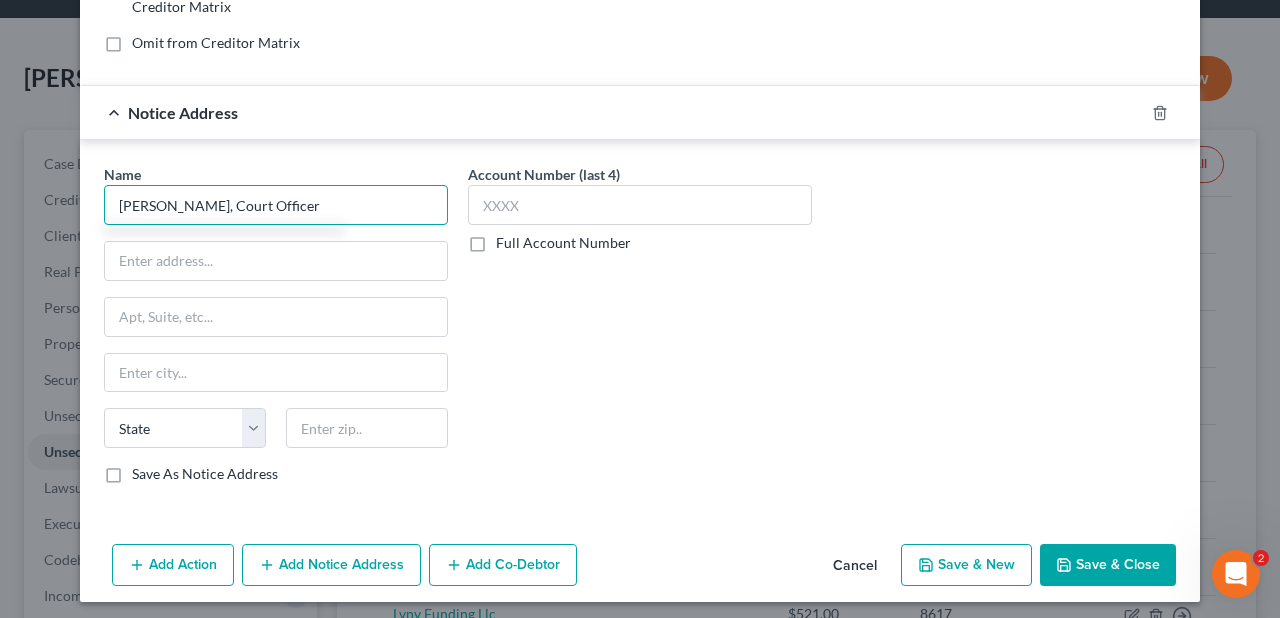 type on "[PERSON_NAME], Court Officer" 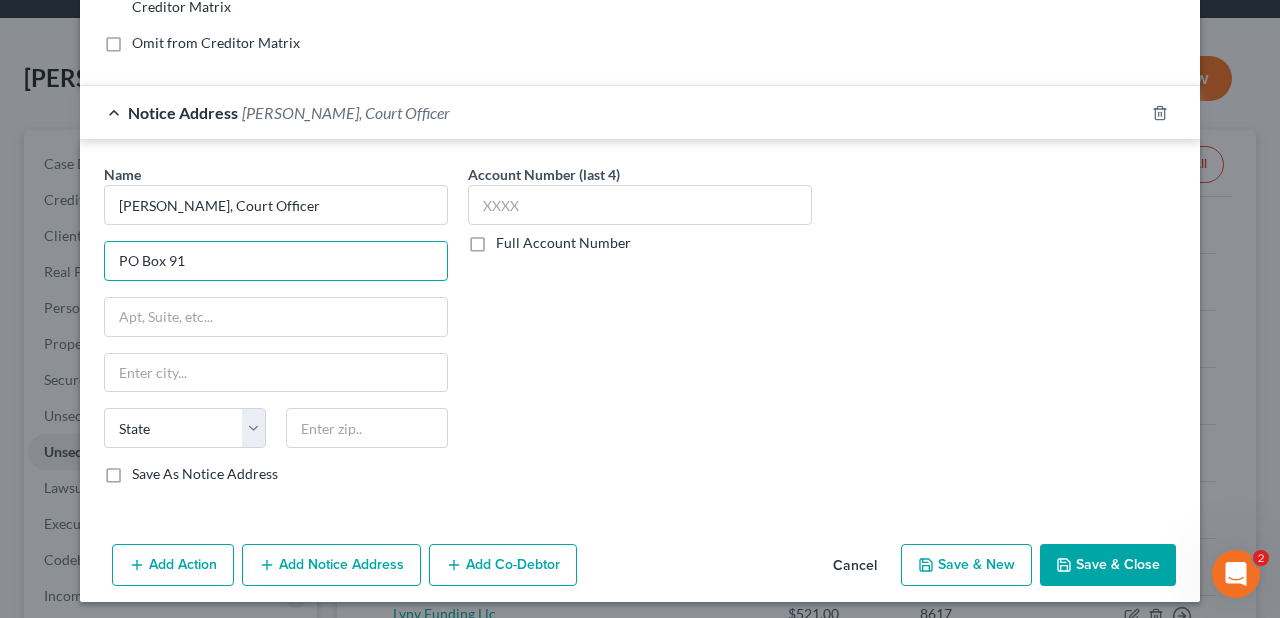 type on "PO Box 91" 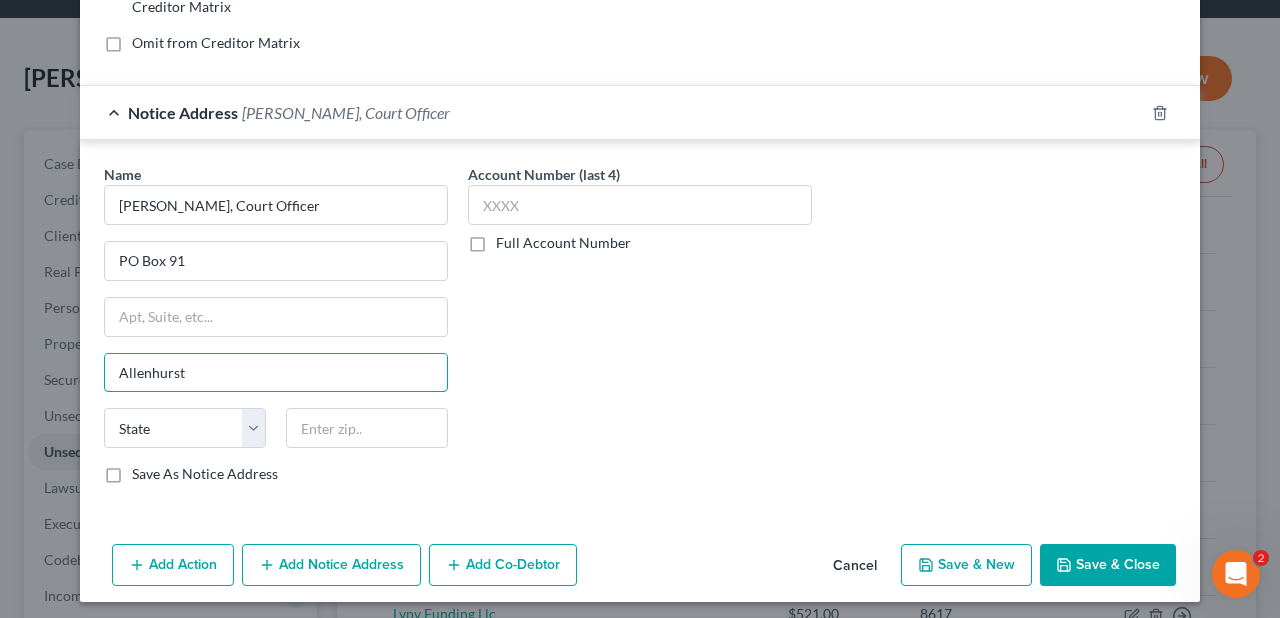 type on "Allenhurst" 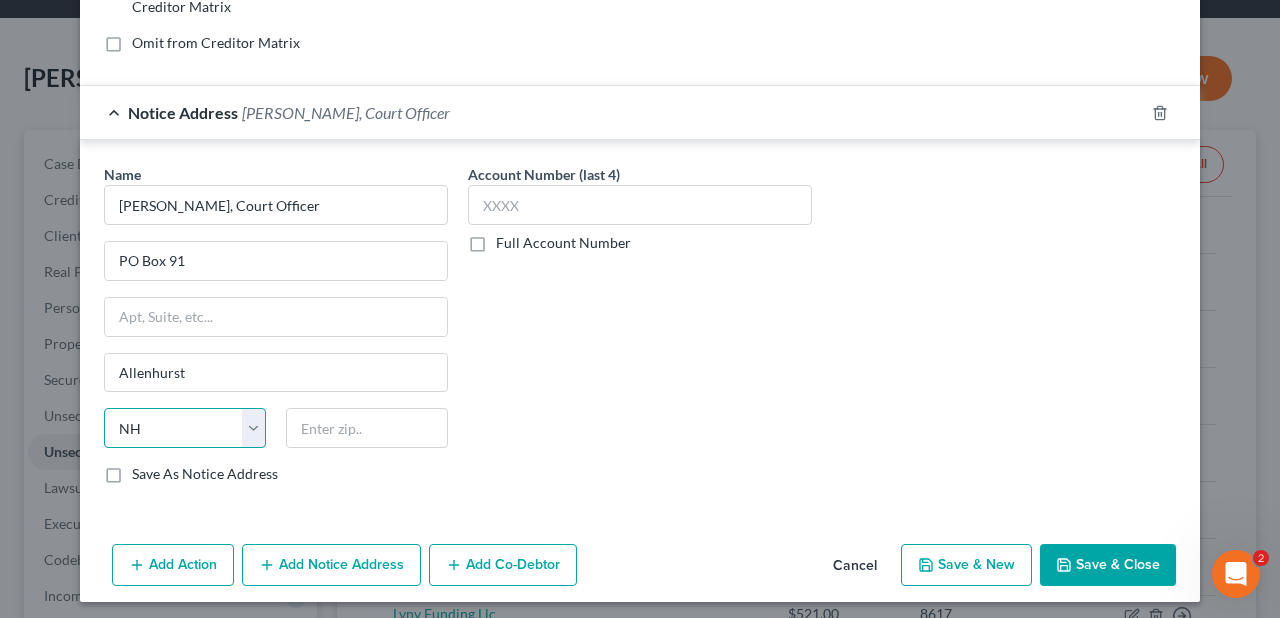 select on "33" 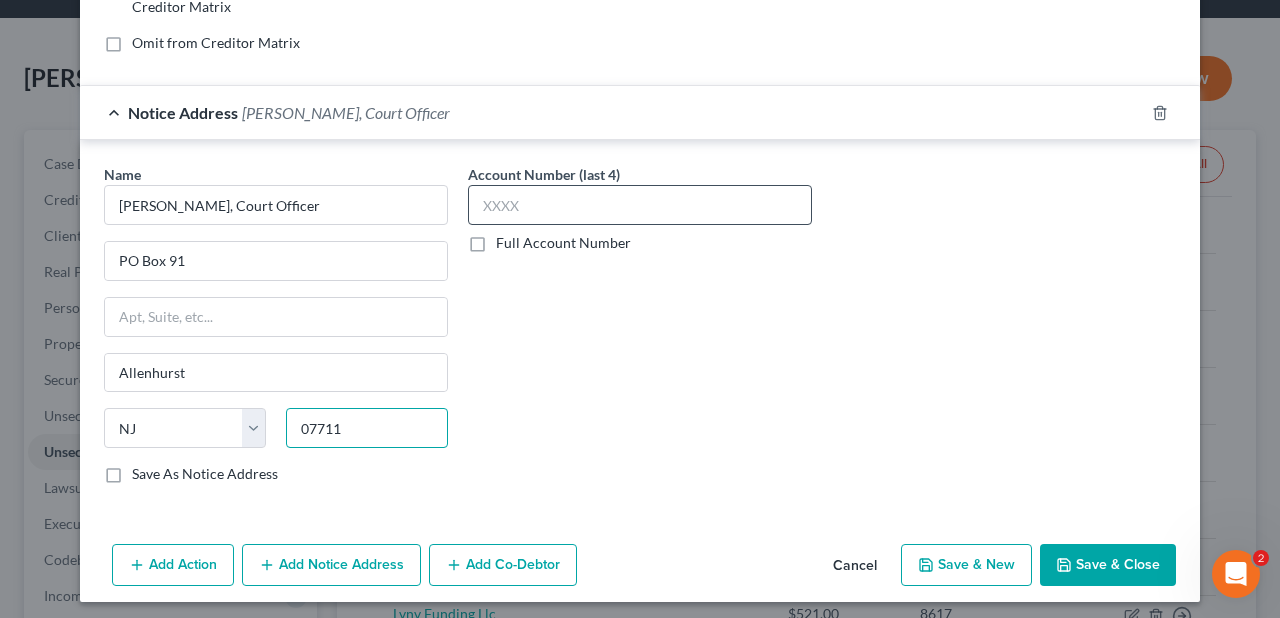 type on "07711" 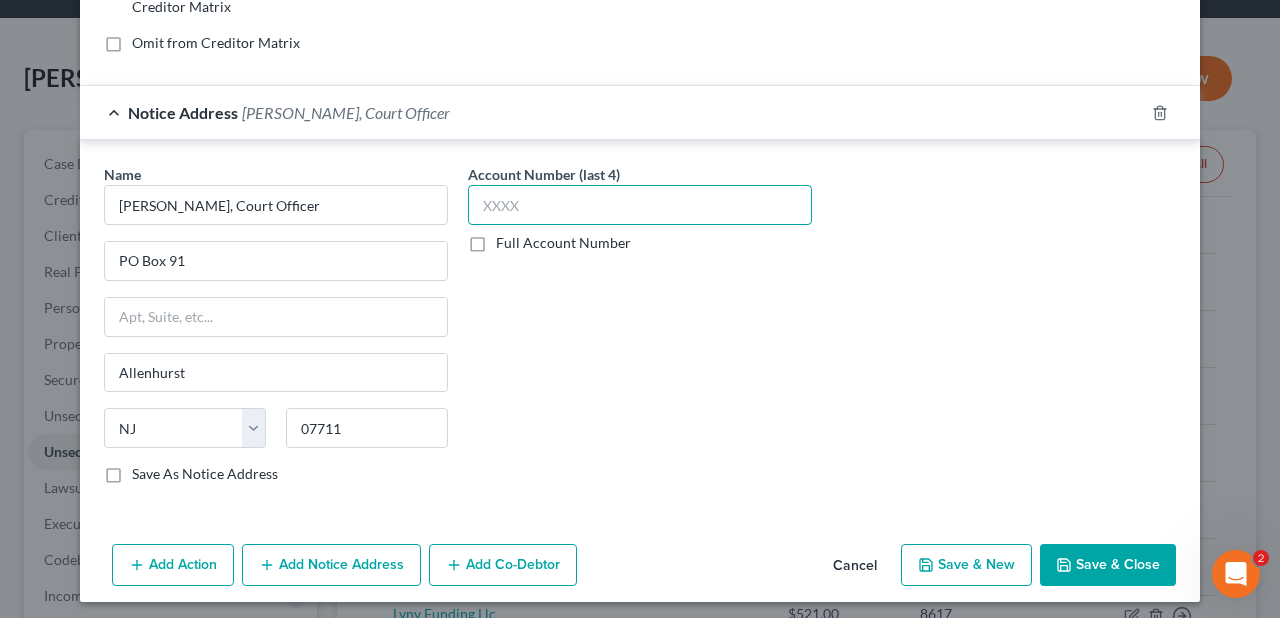 click at bounding box center [640, 205] 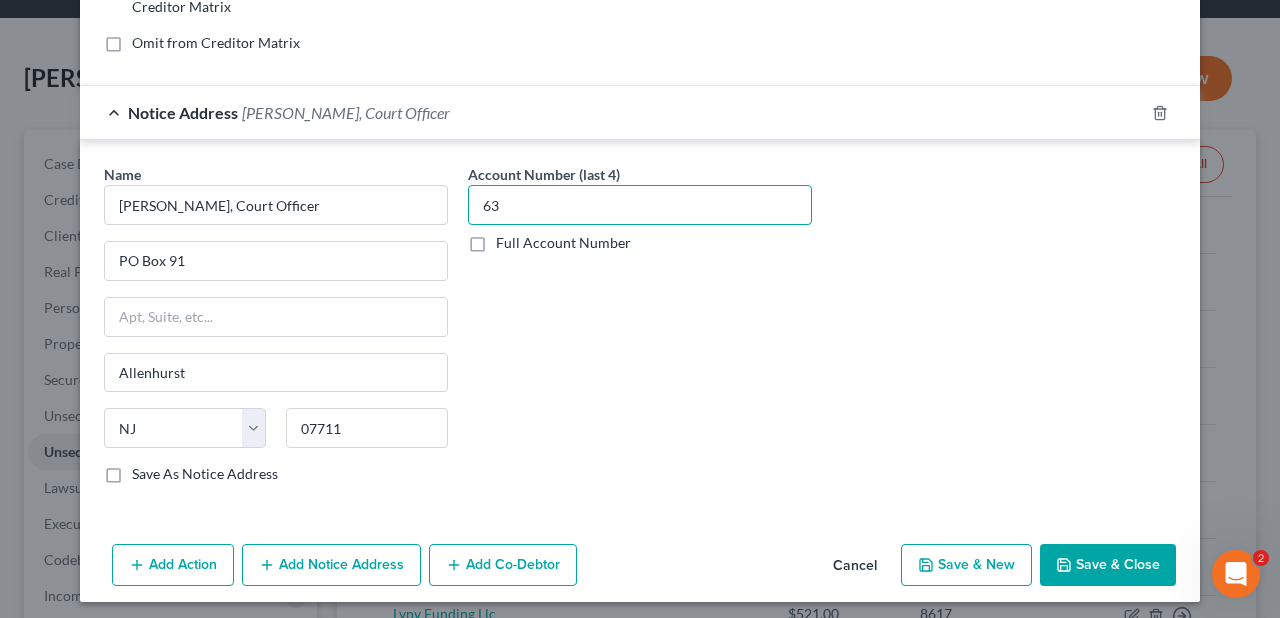type on "6" 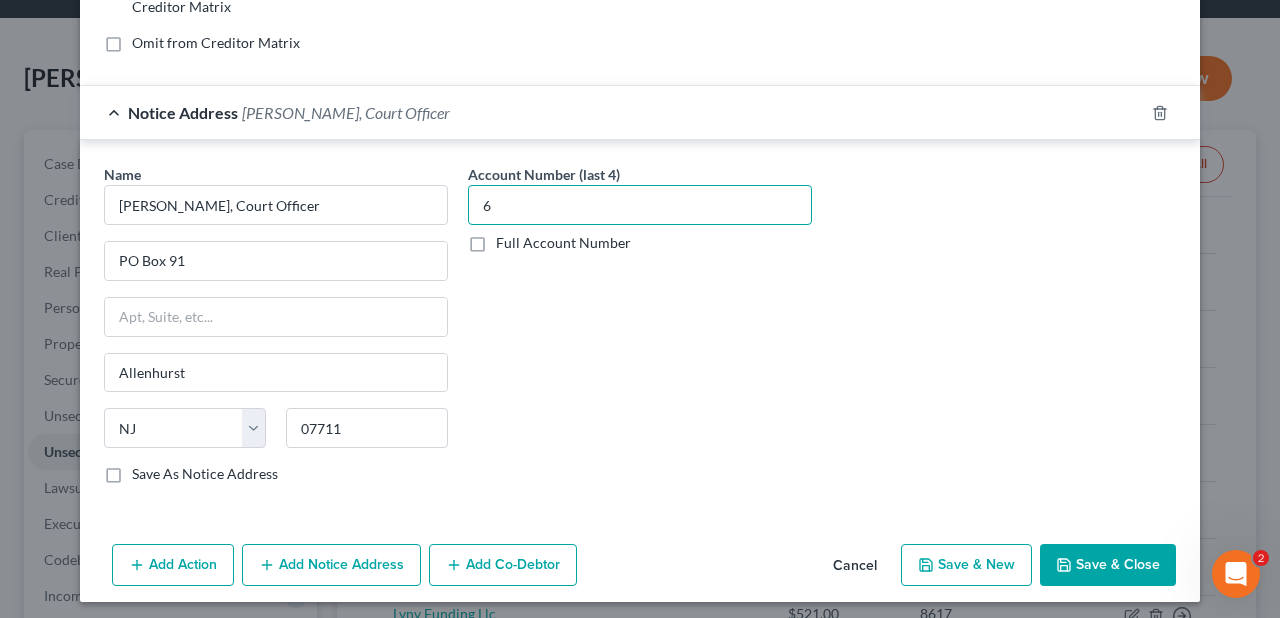 type 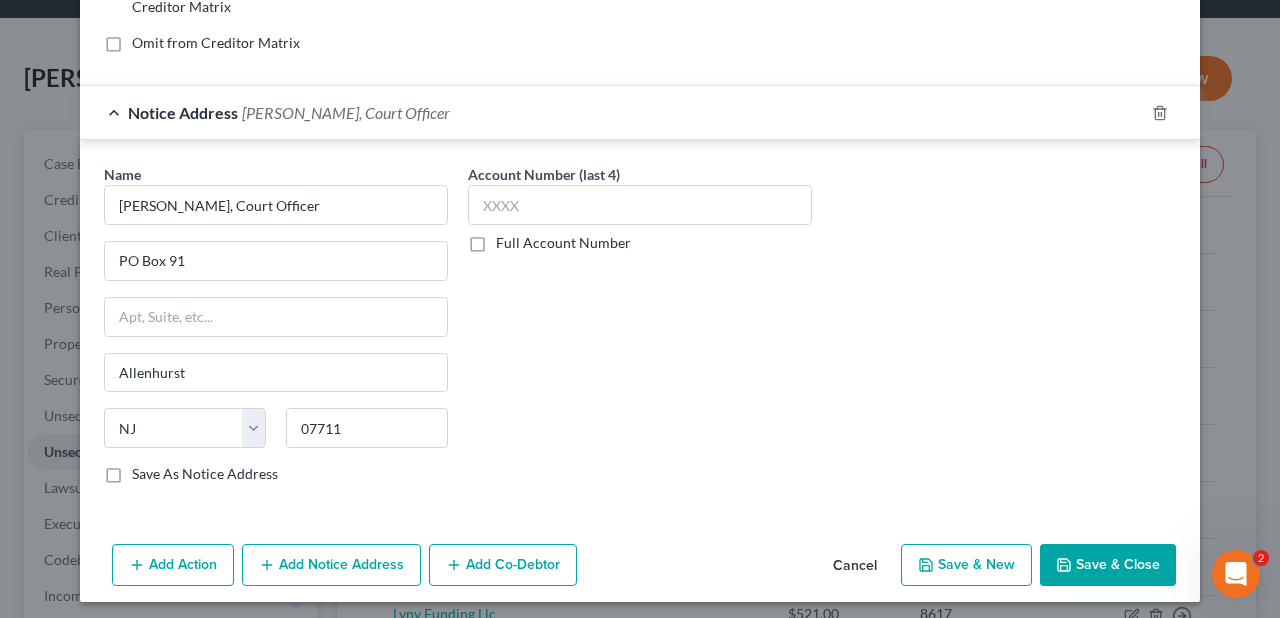 click on "Full Account Number" at bounding box center [563, 243] 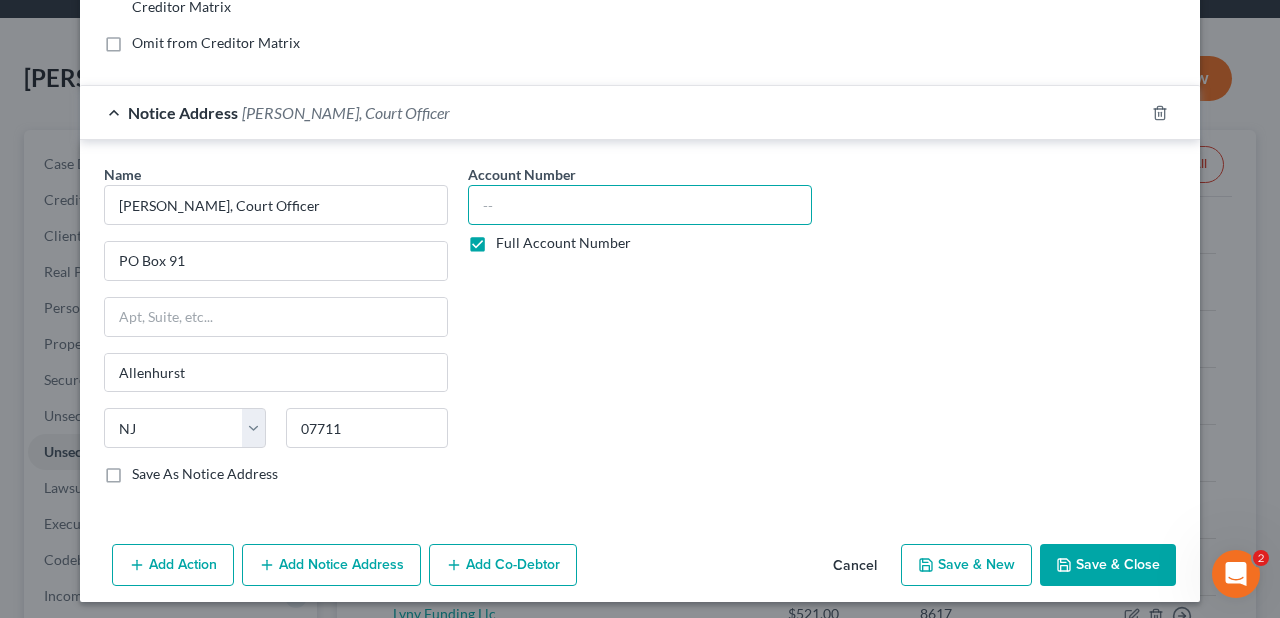 click at bounding box center (640, 205) 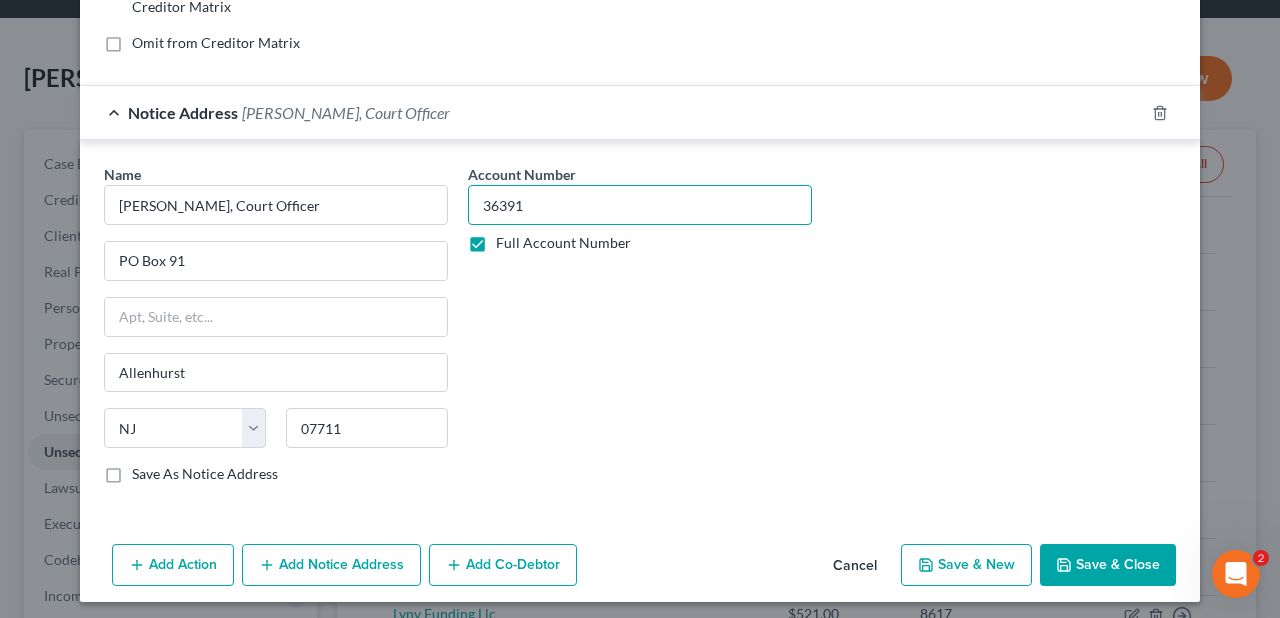 type on "36391" 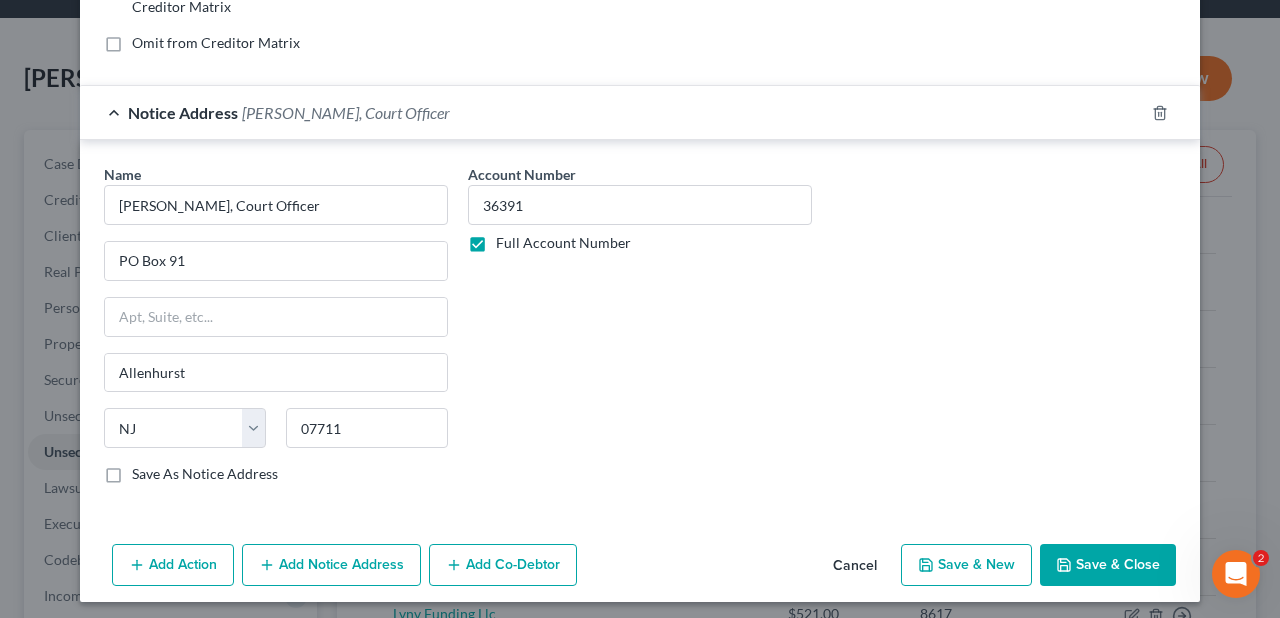 click on "Account Number
36391
Full Account Number" at bounding box center [640, 332] 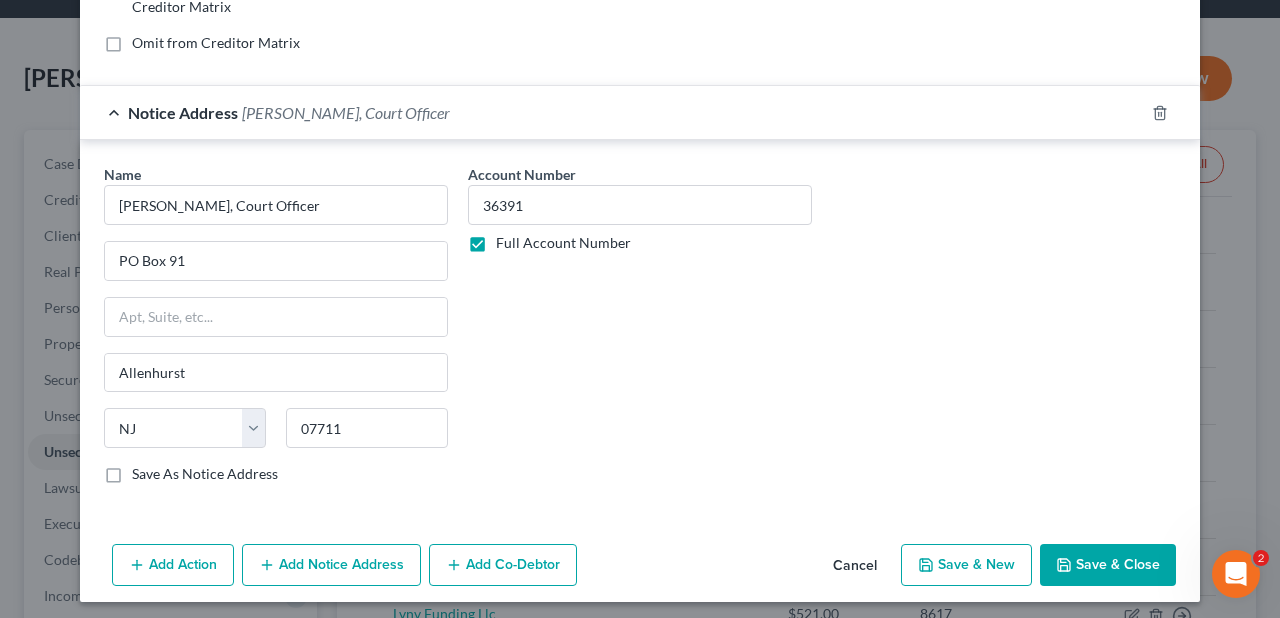 click on "Save & Close" at bounding box center [1108, 565] 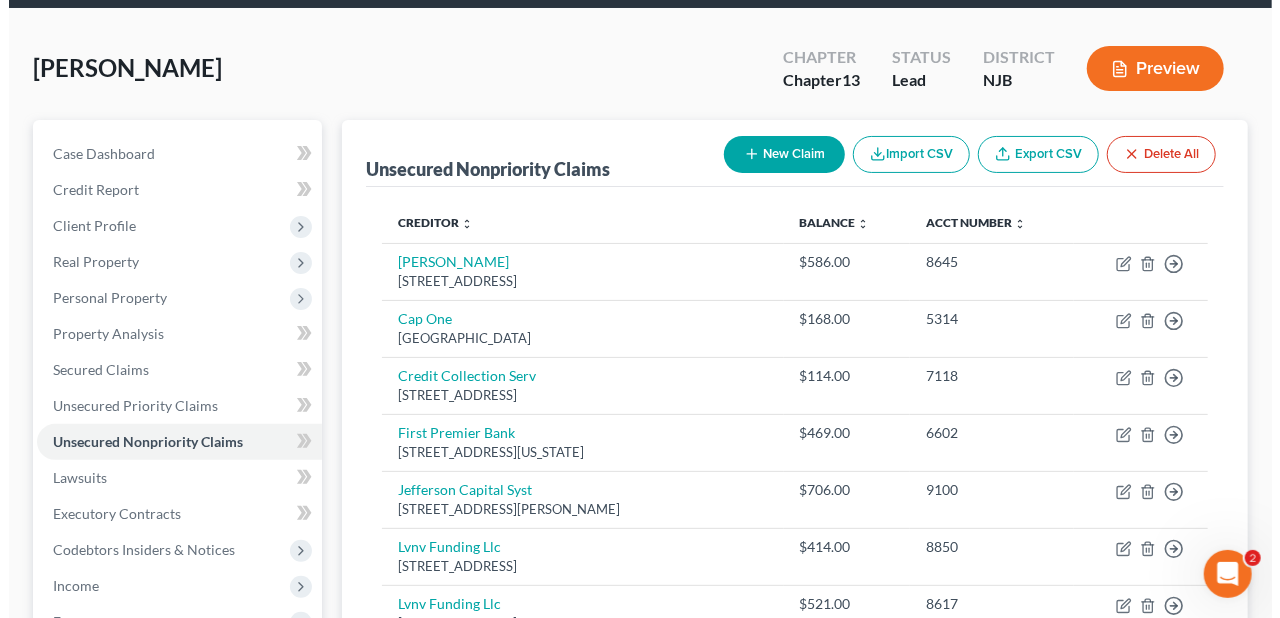 scroll, scrollTop: 62, scrollLeft: 0, axis: vertical 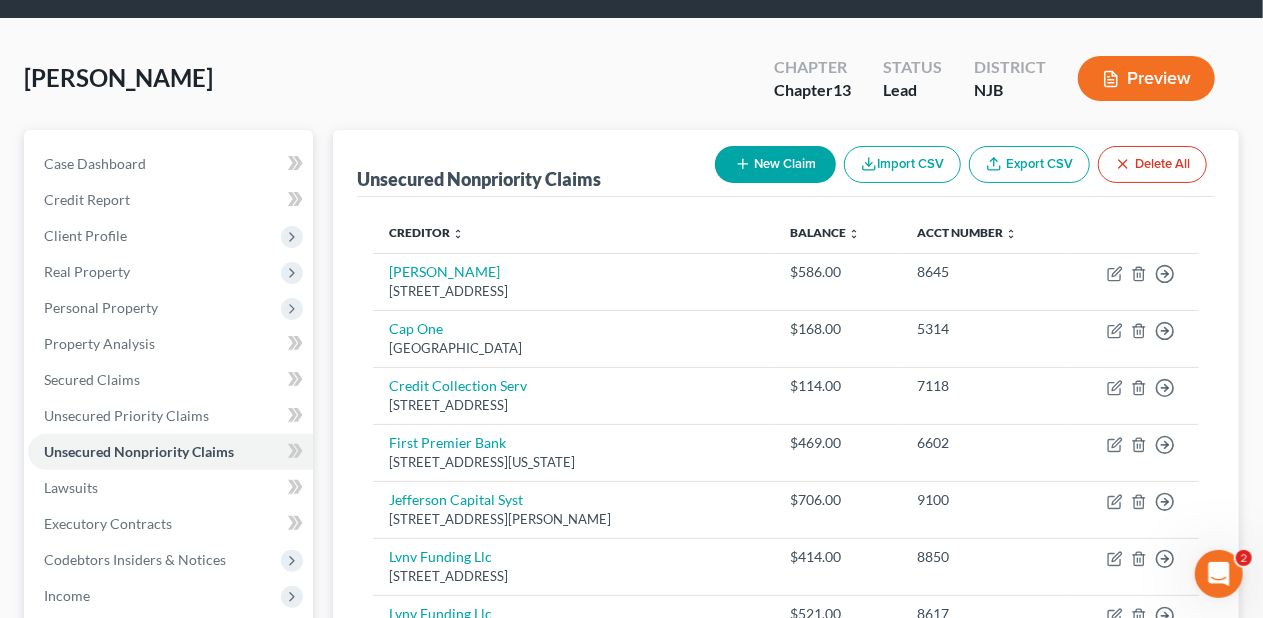 click on "New Claim" at bounding box center (775, 164) 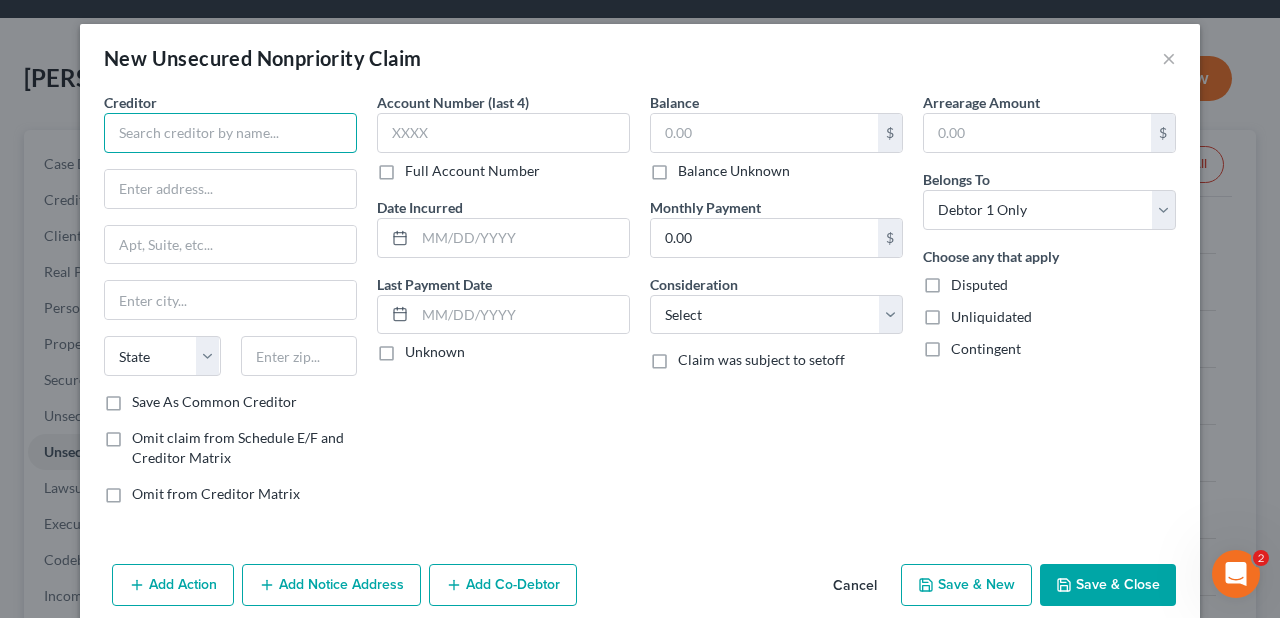 click at bounding box center (230, 133) 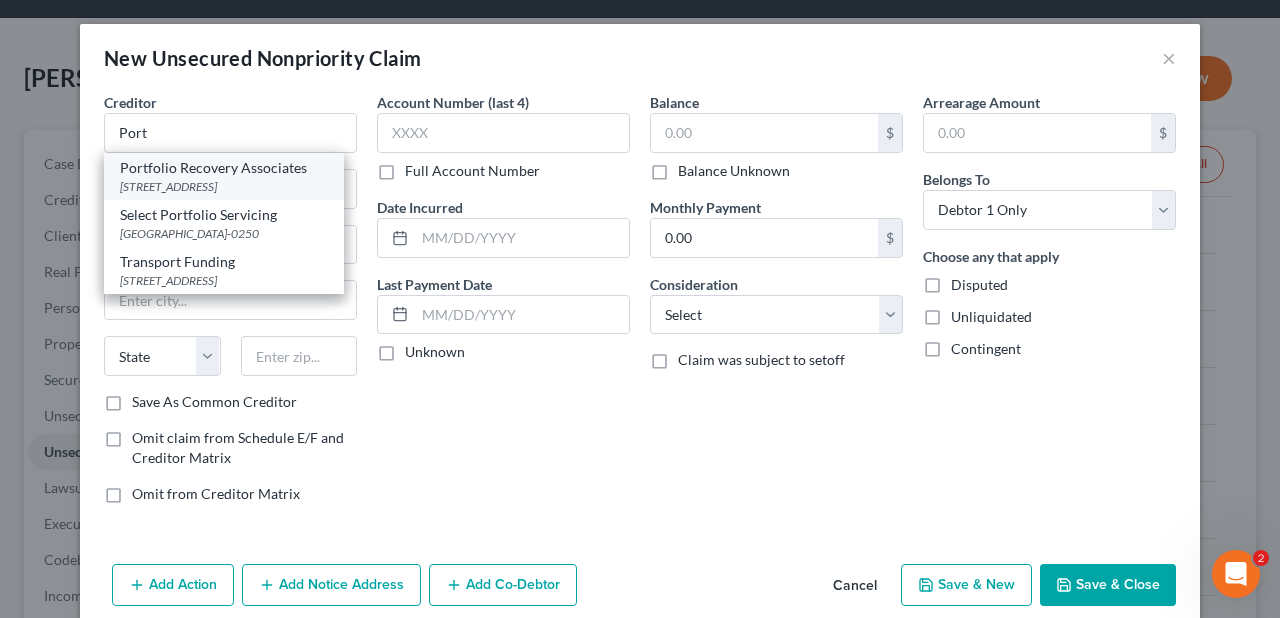 click on "[STREET_ADDRESS]" at bounding box center (224, 186) 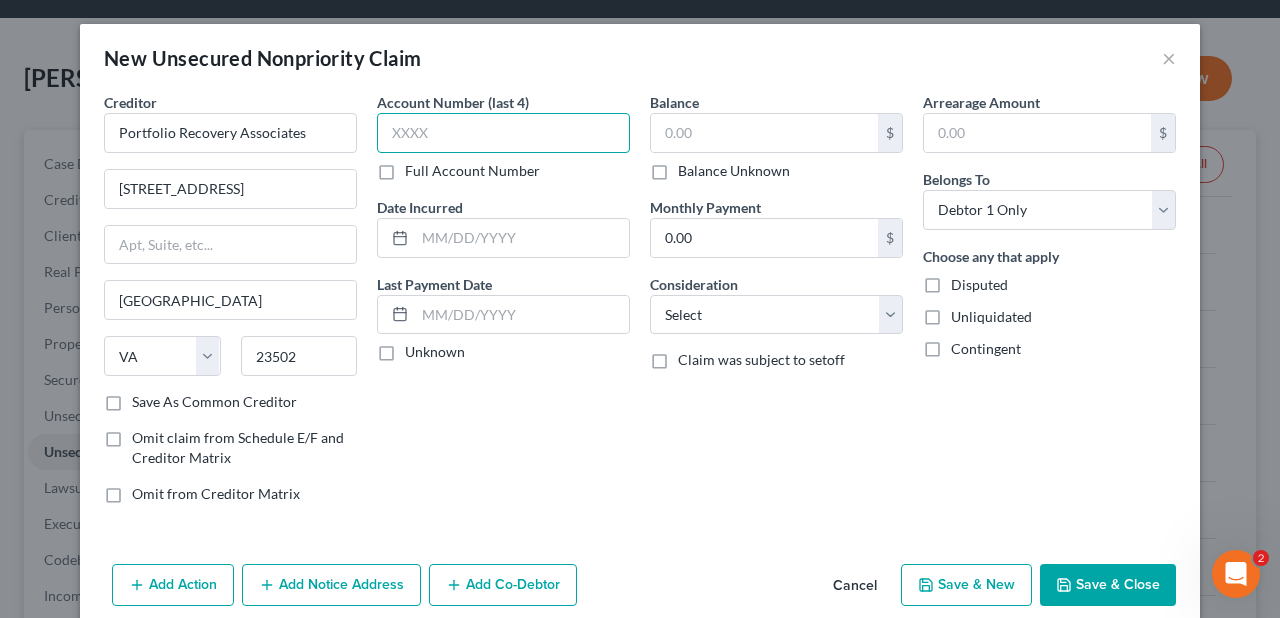 click at bounding box center [503, 133] 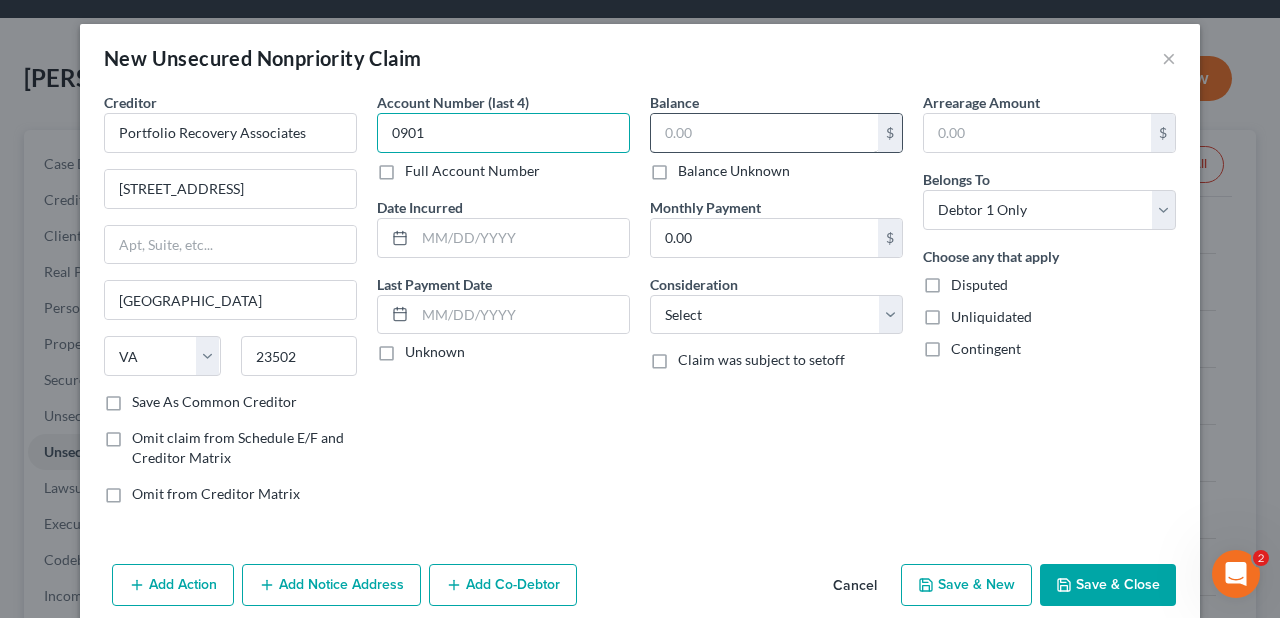 type on "0901" 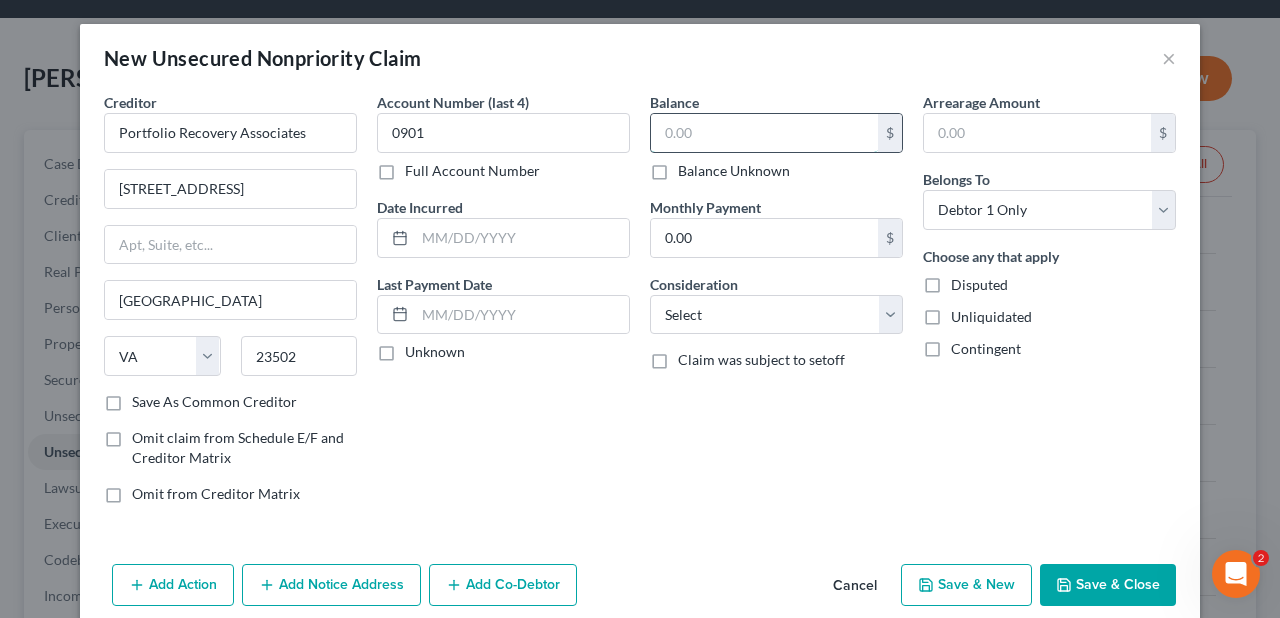 click at bounding box center (764, 133) 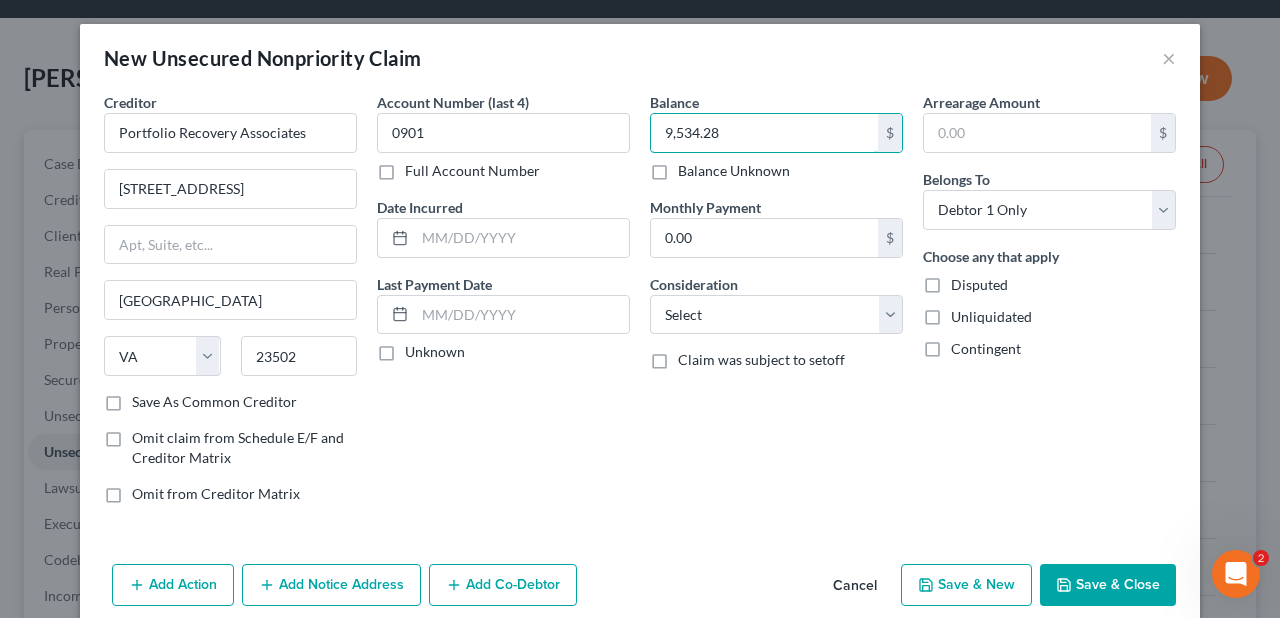 type on "9,534.28" 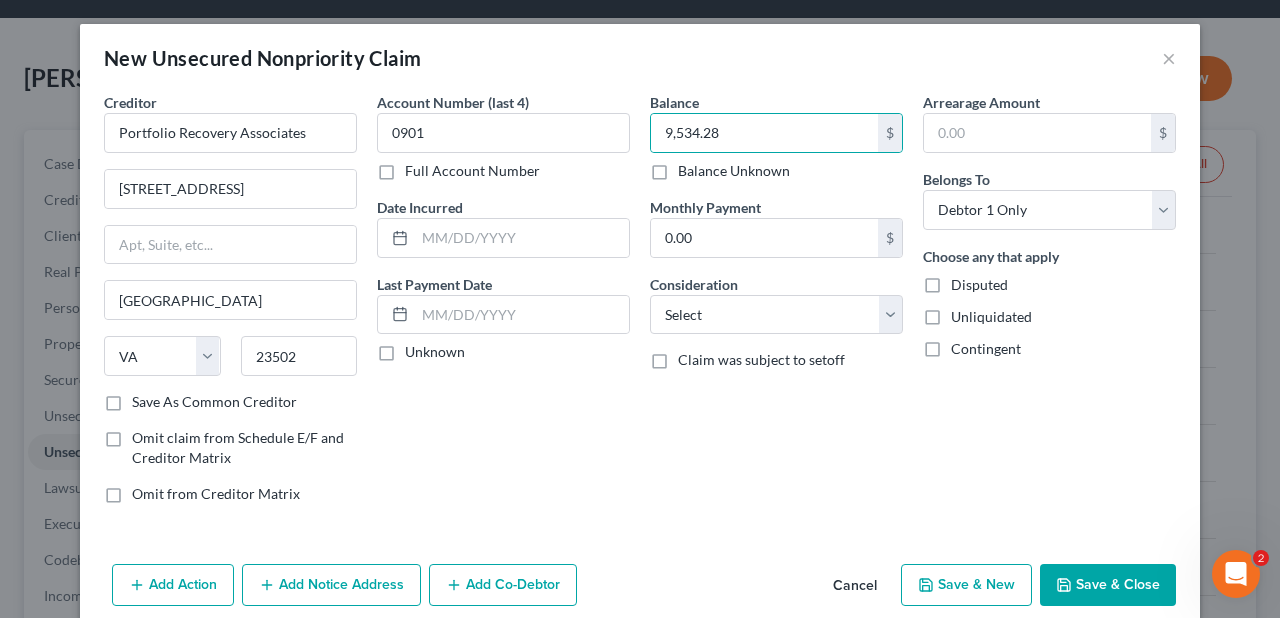 click on "Balance
9,534.28 $
Balance Unknown
Balance Undetermined
9,534.28 $
Balance Unknown
Monthly Payment 0.00 $ Consideration Select Cable / Satellite Services Collection Agency Credit Card Debt Debt Counseling / Attorneys Deficiency Balance Domestic Support Obligations Home / Car Repairs Income Taxes Judgment Liens Medical Services Monies Loaned / Advanced Mortgage Obligation From Divorce Or Separation Obligation To Pensions Other Overdrawn Bank Account Promised To Help Pay Creditors Student Loans Suppliers And Vendors Telephone / Internet Services Utility Services Claim was subject to setoff" at bounding box center [776, 306] 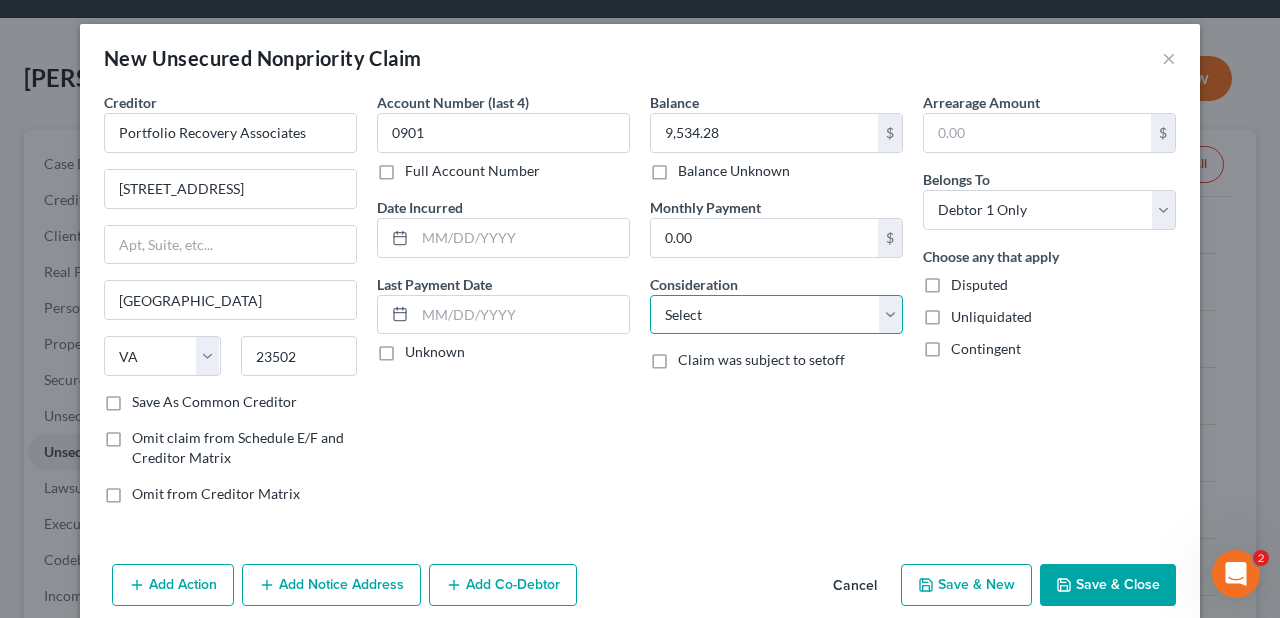 click on "Select Cable / Satellite Services Collection Agency Credit Card Debt Debt Counseling / Attorneys Deficiency Balance Domestic Support Obligations Home / Car Repairs Income Taxes Judgment Liens Medical Services Monies Loaned / Advanced Mortgage Obligation From Divorce Or Separation Obligation To Pensions Other Overdrawn Bank Account Promised To Help Pay Creditors Student Loans Suppliers And Vendors Telephone / Internet Services Utility Services" at bounding box center (776, 315) 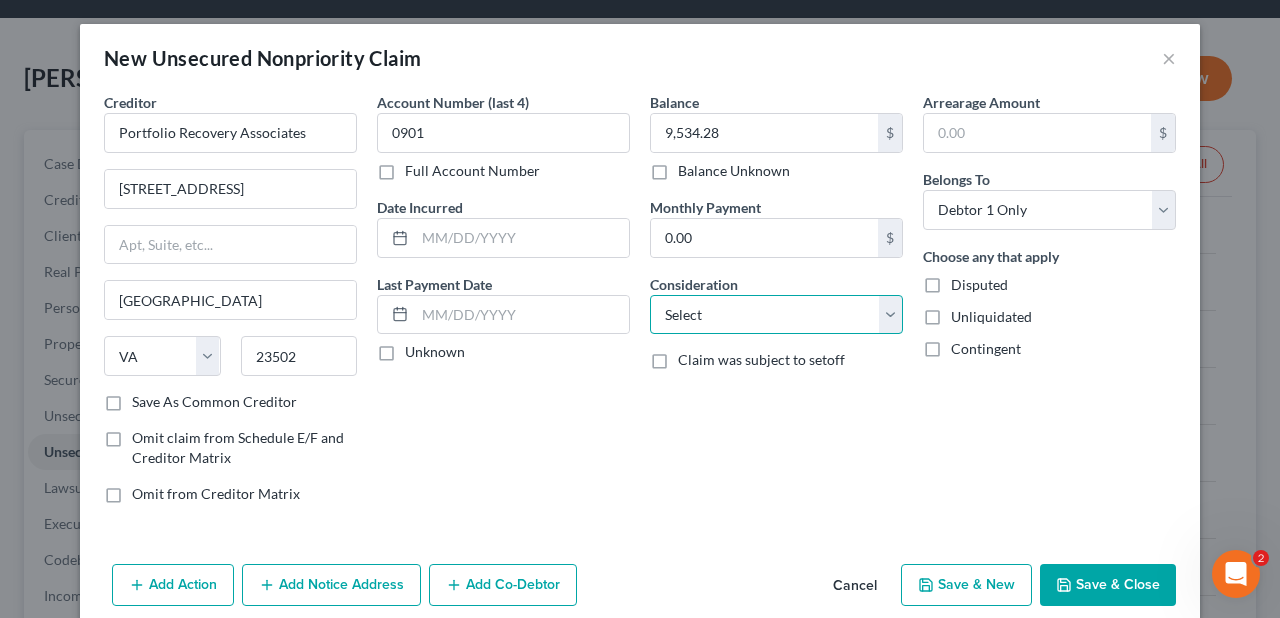 select on "10" 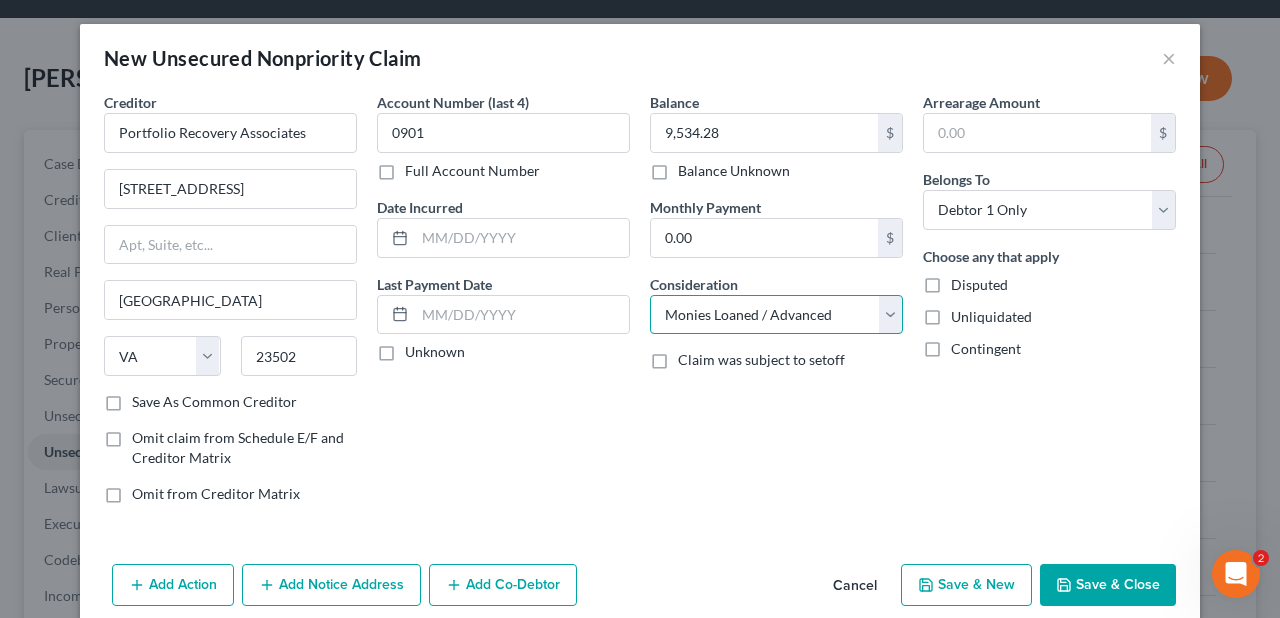 click on "Select Cable / Satellite Services Collection Agency Credit Card Debt Debt Counseling / Attorneys Deficiency Balance Domestic Support Obligations Home / Car Repairs Income Taxes Judgment Liens Medical Services Monies Loaned / Advanced Mortgage Obligation From Divorce Or Separation Obligation To Pensions Other Overdrawn Bank Account Promised To Help Pay Creditors Student Loans Suppliers And Vendors Telephone / Internet Services Utility Services" at bounding box center [776, 315] 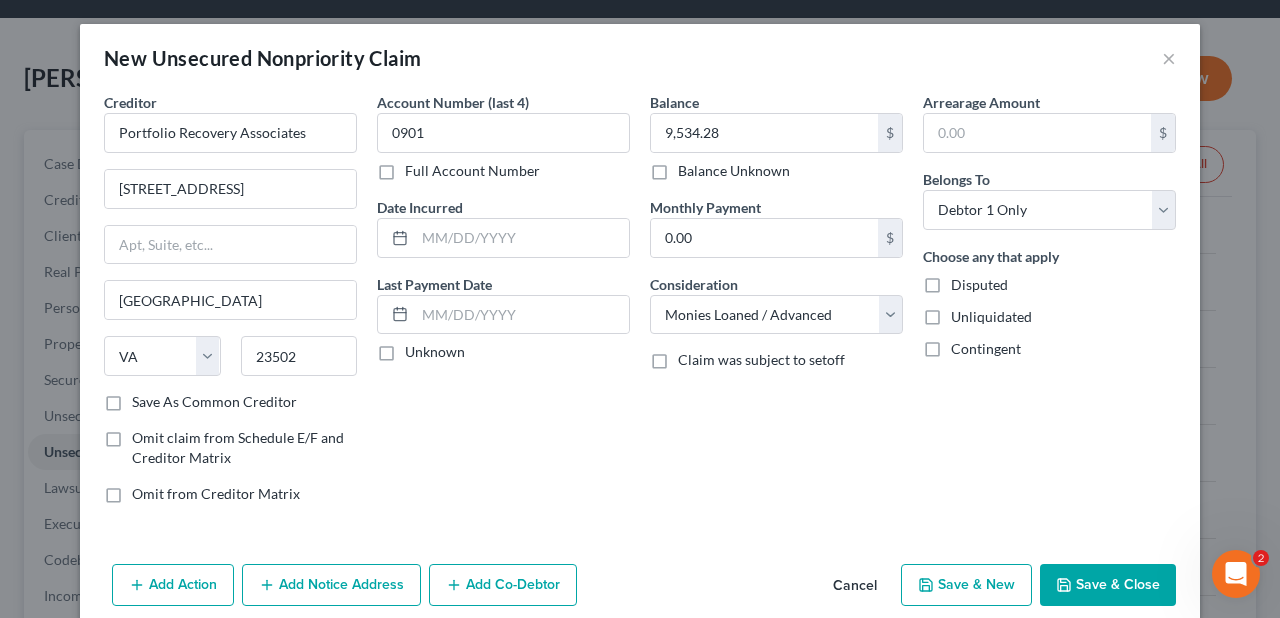 click on "Account Number (last 4)
0901
Full Account Number
Date Incurred         Last Payment Date         Unknown" at bounding box center (503, 306) 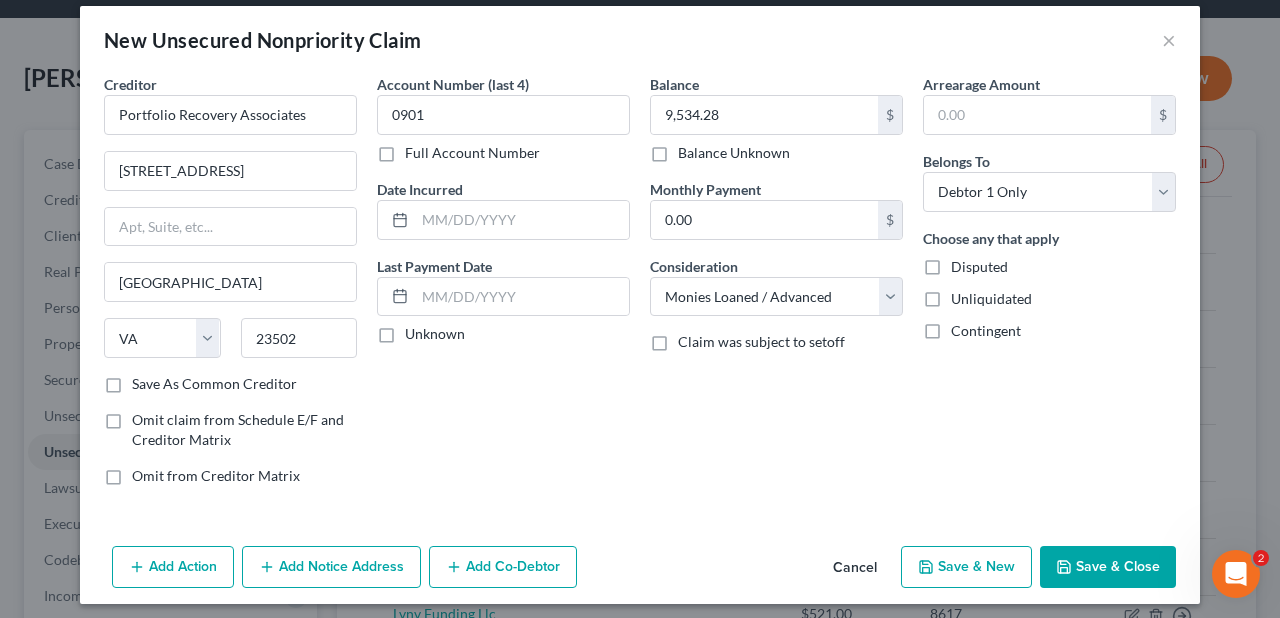 scroll, scrollTop: 24, scrollLeft: 0, axis: vertical 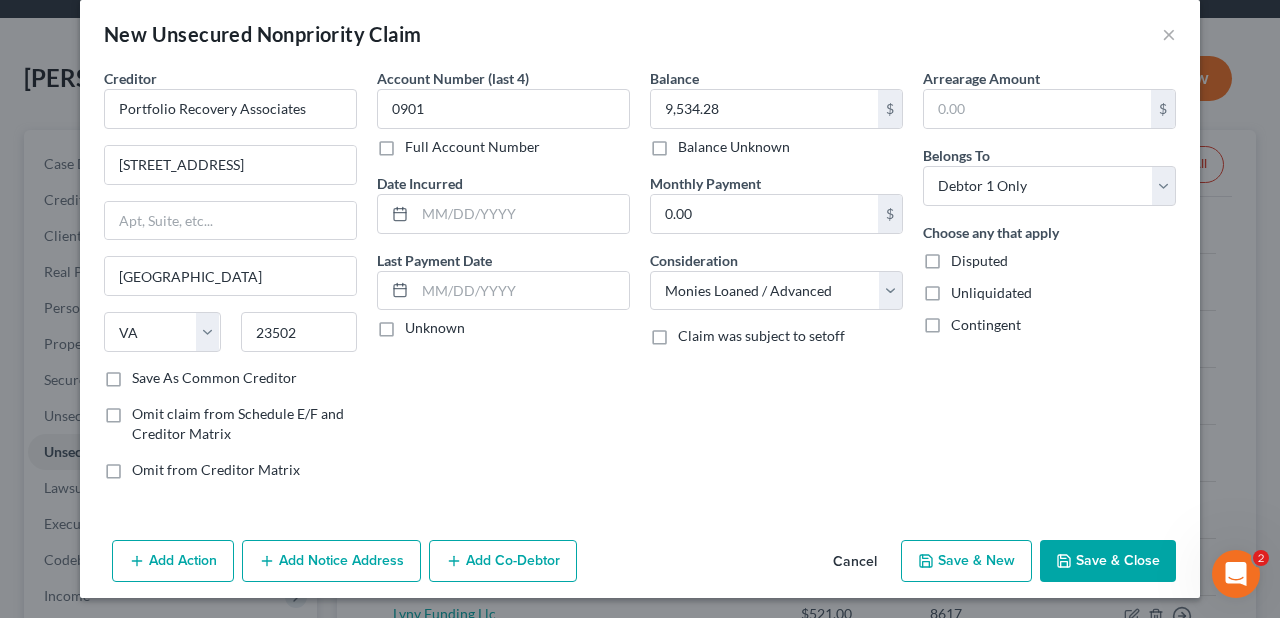 click on "Add Notice Address" at bounding box center (331, 561) 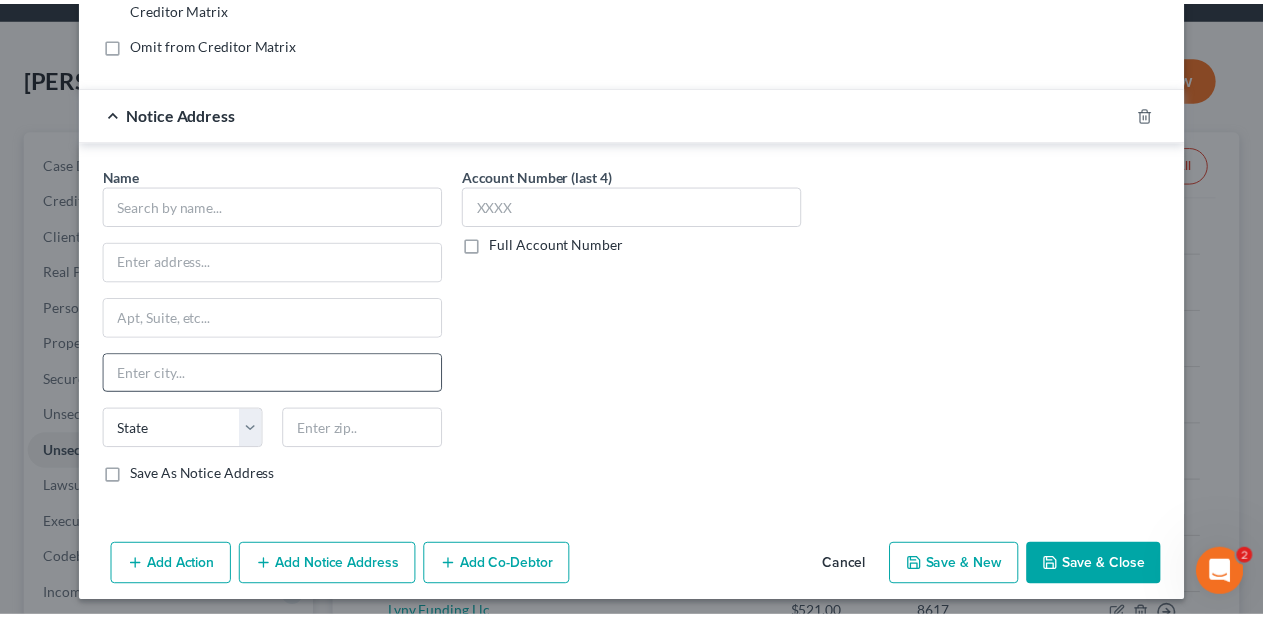 scroll, scrollTop: 451, scrollLeft: 0, axis: vertical 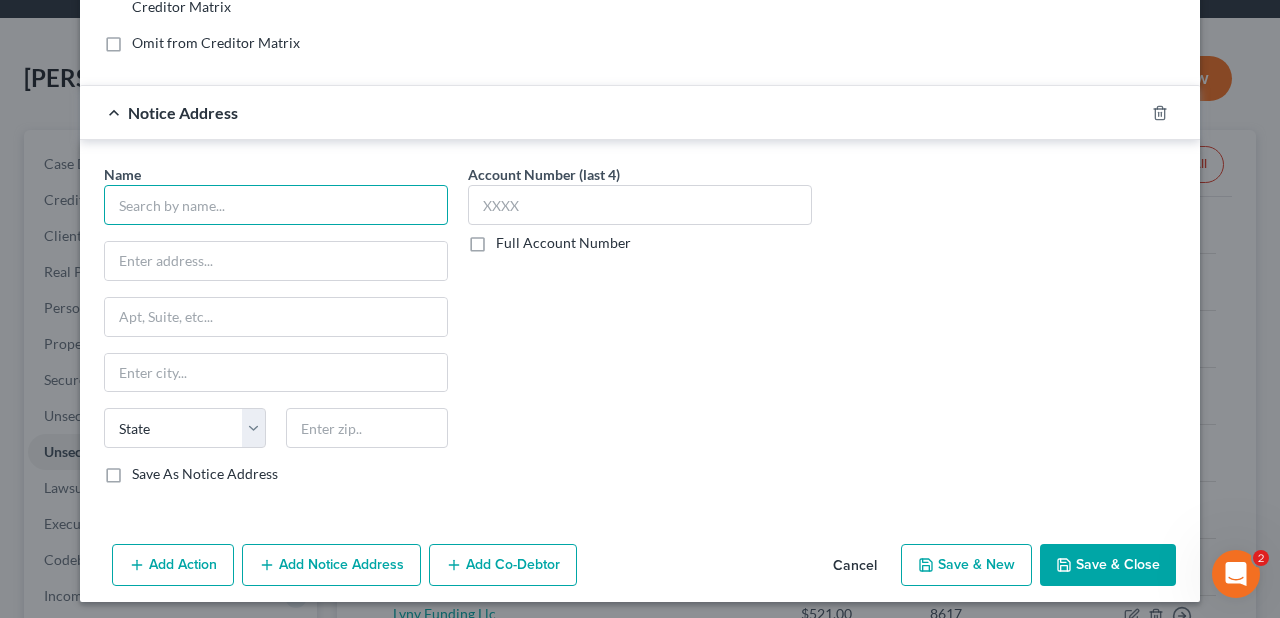 click at bounding box center (276, 205) 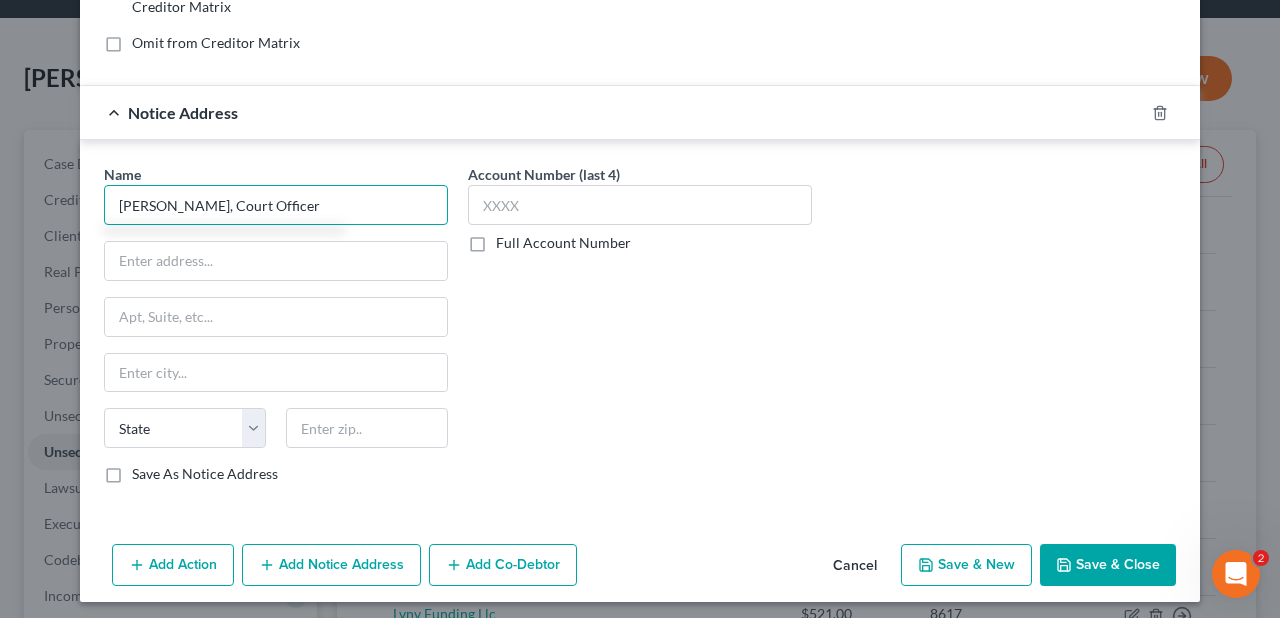 type on "[PERSON_NAME], Court Officer" 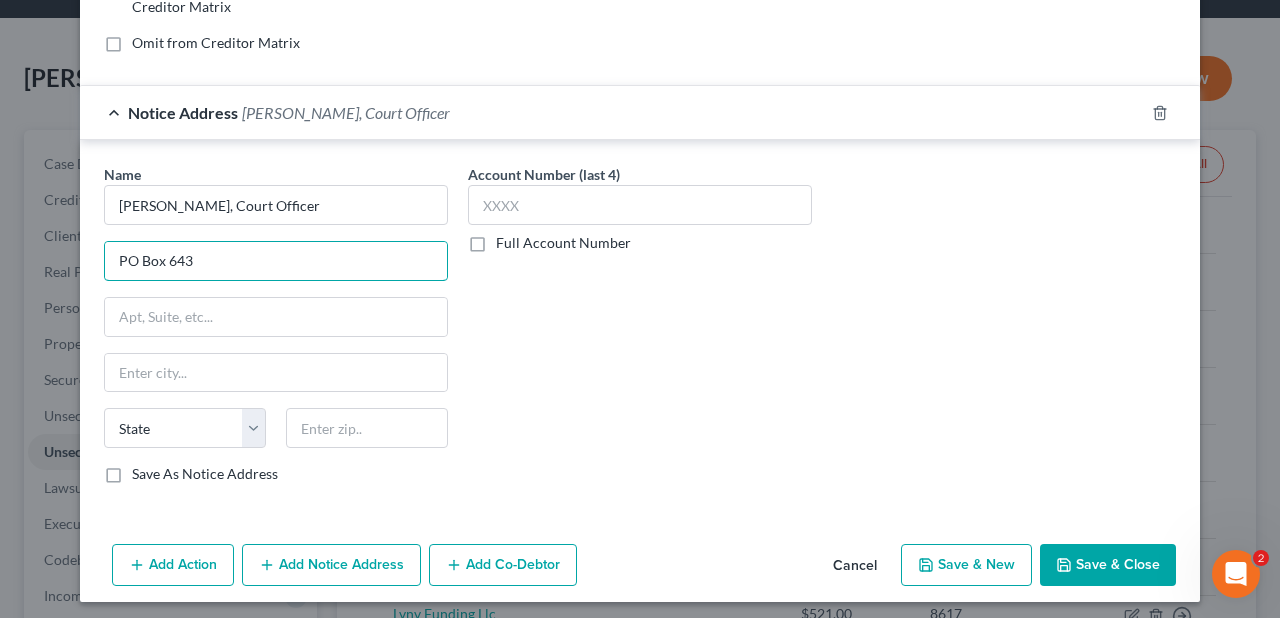 type on "PO Box 643" 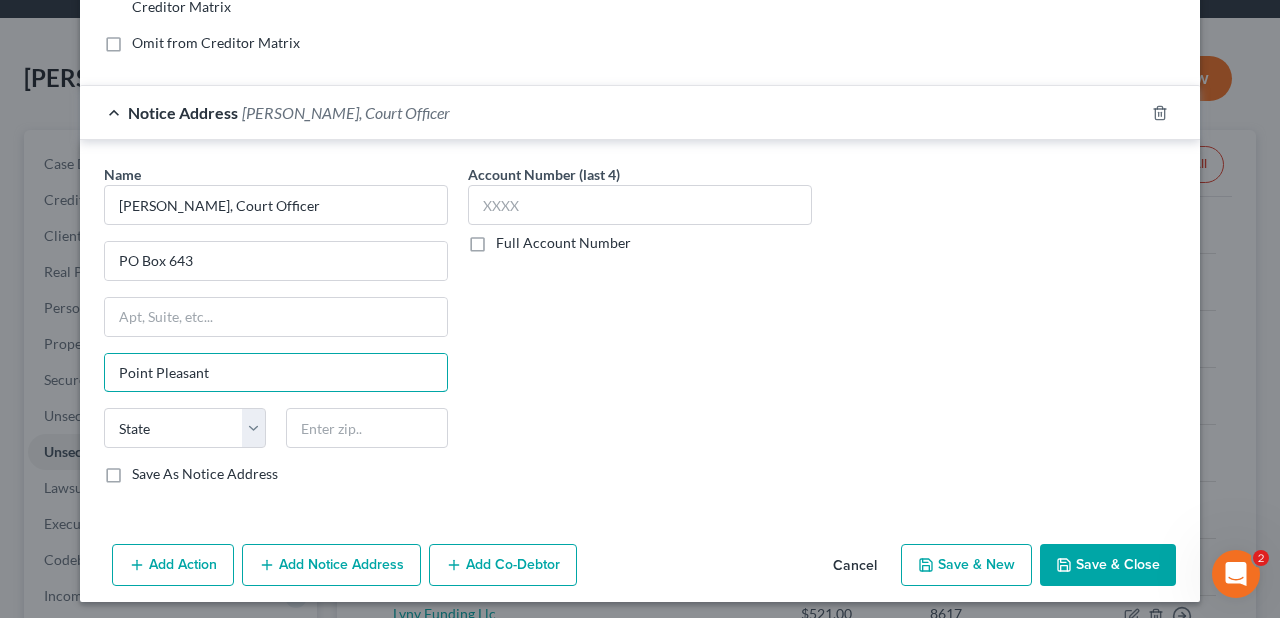 type on "Point Pleasant" 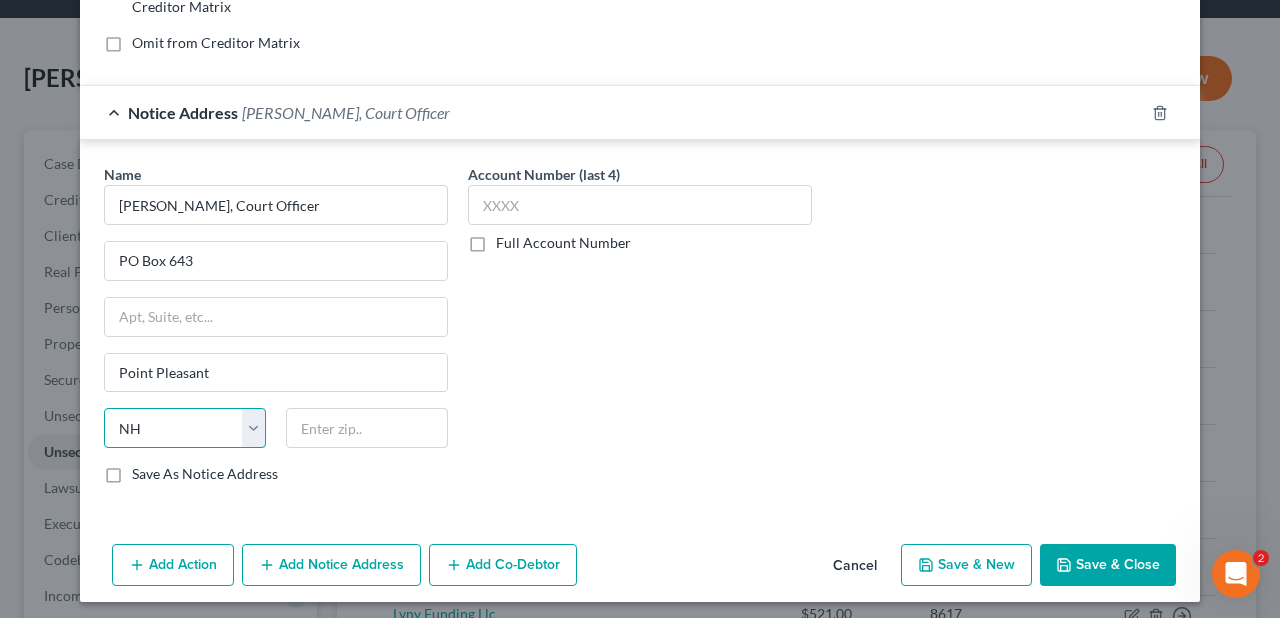 select on "33" 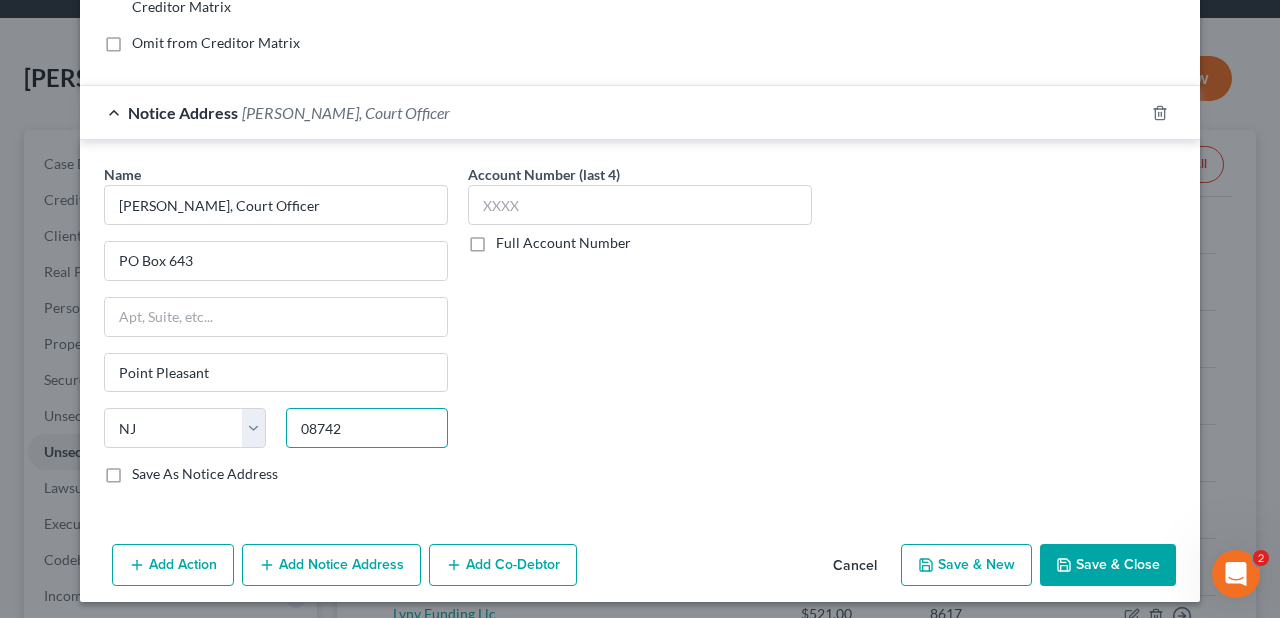 type on "08742" 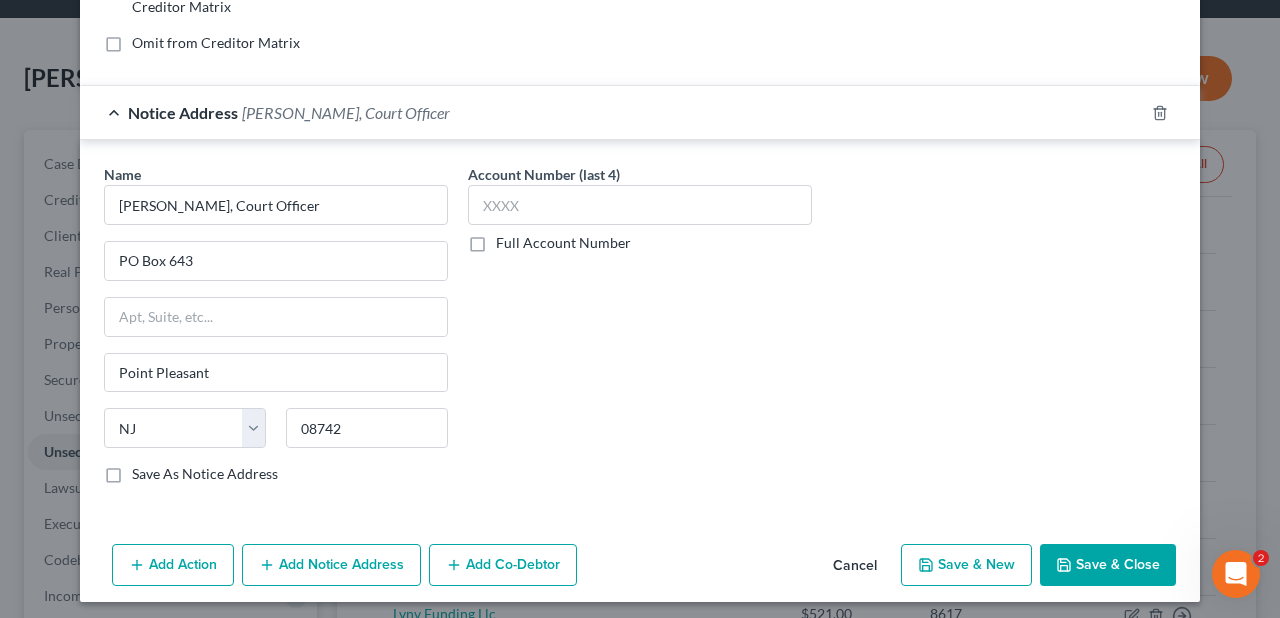 type on "[GEOGRAPHIC_DATA]" 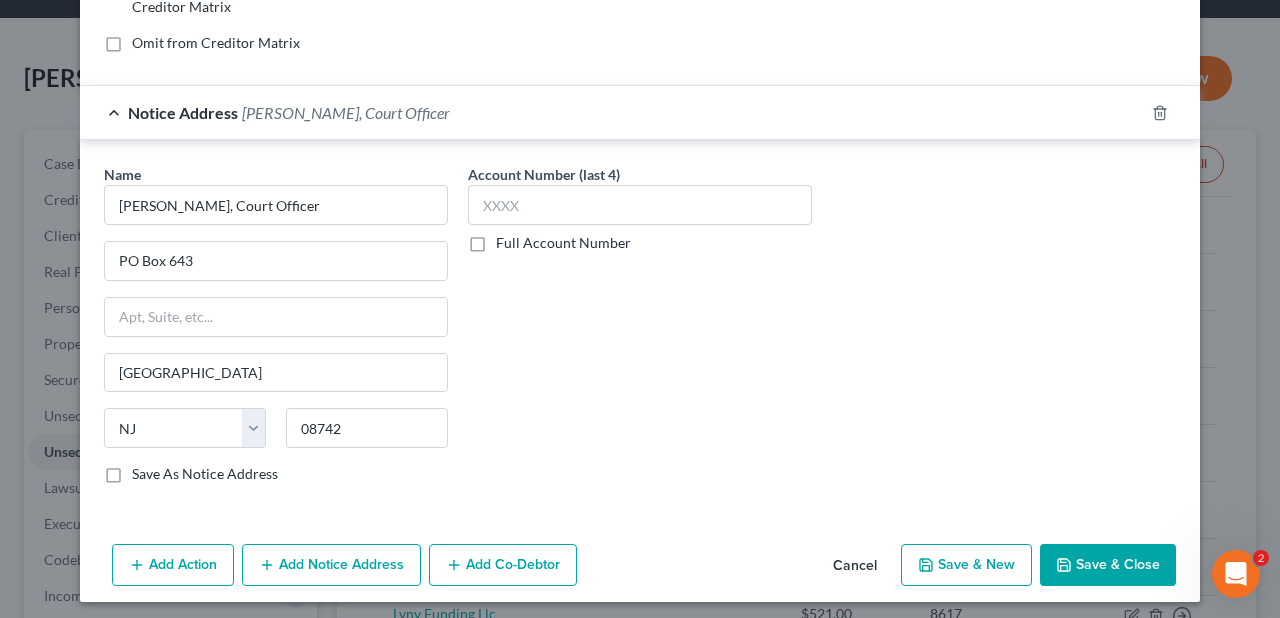 click on "Full Account Number" at bounding box center (563, 243) 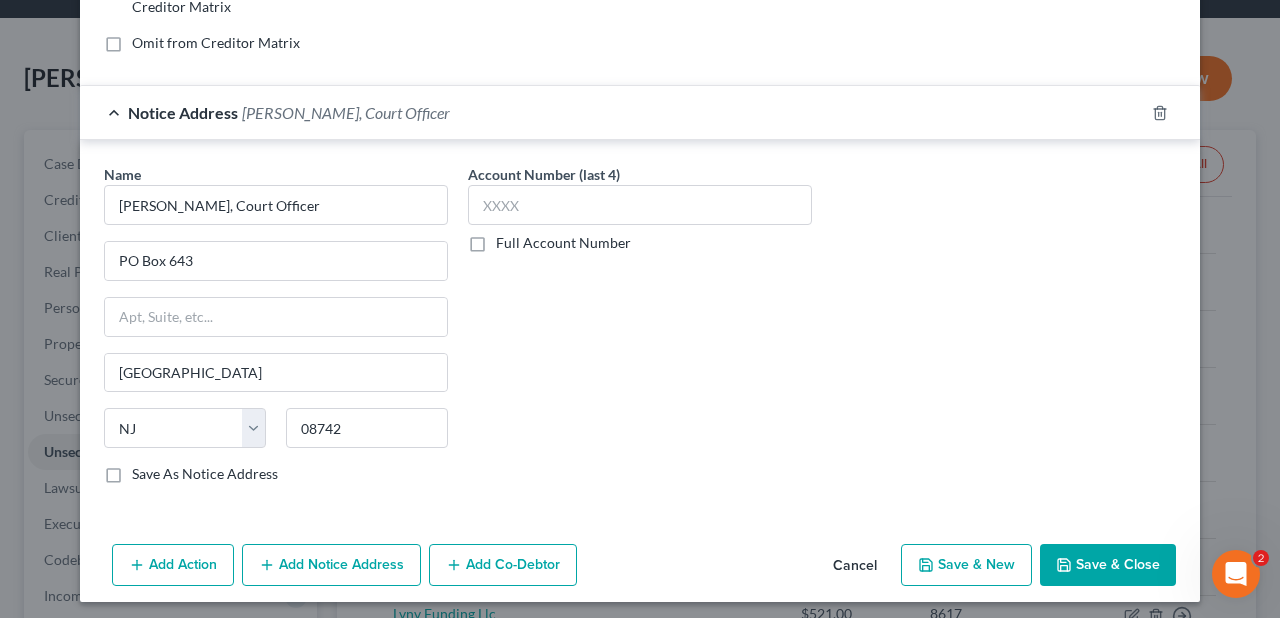 click on "Full Account Number" at bounding box center (510, 239) 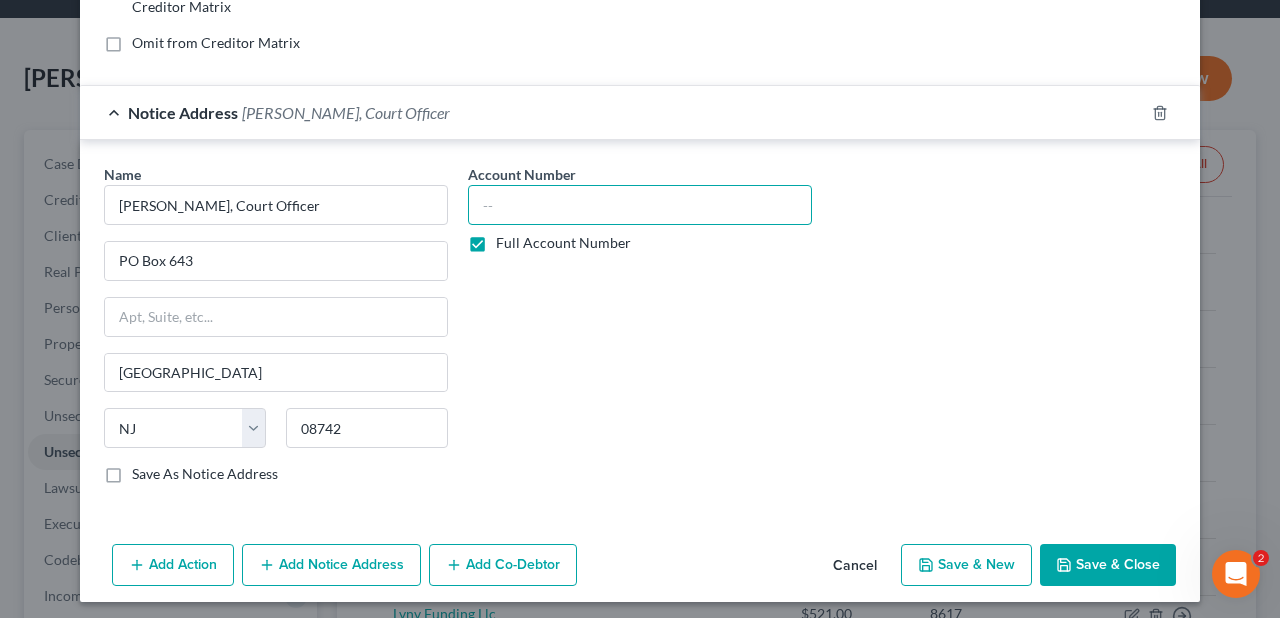 click at bounding box center (640, 205) 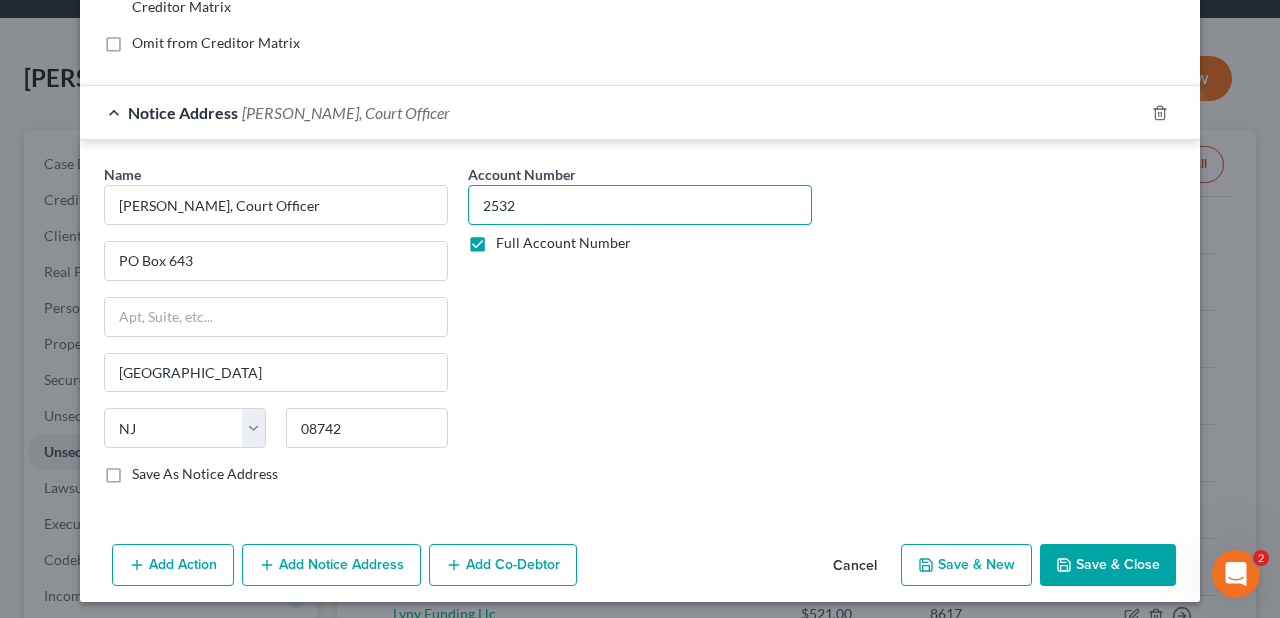 type on "2532" 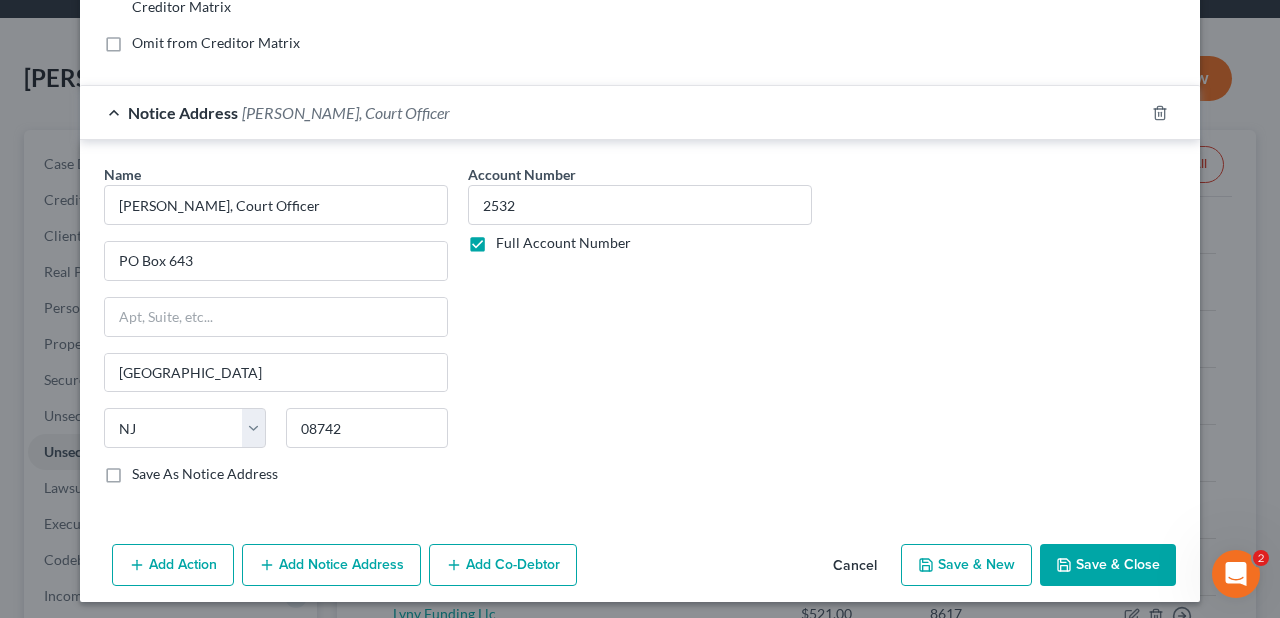 click on "Account Number
2532
Full Account Number" at bounding box center [640, 332] 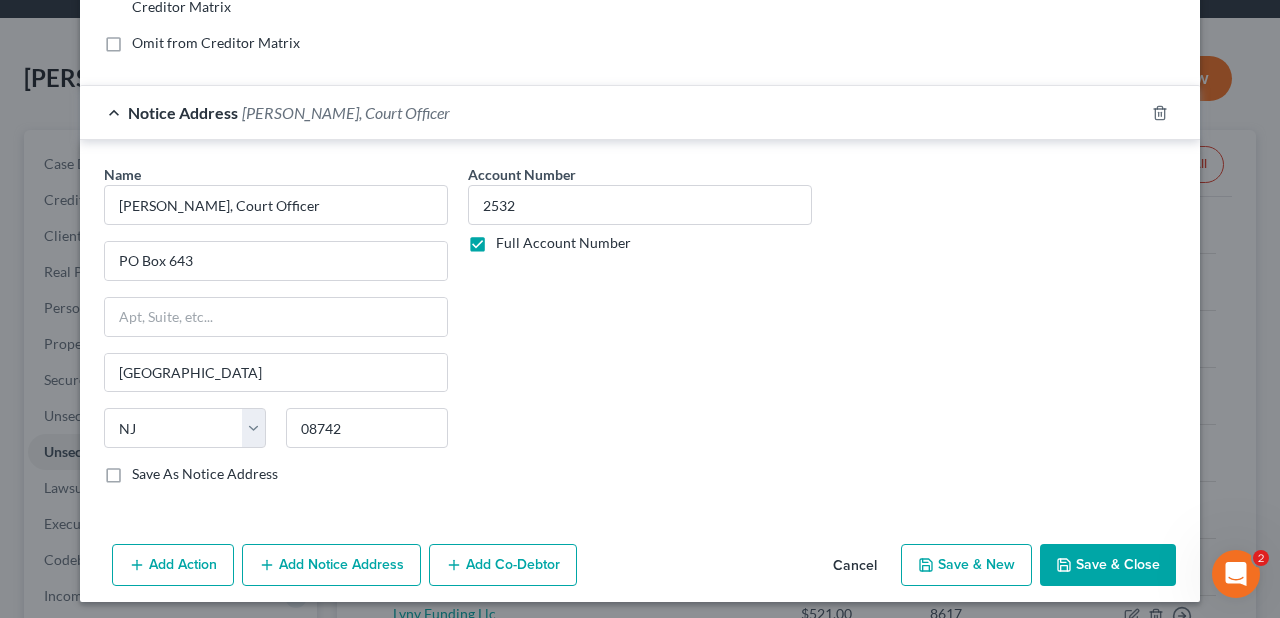 click on "Save As Notice Address" at bounding box center (205, 474) 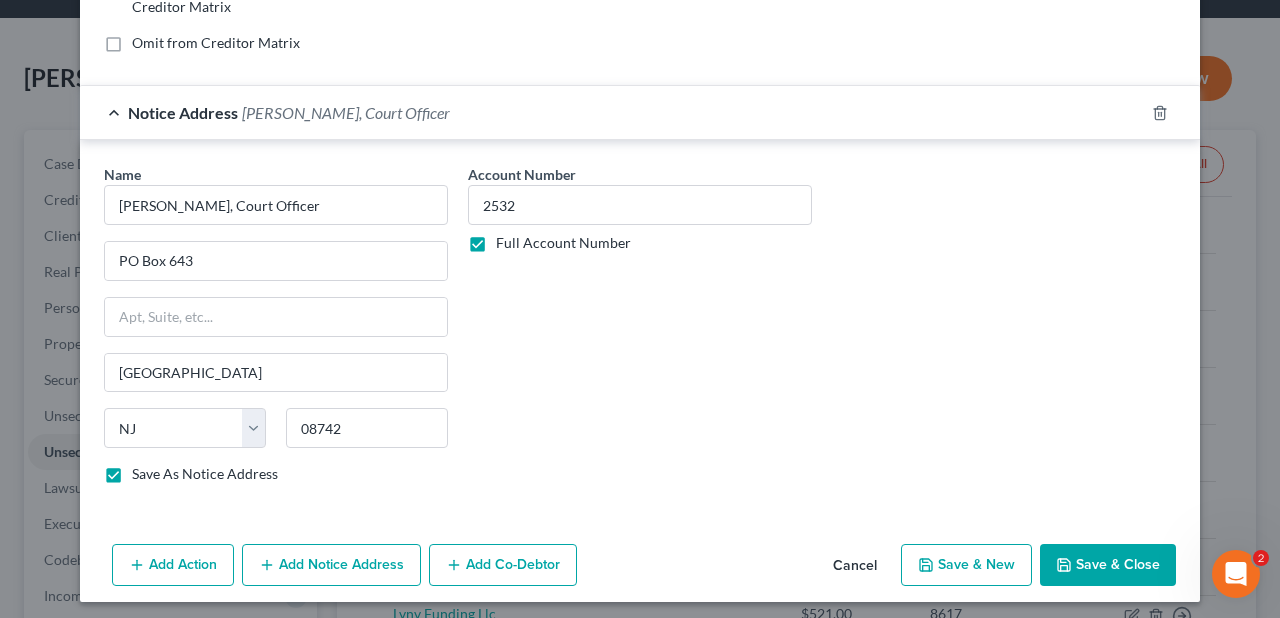 click on "Save & Close" at bounding box center [1108, 565] 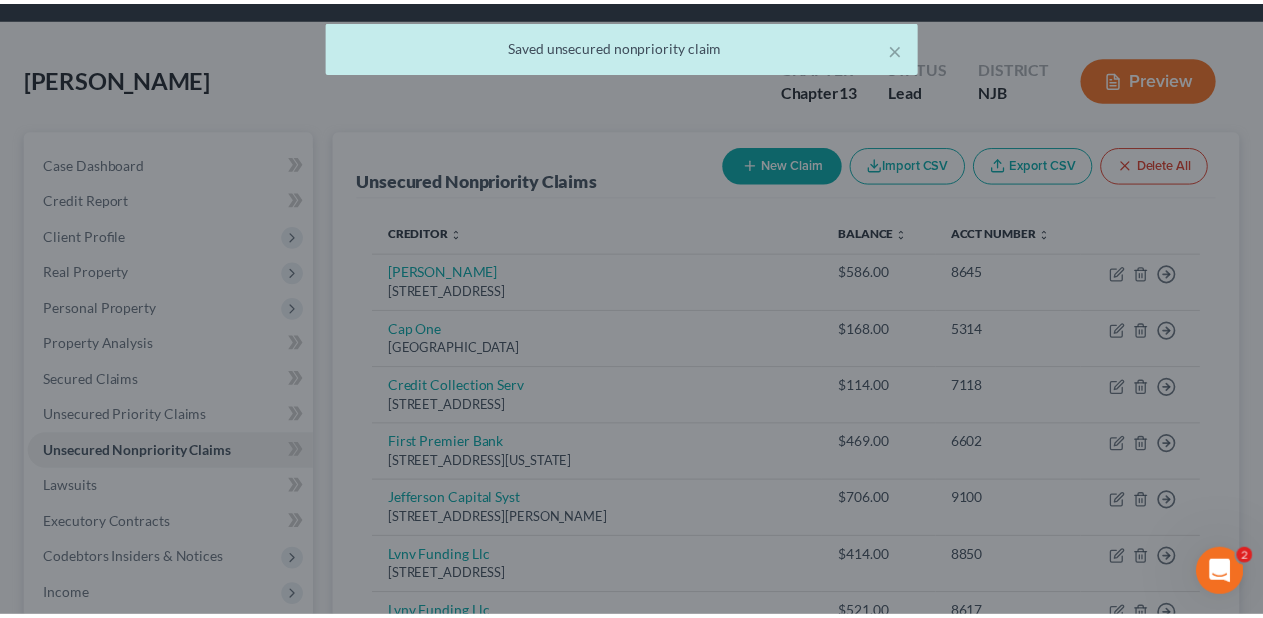 scroll, scrollTop: 0, scrollLeft: 0, axis: both 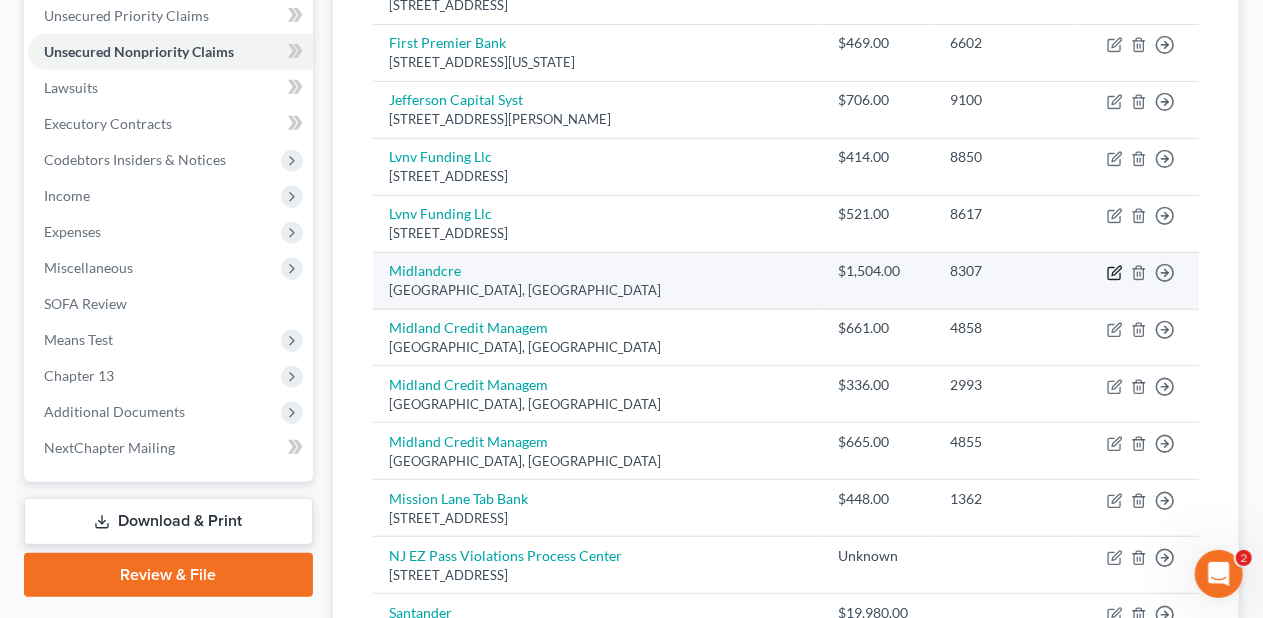 click 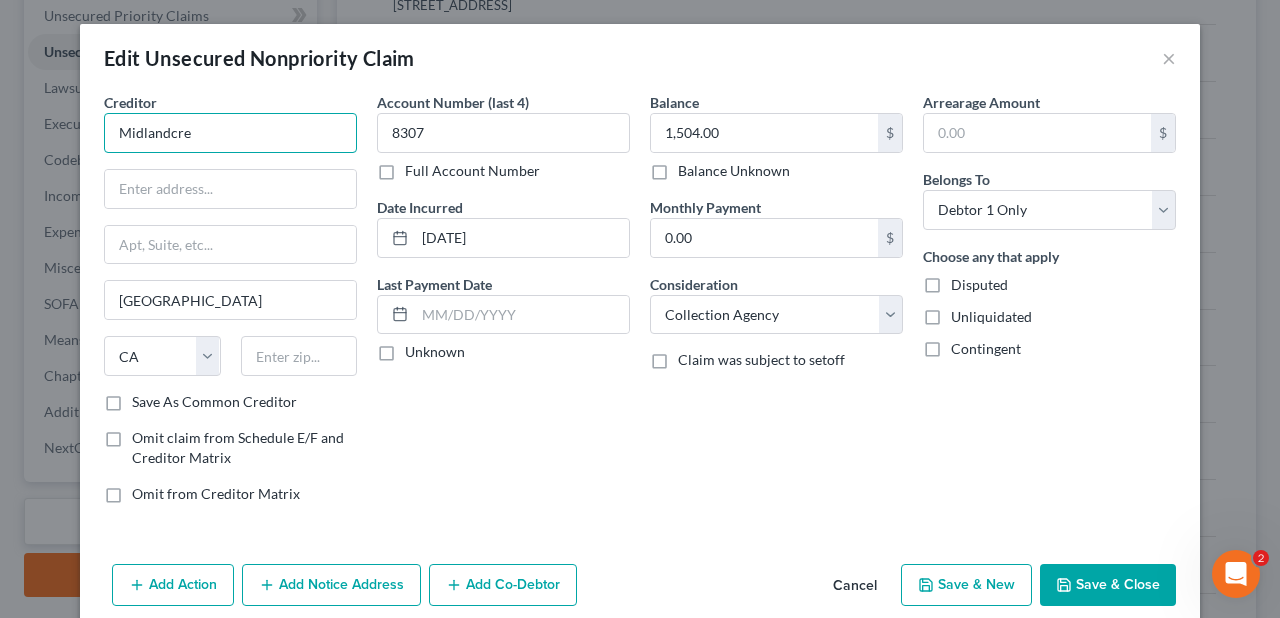 click on "Midlandcre" at bounding box center [230, 133] 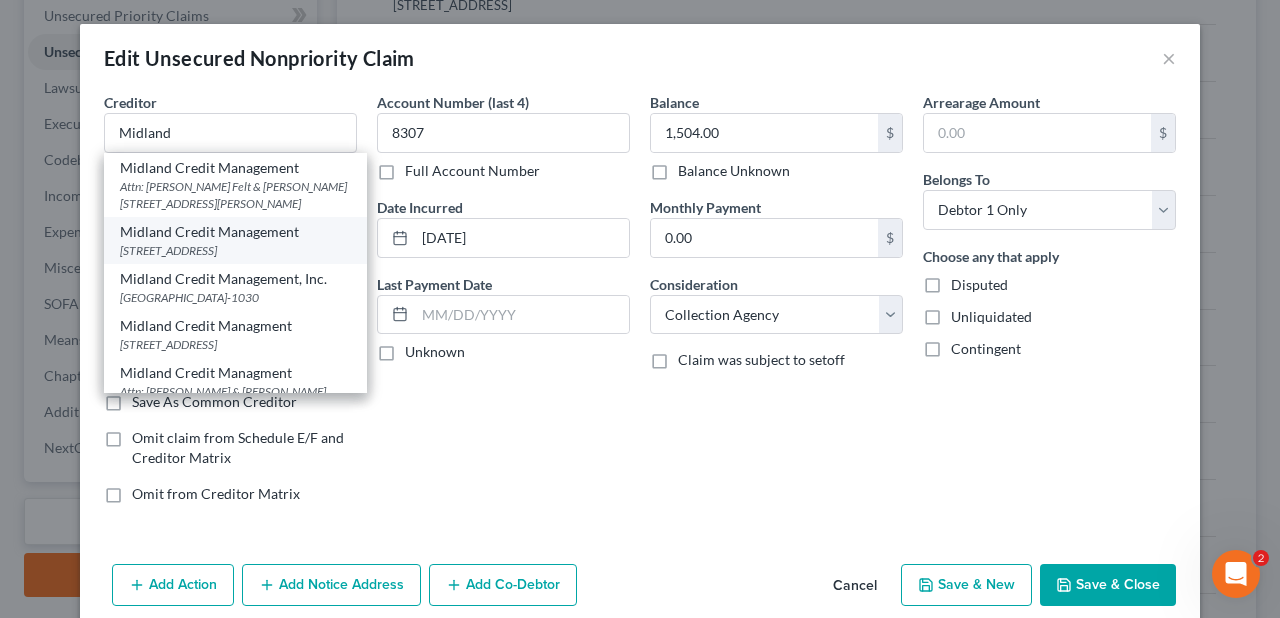 click on "Midland Credit Management" at bounding box center [235, 232] 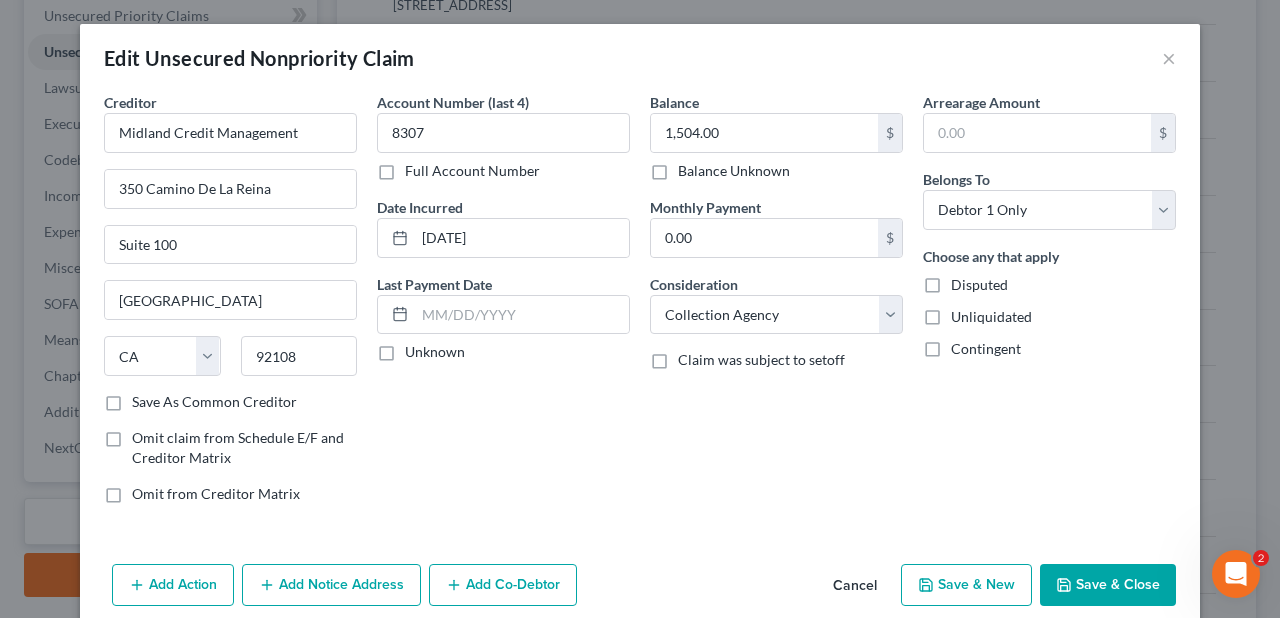 click on "Save & Close" at bounding box center (1108, 585) 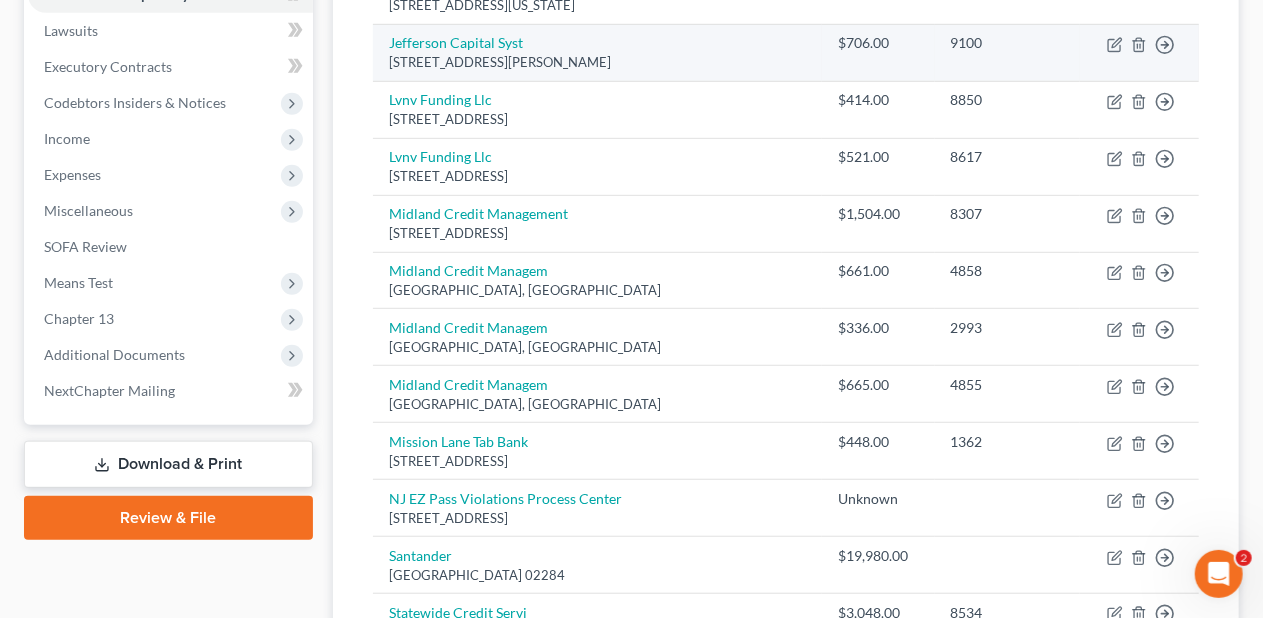 scroll, scrollTop: 562, scrollLeft: 0, axis: vertical 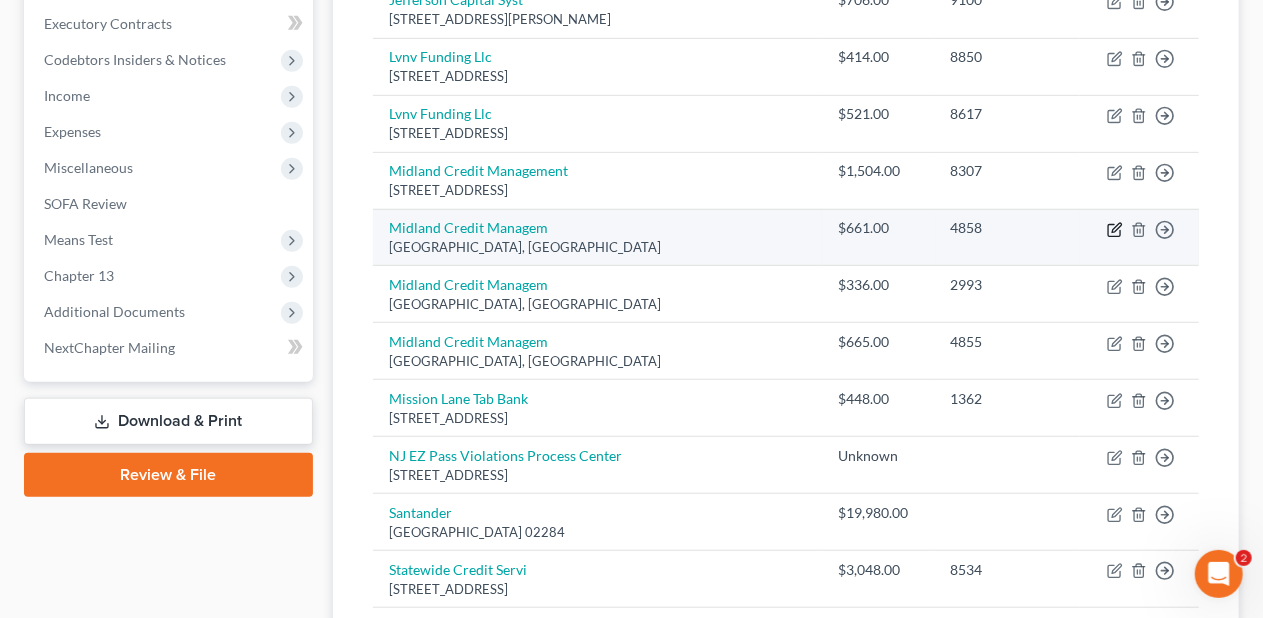 click 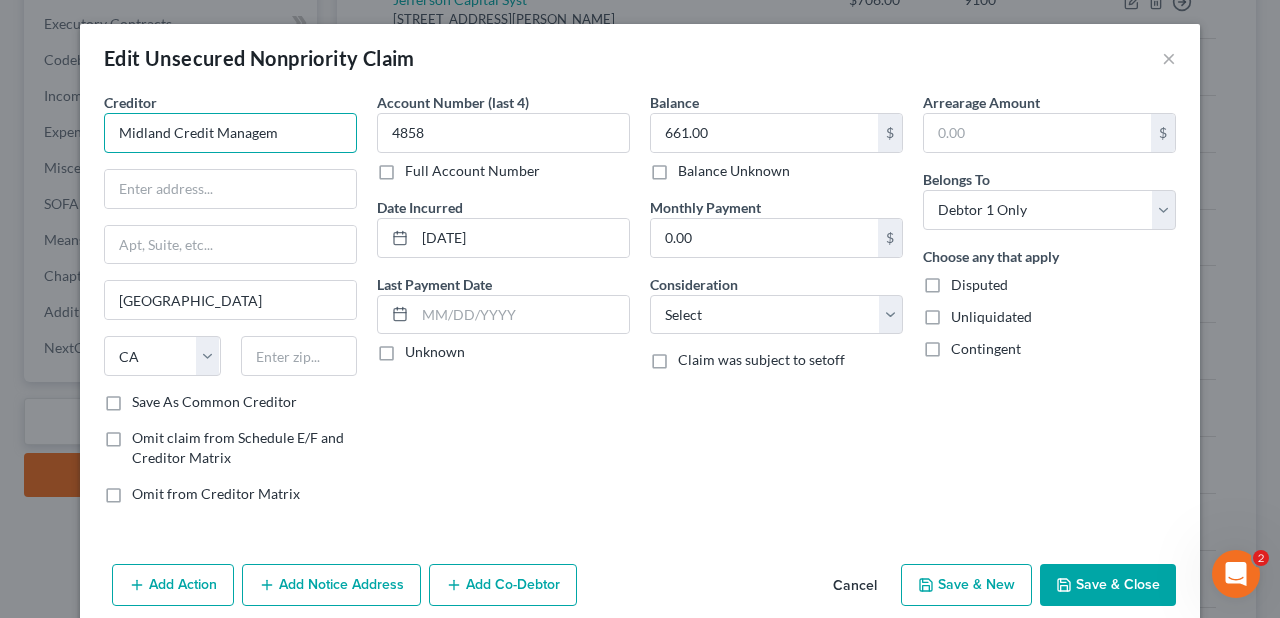 click on "Midland Credit Managem" at bounding box center [230, 133] 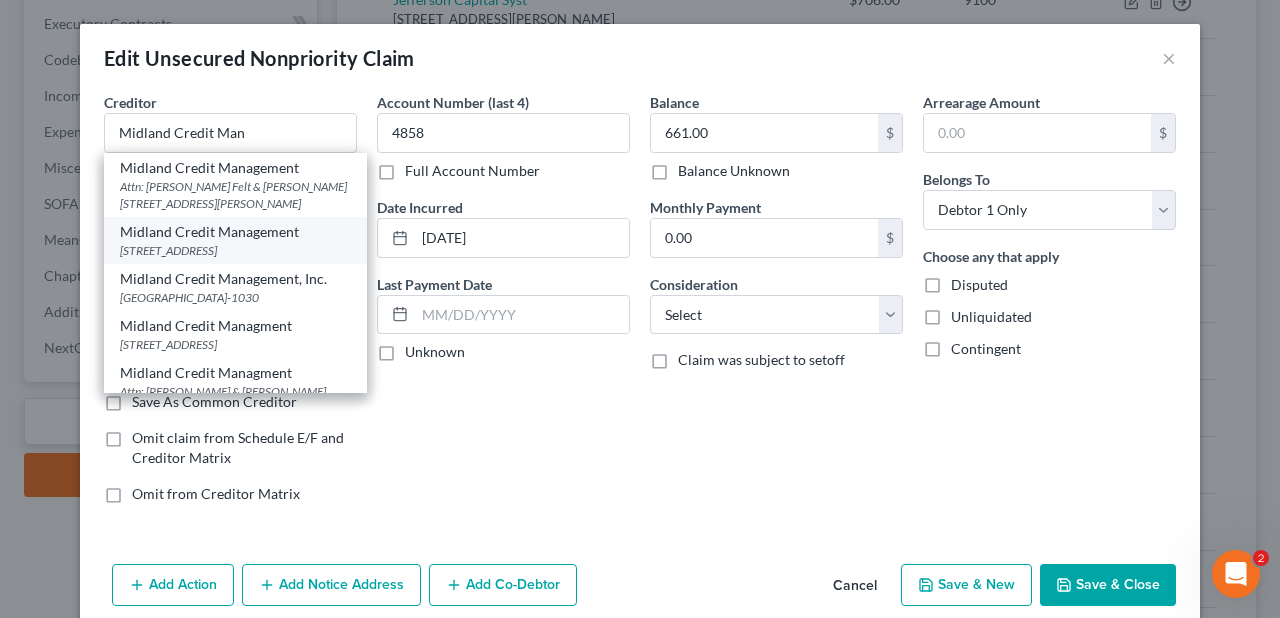 click on "[STREET_ADDRESS]" at bounding box center (235, 250) 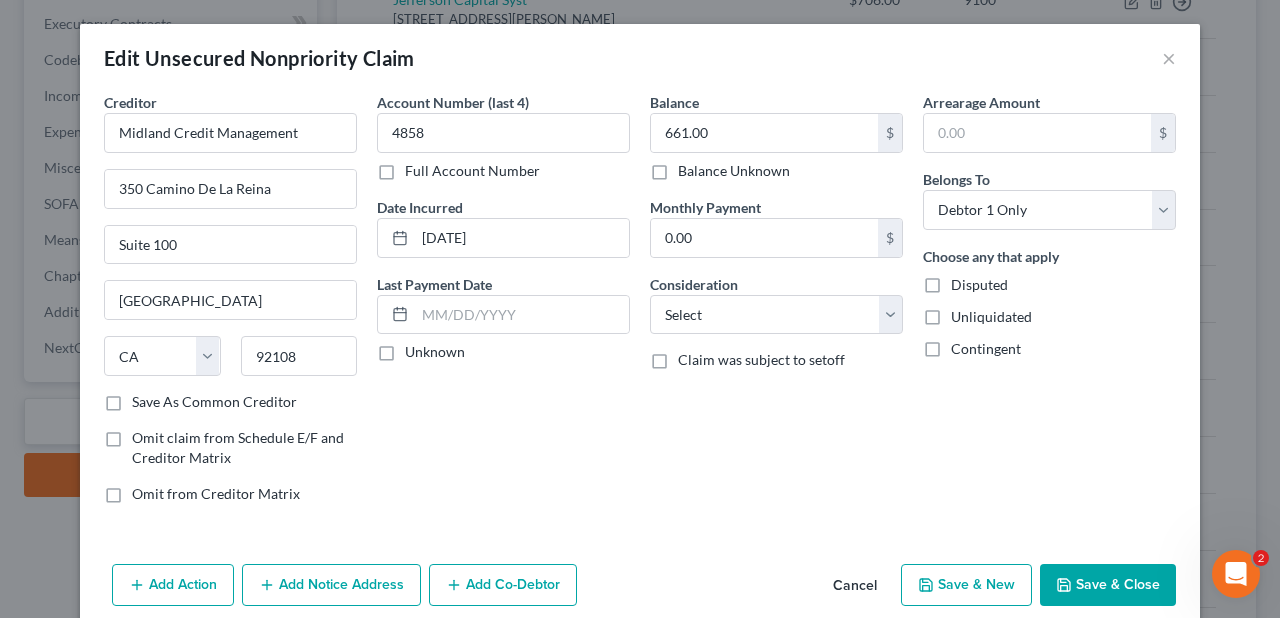 click on "Save & Close" at bounding box center (1108, 585) 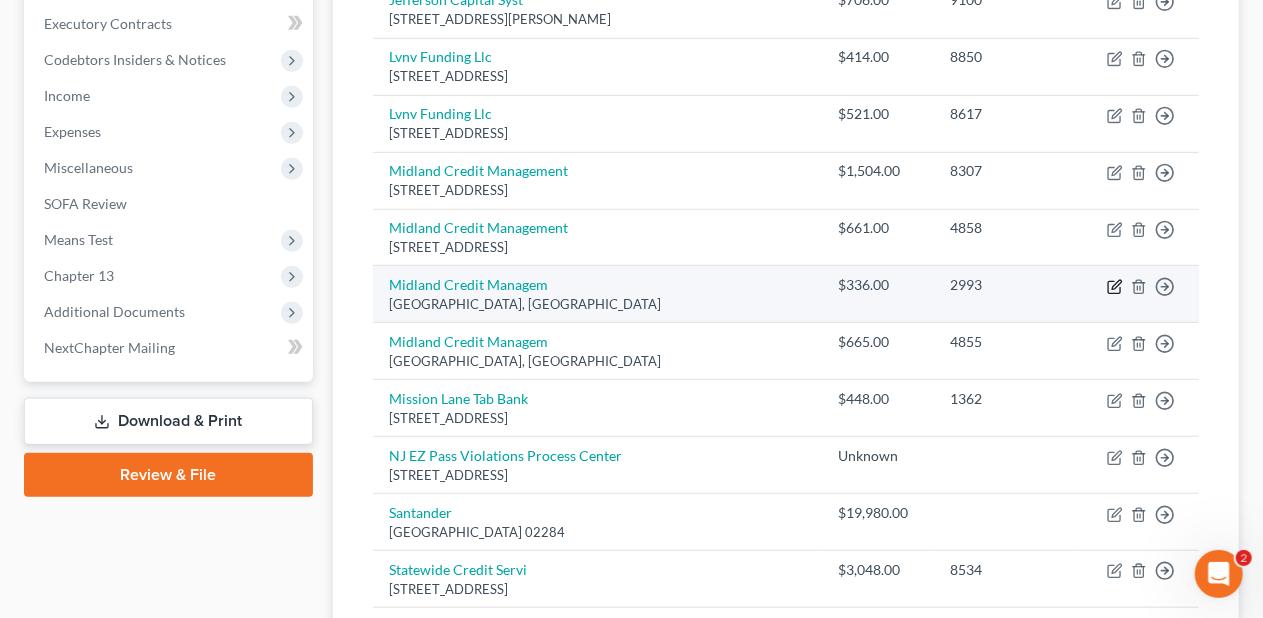 click 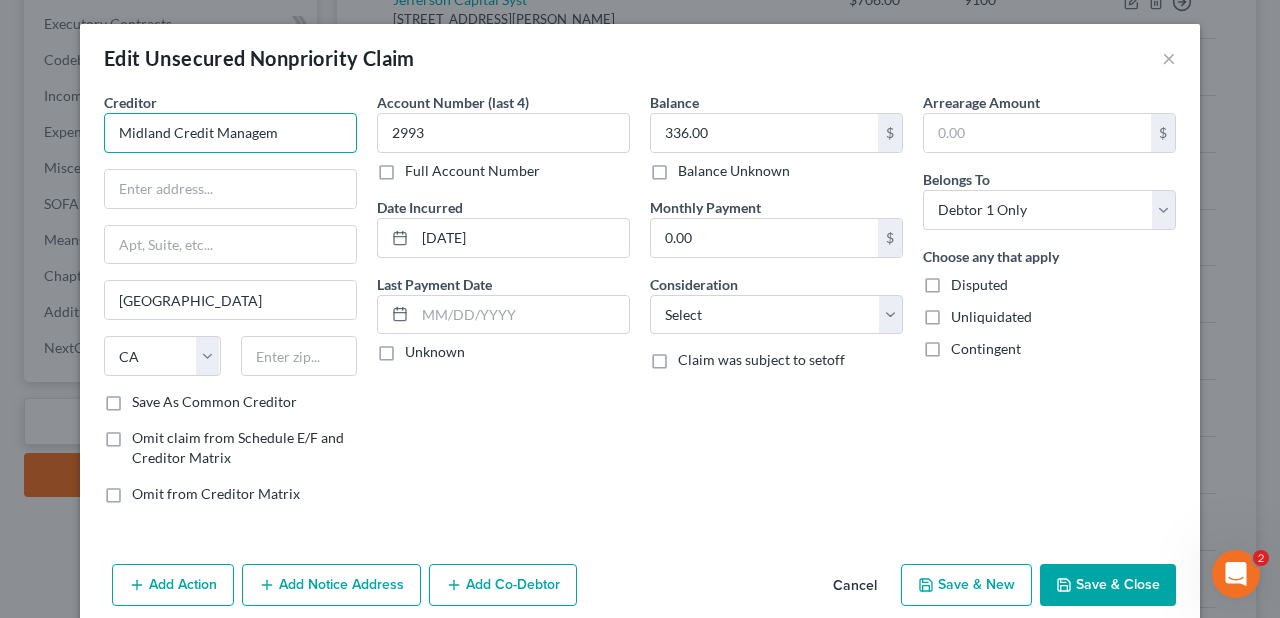click on "Midland Credit Managem" at bounding box center (230, 133) 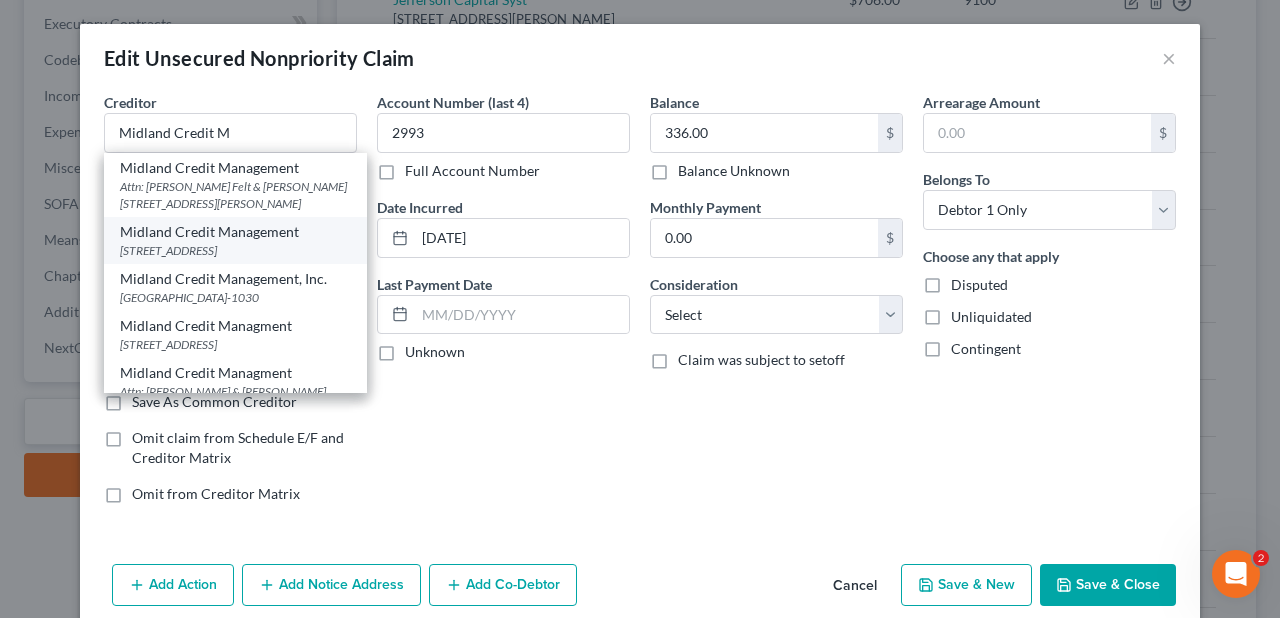 click on "Midland Credit Management" at bounding box center (235, 232) 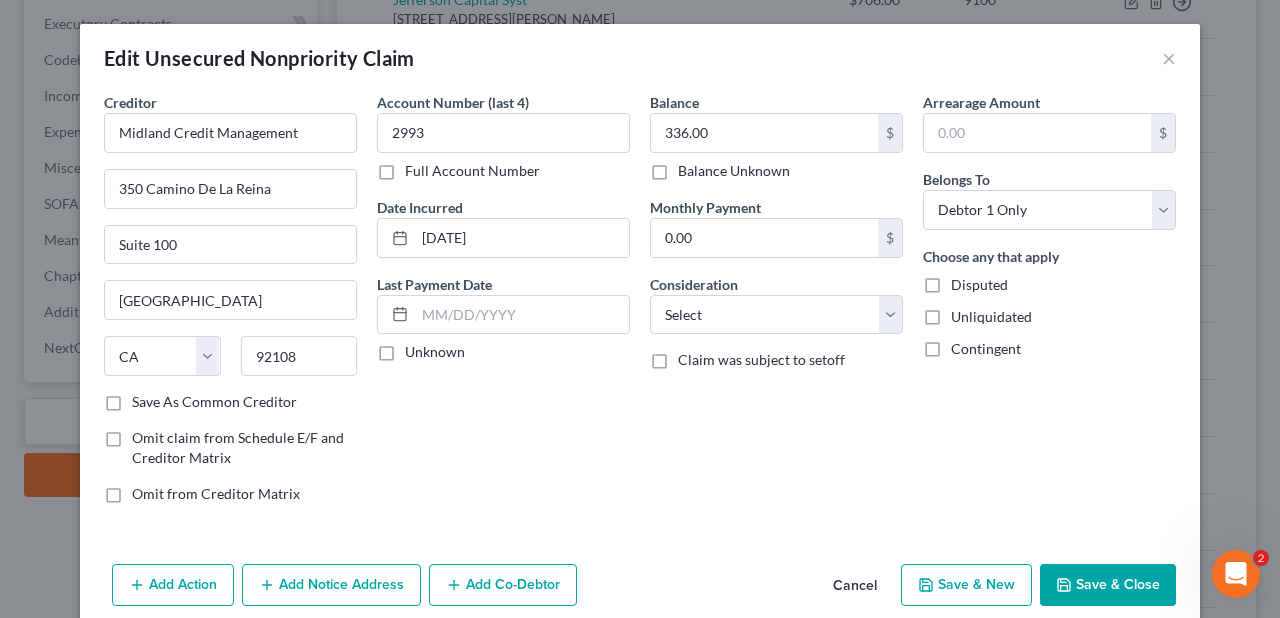 click on "Save & Close" at bounding box center (1108, 585) 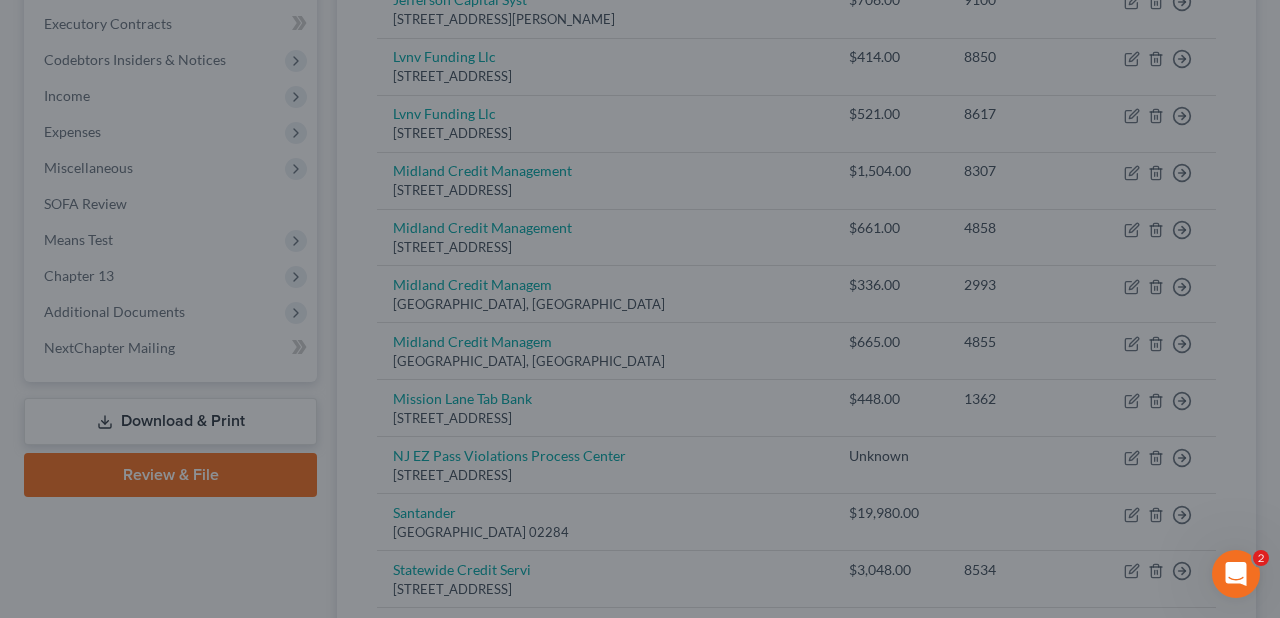 type on "0" 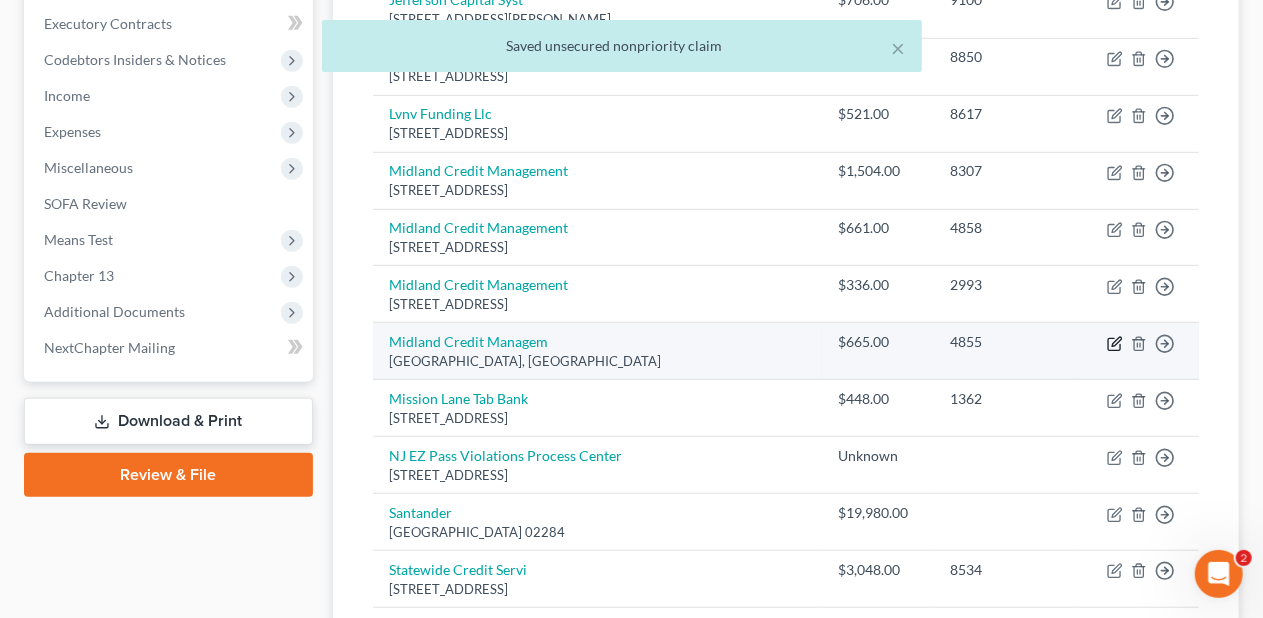click 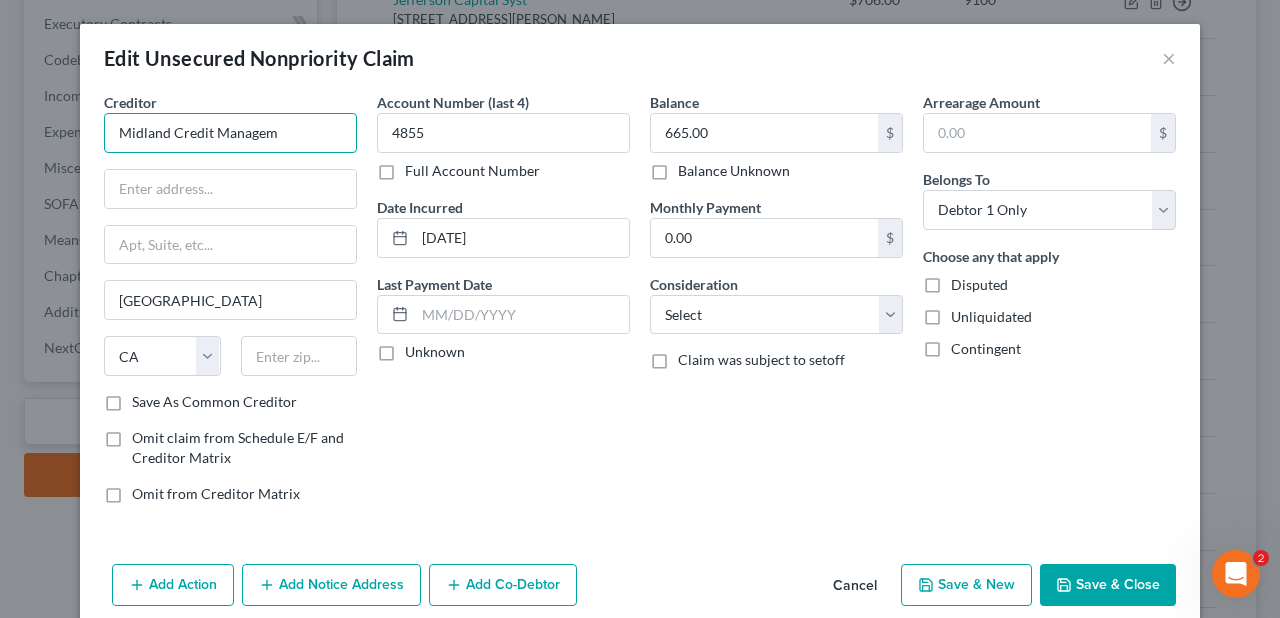 click on "Midland Credit Managem" at bounding box center (230, 133) 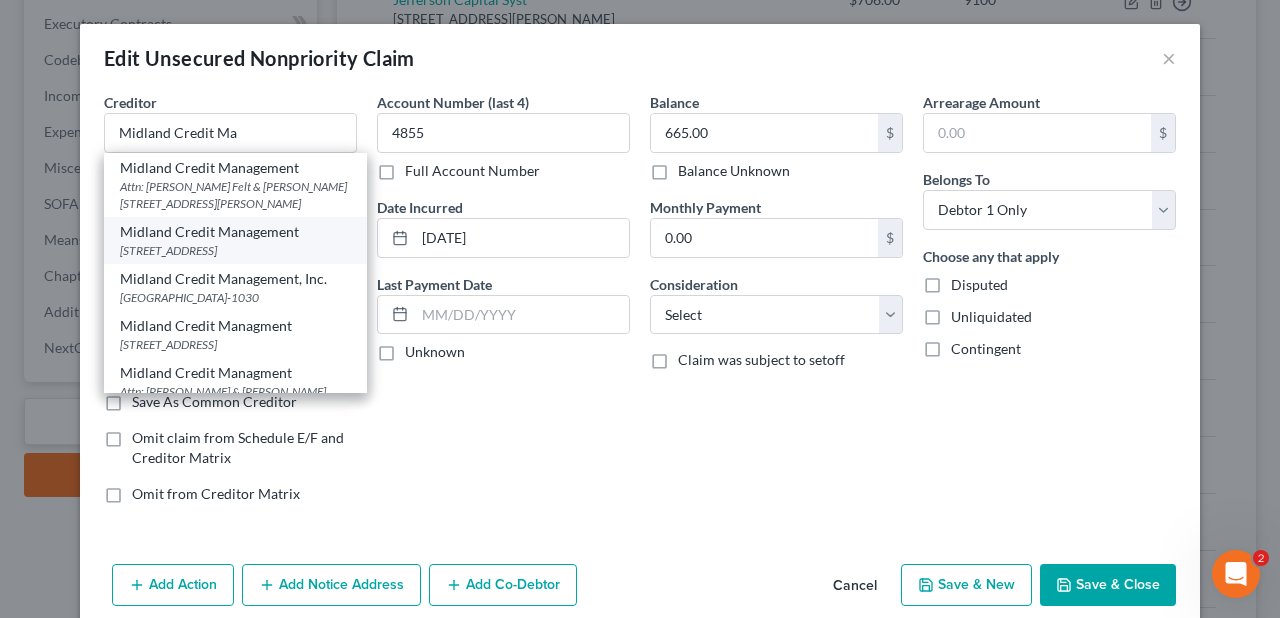click on "[STREET_ADDRESS]" at bounding box center [235, 250] 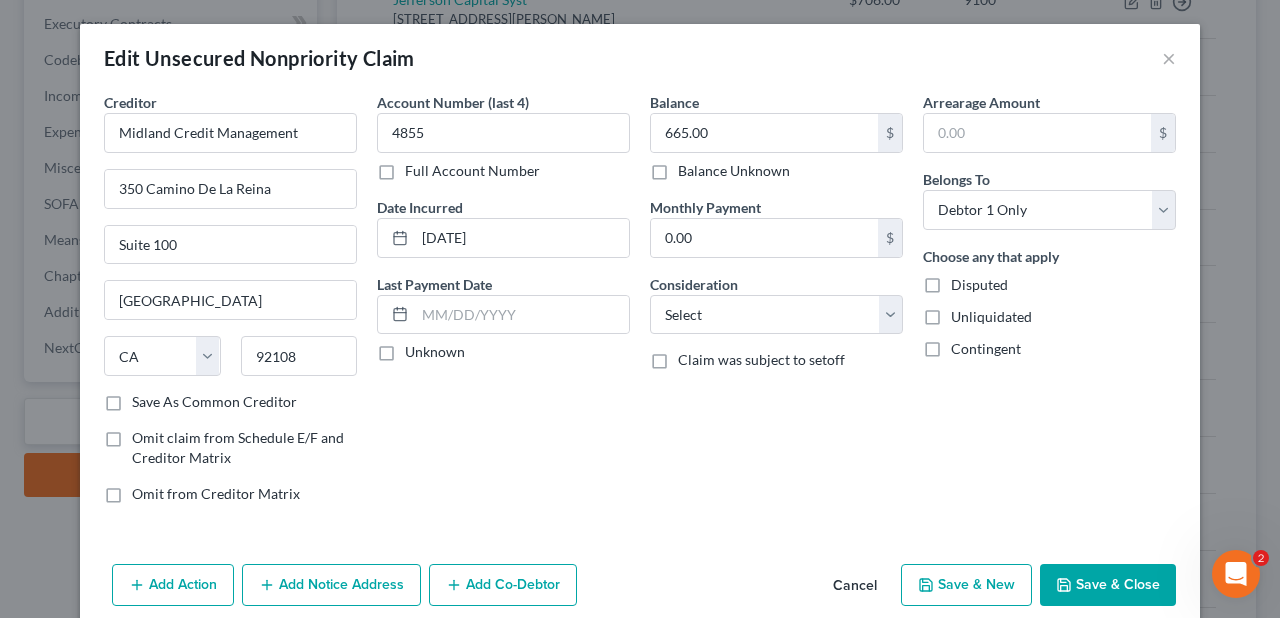 click on "Save & Close" at bounding box center (1108, 585) 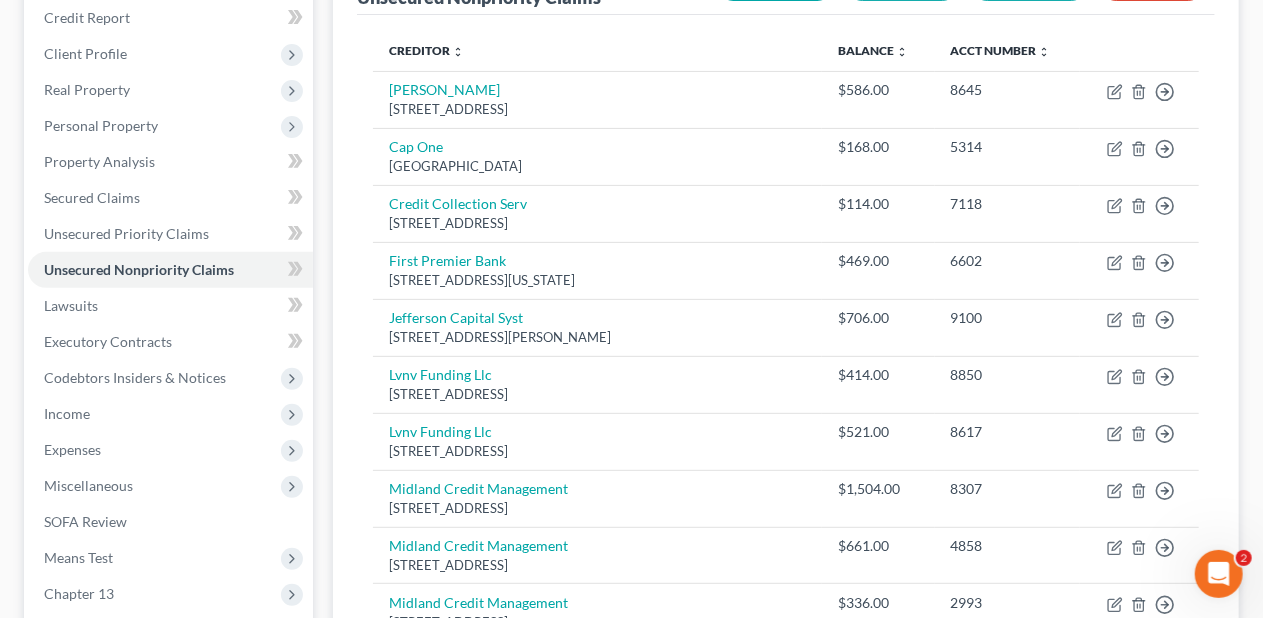 scroll, scrollTop: 275, scrollLeft: 0, axis: vertical 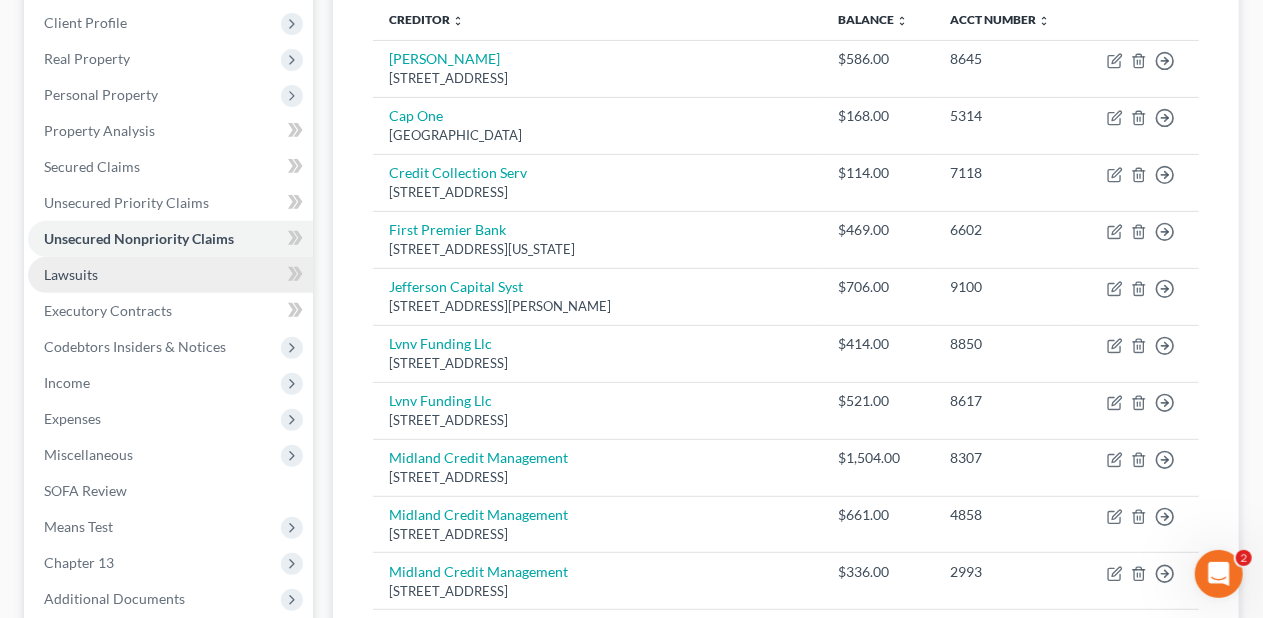 click on "Lawsuits" at bounding box center (170, 275) 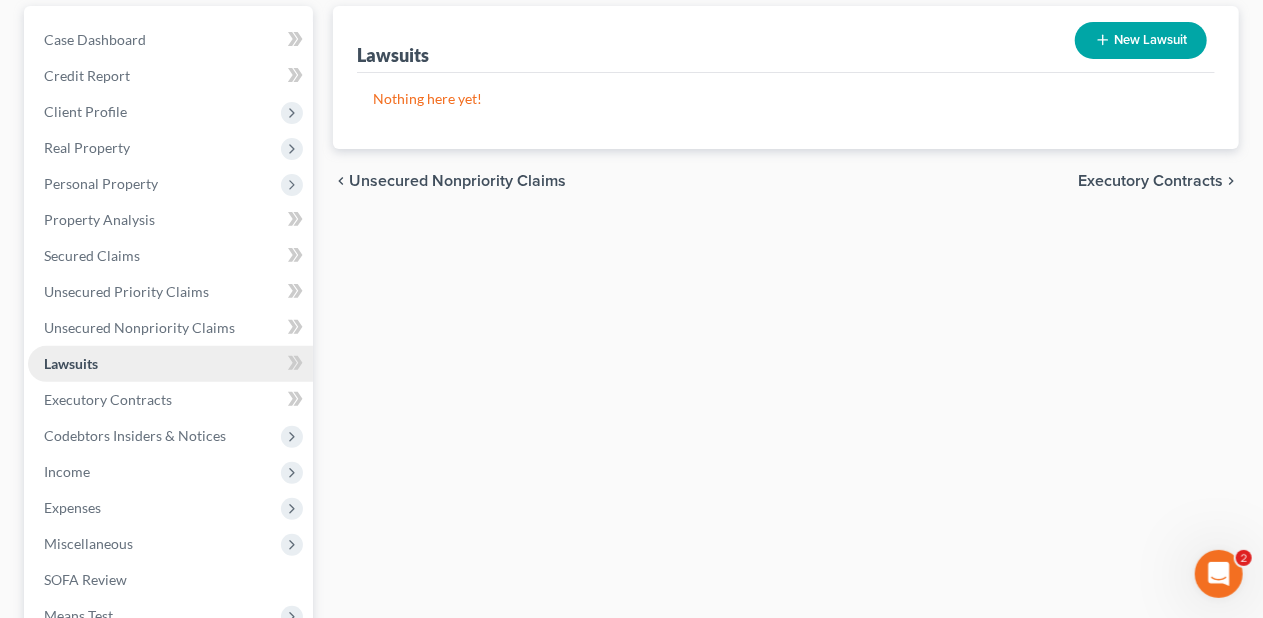 scroll, scrollTop: 0, scrollLeft: 0, axis: both 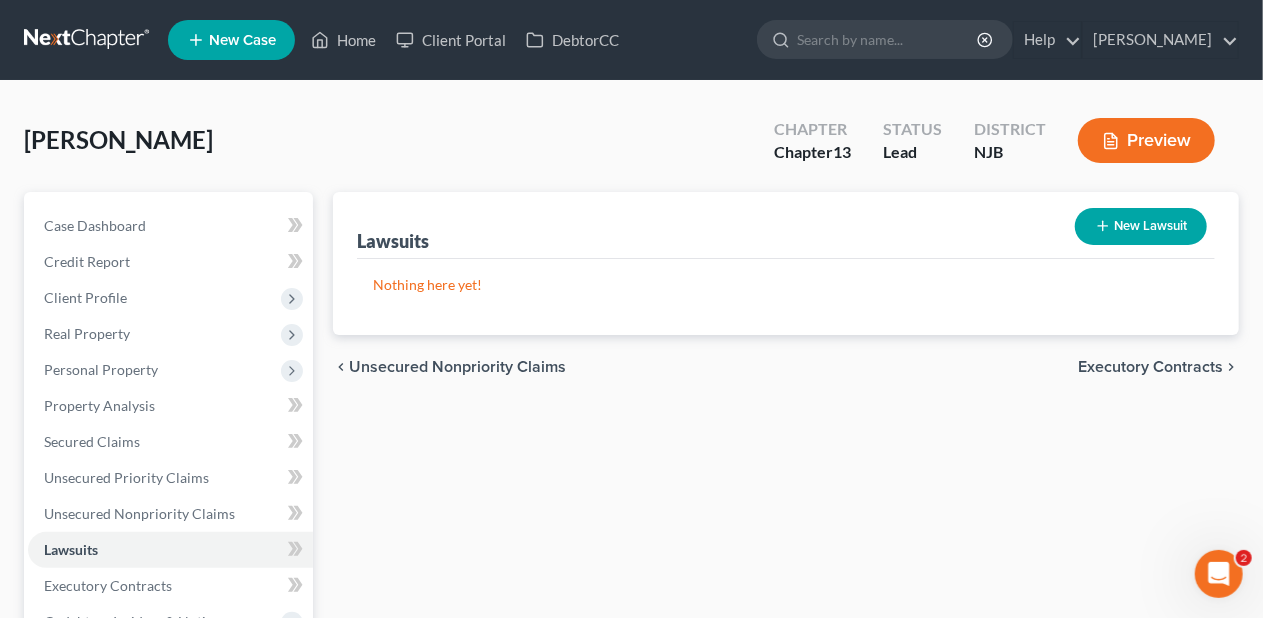 click on "[PERSON_NAME] Upgraded Chapter Chapter  13 Status Lead District NJB Preview" at bounding box center [631, 148] 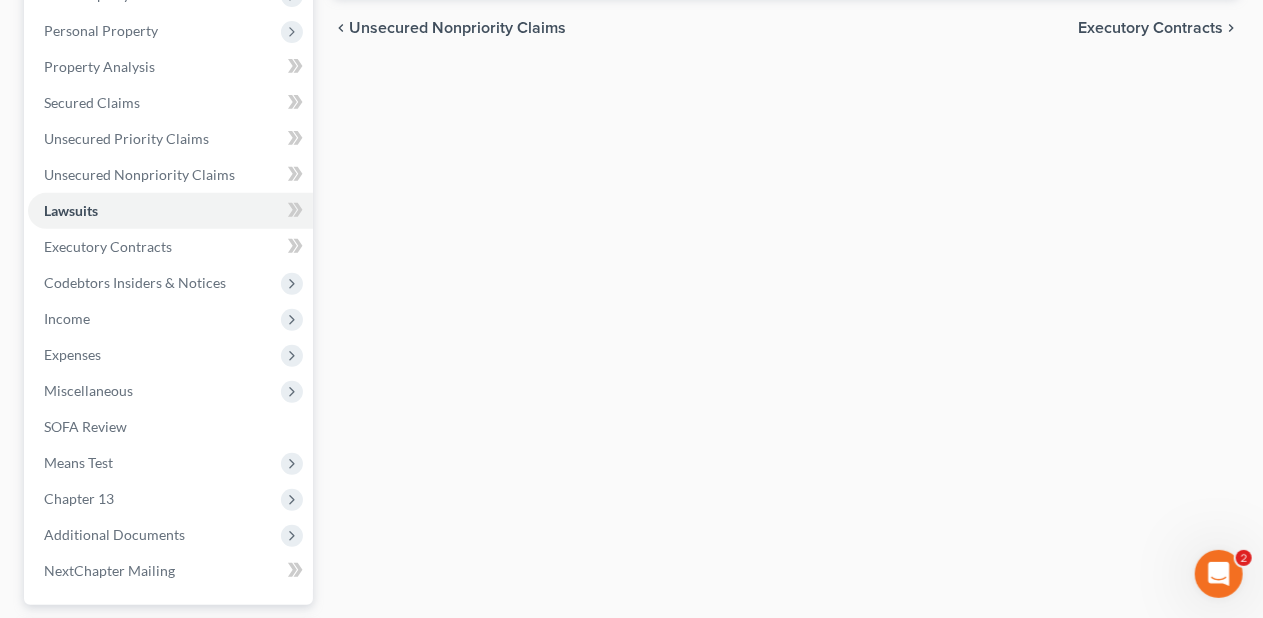scroll, scrollTop: 400, scrollLeft: 0, axis: vertical 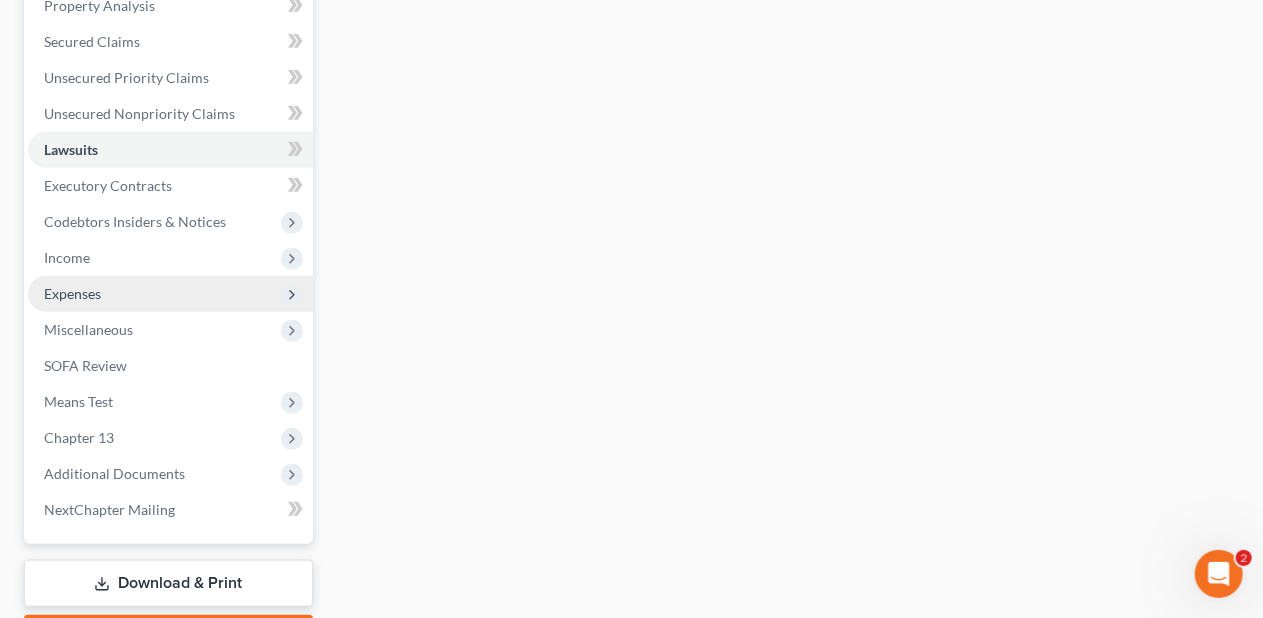 click on "Expenses" at bounding box center [170, 294] 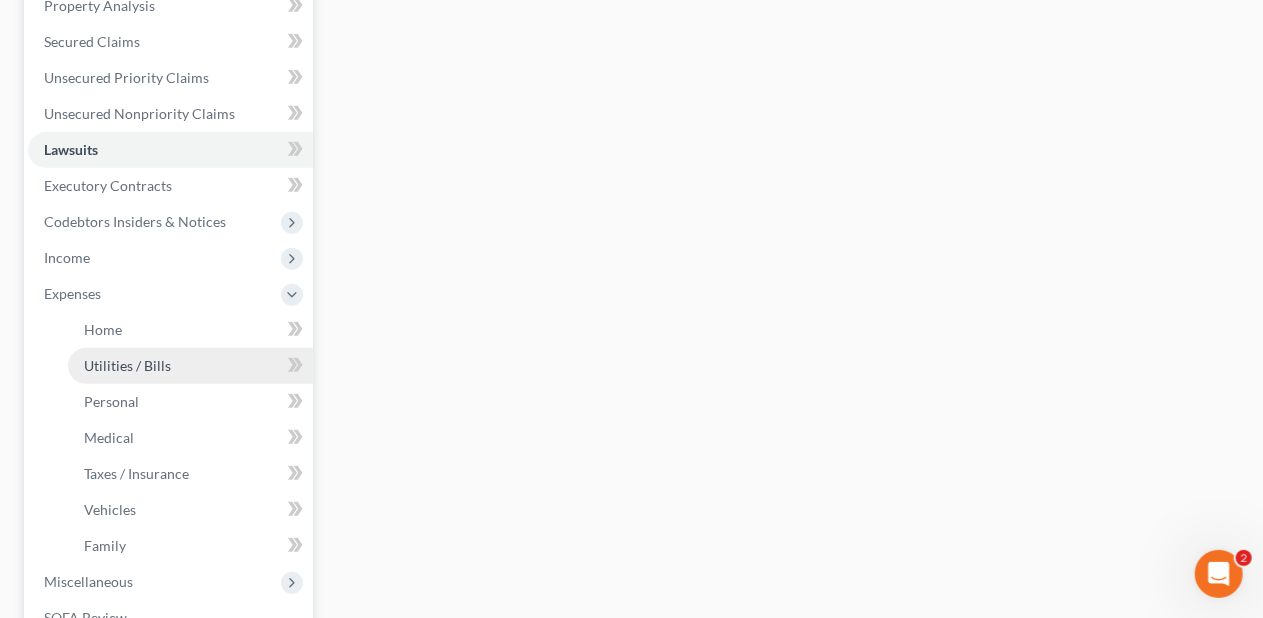 click on "Utilities / Bills" at bounding box center [190, 366] 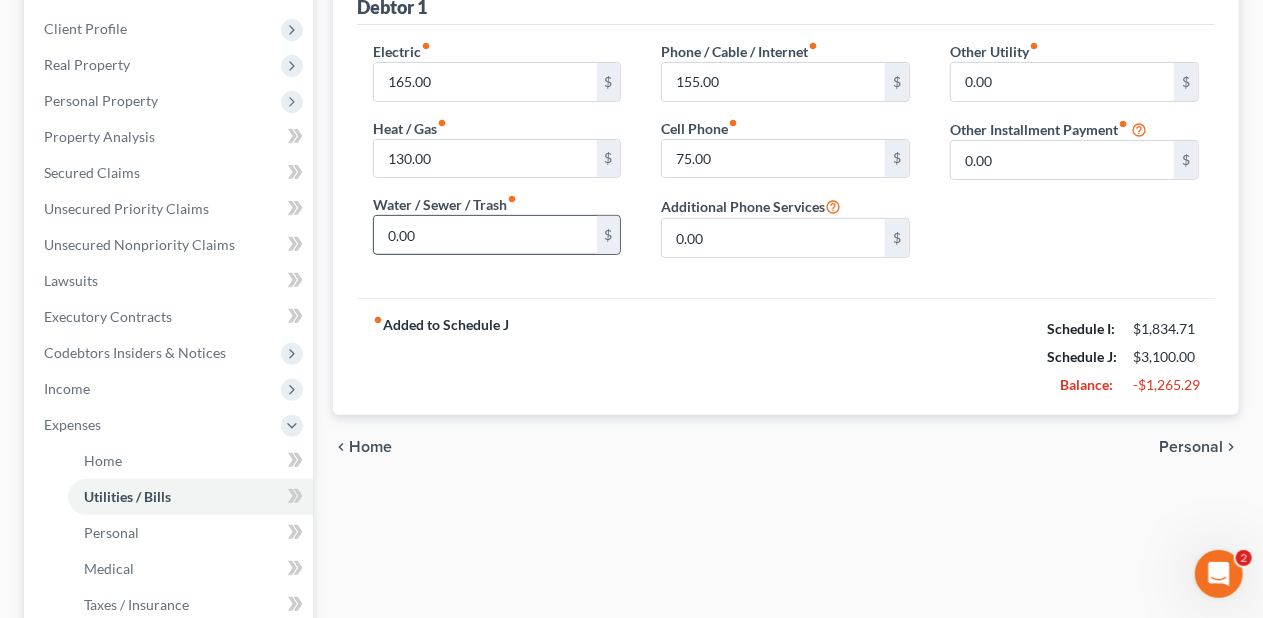 scroll, scrollTop: 300, scrollLeft: 0, axis: vertical 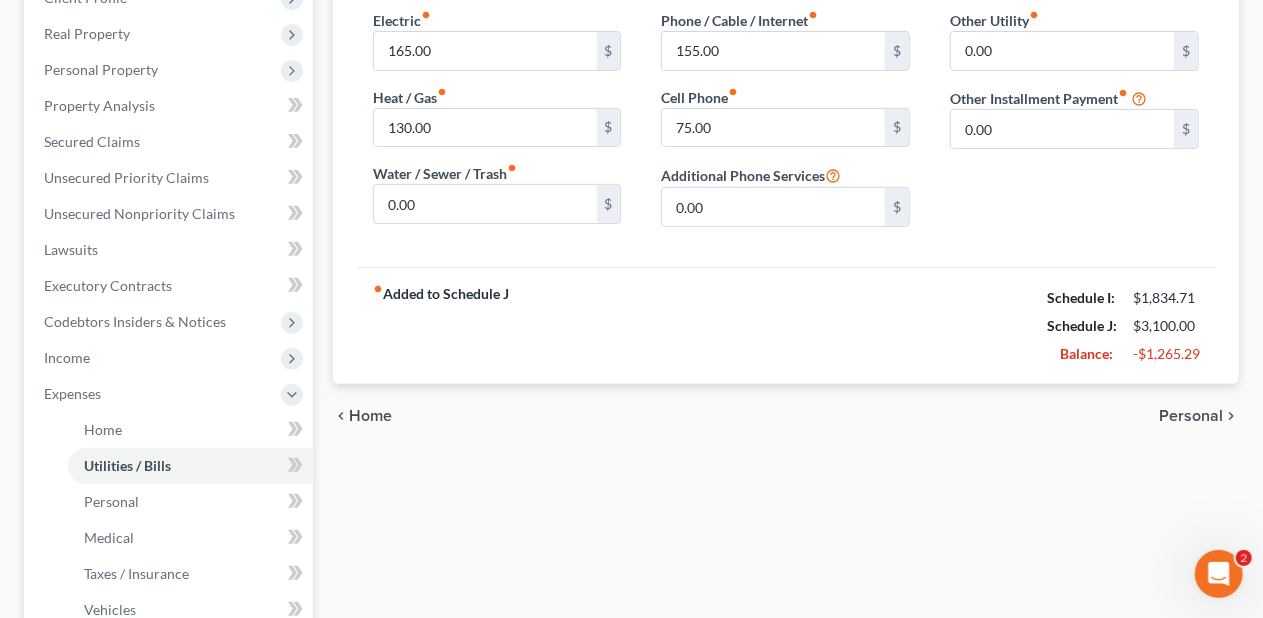 click on "Personal" at bounding box center [1191, 416] 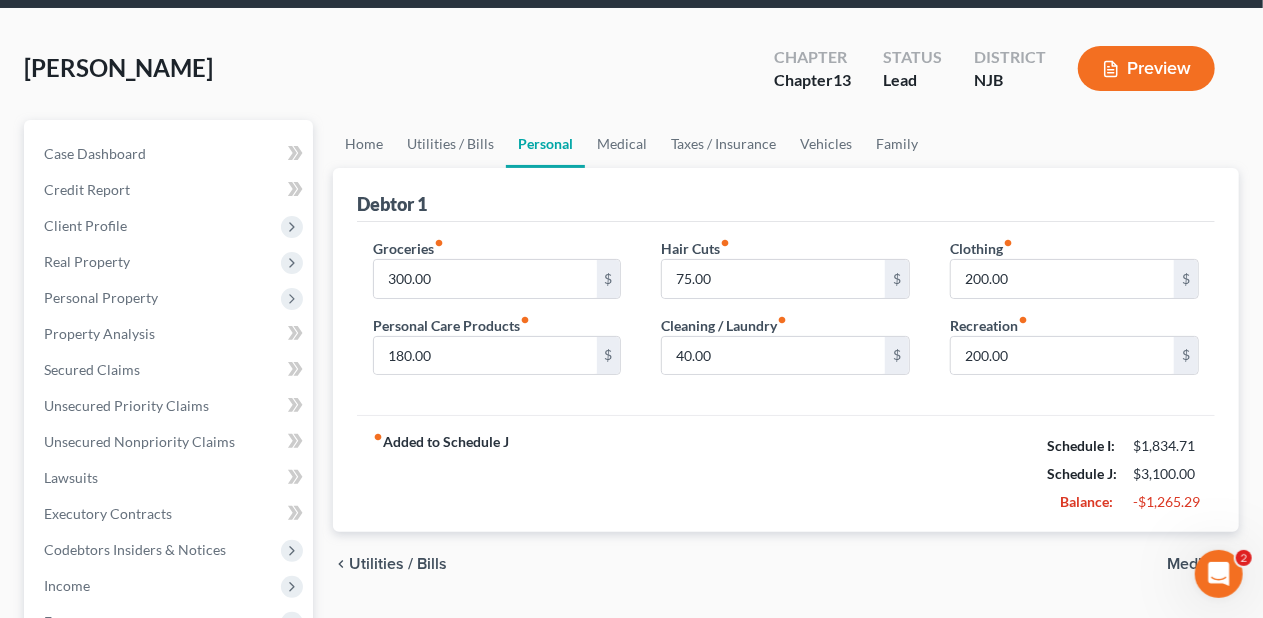 scroll, scrollTop: 0, scrollLeft: 0, axis: both 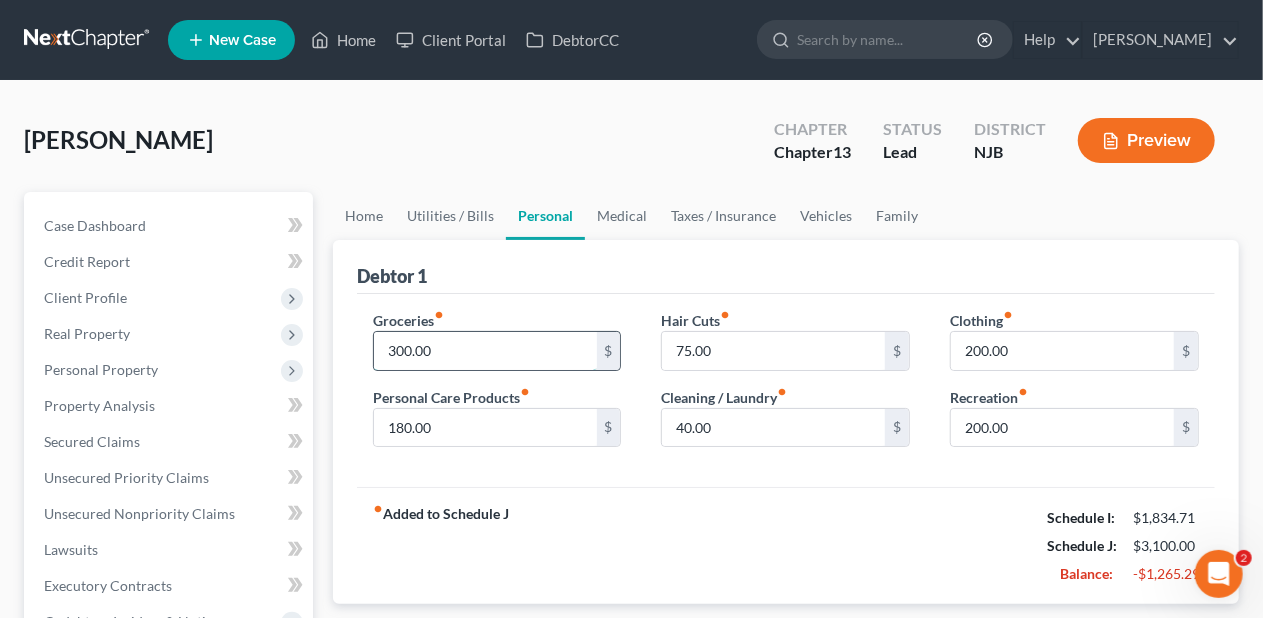 click on "300.00" at bounding box center [485, 351] 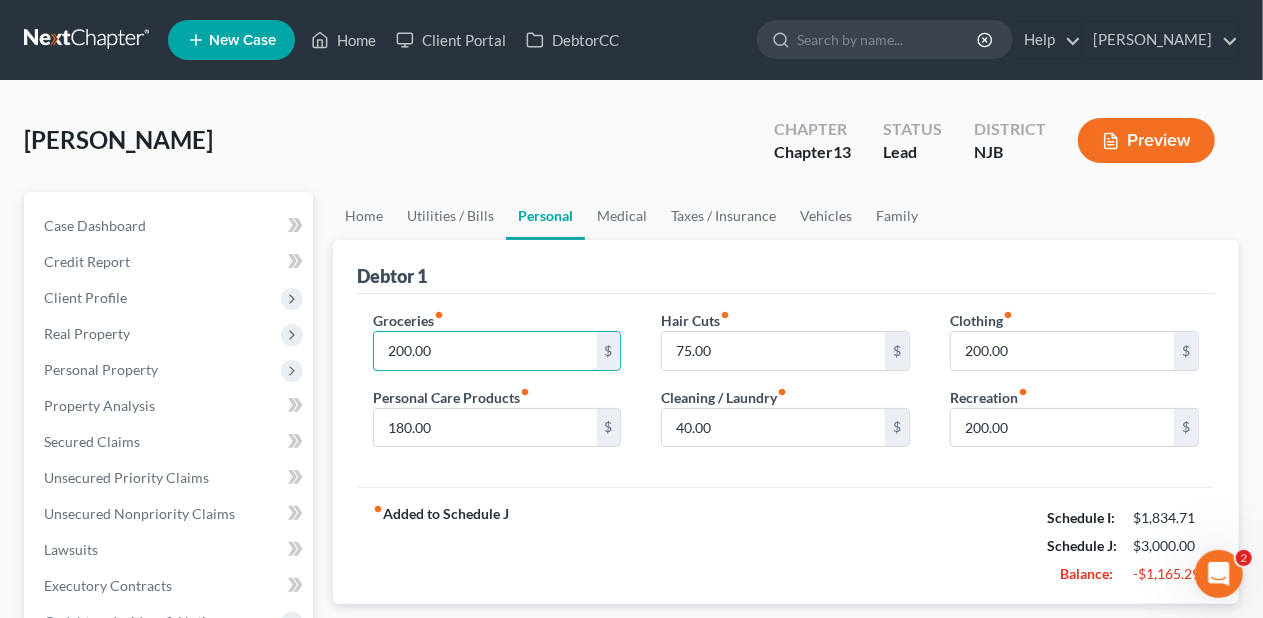 type on "200.00" 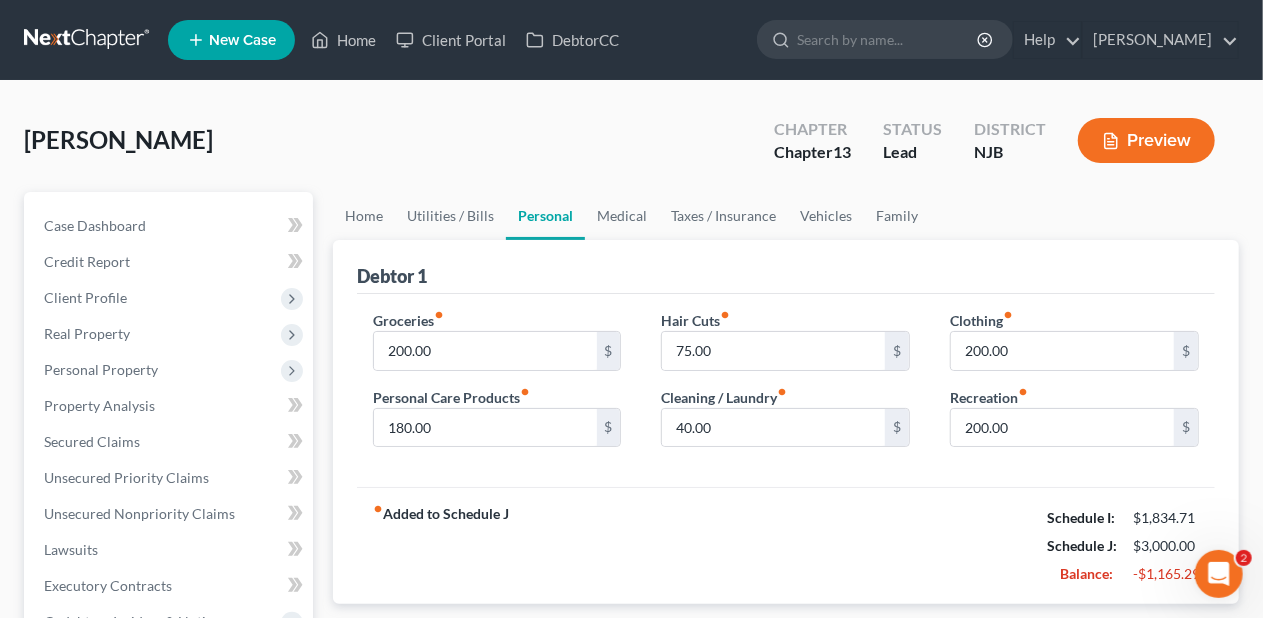 click on "fiber_manual_record  Added to Schedule J Schedule I: $1,834.71 Schedule J: $3,000.00 Balance: -$1,165.29" at bounding box center (786, 545) 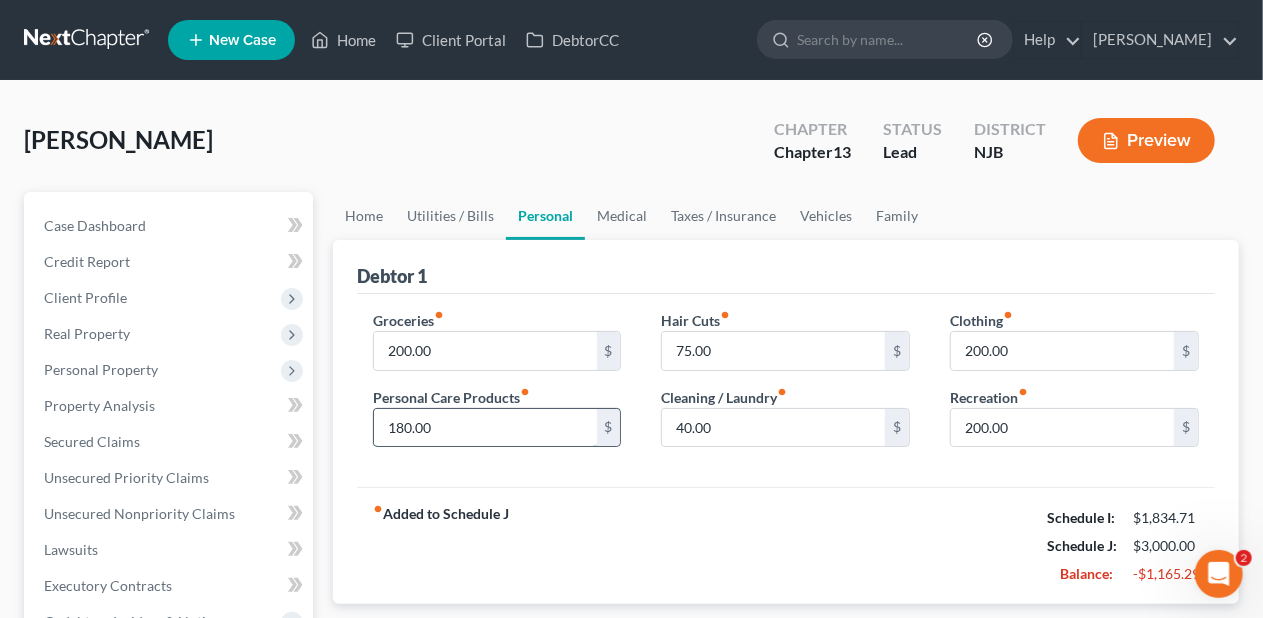 click on "180.00" at bounding box center [485, 428] 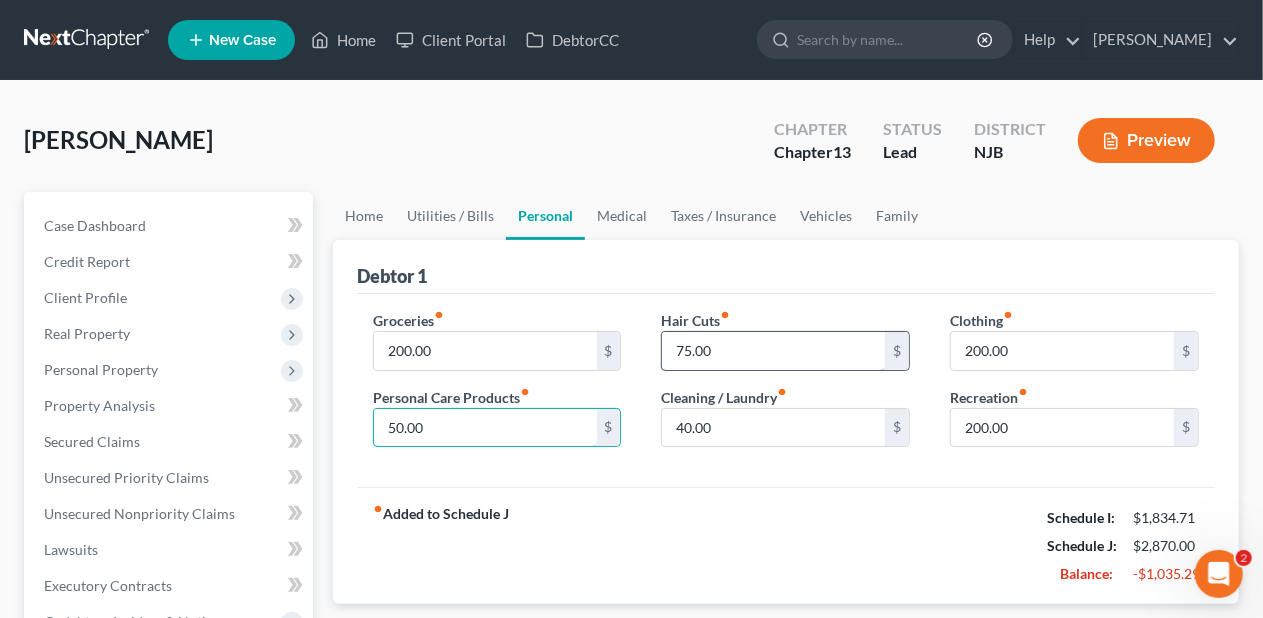 type on "50.00" 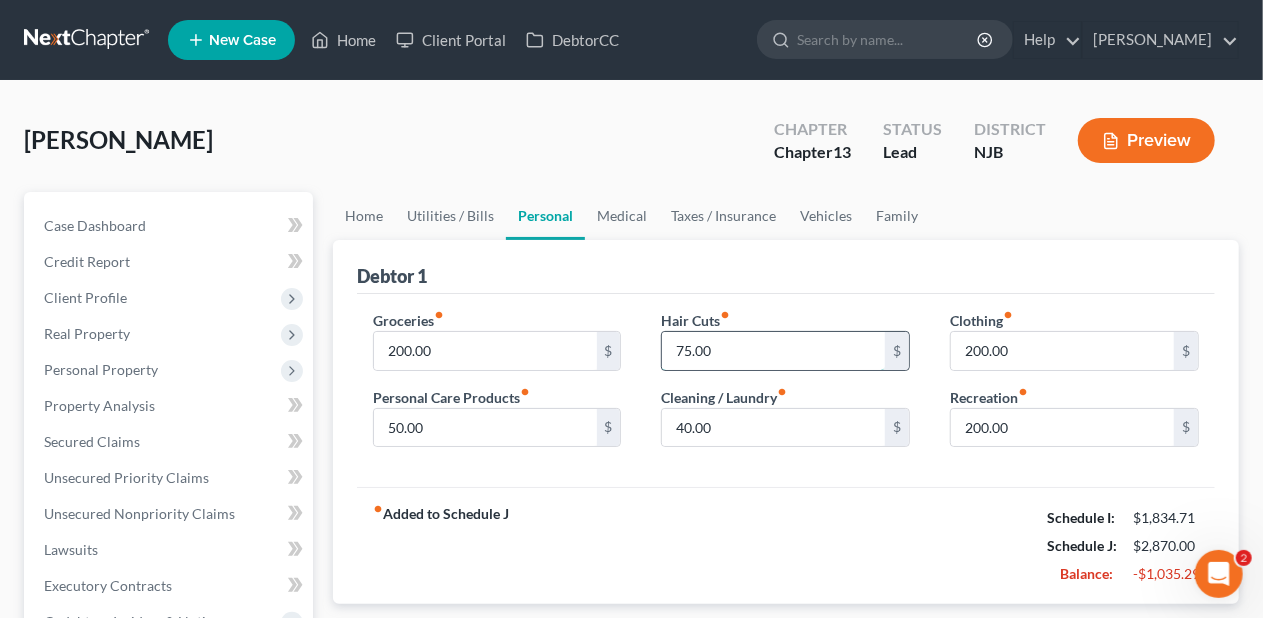 click on "75.00" at bounding box center [773, 351] 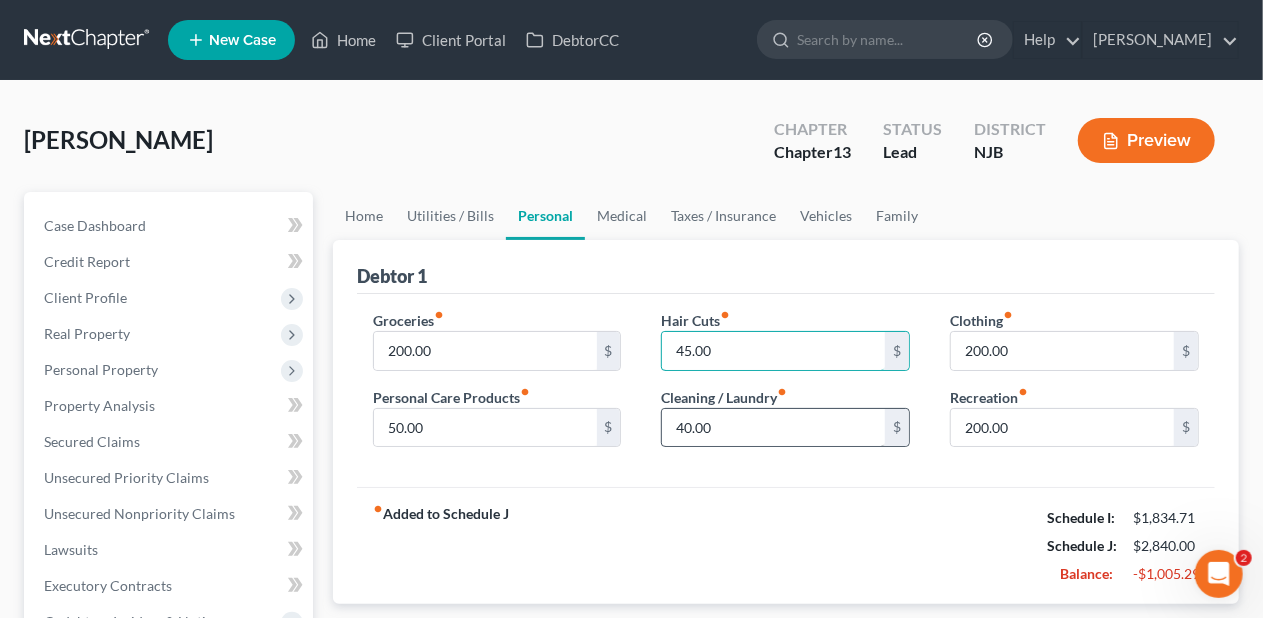 type on "45.00" 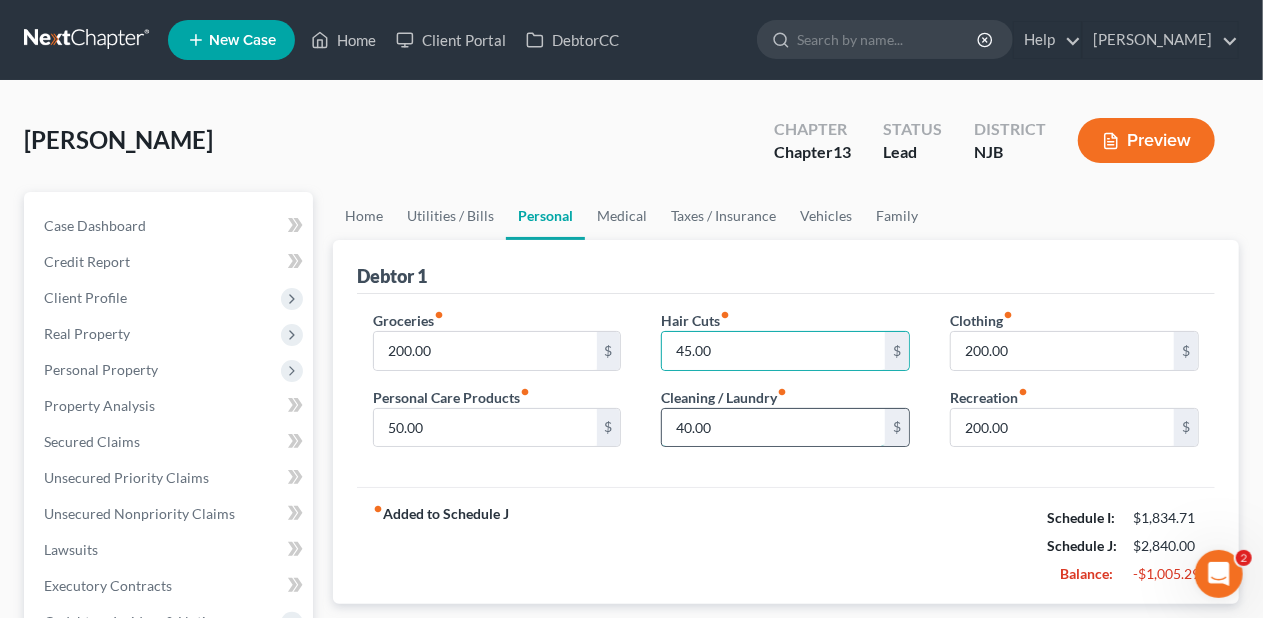 click on "40.00" at bounding box center (773, 428) 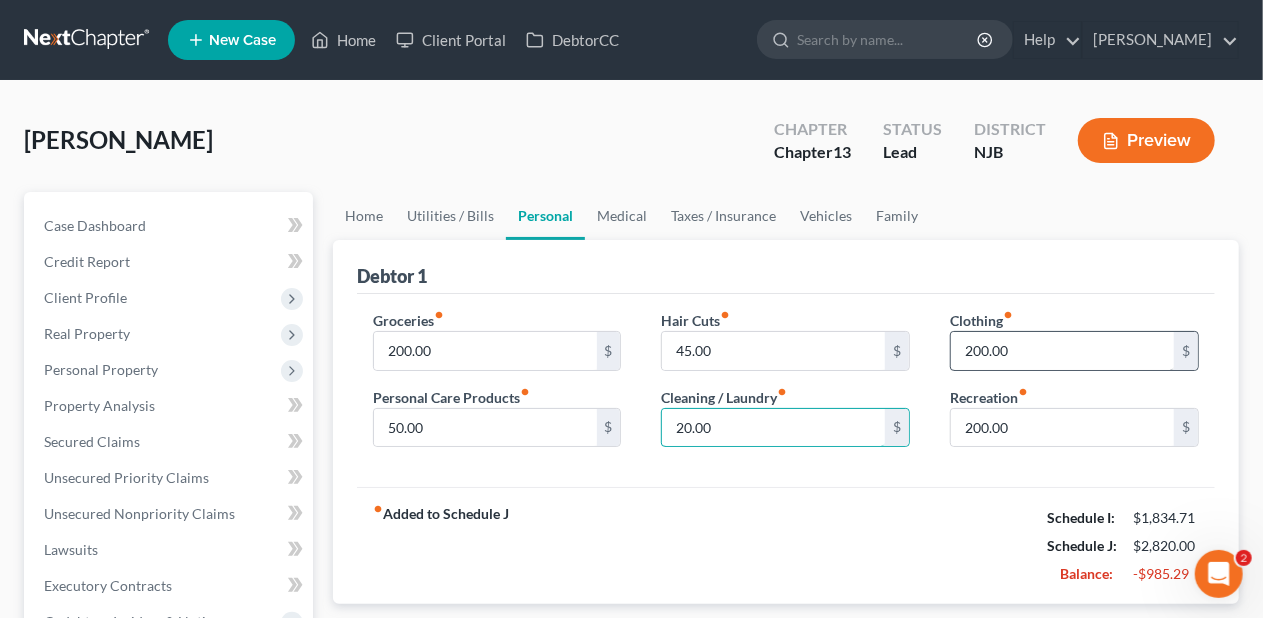 type on "20.00" 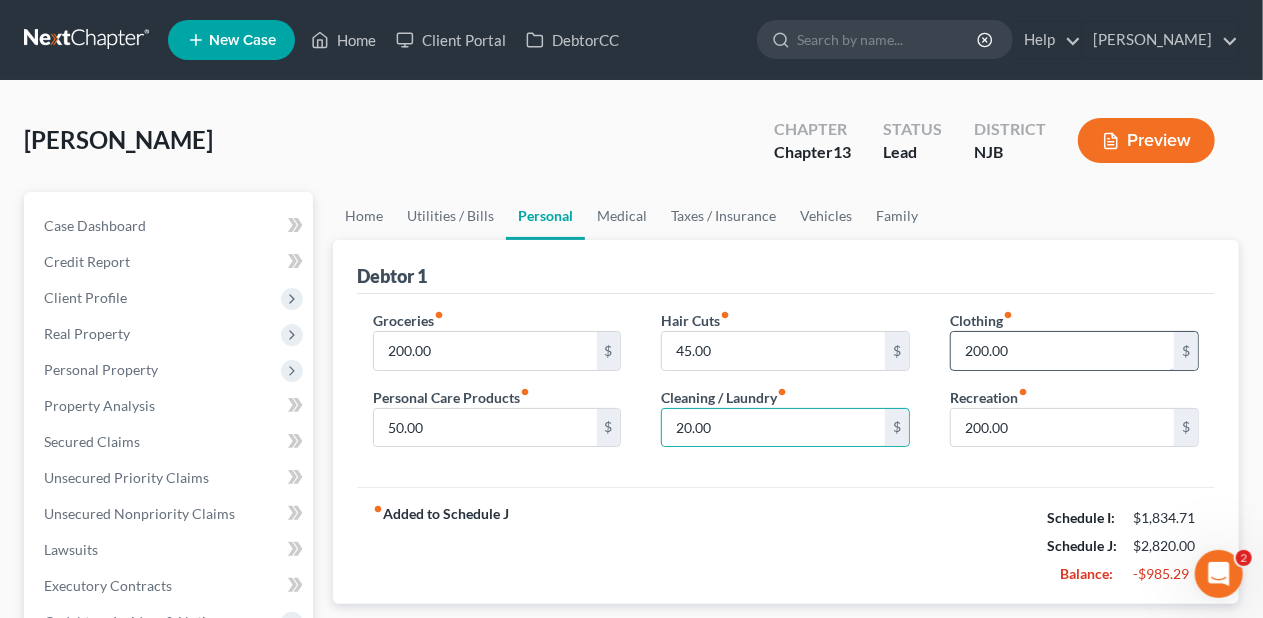 click on "200.00" at bounding box center [1062, 351] 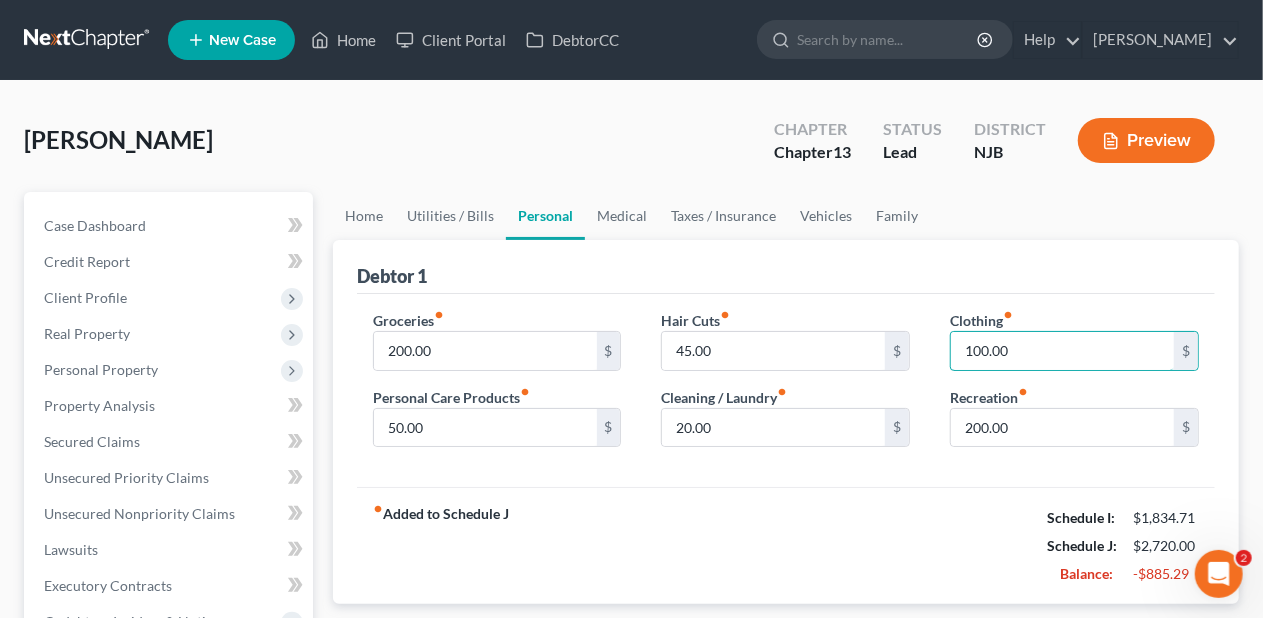 type on "100.00" 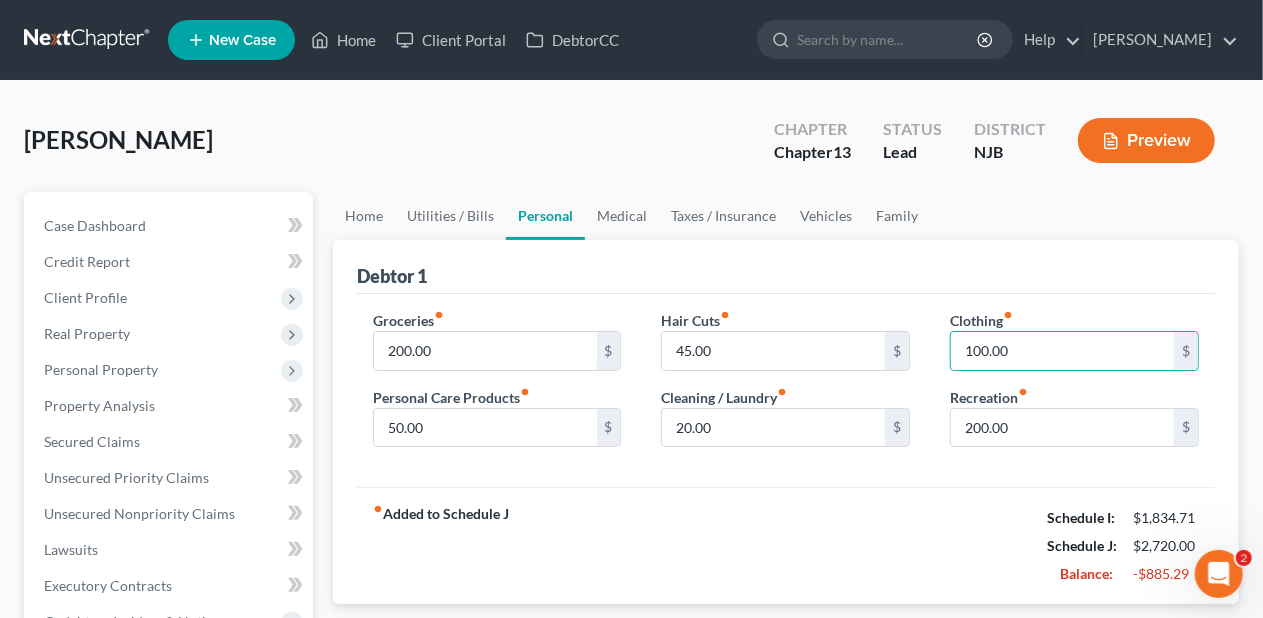click on "fiber_manual_record  Added to Schedule J Schedule I: $1,834.71 Schedule J: $2,720.00 Balance: -$885.29" at bounding box center [786, 545] 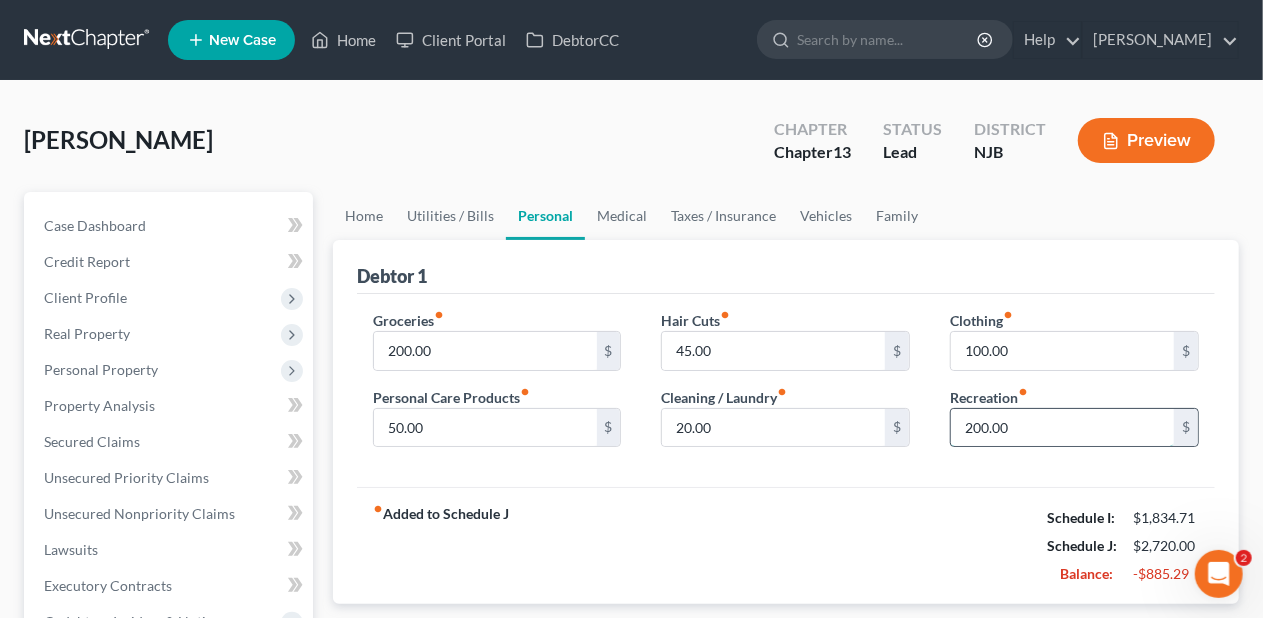 click on "200.00" at bounding box center [1062, 428] 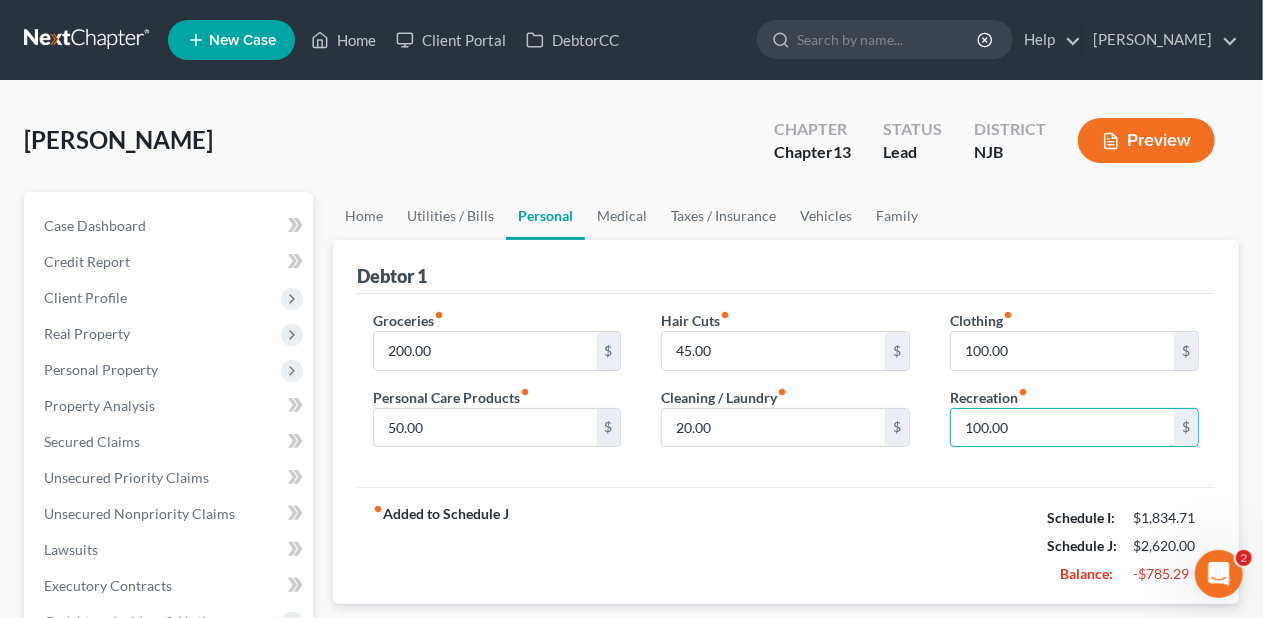 type on "100.00" 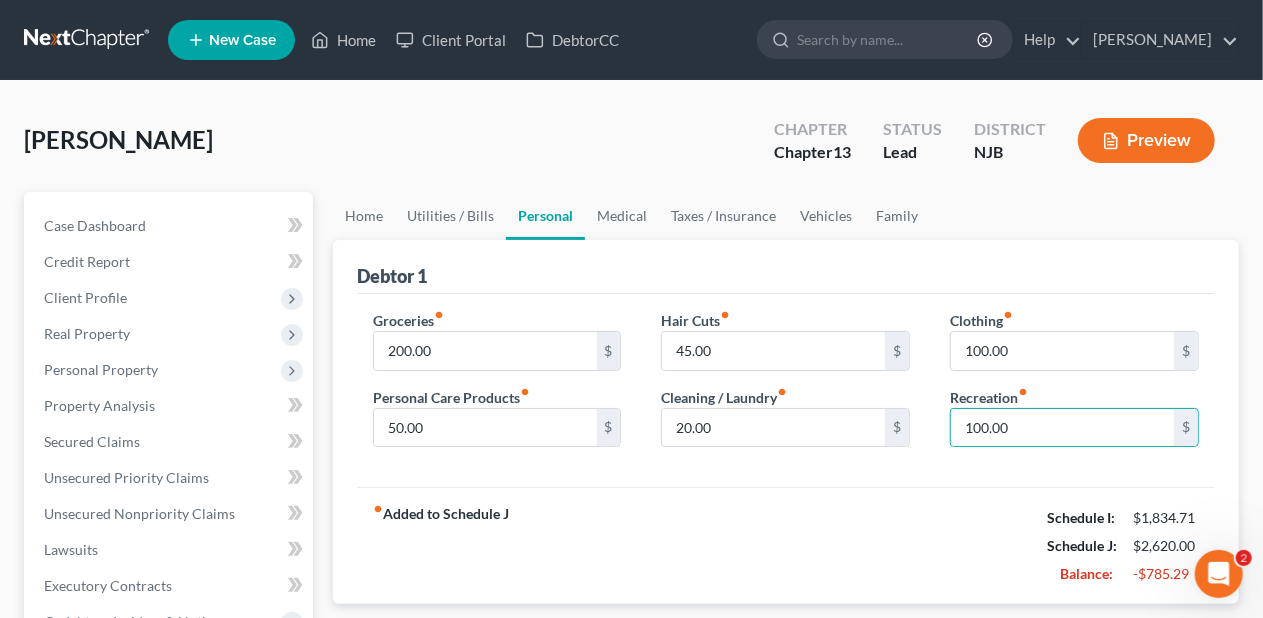 click on "fiber_manual_record  Added to Schedule J Schedule I: $1,834.71 Schedule J: $2,620.00 Balance: -$785.29" at bounding box center (786, 545) 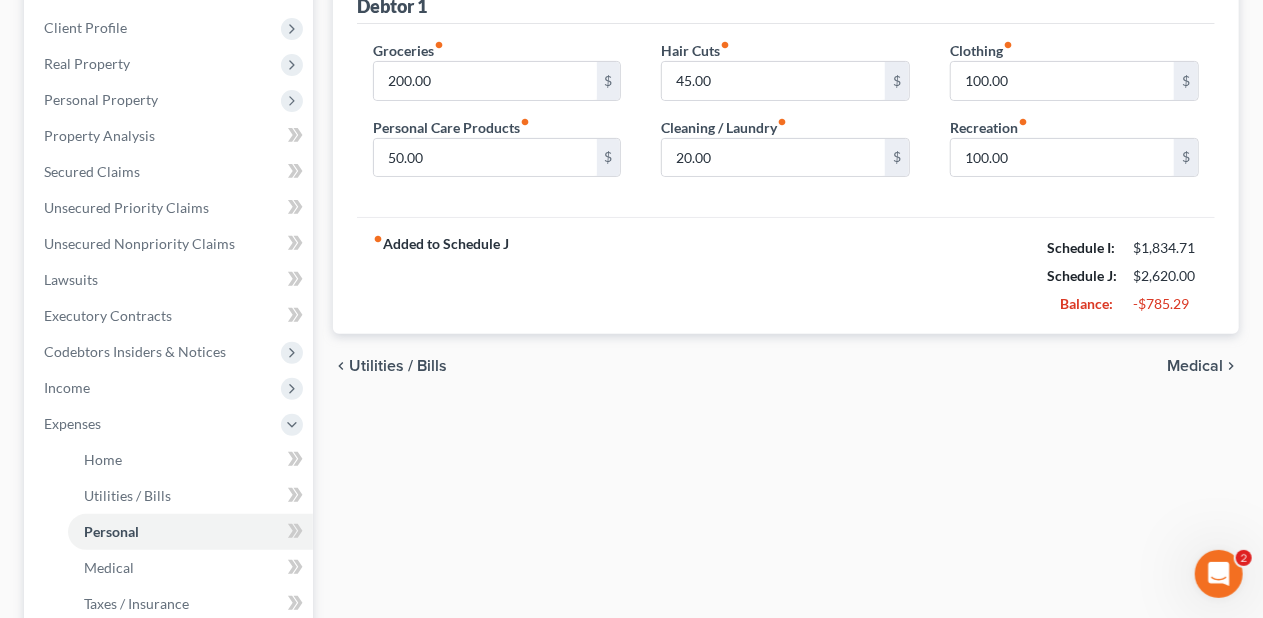 scroll, scrollTop: 400, scrollLeft: 0, axis: vertical 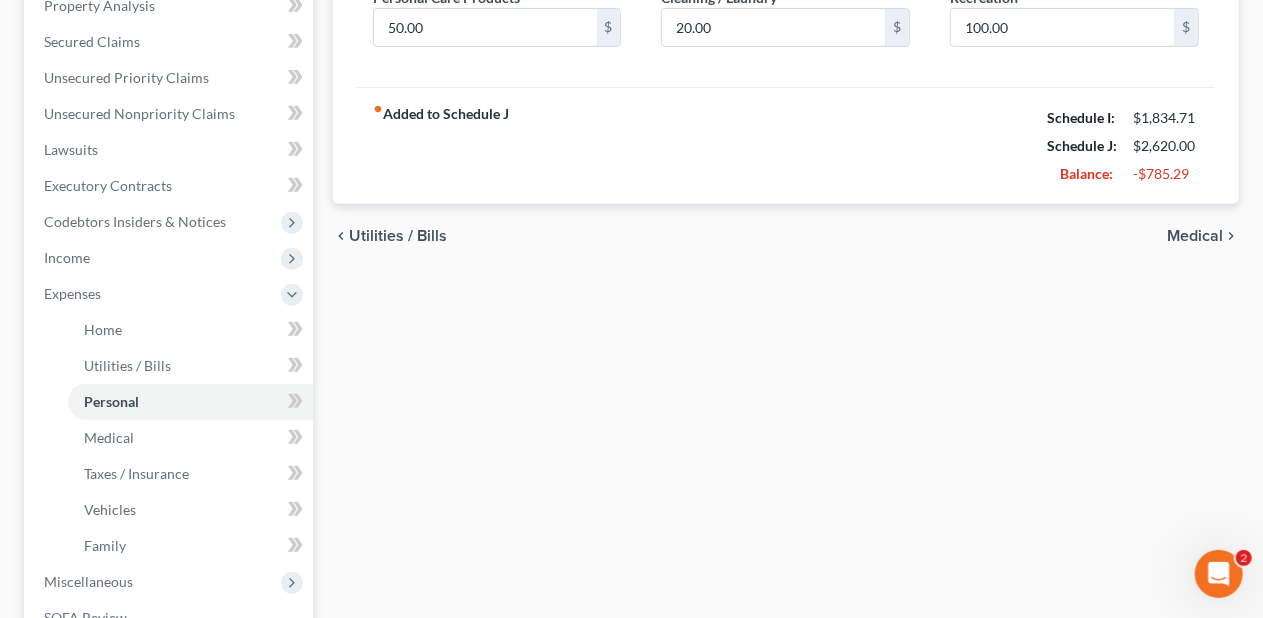 click on "Medical" at bounding box center [1195, 236] 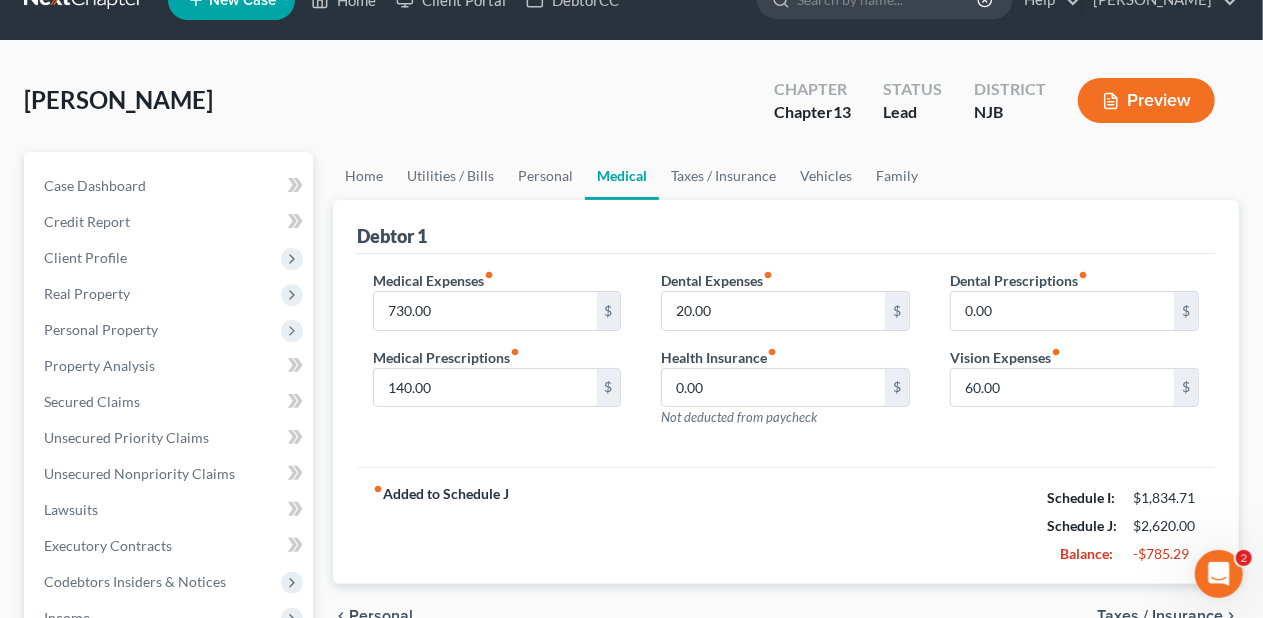 scroll, scrollTop: 0, scrollLeft: 0, axis: both 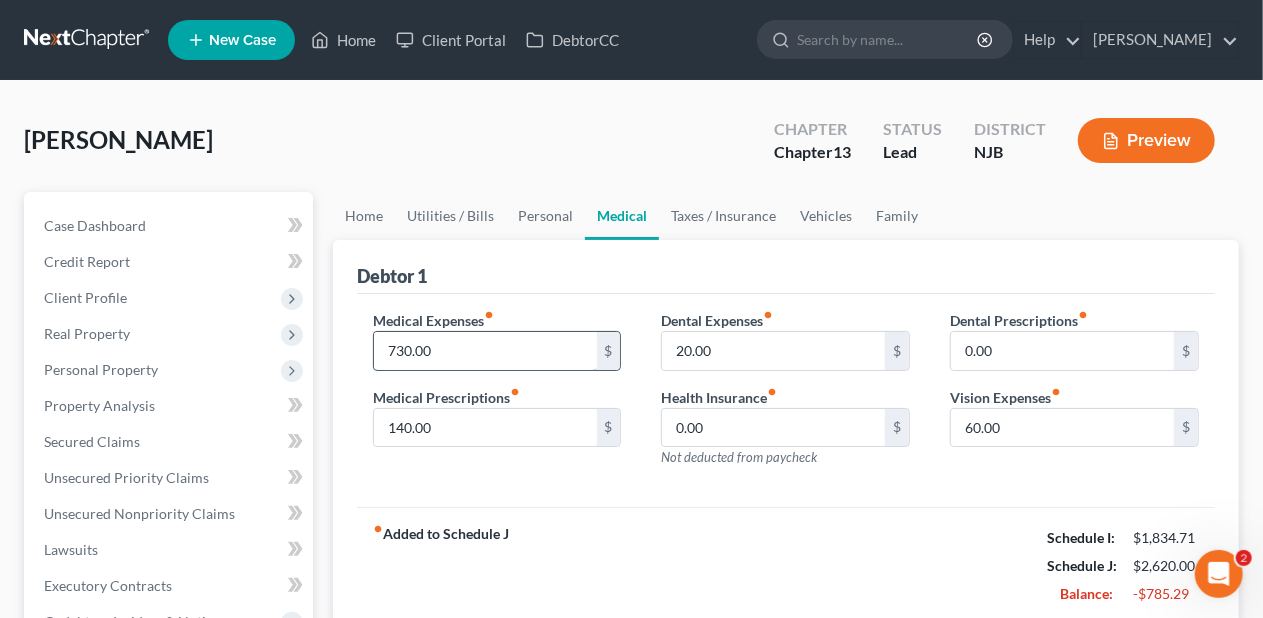 click on "730.00" at bounding box center [485, 351] 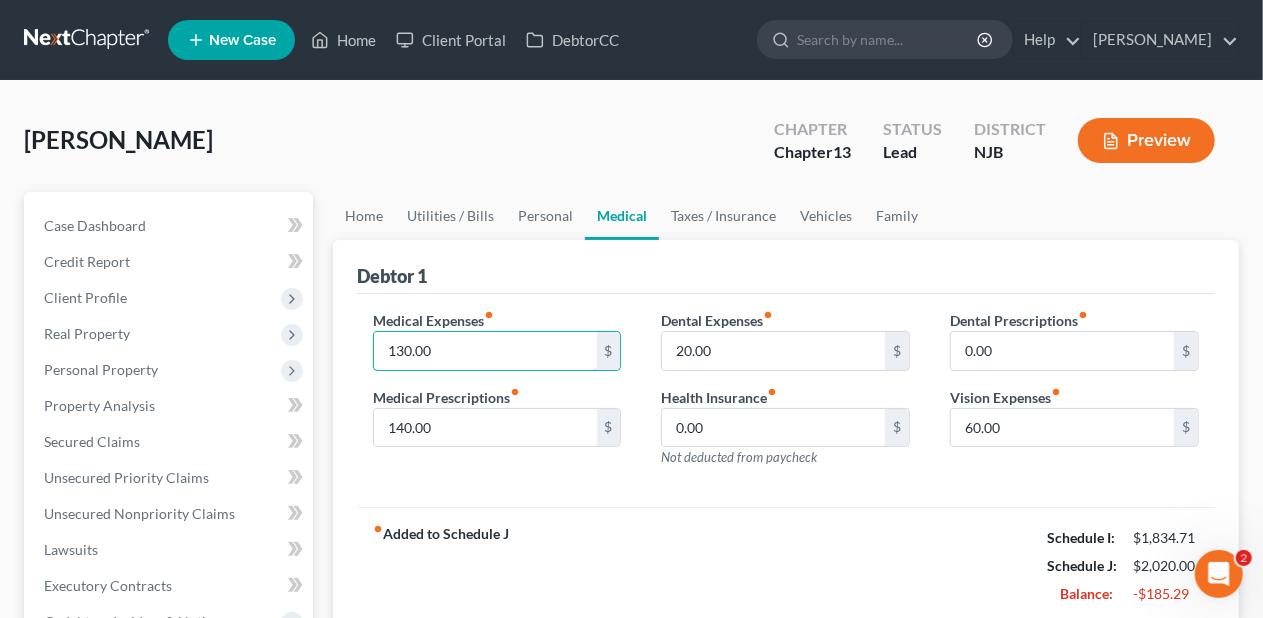 type on "130.00" 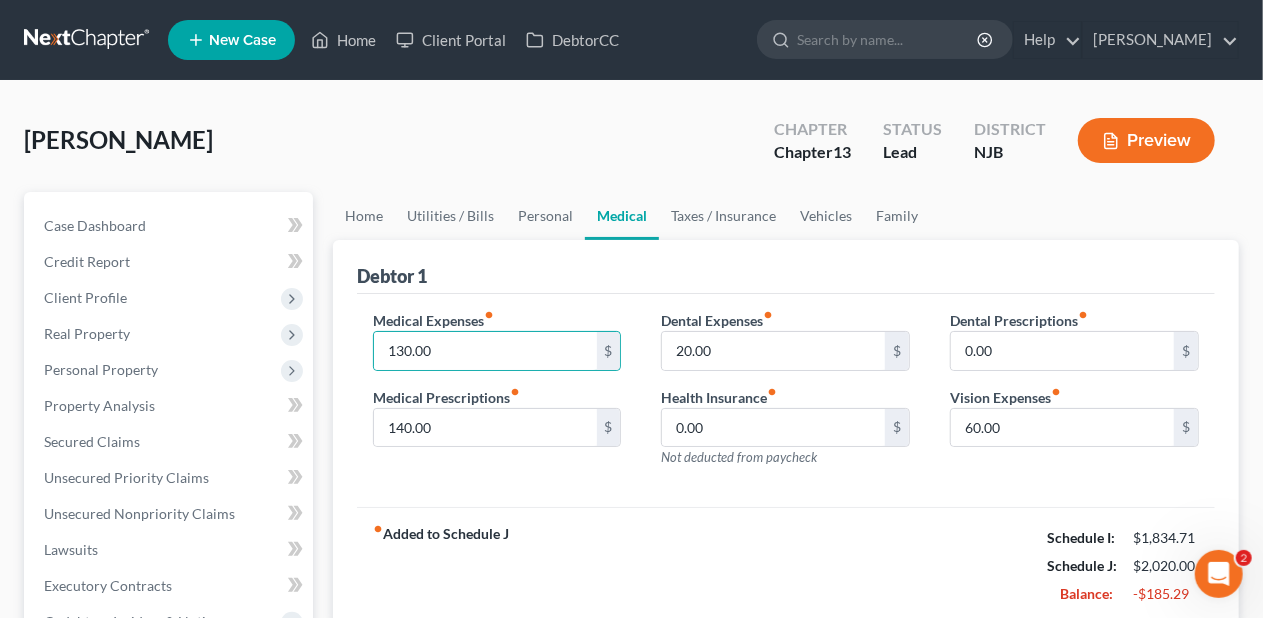 click on "fiber_manual_record  Added to Schedule J Schedule I: $1,834.71 Schedule J: $2,020.00 Balance: -$185.29" at bounding box center (786, 565) 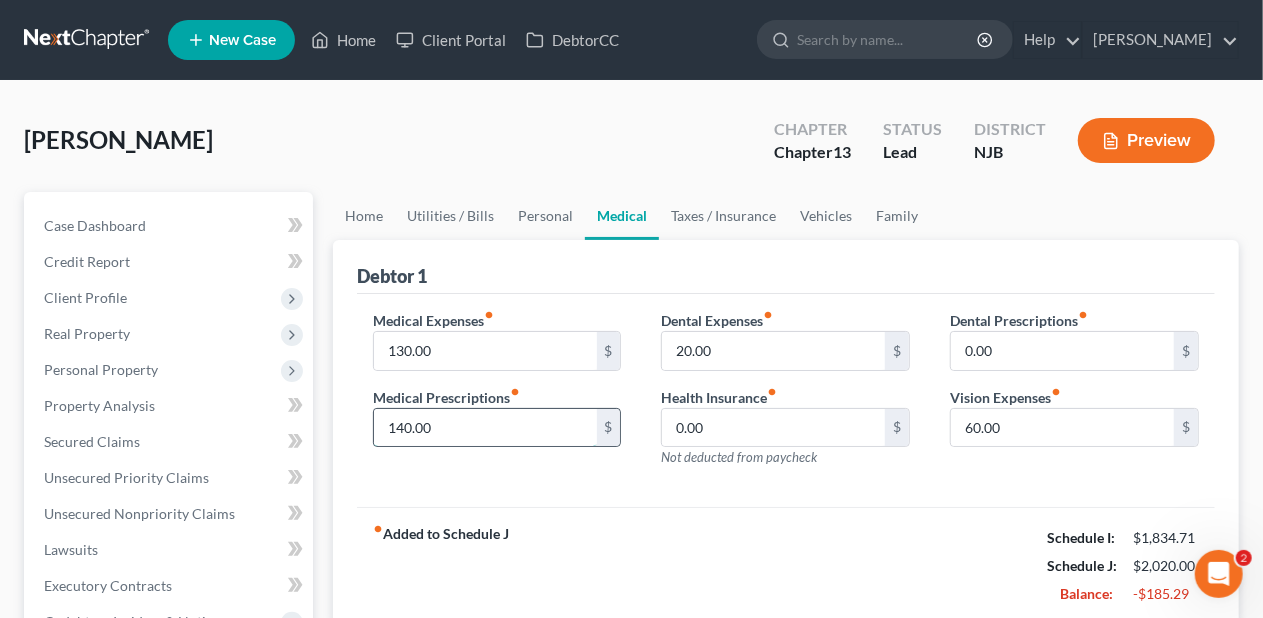 click on "140.00" at bounding box center [485, 428] 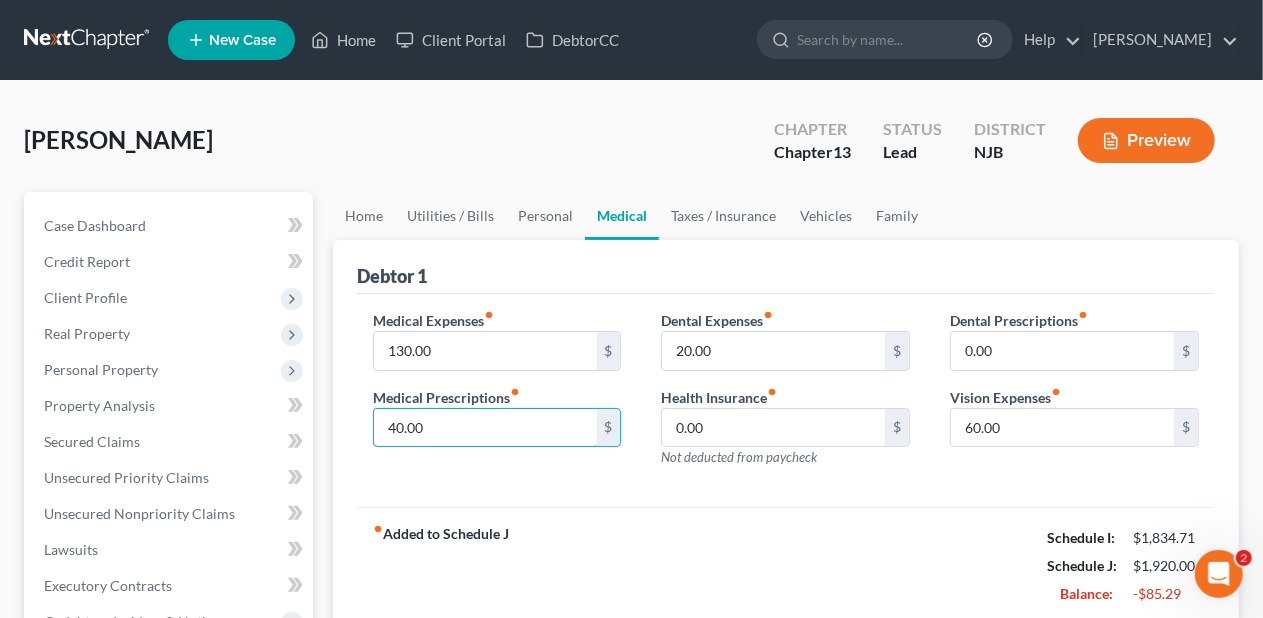 type on "40.00" 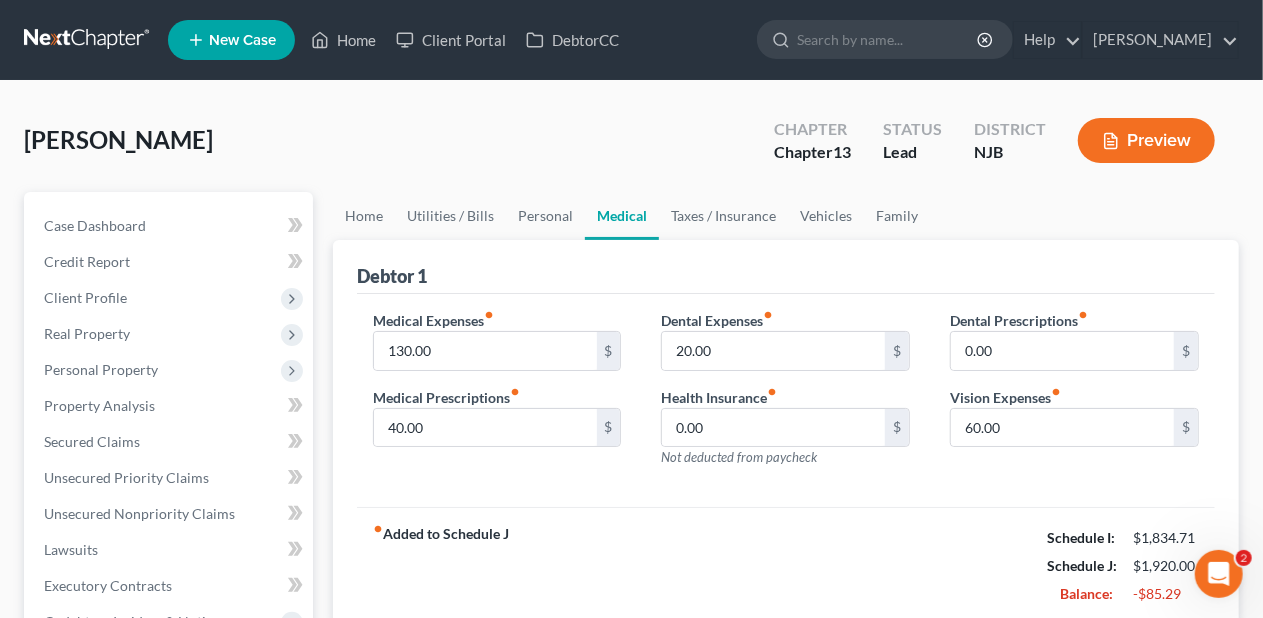 click on "fiber_manual_record  Added to Schedule J Schedule I: $1,834.71 Schedule J: $1,920.00 Balance: -$85.29" at bounding box center (786, 565) 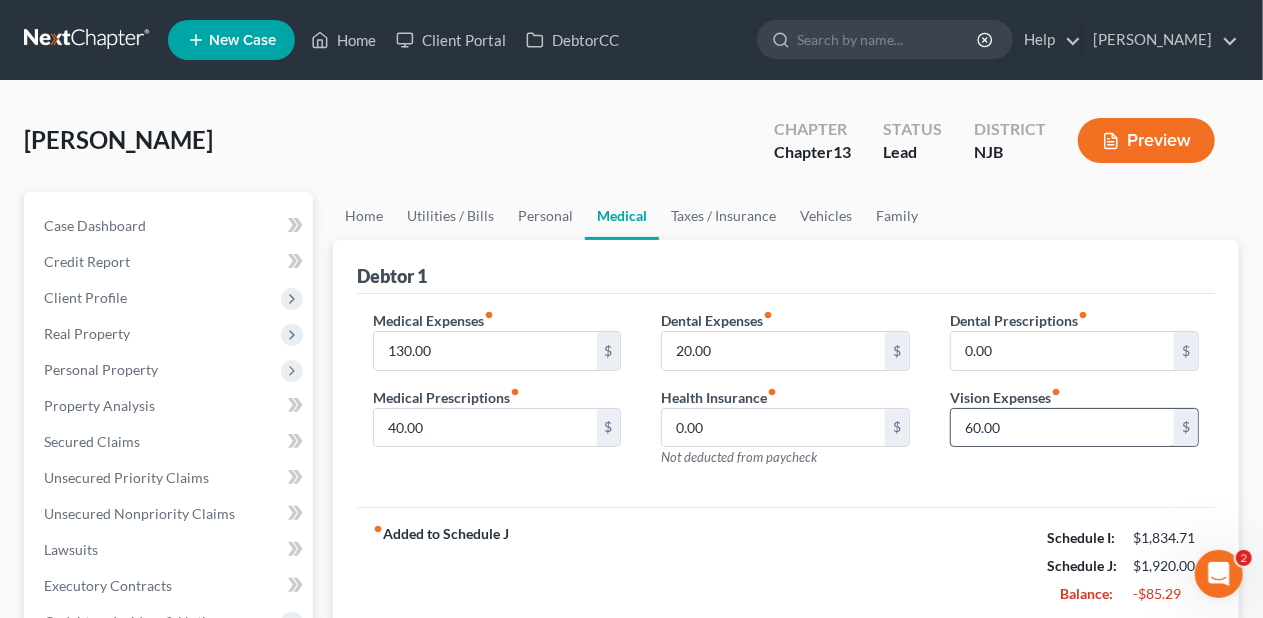 click on "60.00" at bounding box center (1062, 428) 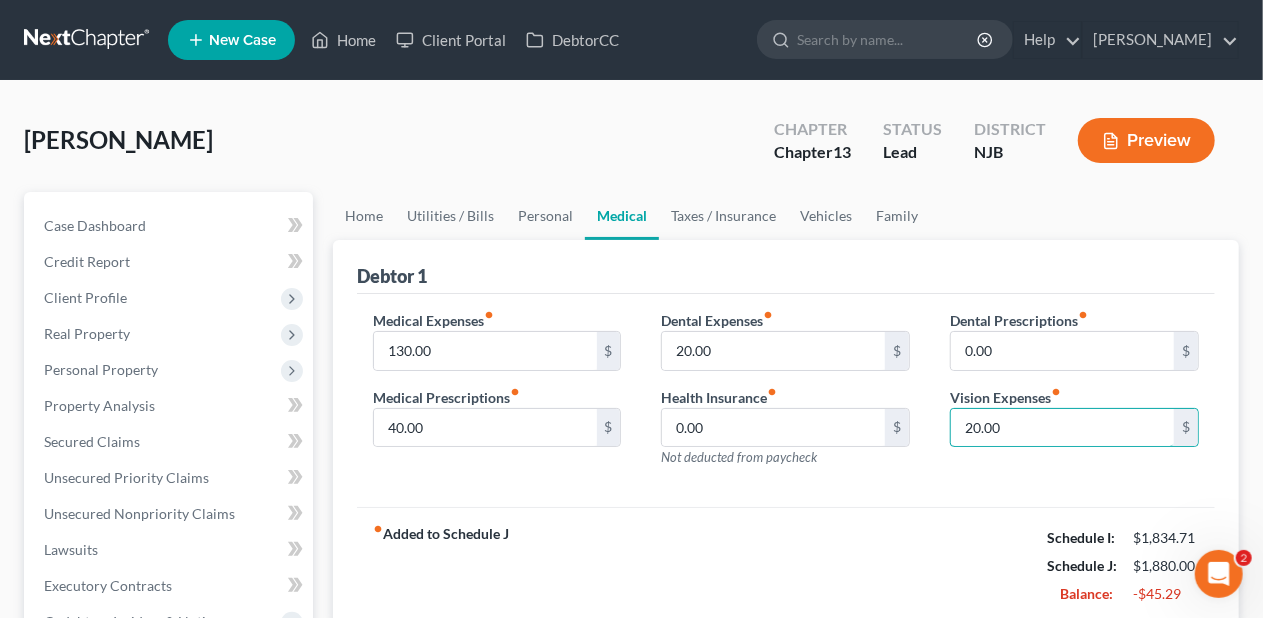 type on "20.00" 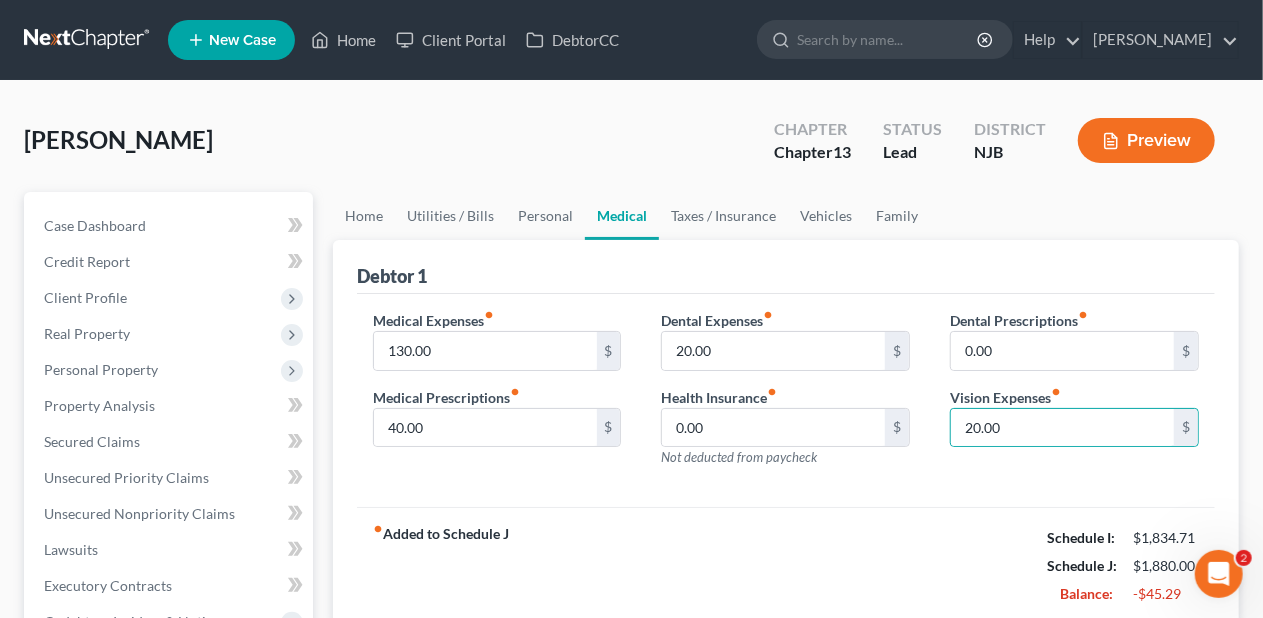 click on "fiber_manual_record  Added to Schedule J Schedule I: $1,834.71 Schedule J: $1,880.00 Balance: -$45.29" at bounding box center [786, 565] 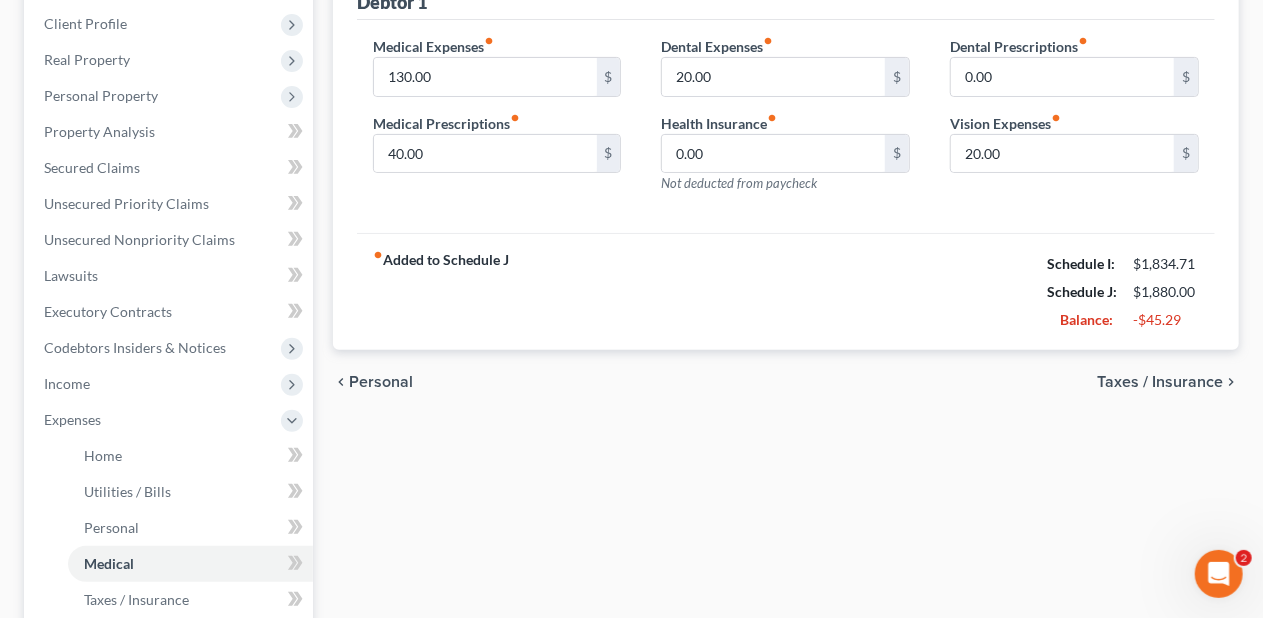 scroll, scrollTop: 300, scrollLeft: 0, axis: vertical 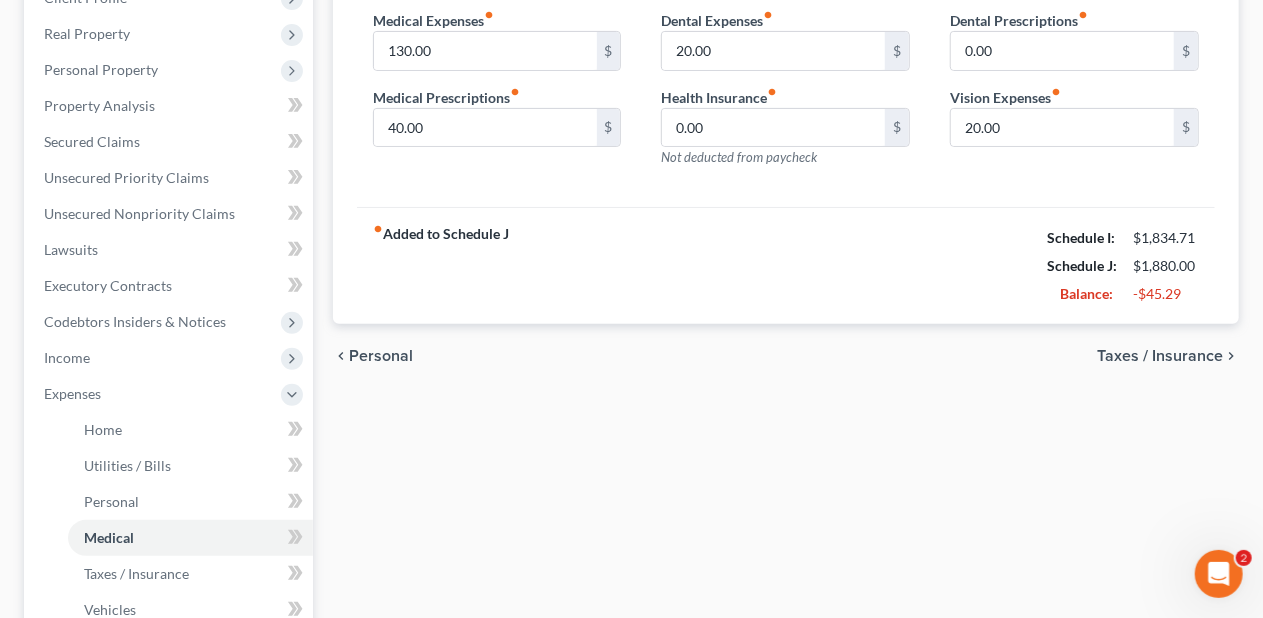 click on "Taxes / Insurance" at bounding box center [1160, 356] 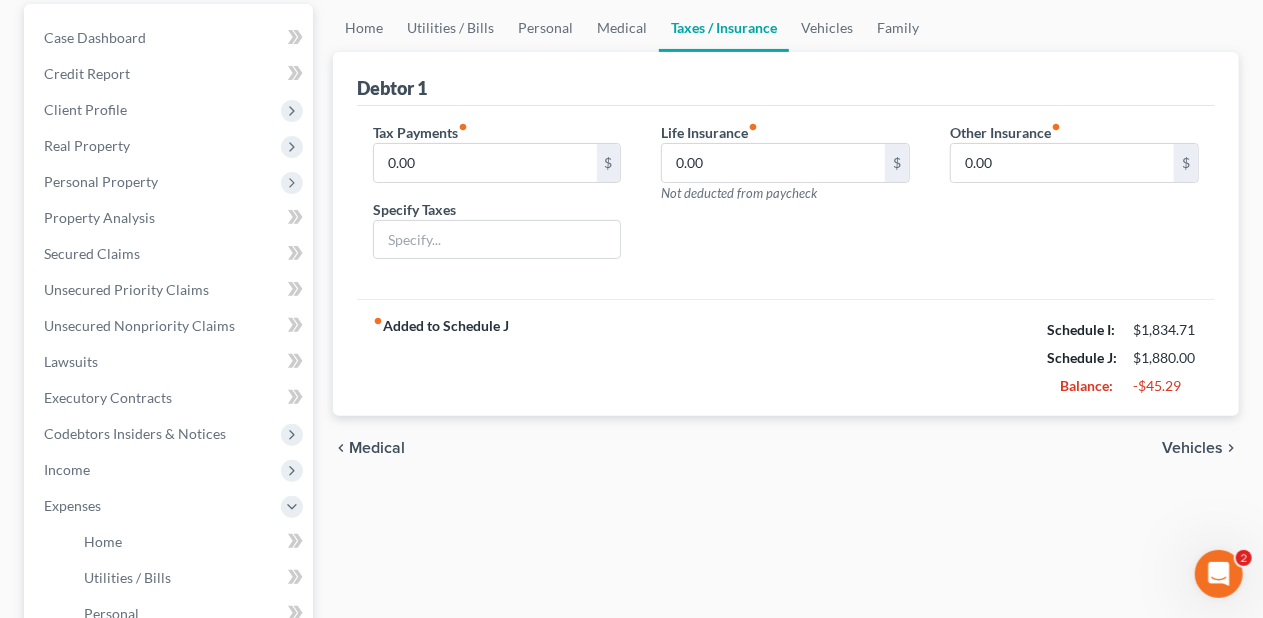 scroll, scrollTop: 200, scrollLeft: 0, axis: vertical 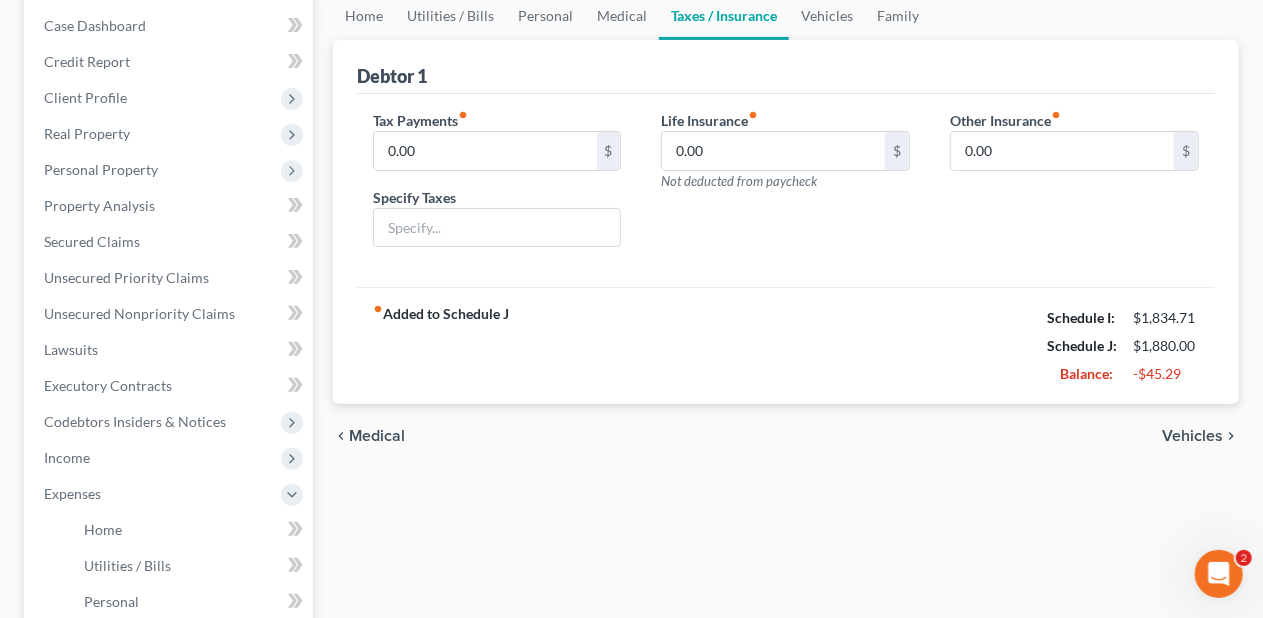 click on "Vehicles" at bounding box center (1192, 436) 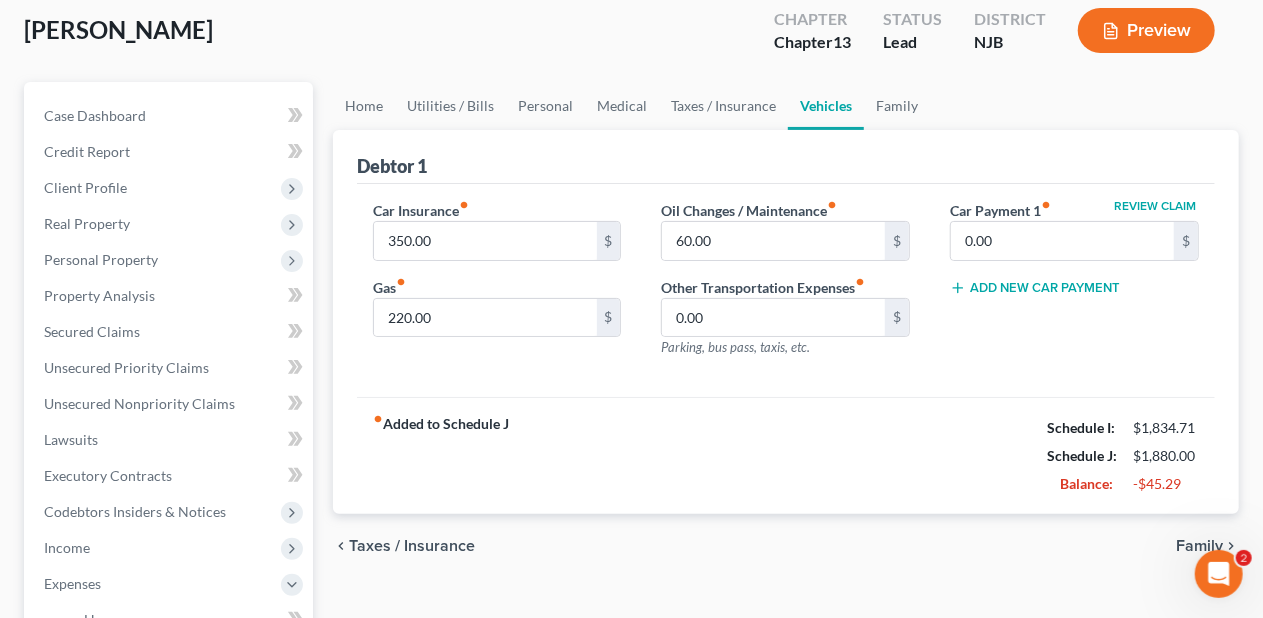 scroll, scrollTop: 0, scrollLeft: 0, axis: both 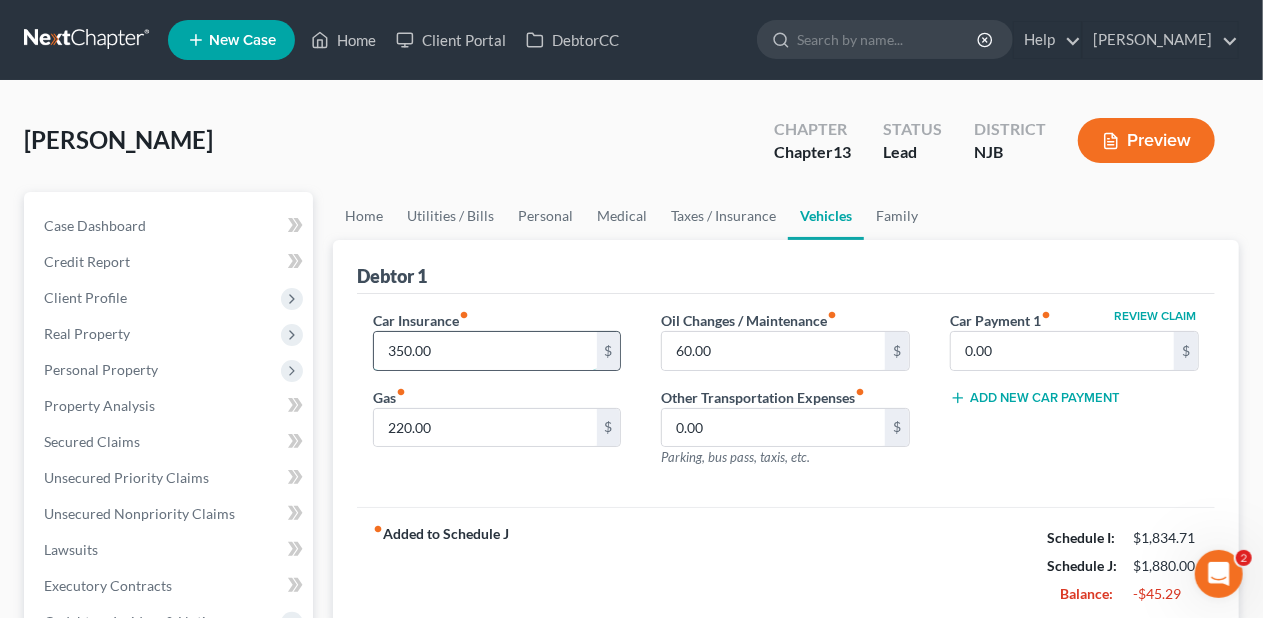click on "350.00" at bounding box center [485, 351] 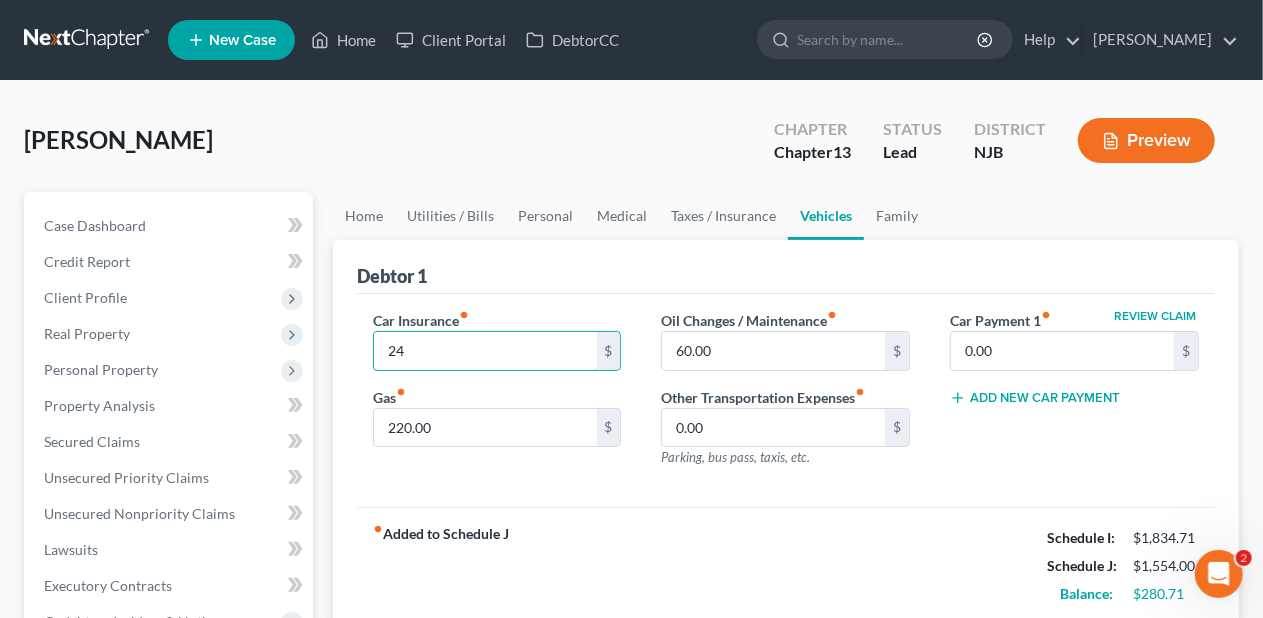 type on "2" 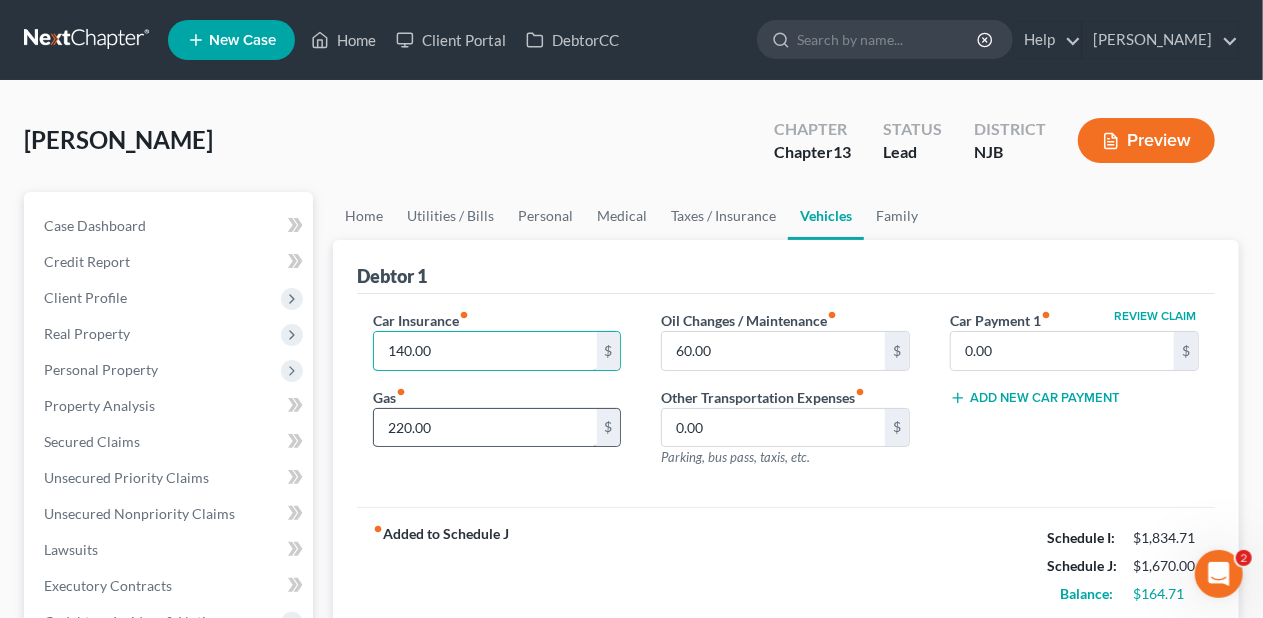 type on "140.00" 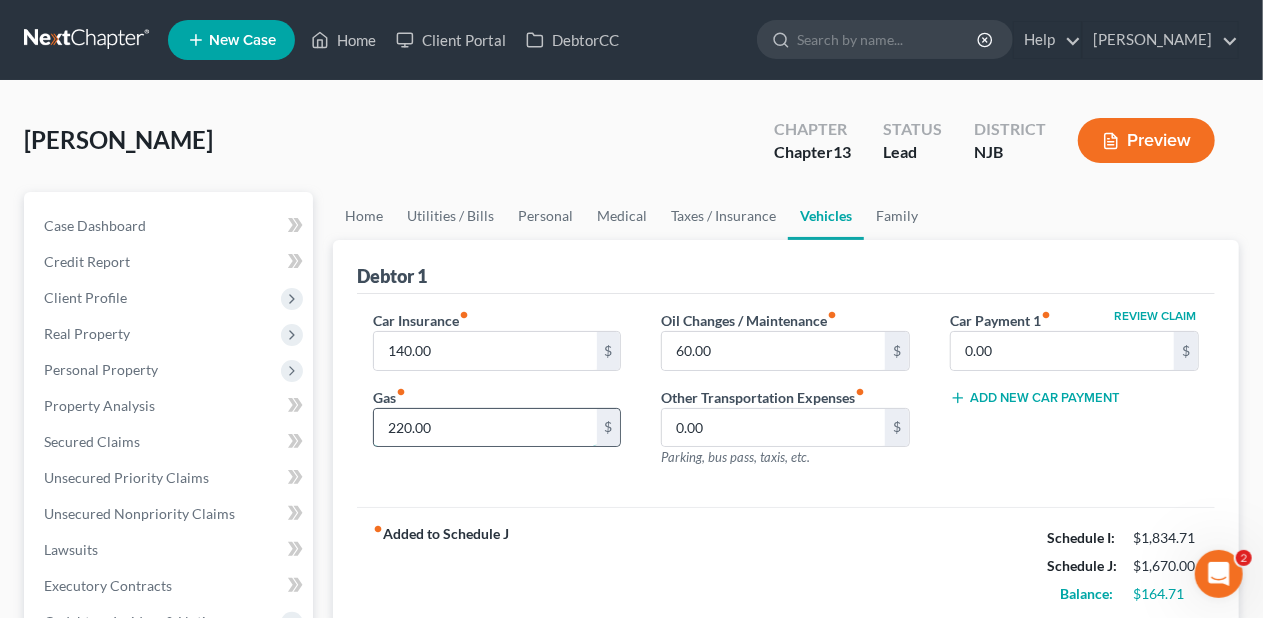 click on "220.00" at bounding box center [485, 428] 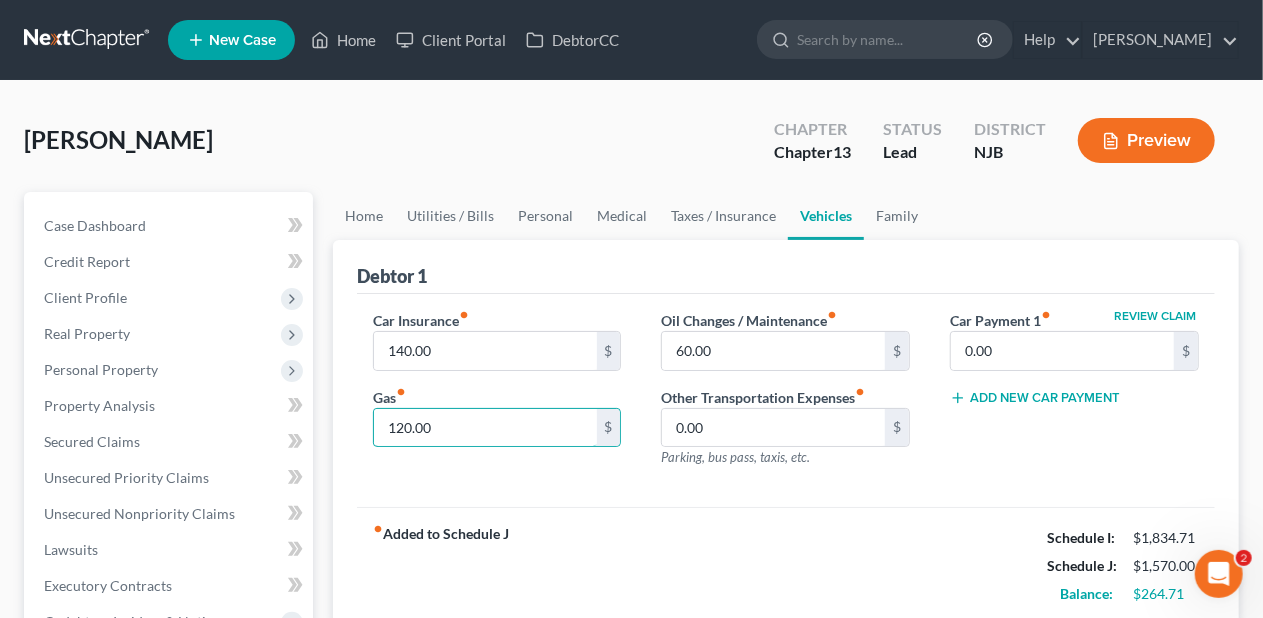 type on "120.00" 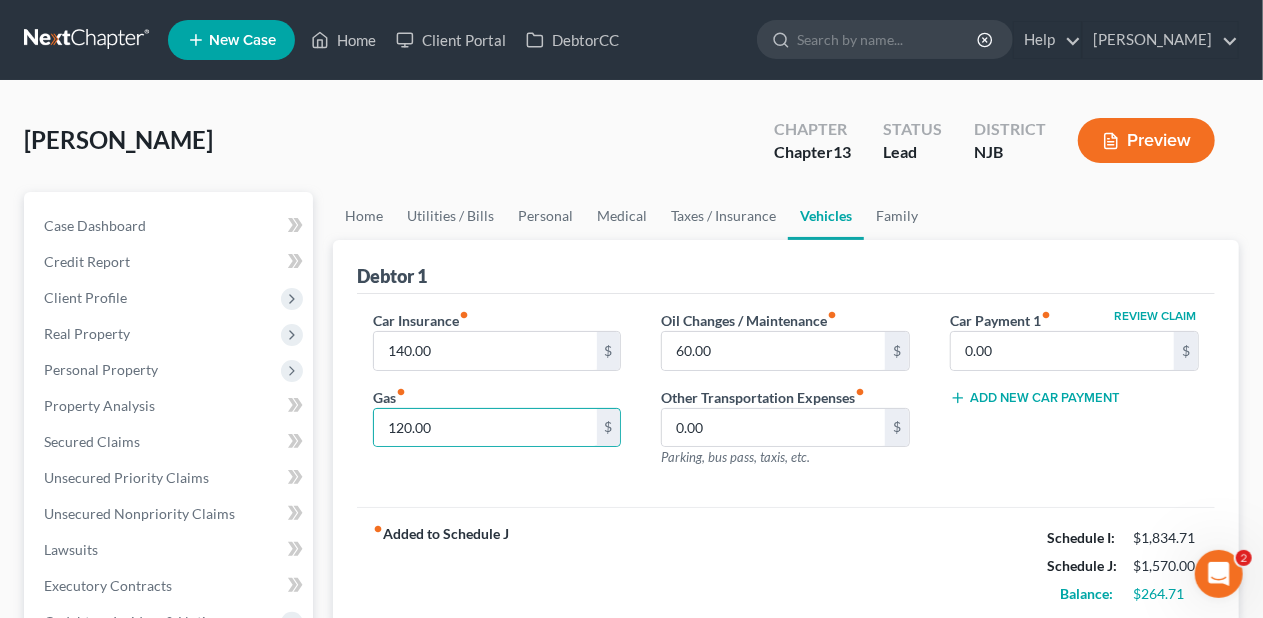 click on "fiber_manual_record  Added to Schedule J Schedule I: $1,834.71 Schedule J: $1,570.00 Balance: $264.71" at bounding box center [786, 565] 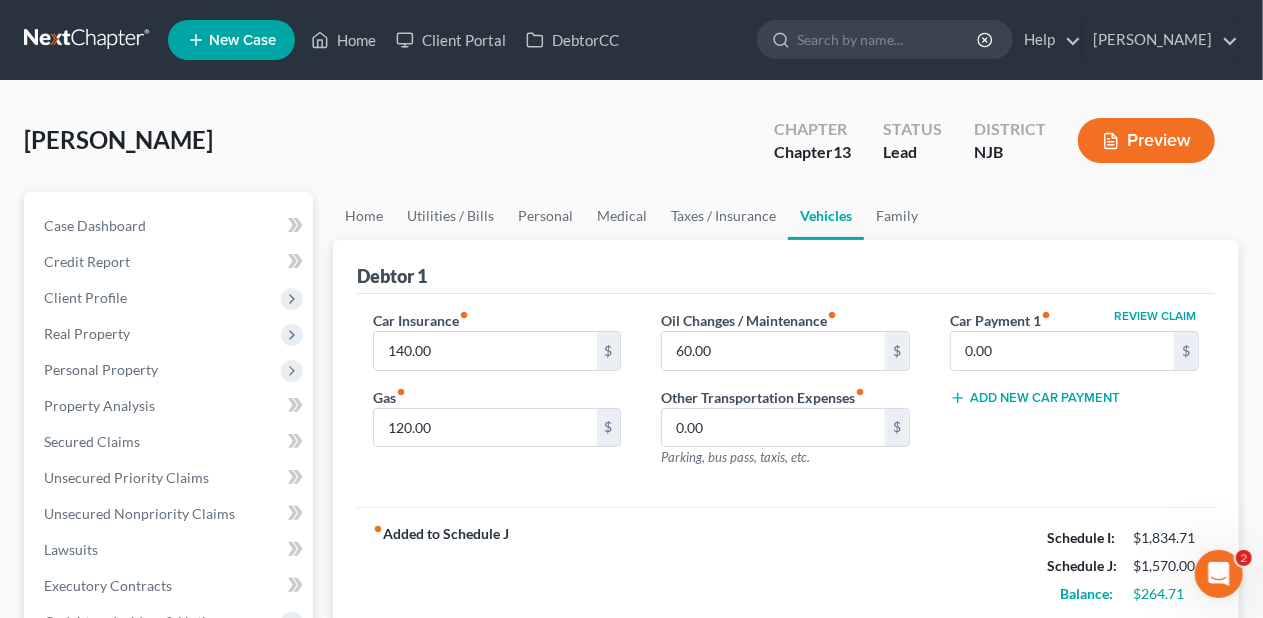 click on "Car Insurance  fiber_manual_record 140.00 $ Gas  fiber_manual_record 120.00 $ Oil Changes / Maintenance  fiber_manual_record 60.00 $ Other Transportation Expenses  fiber_manual_record 0.00 $ Parking, bus pass, taxis, etc. Review Claim Car Payment 1  fiber_manual_record 0.00 $ Add New Car Payment" at bounding box center [786, 401] 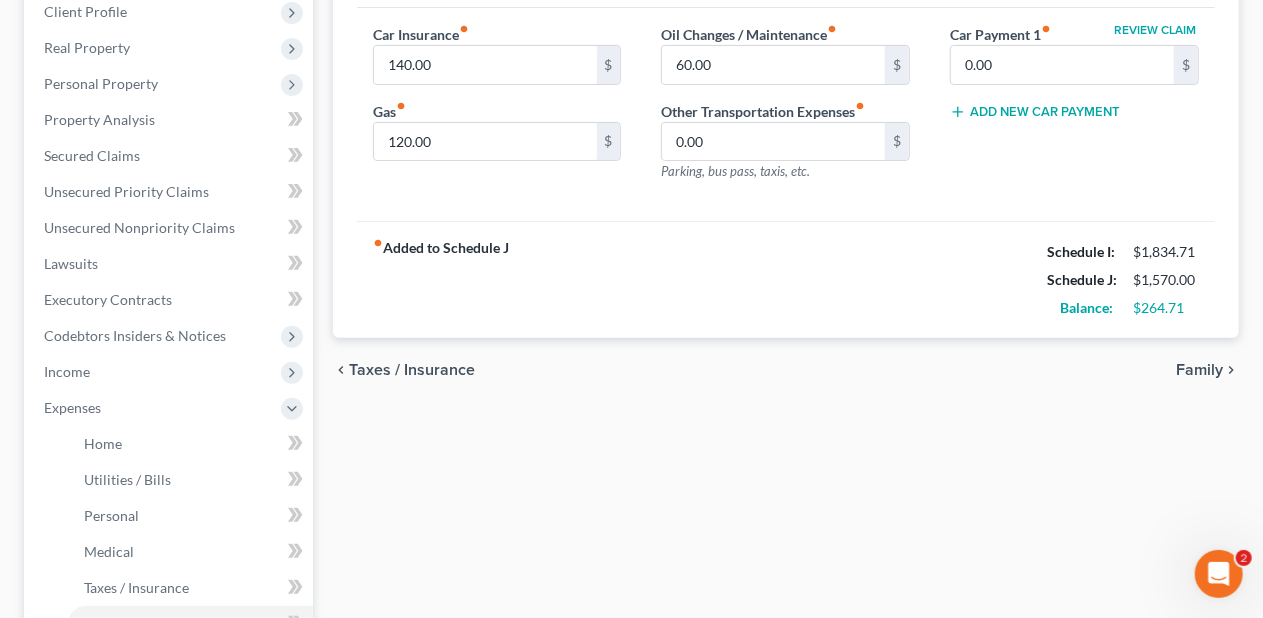 scroll, scrollTop: 300, scrollLeft: 0, axis: vertical 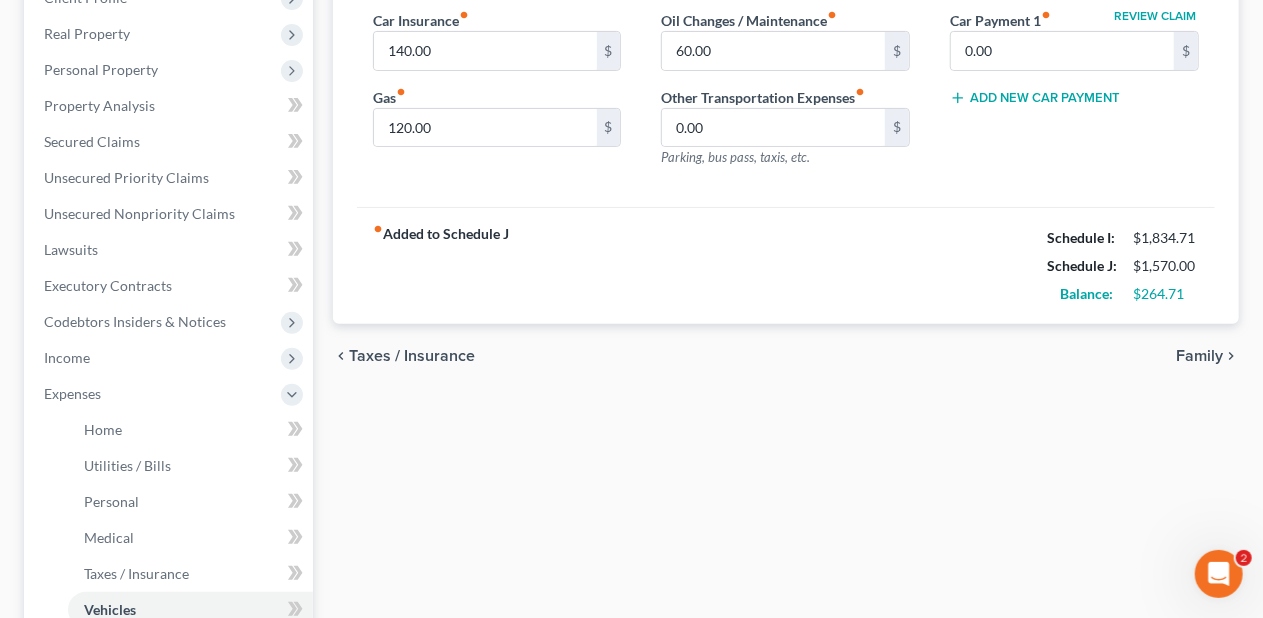click on "Family" at bounding box center (1199, 356) 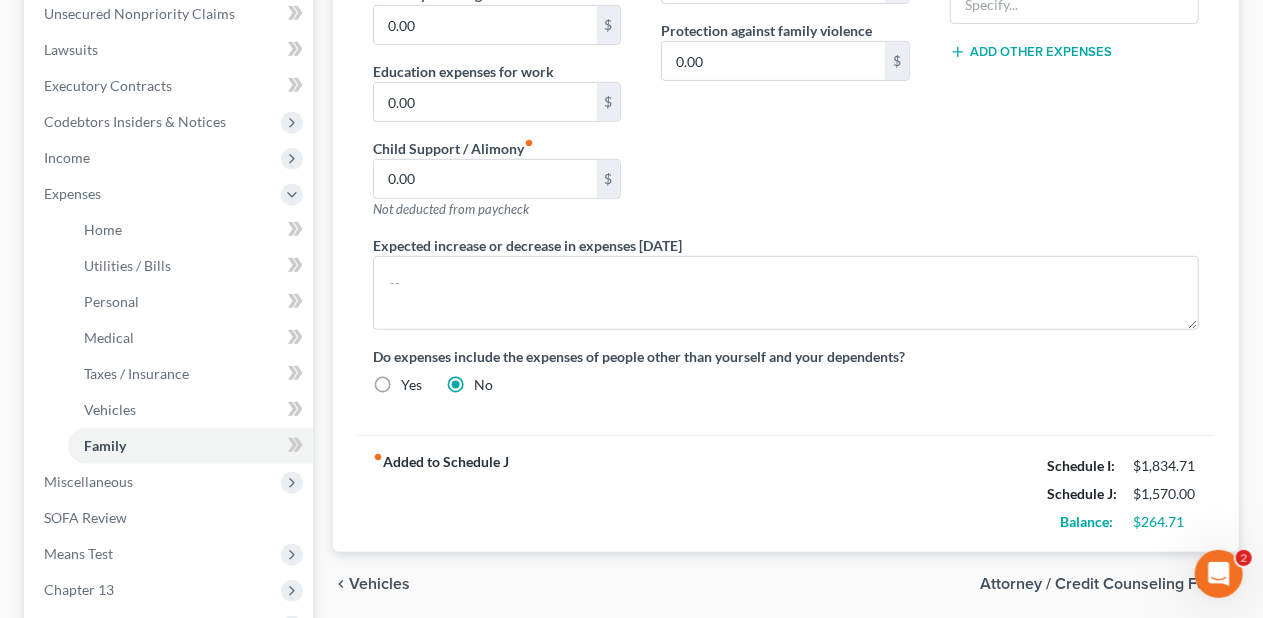 scroll, scrollTop: 600, scrollLeft: 0, axis: vertical 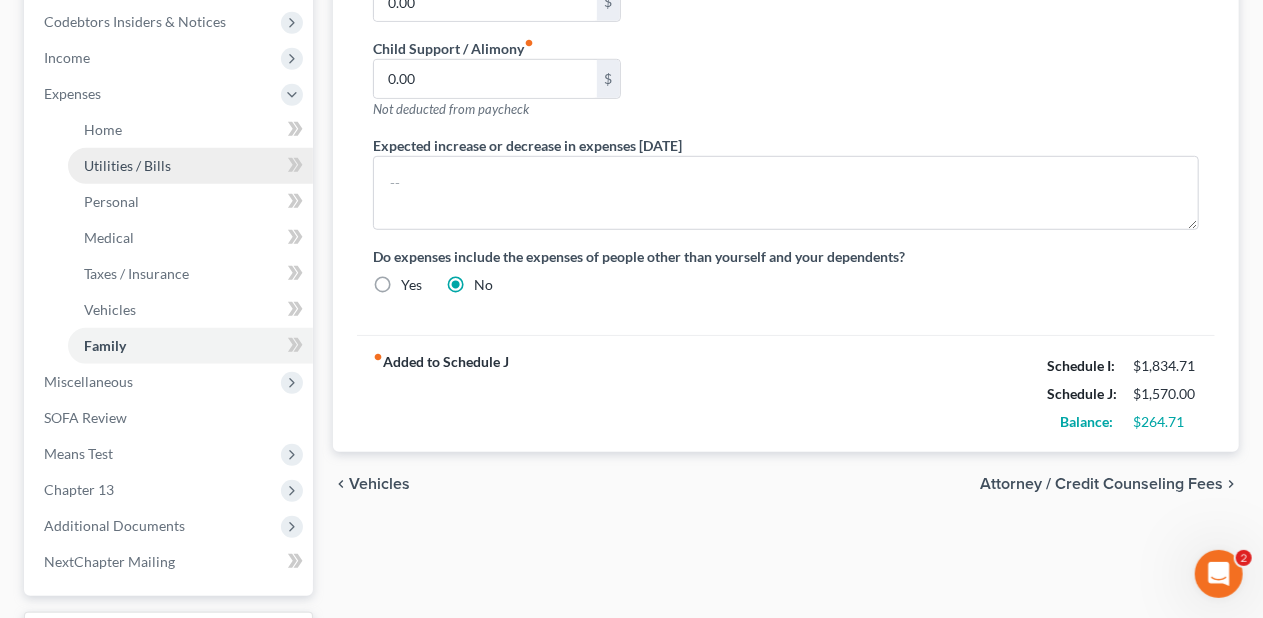 click on "Utilities / Bills" at bounding box center [190, 166] 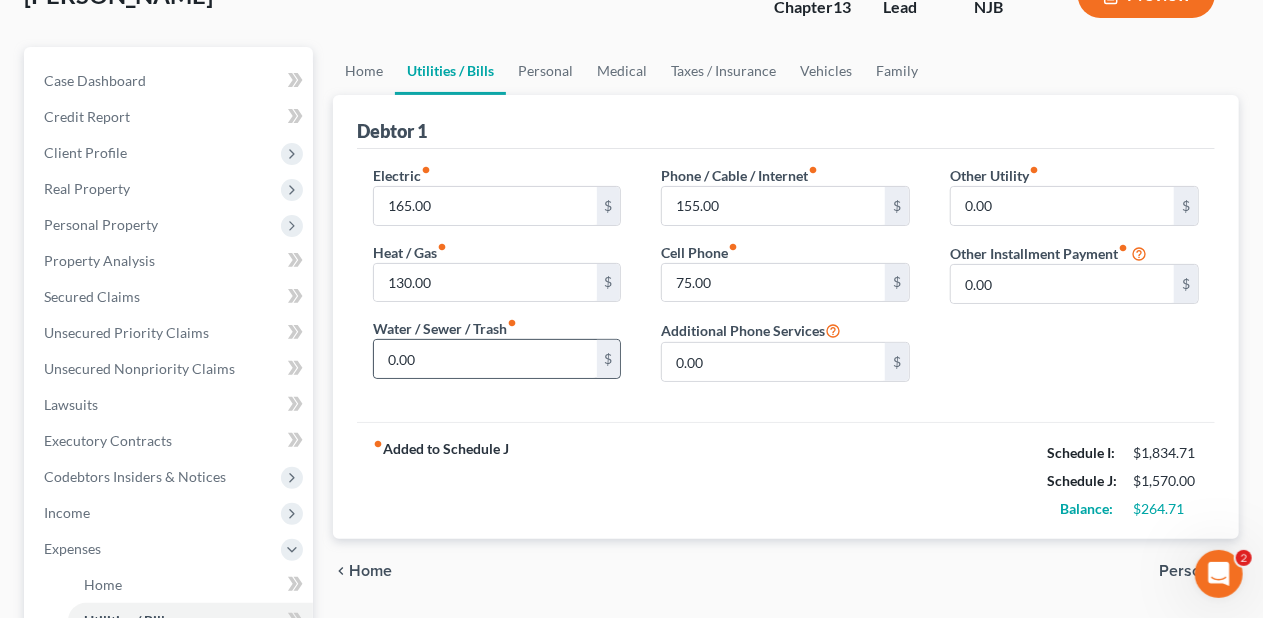 scroll, scrollTop: 200, scrollLeft: 0, axis: vertical 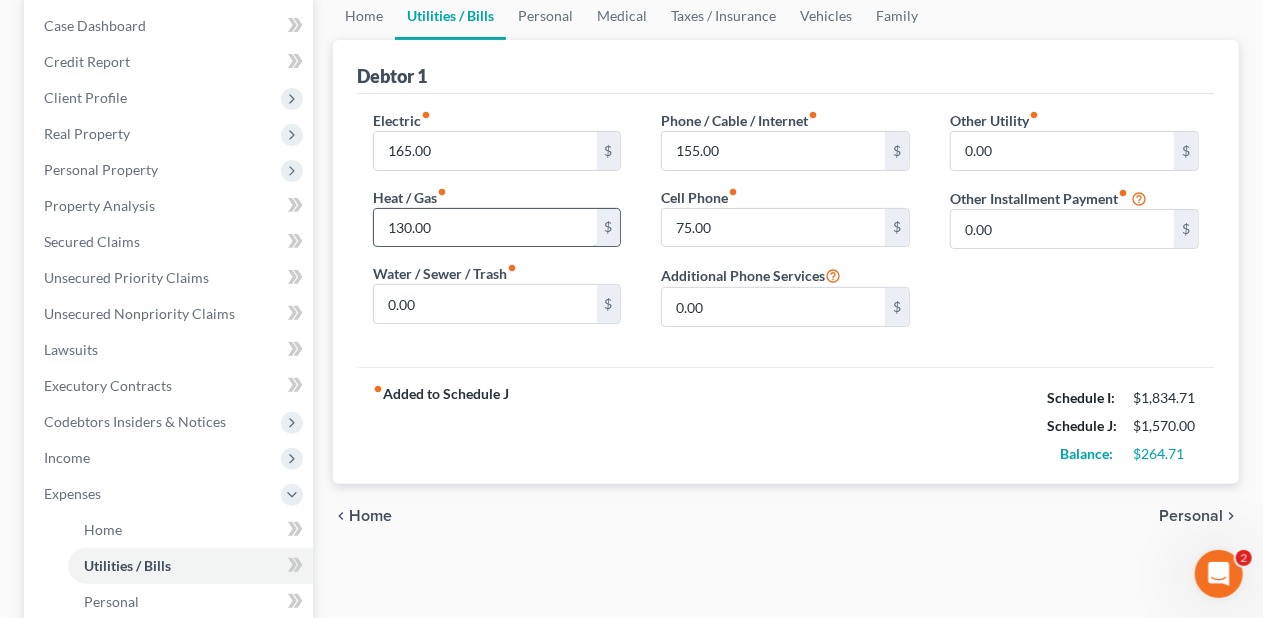 click on "130.00" at bounding box center [485, 228] 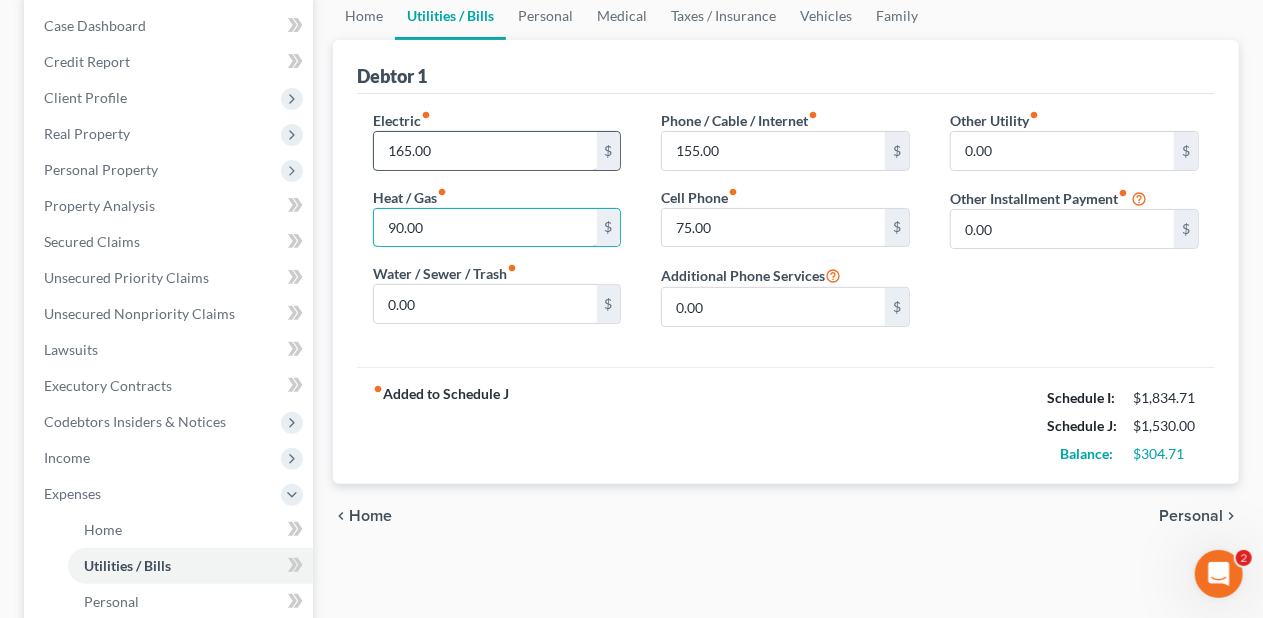 type on "90.00" 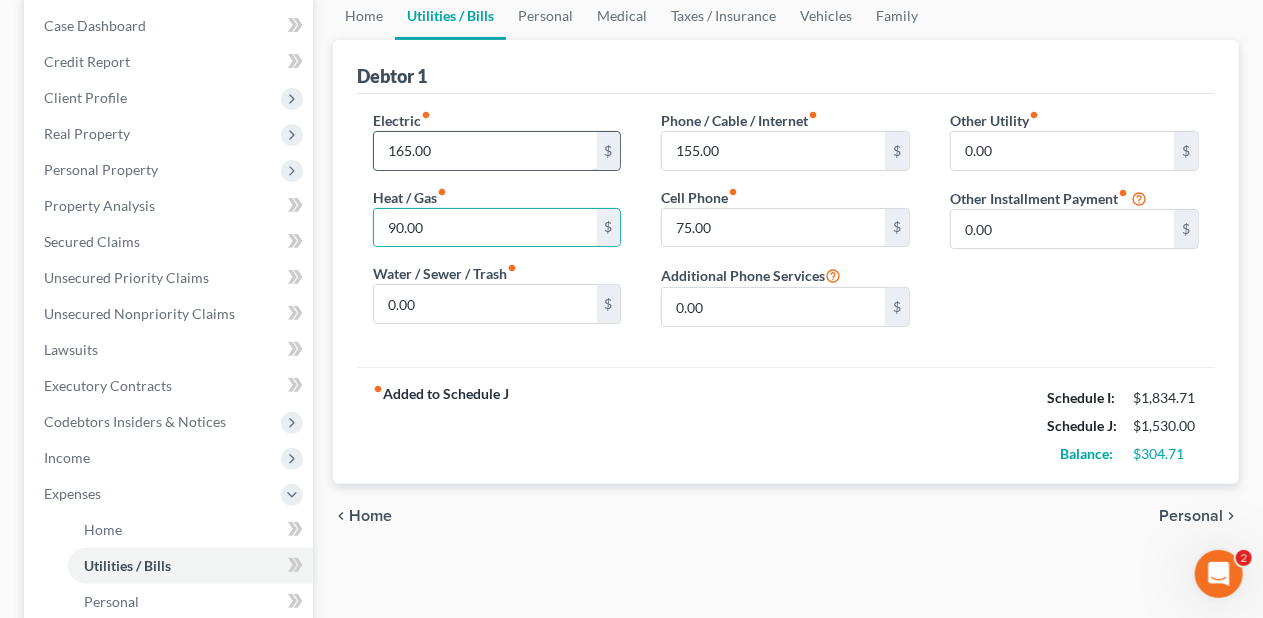 click on "165.00" at bounding box center (485, 151) 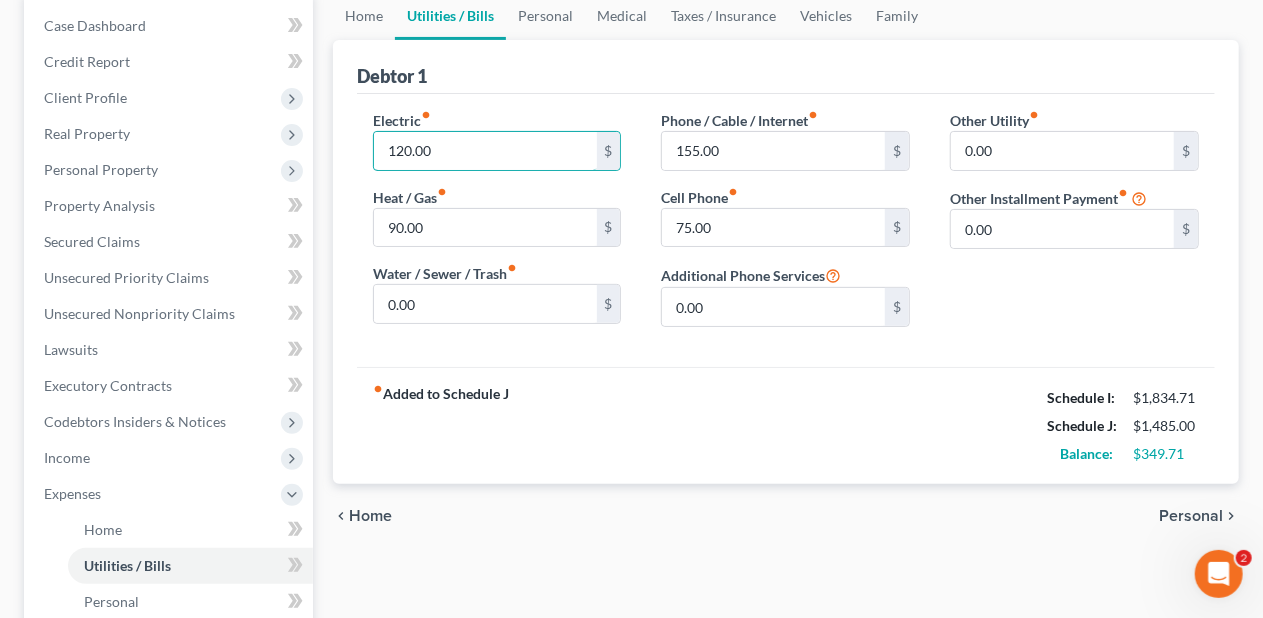 type on "120.00" 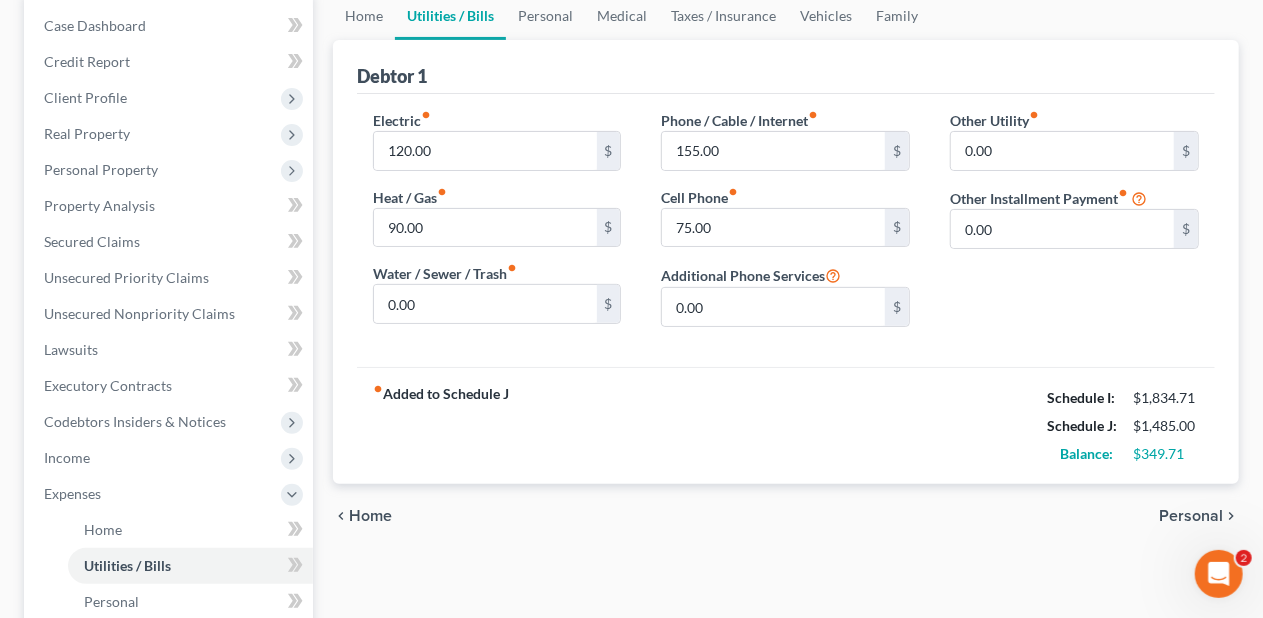 click on "fiber_manual_record  Added to Schedule J Schedule I: $1,834.71 Schedule J: $1,485.00 Balance: $349.71" at bounding box center (786, 425) 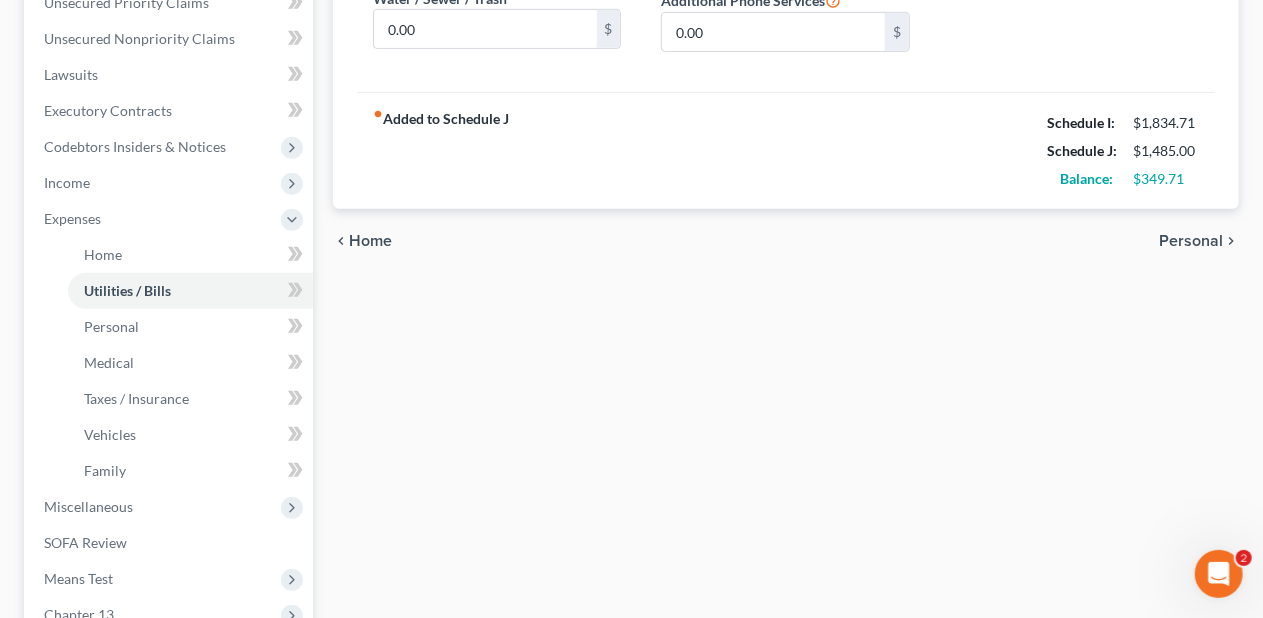 scroll, scrollTop: 500, scrollLeft: 0, axis: vertical 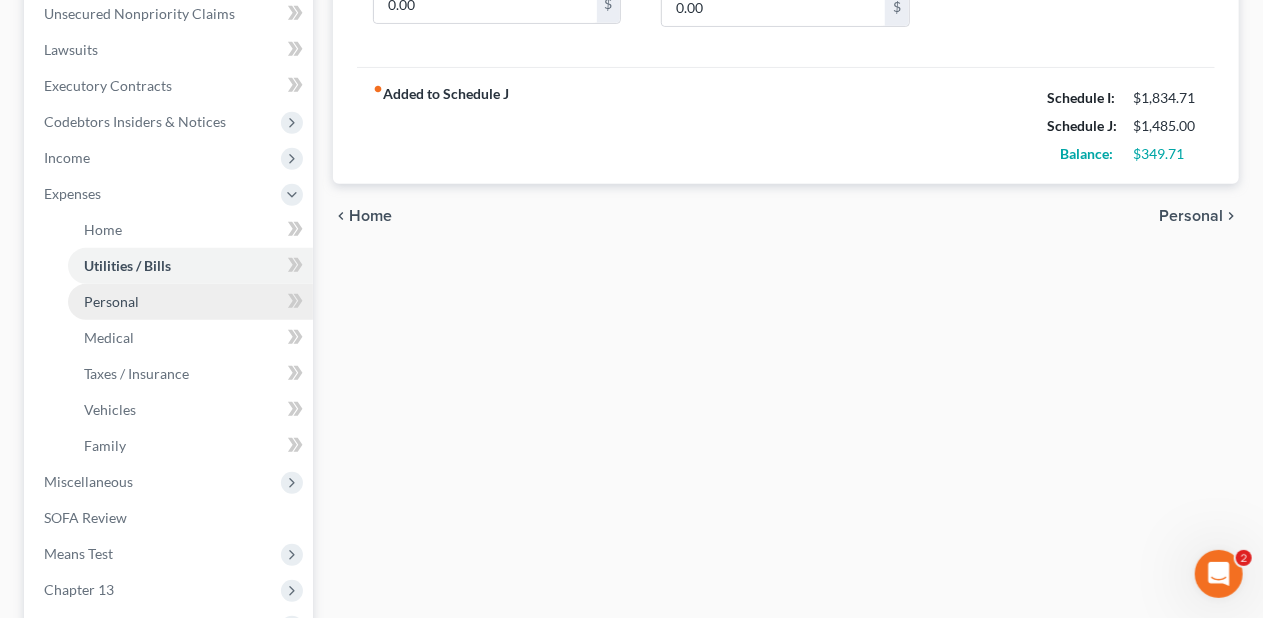 click on "Personal" at bounding box center [190, 302] 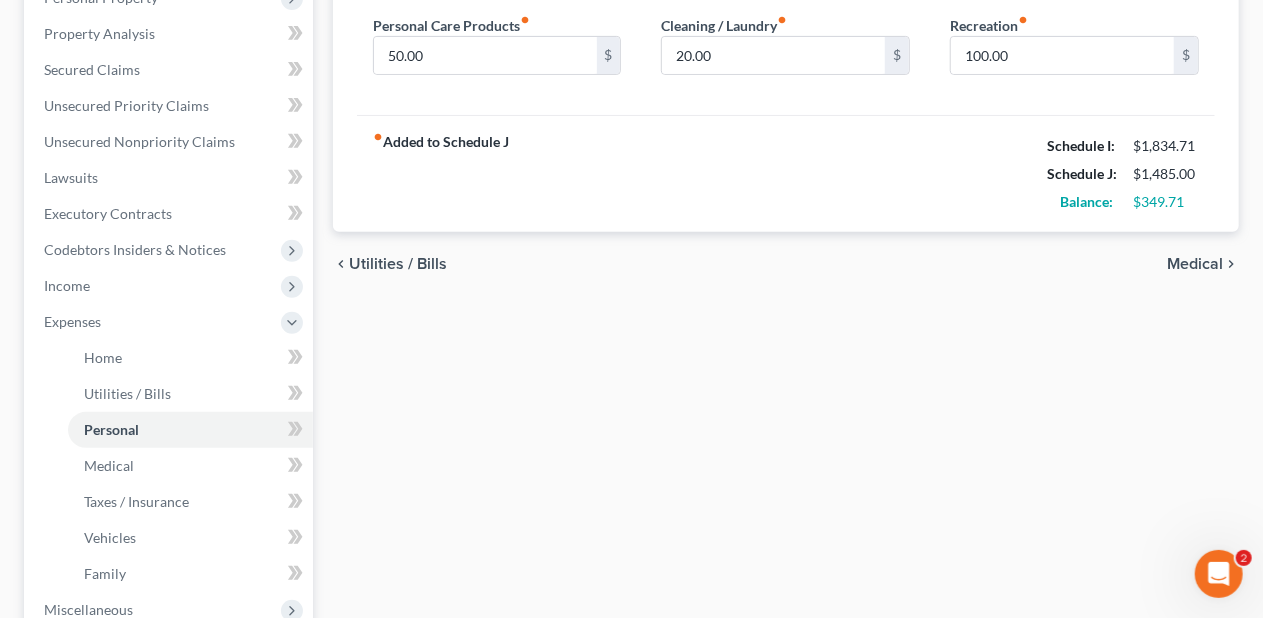 scroll, scrollTop: 400, scrollLeft: 0, axis: vertical 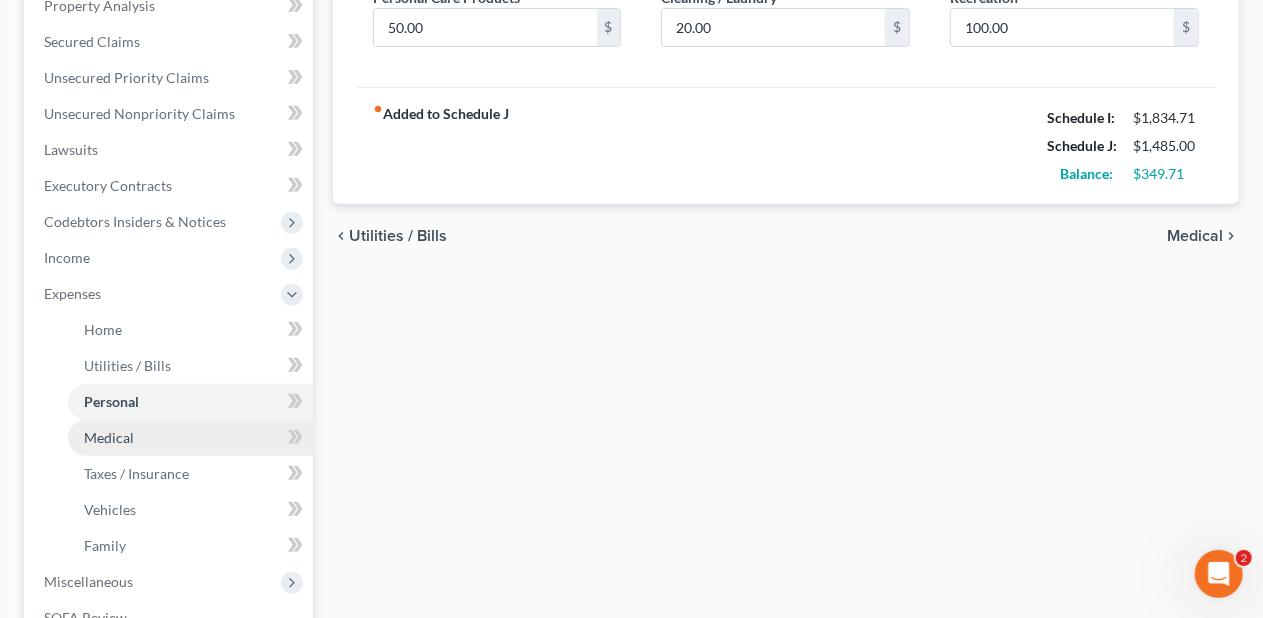 click on "Medical" at bounding box center (190, 438) 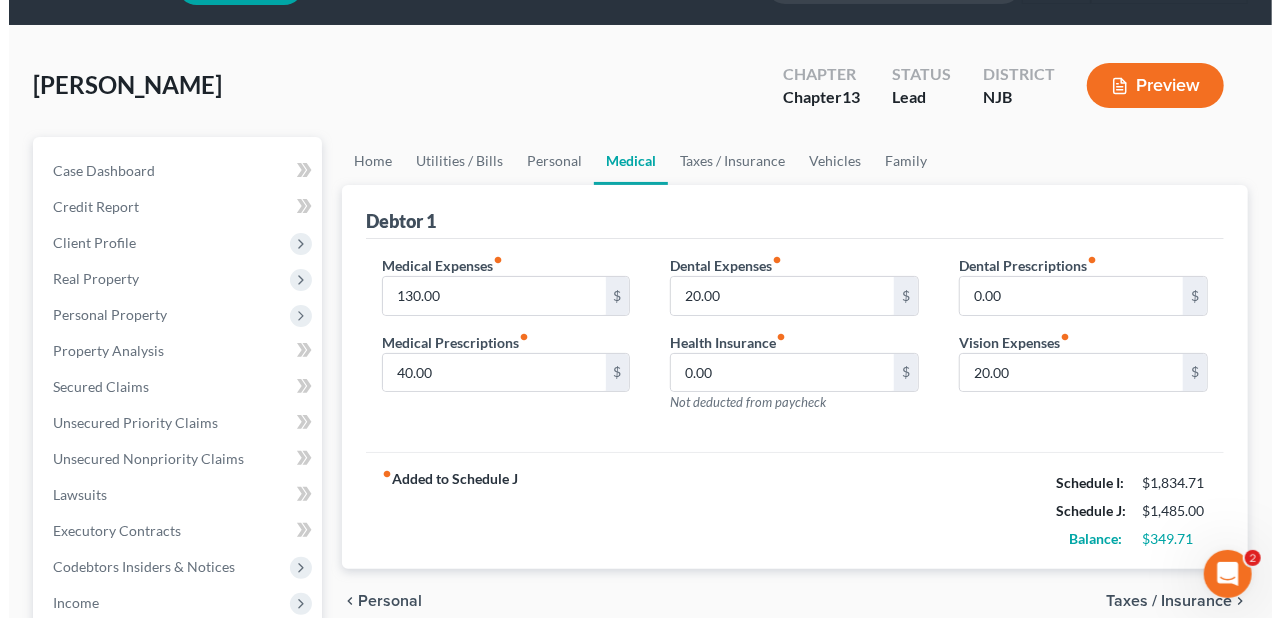 scroll, scrollTop: 100, scrollLeft: 0, axis: vertical 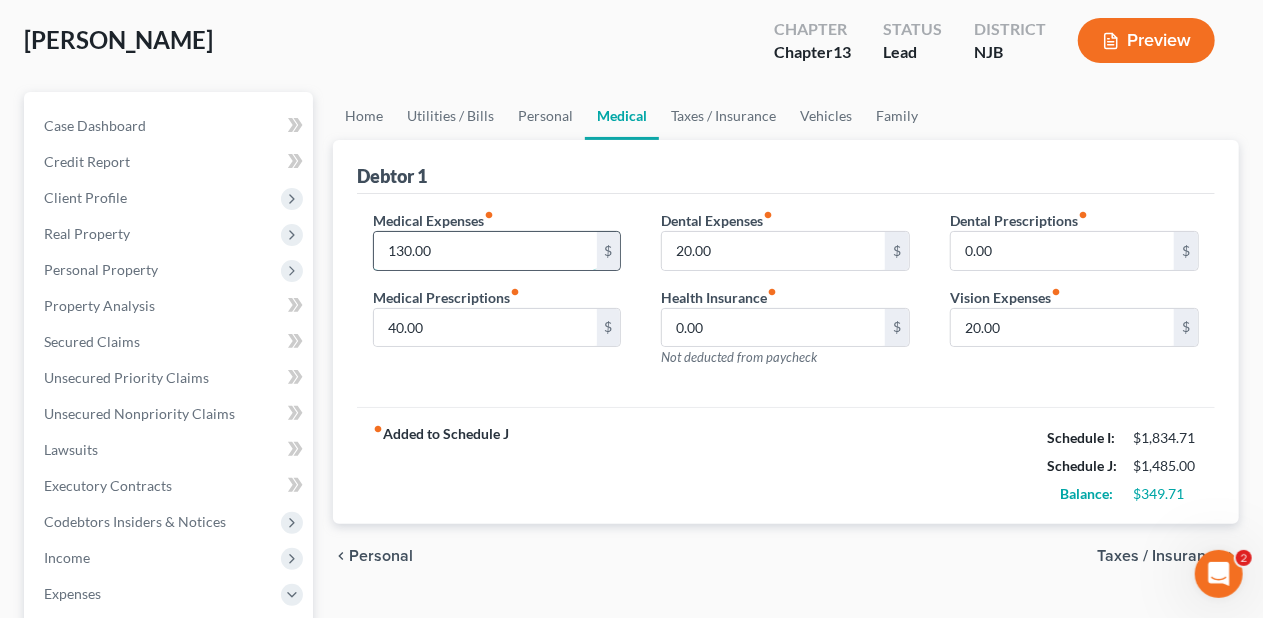 click on "130.00" at bounding box center [485, 251] 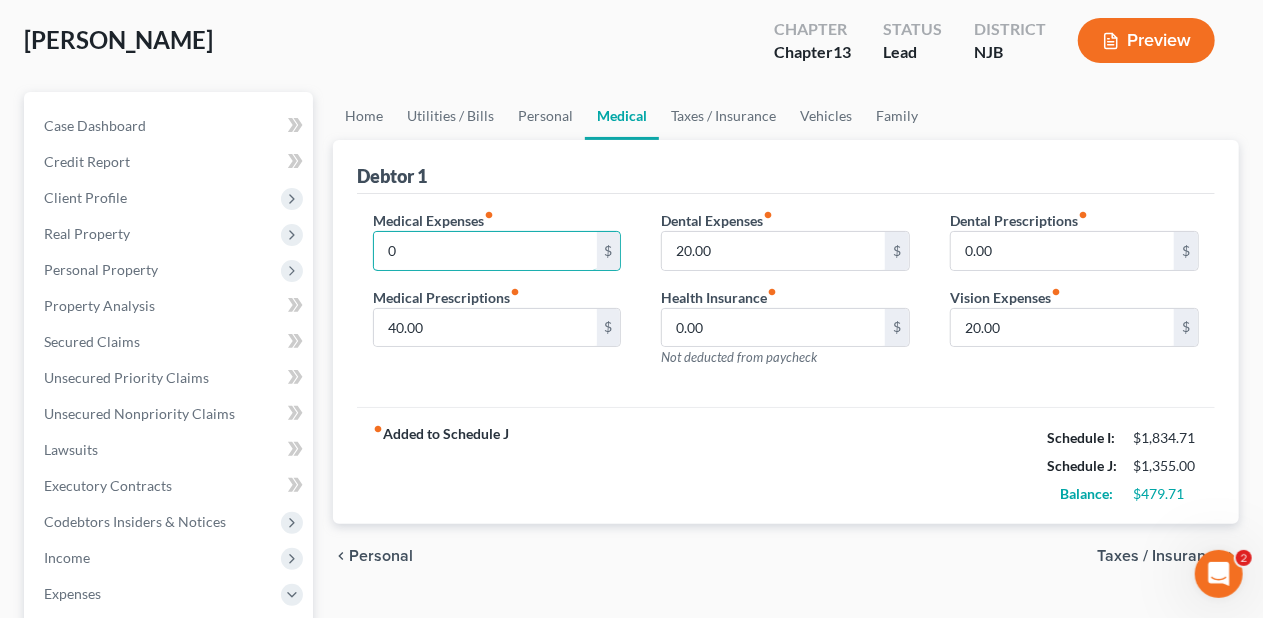 type on "0" 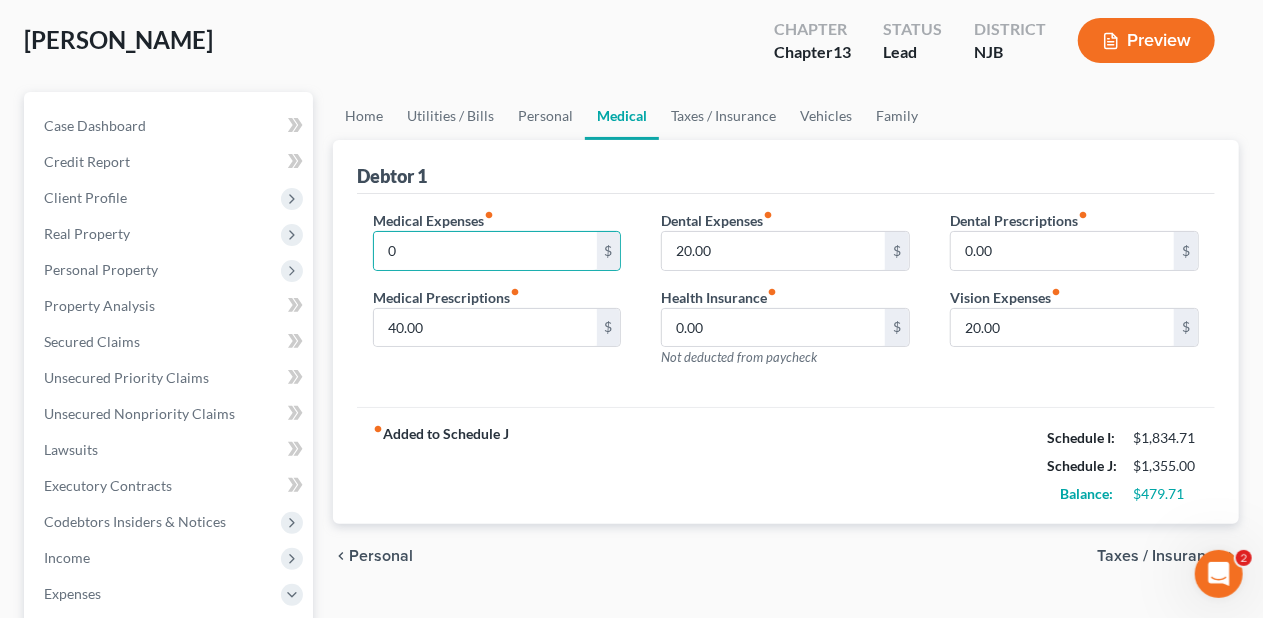 click on "Medical Expenses  fiber_manual_record 0 $ Medical Prescriptions  fiber_manual_record 40.00 $ Dental Expenses  fiber_manual_record 20.00 $ Health Insurance  fiber_manual_record 0.00 $ Not deducted from paycheck Dental Prescriptions  fiber_manual_record 0.00 $ Vision Expenses  fiber_manual_record 20.00 $" at bounding box center (786, 301) 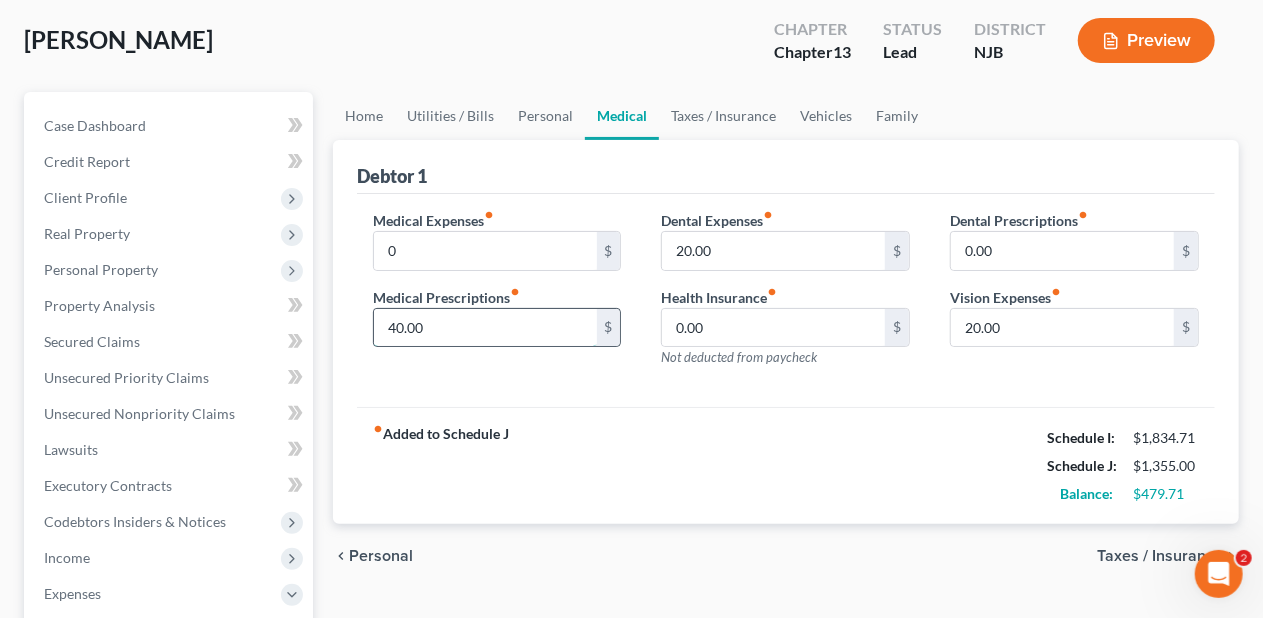 click on "40.00" at bounding box center [485, 328] 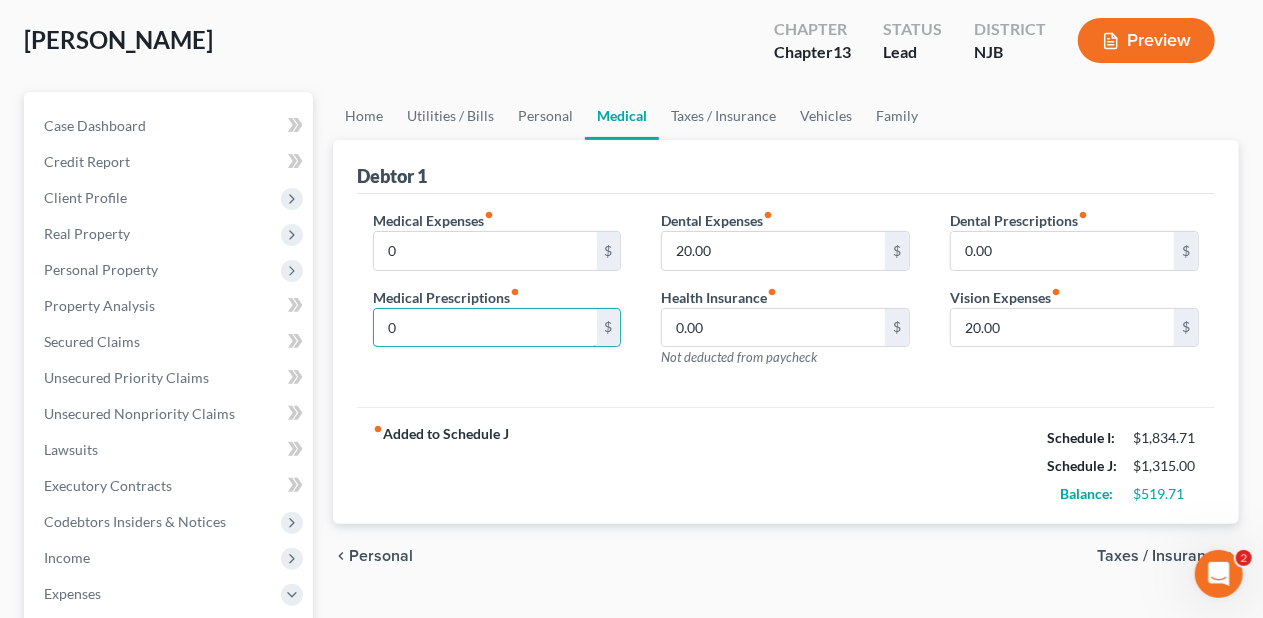 type on "0" 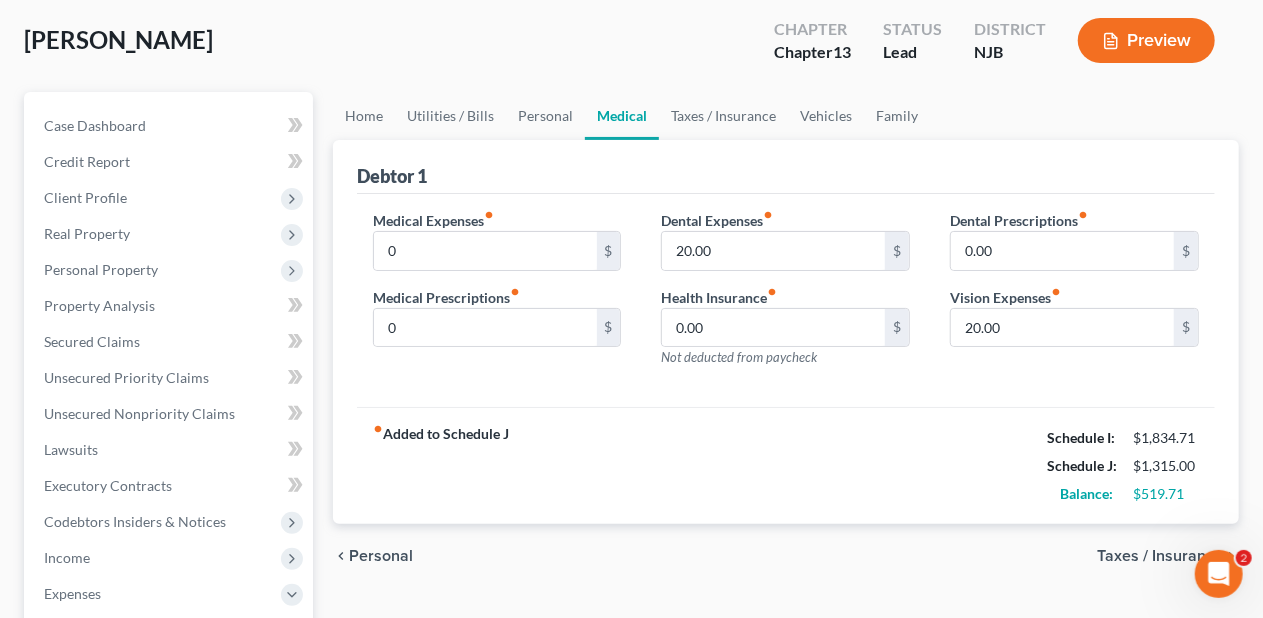 click on "Medical Expenses  fiber_manual_record 0 $ Medical Prescriptions  fiber_manual_record 0 $ Dental Expenses  fiber_manual_record 20.00 $ Health Insurance  fiber_manual_record 0.00 $ Not deducted from paycheck Dental Prescriptions  fiber_manual_record 0.00 $ Vision Expenses  fiber_manual_record 20.00 $" at bounding box center (786, 301) 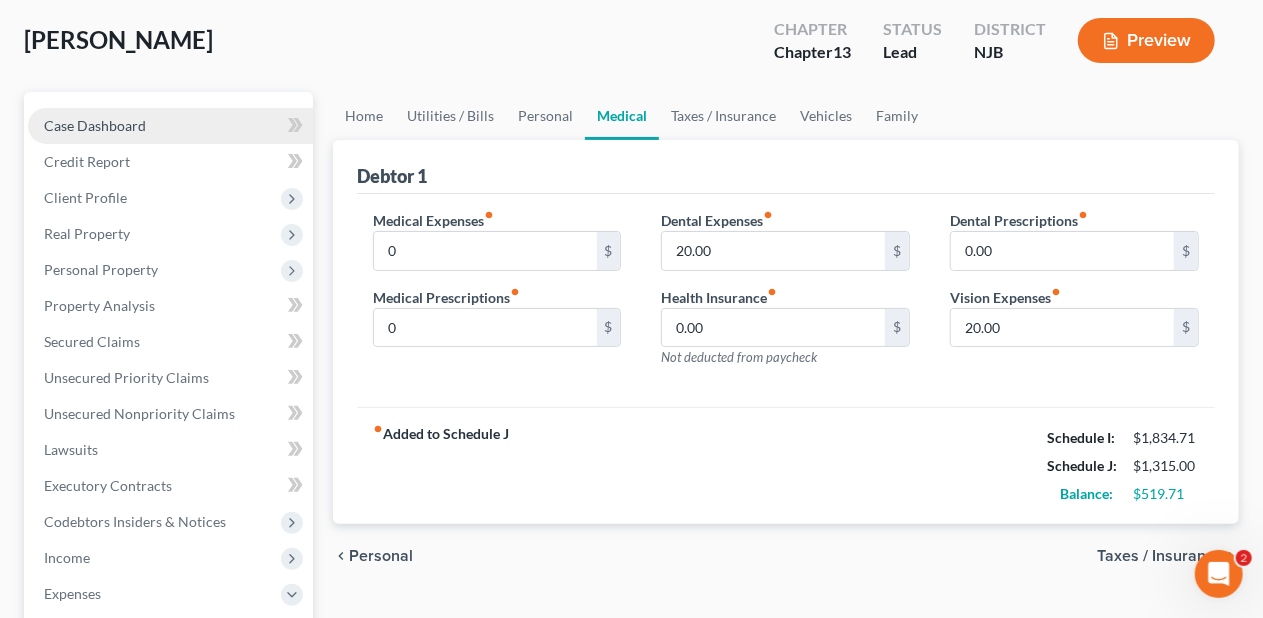 click on "Case Dashboard" at bounding box center (170, 126) 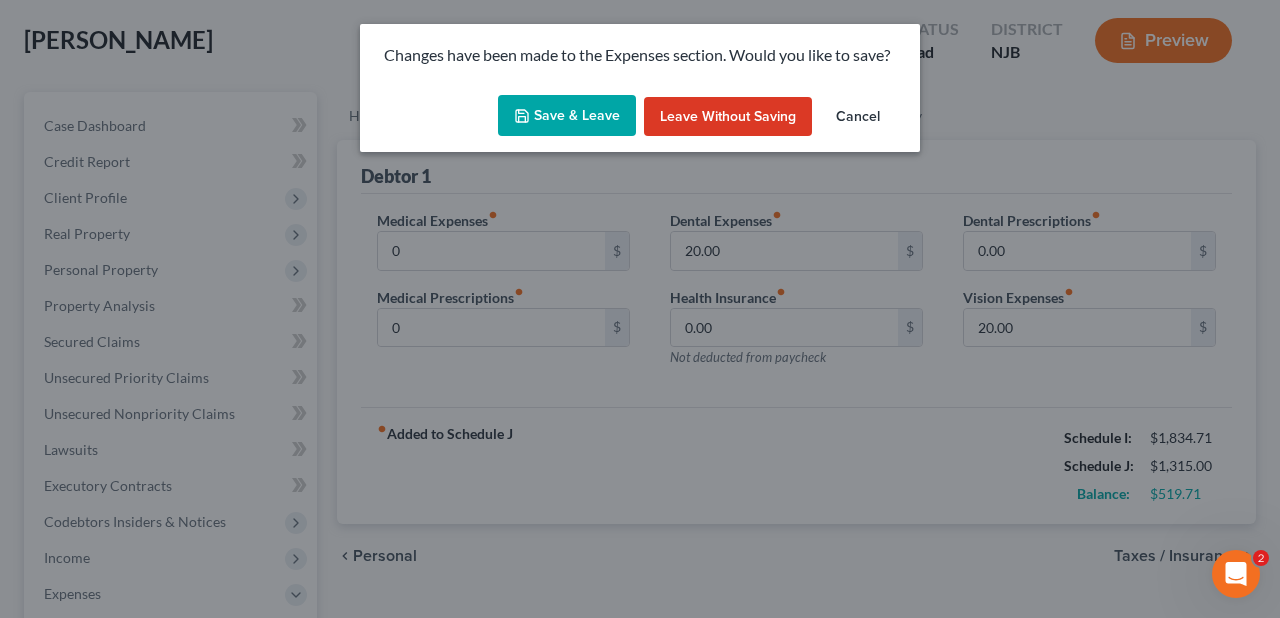 click on "Save & Leave" at bounding box center [567, 116] 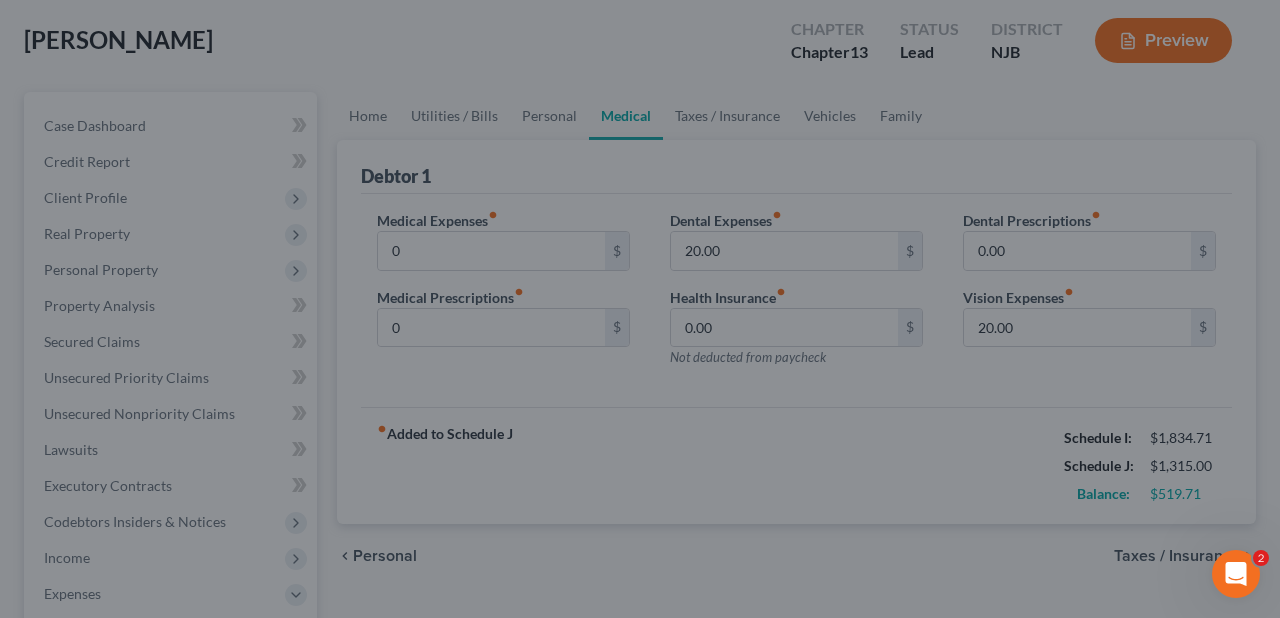 type on "0.00" 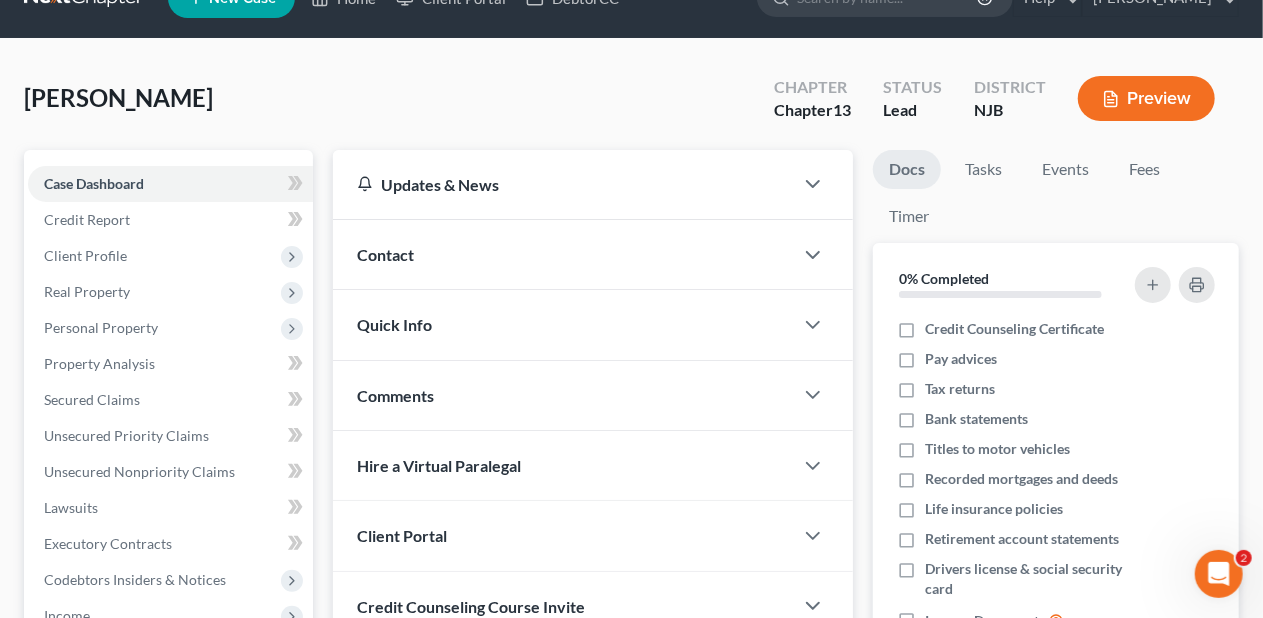 scroll, scrollTop: 0, scrollLeft: 0, axis: both 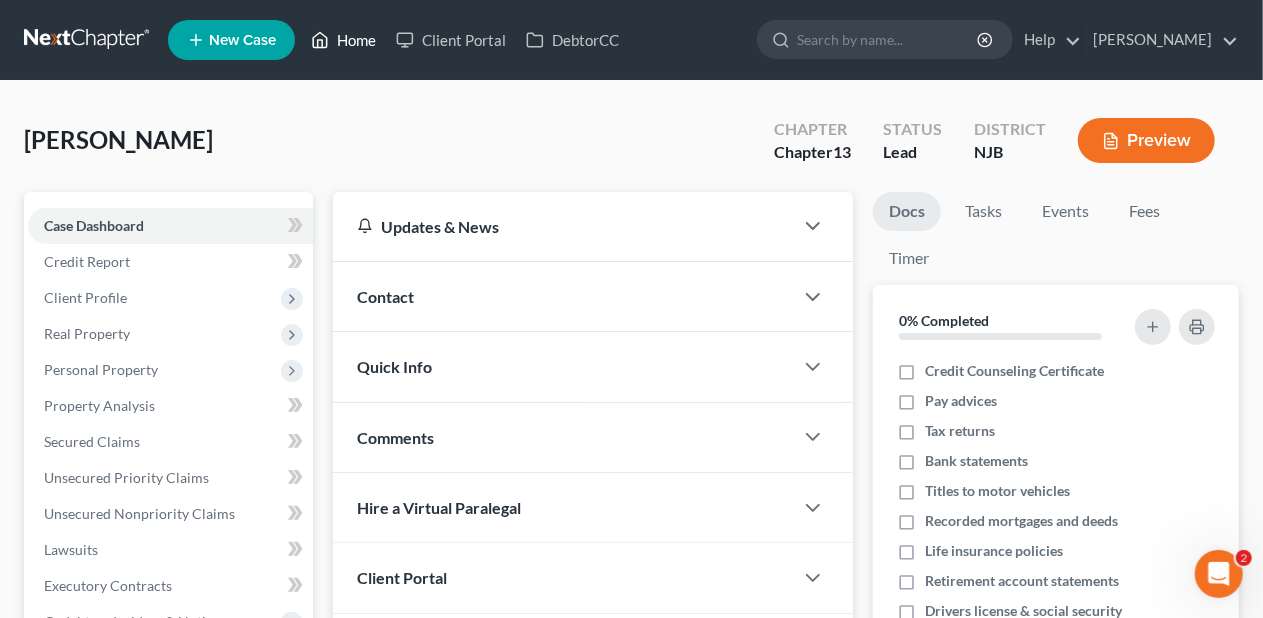 click on "Home" at bounding box center (343, 40) 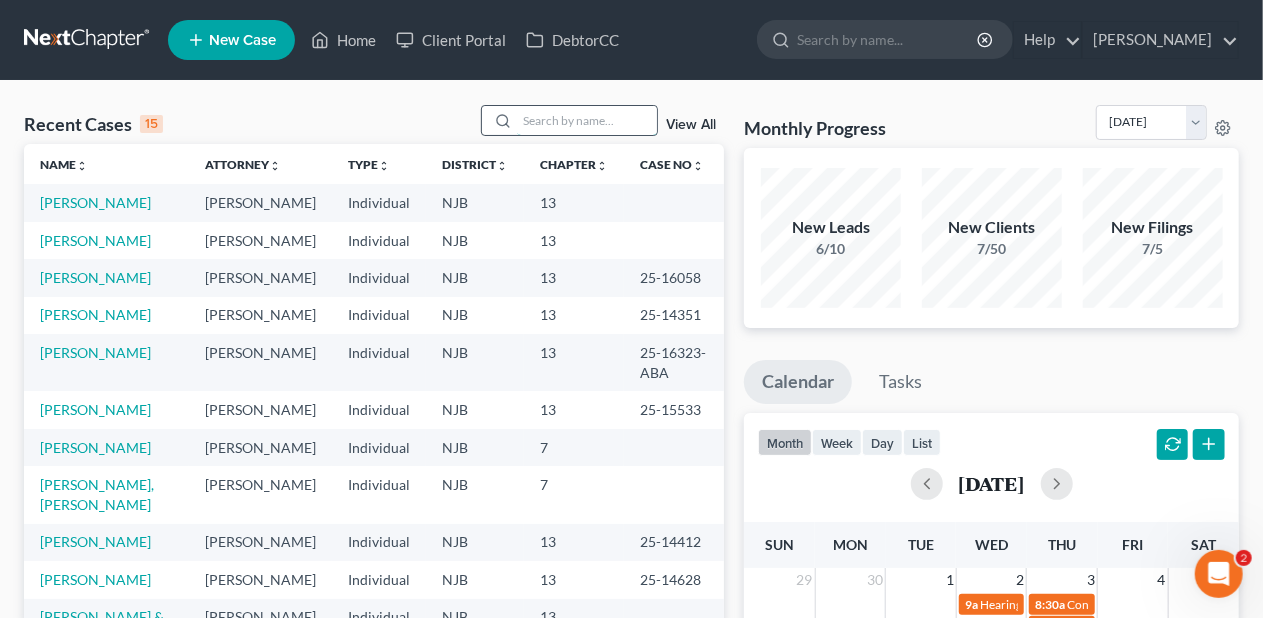 click at bounding box center [587, 120] 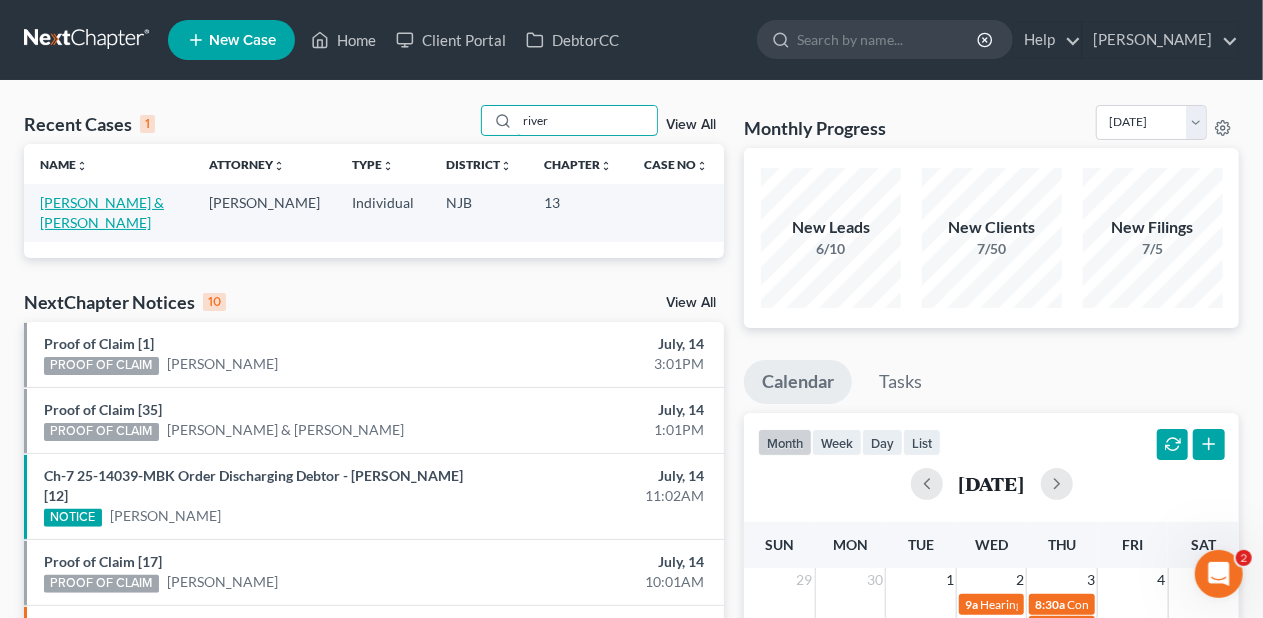 type on "river" 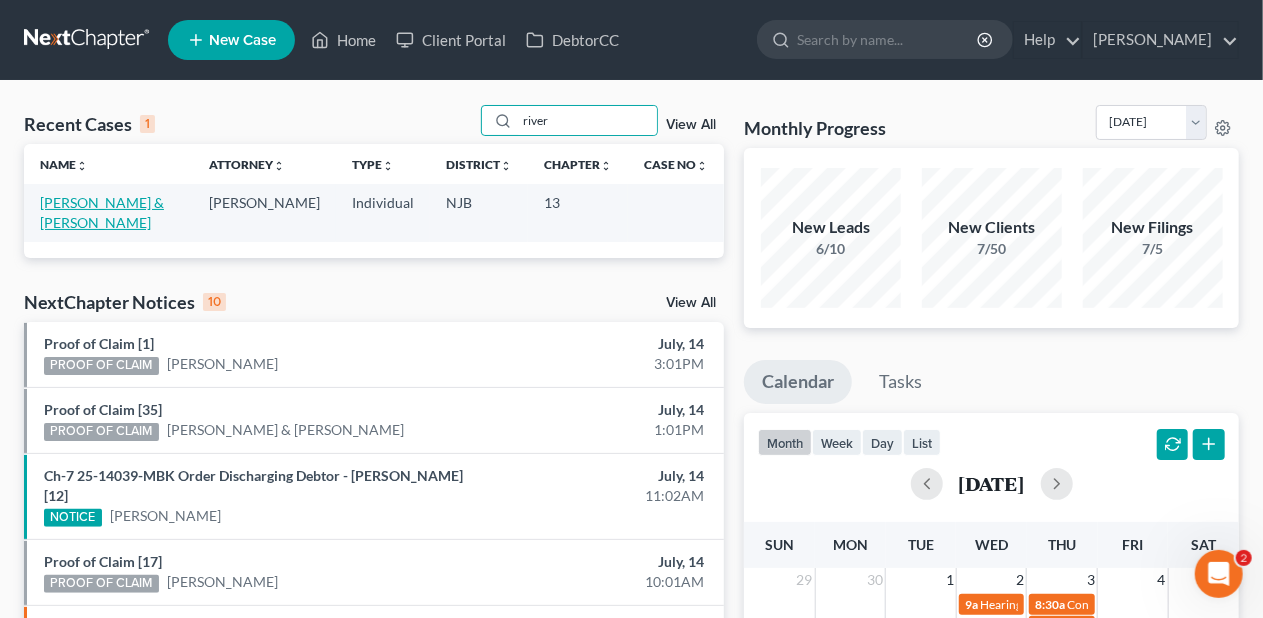 click on "[PERSON_NAME] & [PERSON_NAME]" at bounding box center [102, 212] 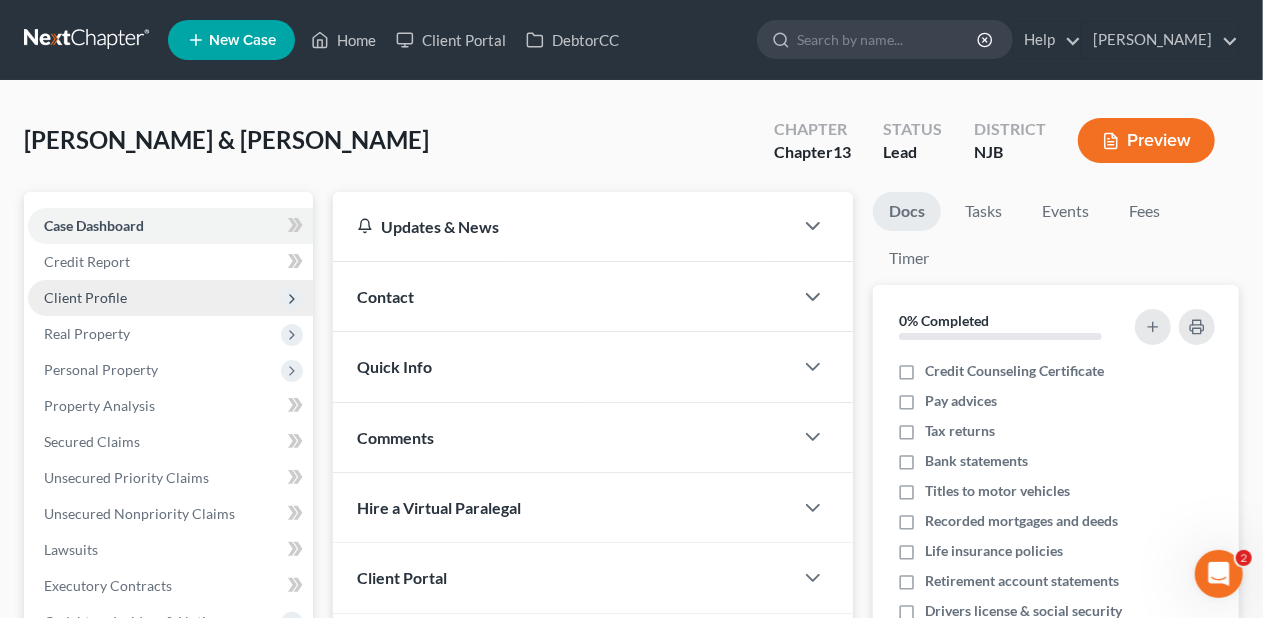 click on "Client Profile" at bounding box center [170, 298] 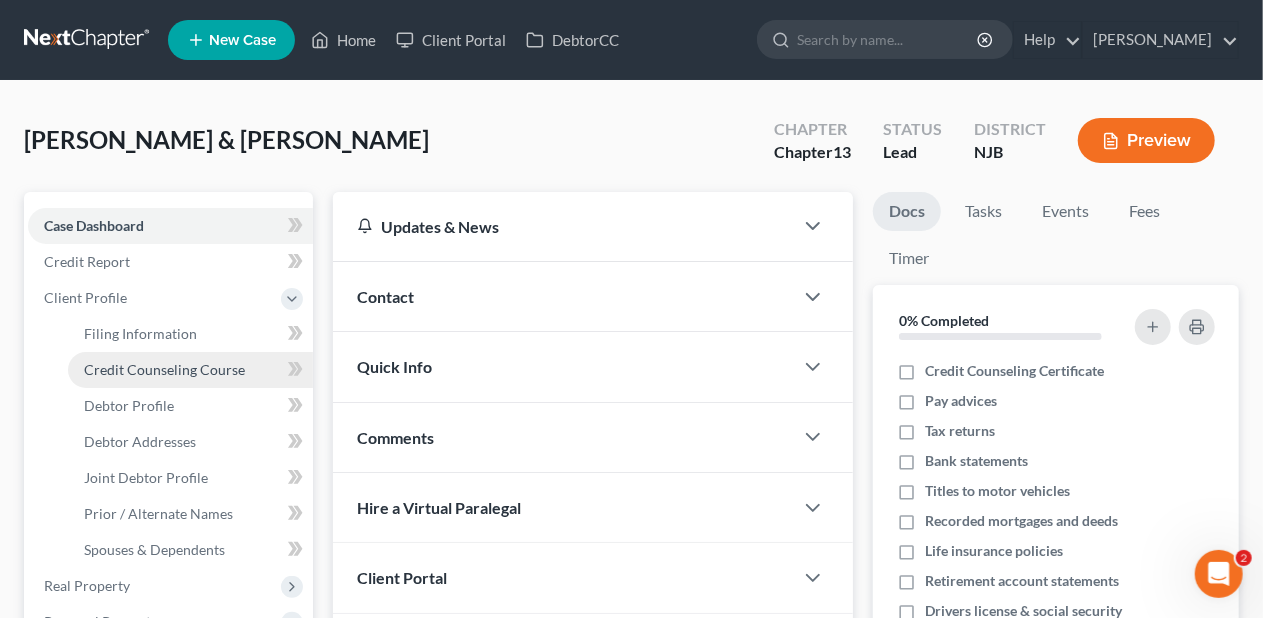 click on "Credit Counseling Course" at bounding box center [164, 369] 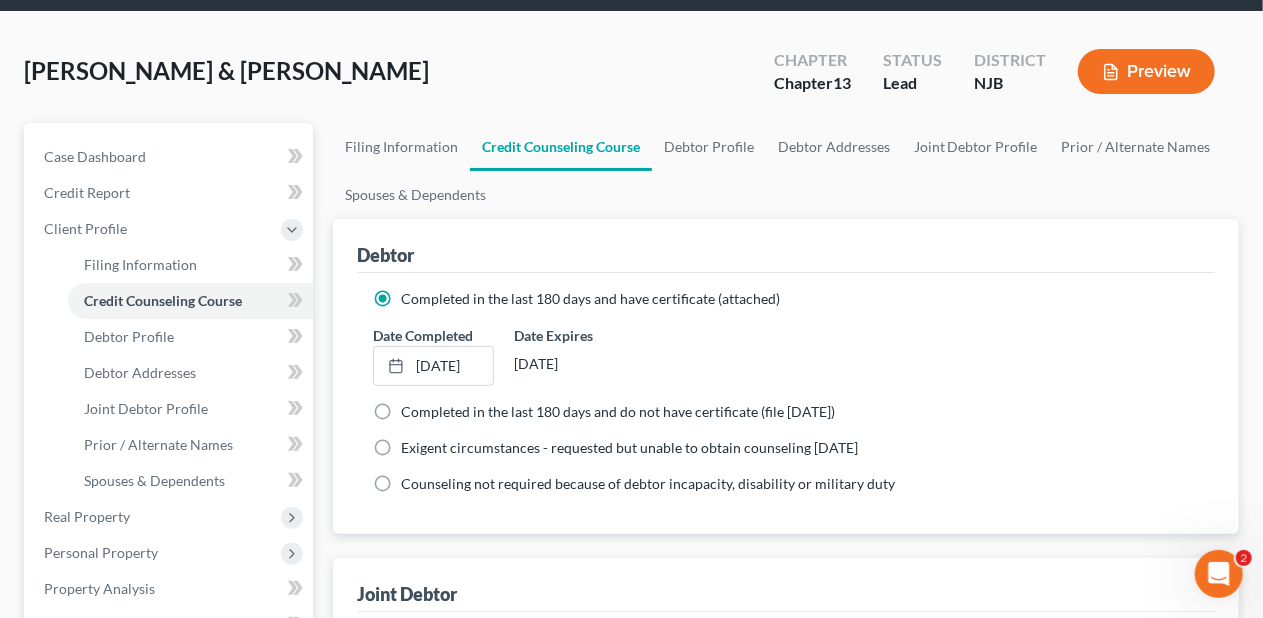 scroll, scrollTop: 100, scrollLeft: 0, axis: vertical 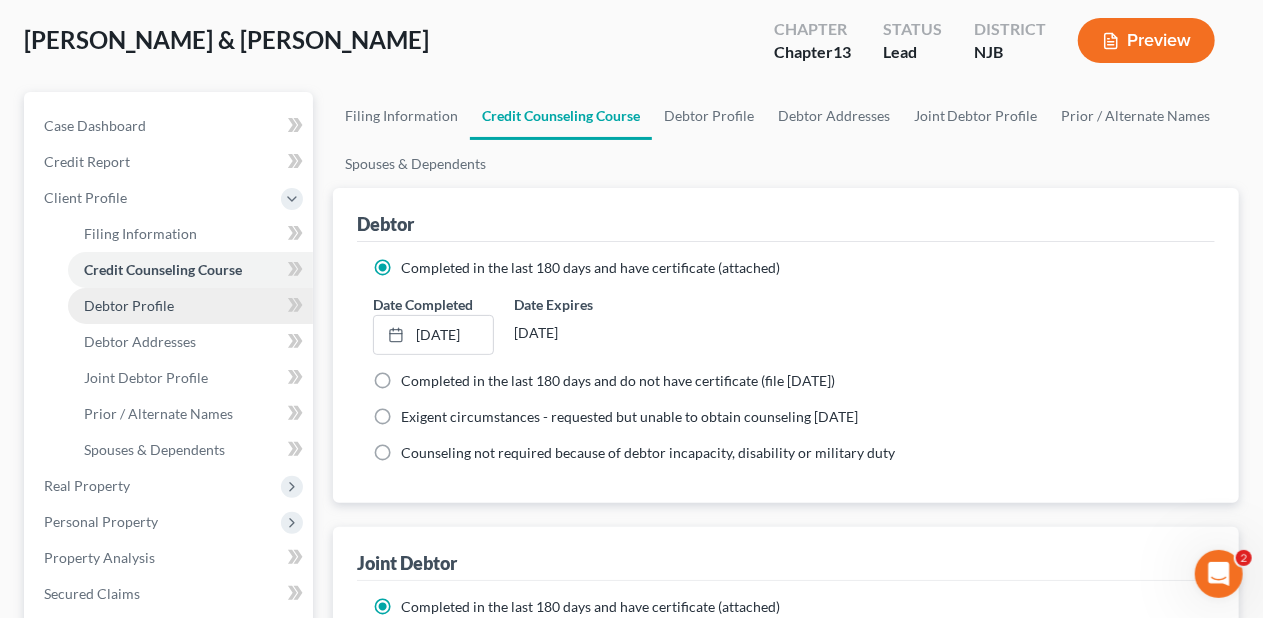 click on "Debtor Profile" at bounding box center (190, 306) 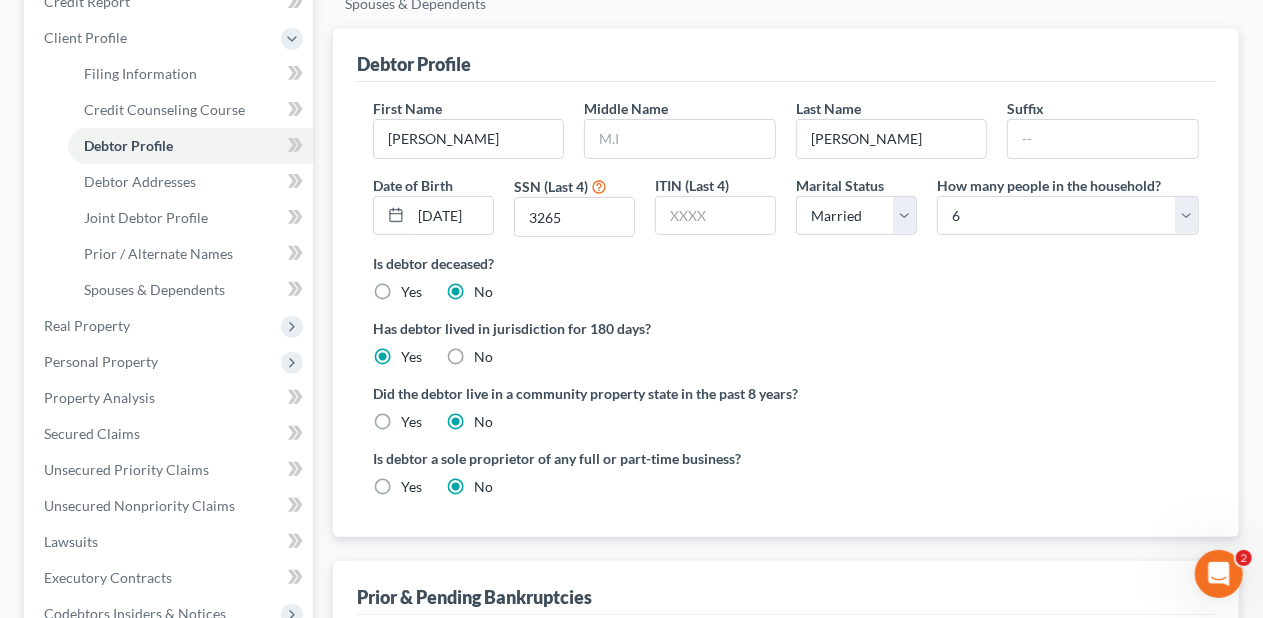 scroll, scrollTop: 300, scrollLeft: 0, axis: vertical 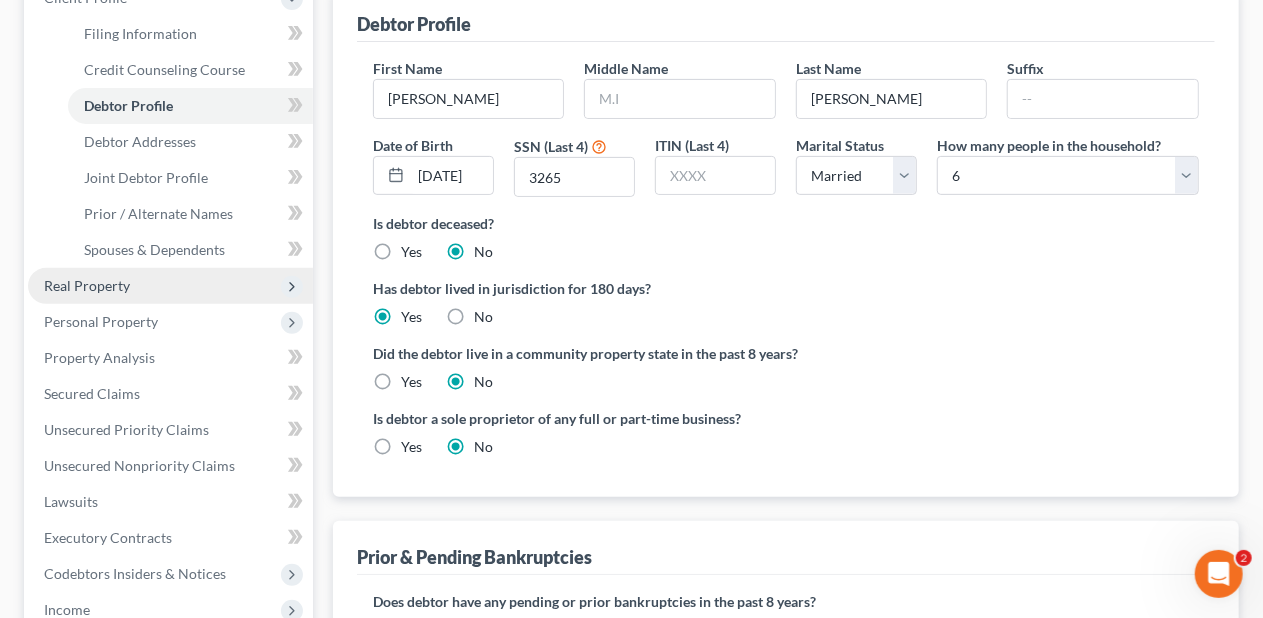 click on "Real Property" at bounding box center (170, 286) 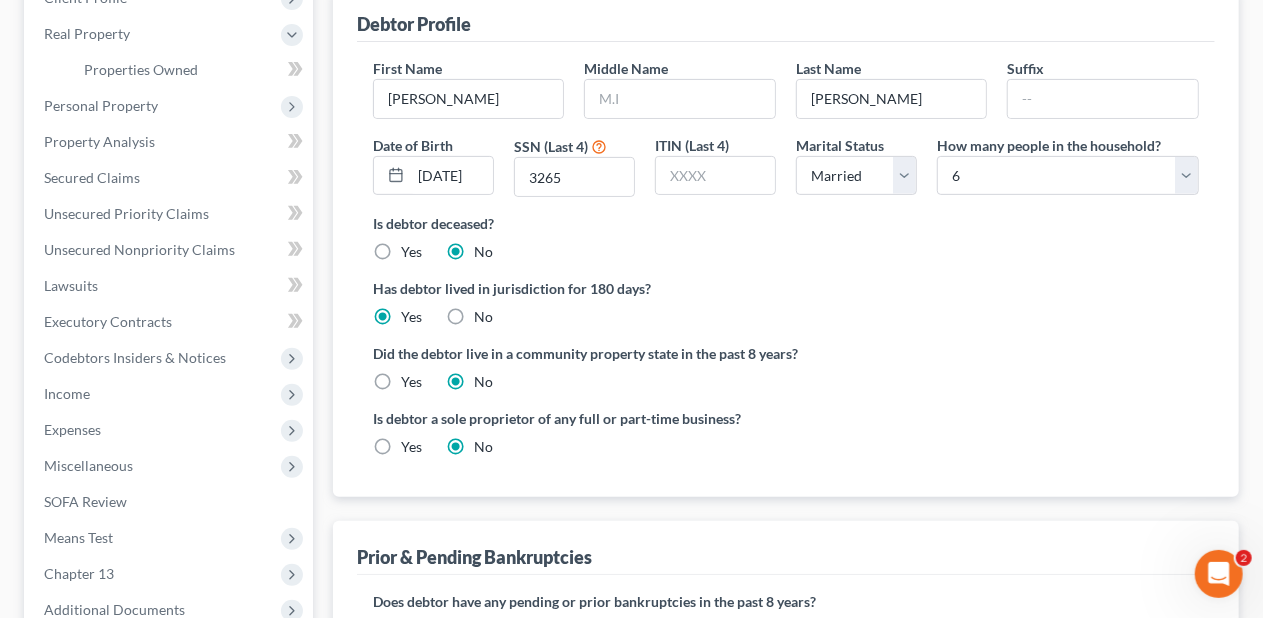 click on "Is debtor a sole proprietor of any full or part-time business? Yes No" at bounding box center [574, 432] 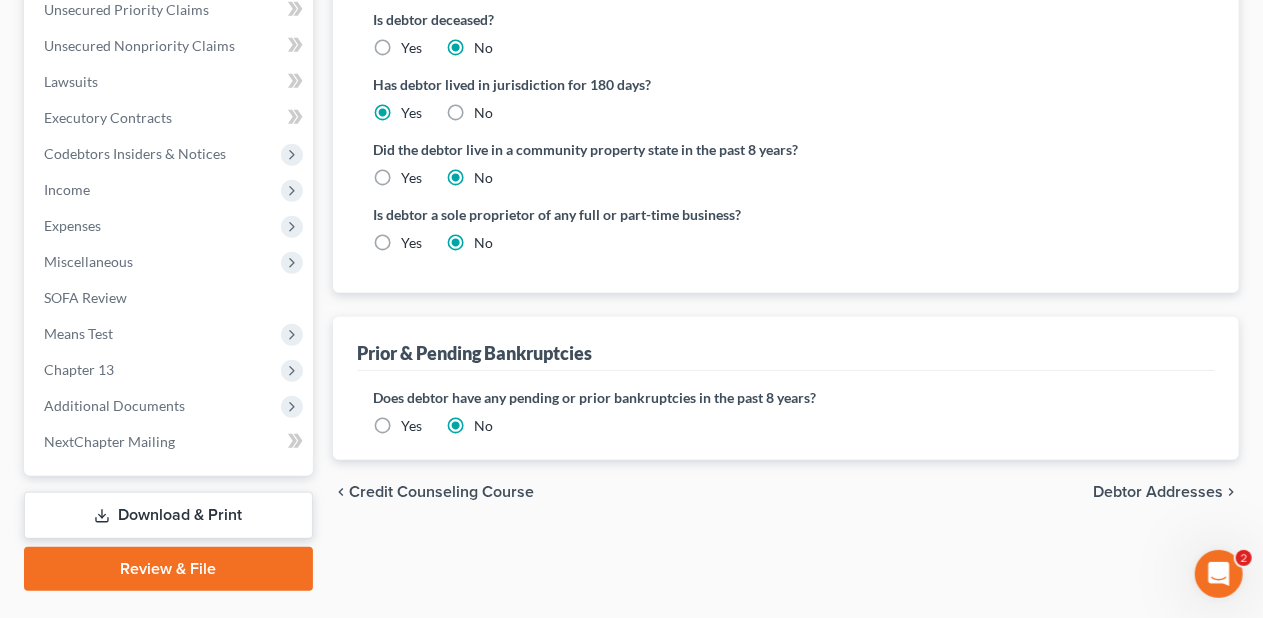 scroll, scrollTop: 550, scrollLeft: 0, axis: vertical 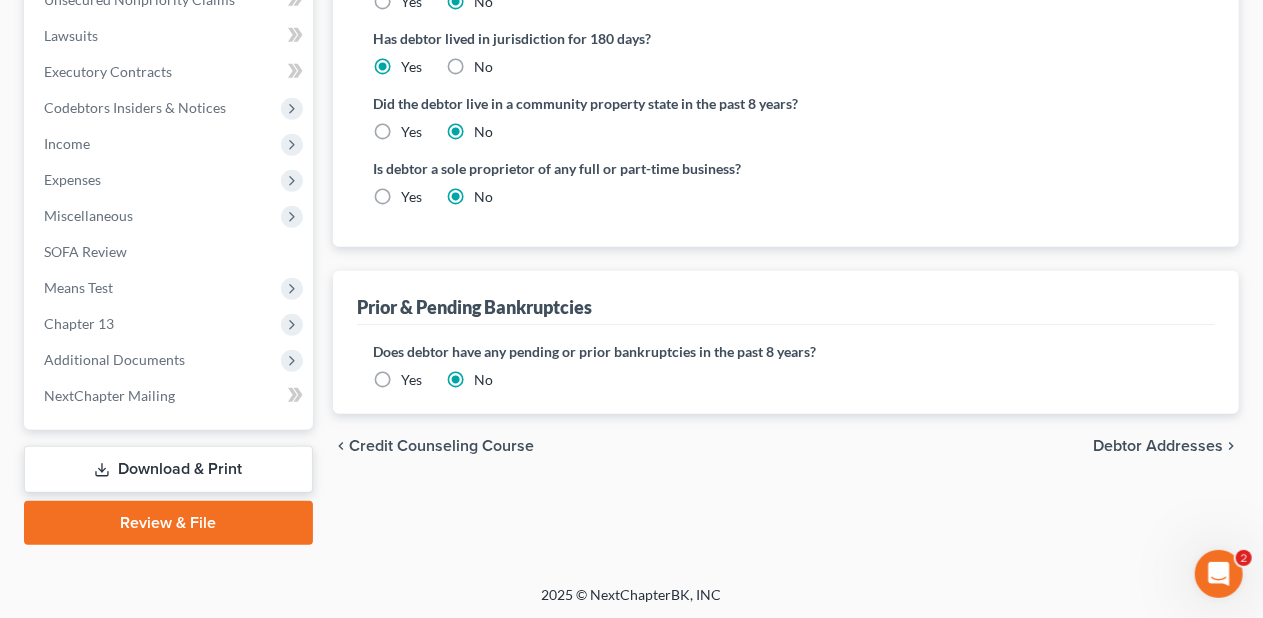 click on "Debtor Addresses" at bounding box center (1158, 446) 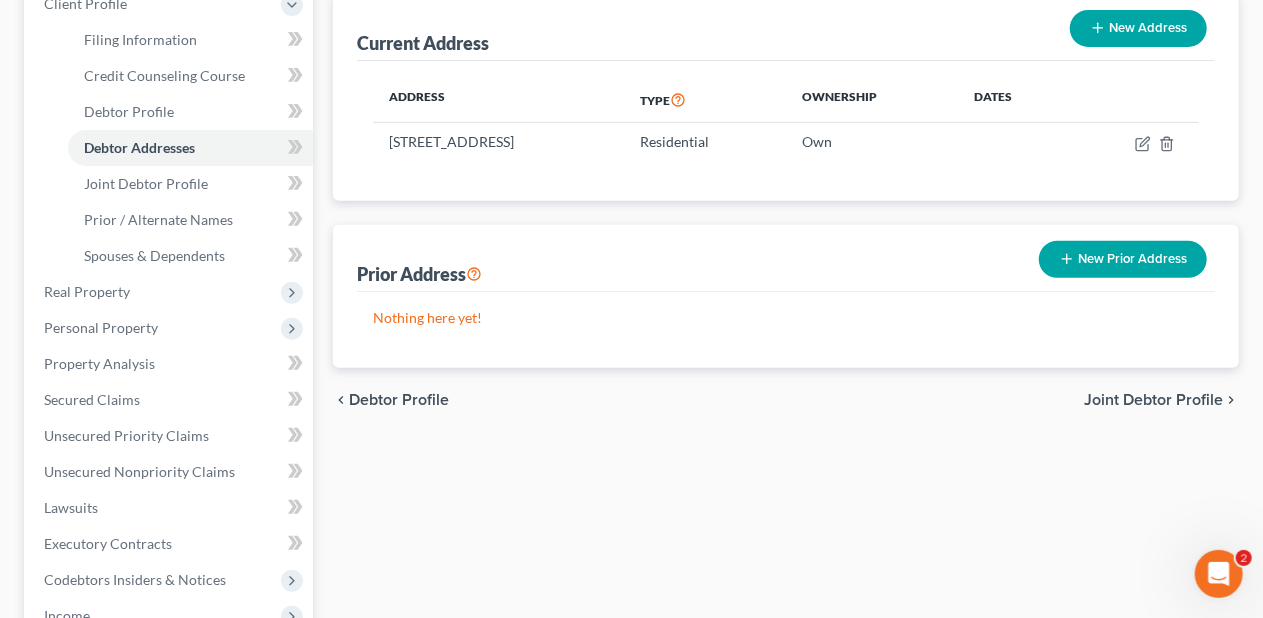 scroll, scrollTop: 300, scrollLeft: 0, axis: vertical 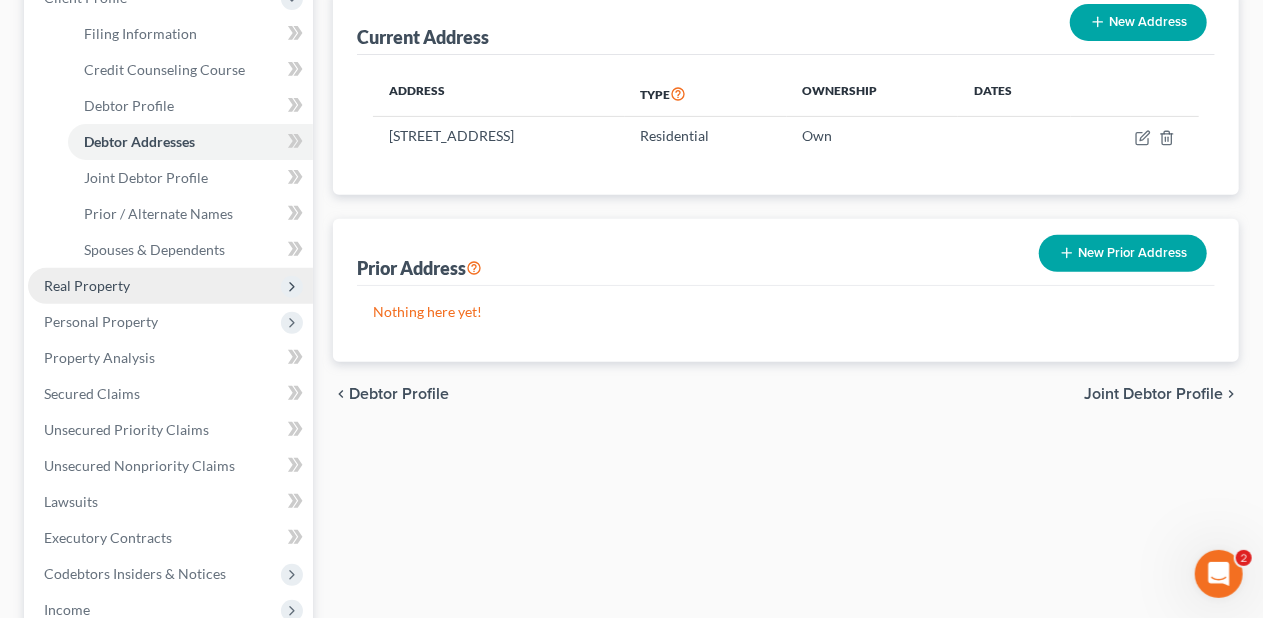 click on "Real Property" at bounding box center [170, 286] 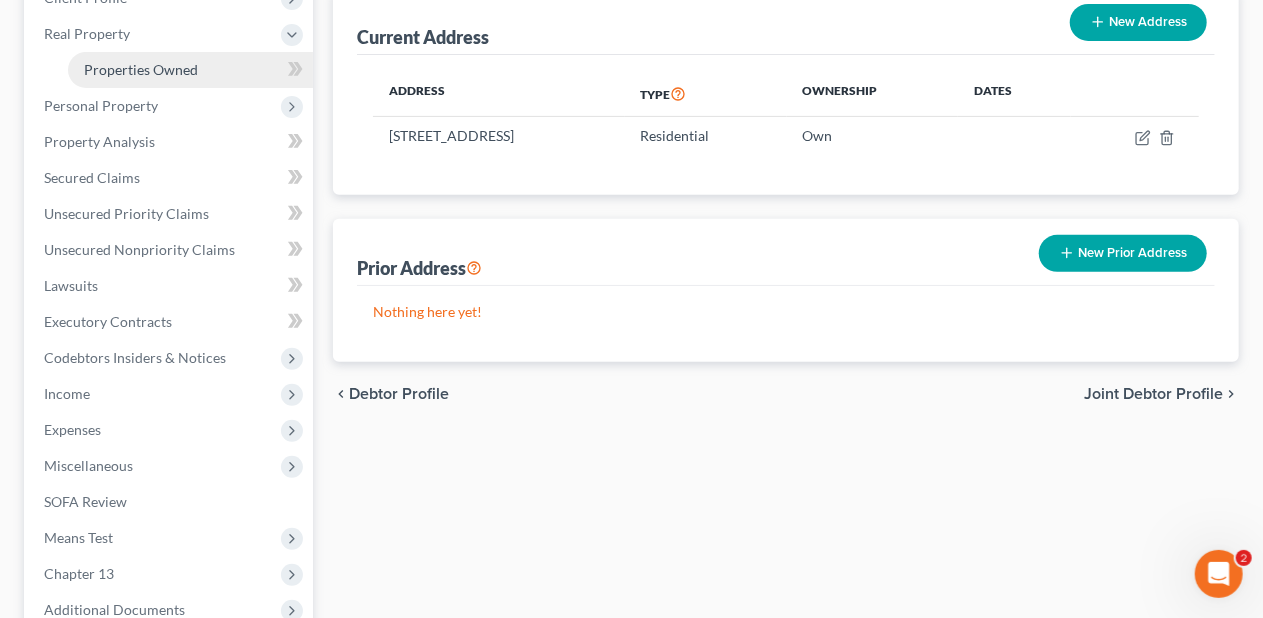 click on "Properties Owned" at bounding box center [141, 69] 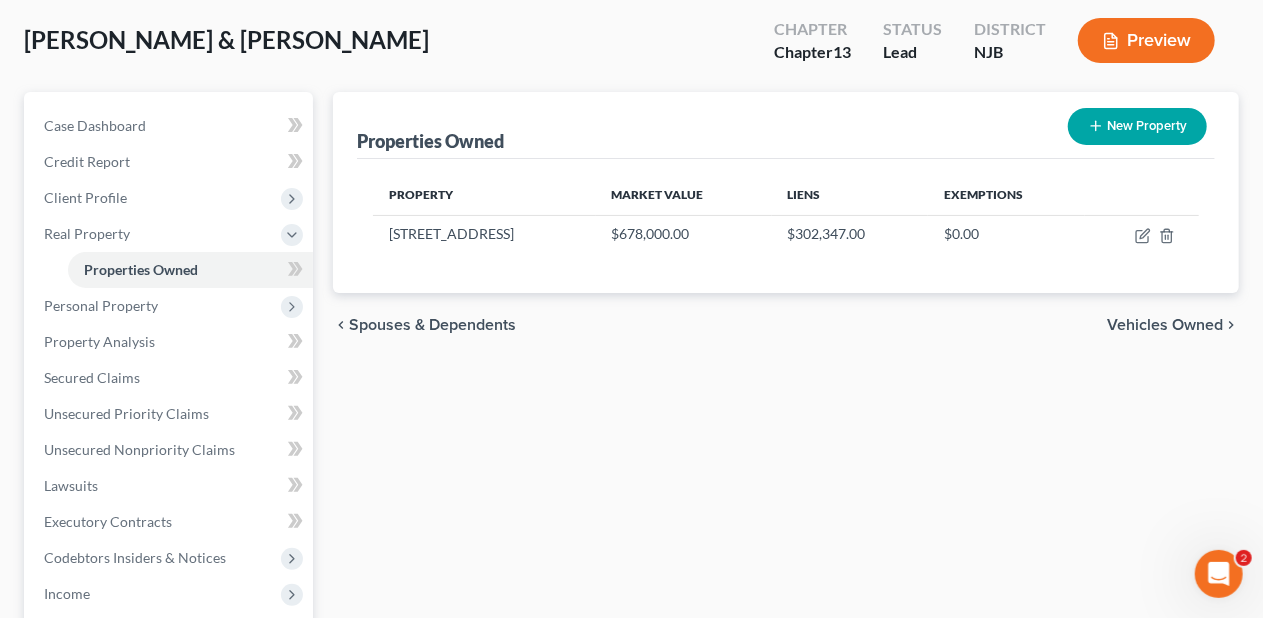 scroll, scrollTop: 200, scrollLeft: 0, axis: vertical 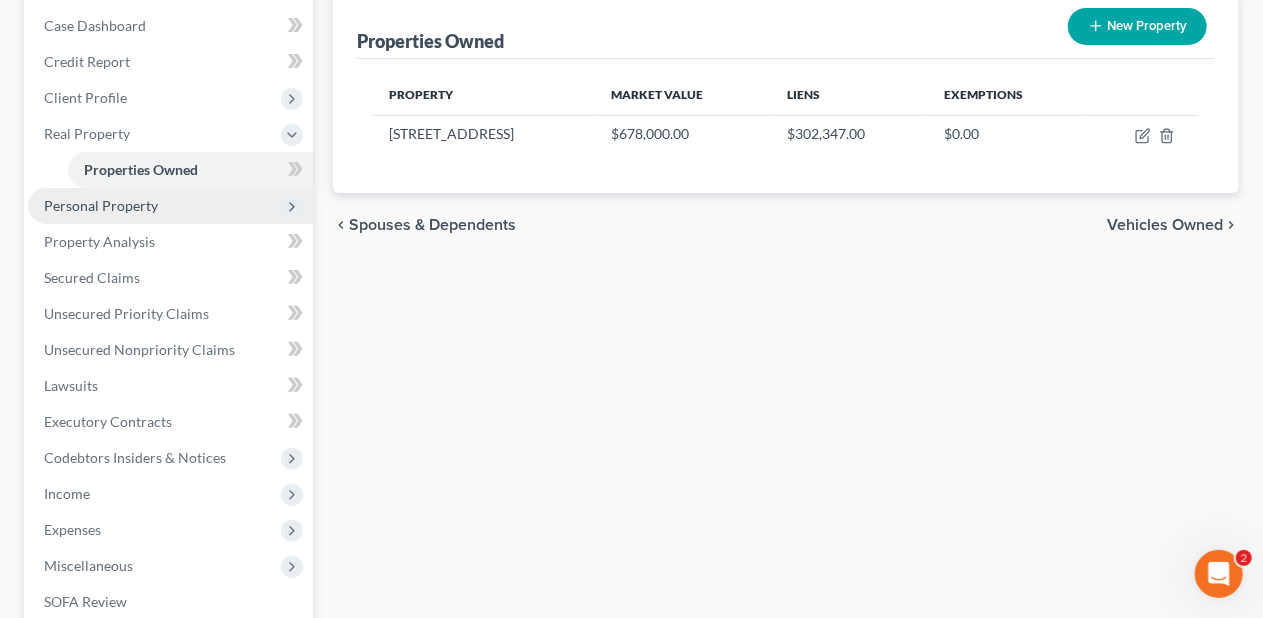 click on "Personal Property" at bounding box center (170, 206) 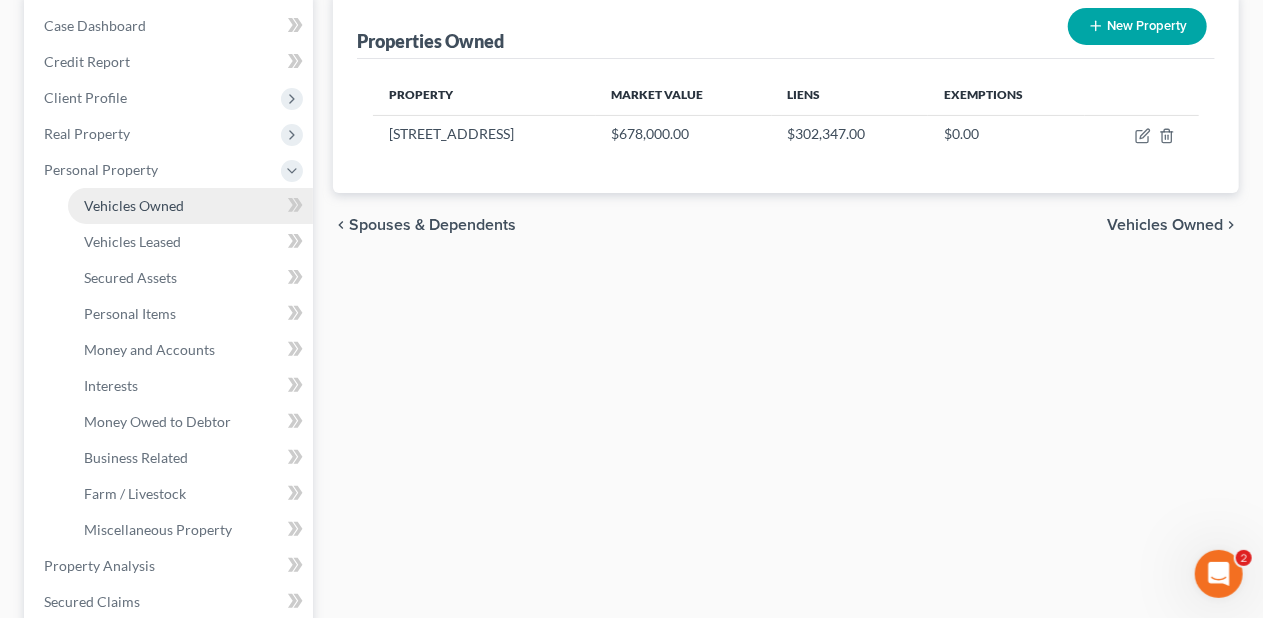 click on "Vehicles Owned" at bounding box center (190, 206) 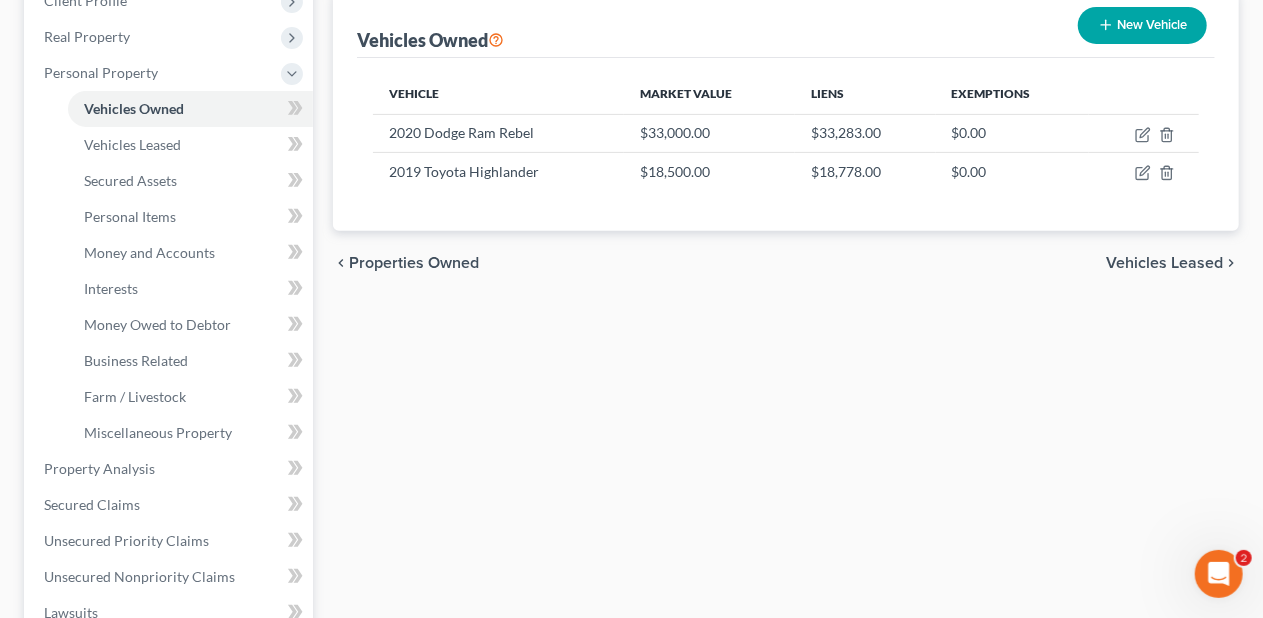 scroll, scrollTop: 300, scrollLeft: 0, axis: vertical 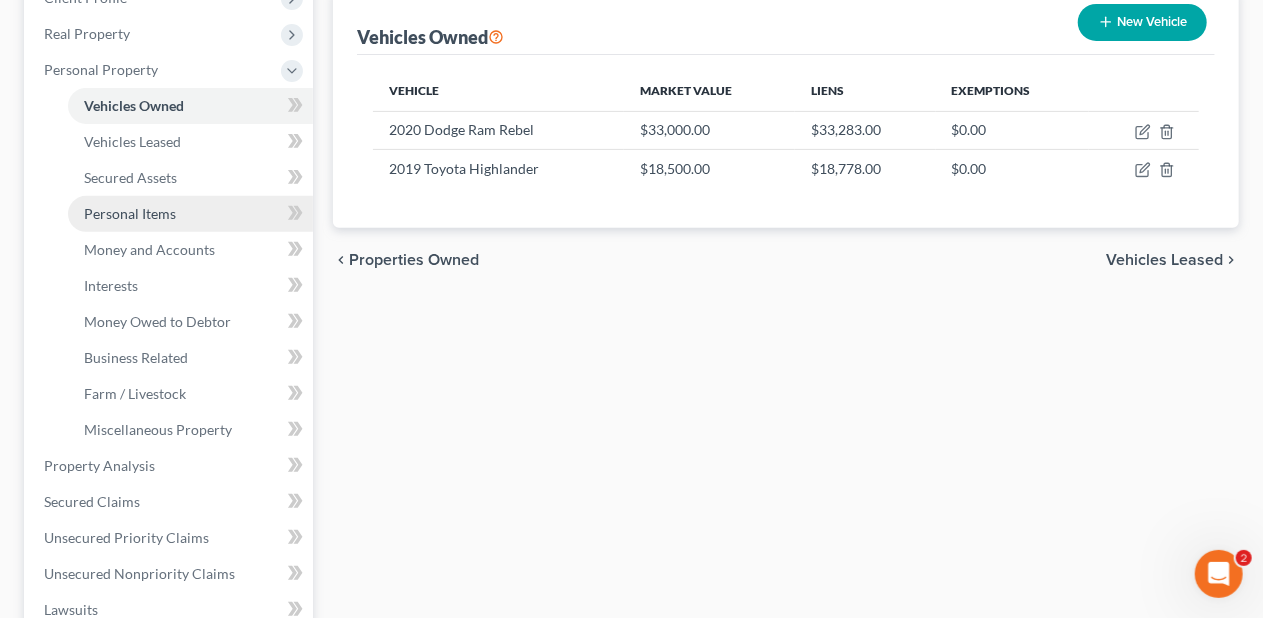 click on "Personal Items" at bounding box center (190, 214) 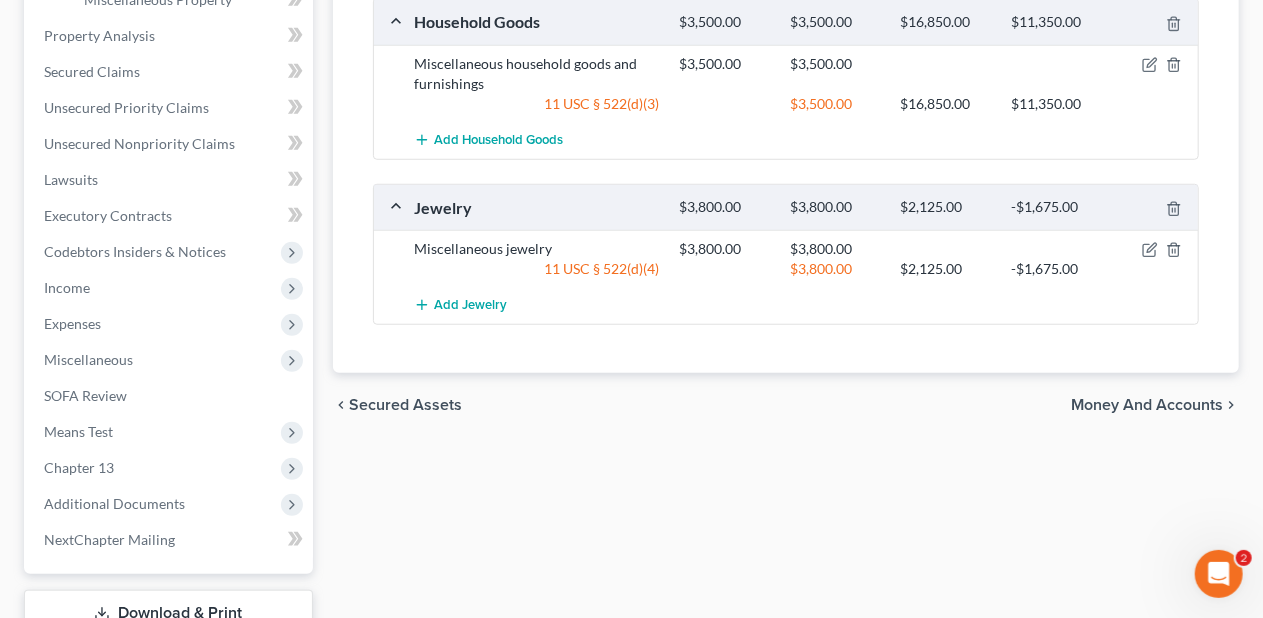 scroll, scrollTop: 800, scrollLeft: 0, axis: vertical 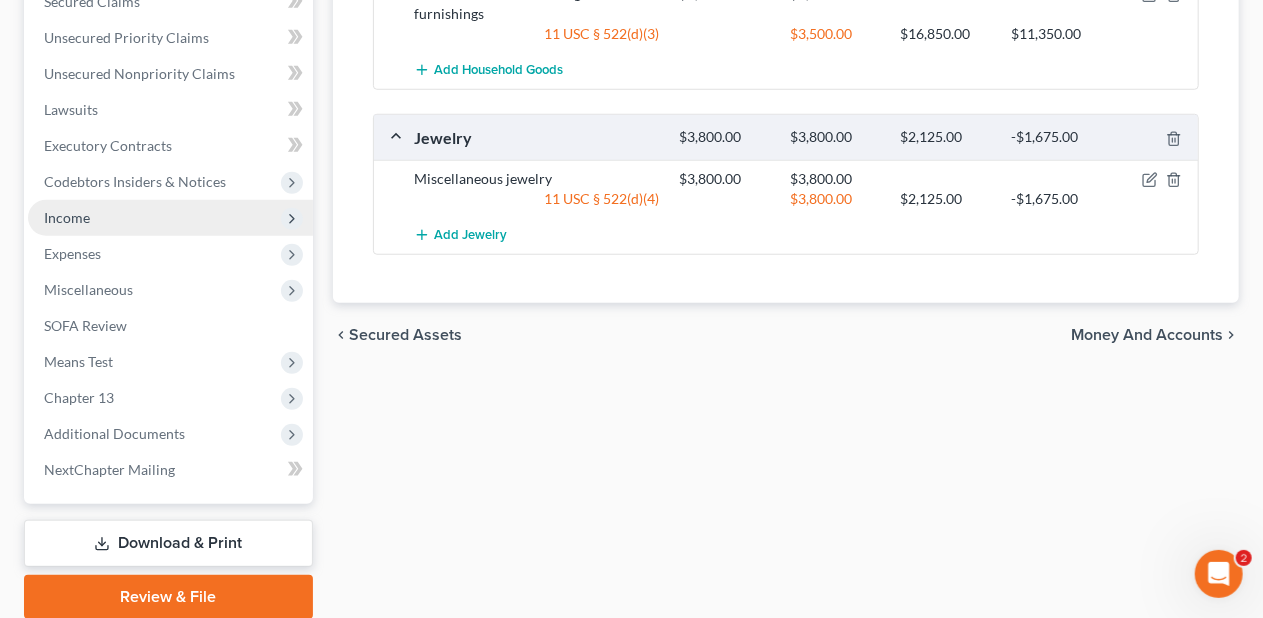 click on "Income" at bounding box center (170, 218) 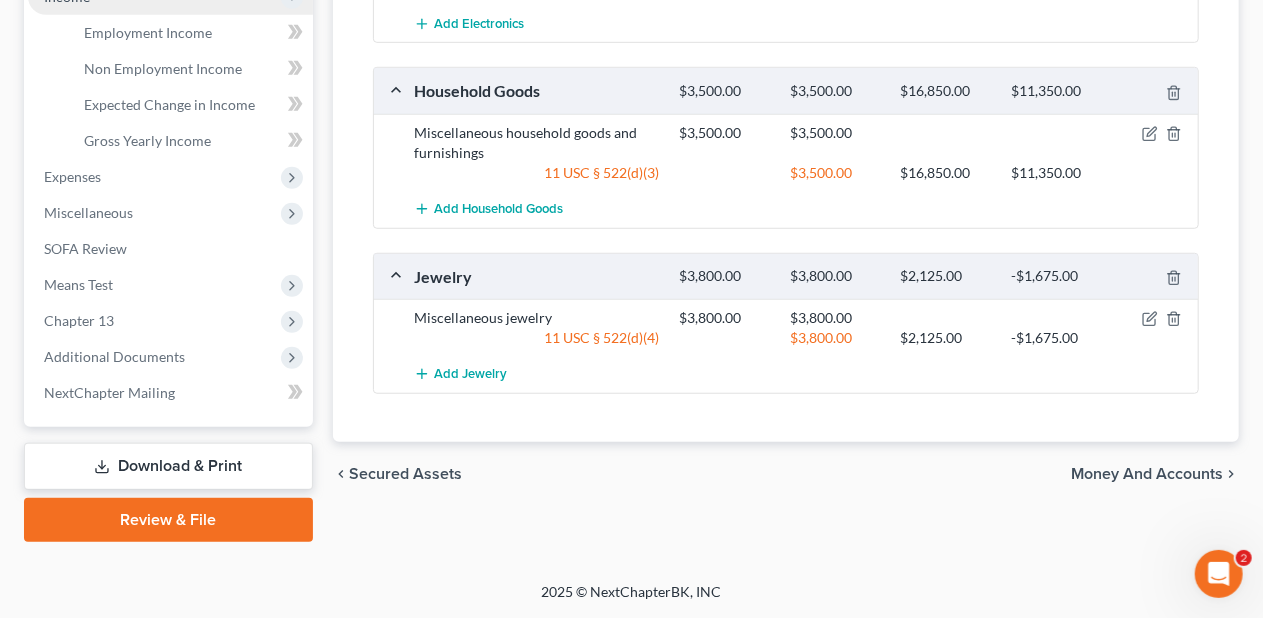 scroll, scrollTop: 440, scrollLeft: 0, axis: vertical 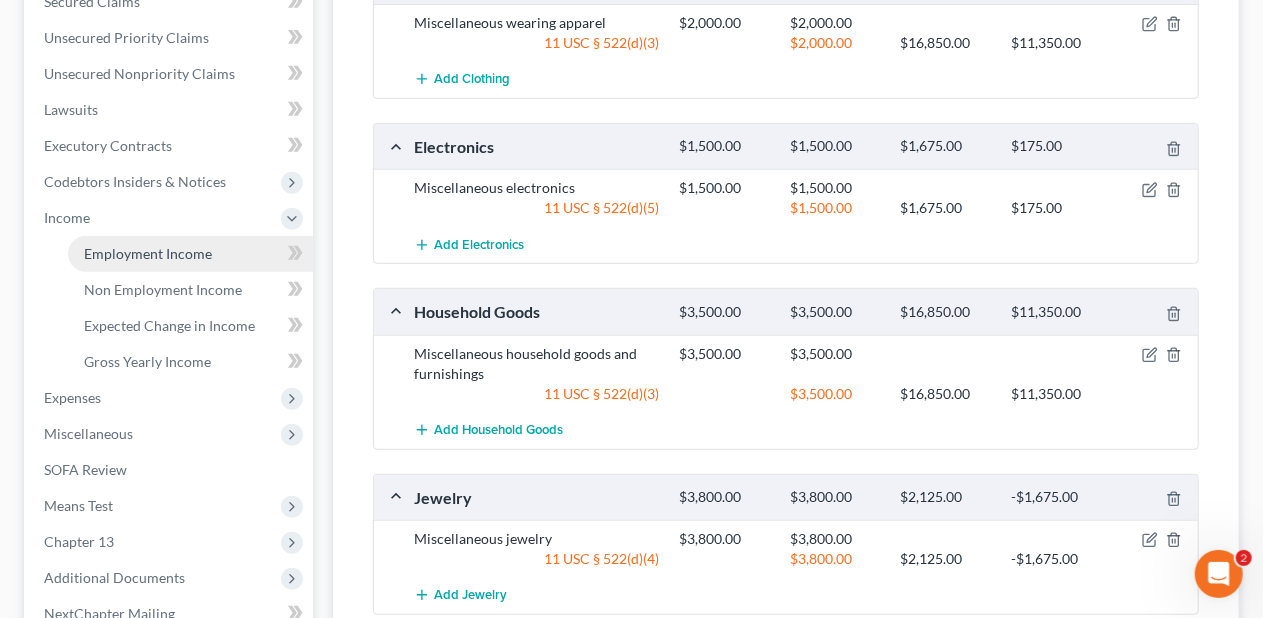 click on "Employment Income" at bounding box center (148, 253) 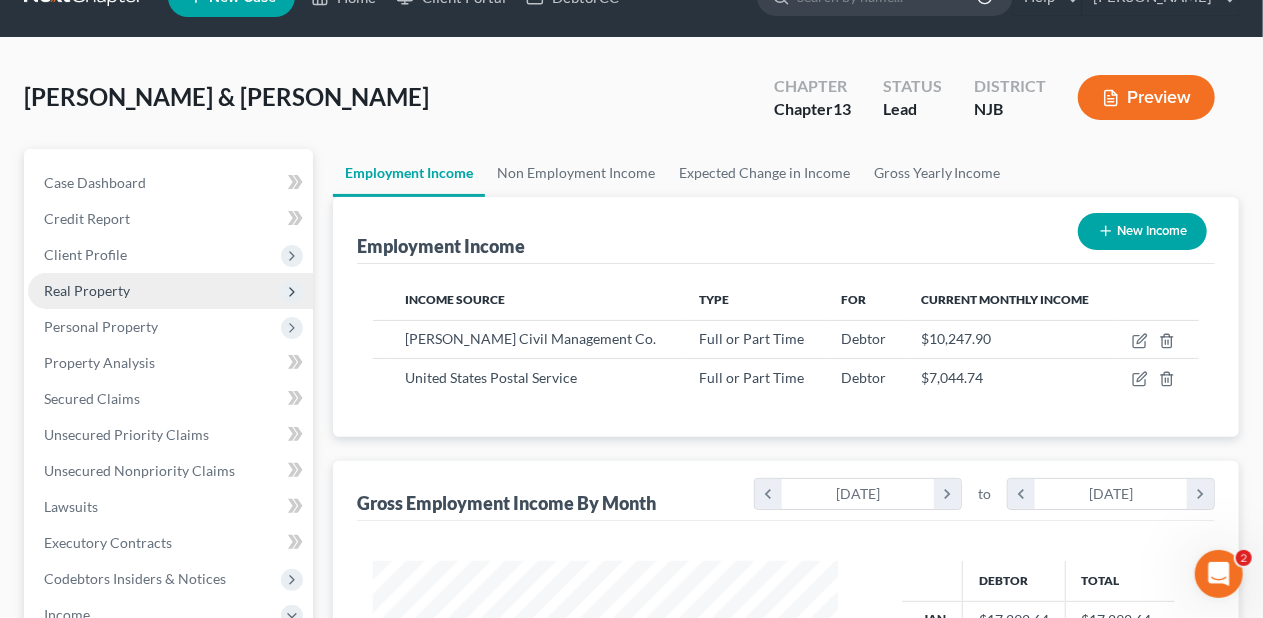 scroll, scrollTop: 0, scrollLeft: 0, axis: both 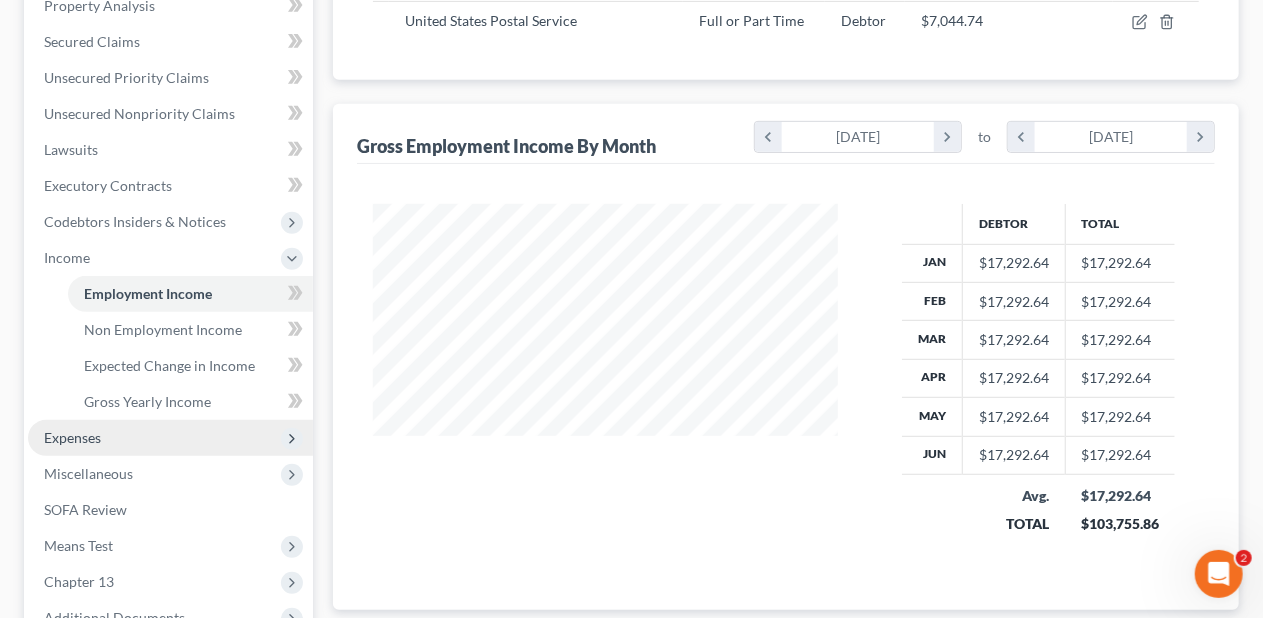 click on "Expenses" at bounding box center [170, 438] 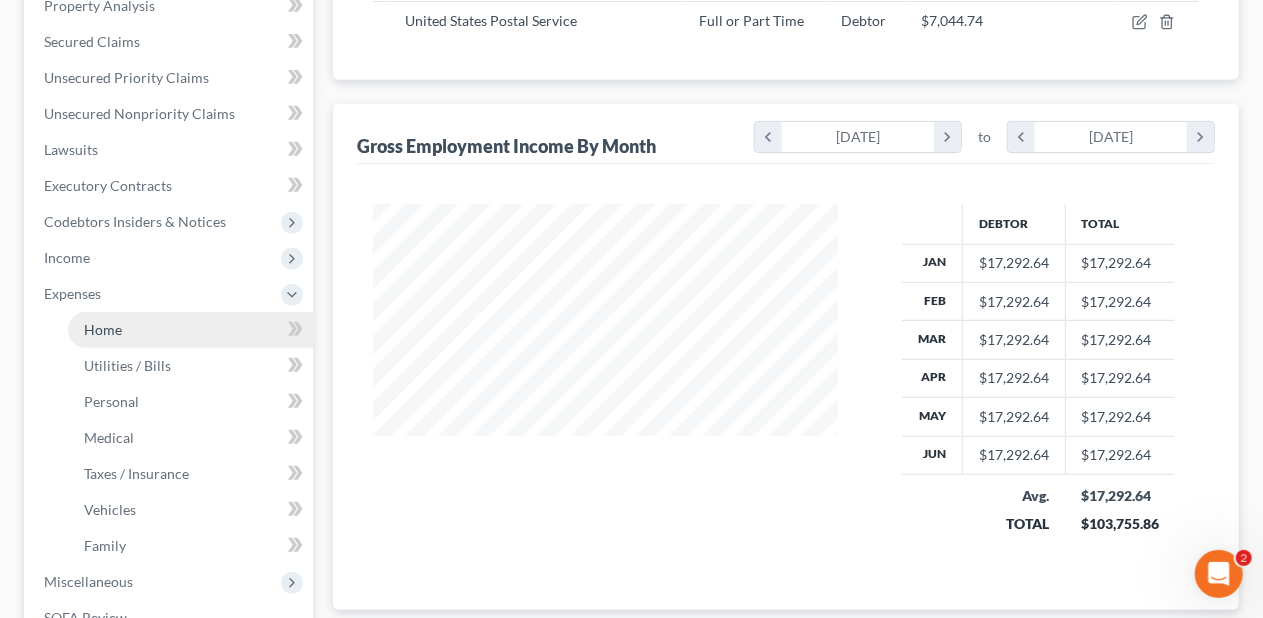click on "Home" at bounding box center [190, 330] 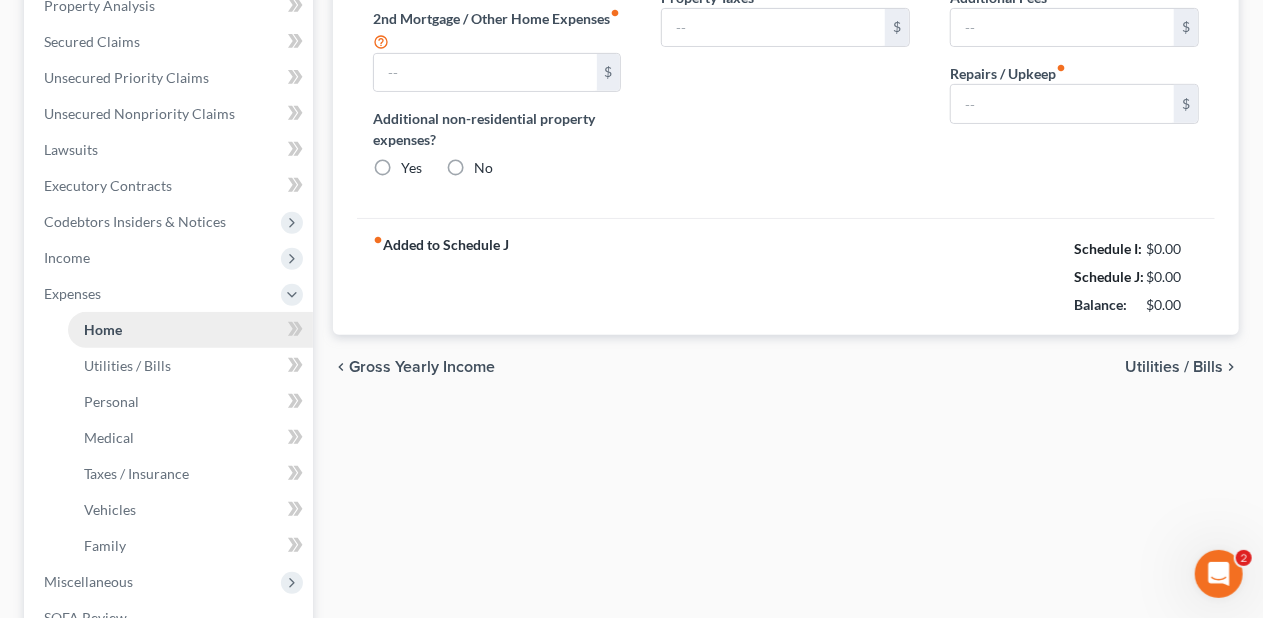 type on "1,892.83" 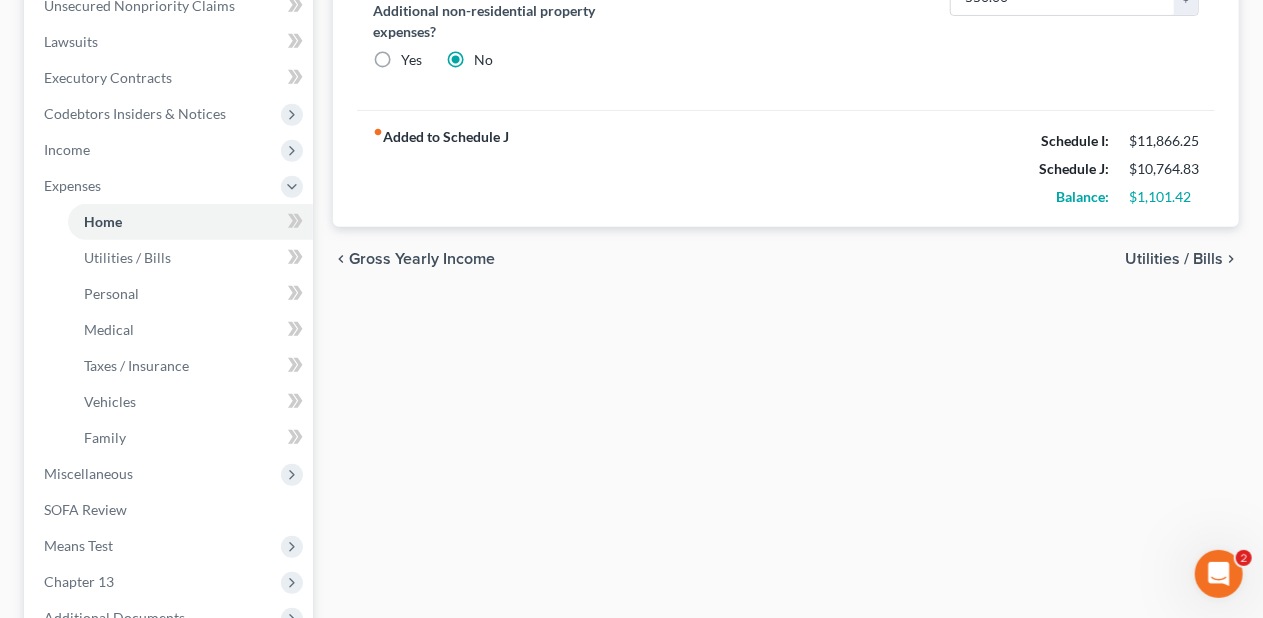 scroll, scrollTop: 600, scrollLeft: 0, axis: vertical 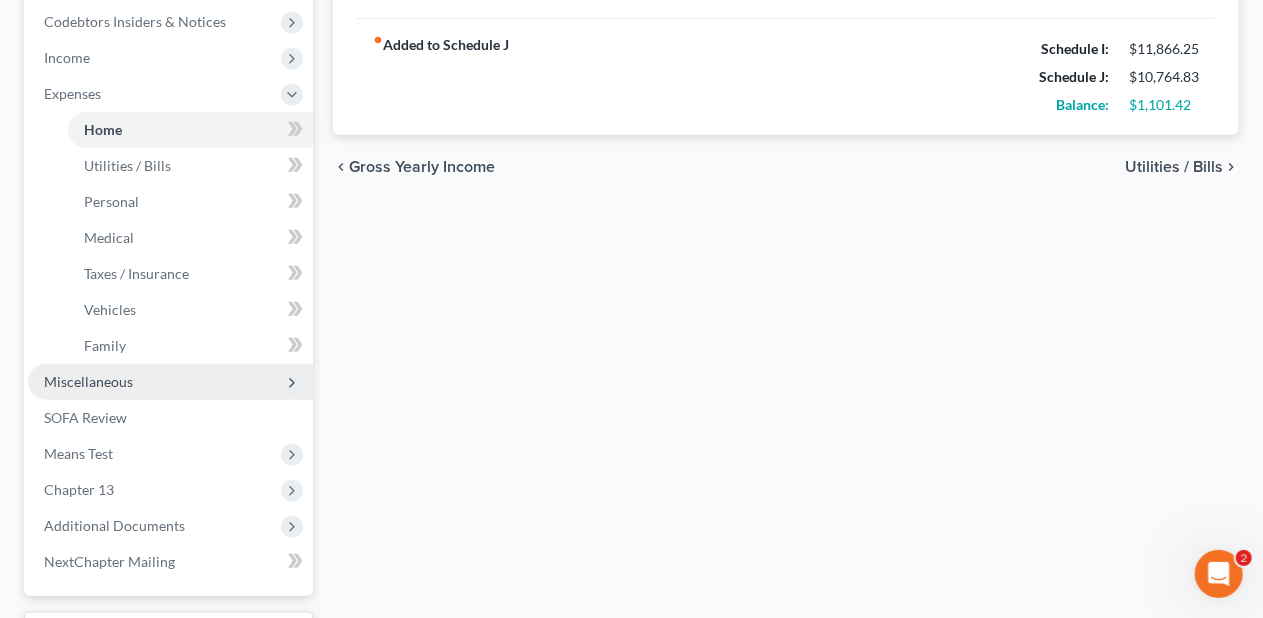 click on "Miscellaneous" at bounding box center (170, 382) 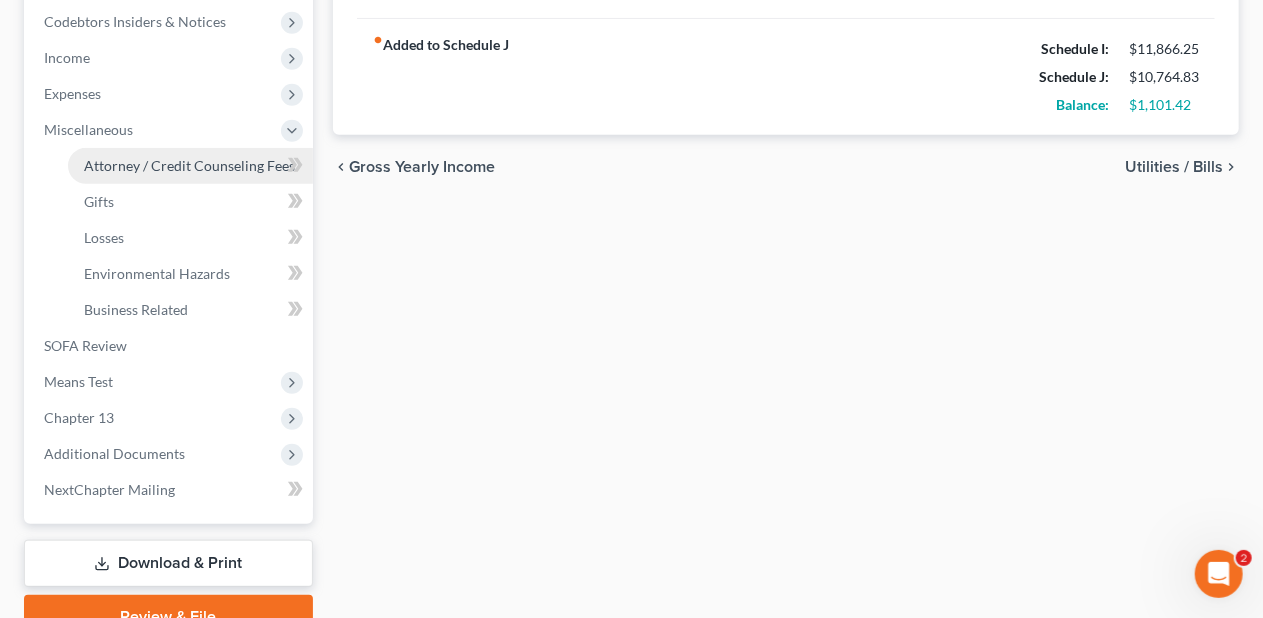 click on "Attorney / Credit Counseling Fees" at bounding box center (189, 165) 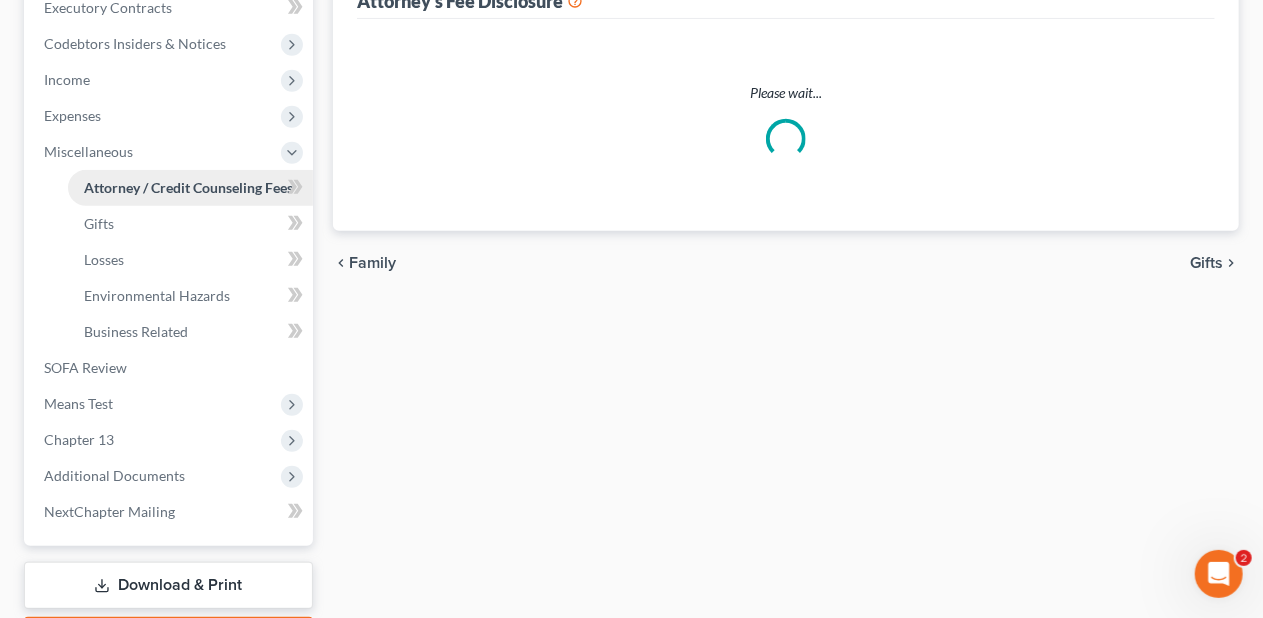 select on "0" 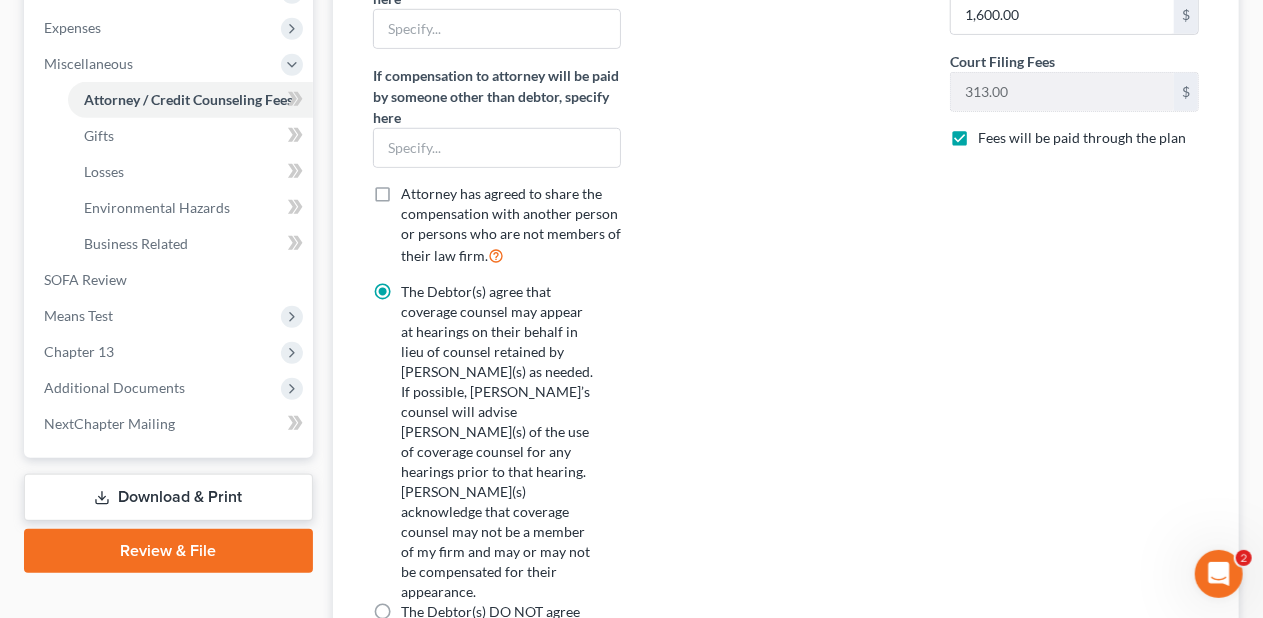 scroll, scrollTop: 700, scrollLeft: 0, axis: vertical 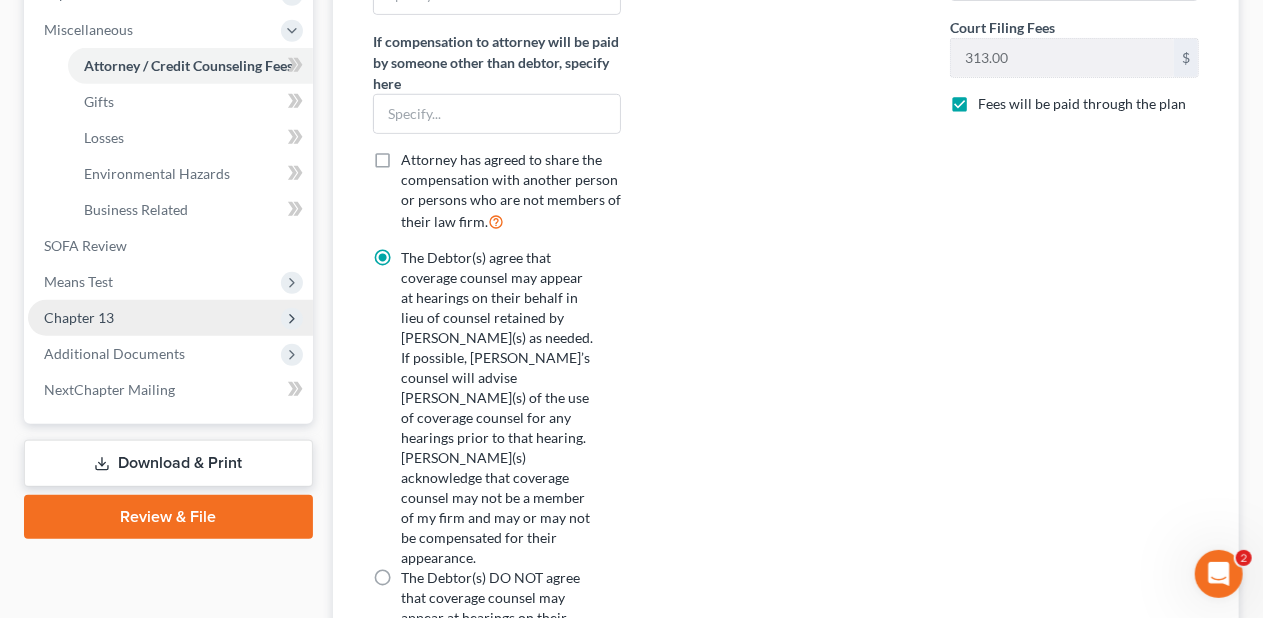 click on "Chapter 13" at bounding box center (170, 318) 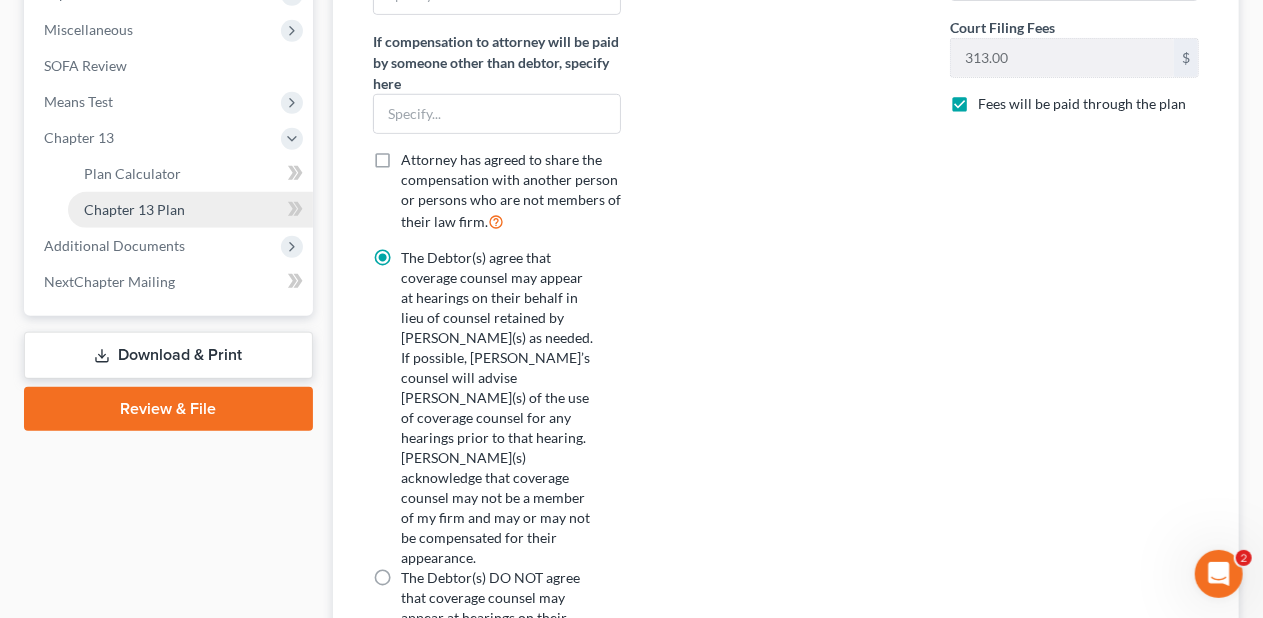 click on "Chapter 13 Plan" at bounding box center [190, 210] 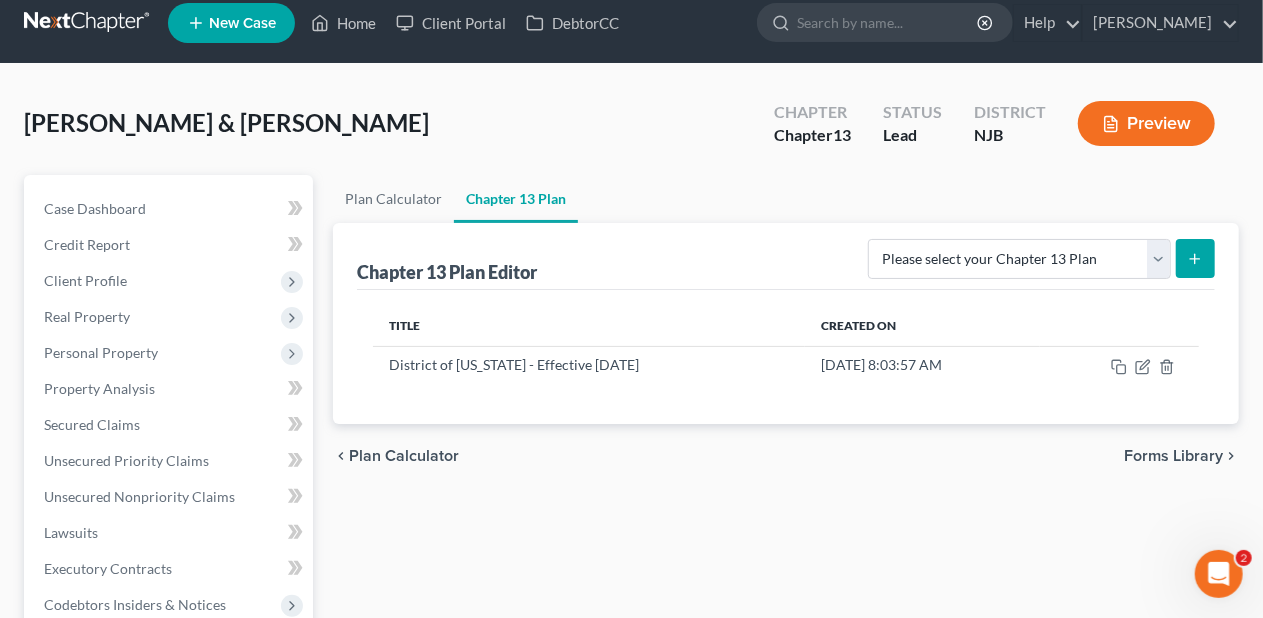 scroll, scrollTop: 0, scrollLeft: 0, axis: both 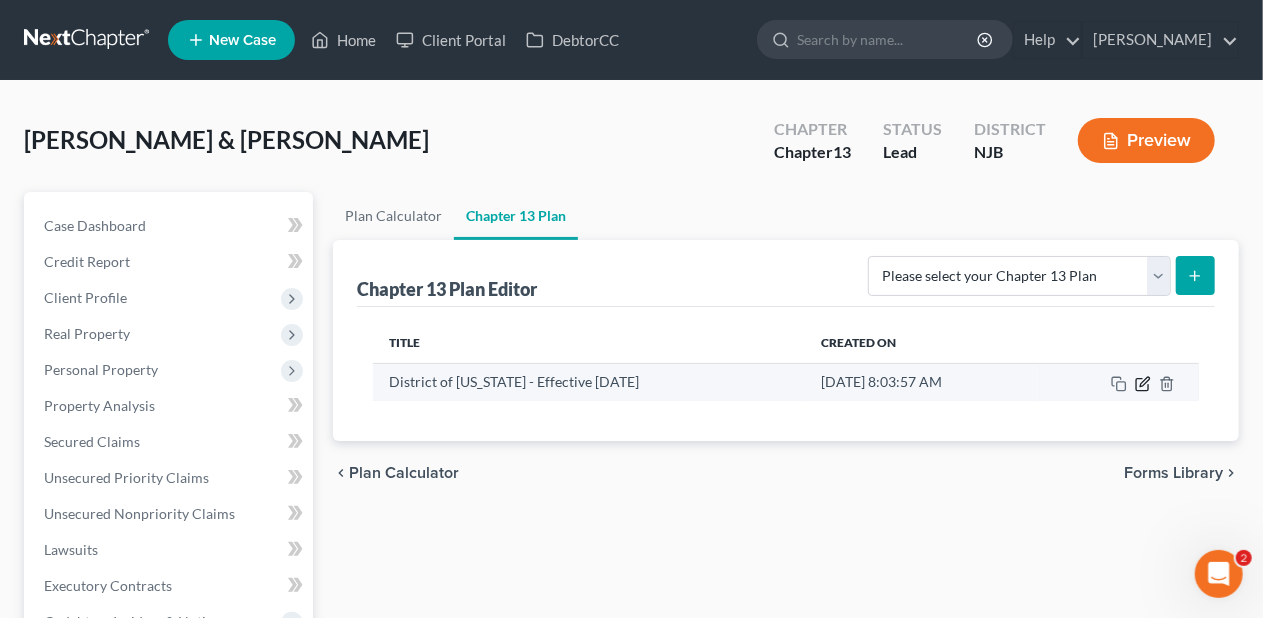 click 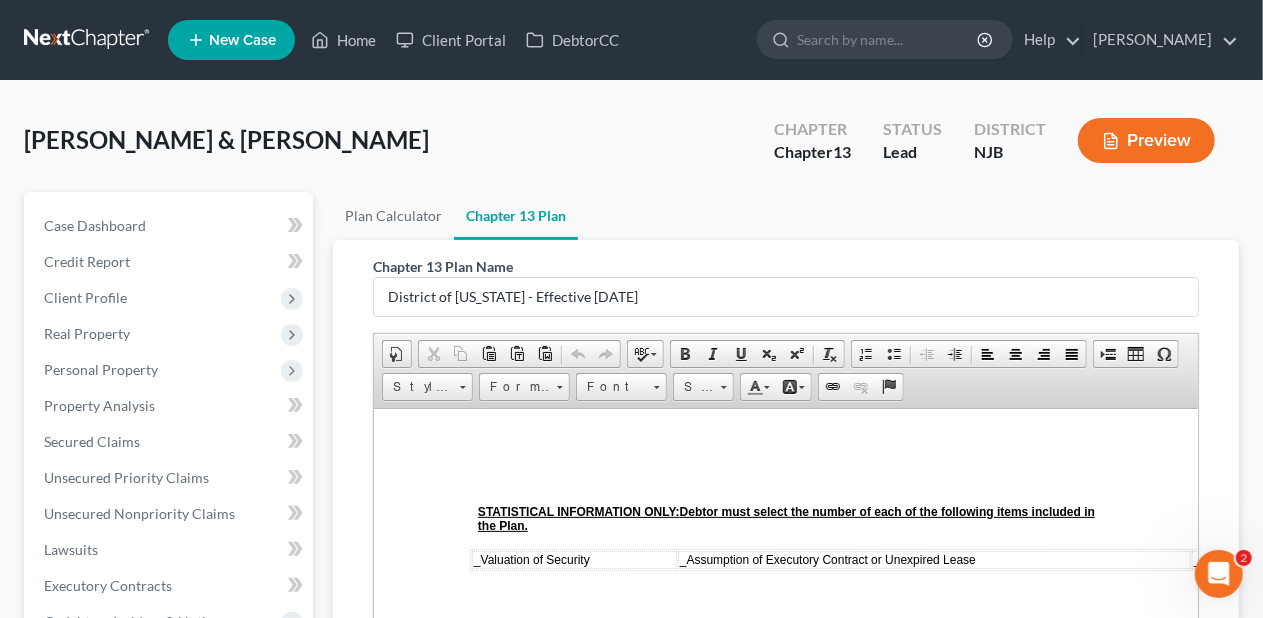 scroll, scrollTop: 0, scrollLeft: 0, axis: both 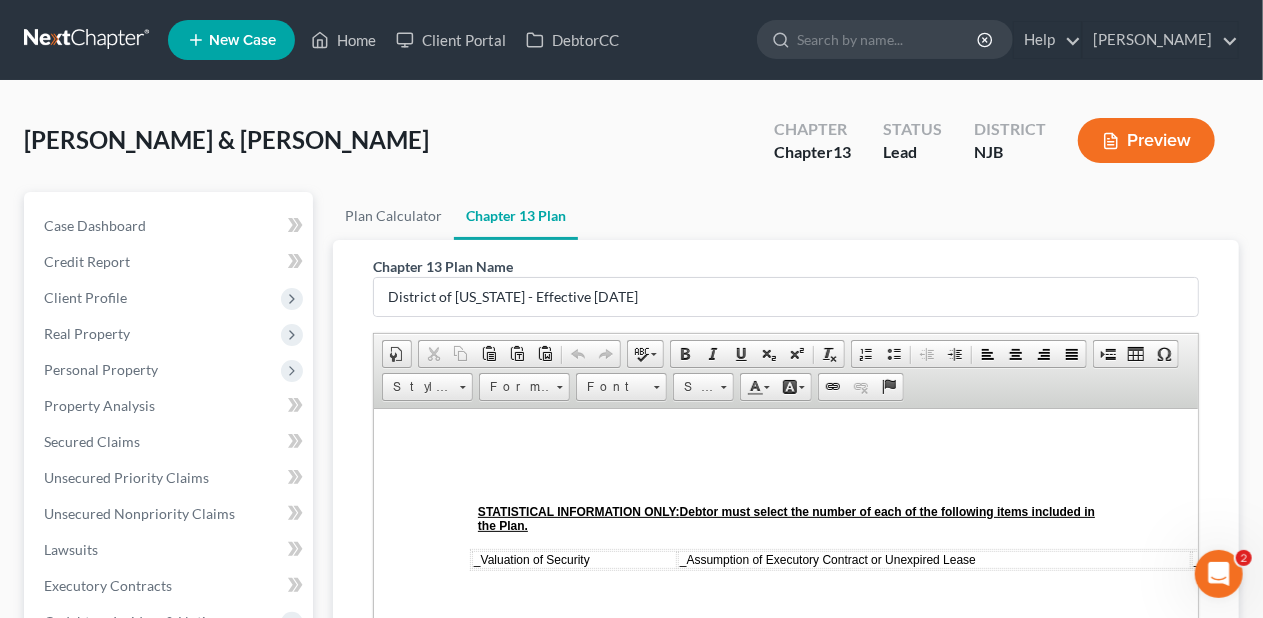 click on "Chapter 13 Plan Name District of [US_STATE] - Effective [DATE] Rich Text Editor, document-ckeditor Editor toolbars Document   Document Properties Clipboard/Undo   Cut   Copy   Paste   Paste as plain text   Paste from Word   Undo   Redo language   Spell Check As You Type Basic Styles   Bold   Italic   Underline   Subscript   Superscript   Remove Format Paragraph   Insert/Remove Numbered List   Insert/Remove Bulleted List   Decrease Indent   Increase Indent   Align Left   Center   Align Right   Justify Insert   Insert Page Break for Printing   Table   Insert Special Character Styles Styles Styles Format Format Font Font Size Size Colors   Text Color   Background Color Links   Link   Unlink   Anchor Press ALT 0 for help ◢ Elements path
Editing Guide Cancel Export as PDF Save" at bounding box center [786, 613] 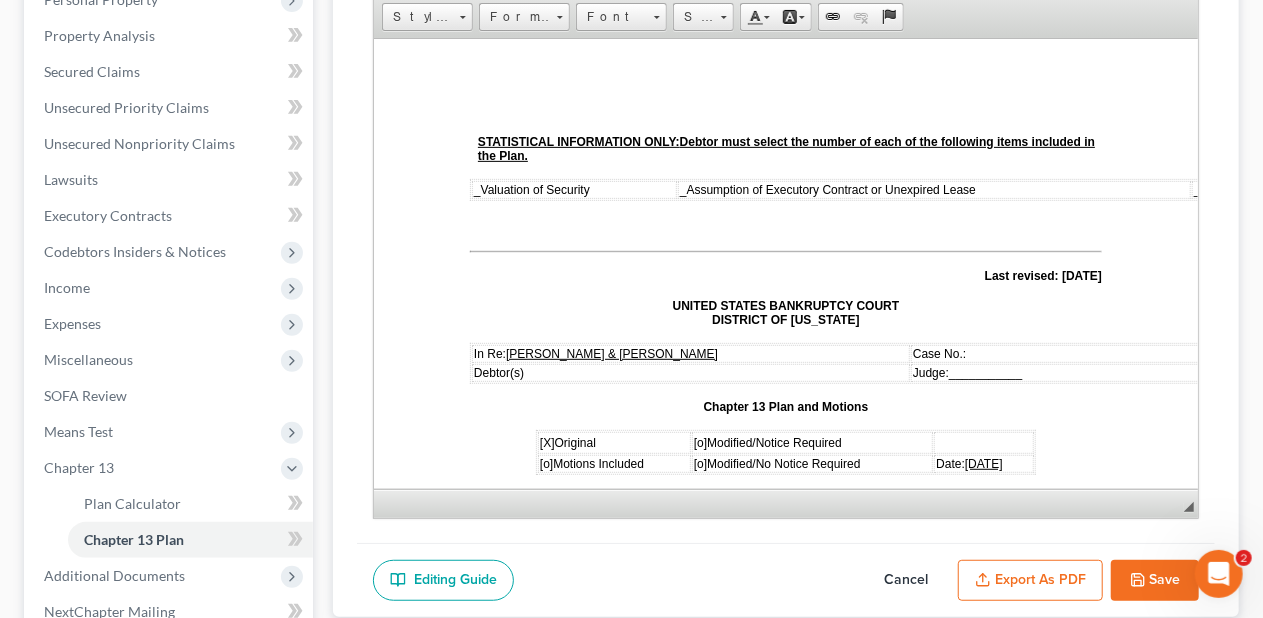 scroll, scrollTop: 400, scrollLeft: 0, axis: vertical 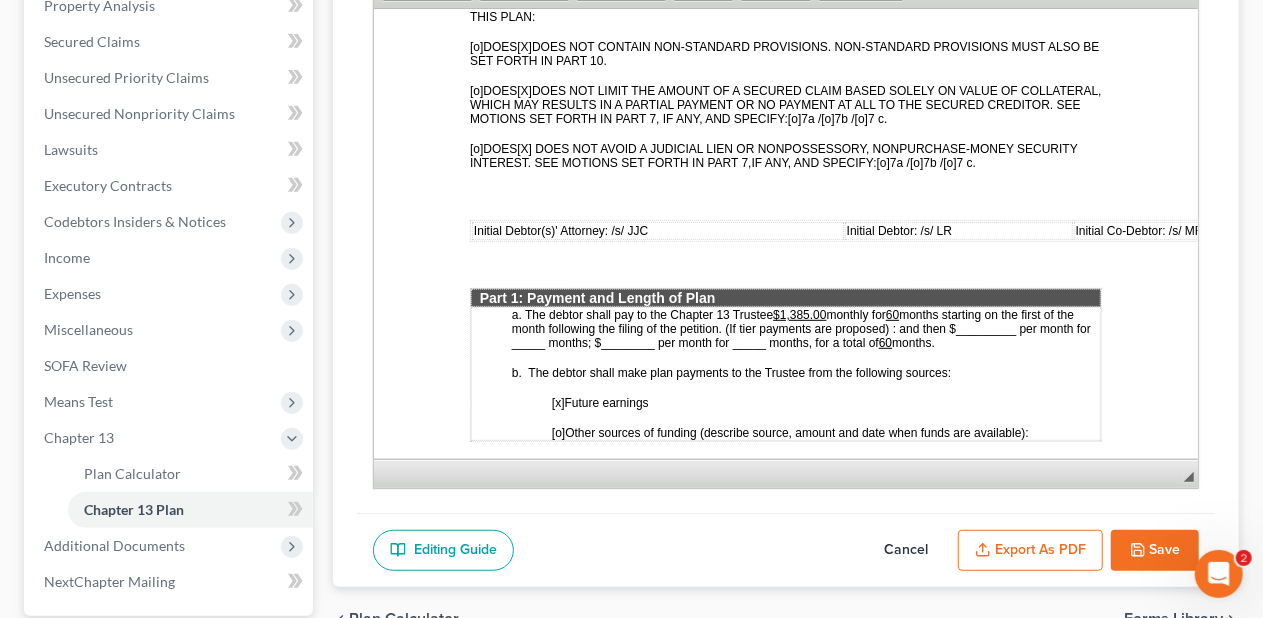 click on "Save" at bounding box center (1155, 551) 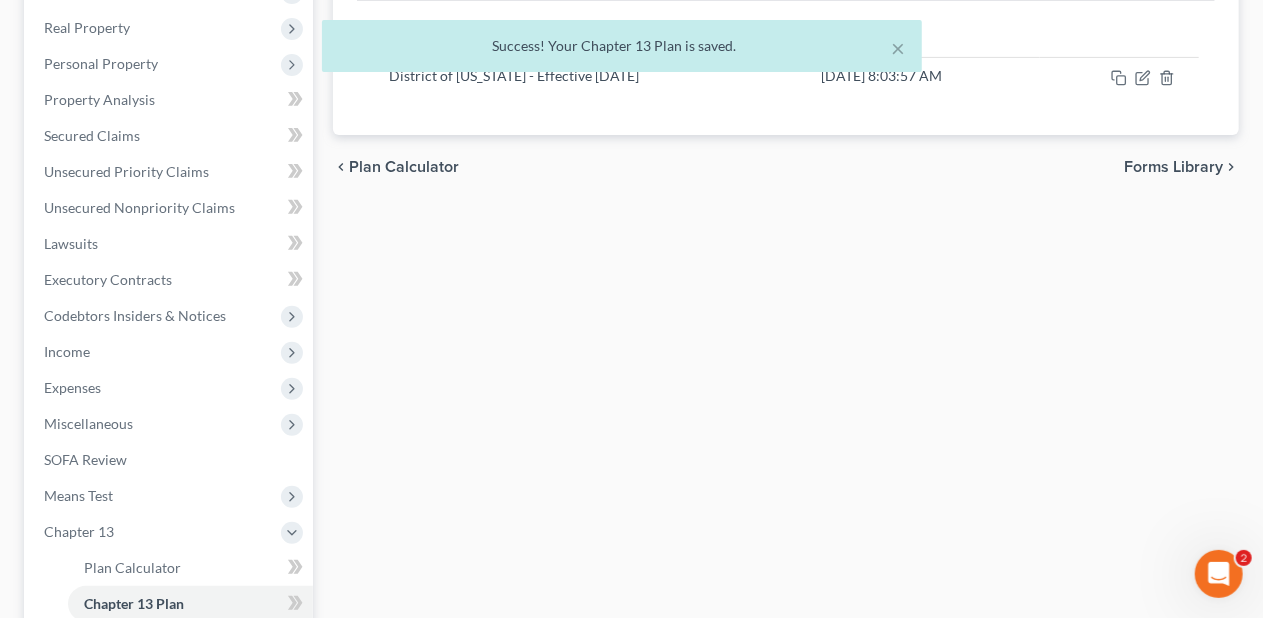 scroll, scrollTop: 400, scrollLeft: 0, axis: vertical 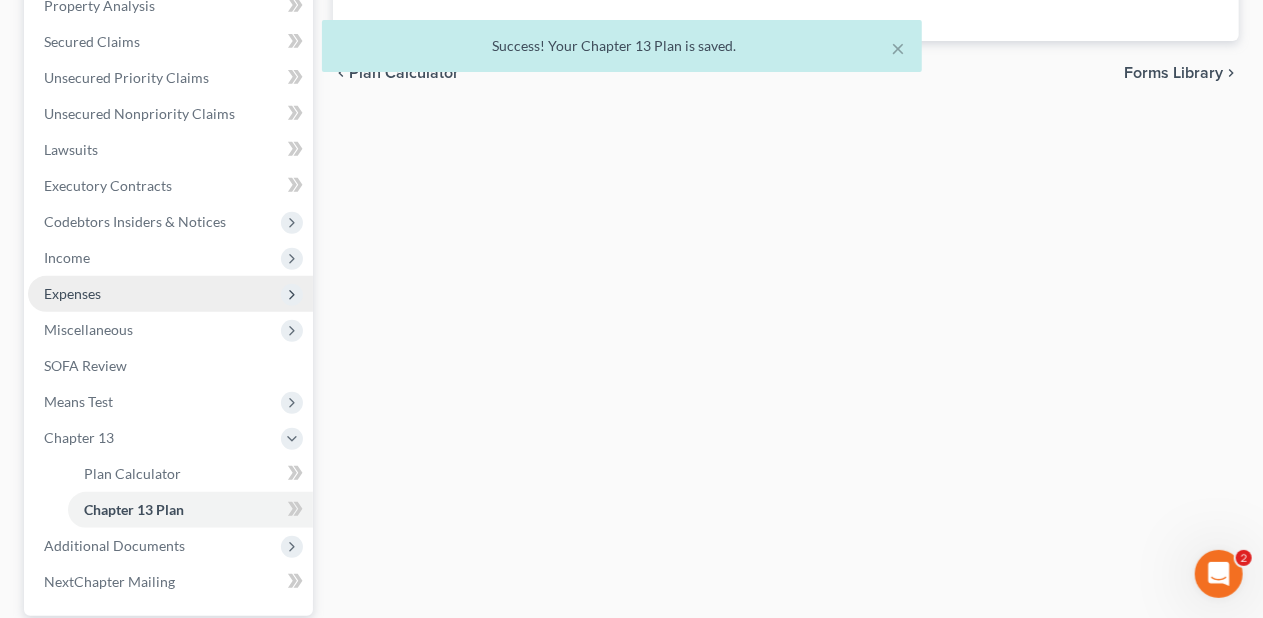 click on "Expenses" at bounding box center (170, 294) 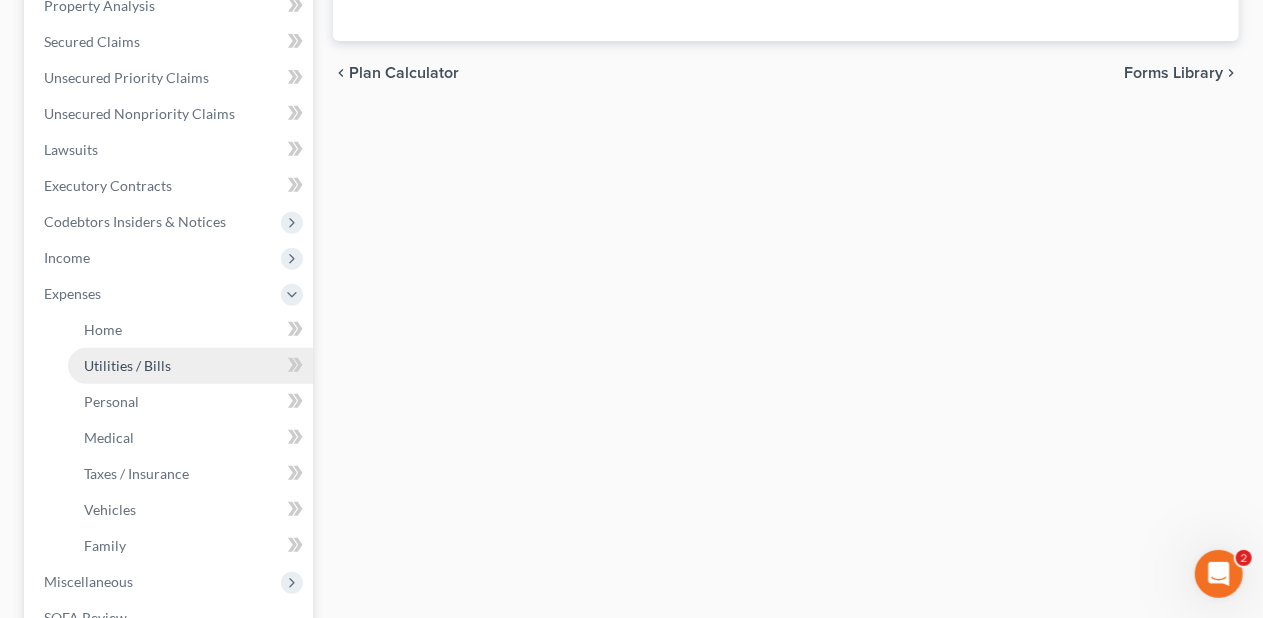 click on "Utilities / Bills" at bounding box center [190, 366] 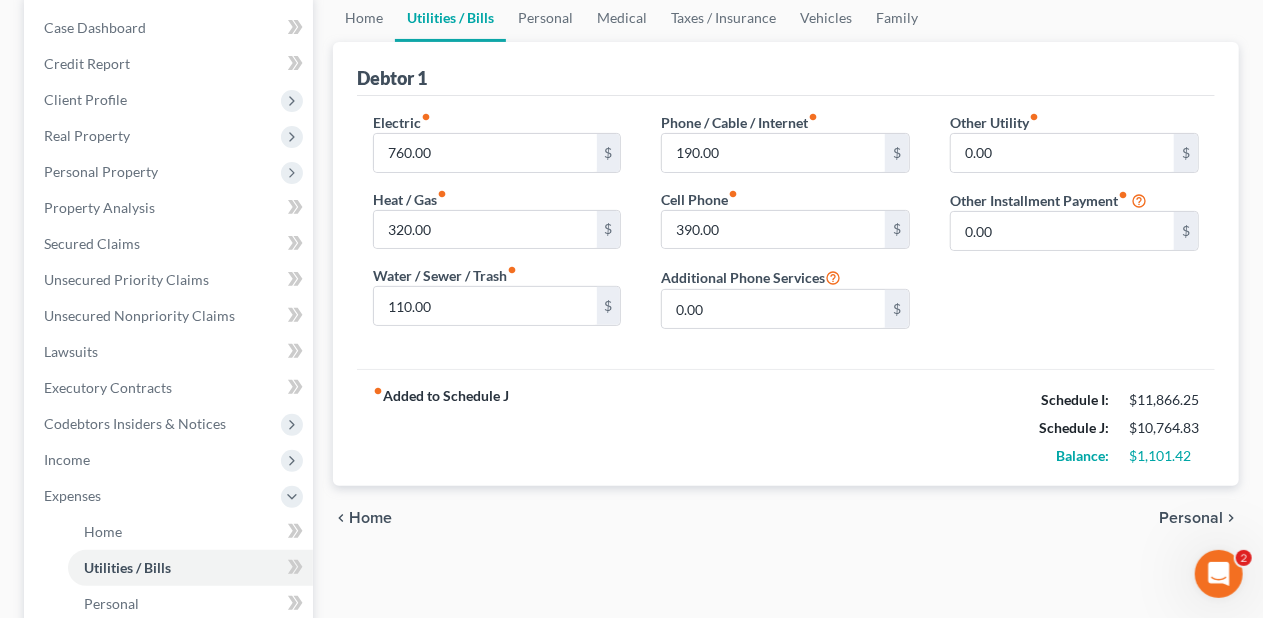 scroll, scrollTop: 200, scrollLeft: 0, axis: vertical 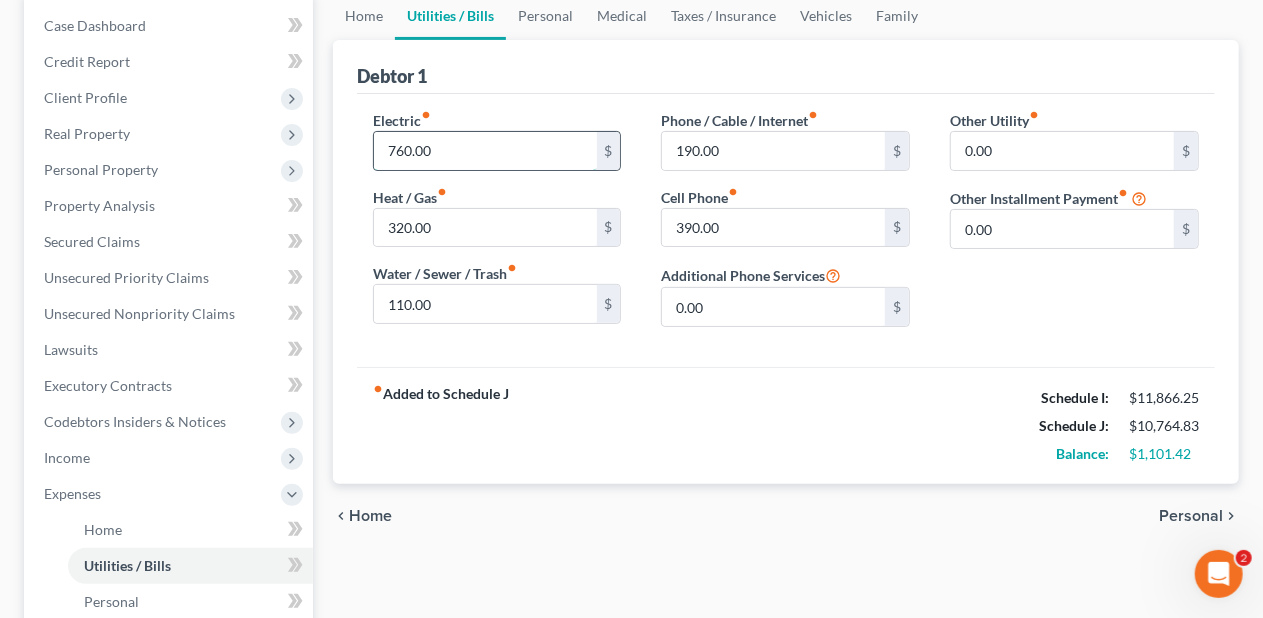 click on "760.00" at bounding box center (485, 151) 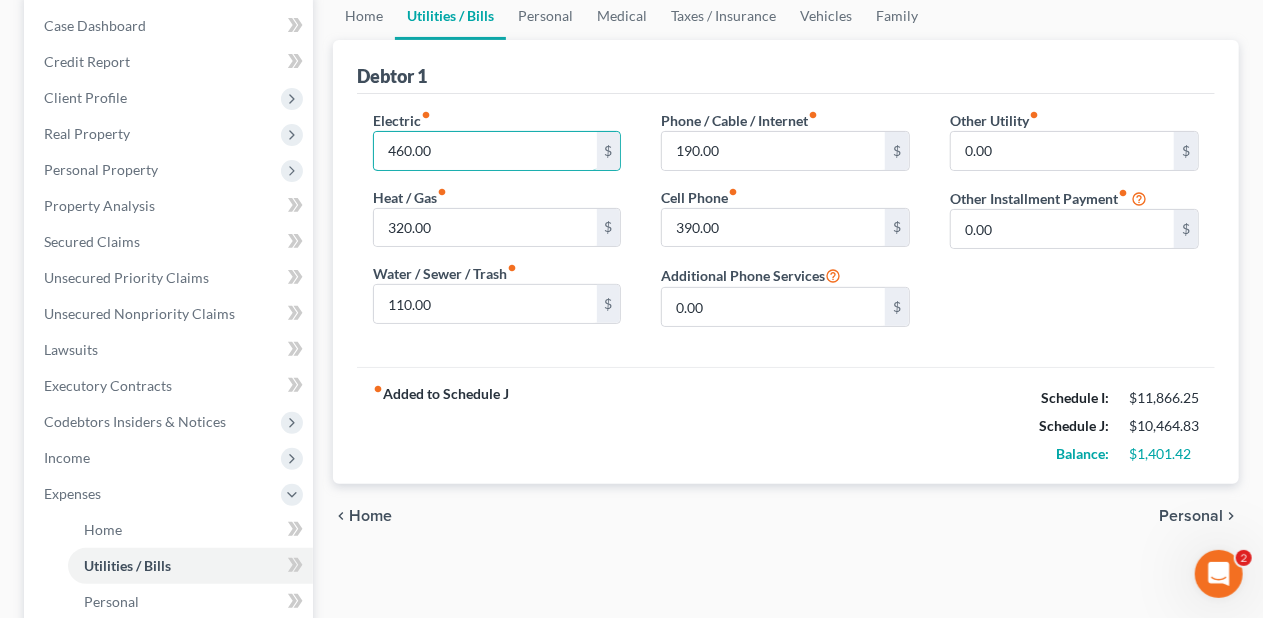 type on "460.00" 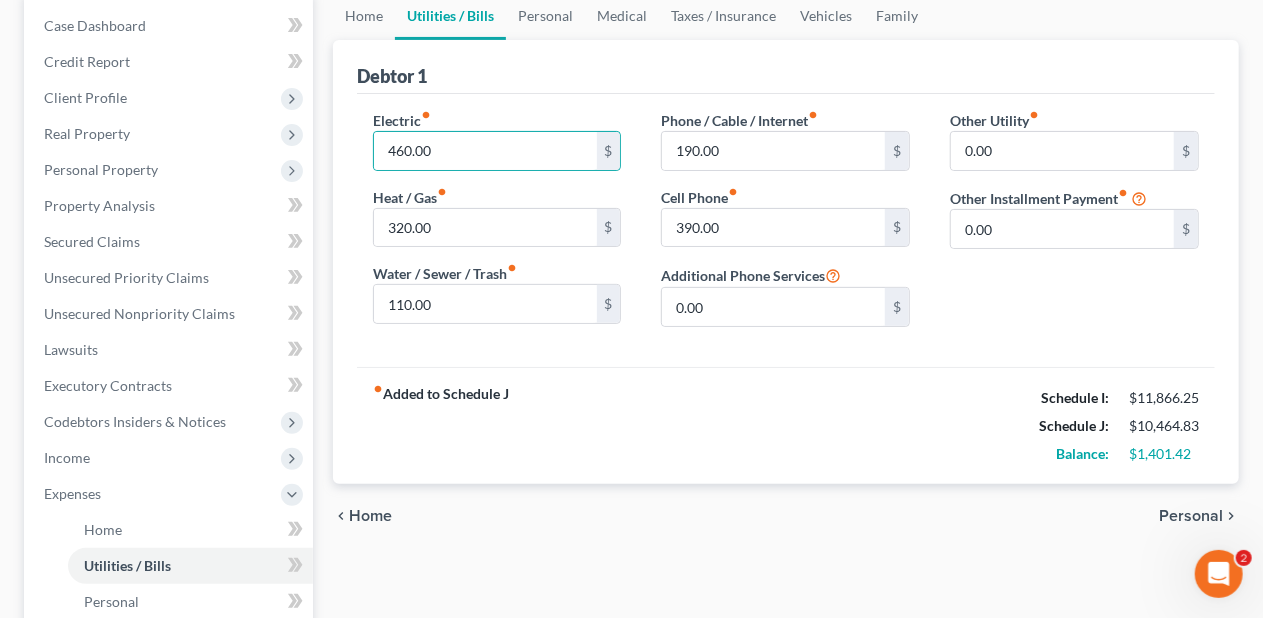 click on "fiber_manual_record  Added to Schedule J Schedule I: $11,866.25 Schedule J: $10,464.83 Balance: $1,401.42" at bounding box center [786, 425] 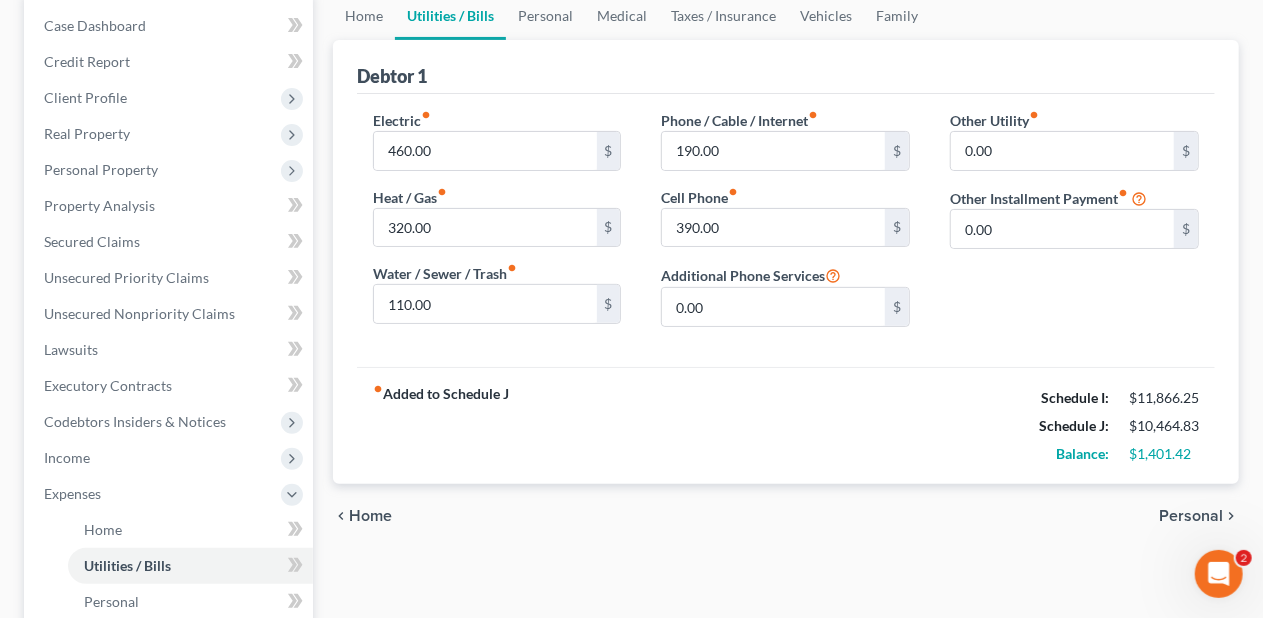 click on "Personal" at bounding box center [1191, 516] 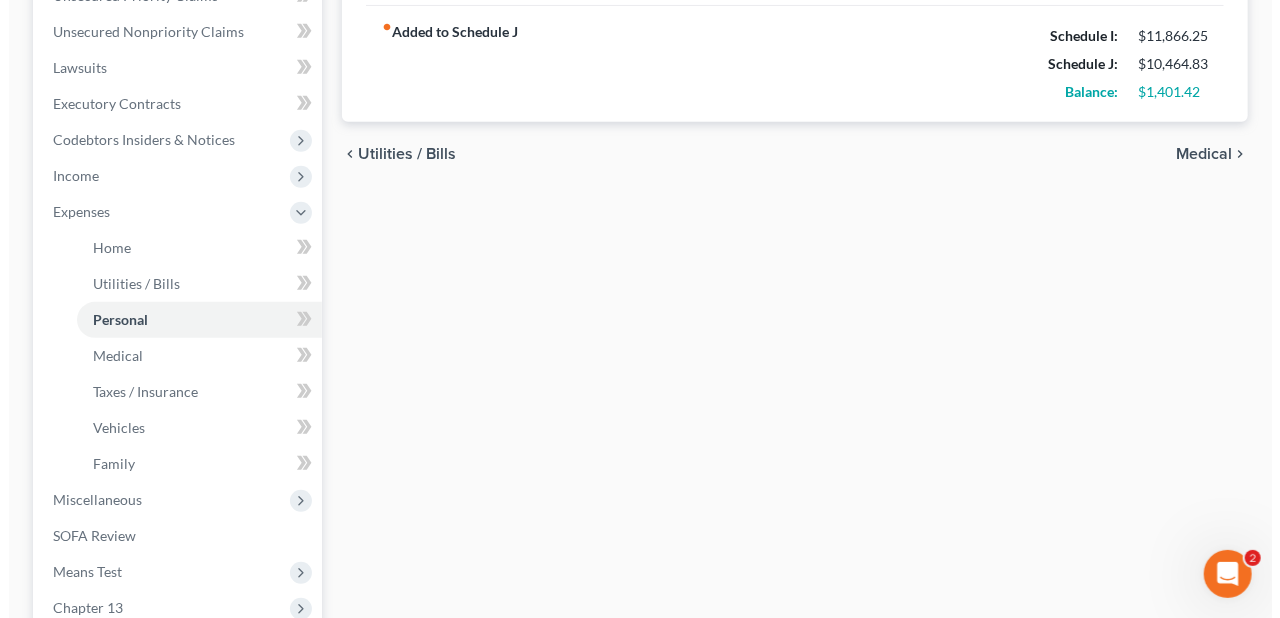 scroll, scrollTop: 0, scrollLeft: 0, axis: both 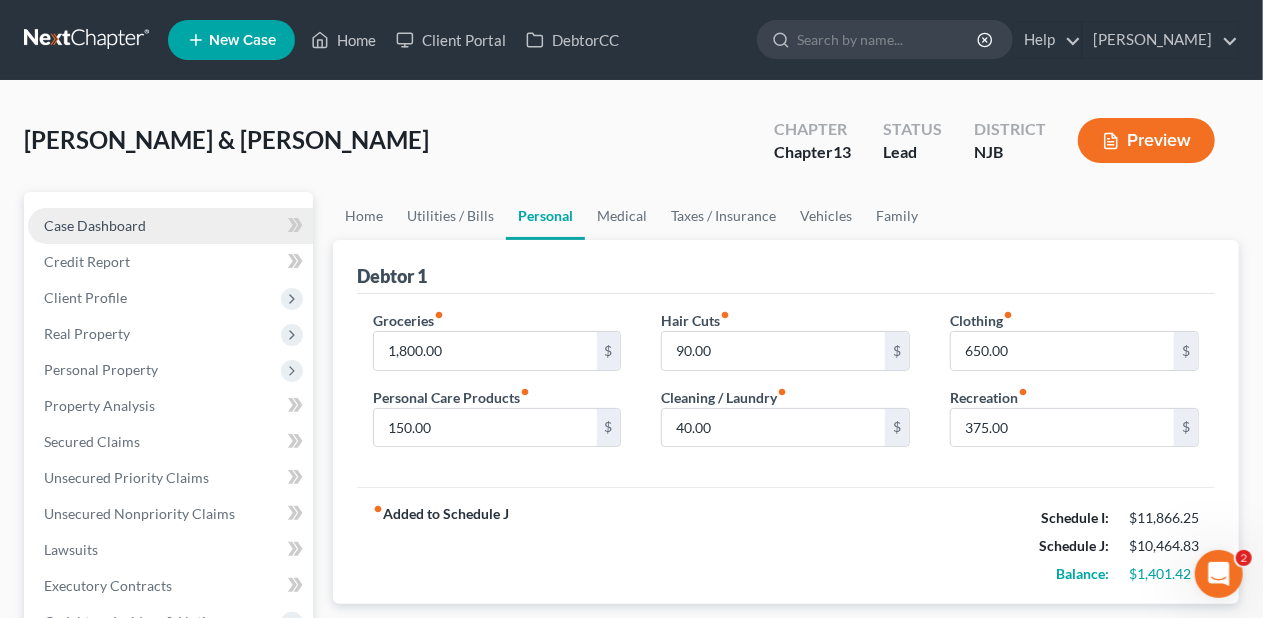 click on "Case Dashboard" at bounding box center (95, 225) 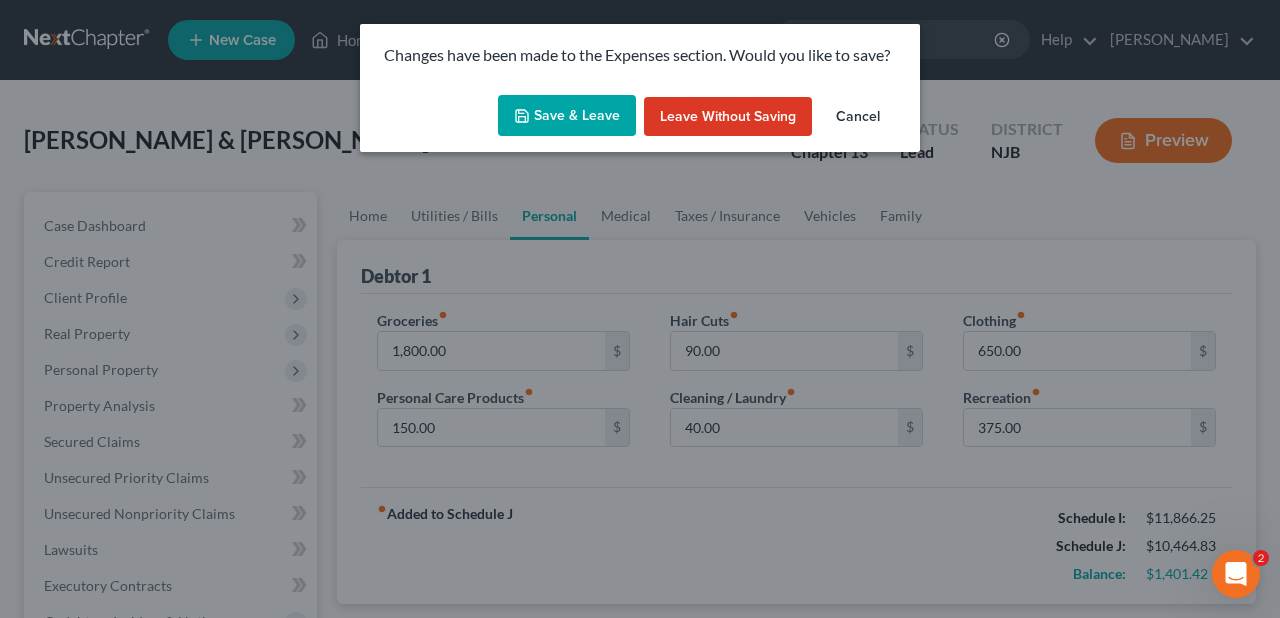 click on "Save & Leave" at bounding box center [567, 116] 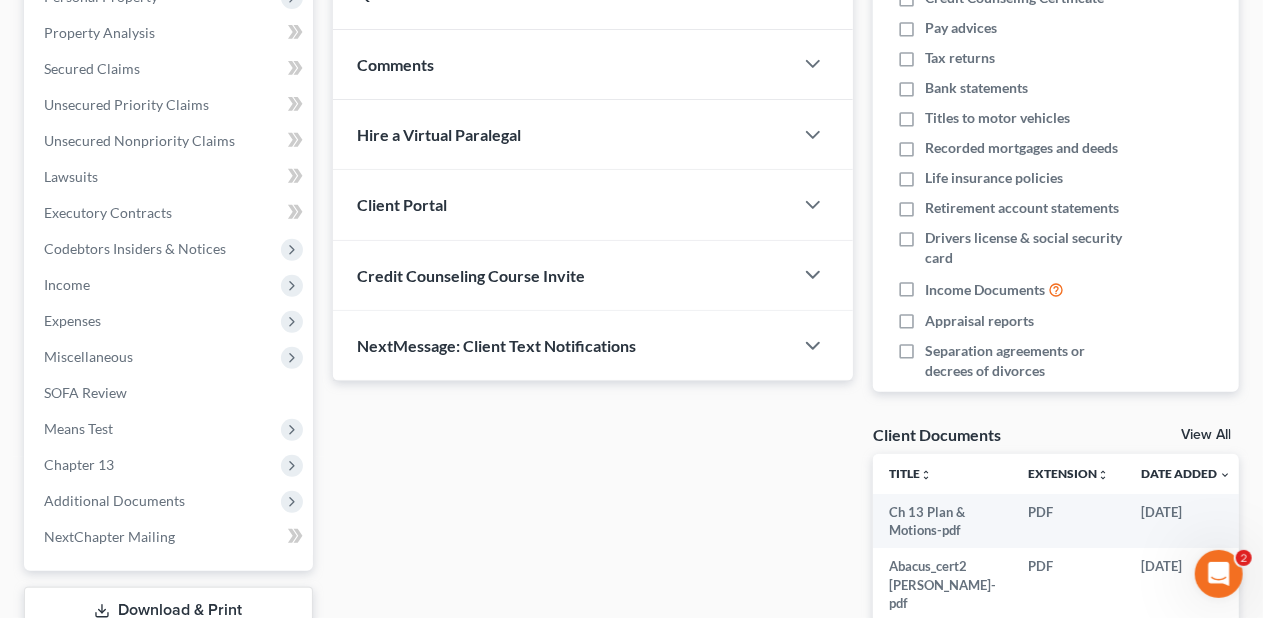 scroll, scrollTop: 400, scrollLeft: 0, axis: vertical 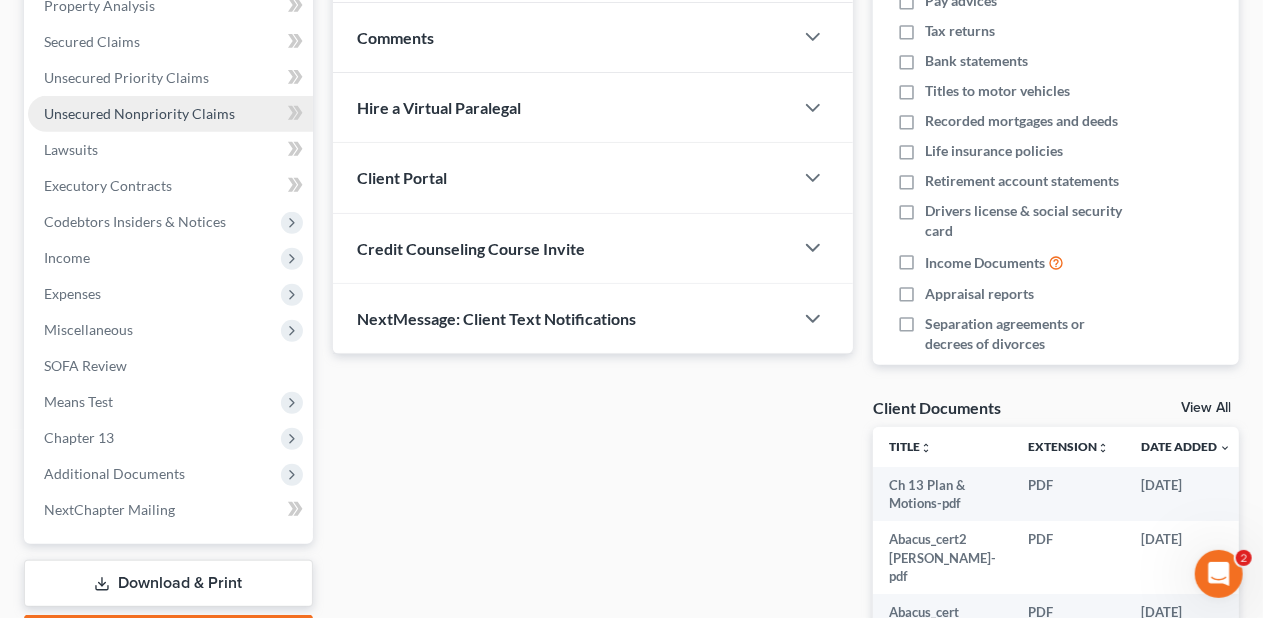 click on "Unsecured Nonpriority Claims" at bounding box center (139, 113) 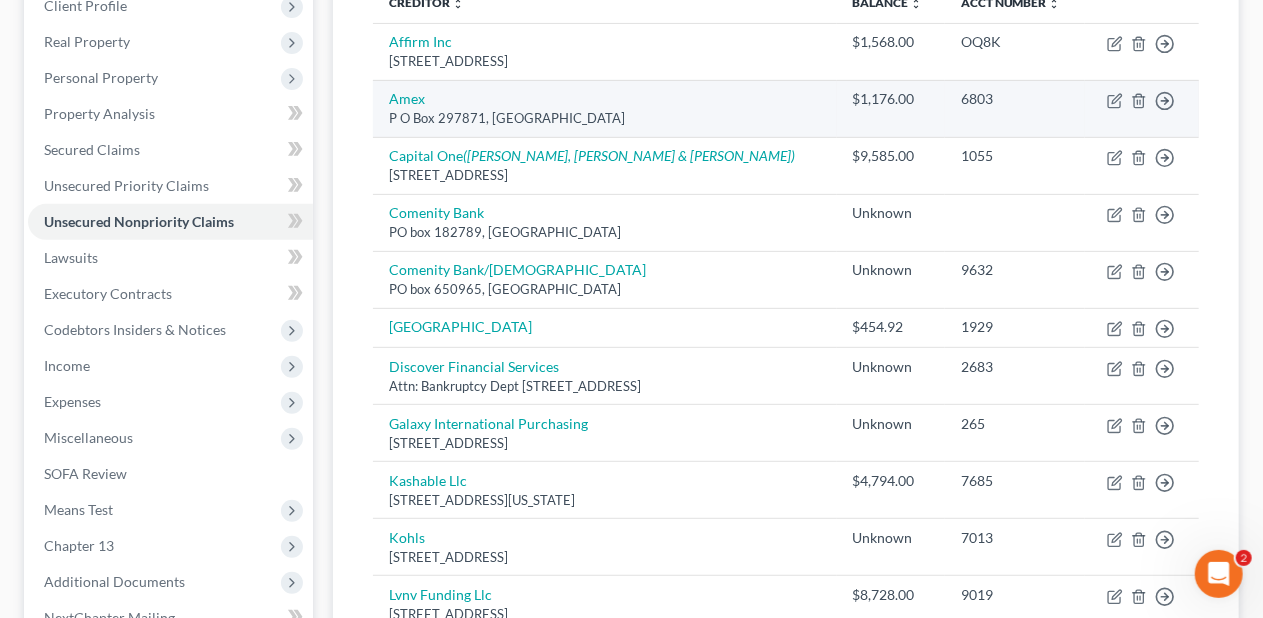 scroll, scrollTop: 300, scrollLeft: 0, axis: vertical 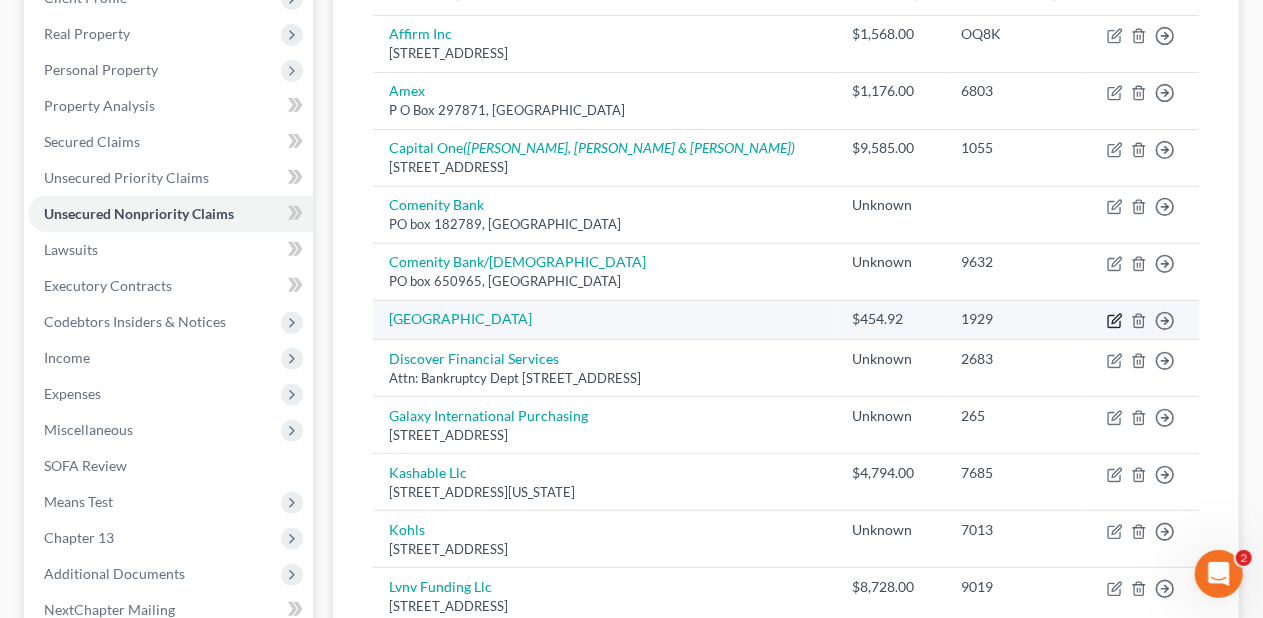 click 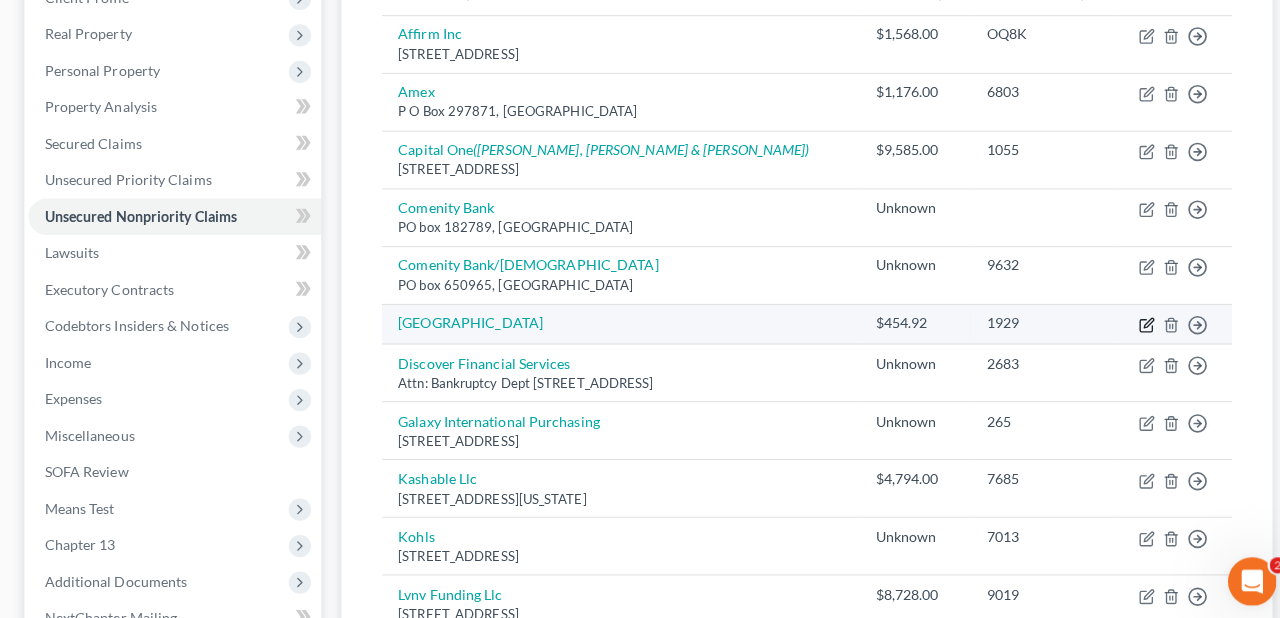 select on "9" 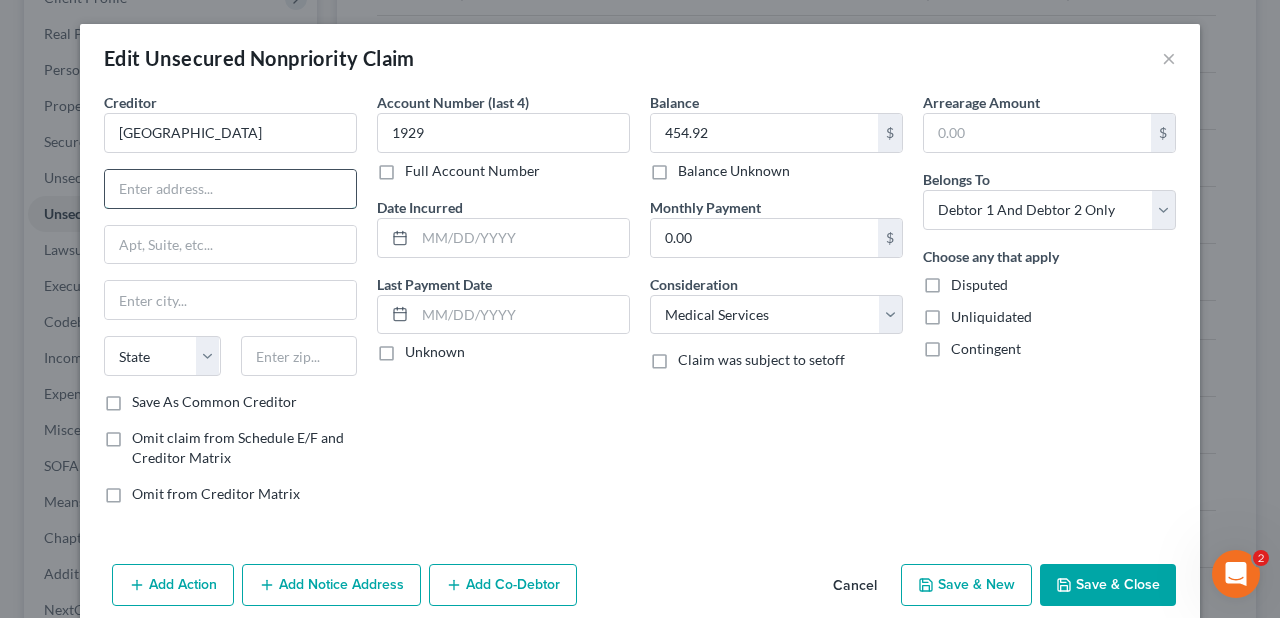 click at bounding box center [230, 189] 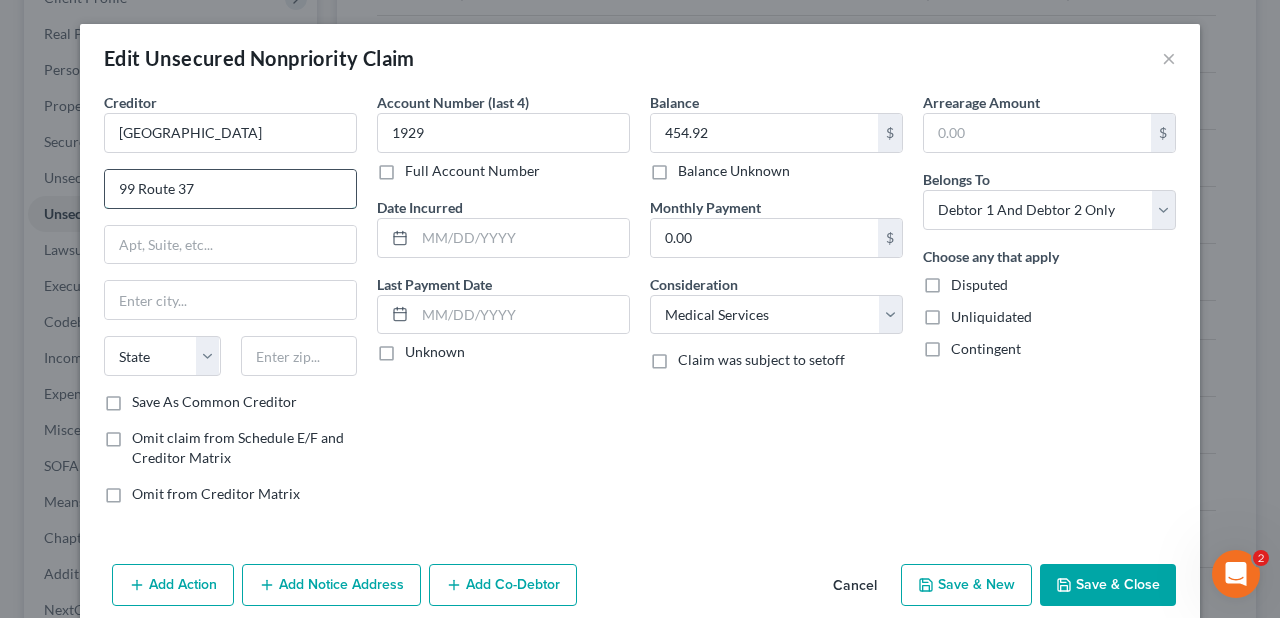 type on "99 Route 37" 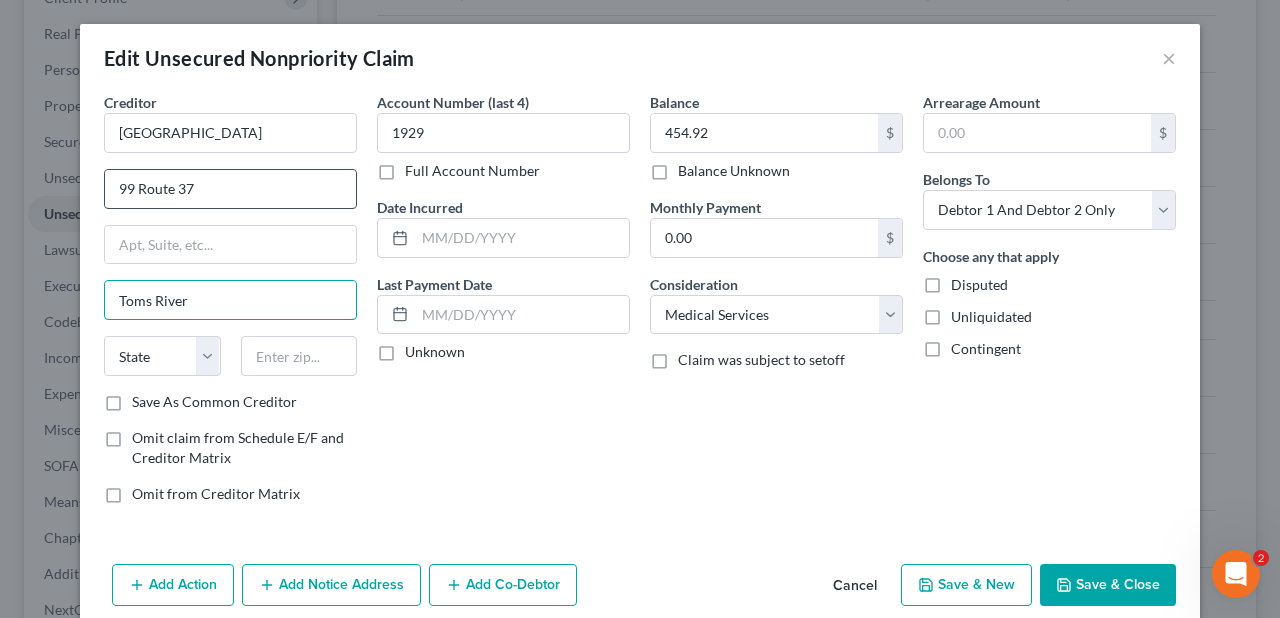 type on "Toms River" 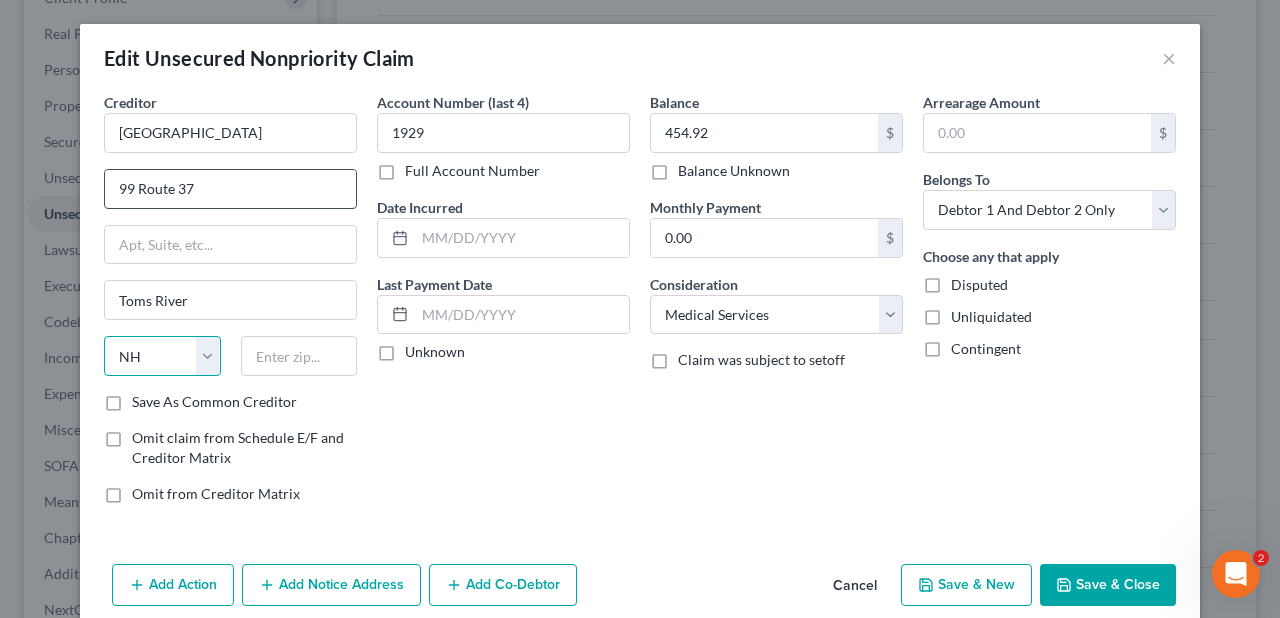 select on "33" 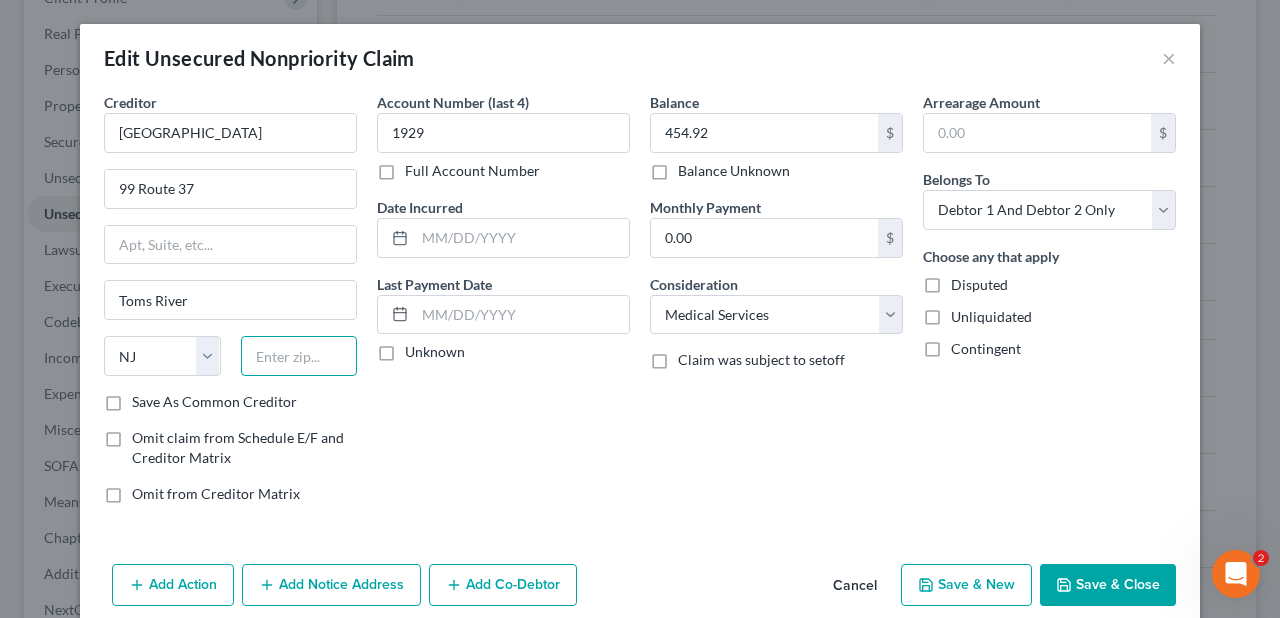 click at bounding box center (299, 356) 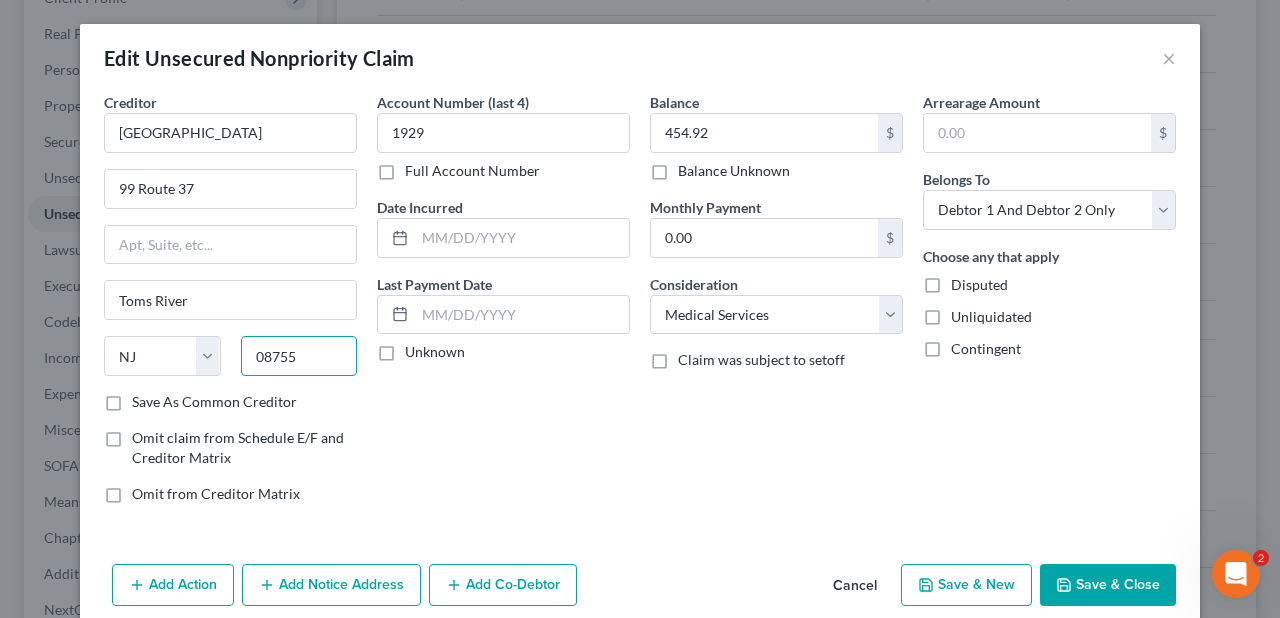 type on "08755" 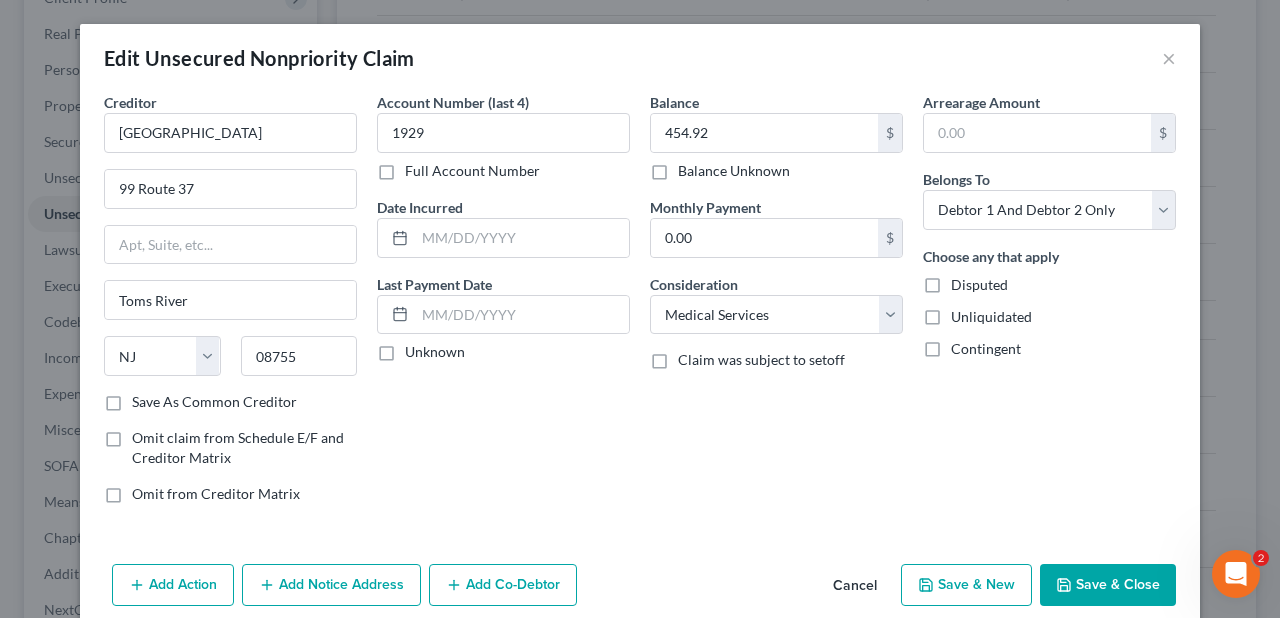 click on "Balance
454.92 $
Balance Unknown
Balance Undetermined
454.92 $
Balance Unknown
Monthly Payment 0.00 $ Consideration Select Cable / Satellite Services Collection Agency Credit Card Debt Debt Counseling / Attorneys Deficiency Balance Domestic Support Obligations Home / Car Repairs Income Taxes Judgment Liens Medical Services Monies Loaned / Advanced Mortgage Obligation From Divorce Or Separation Obligation To Pensions Other Overdrawn Bank Account Promised To Help Pay Creditors Student Loans Suppliers And Vendors Telephone / Internet Services Utility Services Claim was subject to setoff" at bounding box center [776, 306] 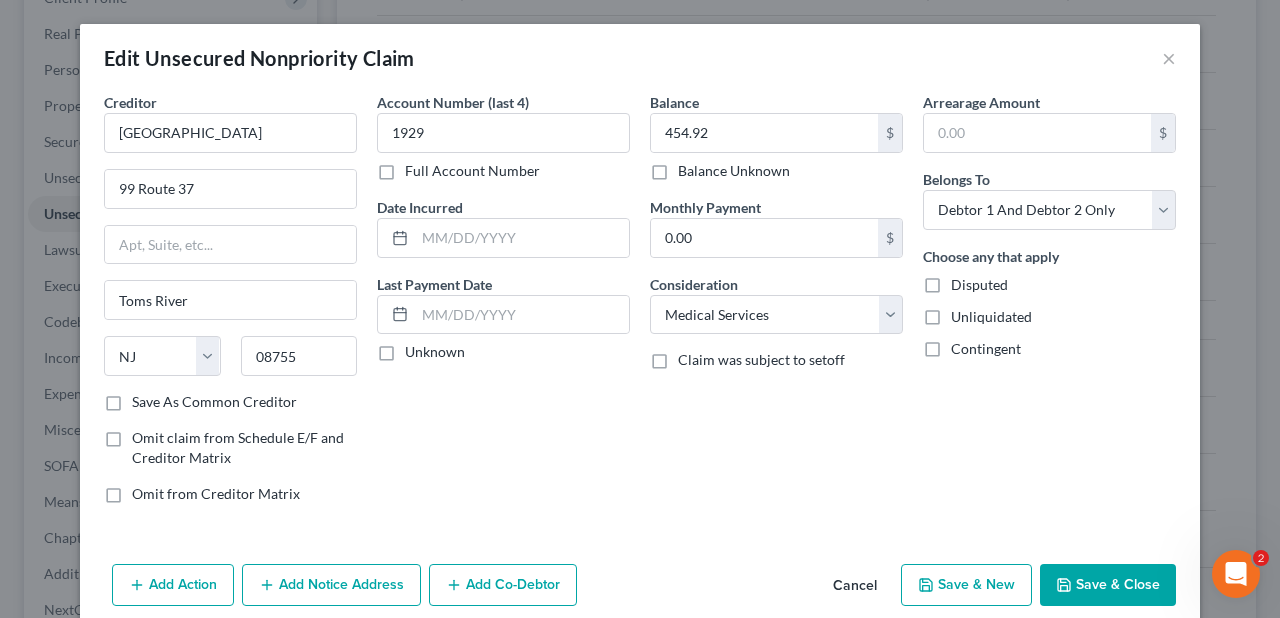click on "Save As Common Creditor" at bounding box center (214, 402) 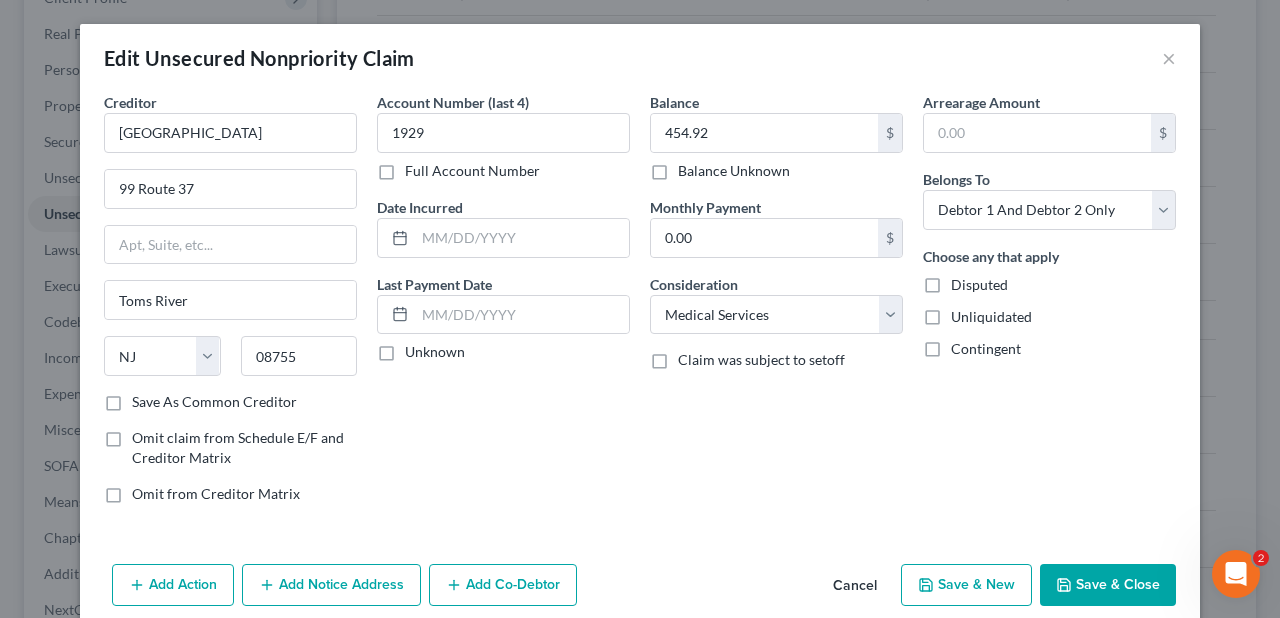 click on "Save As Common Creditor" at bounding box center (146, 398) 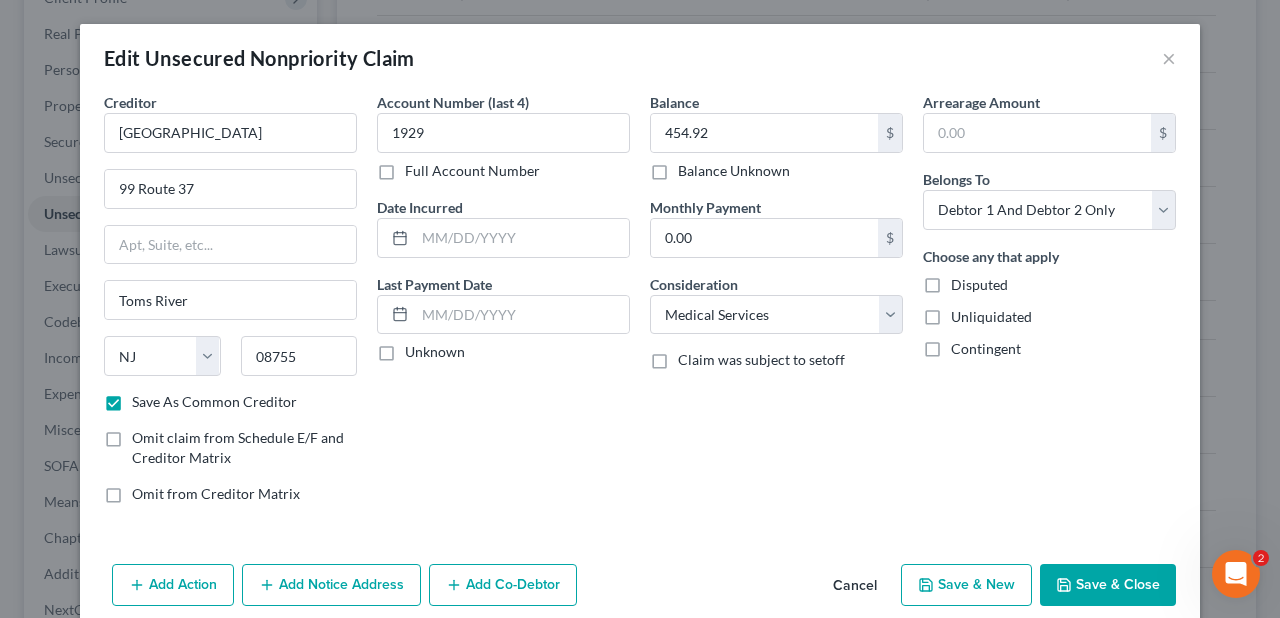 click on "Save & Close" at bounding box center (1108, 585) 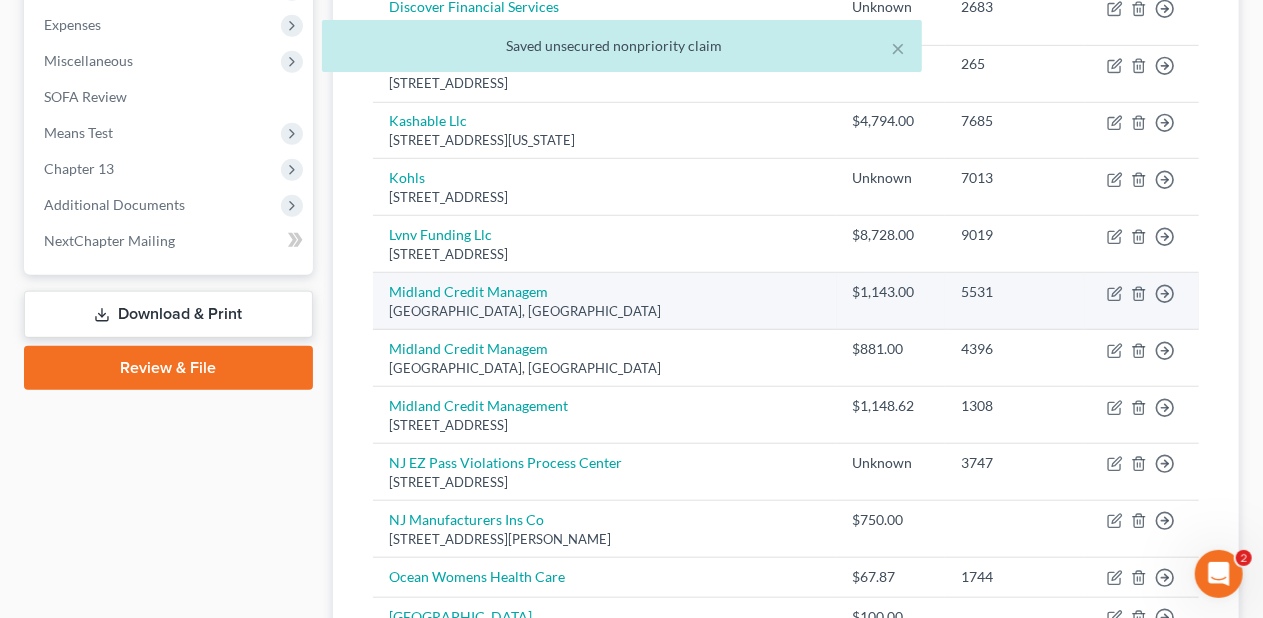 scroll, scrollTop: 700, scrollLeft: 0, axis: vertical 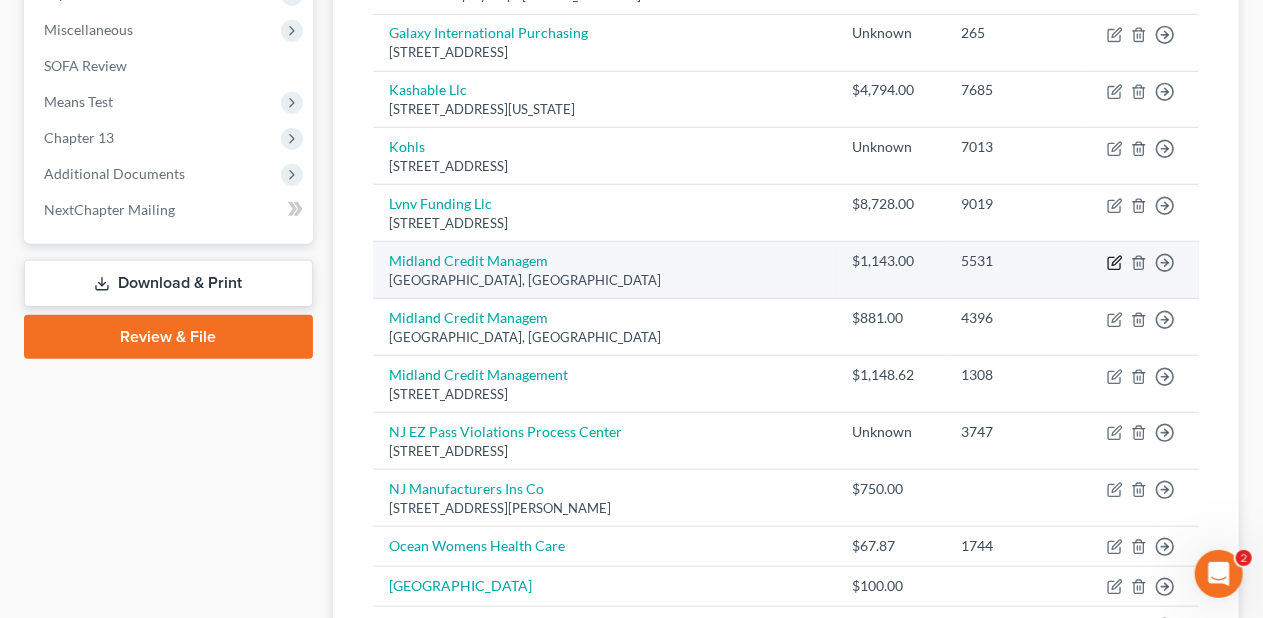 click 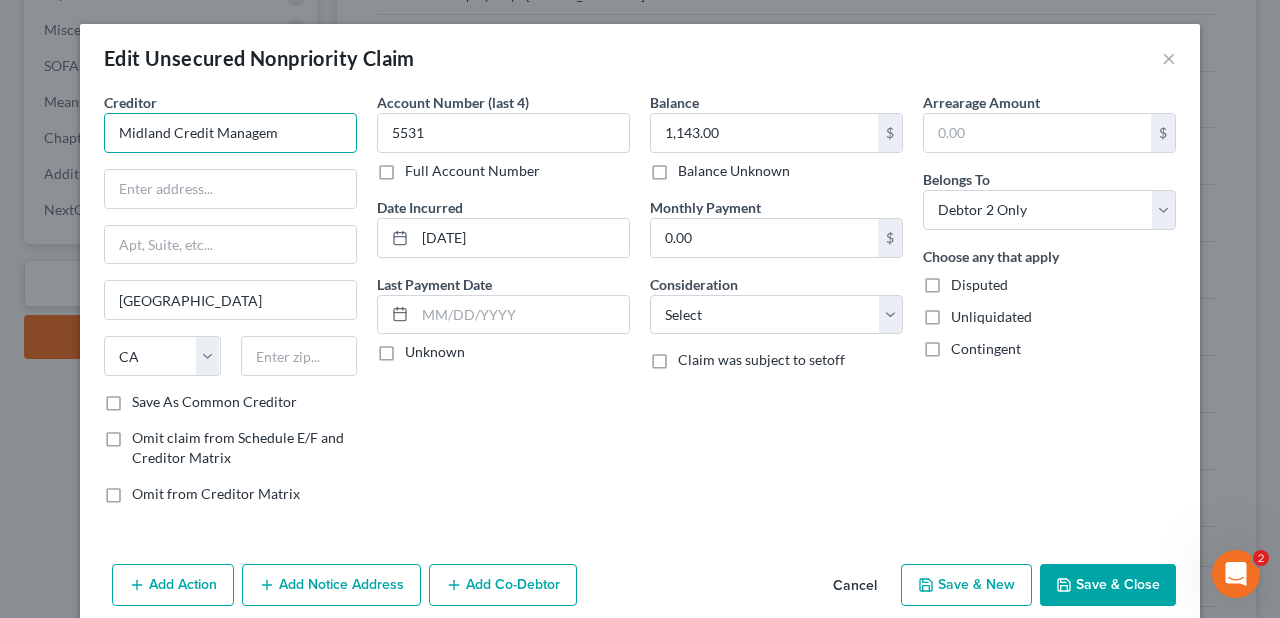click on "Midland Credit Managem" at bounding box center [230, 133] 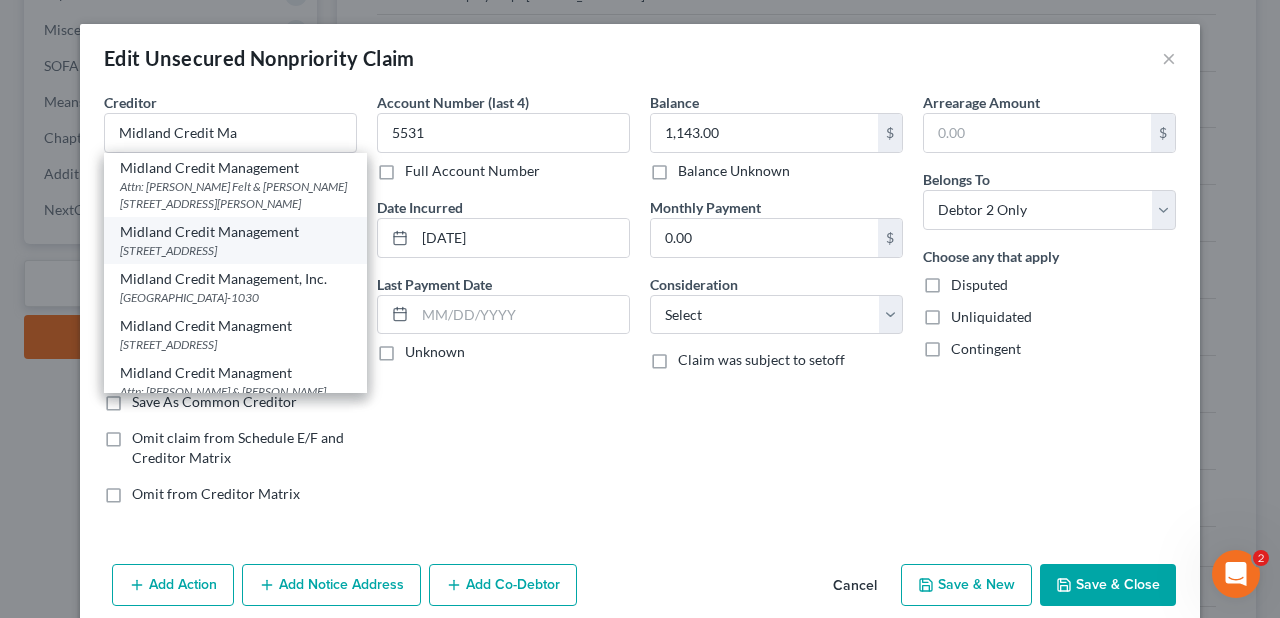 click on "Midland Credit Management" at bounding box center (235, 232) 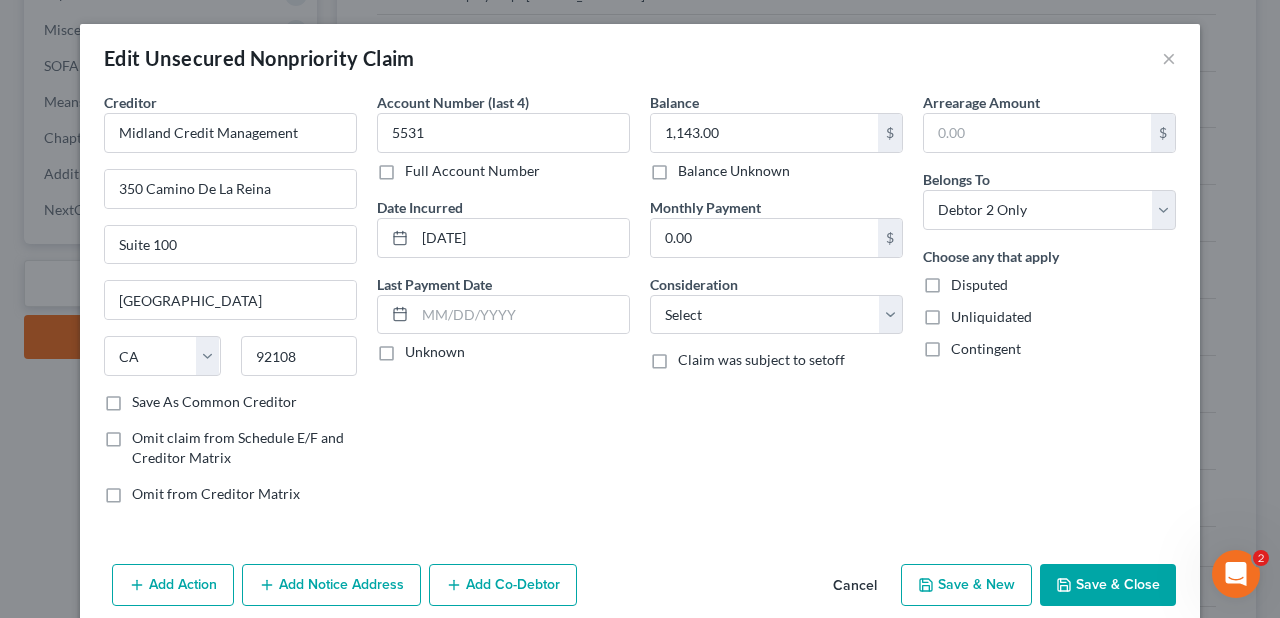 click on "Save & Close" at bounding box center (1108, 585) 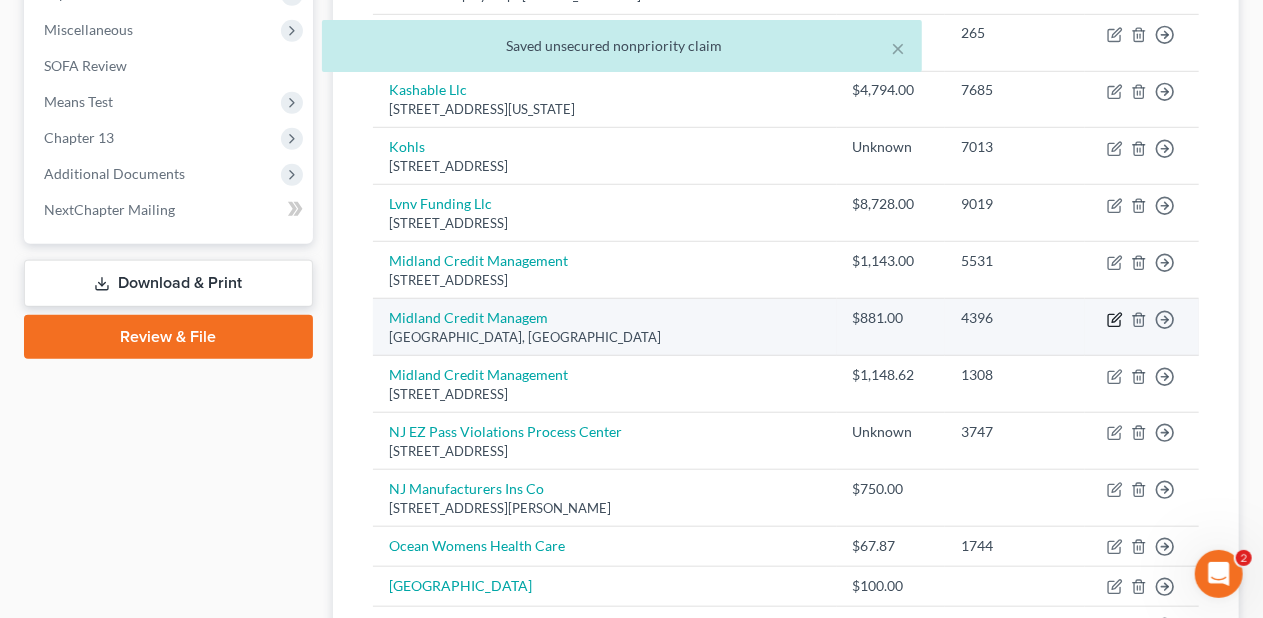 click 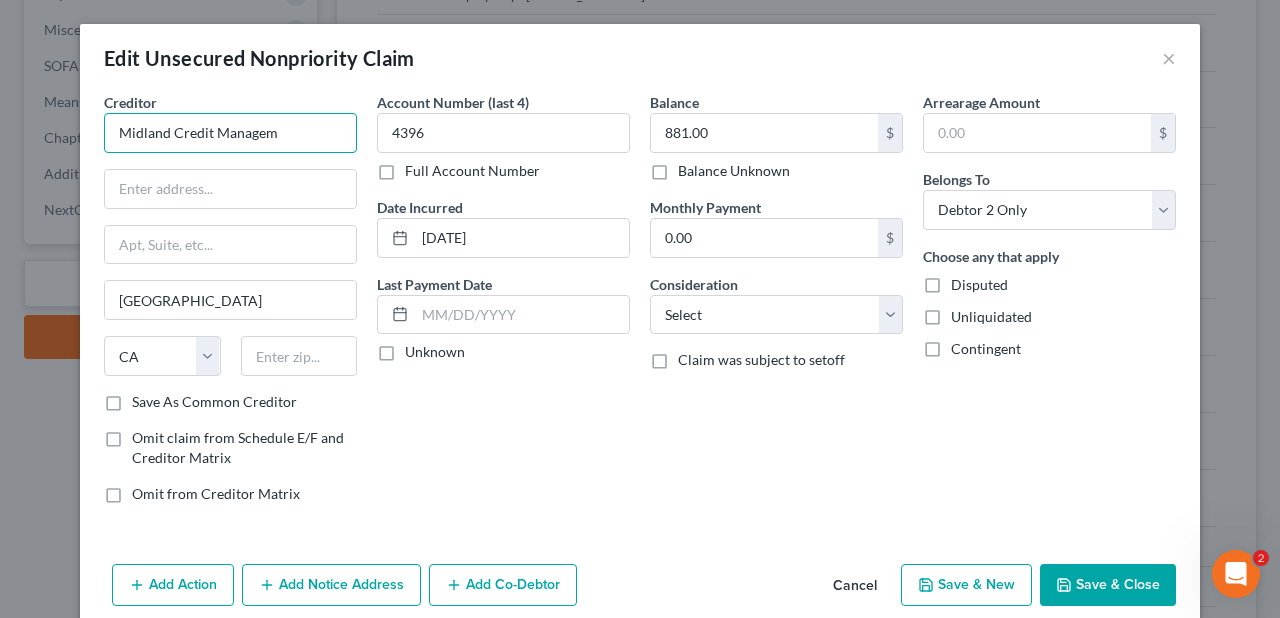 click on "Midland Credit Managem" at bounding box center [230, 133] 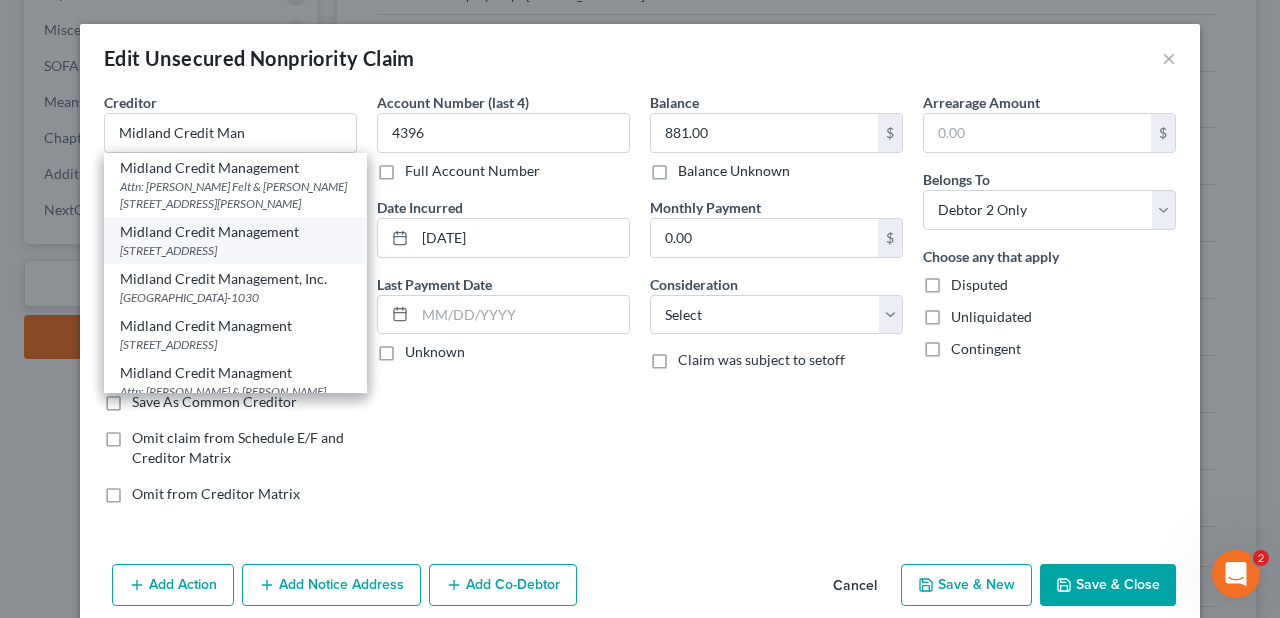 click on "[STREET_ADDRESS]" at bounding box center [235, 250] 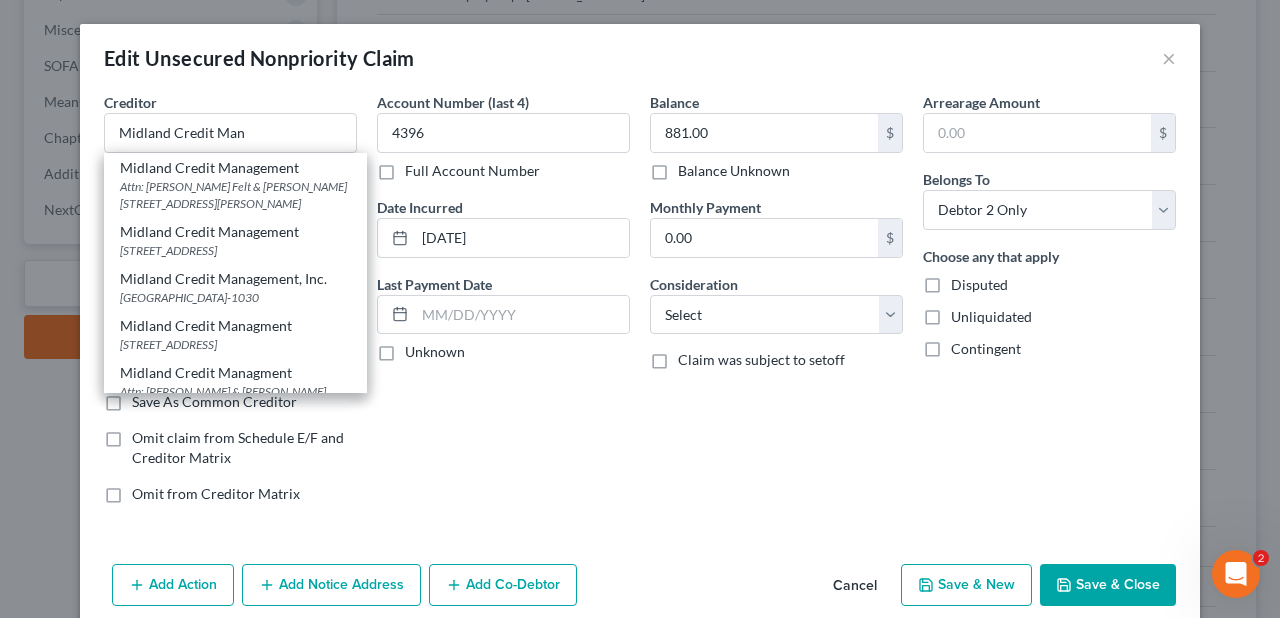 type on "Midland Credit Management" 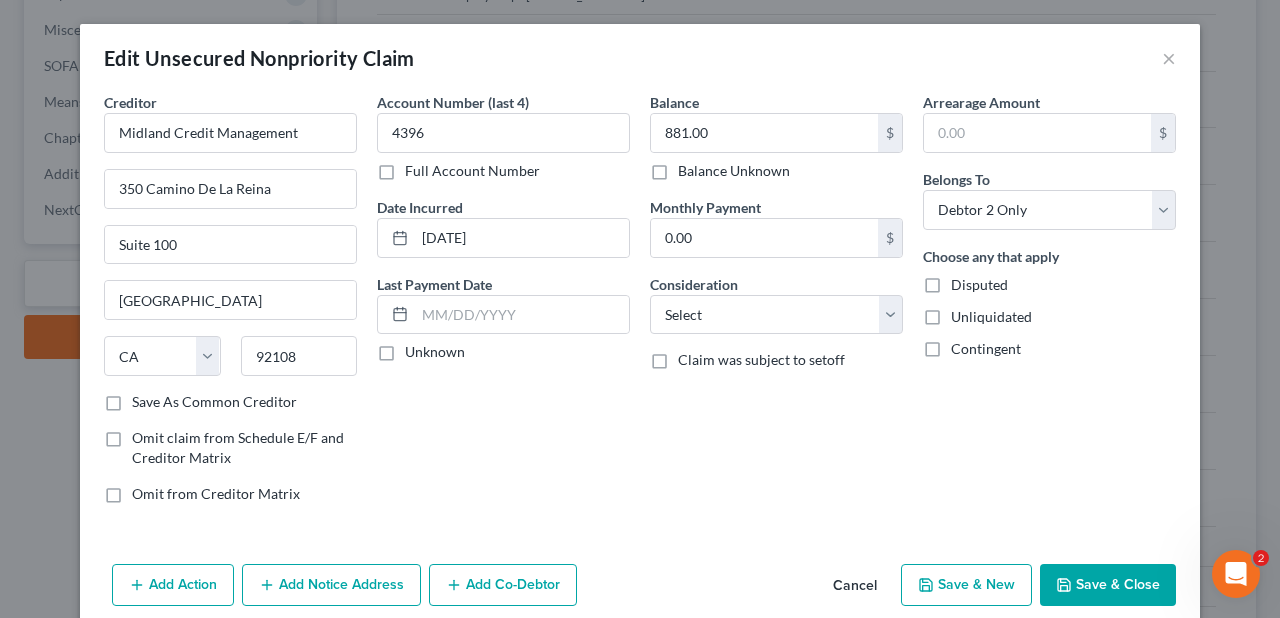 click on "Balance
881.00 $
Balance Unknown
Balance Undetermined
881.00 $
Balance Unknown
Monthly Payment 0.00 $ Consideration Select Cable / Satellite Services Collection Agency Credit Card Debt Debt Counseling / Attorneys Deficiency Balance Domestic Support Obligations Home / Car Repairs Income Taxes Judgment Liens Medical Services Monies Loaned / Advanced Mortgage Obligation From Divorce Or Separation Obligation To Pensions Other Overdrawn Bank Account Promised To Help Pay Creditors Student Loans Suppliers And Vendors Telephone / Internet Services Utility Services Claim was subject to setoff" at bounding box center [776, 306] 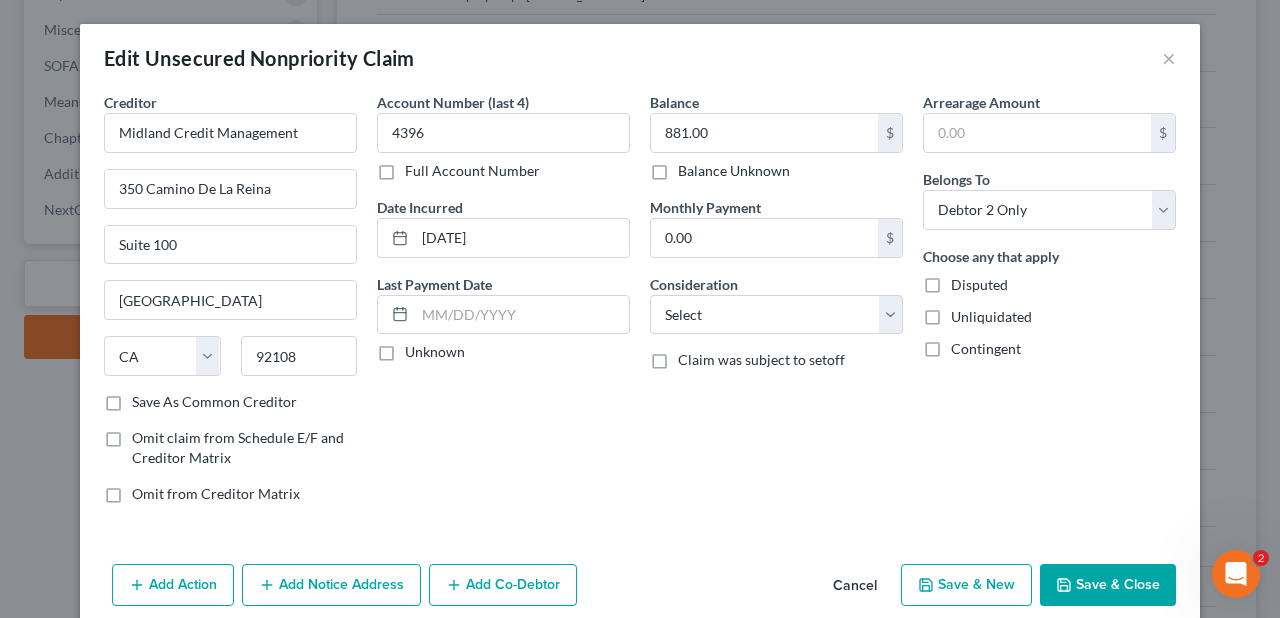 click on "Save & Close" at bounding box center (1108, 585) 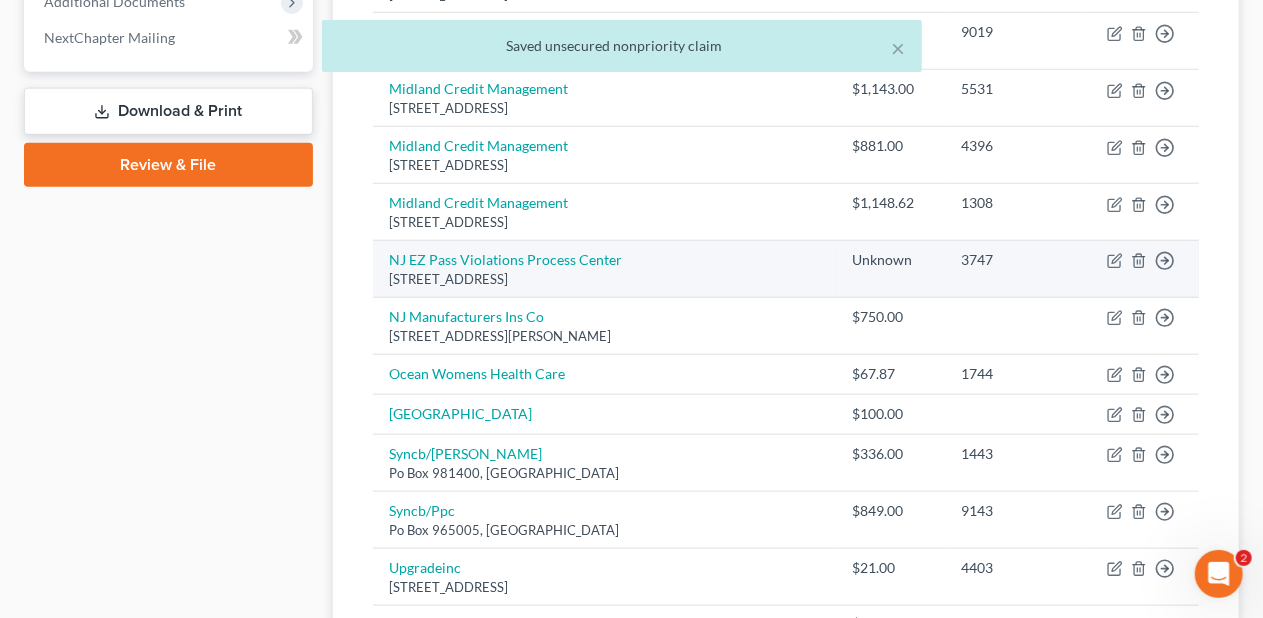 scroll, scrollTop: 900, scrollLeft: 0, axis: vertical 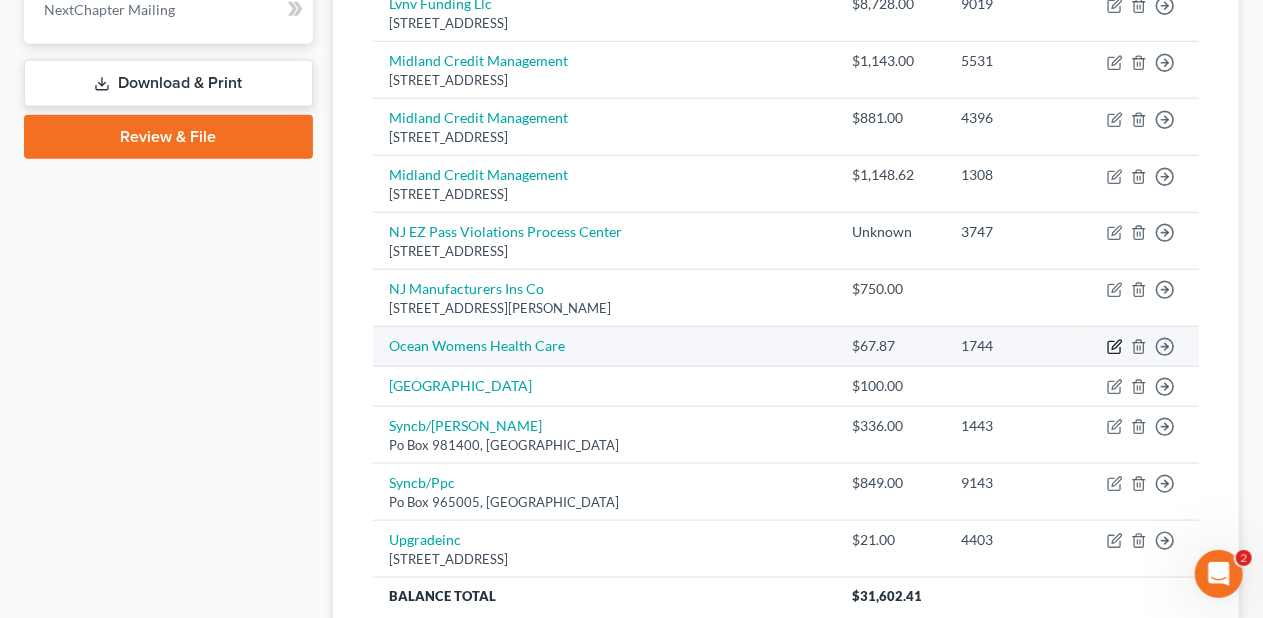 click 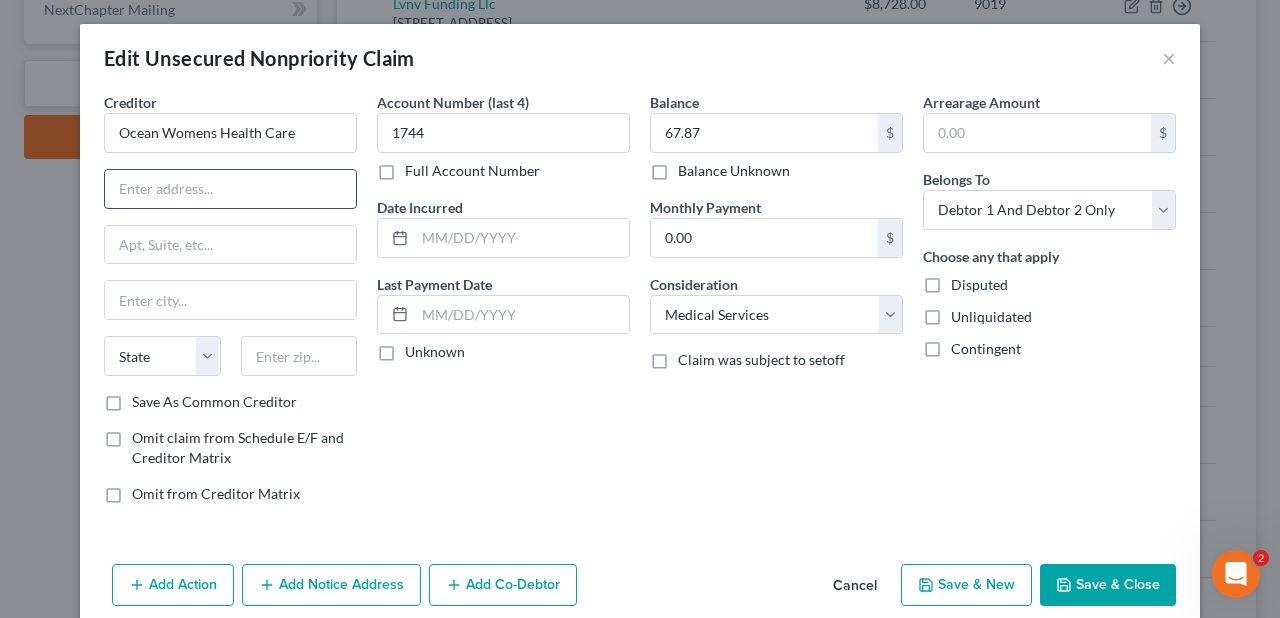 click at bounding box center [230, 189] 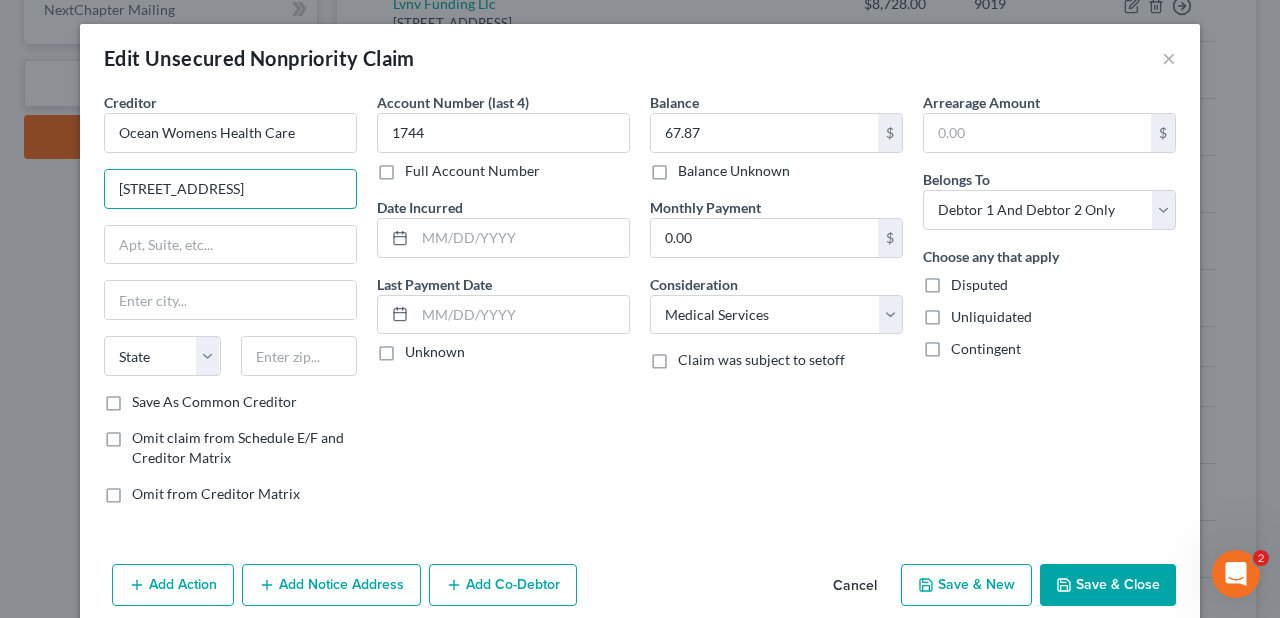 type on "[STREET_ADDRESS]" 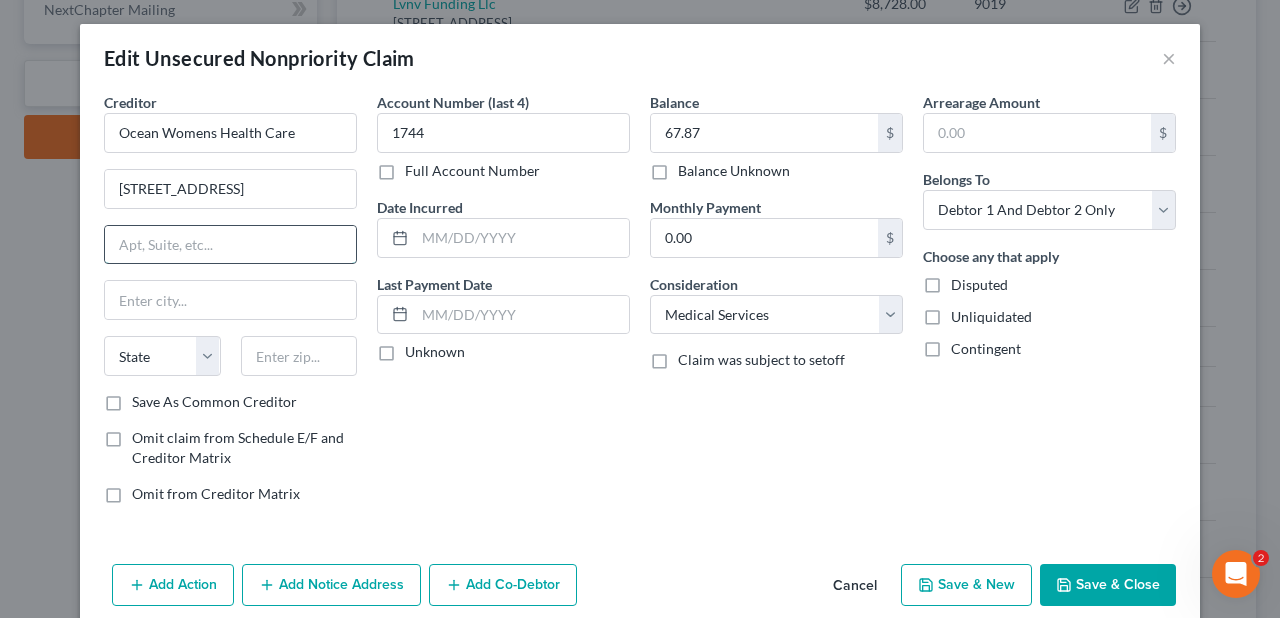 click at bounding box center [230, 245] 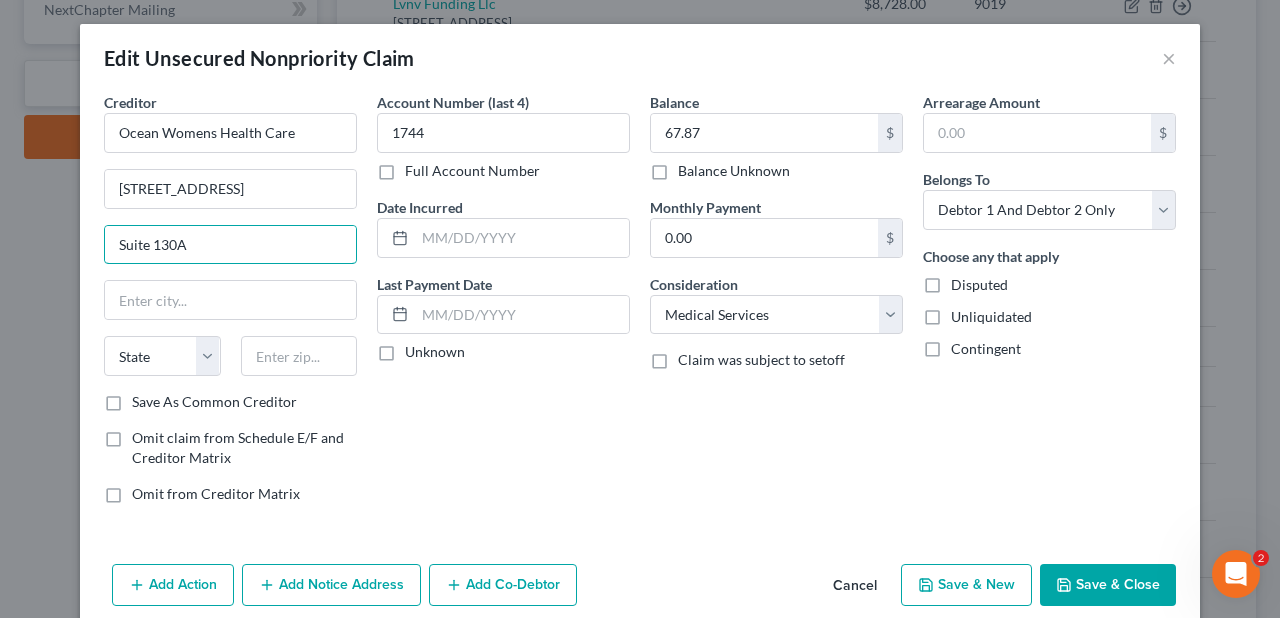 type on "Suite 130A" 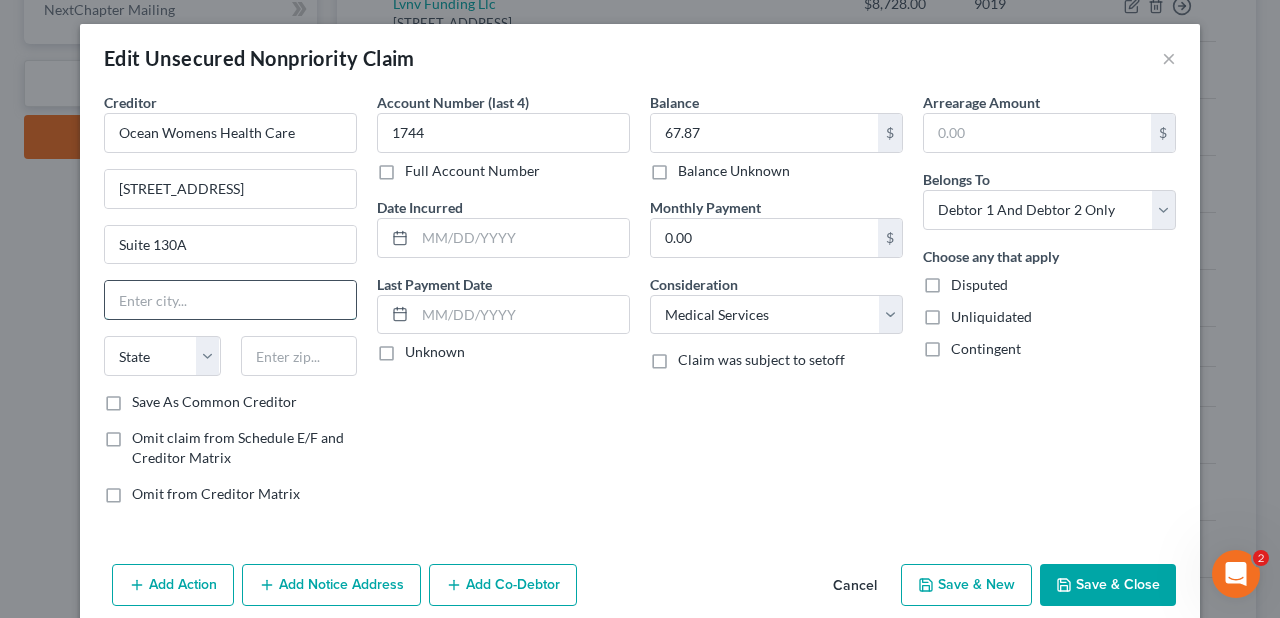 click at bounding box center [230, 300] 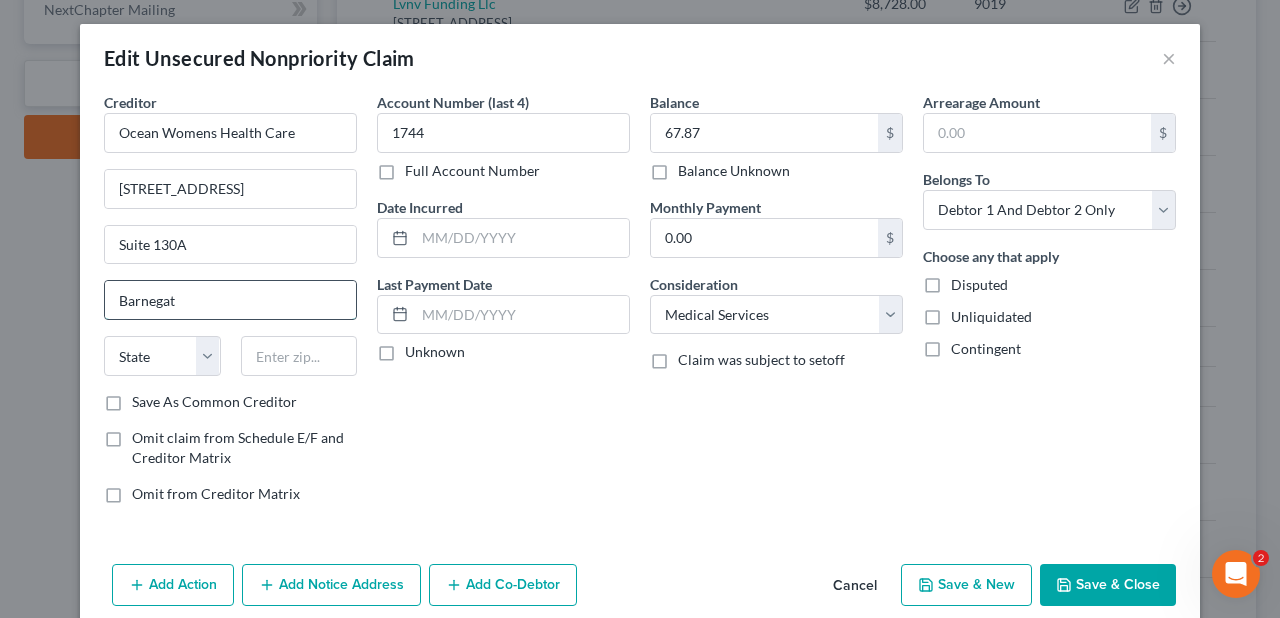 type on "Barnegat" 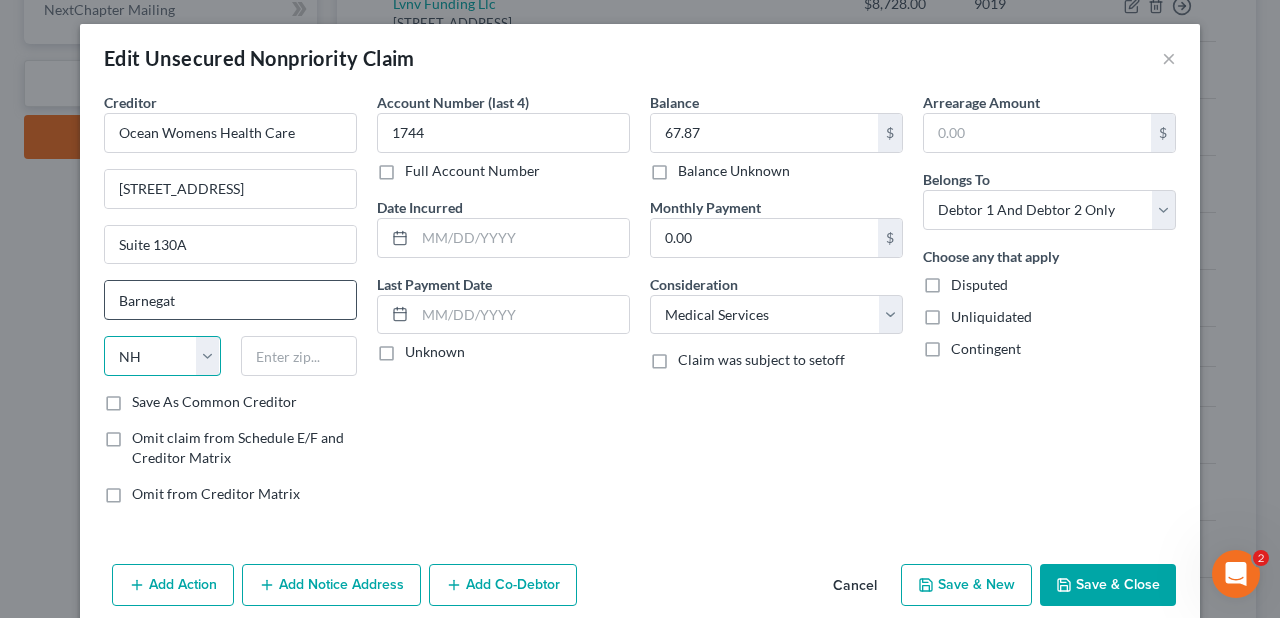 select on "33" 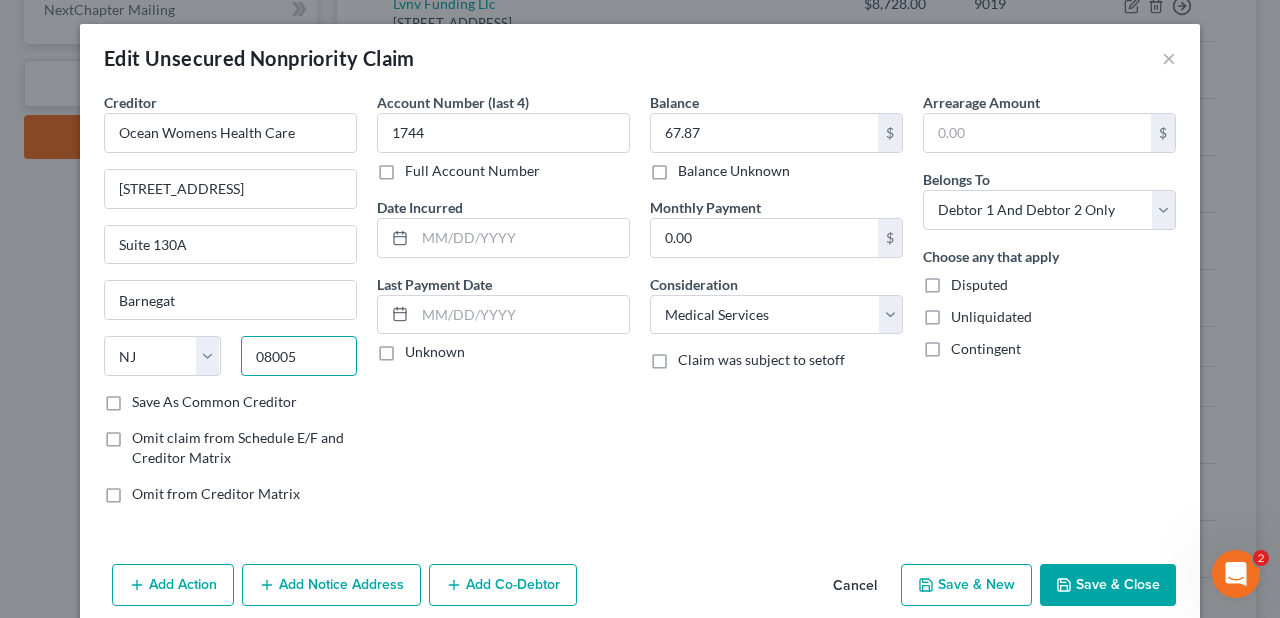 type on "08005" 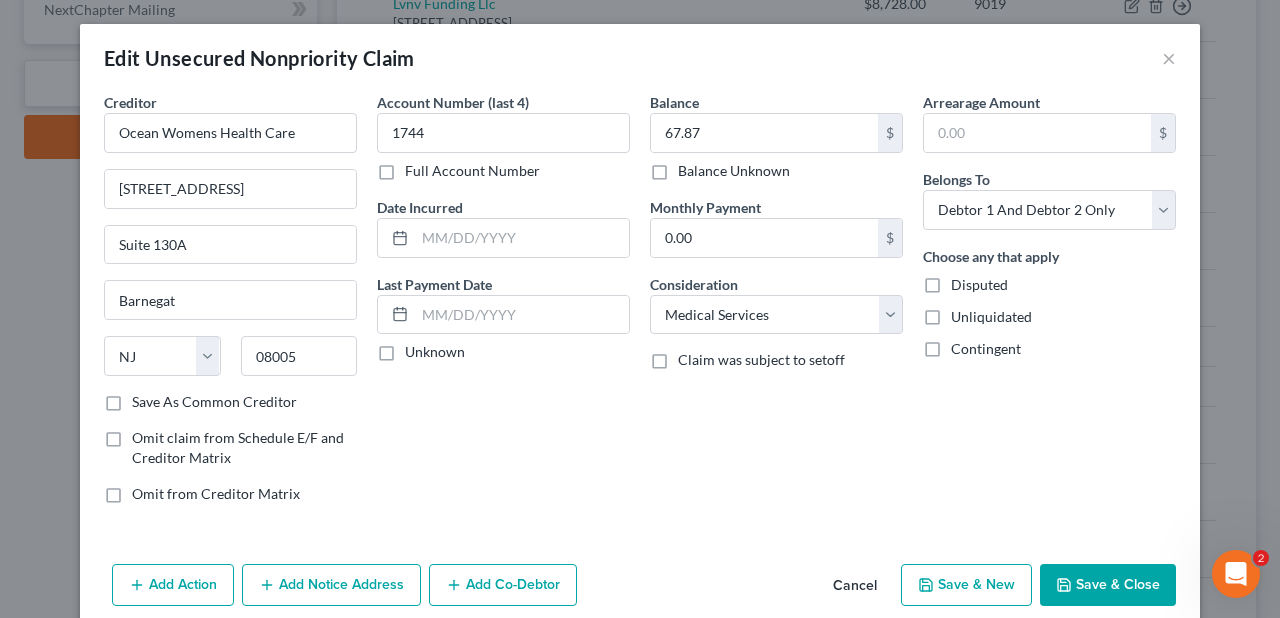 click on "Save As Common Creditor" at bounding box center [214, 402] 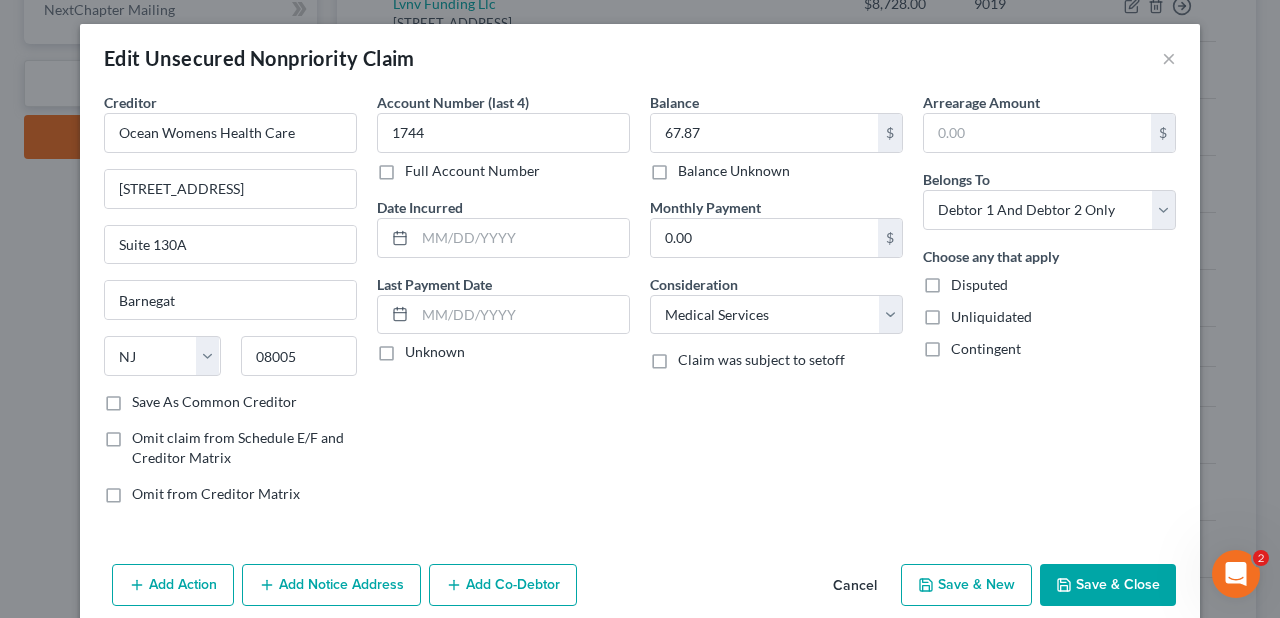 click on "Save As Common Creditor" at bounding box center [146, 398] 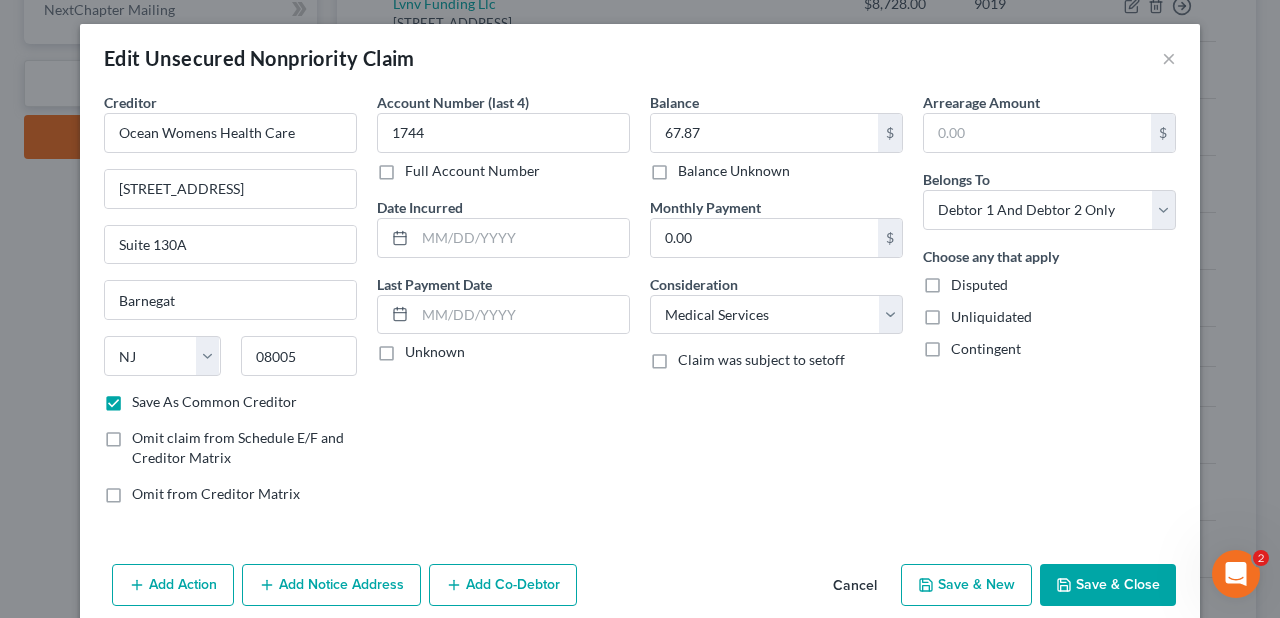 click on "Account Number (last 4)
1744
Full Account Number
Date Incurred         Last Payment Date         Unknown" at bounding box center [503, 306] 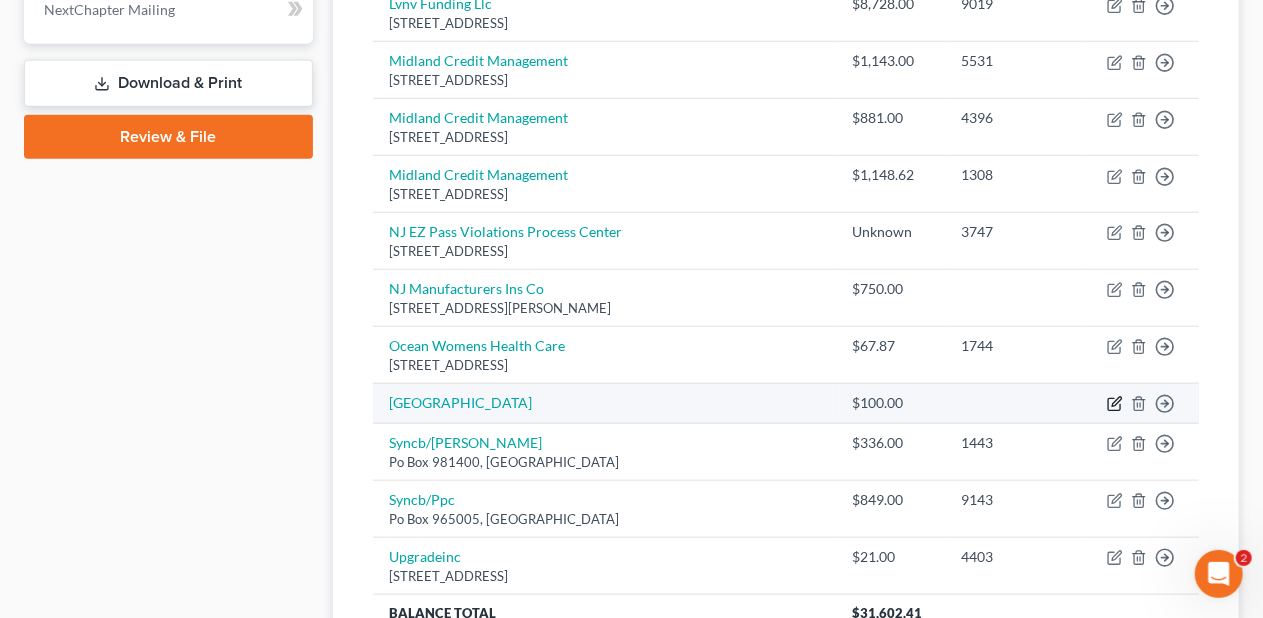 click 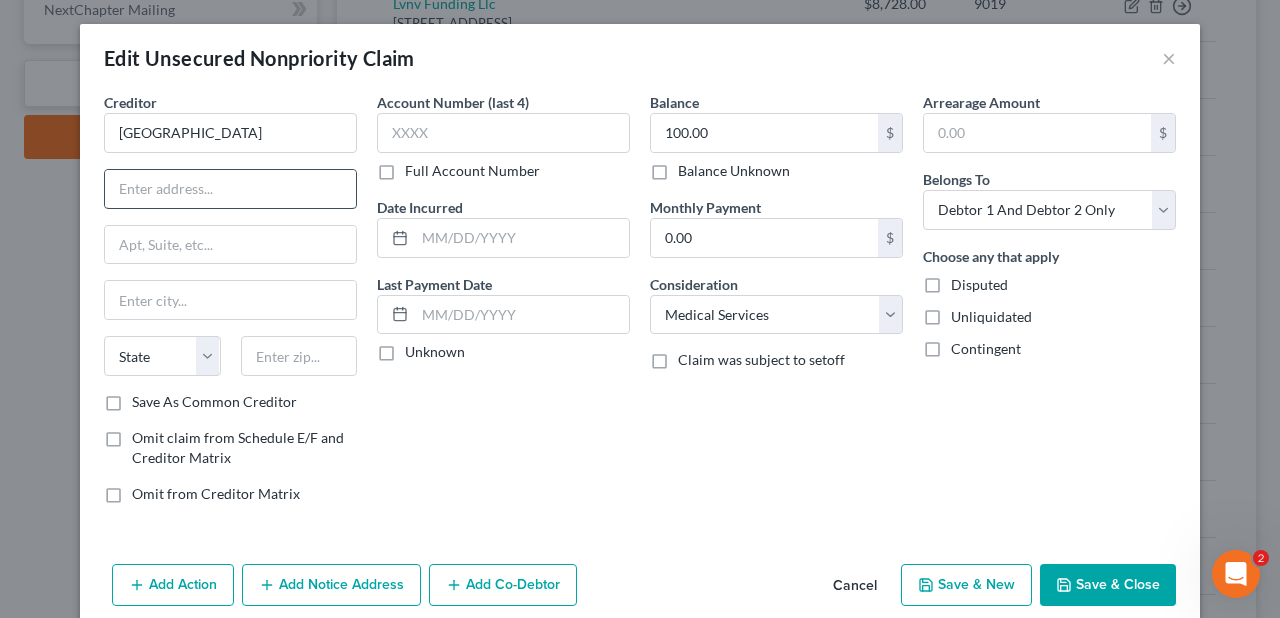 click at bounding box center (230, 189) 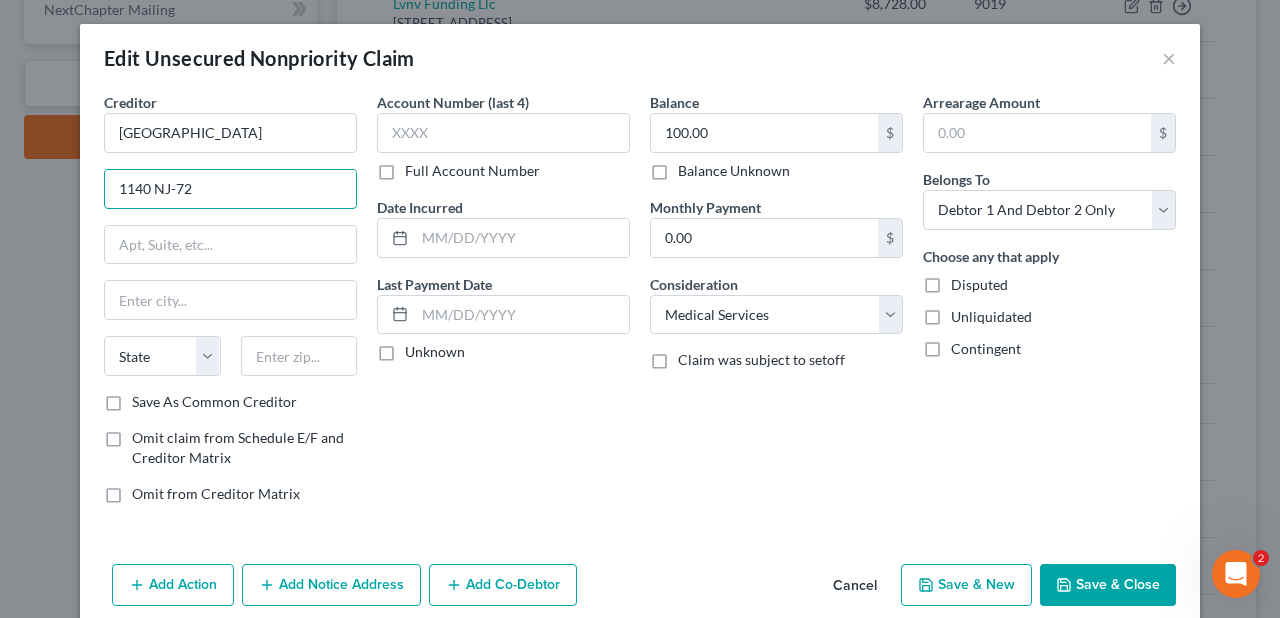 type on "1140 NJ-72" 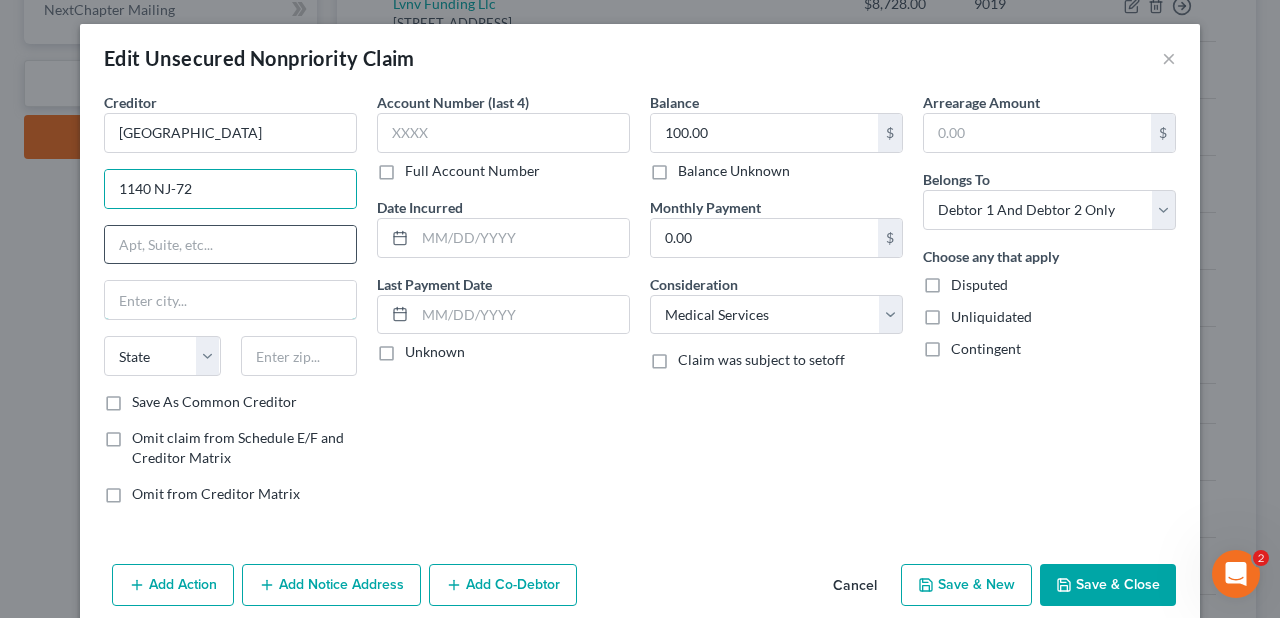drag, startPoint x: 126, startPoint y: 284, endPoint x: 302, endPoint y: 233, distance: 183.24028 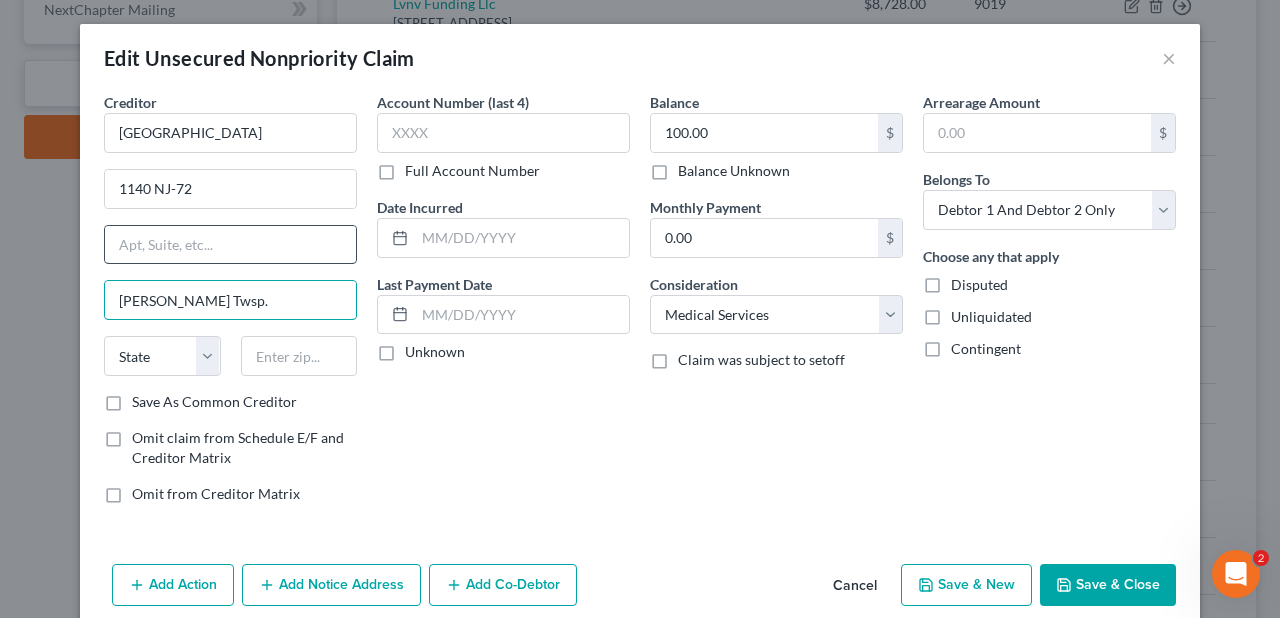 type on "[PERSON_NAME] Twsp." 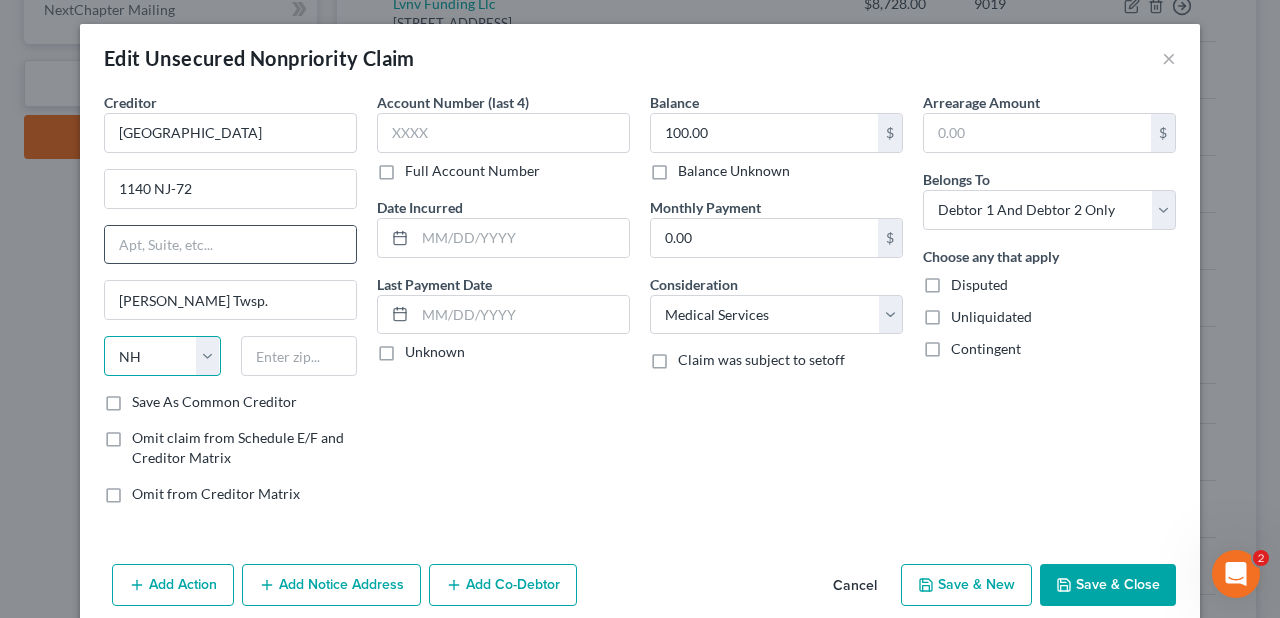 select on "33" 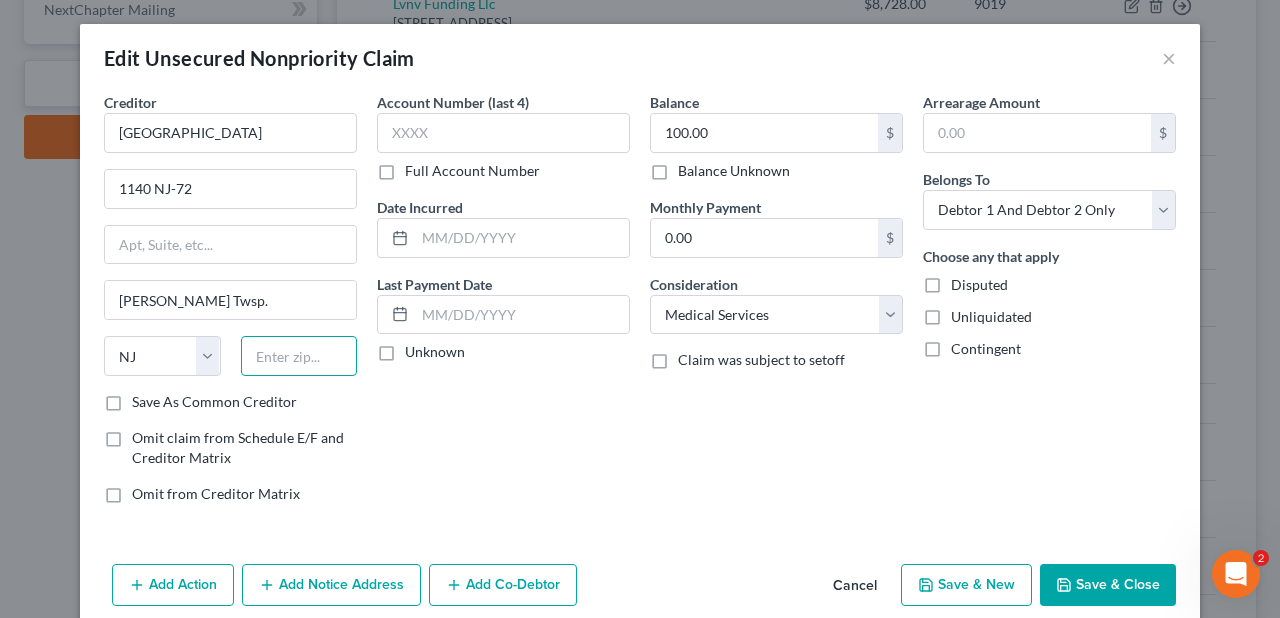 click at bounding box center (299, 356) 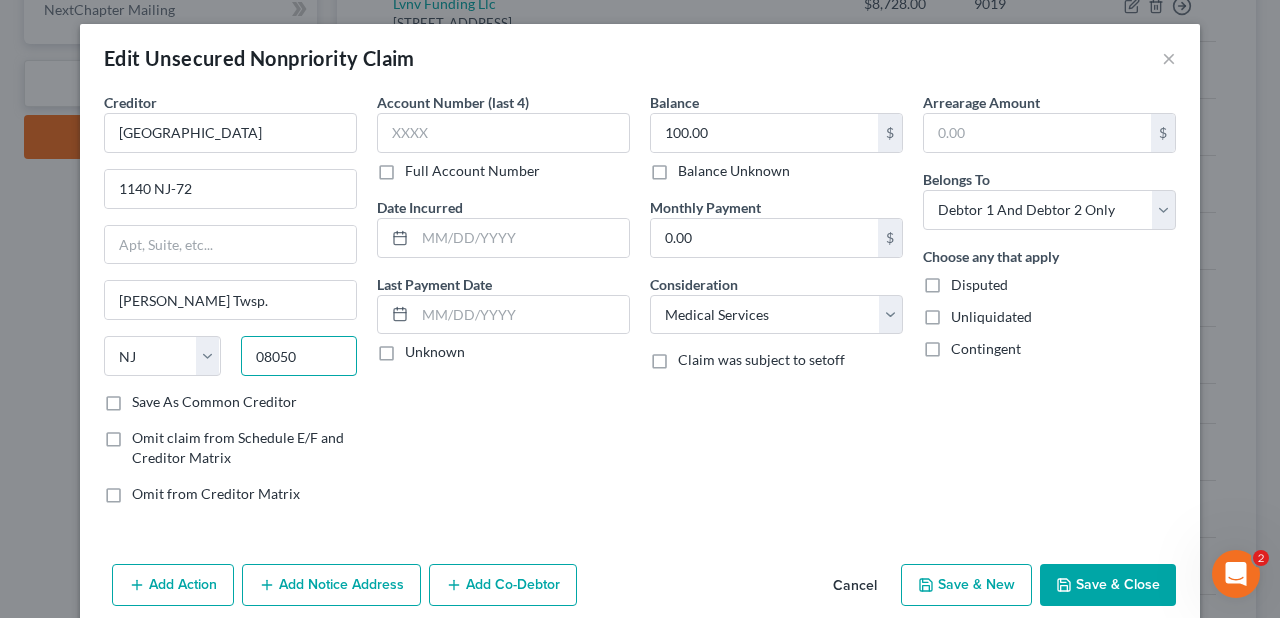 type on "08050" 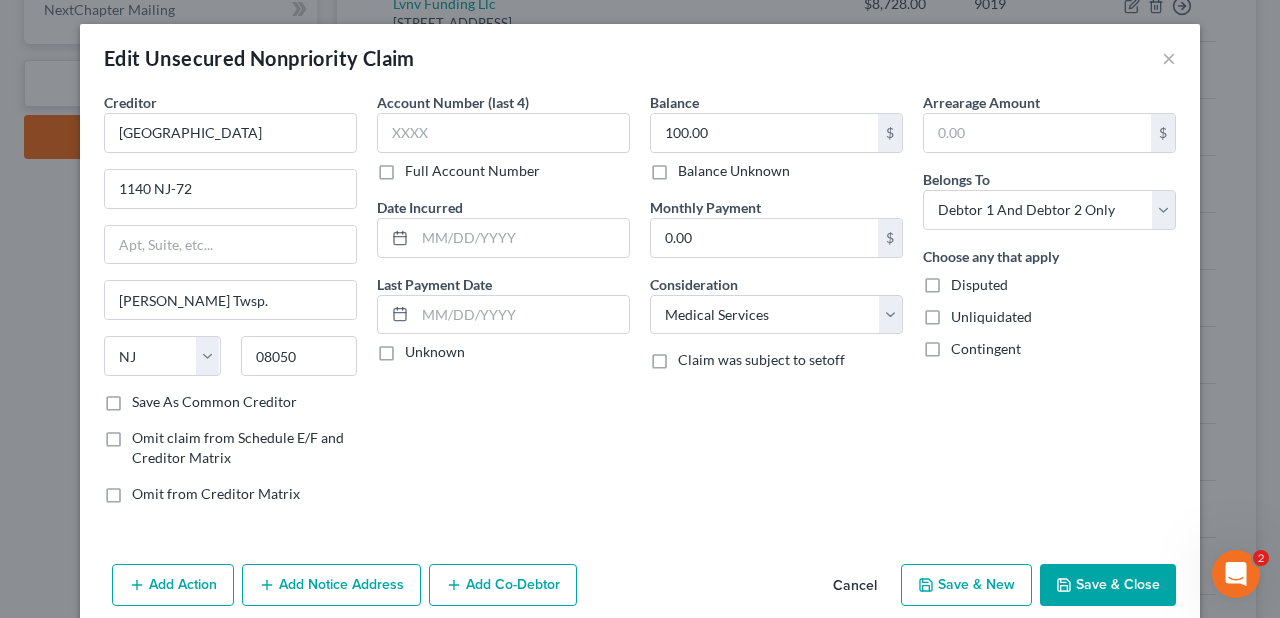 type on "Manahawkin" 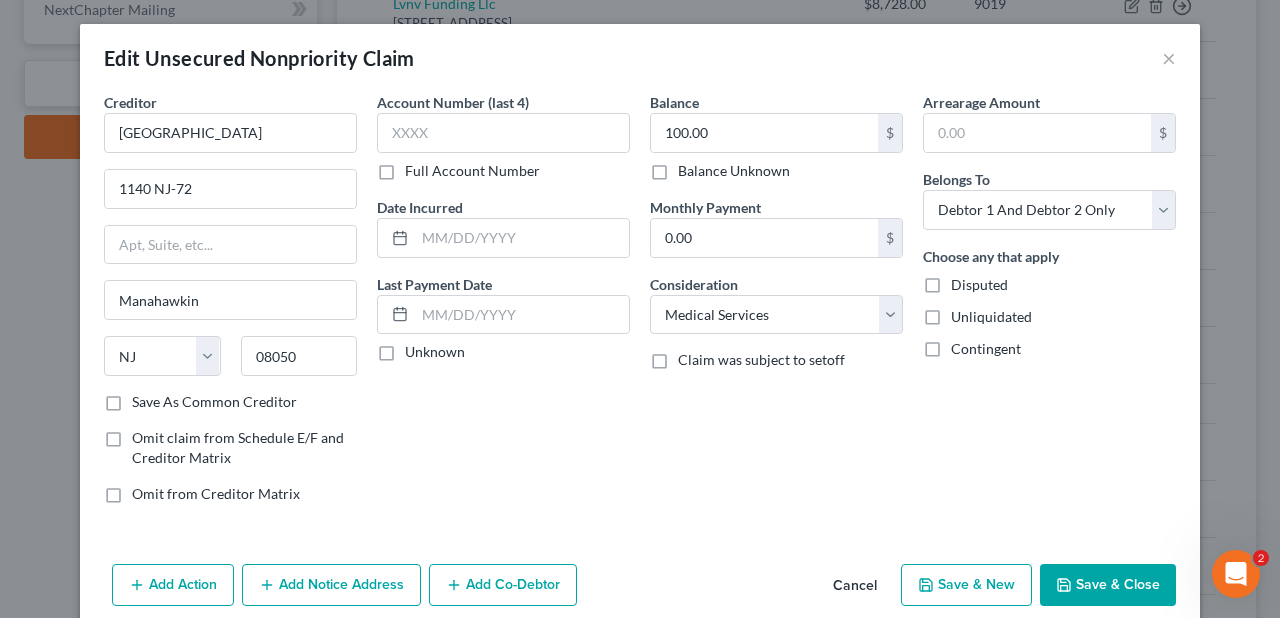 click on "Account Number (last 4)
Full Account Number
Date Incurred         Last Payment Date         Unknown" at bounding box center [503, 306] 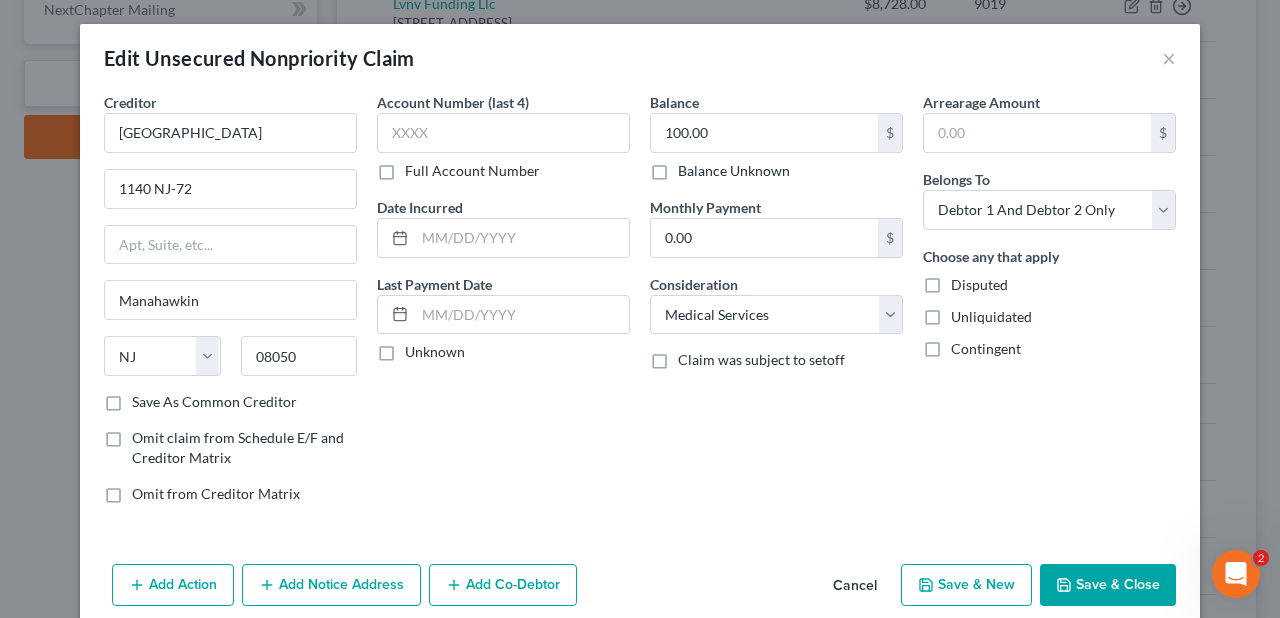 click on "Save As Common Creditor" at bounding box center [214, 402] 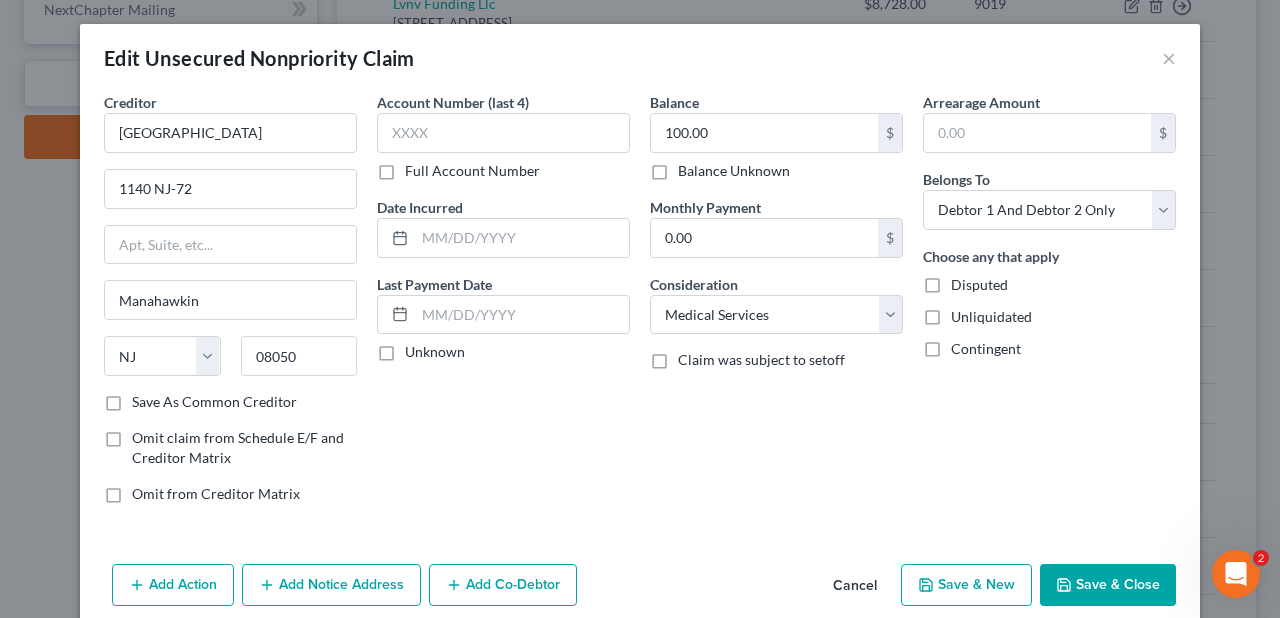 click on "Save As Common Creditor" at bounding box center [146, 398] 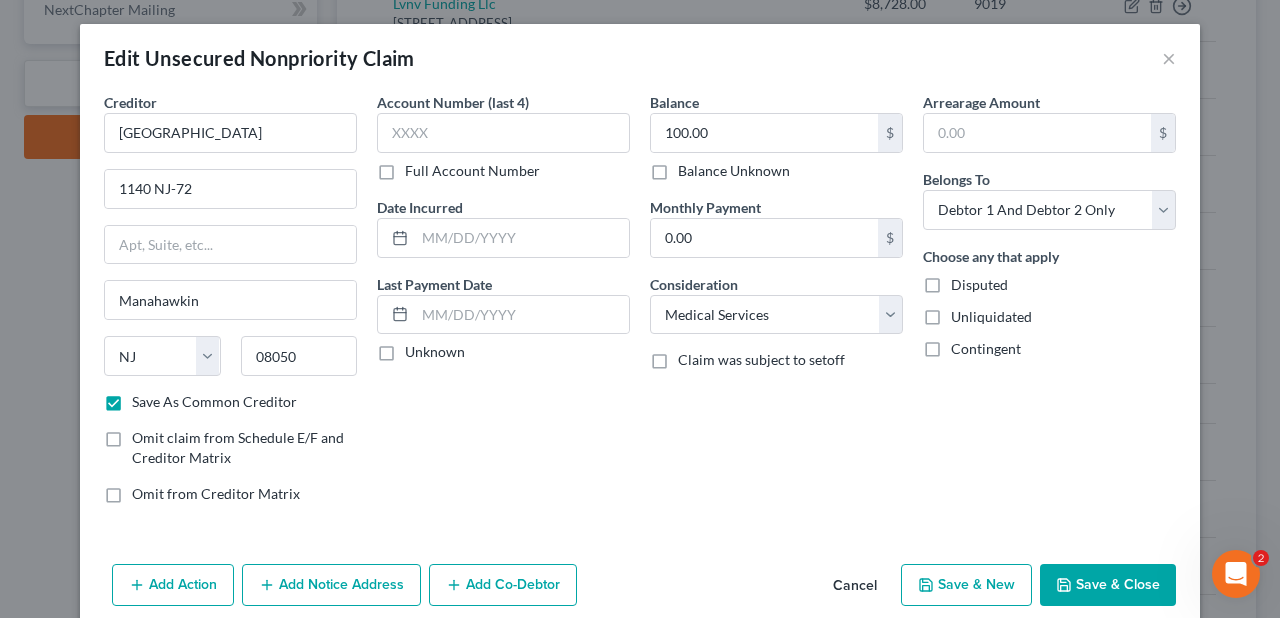 click on "Save & Close" at bounding box center (1108, 585) 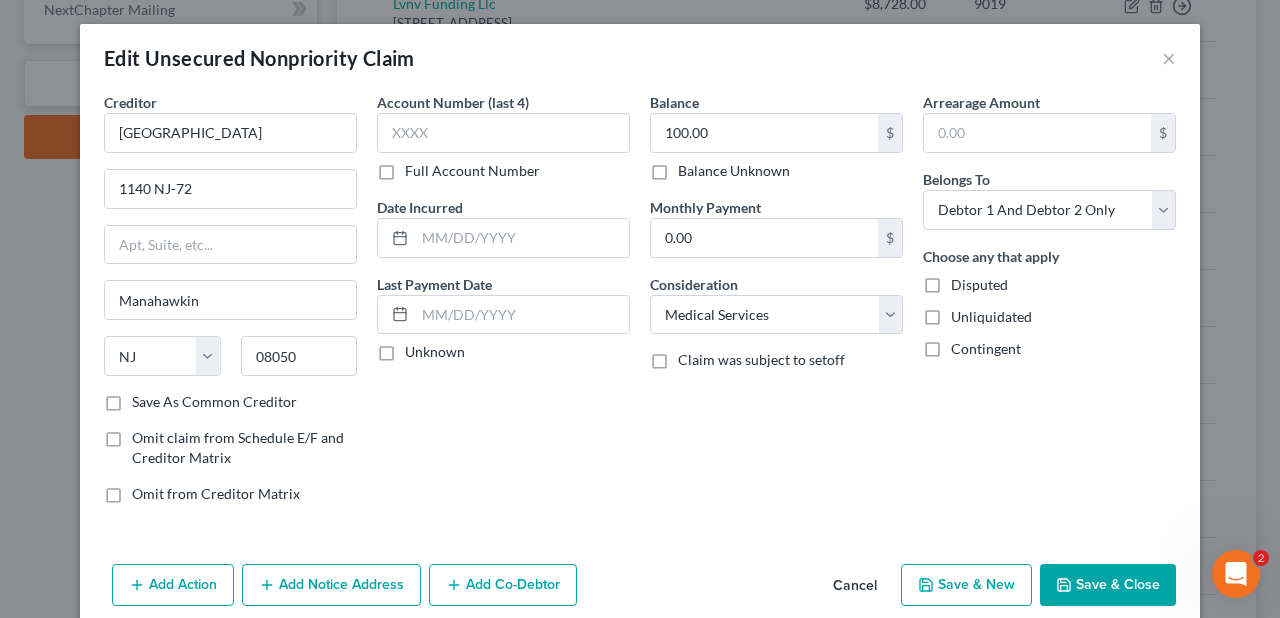 checkbox on "false" 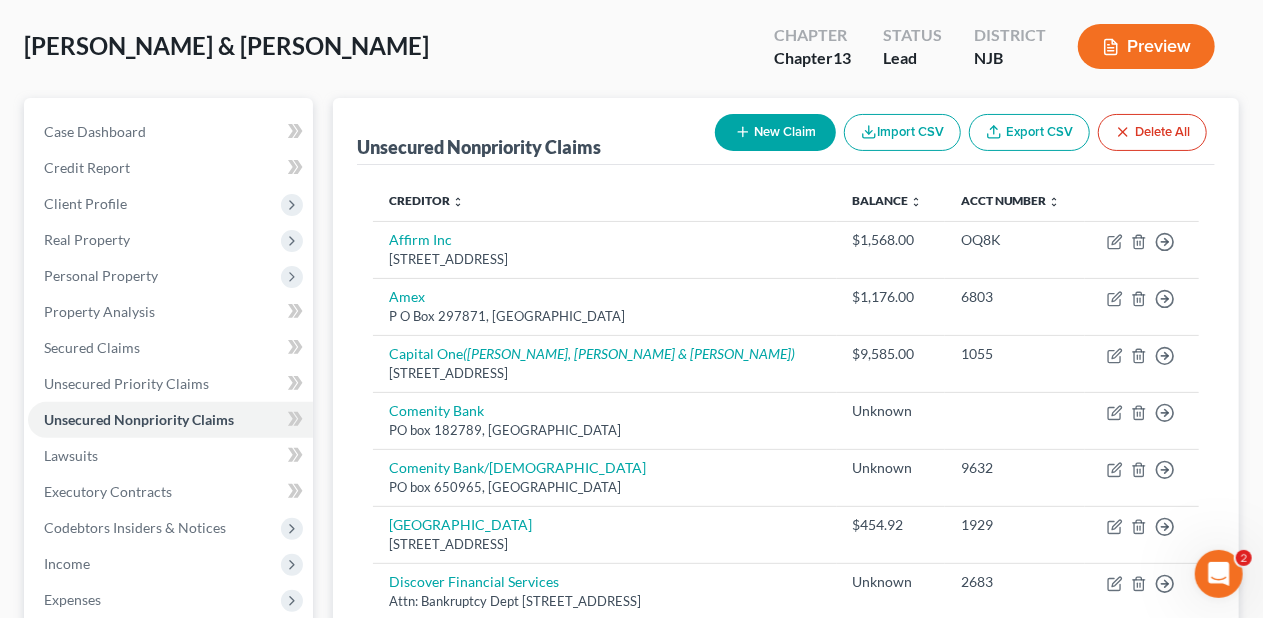 scroll, scrollTop: 0, scrollLeft: 0, axis: both 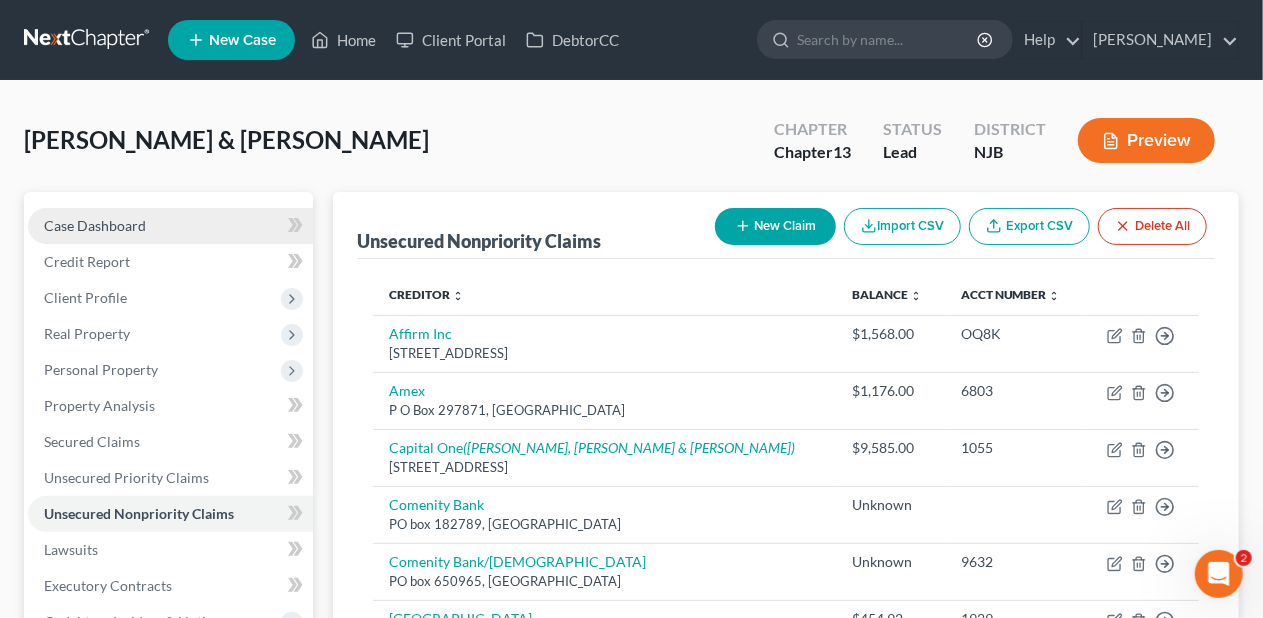 click on "Case Dashboard" at bounding box center (170, 226) 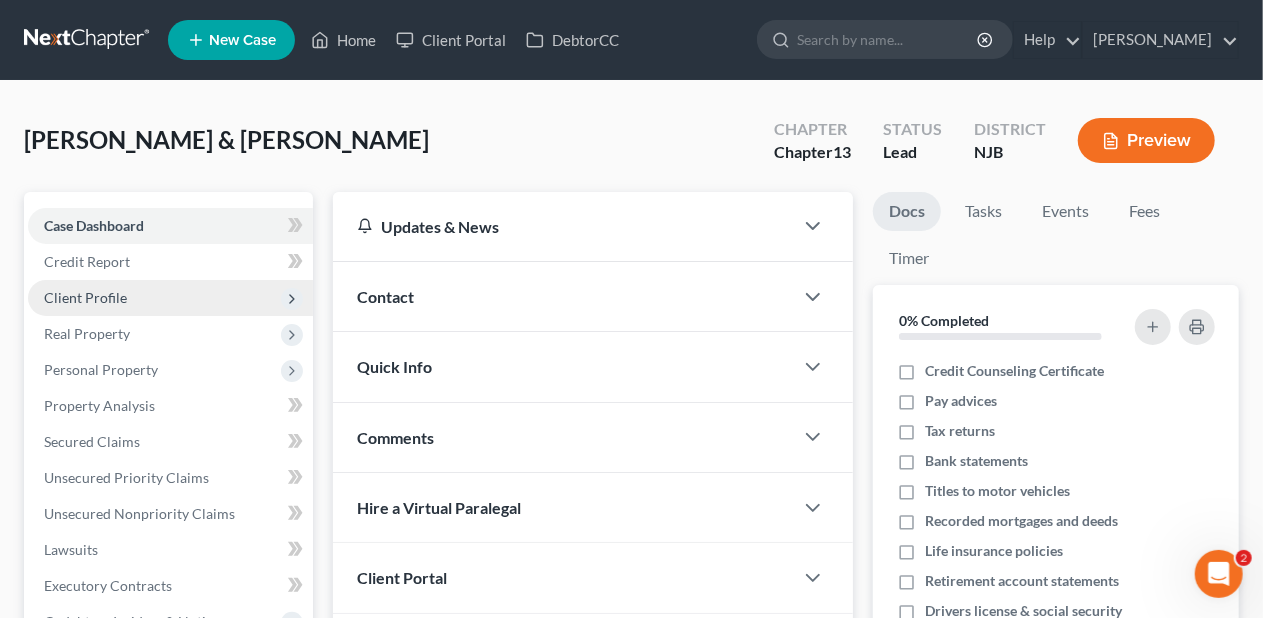 click on "Client Profile" at bounding box center (170, 298) 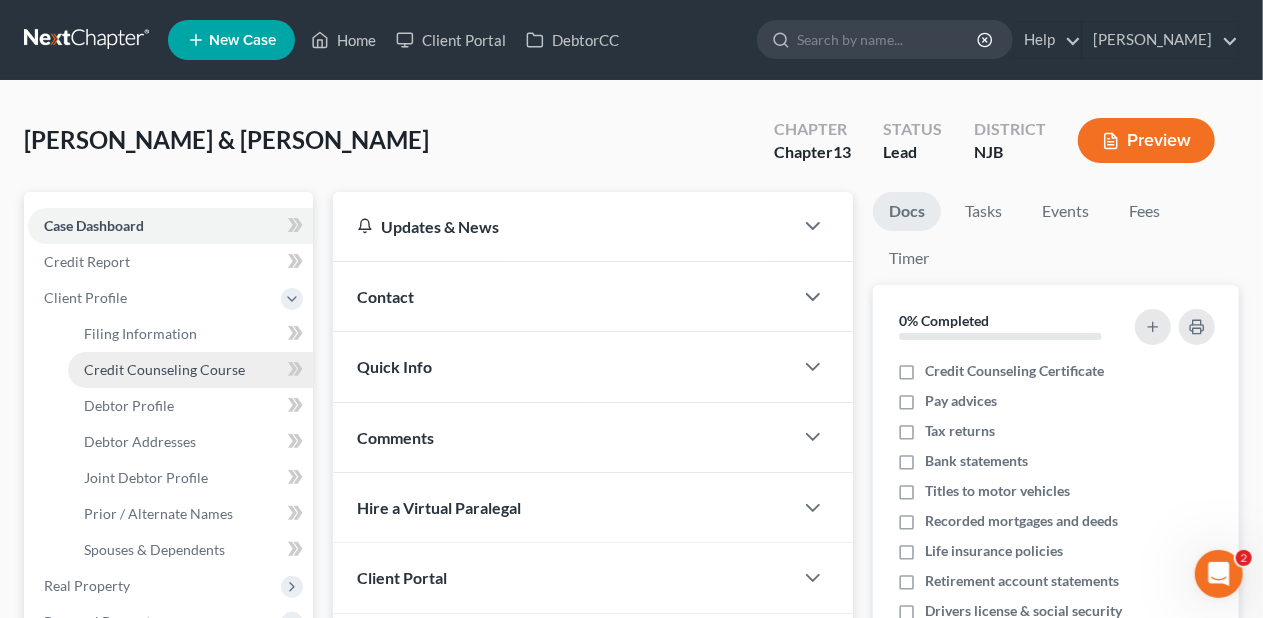 click on "Credit Counseling Course" at bounding box center [164, 369] 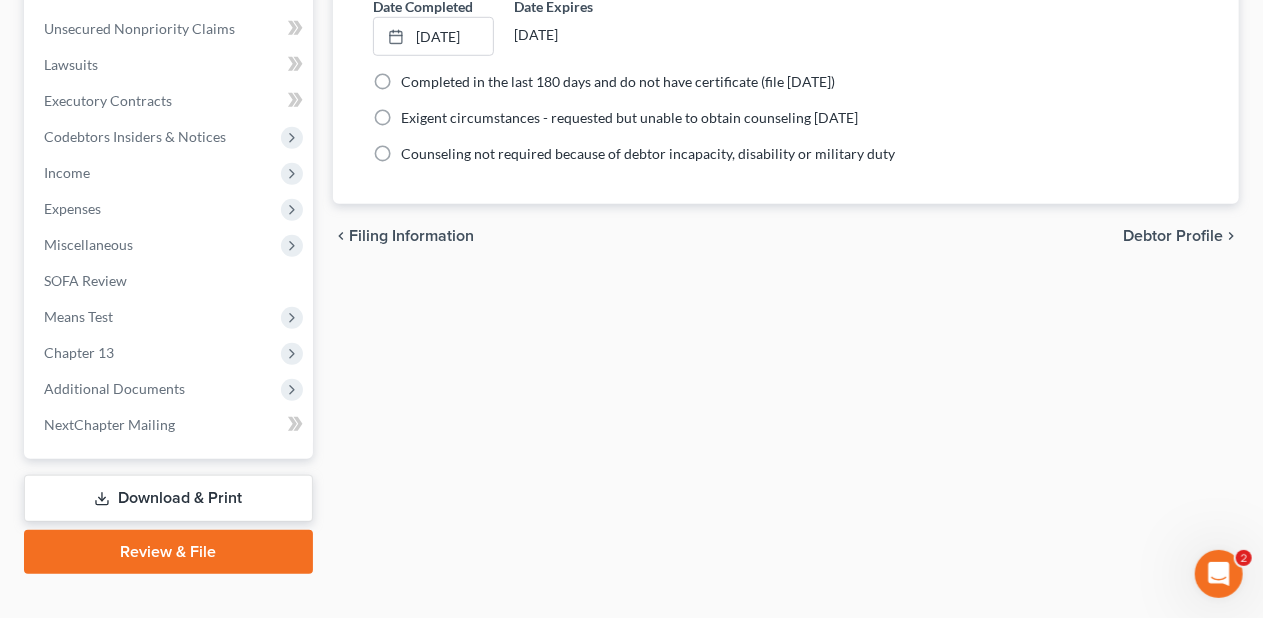 scroll, scrollTop: 766, scrollLeft: 0, axis: vertical 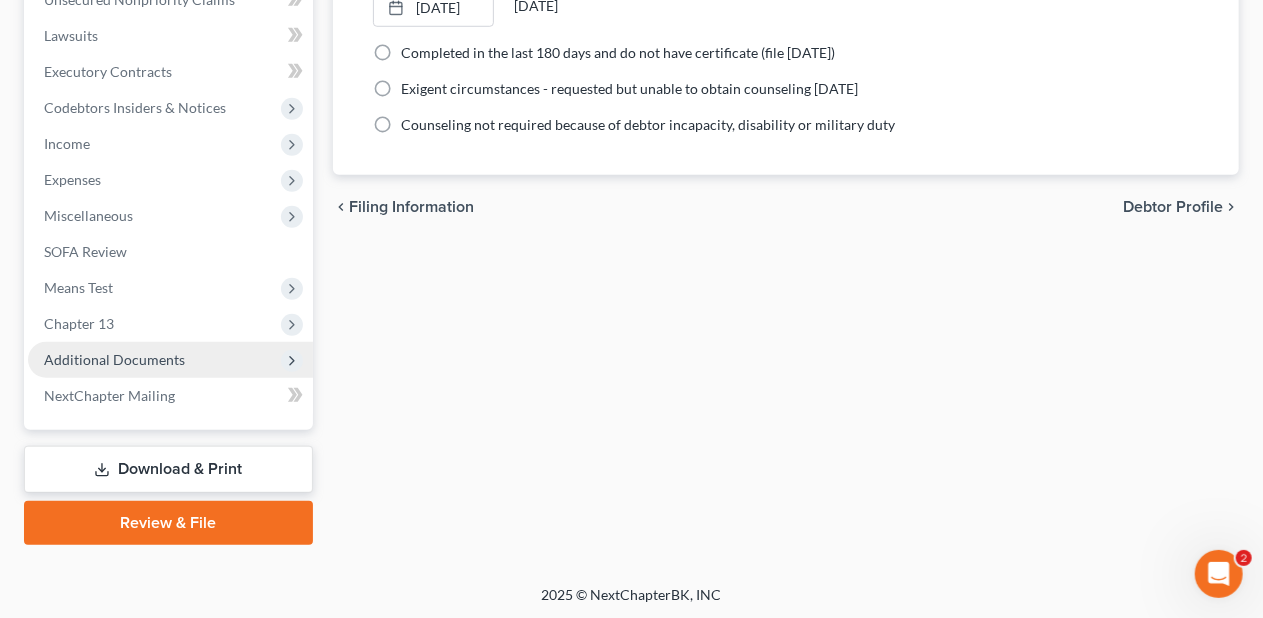click on "Additional Documents" at bounding box center [170, 360] 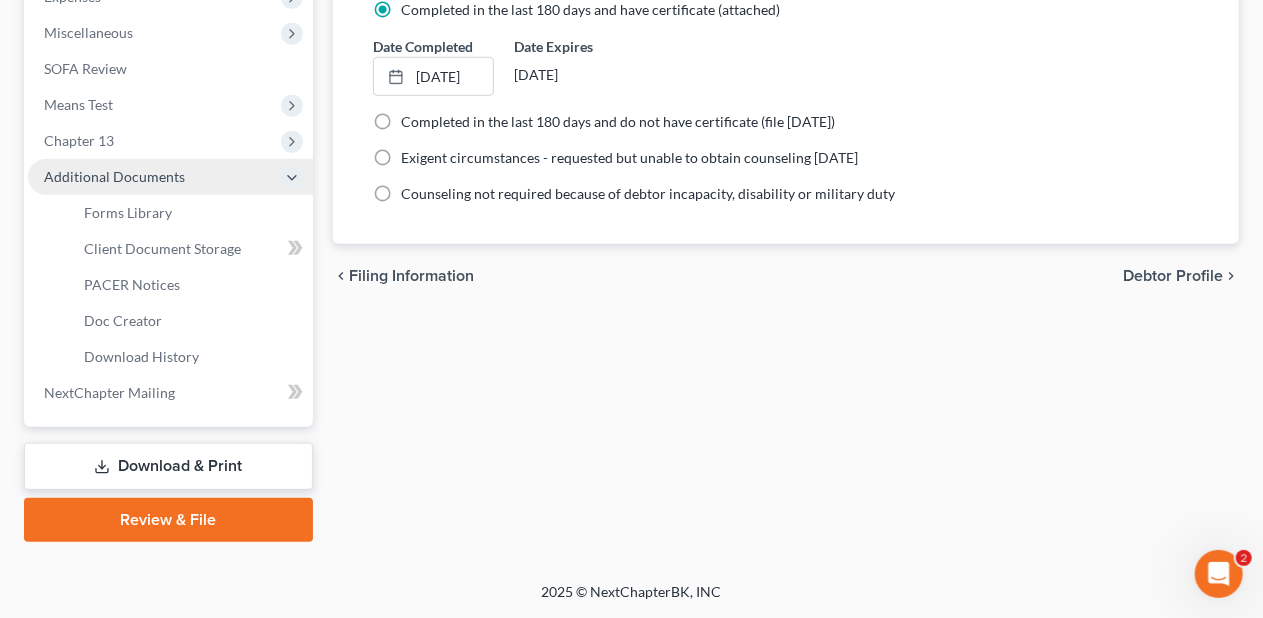 scroll, scrollTop: 514, scrollLeft: 0, axis: vertical 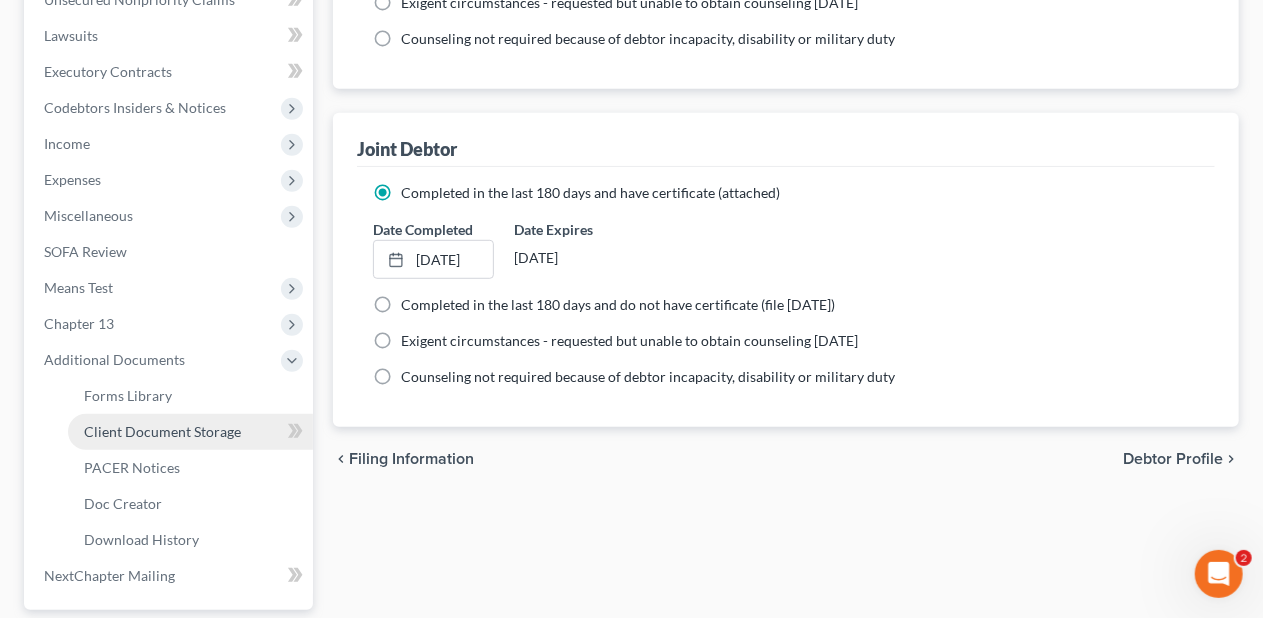 click on "Client Document Storage" at bounding box center [162, 431] 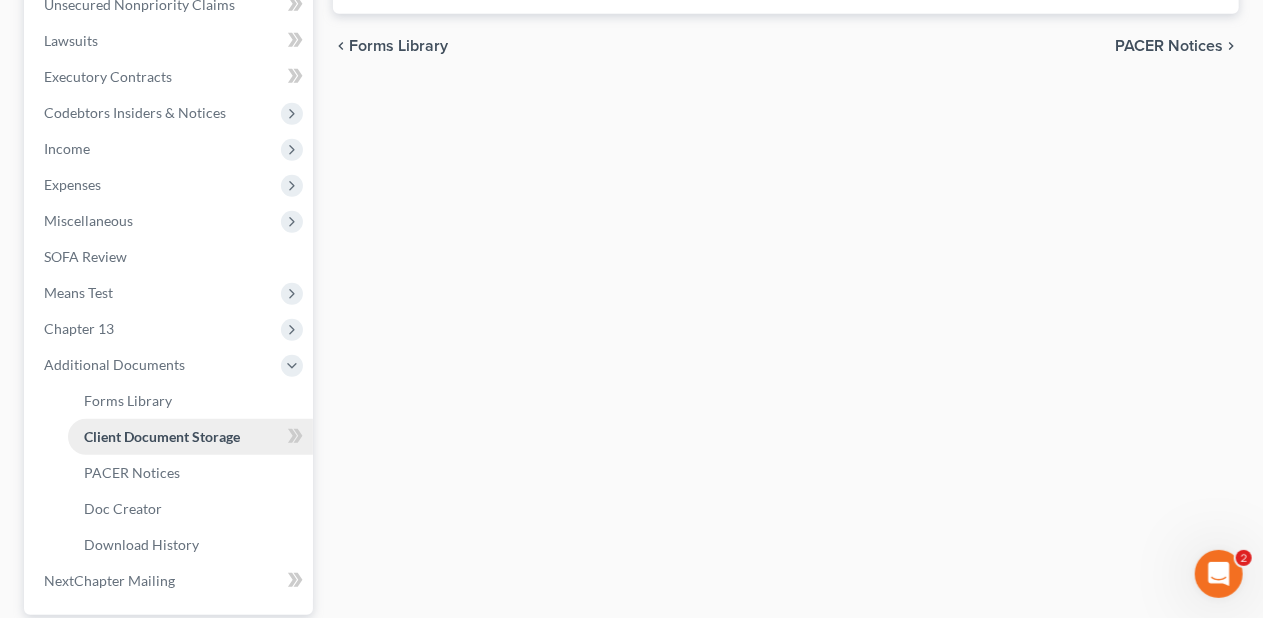 select on "9" 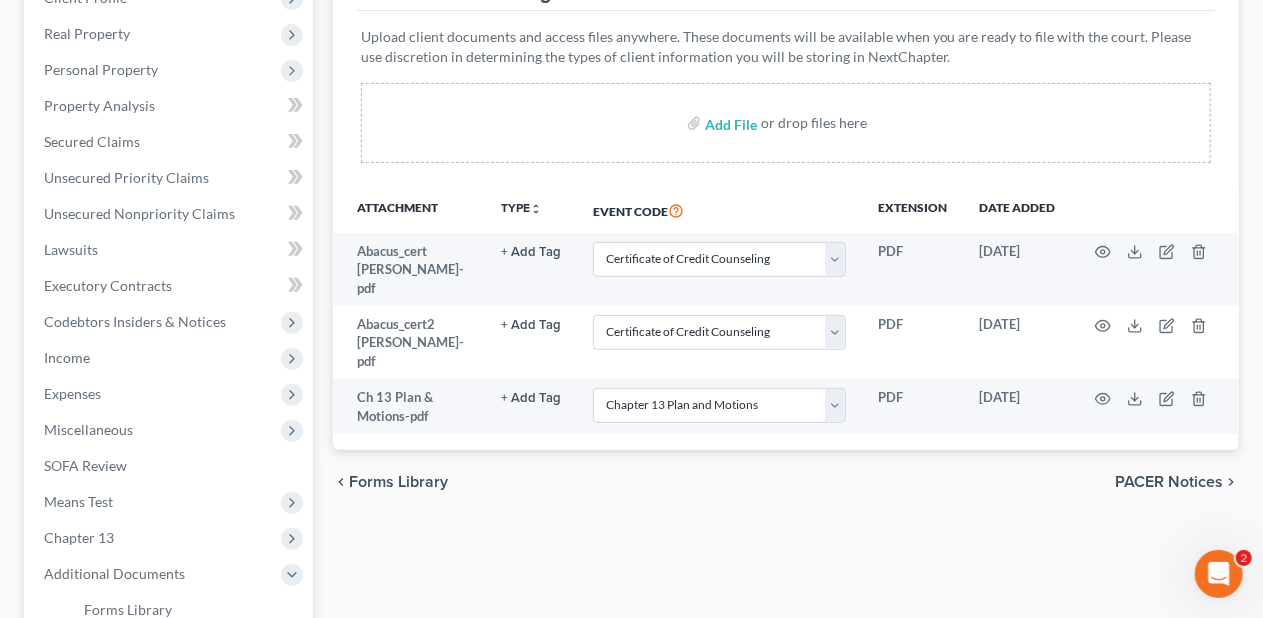 scroll, scrollTop: 400, scrollLeft: 0, axis: vertical 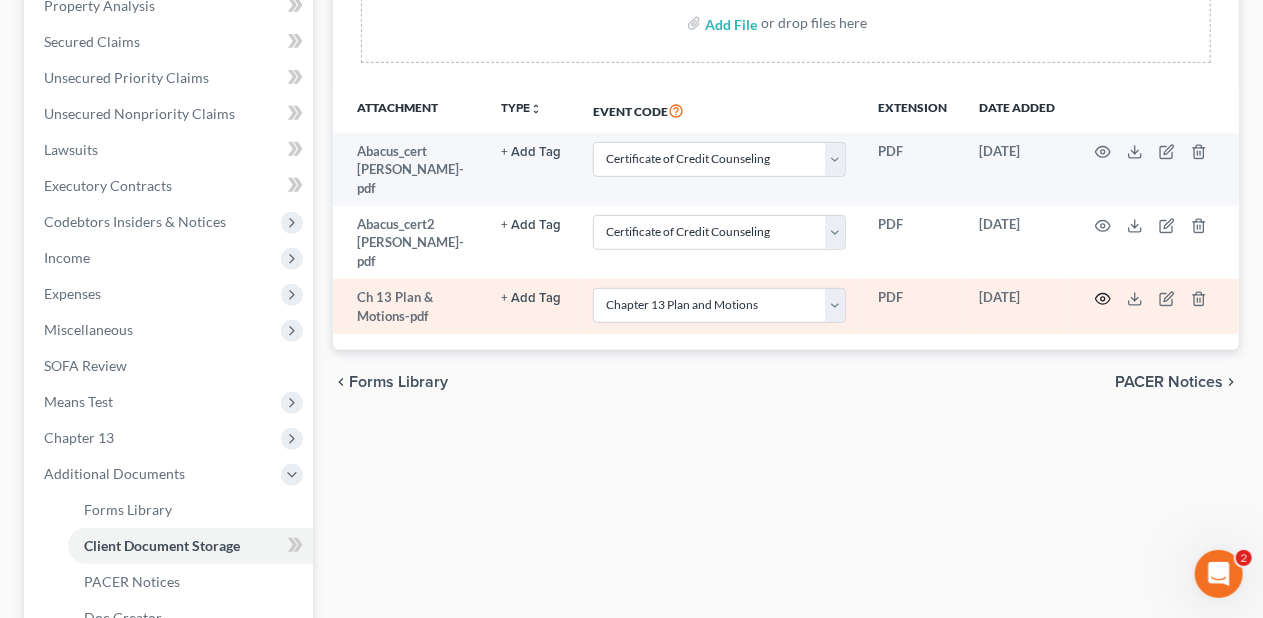 click 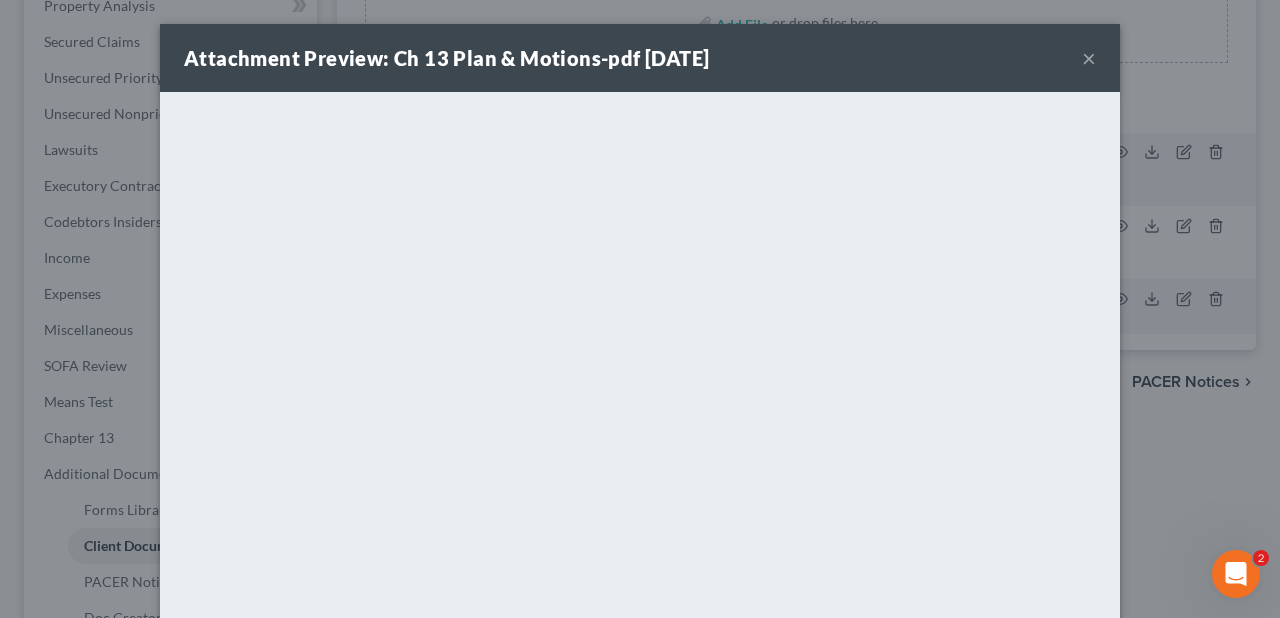 click on "×" at bounding box center [1089, 58] 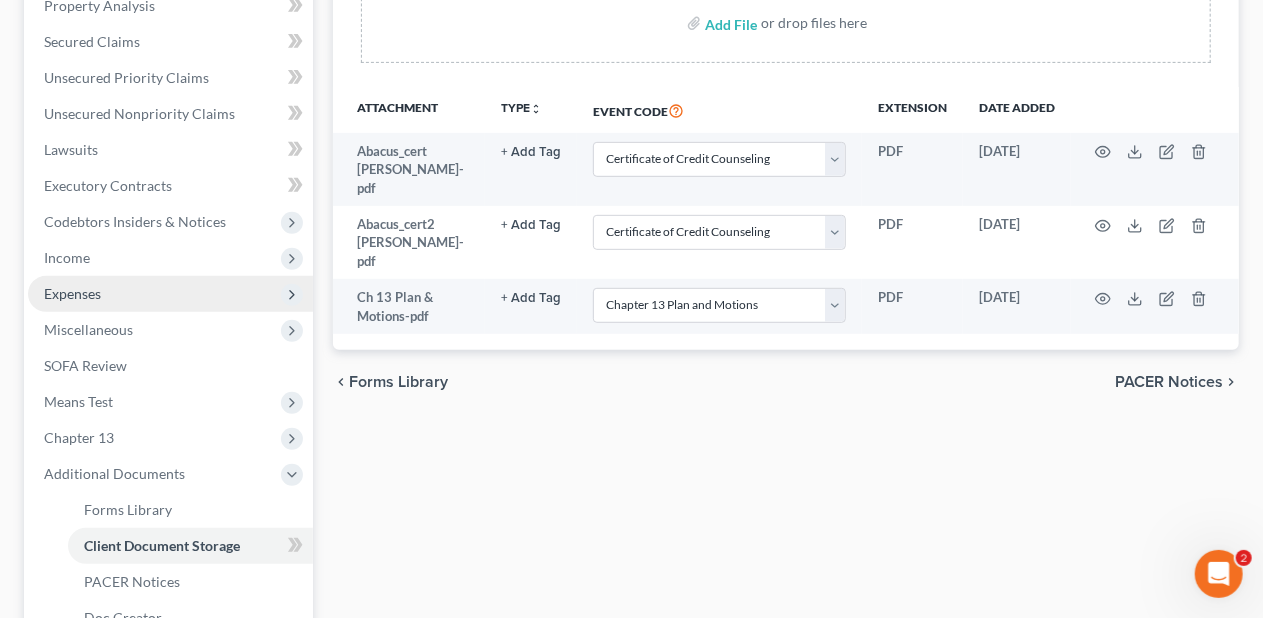 click on "Expenses" at bounding box center (170, 294) 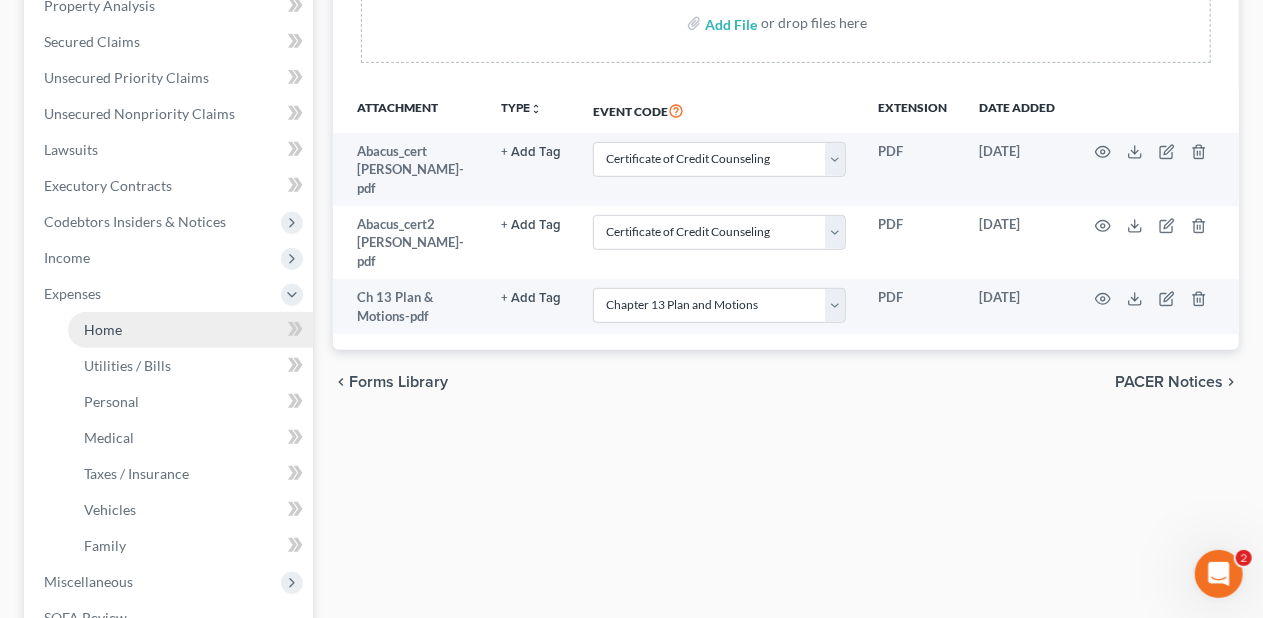 click on "Home" at bounding box center [190, 330] 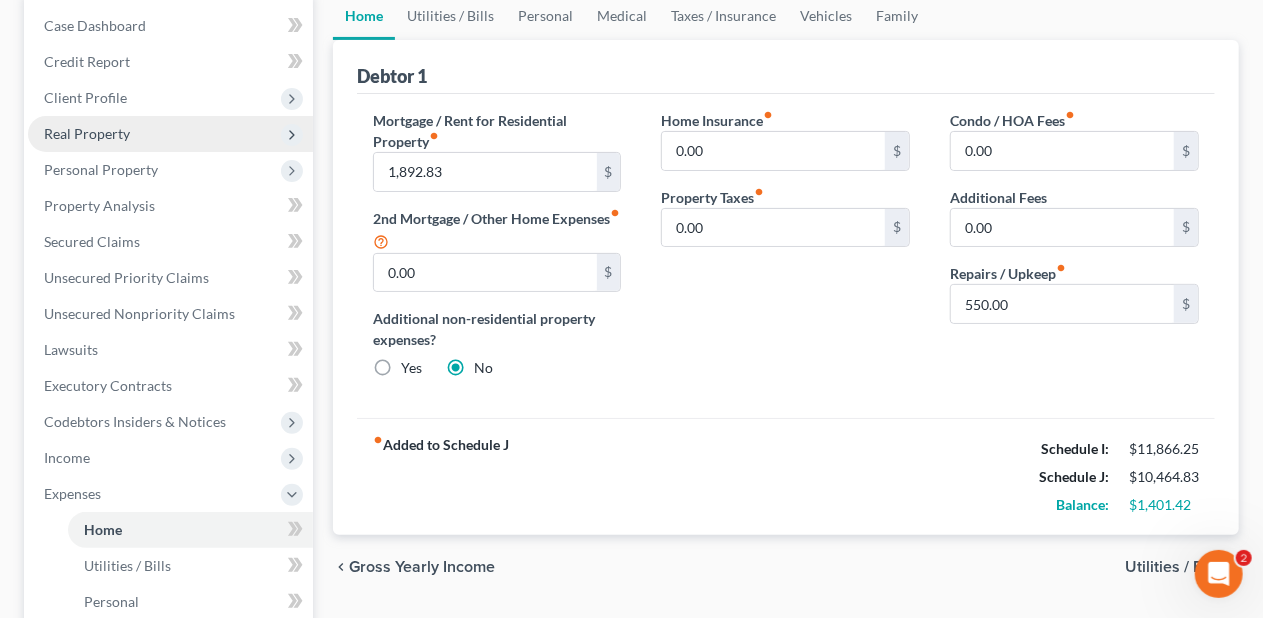 scroll, scrollTop: 0, scrollLeft: 0, axis: both 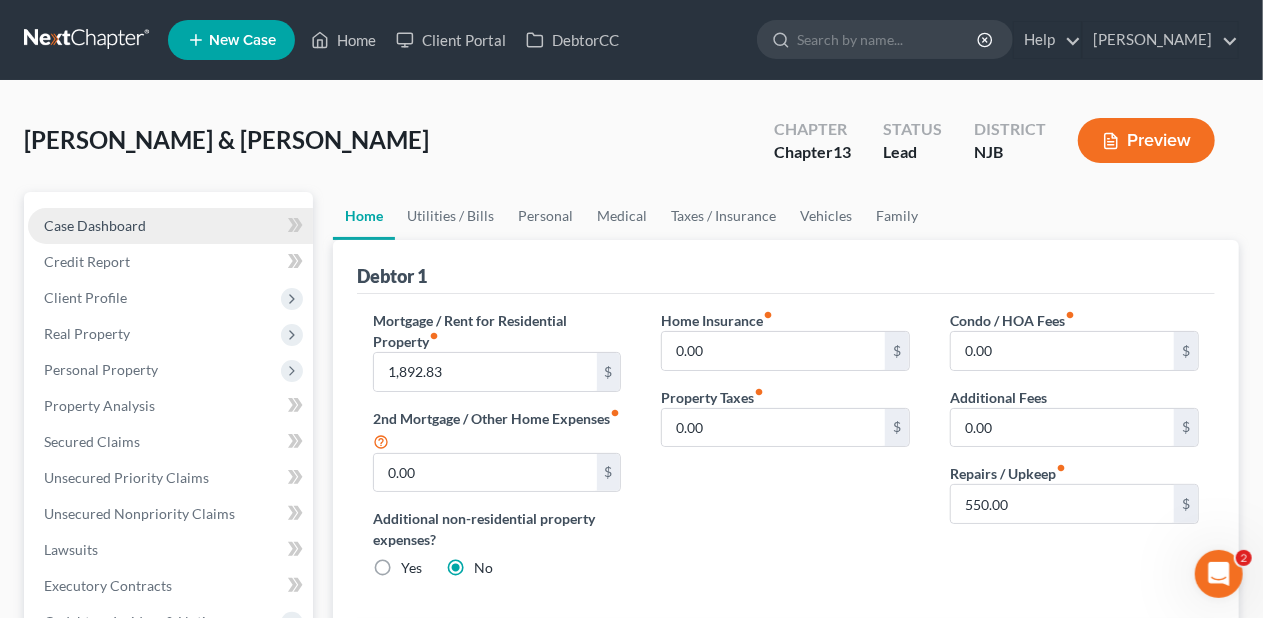 click on "Case Dashboard" at bounding box center (170, 226) 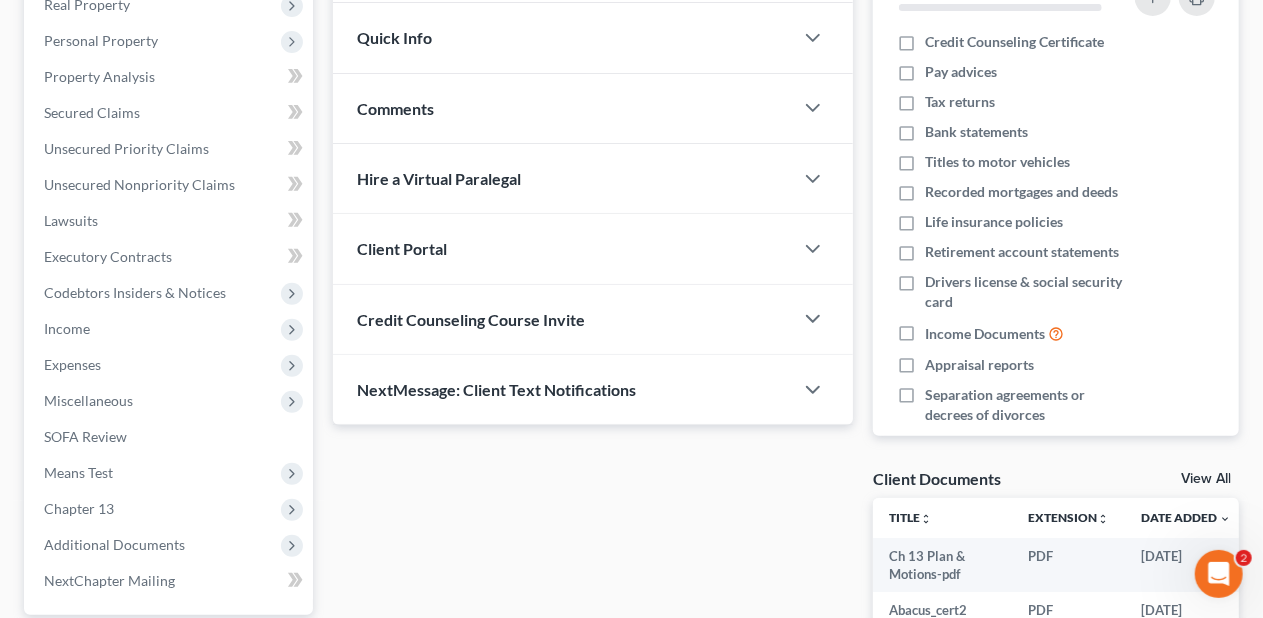scroll, scrollTop: 0, scrollLeft: 0, axis: both 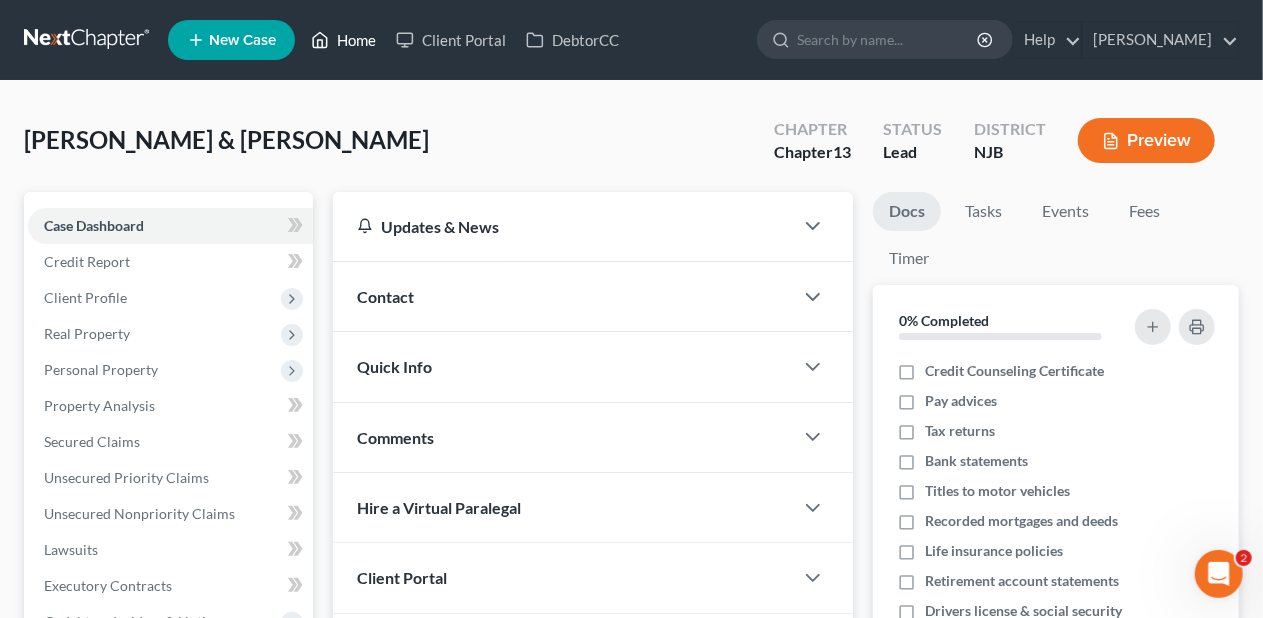 click on "Home" at bounding box center (343, 40) 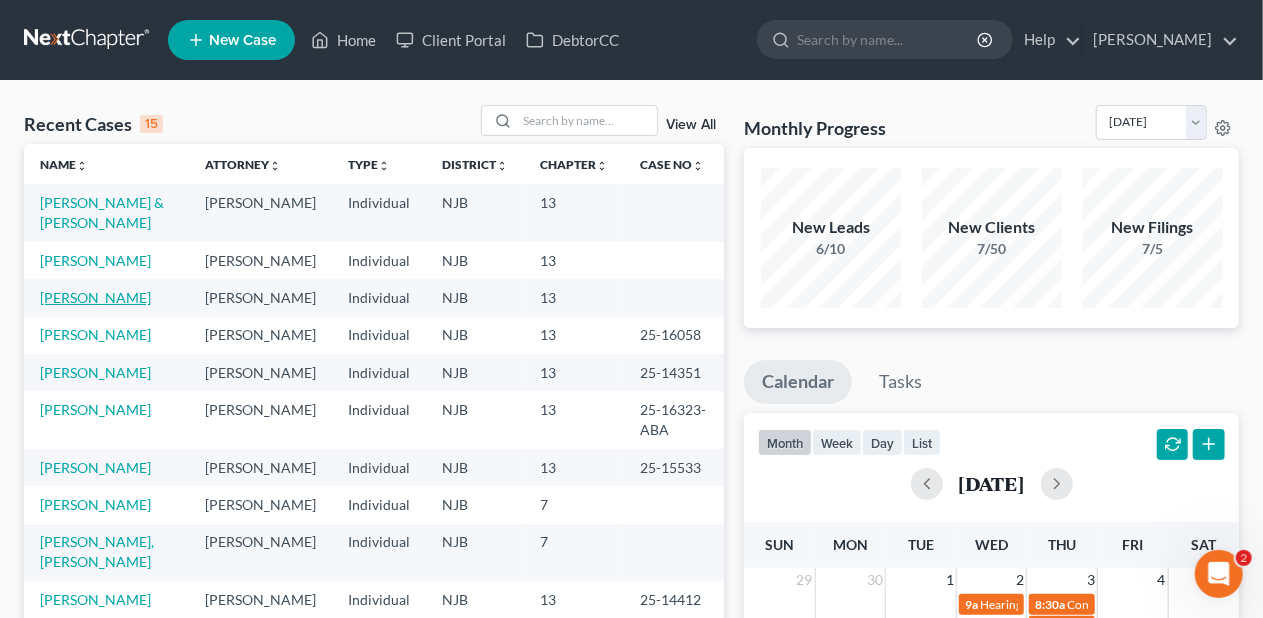 click on "[PERSON_NAME]" at bounding box center [95, 297] 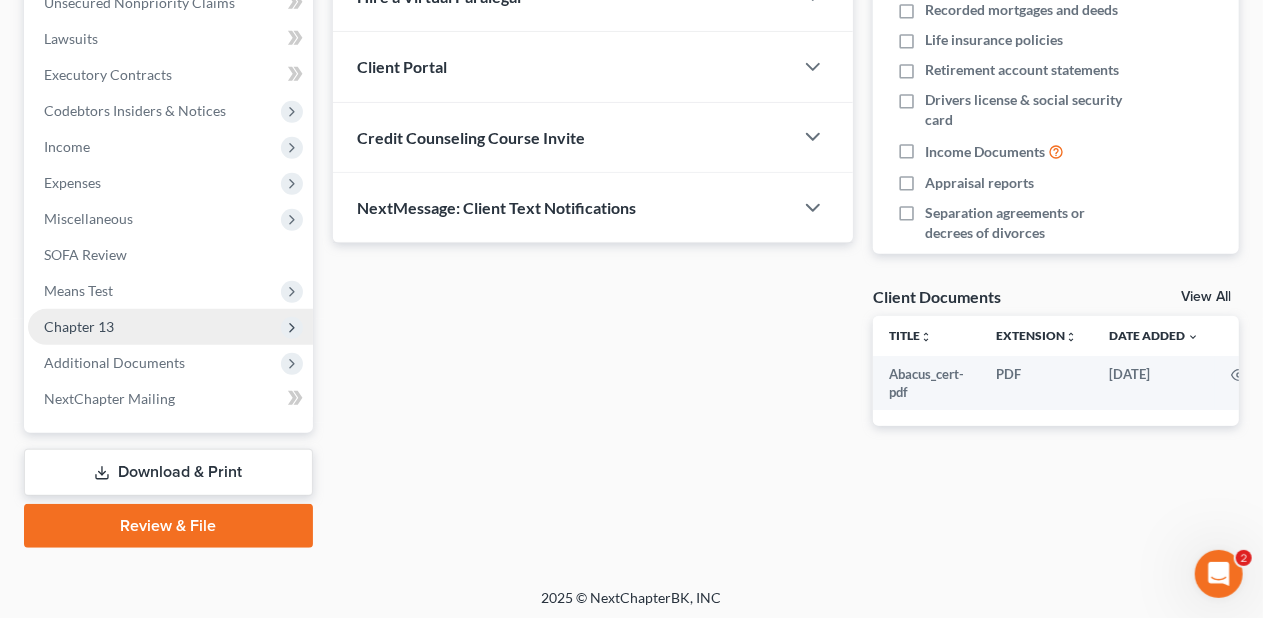 scroll, scrollTop: 514, scrollLeft: 0, axis: vertical 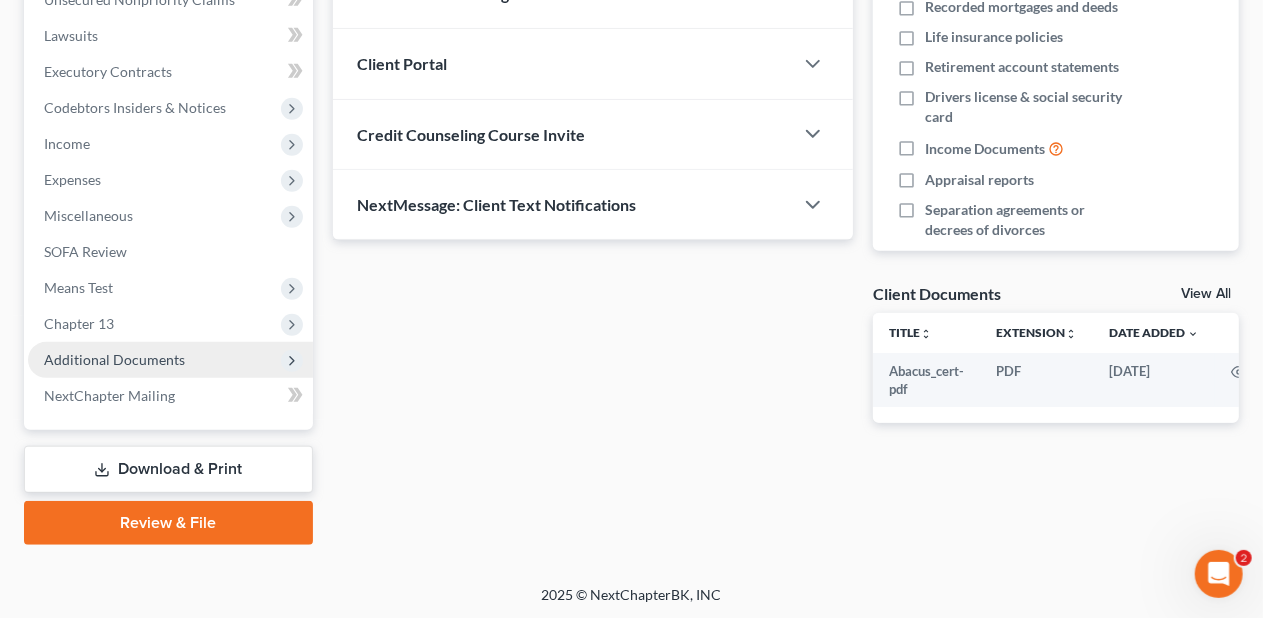 click on "Additional Documents" at bounding box center [114, 359] 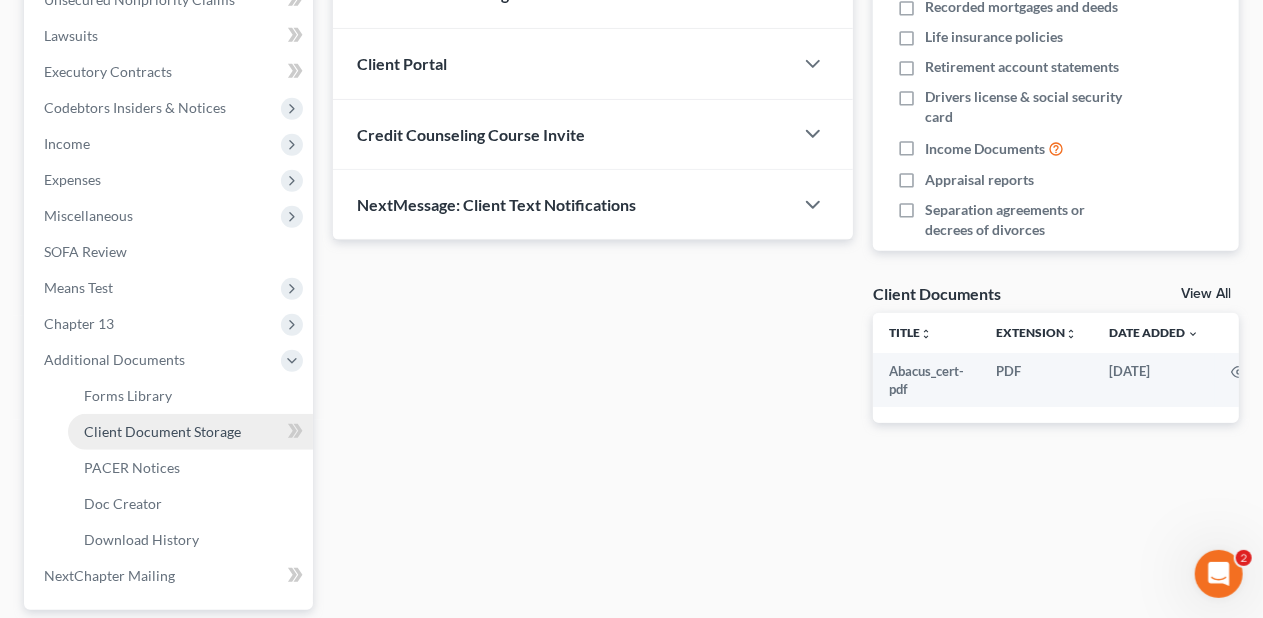 click on "Client Document Storage" at bounding box center [162, 431] 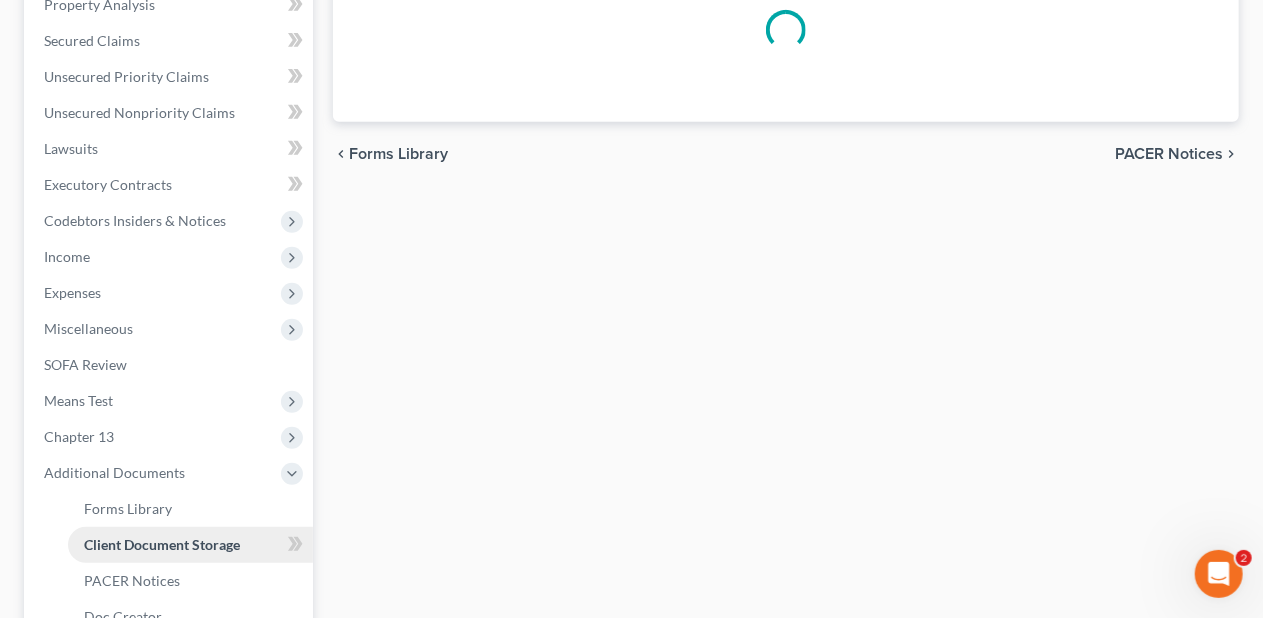 select on "9" 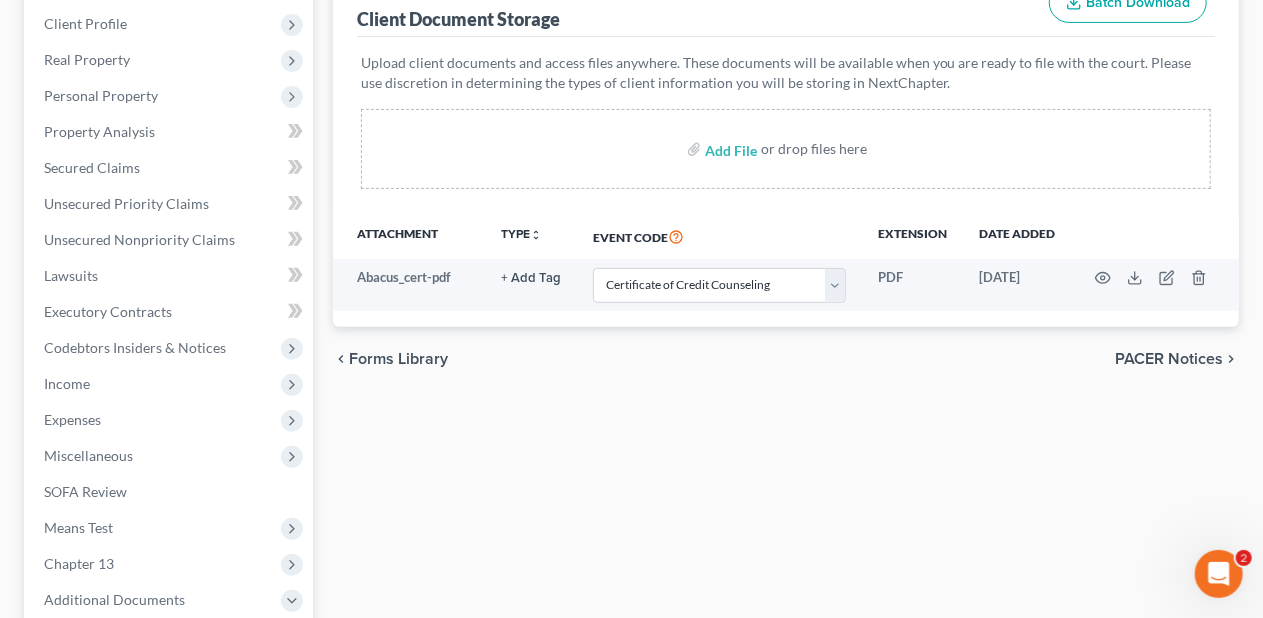 scroll, scrollTop: 300, scrollLeft: 0, axis: vertical 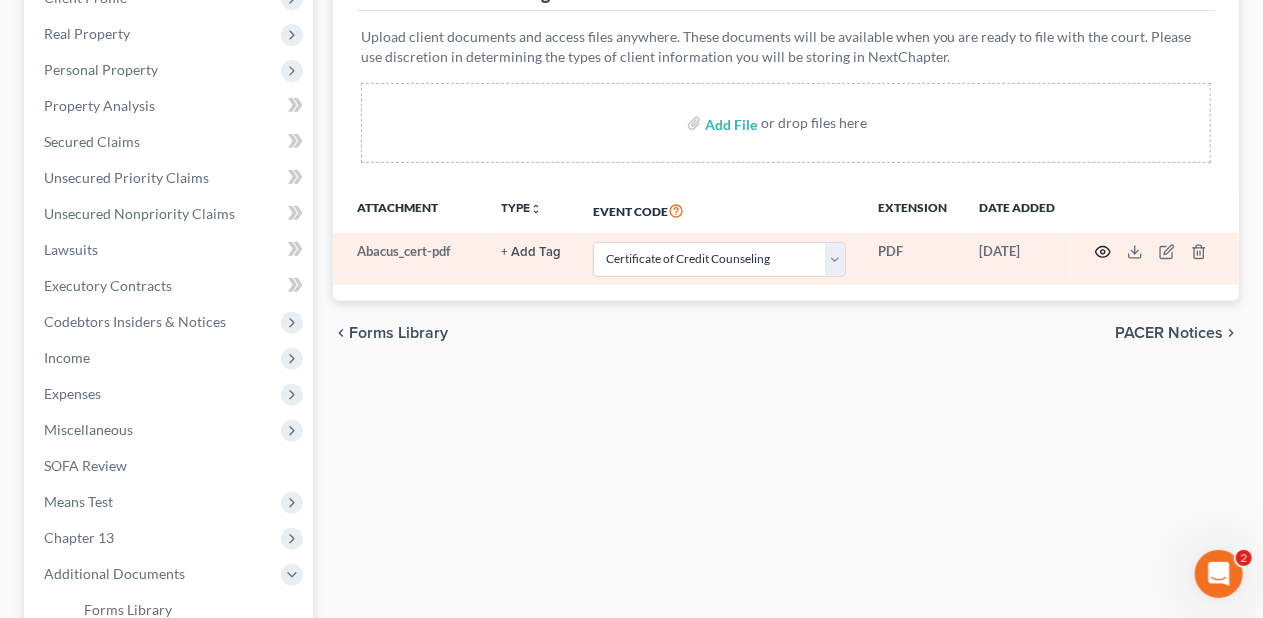click 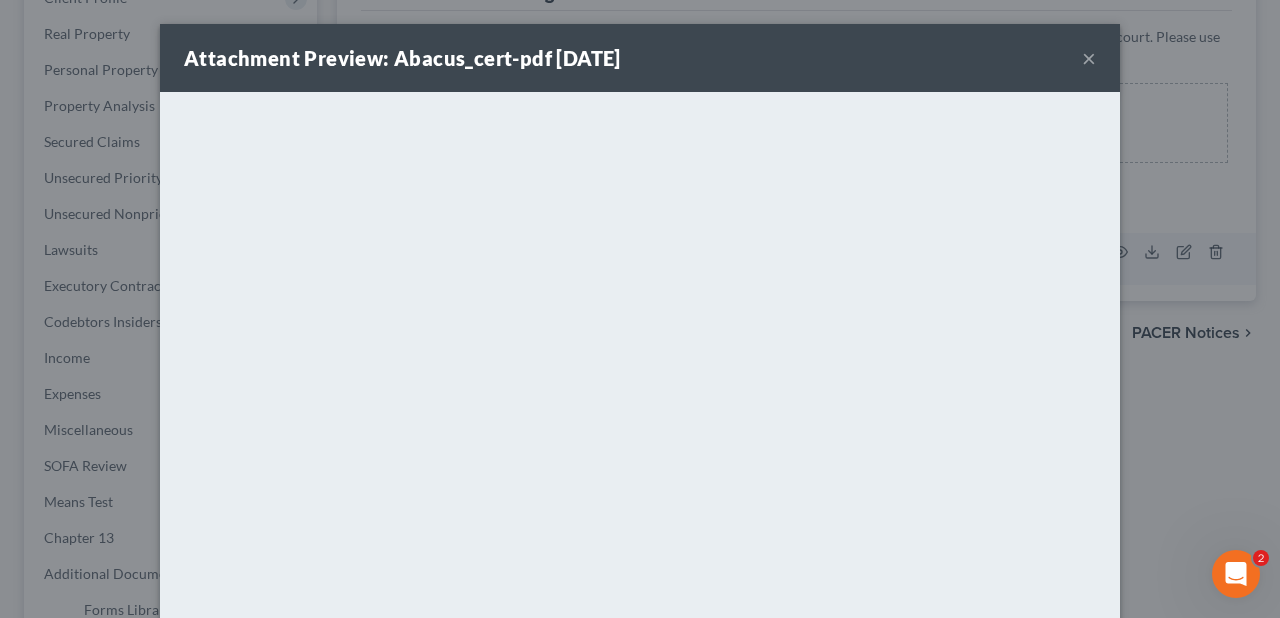 click on "×" at bounding box center [1089, 58] 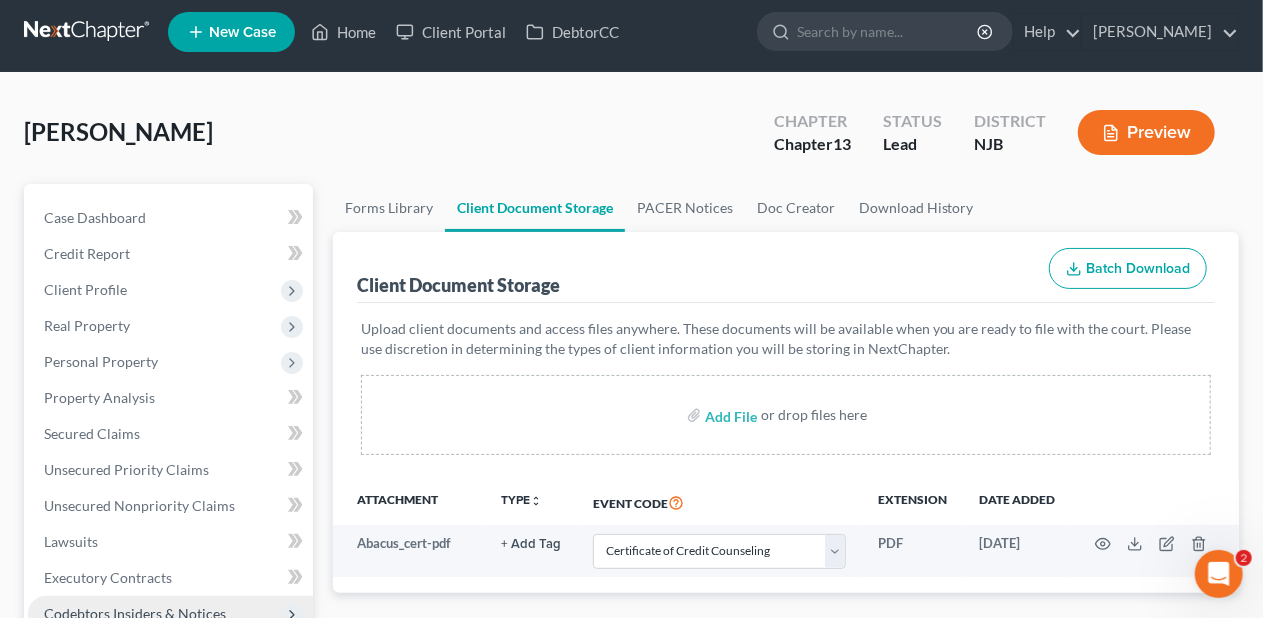 scroll, scrollTop: 0, scrollLeft: 0, axis: both 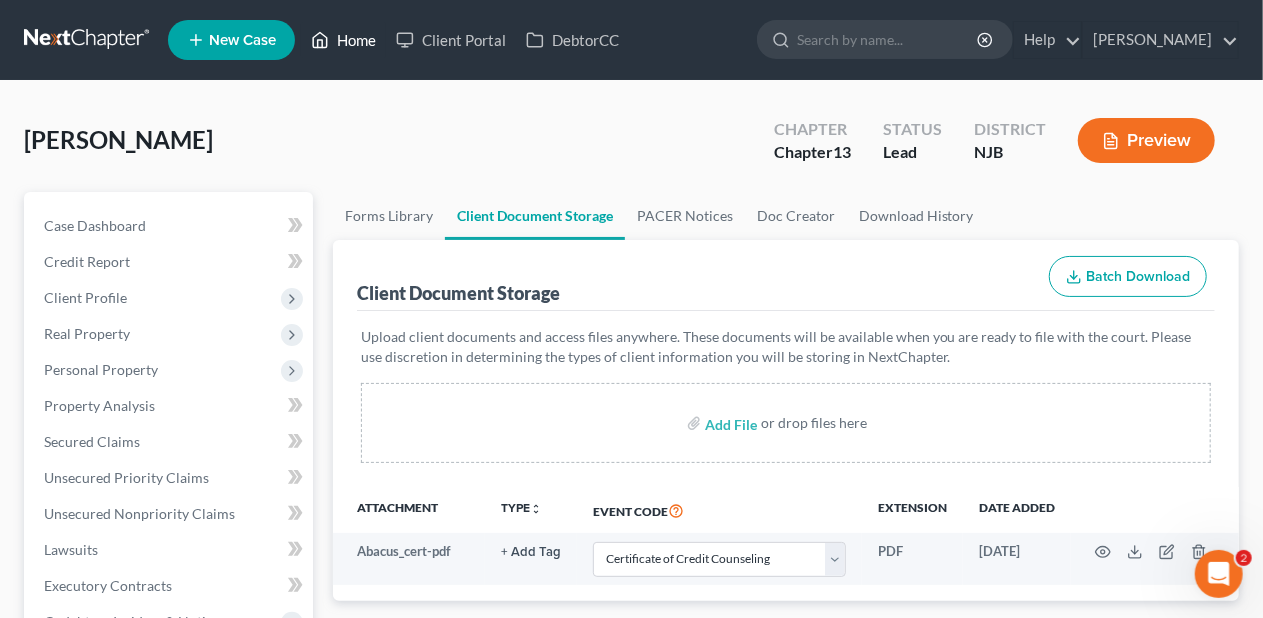 click on "Home" at bounding box center (343, 40) 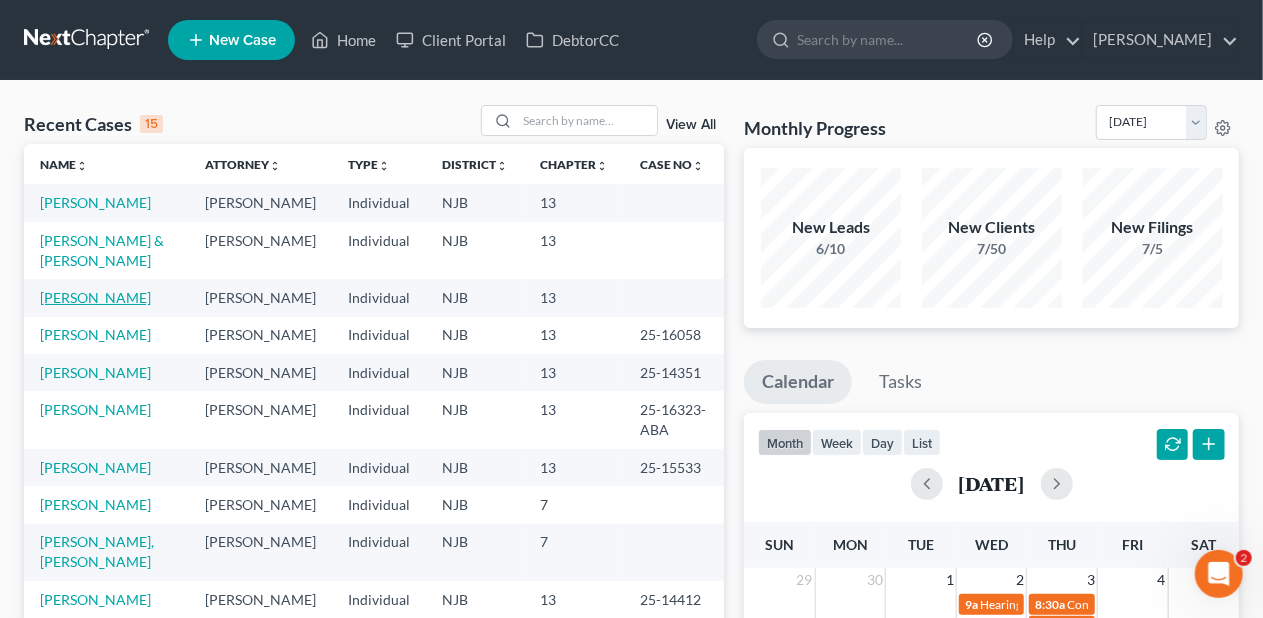 click on "[PERSON_NAME]" at bounding box center (95, 297) 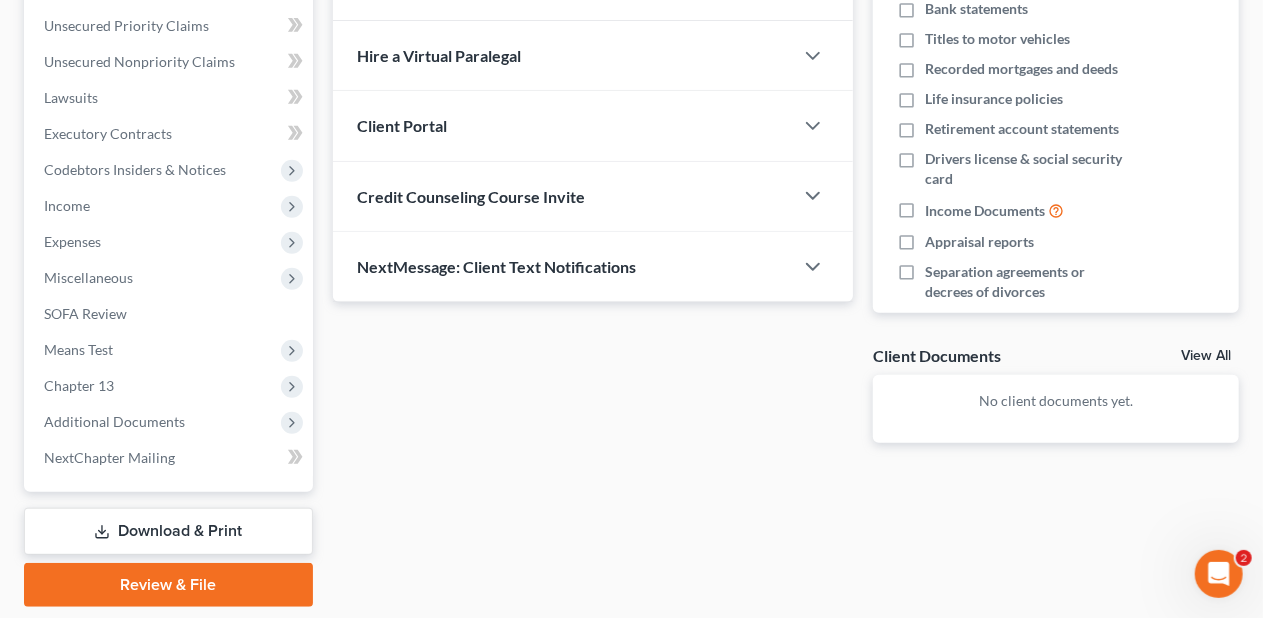 scroll, scrollTop: 500, scrollLeft: 0, axis: vertical 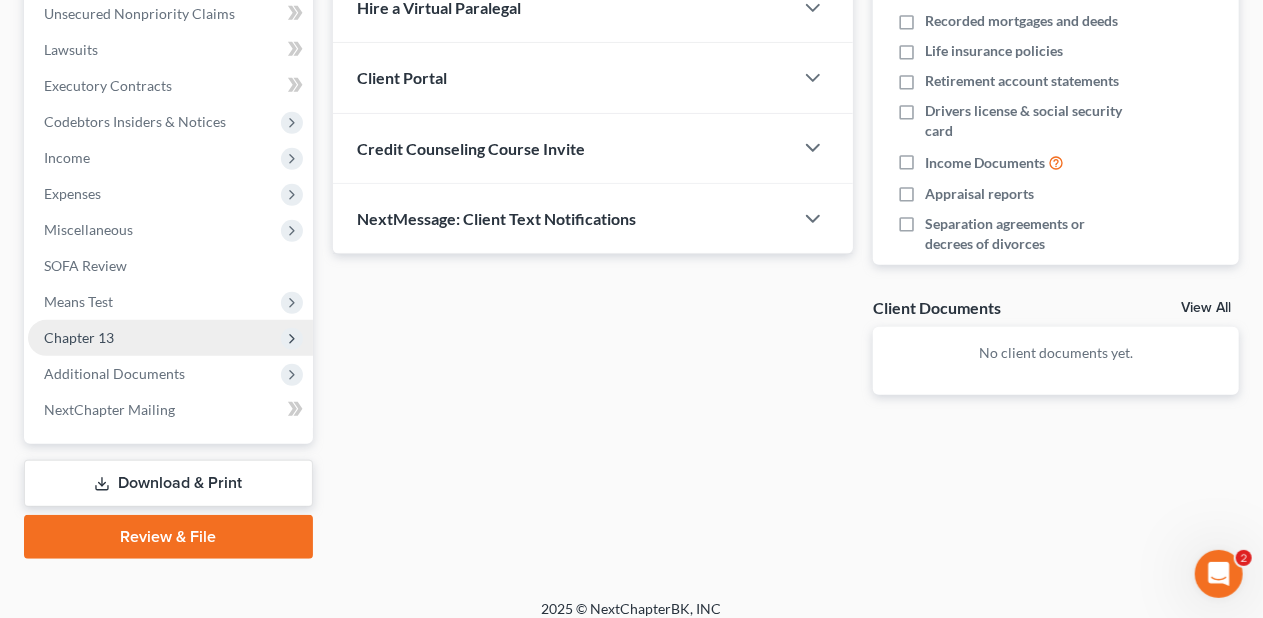 click on "Chapter 13" at bounding box center (170, 338) 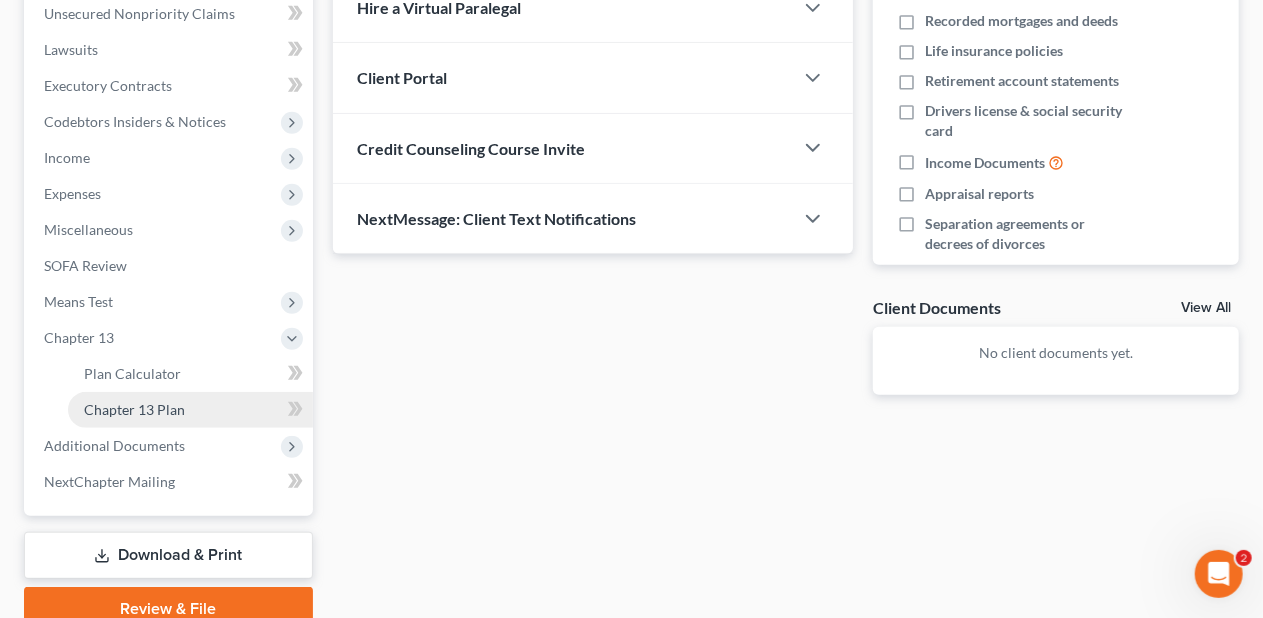 click on "Chapter 13 Plan" at bounding box center (190, 410) 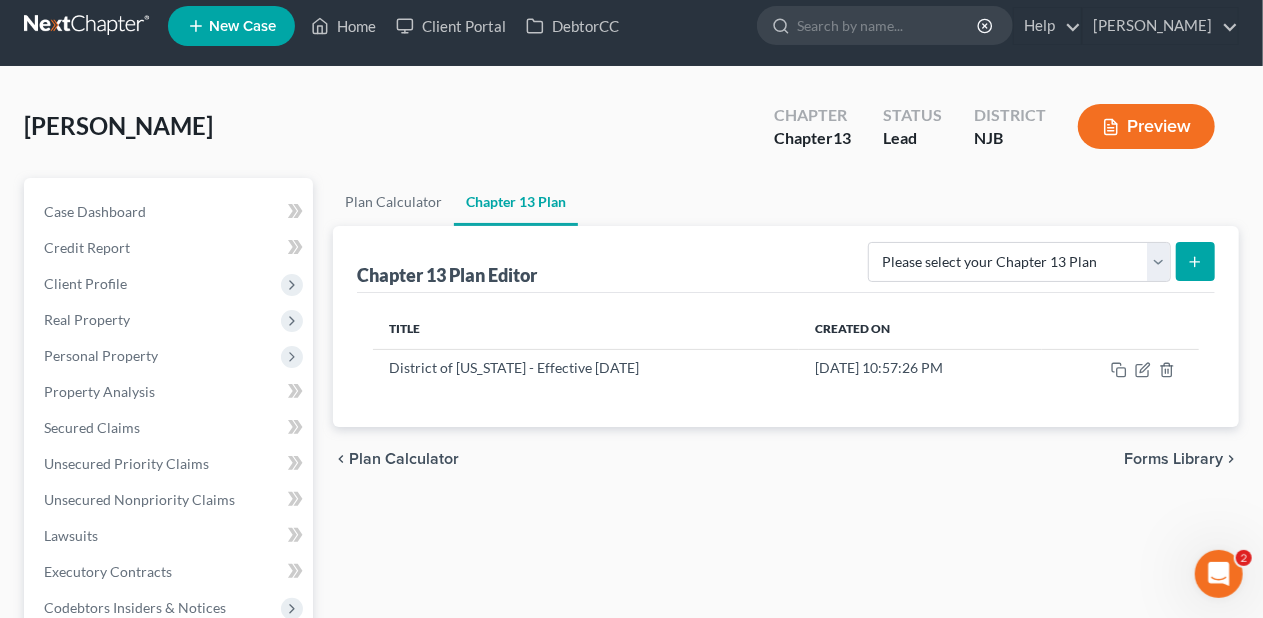 scroll, scrollTop: 0, scrollLeft: 0, axis: both 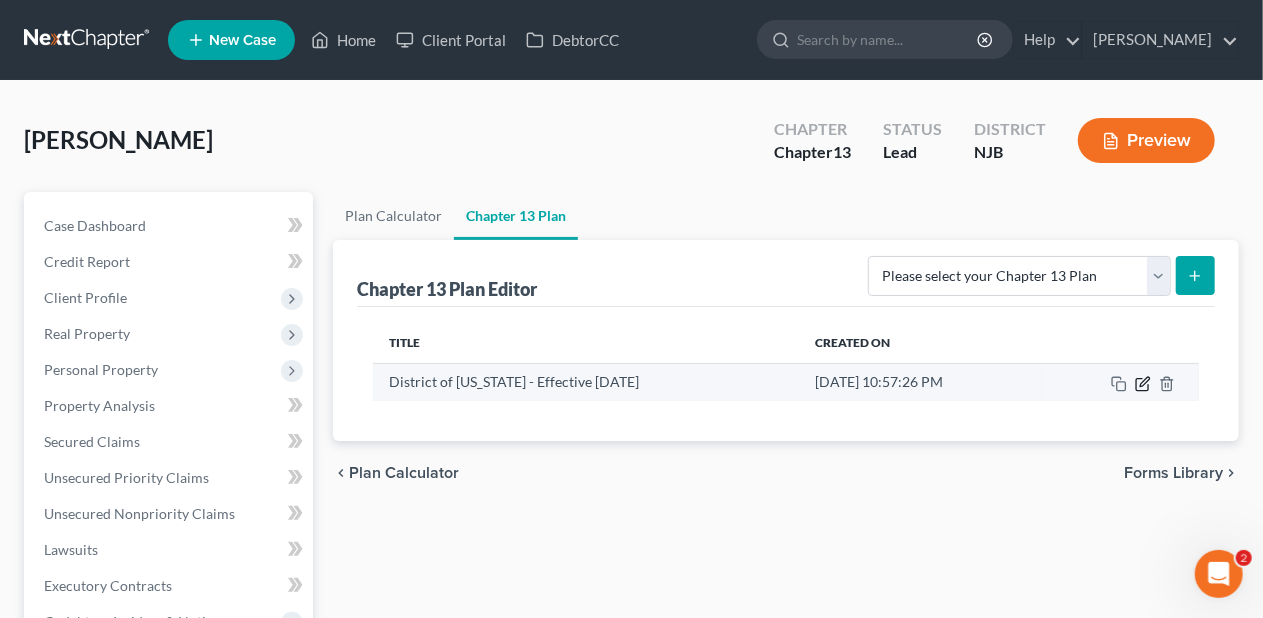 click 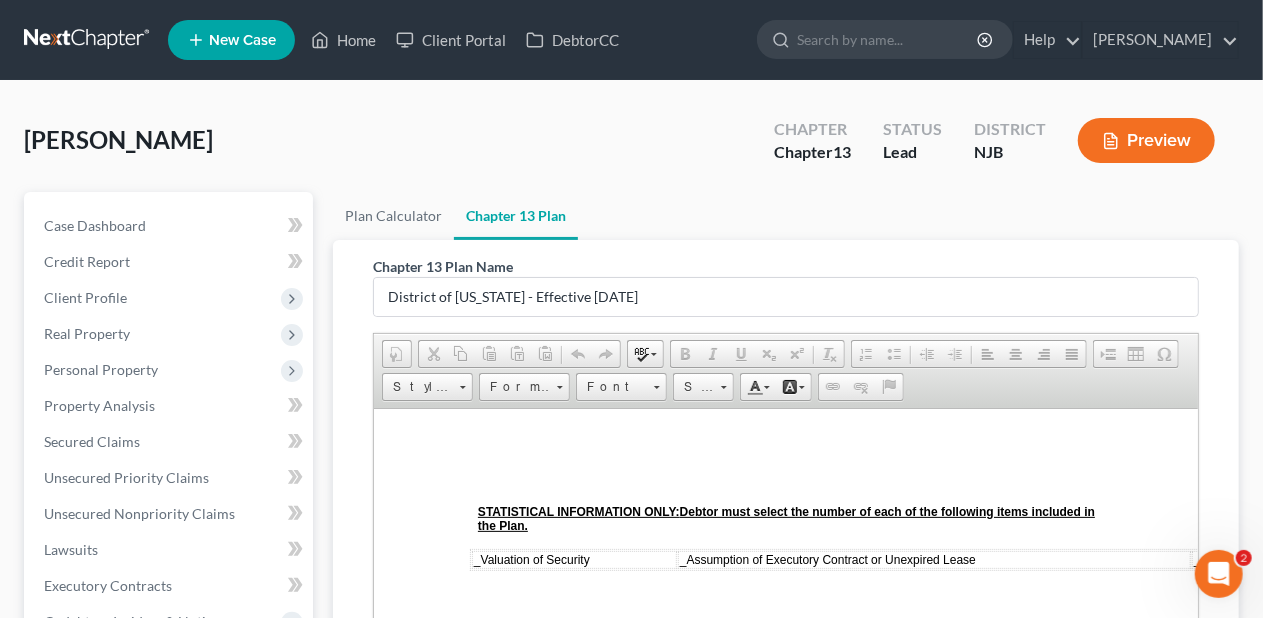 scroll, scrollTop: 0, scrollLeft: 0, axis: both 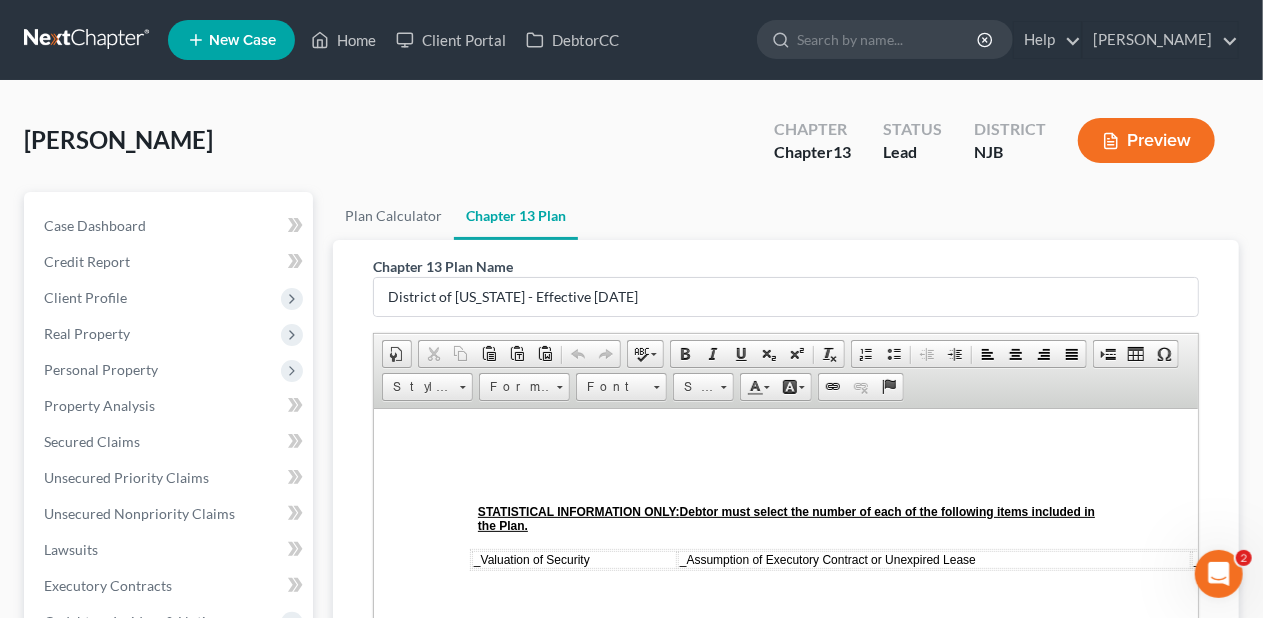 click on "Chapter 13 Plan Name District of [US_STATE] - Effective [DATE] Rich Text Editor, document-ckeditor Editor toolbars Document   Document Properties Clipboard/Undo   Cut   Copy   Paste   Paste as plain text   Paste from Word   Undo   Redo language   Spell Check As You Type Basic Styles   Bold   Italic   Underline   Subscript   Superscript   Remove Format Paragraph   Insert/Remove Numbered List   Insert/Remove Bulleted List   Decrease Indent   Increase Indent   Align Left   Center   Align Right   Justify Insert   Insert Page Break for Printing   Table   Insert Special Character Styles Styles Styles Format Format Font Font Size Size Colors   Text Color   Background Color Links   Link   Unlink   Anchor Press ALT 0 for help ◢ Elements path
Editing Guide Cancel Export as PDF Save" at bounding box center (786, 613) 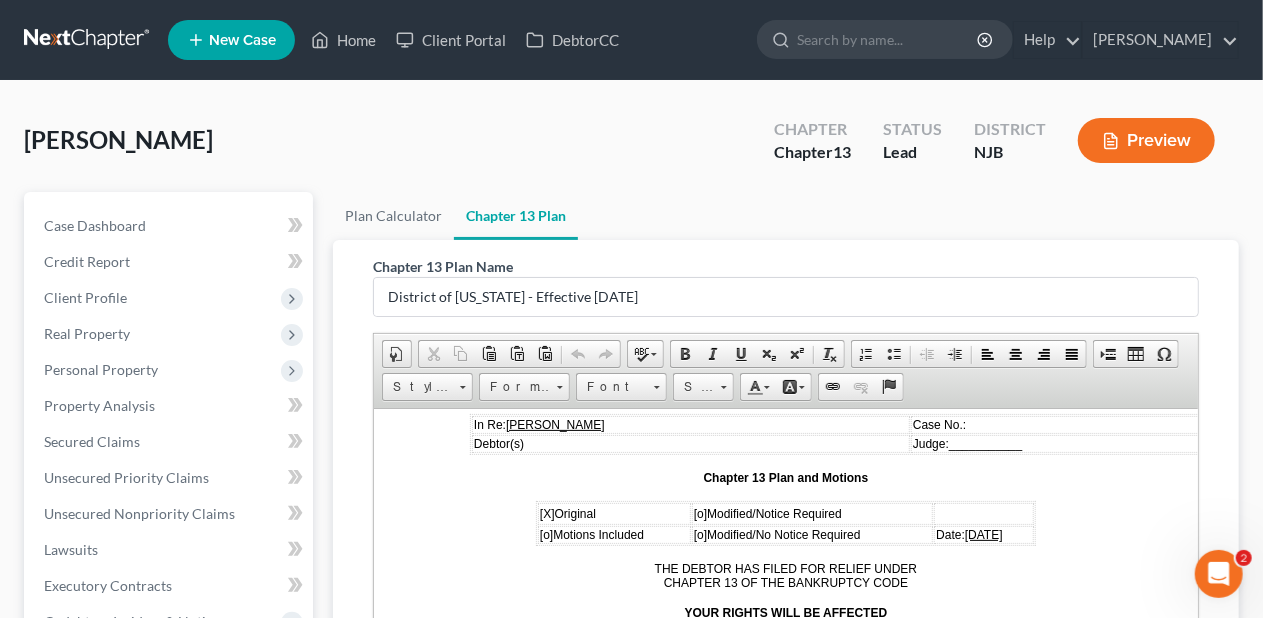 scroll, scrollTop: 300, scrollLeft: 0, axis: vertical 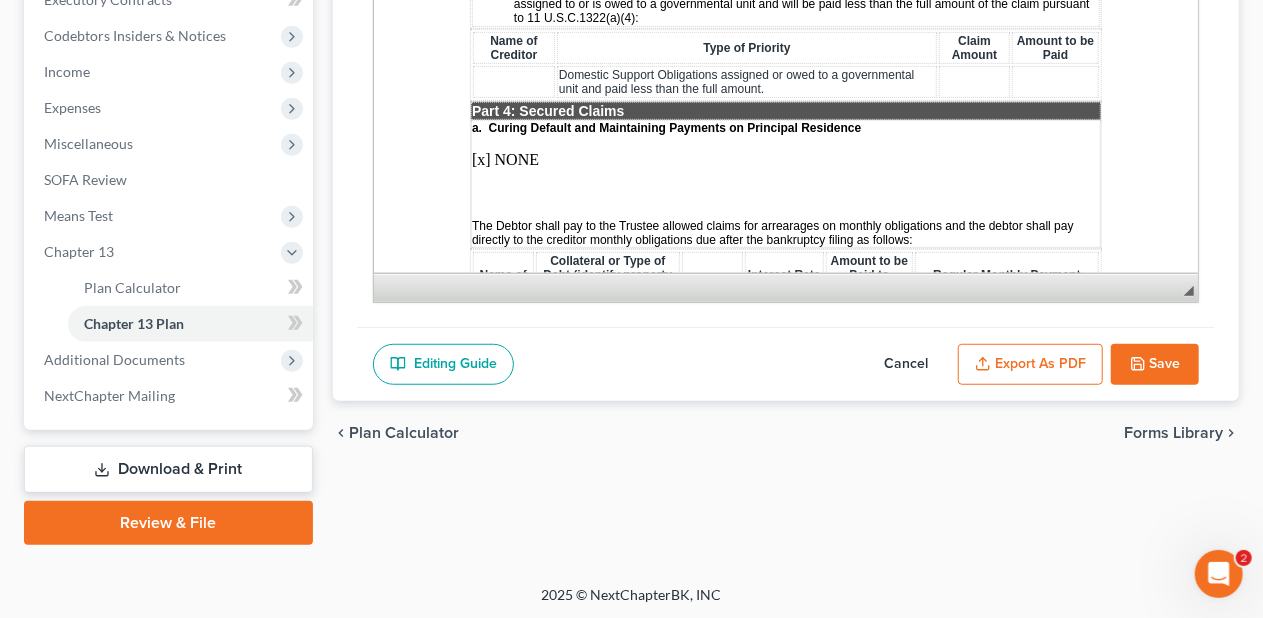 click on "Export as PDF" at bounding box center (1030, 365) 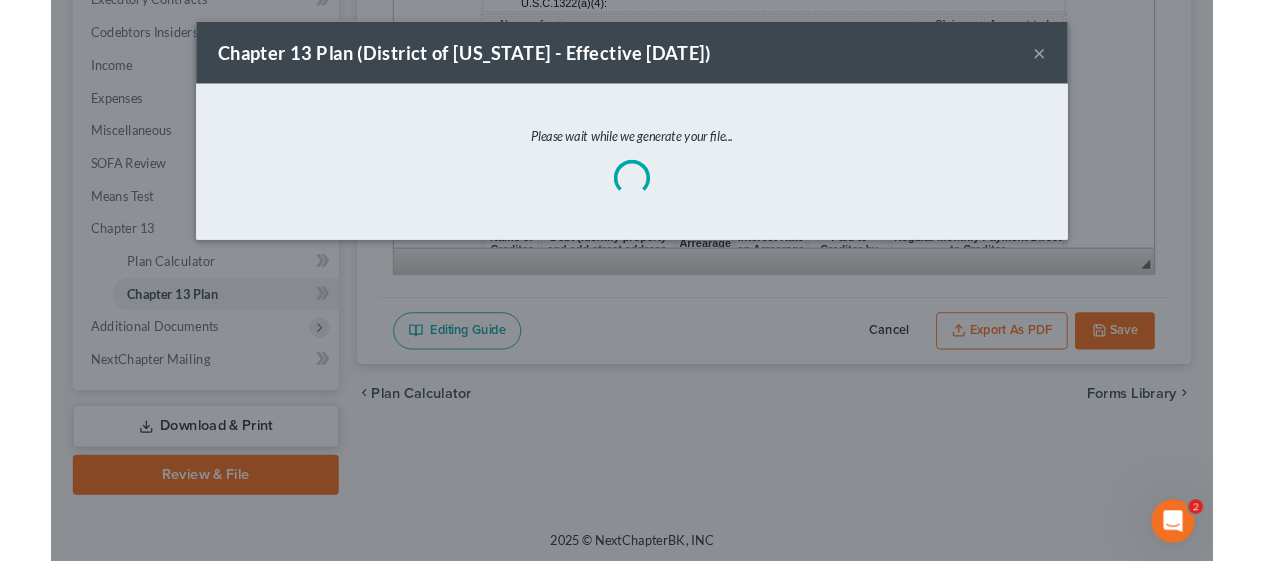 scroll, scrollTop: 1986, scrollLeft: 0, axis: vertical 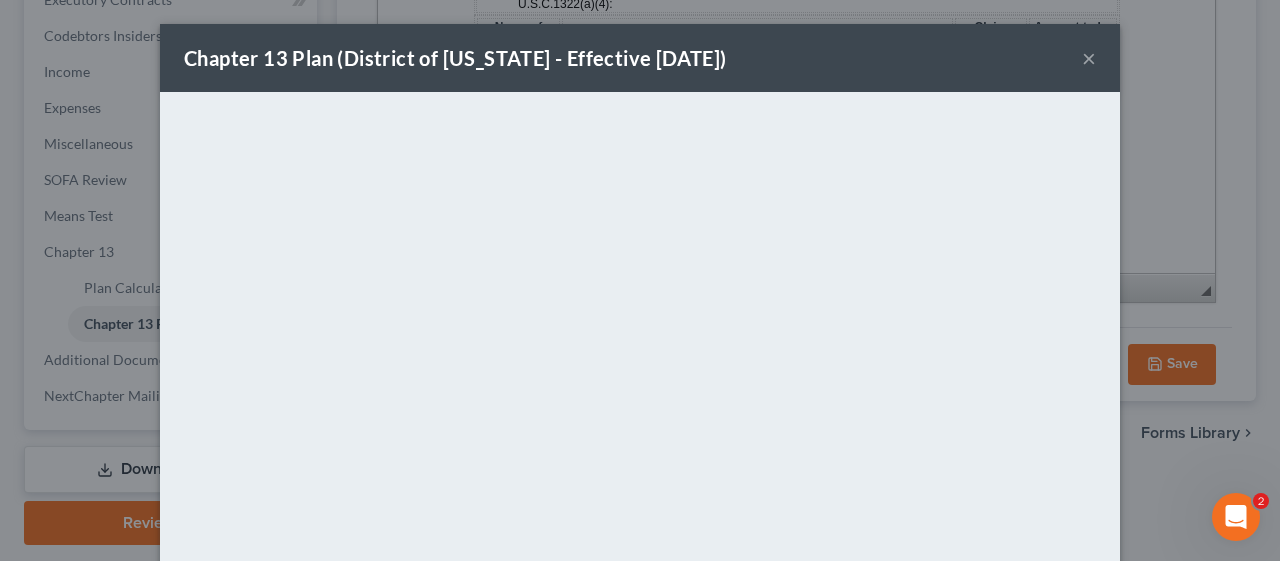 click on "×" at bounding box center [1089, 58] 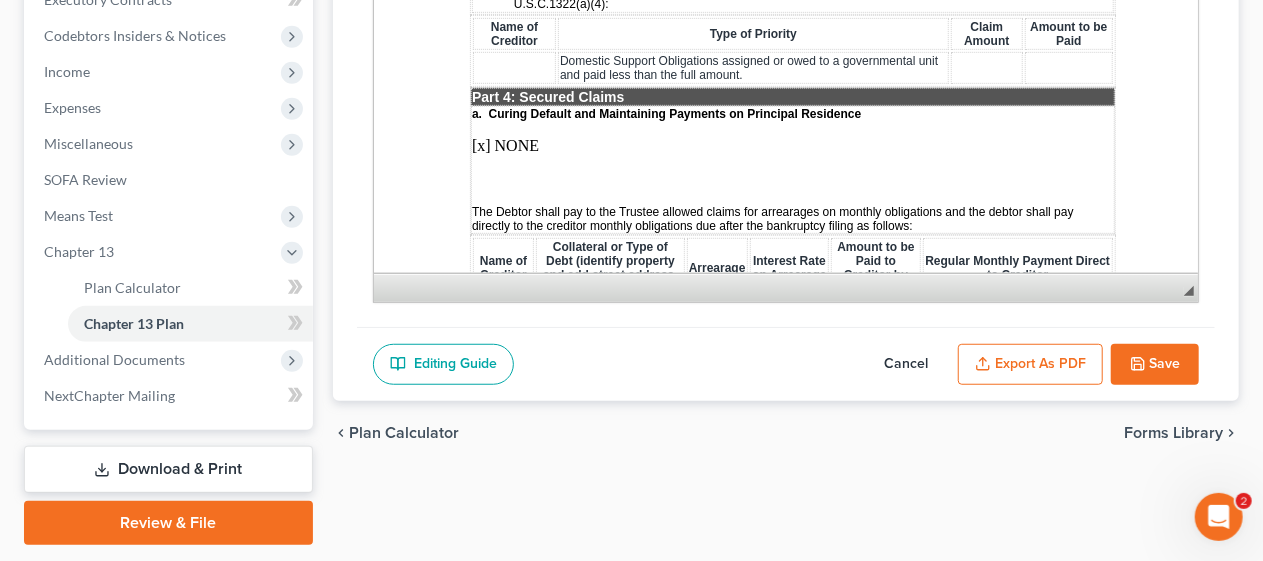 click on "Save" at bounding box center [1155, 365] 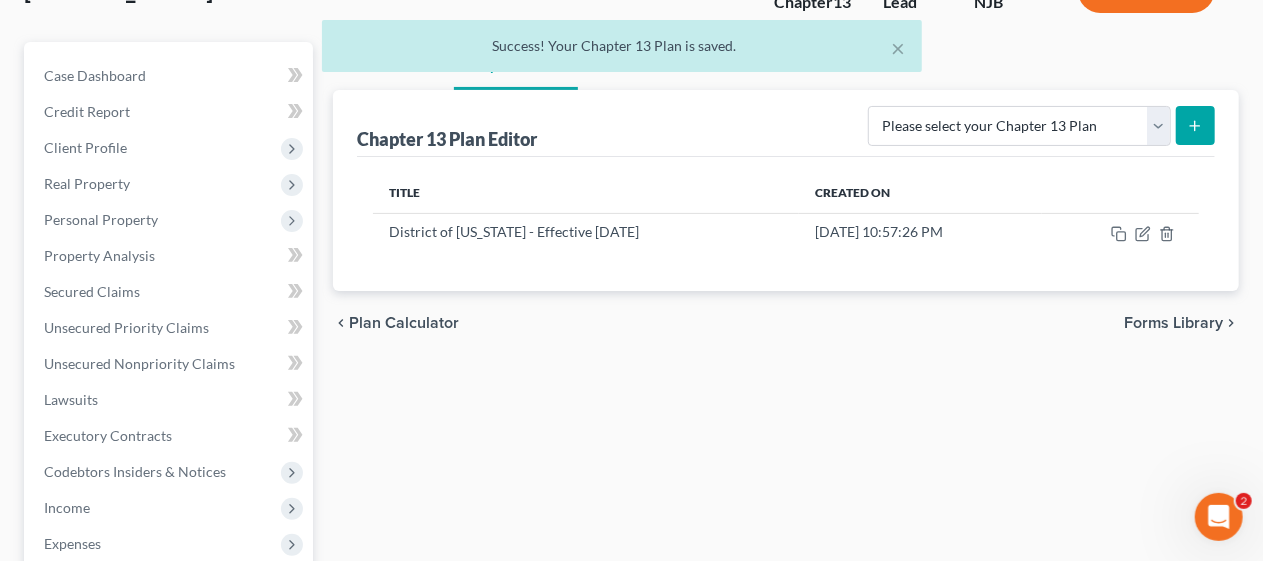 scroll, scrollTop: 0, scrollLeft: 0, axis: both 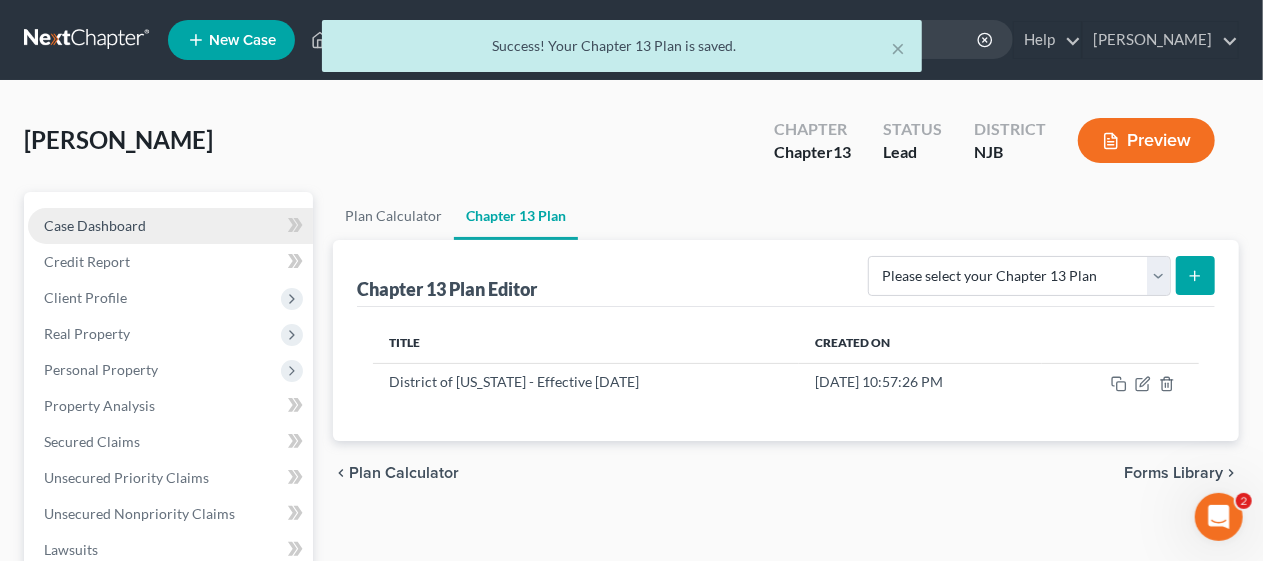 click on "Case Dashboard" at bounding box center [170, 226] 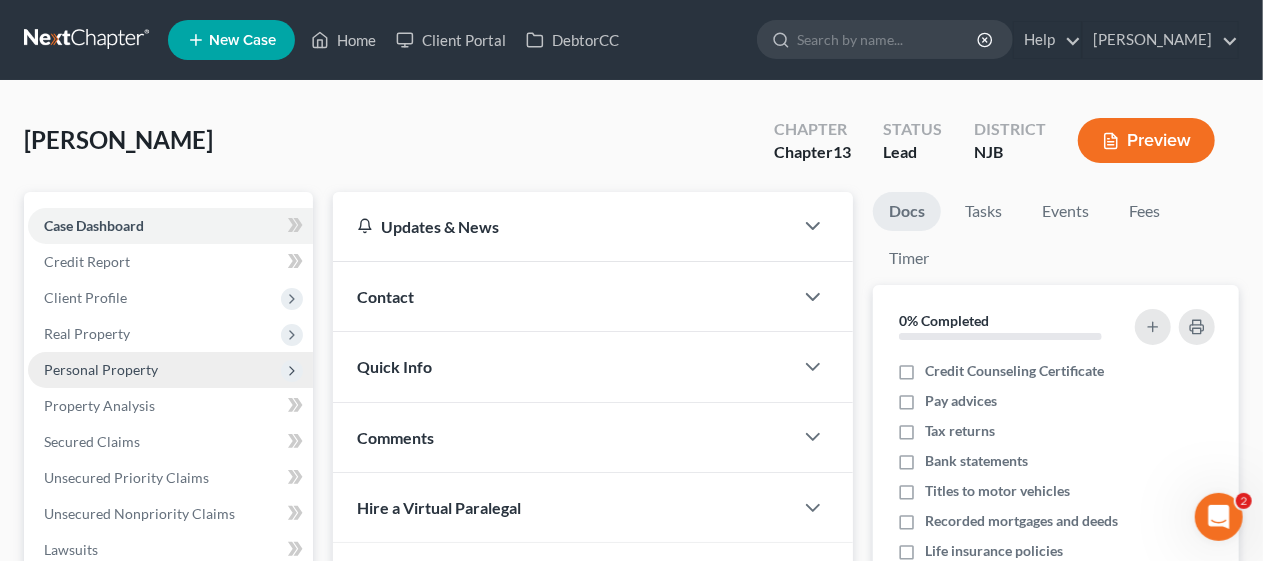 click on "Personal Property" at bounding box center [170, 370] 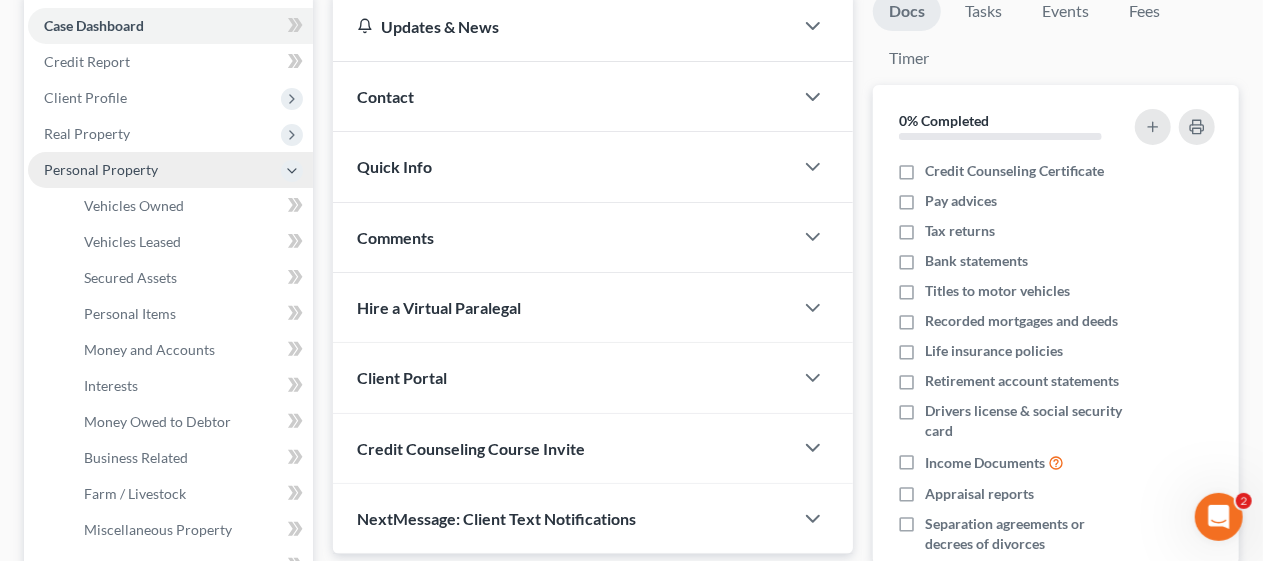 scroll, scrollTop: 300, scrollLeft: 0, axis: vertical 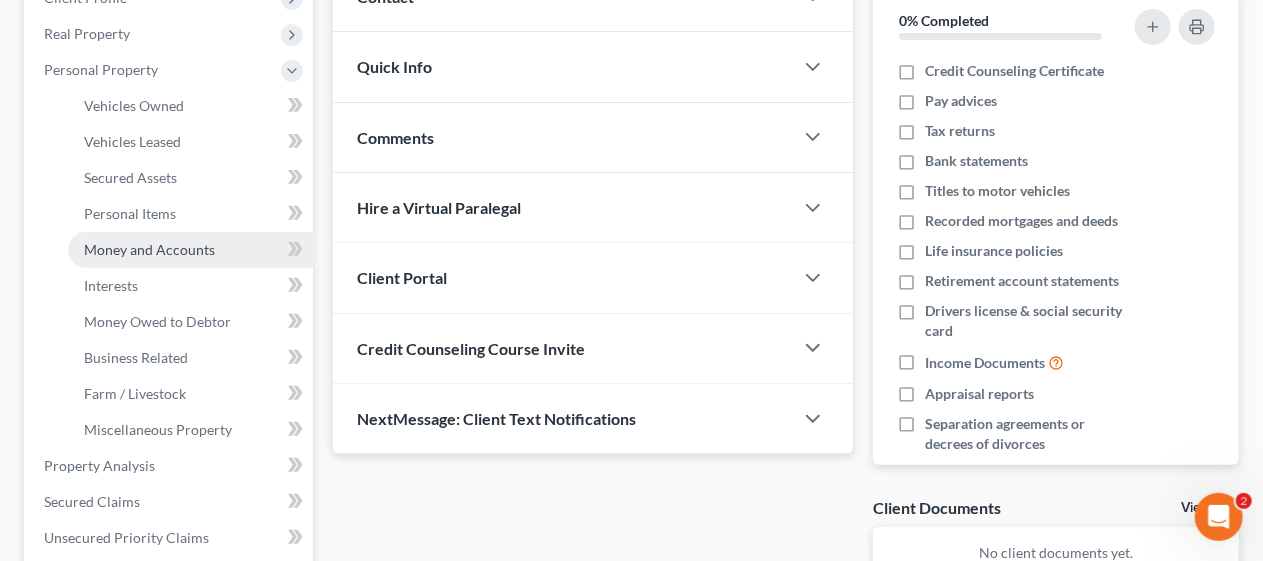 click on "Money and Accounts" at bounding box center (149, 249) 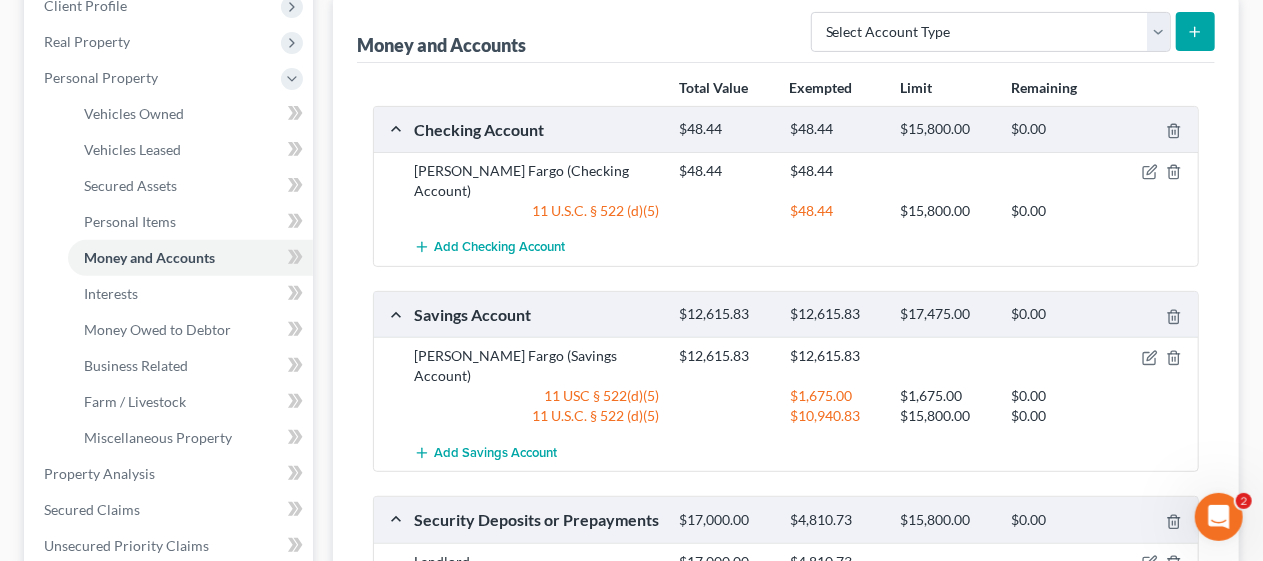 scroll, scrollTop: 300, scrollLeft: 0, axis: vertical 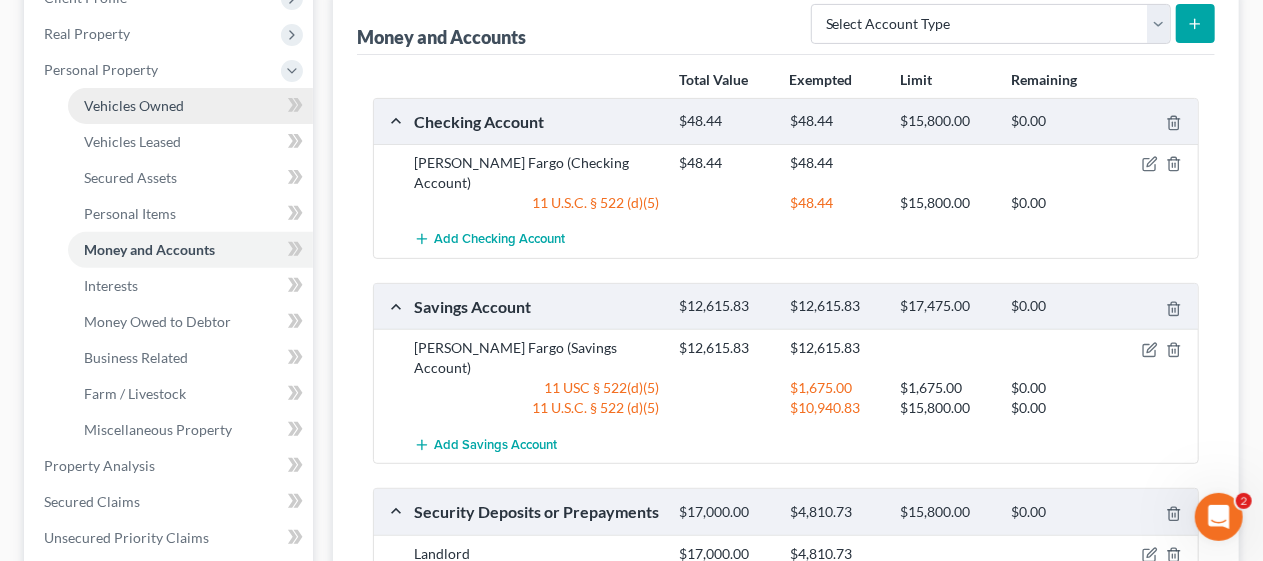 click on "Vehicles Owned" at bounding box center (190, 106) 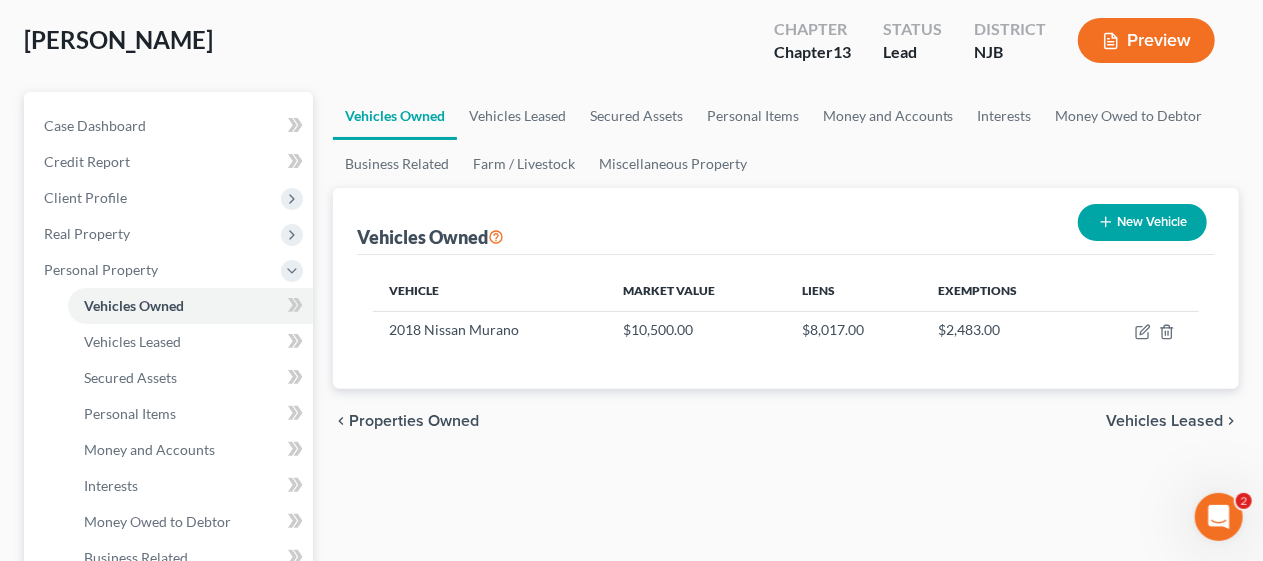 scroll, scrollTop: 200, scrollLeft: 0, axis: vertical 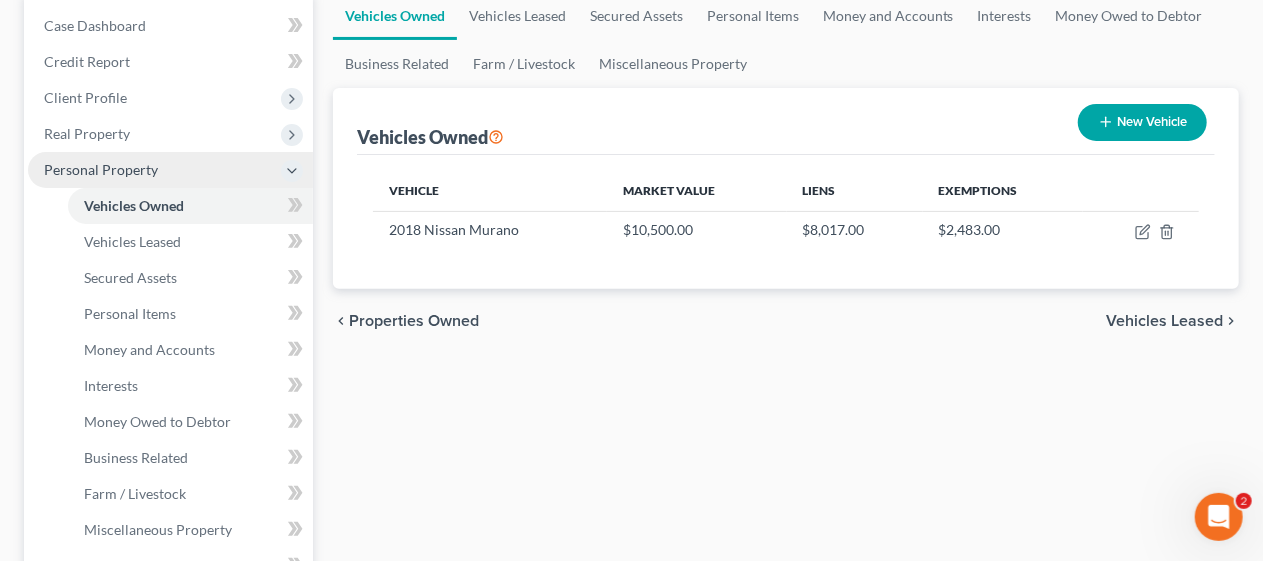 click on "Personal Property" at bounding box center (101, 169) 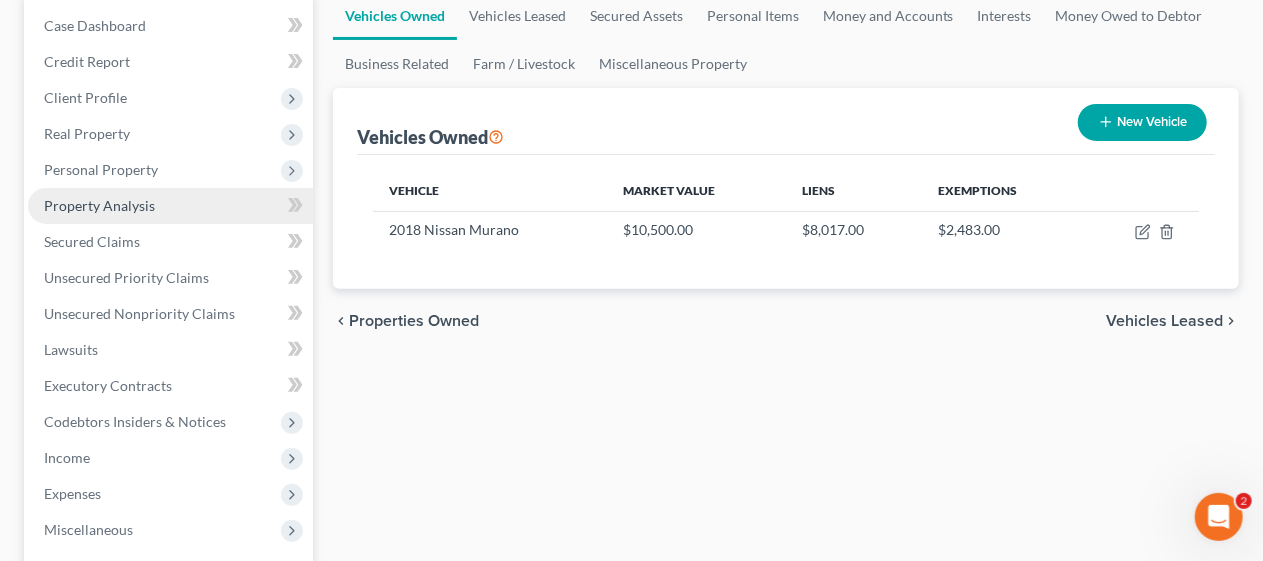 click on "Property Analysis" at bounding box center (170, 206) 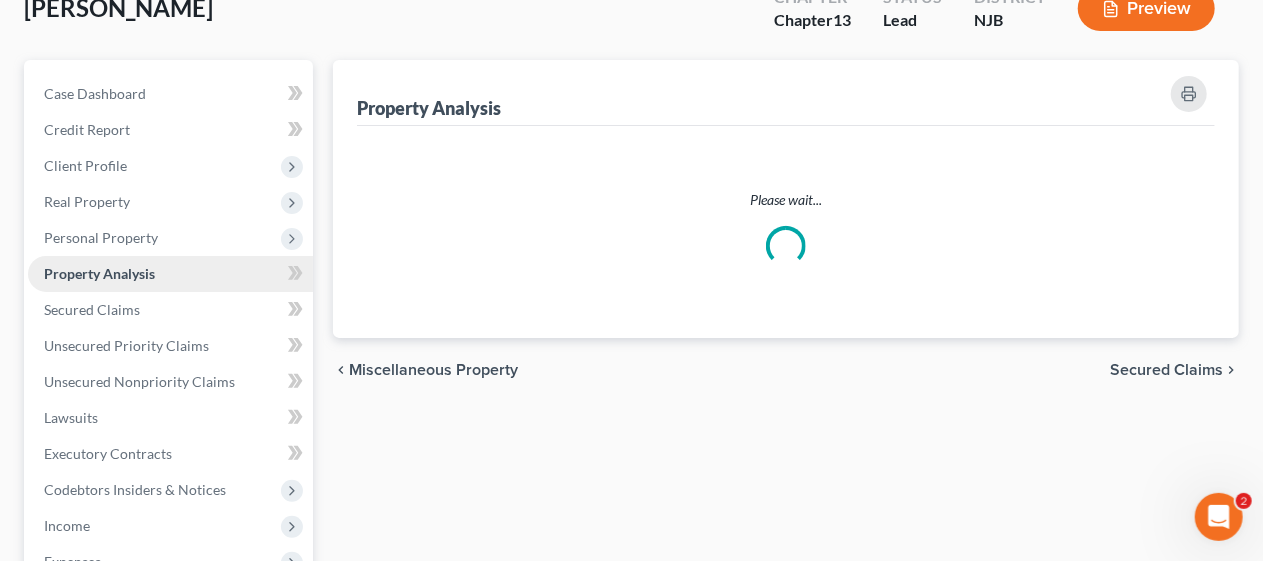 scroll, scrollTop: 0, scrollLeft: 0, axis: both 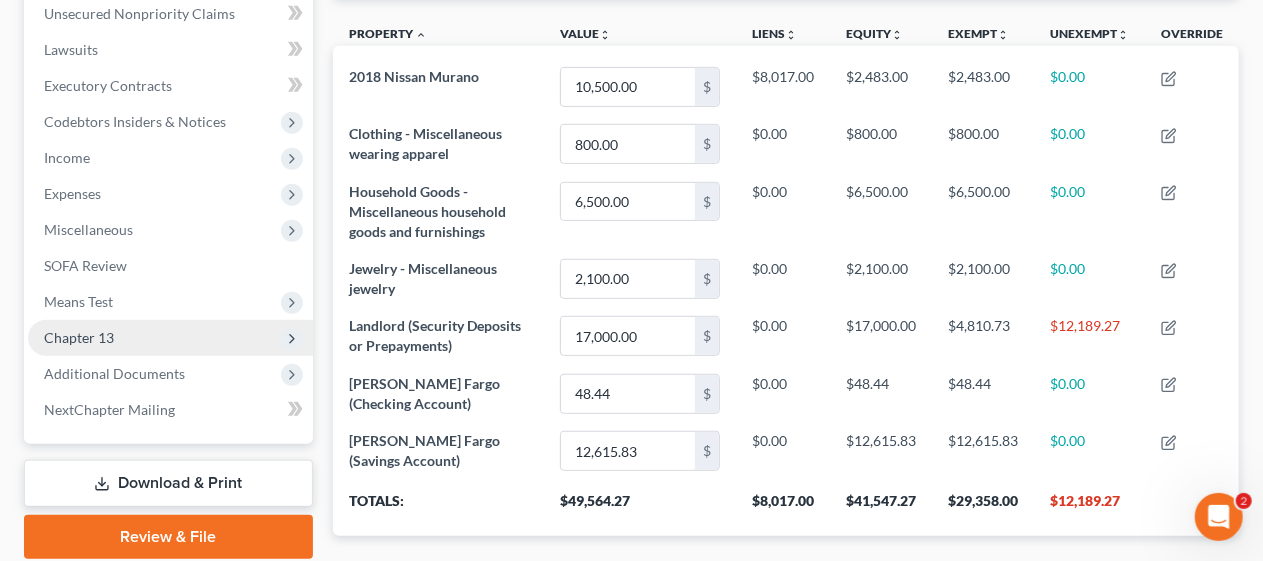 click on "Chapter 13" at bounding box center (170, 338) 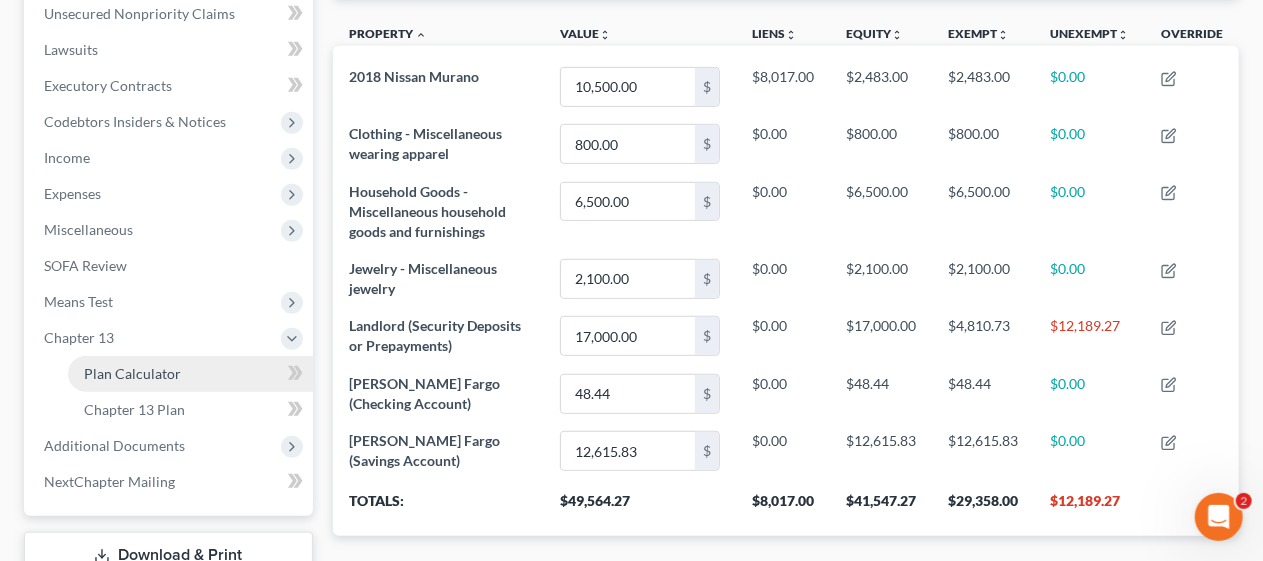 click on "Plan Calculator" at bounding box center (190, 374) 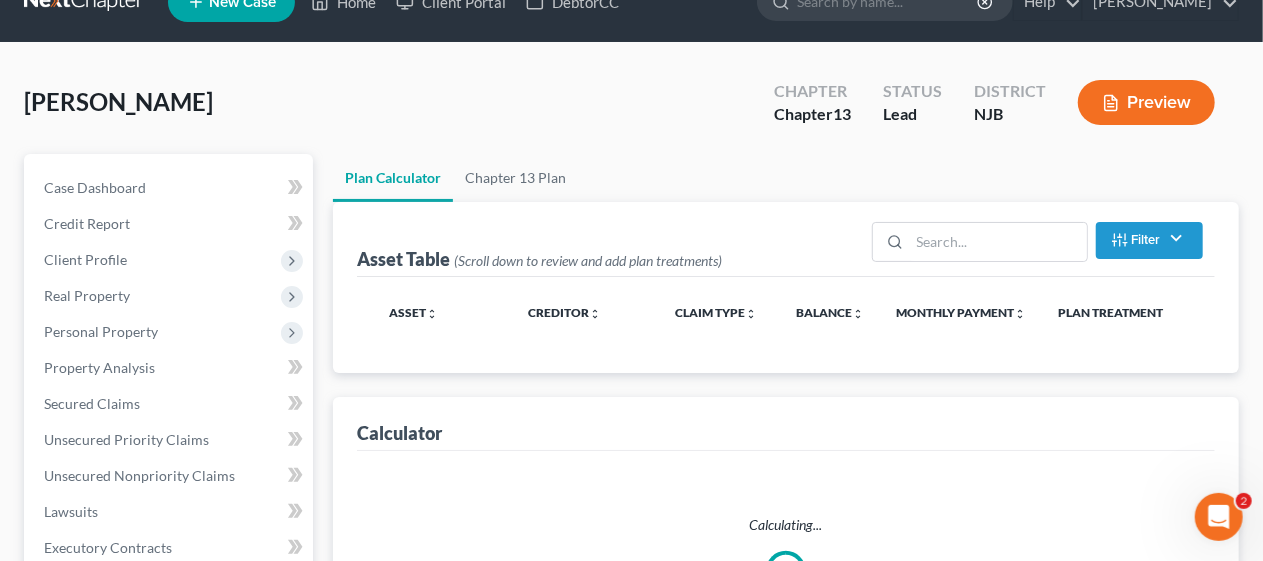 scroll, scrollTop: 0, scrollLeft: 0, axis: both 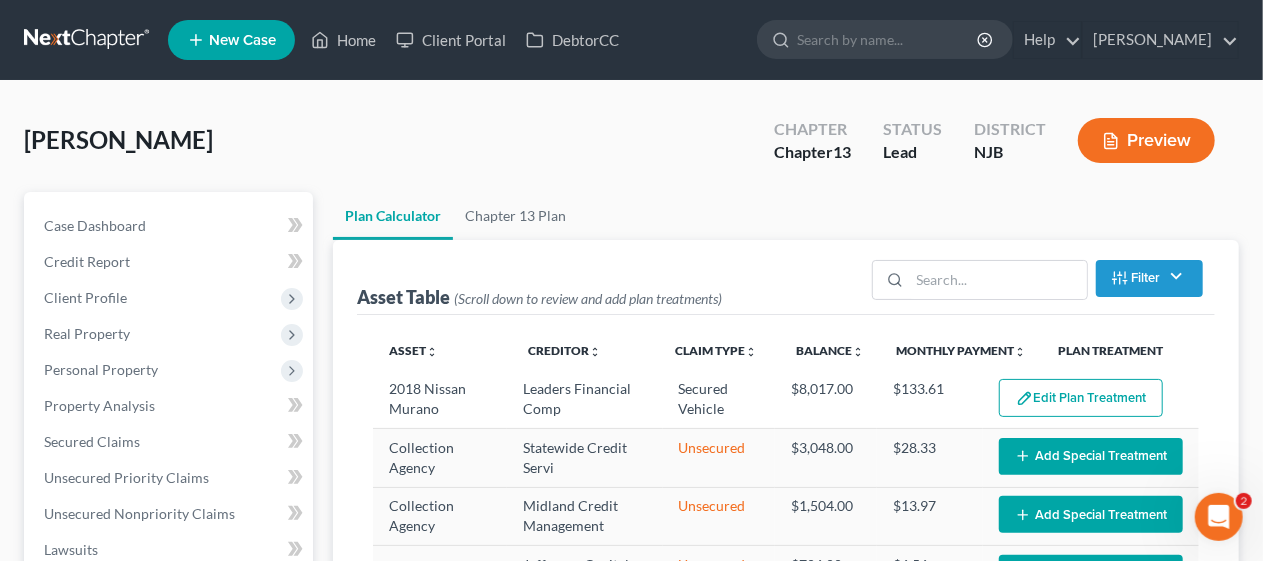 select on "59" 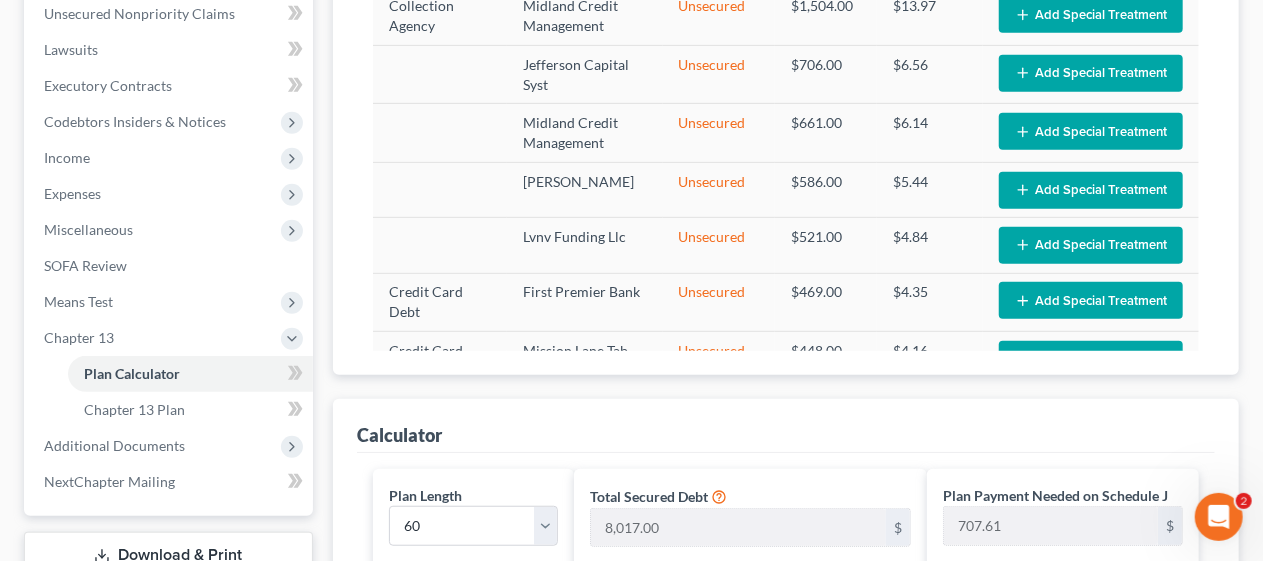scroll, scrollTop: 600, scrollLeft: 0, axis: vertical 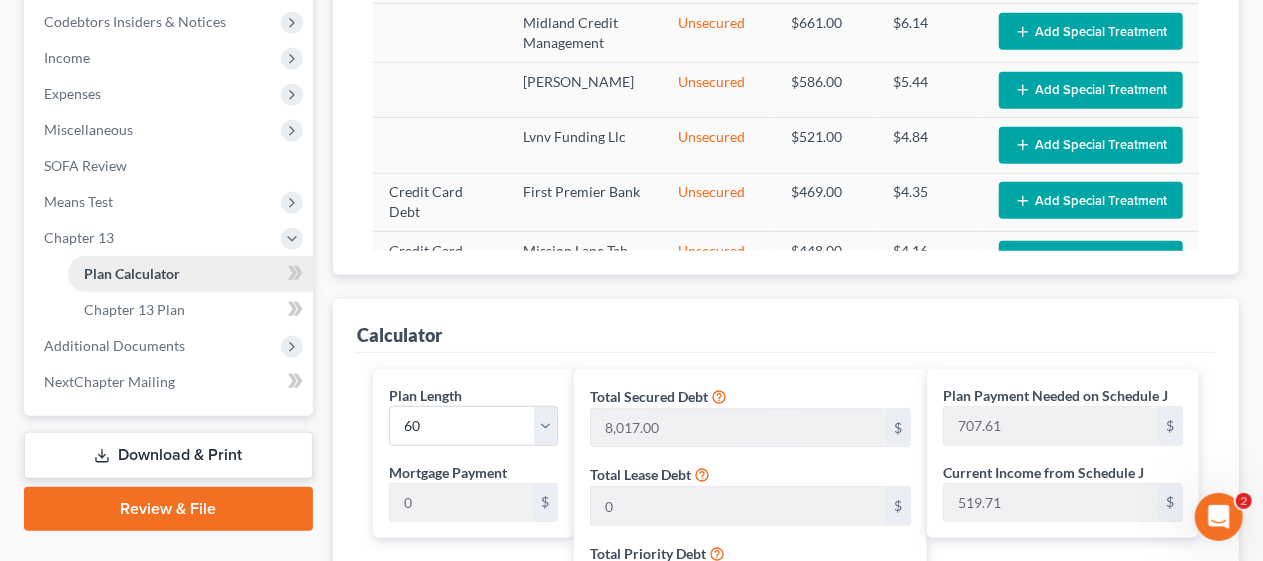click on "Plan Calculator" at bounding box center [190, 274] 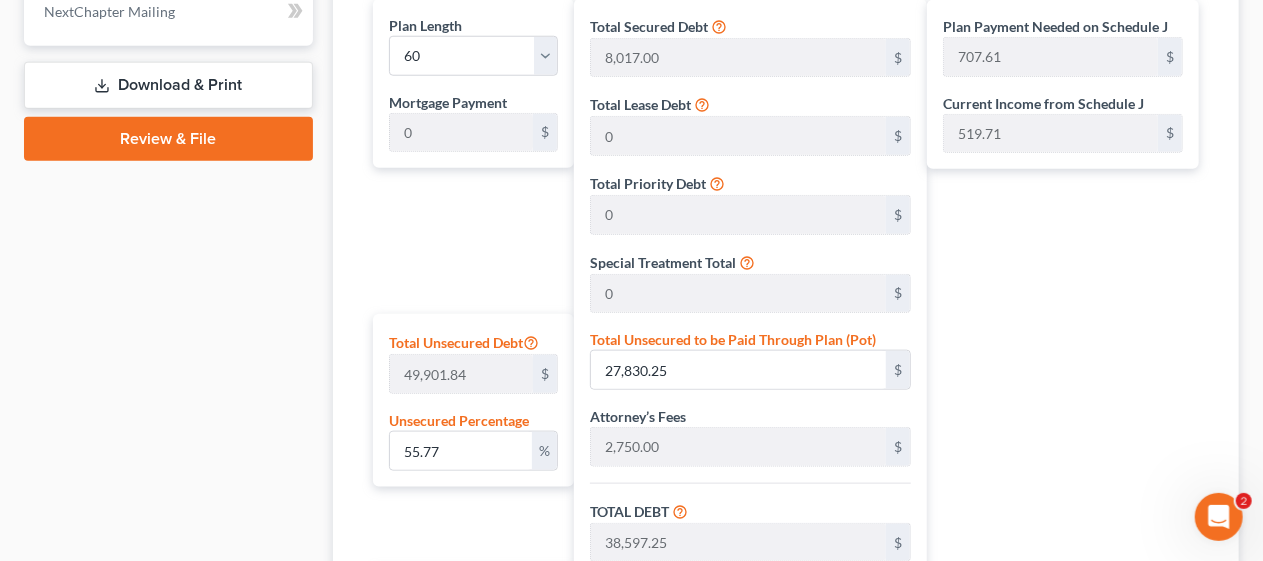 scroll, scrollTop: 1000, scrollLeft: 0, axis: vertical 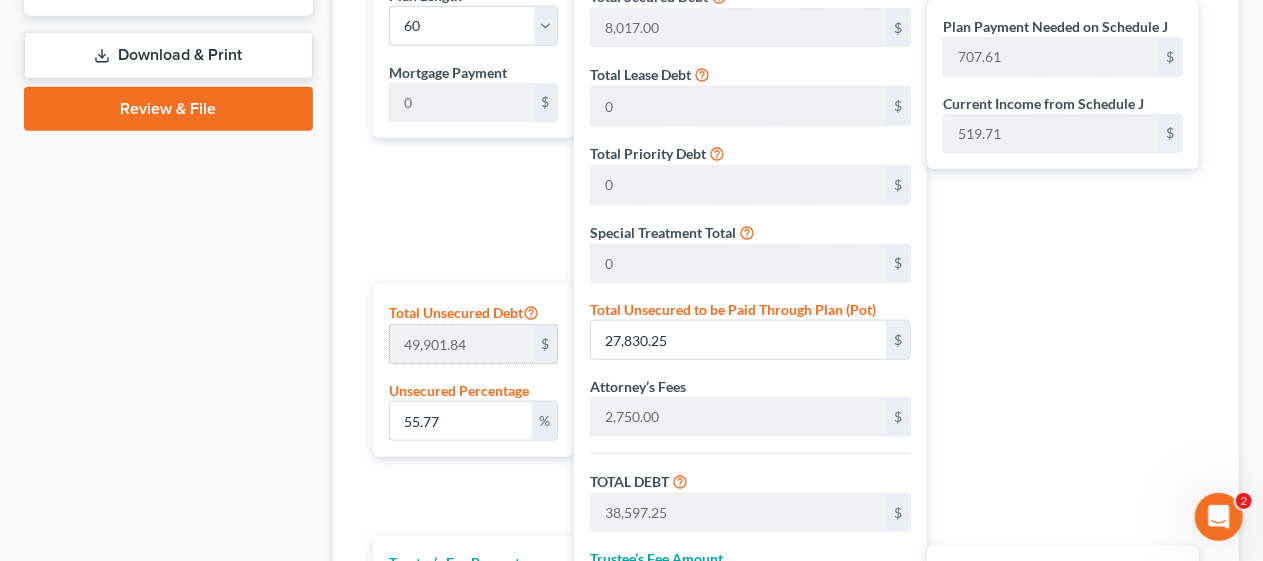 click on "49,901.84" at bounding box center [462, 344] 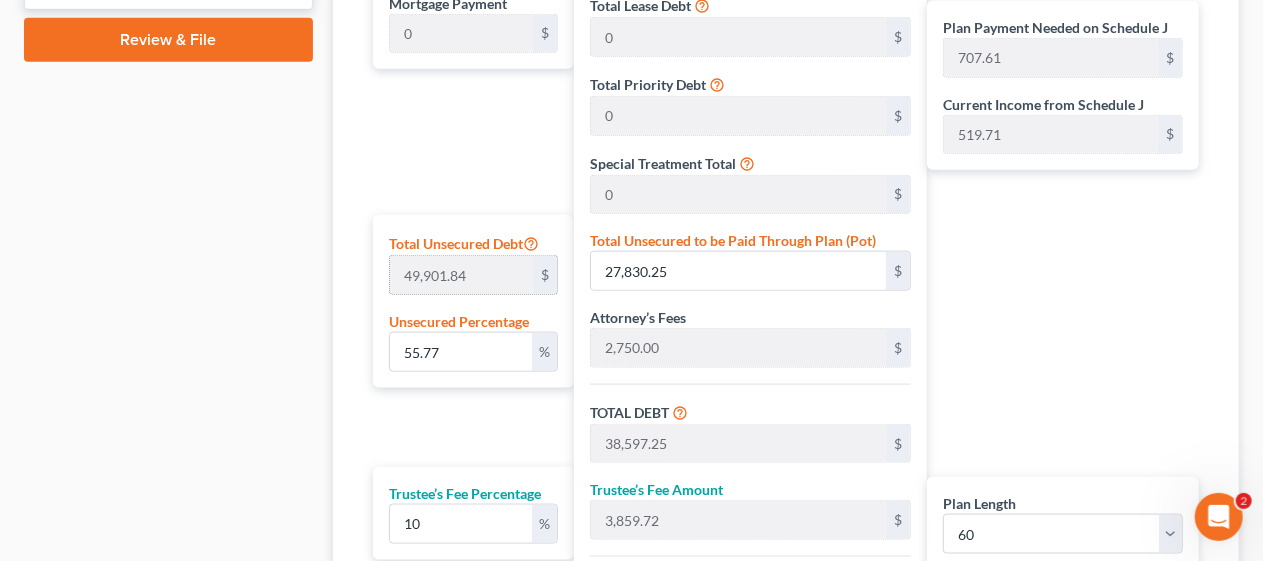 scroll, scrollTop: 1100, scrollLeft: 0, axis: vertical 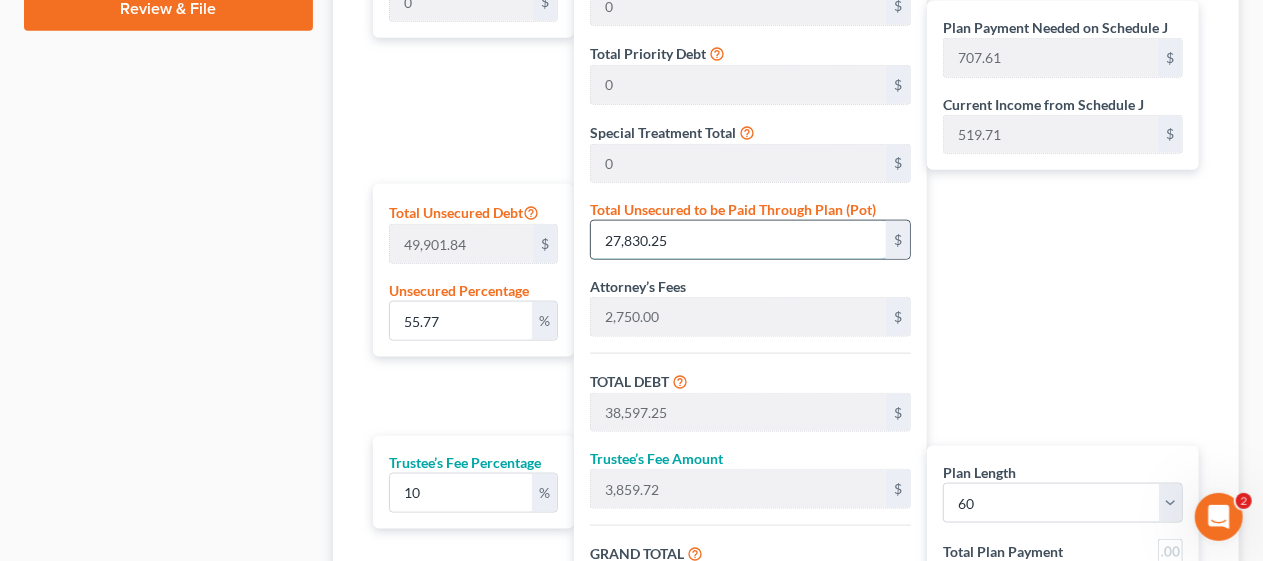 click on "27,830.25" at bounding box center [738, 240] 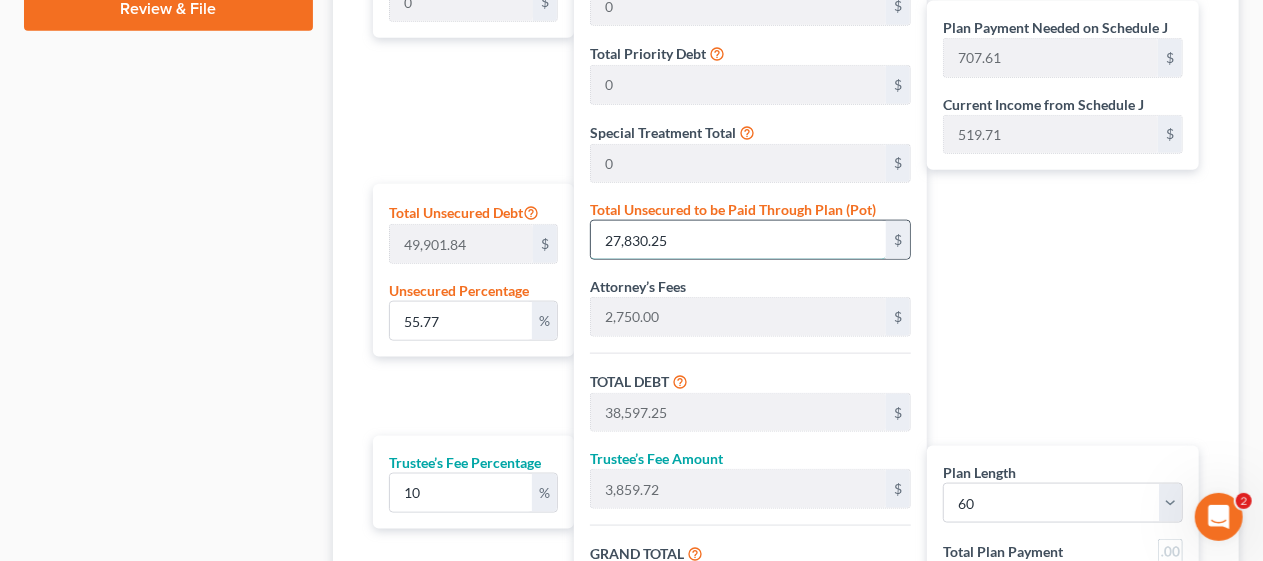 type on "0.0020039341234711987" 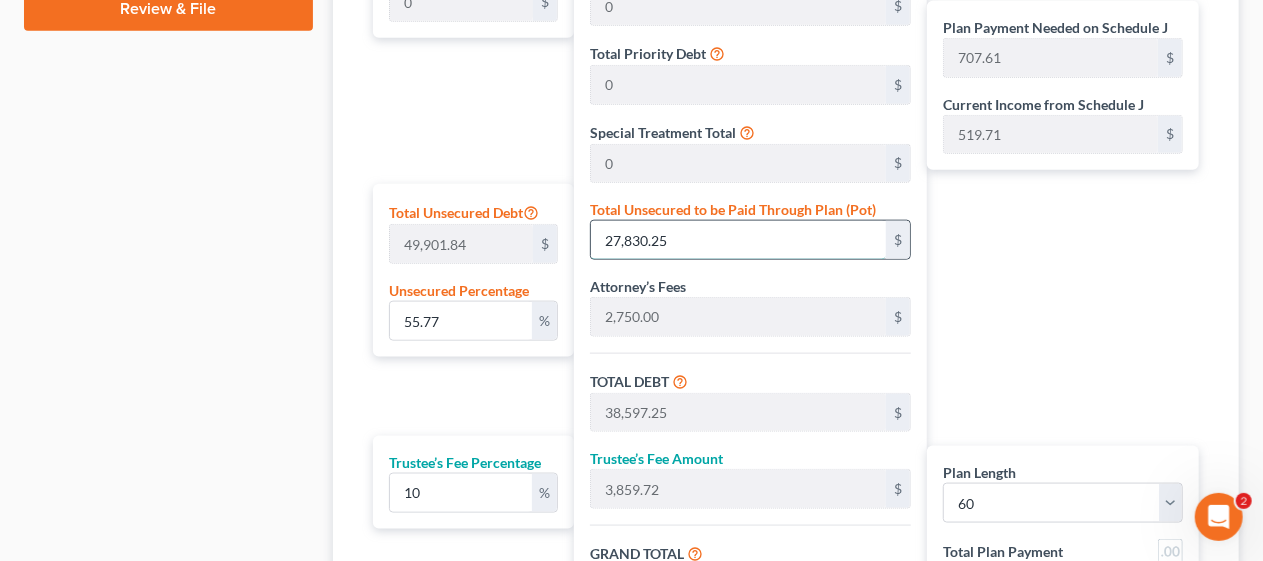 type on "1" 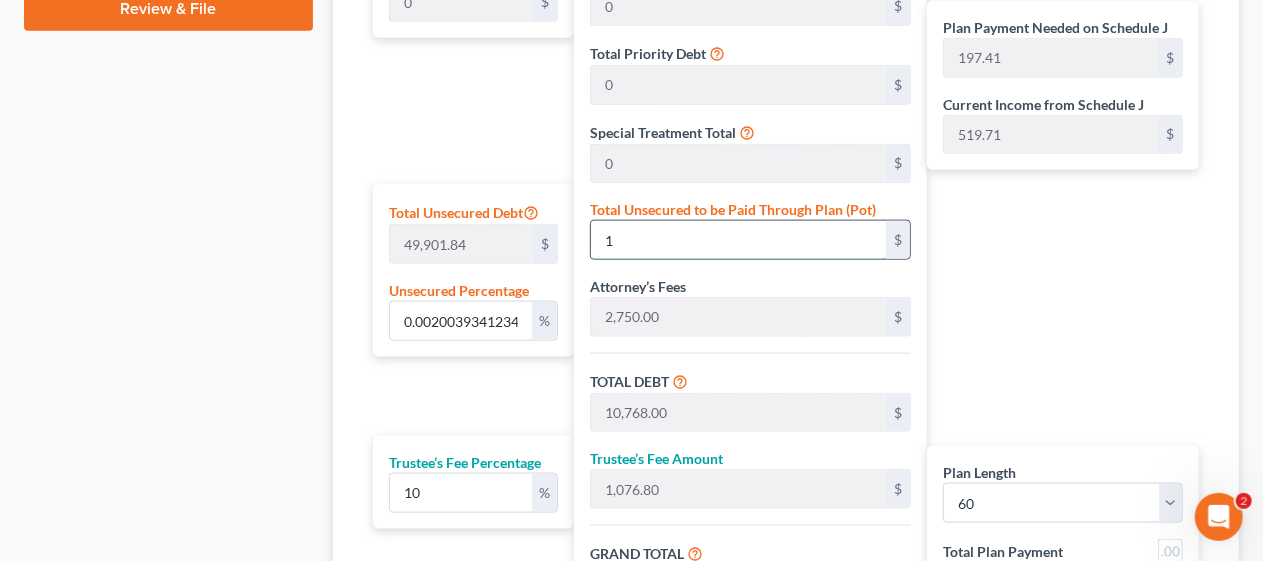 type on "0.024047209481654386" 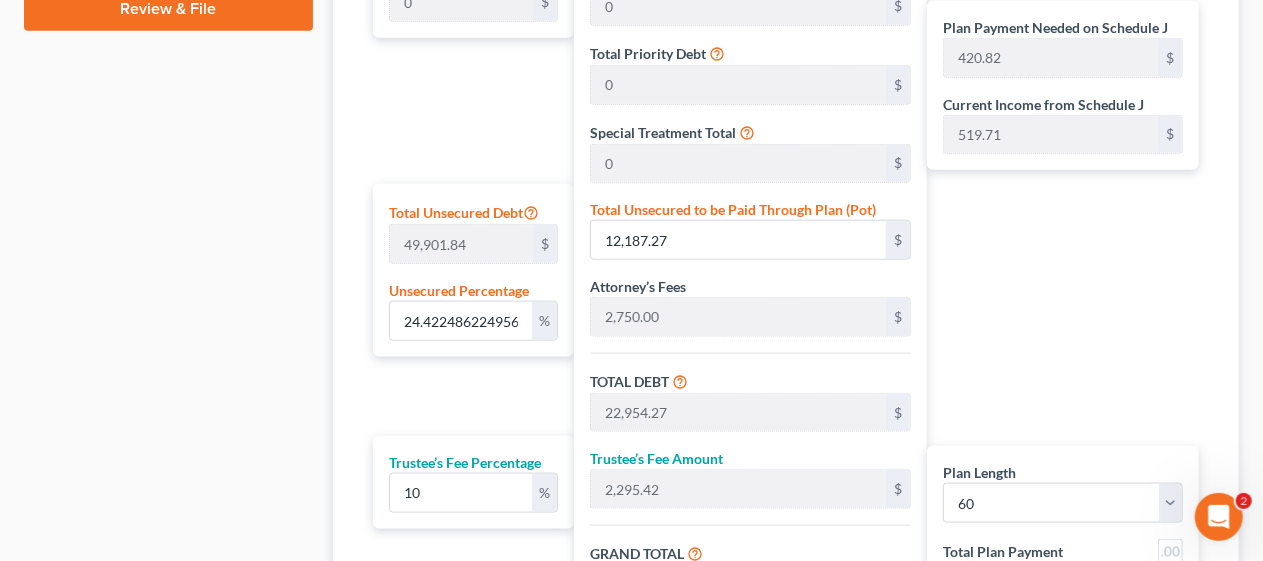 click on "Calculator
Plan Length  1 2 3 4 5 6 7 8 9 10 11 12 13 14 15 16 17 18 19 20 21 22 23 24 25 26 27 28 29 30 31 32 33 34 35 36 37 38 39 40 41 42 43 44 45 46 47 48 49 50 51 52 53 54 55 56 57 58 59 60 61 62 63 64 65 66 67 68 69 70 71 72 73 74 75 76 77 78 79 80 81 82 83 84 Mortgage Payment 0 $ Total Unsecured Debt  49,901.84 $ Unsecured Percentage 24.422486224956838 % Trustee’s Fee Percentage 10 % Total Secured Debt   8,017.00 $ Total Lease Debt   0 $ Total Priority Debt   0 $ Special Treatment Total   0 $ Total Unsecured to be Paid Through Plan (Pot) 12,187.27 $ Attorney’s Fees 2,750.00 $ TOTAL DEBT   22,954.27 $ Trustee’s Fee Amount 2,295.42 $ GRAND TOTAL   25,249.69 $ Download Chapter 13 Receipt Plan Payment Needed on Schedule J 420.82 $ Current Income from Schedule J 519.71 $ Plan Length  1 2 3 4 5 6 7 8 9 10 11 12 13 14 15 16 17 18 19 20 21 22 23 24 25 26 27 28 29 30 31 32 33 34 35 36 37 38 39 40 41 42 43 44 45 46 47 48 49 50 51 52 53 54 55 56 57 58 59 60 61 62 63 64 65 66 67 68 69 70 71 72 73 74" at bounding box center [786, 252] 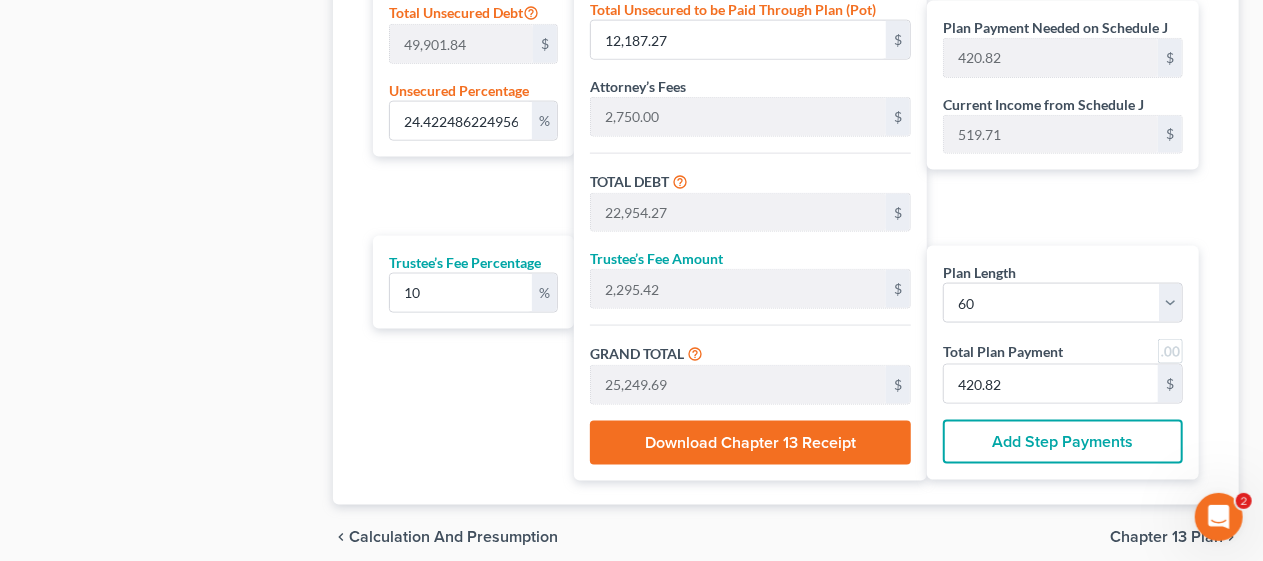 scroll, scrollTop: 1378, scrollLeft: 0, axis: vertical 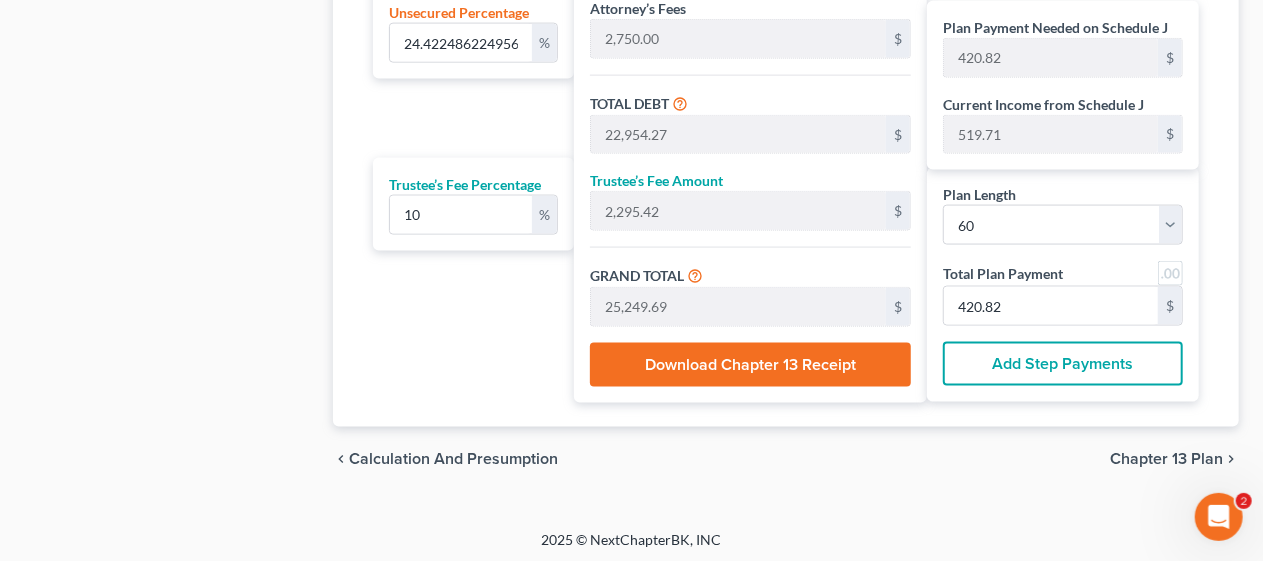 click on "Chapter 13 Plan" at bounding box center (1166, 459) 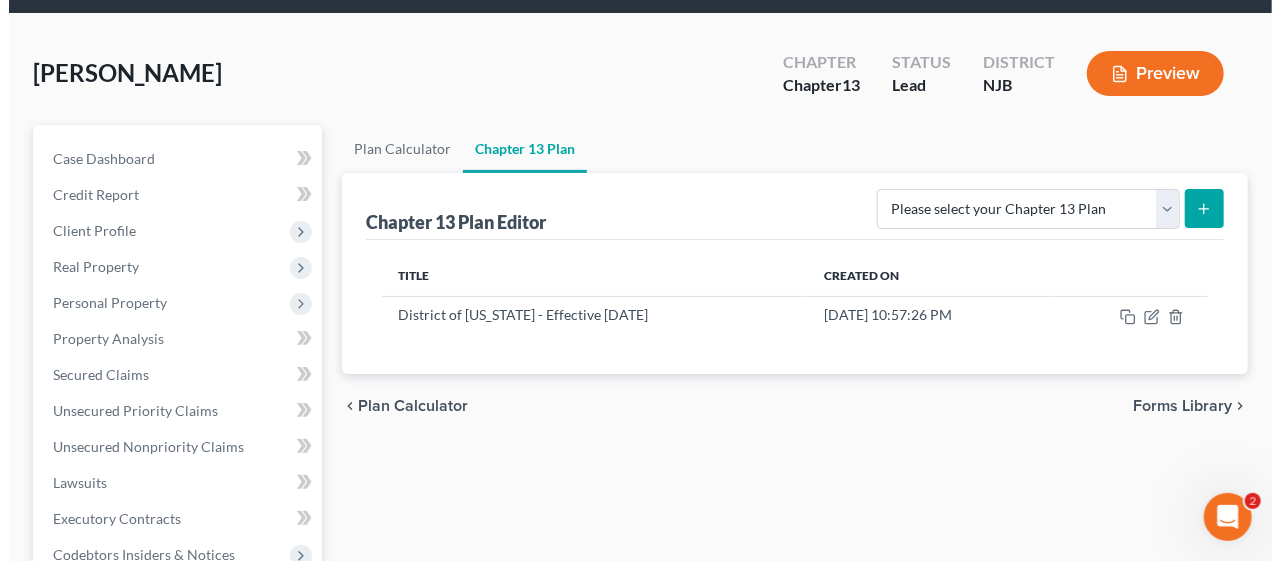scroll, scrollTop: 0, scrollLeft: 0, axis: both 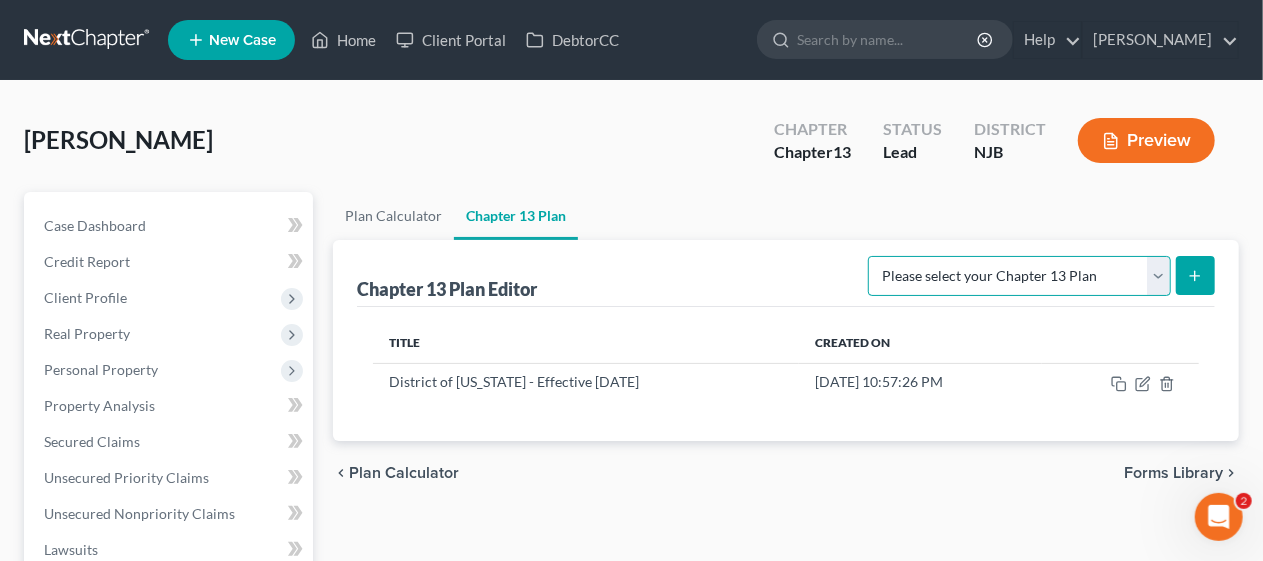 click on "Please select your Chapter 13 Plan District of [US_STATE] - Effective [DATE] District of [US_STATE] - Effective [DATE] National Form Plan - Official Form 113" at bounding box center [1019, 276] 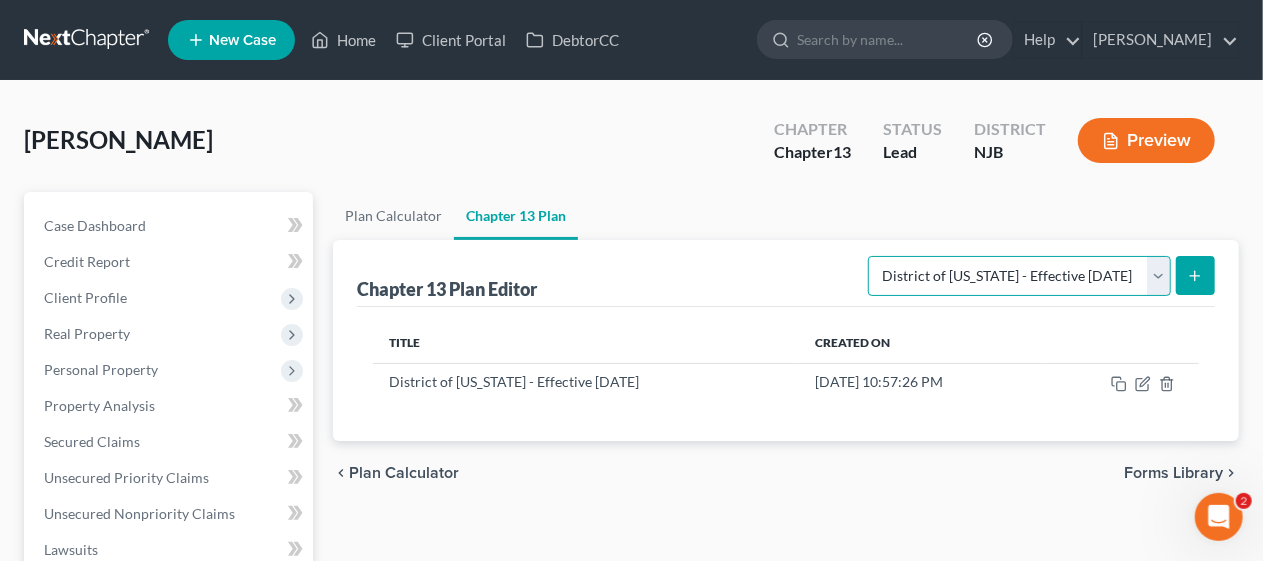 click on "Please select your Chapter 13 Plan District of [US_STATE] - Effective [DATE] District of [US_STATE] - Effective [DATE] National Form Plan - Official Form 113" at bounding box center (1019, 276) 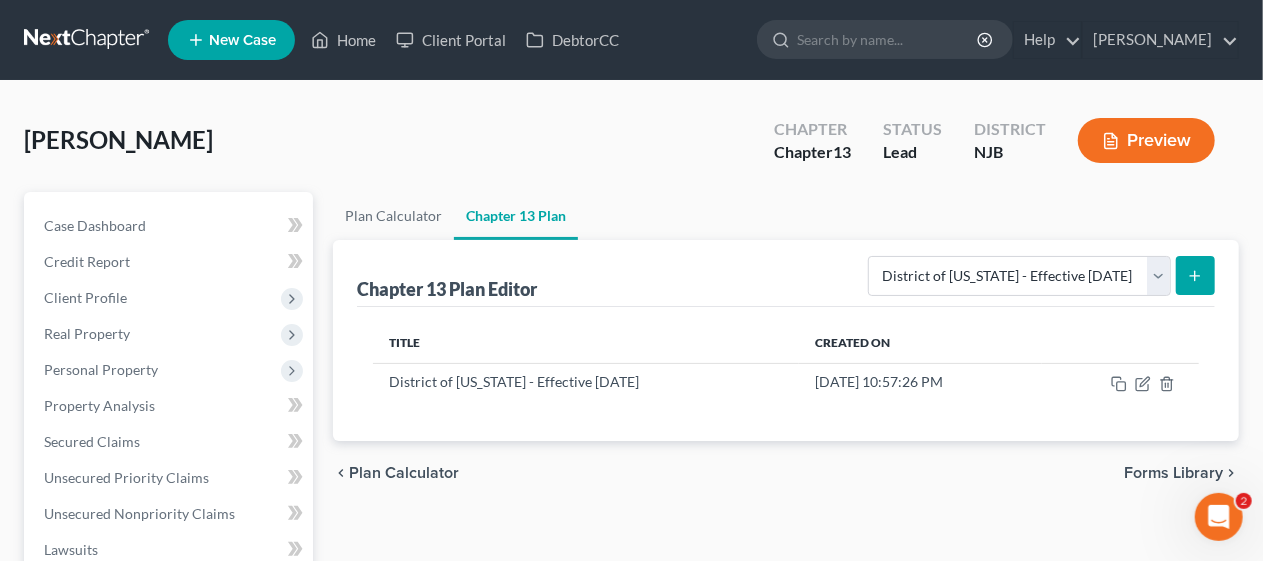 click 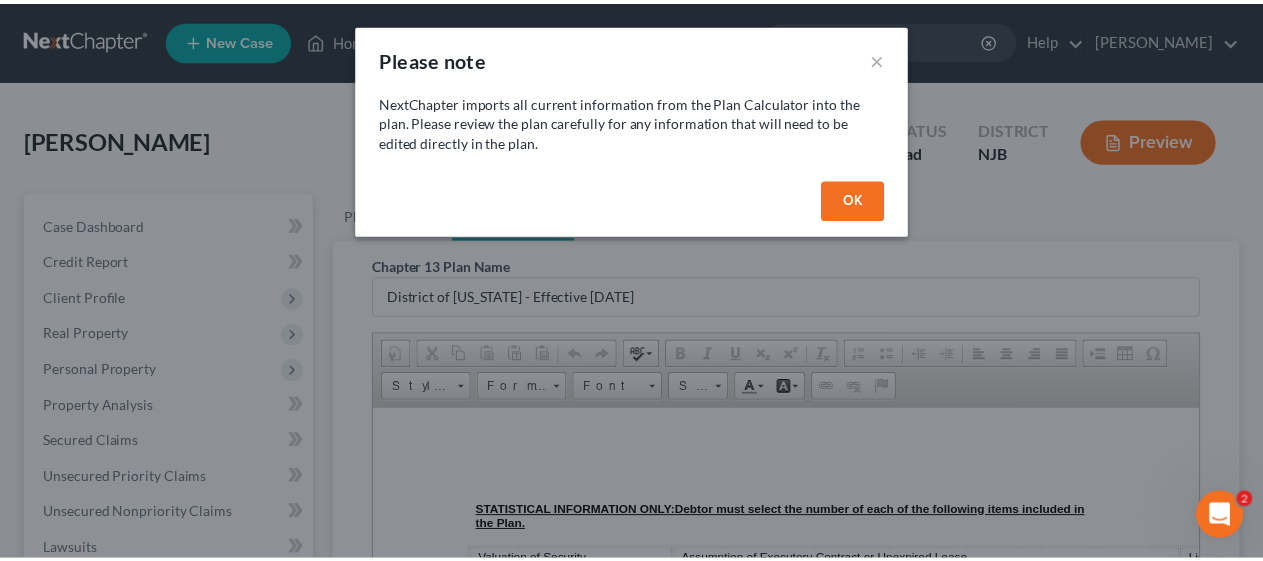 scroll, scrollTop: 0, scrollLeft: 0, axis: both 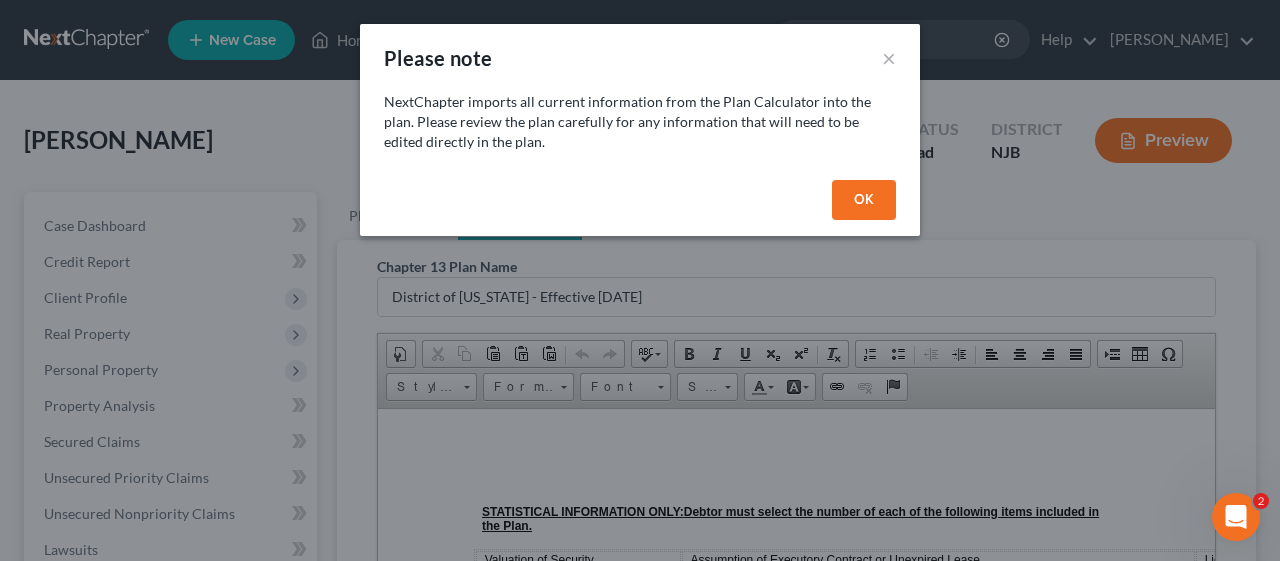 click on "OK" at bounding box center [864, 200] 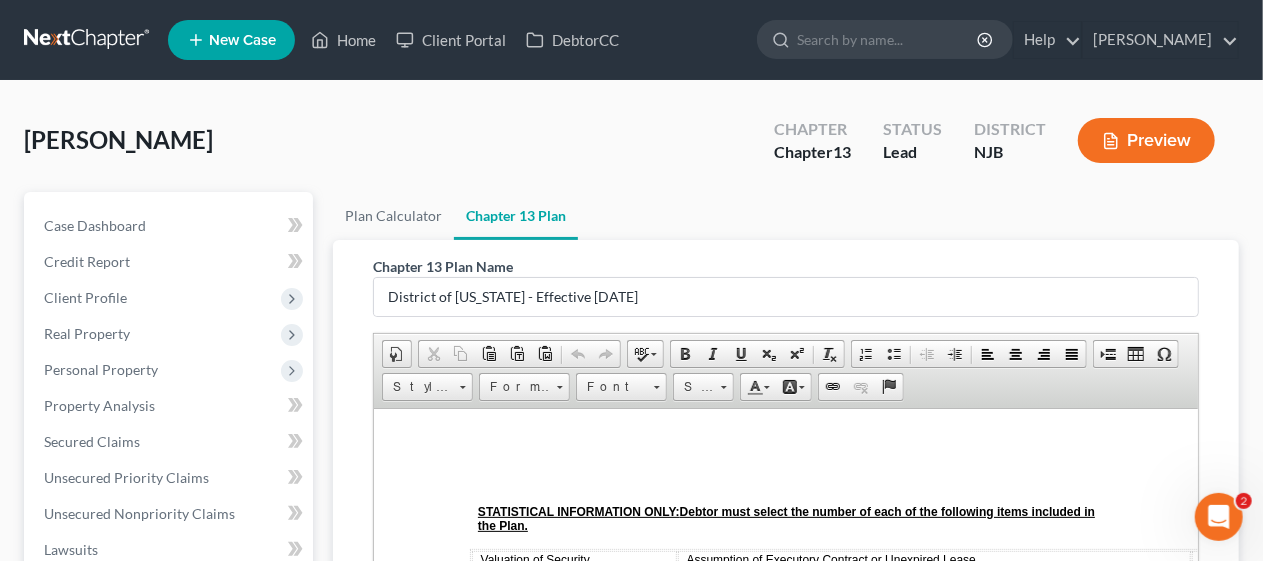 click on "Chapter 13 Plan Name District of [US_STATE] - Effective [DATE] Rich Text Editor, document-ckeditor Editor toolbars Document   Document Properties Clipboard/Undo   Cut   Copy   Paste   Paste as plain text   Paste from Word   Undo   Redo language   Spell Check As You Type Basic Styles   Bold   Italic   Underline   Subscript   Superscript   Remove Format Paragraph   Insert/Remove Numbered List   Insert/Remove Bulleted List   Decrease Indent   Increase Indent   Align Left   Center   Align Right   Justify Insert   Insert Page Break for Printing   Table   Insert Special Character Styles Styles Styles Format Format Font Font Size Size Colors   Text Color   Background Color Links   Link   Unlink   Anchor Press ALT 0 for help ◢ Elements path
Editing Guide Cancel Export as PDF Save" at bounding box center (786, 613) 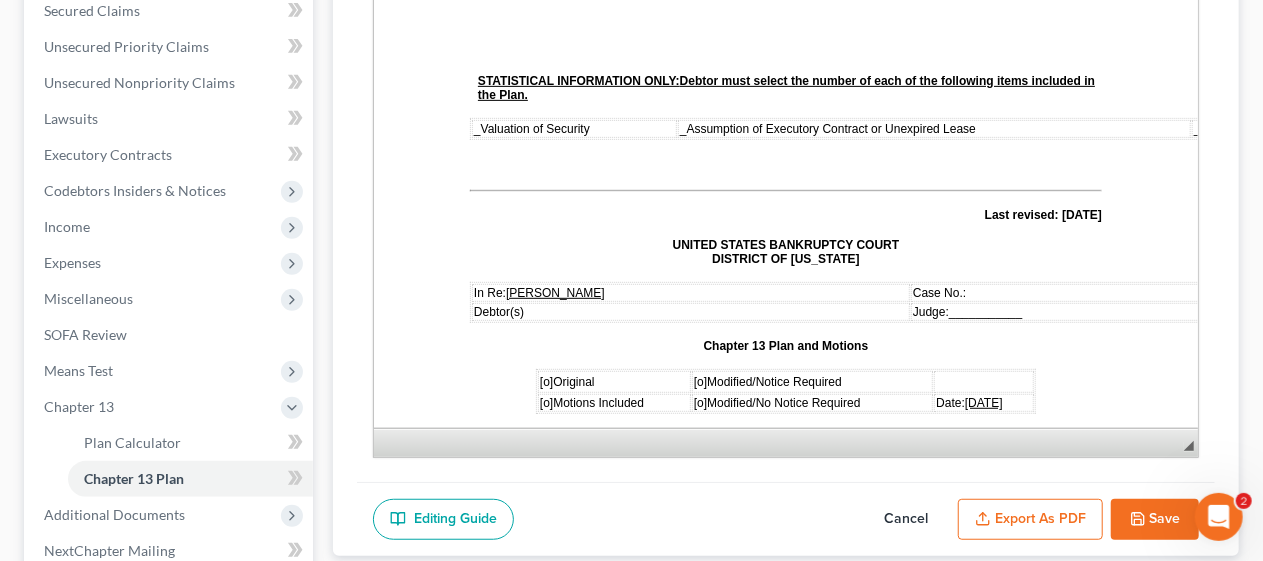 scroll, scrollTop: 400, scrollLeft: 0, axis: vertical 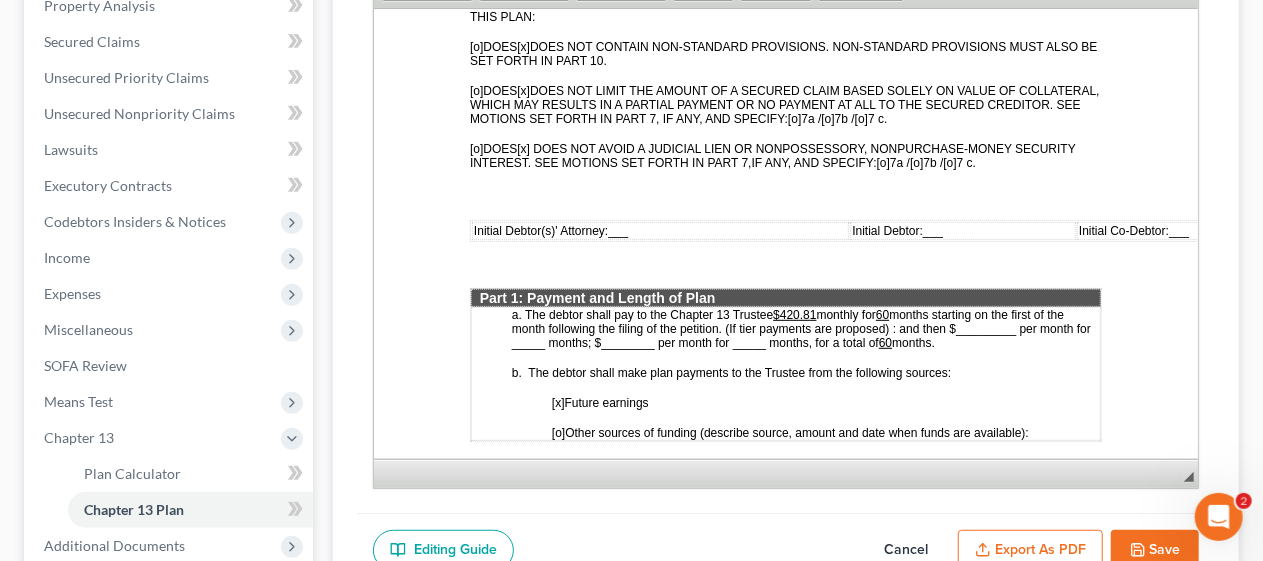 click on "$420.81" at bounding box center [793, 314] 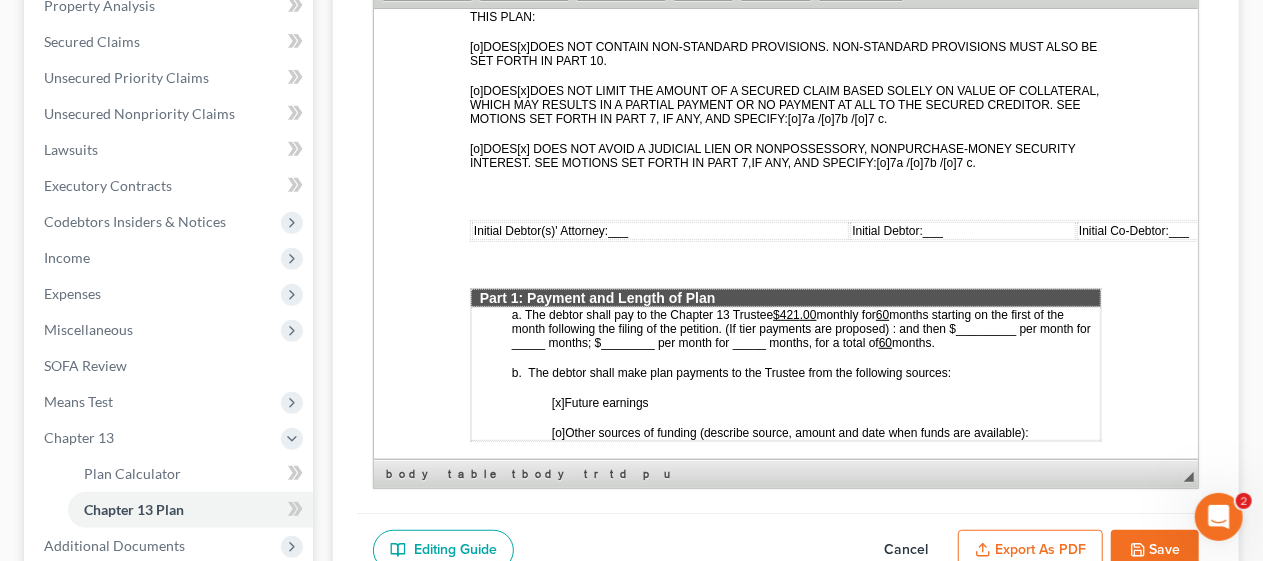 click on "___" at bounding box center [617, 230] 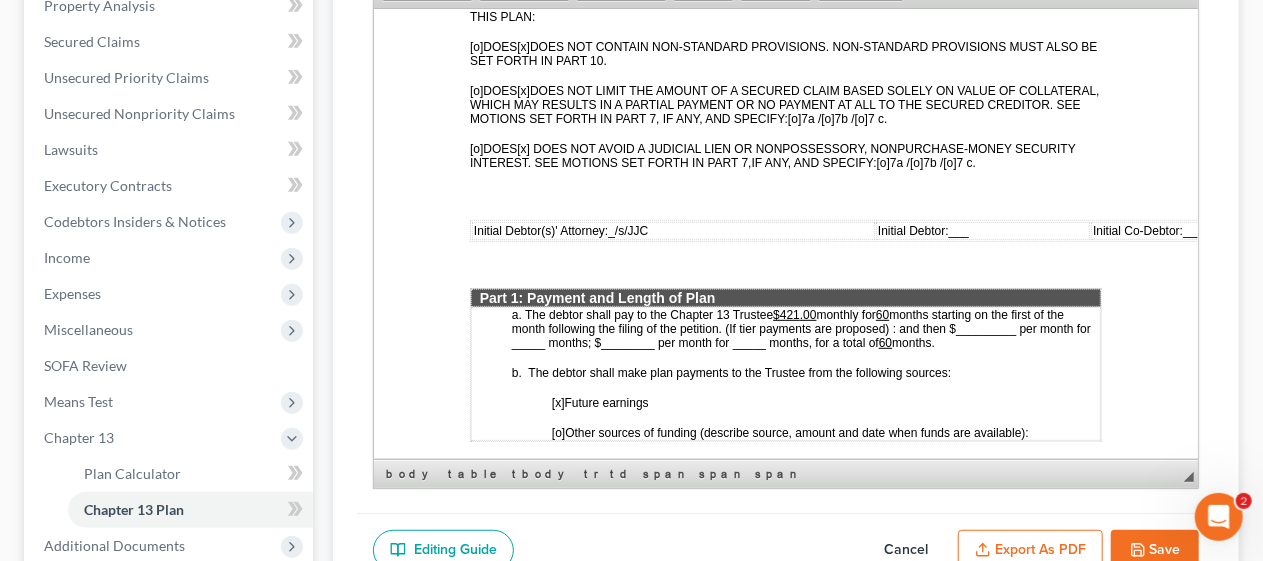 click on "___" at bounding box center (958, 230) 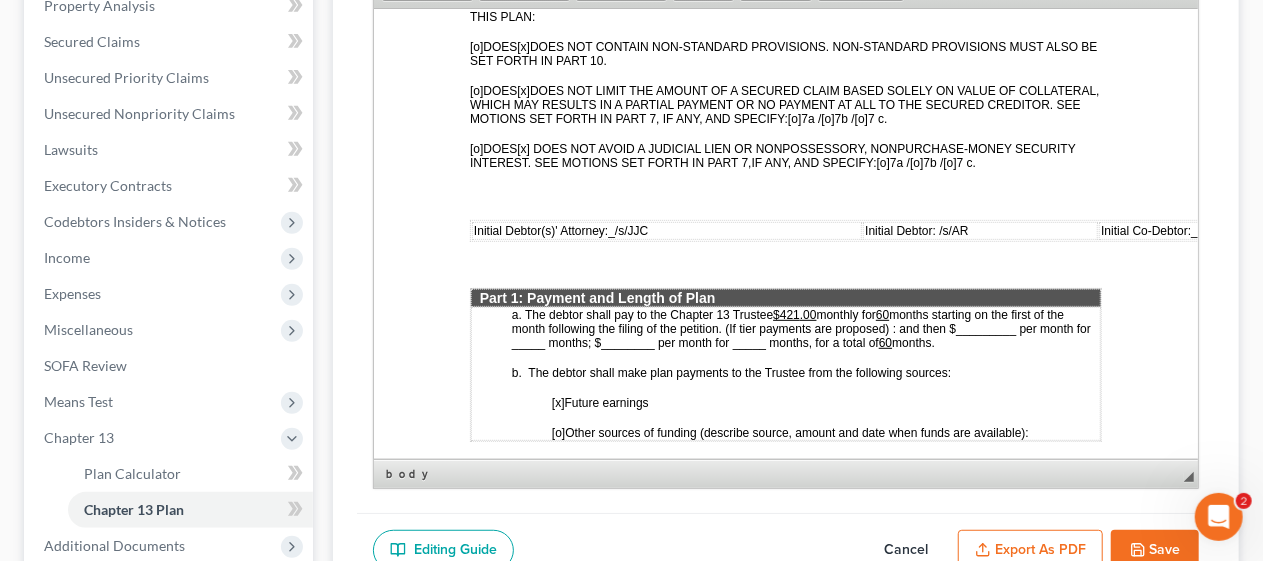 click on "STATISTICAL INFORMATION ONLY:  Debtor must select the number of each of the following items included in the Plan. _  Valuation of Security _  Assumption of Executory Contract or Unexpired Lease _  Lien Avoidance Last revised: [DATE] UNITED STATES BANKRUPTCY COURT DISTRICT OF [US_STATE] In Re:  [PERSON_NAME] Case No.:   Debtor(s)          Judge:   ___________ Chapter 13 Plan and Motions [o]  Original    [o]  Modified/Notice Required    [o]  Motions Included   [o]  Modified/No Notice Required   Date:     [DATE] THE DEBTOR HAS FILED FOR RELIEF UNDER CHAPTER 13 OF THE BANKRUPTCY CODE YOUR RIGHTS WILL BE AFFECTED The Court issued a separate  Notice of the Hearing on Confirmation of Plan , which contains the date of the confirmation hearing on the Plan proposed by the Debtor. This document is the actual Plan proposed by the Debtor to adjust debts.  THIS PLAN: [o]  DOES  [x] [o]  DOES  [x] [o]  7a /   [o]  7b /   [o]  7 c. [o]  DOES  [x]   [o]  7a /" at bounding box center [785, 2572] 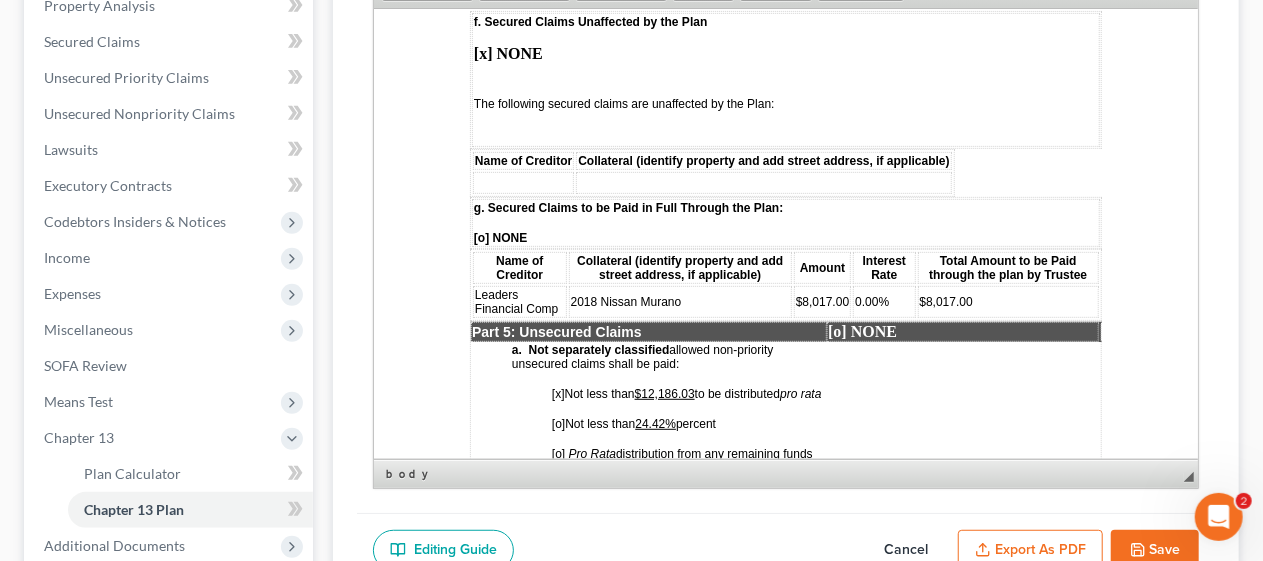 scroll, scrollTop: 3700, scrollLeft: 0, axis: vertical 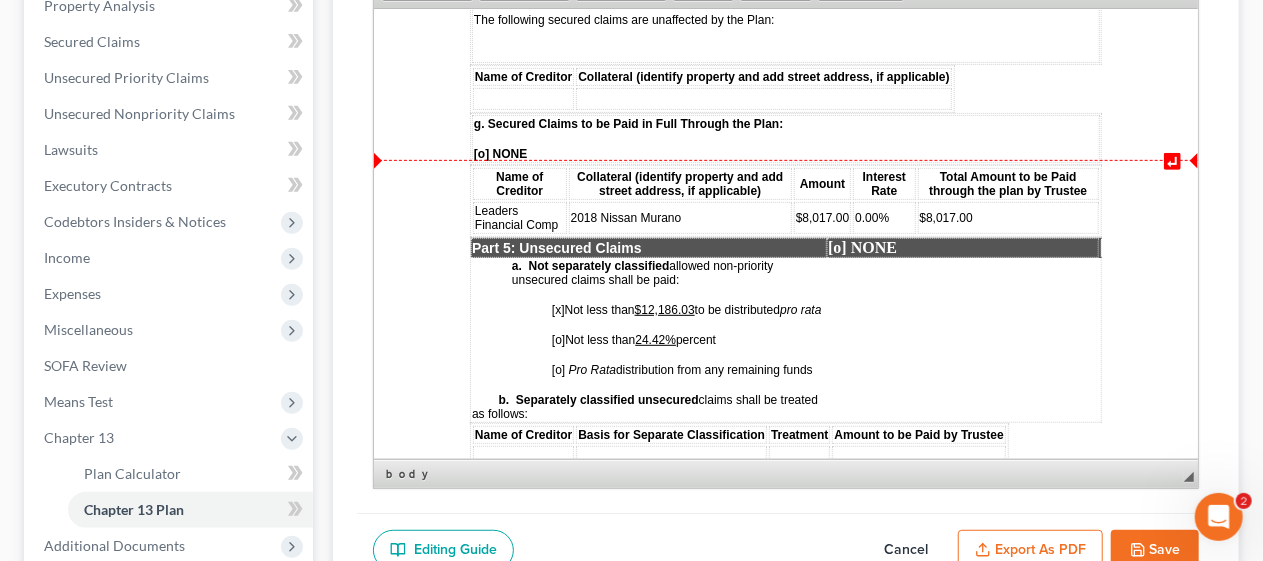 click on "[o] NONE" at bounding box center (785, 153) 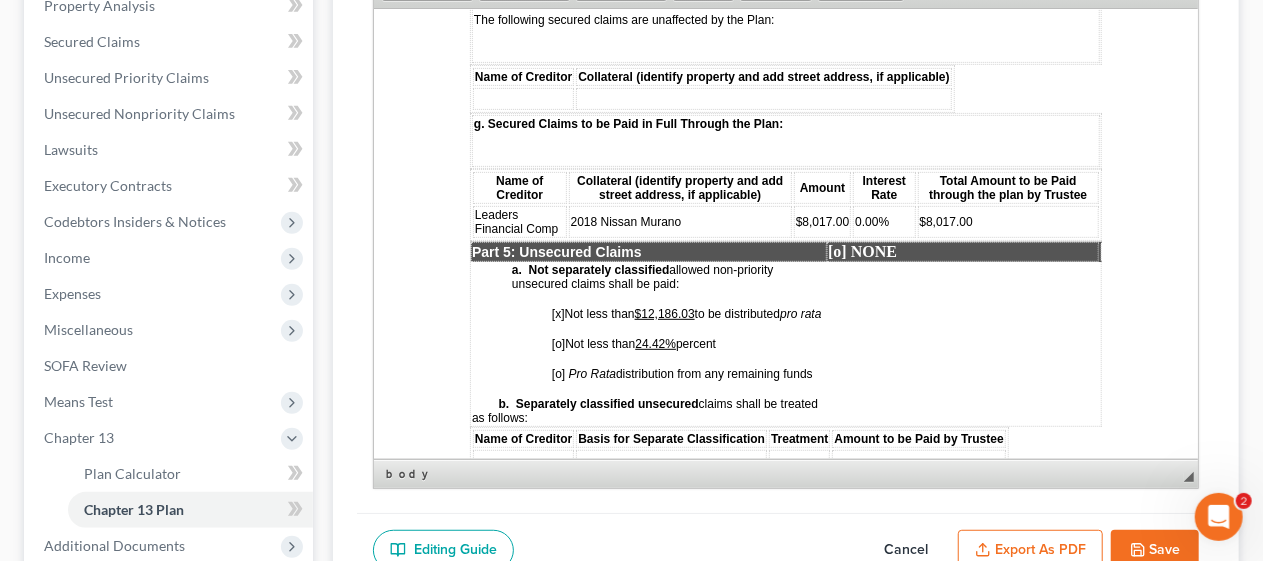 click on "STATISTICAL INFORMATION ONLY:  Debtor must select the number of each of the following items included in the Plan. _  Valuation of Security _  Assumption of Executory Contract or Unexpired Lease _  Lien Avoidance Last revised: [DATE] UNITED STATES BANKRUPTCY COURT DISTRICT OF [US_STATE] In Re:  [PERSON_NAME] Case No.:   Debtor(s)          Judge:   ___________ Chapter 13 Plan and Motions [o]  Original    [o]  Modified/Notice Required    [o]  Motions Included   [o]  Modified/No Notice Required   Date:     [DATE] THE DEBTOR HAS FILED FOR RELIEF UNDER CHAPTER 13 OF THE BANKRUPTCY CODE YOUR RIGHTS WILL BE AFFECTED The Court issued a separate  Notice of the Hearing on Confirmation of Plan , which contains the date of the confirmation hearing on the Plan proposed by the Debtor. This document is the actual Plan proposed by the Debtor to adjust debts.  THIS PLAN: [o]  DOES  [x] [o]  DOES  [x] [o]  7a /   [o]  7b /   [o]  7 c. [o]  DOES  [x]   [o]  7a /" at bounding box center [785, -326] 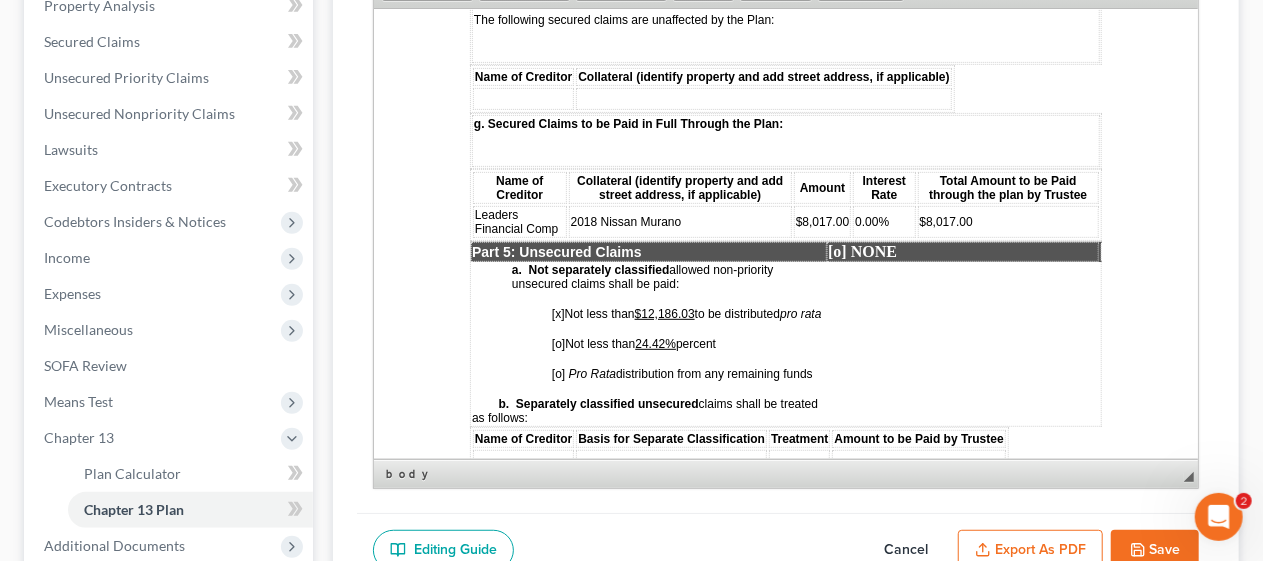 click on "$12,186.03" at bounding box center [664, 313] 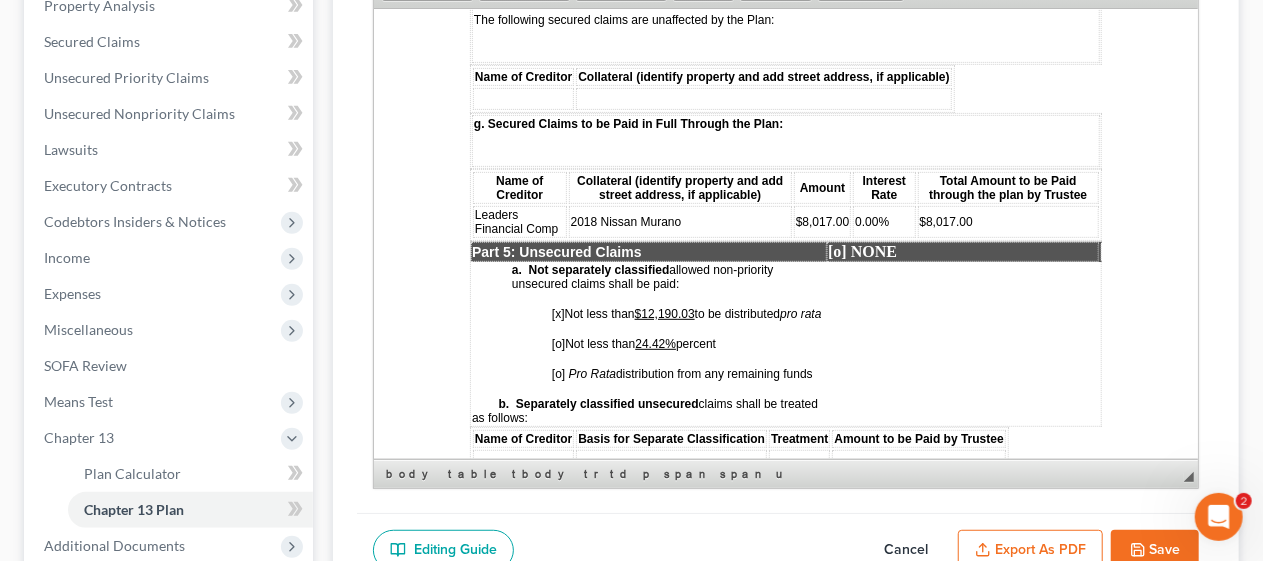 click on "[x]  Not less than  $12,190 .03  to be distributed  pro rata" at bounding box center [686, 313] 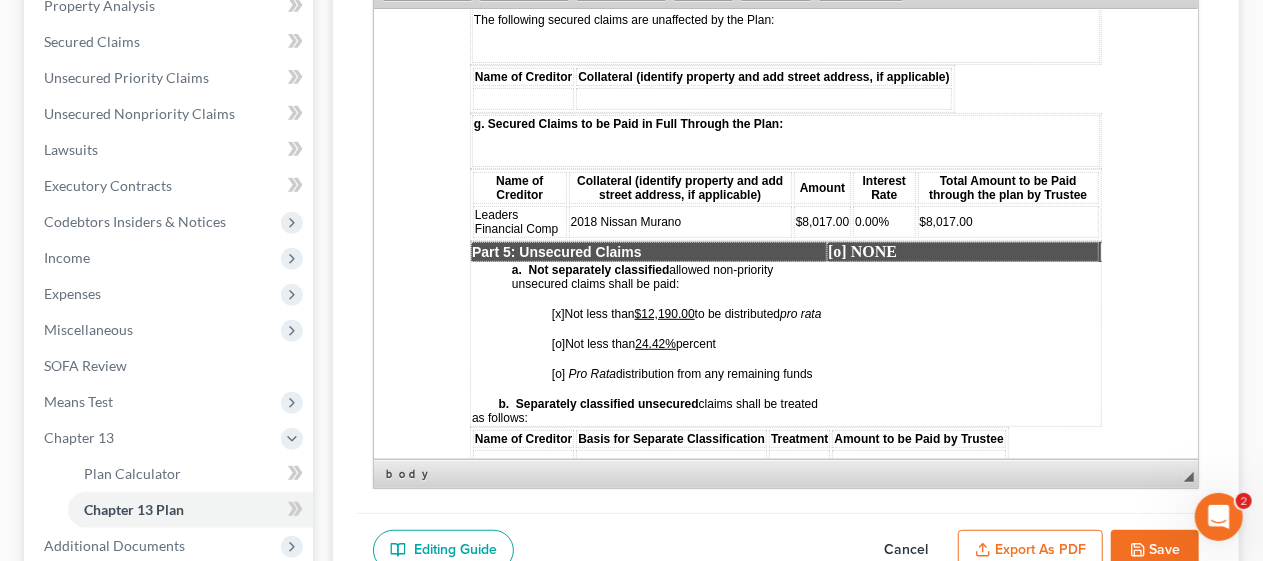 click on "STATISTICAL INFORMATION ONLY:  Debtor must select the number of each of the following items included in the Plan. _  Valuation of Security _  Assumption of Executory Contract or Unexpired Lease _  Lien Avoidance Last revised: [DATE] UNITED STATES BANKRUPTCY COURT DISTRICT OF [US_STATE] In Re:  [PERSON_NAME] Case No.:   Debtor(s)          Judge:   ___________ Chapter 13 Plan and Motions [o]  Original    [o]  Modified/Notice Required    [o]  Motions Included   [o]  Modified/No Notice Required   Date:     [DATE] THE DEBTOR HAS FILED FOR RELIEF UNDER CHAPTER 13 OF THE BANKRUPTCY CODE YOUR RIGHTS WILL BE AFFECTED The Court issued a separate  Notice of the Hearing on Confirmation of Plan , which contains the date of the confirmation hearing on the Plan proposed by the Debtor. This document is the actual Plan proposed by the Debtor to adjust debts.  THIS PLAN: [o]  DOES  [x] [o]  DOES  [x] [o]  7a /   [o]  7b /   [o]  7 c. [o]  DOES  [x]   [o]  7a /" at bounding box center (785, -326) 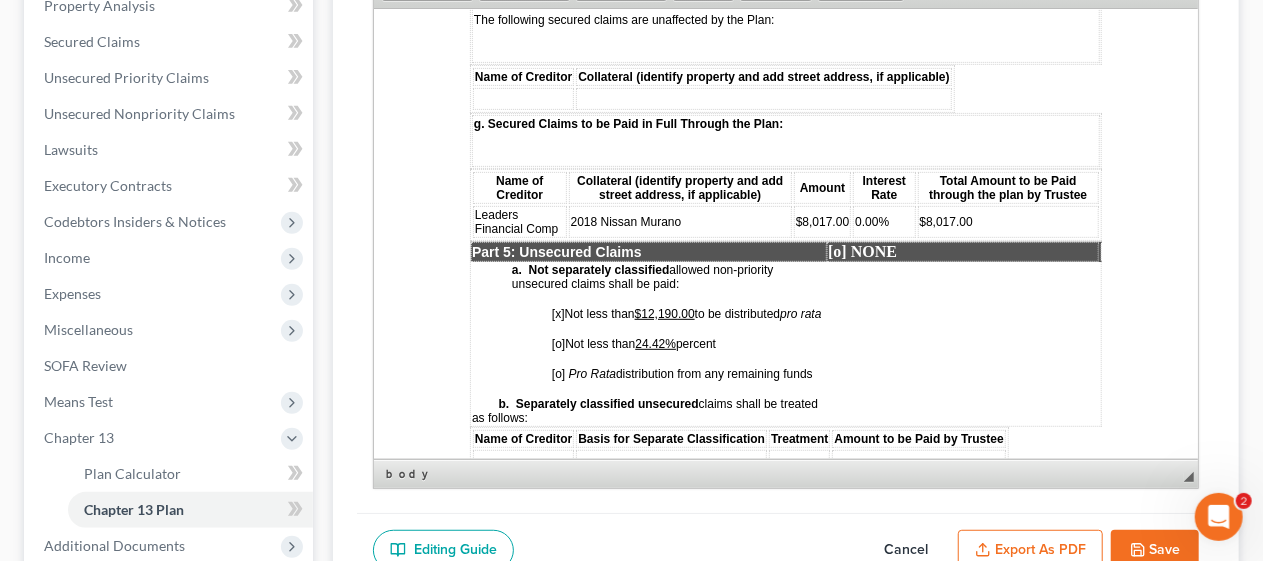 click on "24.42%" at bounding box center [654, 343] 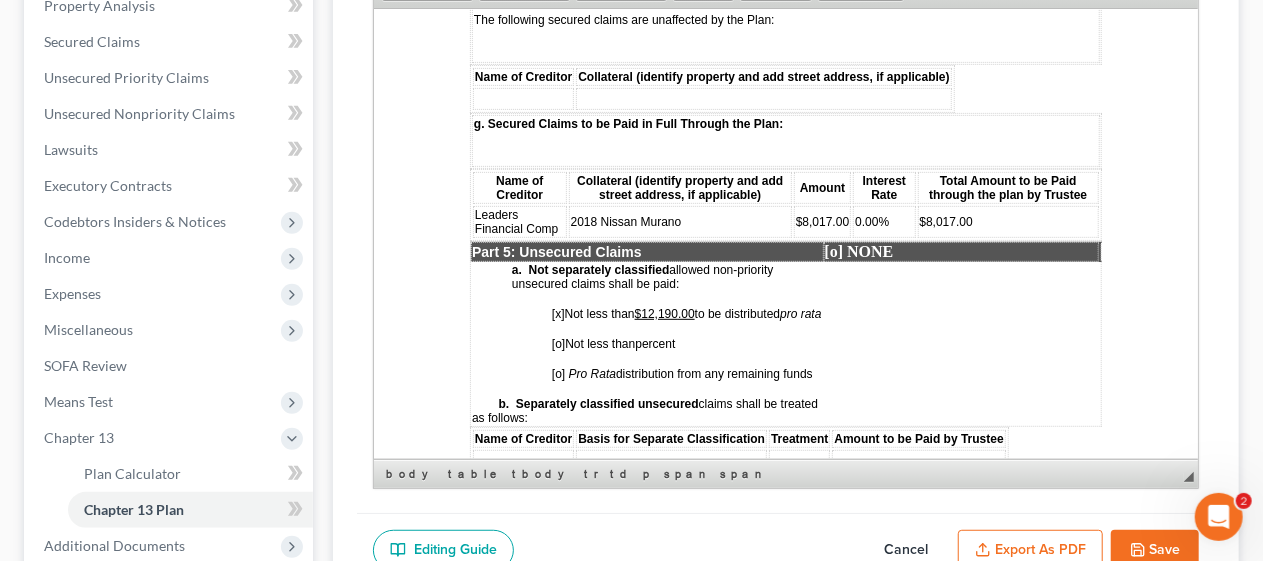 click on "[x]" at bounding box center [557, 313] 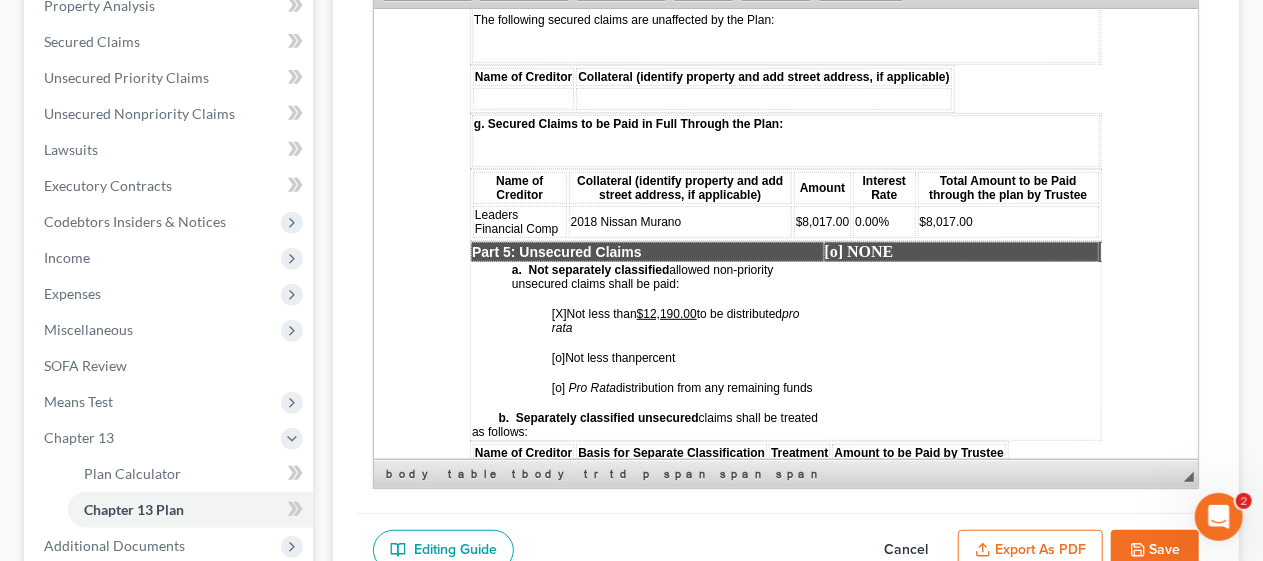 click on "STATISTICAL INFORMATION ONLY:  Debtor must select the number of each of the following items included in the Plan. _  Valuation of Security _  Assumption of Executory Contract or Unexpired Lease _  Lien Avoidance Last revised: [DATE] UNITED STATES BANKRUPTCY COURT DISTRICT OF [US_STATE] In Re:  [PERSON_NAME] Case No.:   Debtor(s)          Judge:   ___________ Chapter 13 Plan and Motions [o]  Original    [o]  Modified/Notice Required    [o]  Motions Included   [o]  Modified/No Notice Required   Date:     [DATE] THE DEBTOR HAS FILED FOR RELIEF UNDER CHAPTER 13 OF THE BANKRUPTCY CODE YOUR RIGHTS WILL BE AFFECTED The Court issued a separate  Notice of the Hearing on Confirmation of Plan , which contains the date of the confirmation hearing on the Plan proposed by the Debtor. This document is the actual Plan proposed by the Debtor to adjust debts.  THIS PLAN: [o]  DOES  [x] [o]  DOES  [x] [o]  7a /   [o]  7b /   [o]  7 c. [o]  DOES  [x]   [o]  7a /" at bounding box center (785, -319) 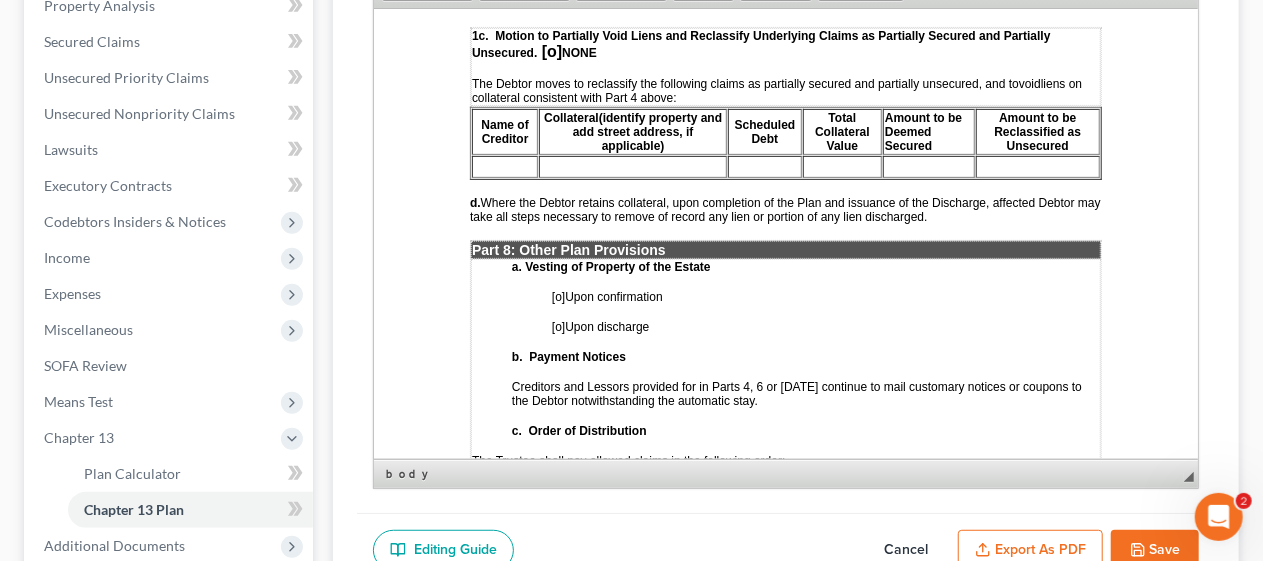 scroll, scrollTop: 5000, scrollLeft: 0, axis: vertical 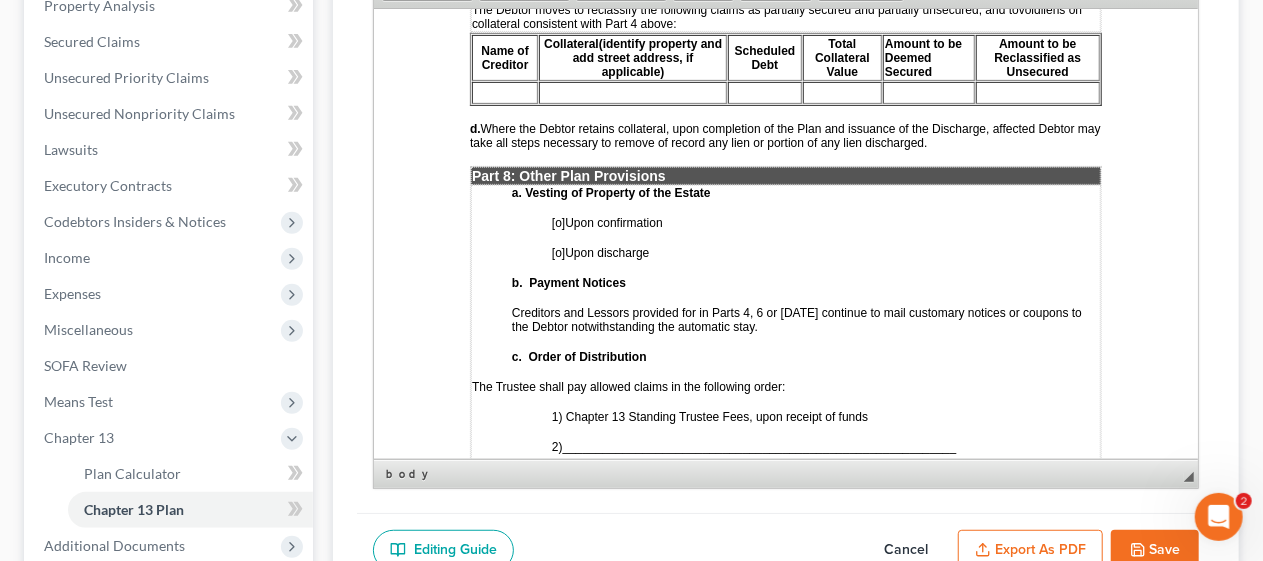 click on "[o]" at bounding box center (557, 222) 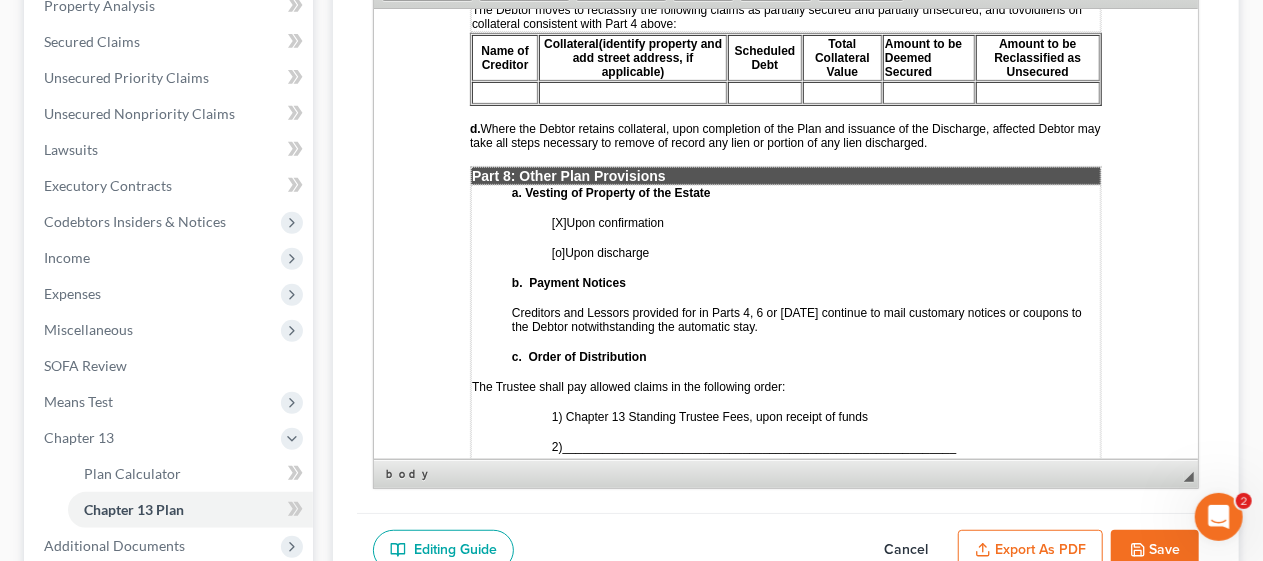 click on "STATISTICAL INFORMATION ONLY:  Debtor must select the number of each of the following items included in the Plan. _  Valuation of Security _  Assumption of Executory Contract or Unexpired Lease _  Lien Avoidance Last revised: [DATE] UNITED STATES BANKRUPTCY COURT DISTRICT OF [US_STATE] In Re:  [PERSON_NAME] Case No.:   Debtor(s)          Judge:   ___________ Chapter 13 Plan and Motions [o]  Original    [o]  Modified/Notice Required    [o]  Motions Included   [o]  Modified/No Notice Required   Date:     [DATE] THE DEBTOR HAS FILED FOR RELIEF UNDER CHAPTER 13 OF THE BANKRUPTCY CODE YOUR RIGHTS WILL BE AFFECTED The Court issued a separate  Notice of the Hearing on Confirmation of Plan , which contains the date of the confirmation hearing on the Plan proposed by the Debtor. This document is the actual Plan proposed by the Debtor to adjust debts.  THIS PLAN: [o]  DOES  [x] [o]  DOES  [x] [o]  7a /   [o]  7b /   [o]  7 c. [o]  DOES  [x]   [o]  7a /" at bounding box center [785, -1619] 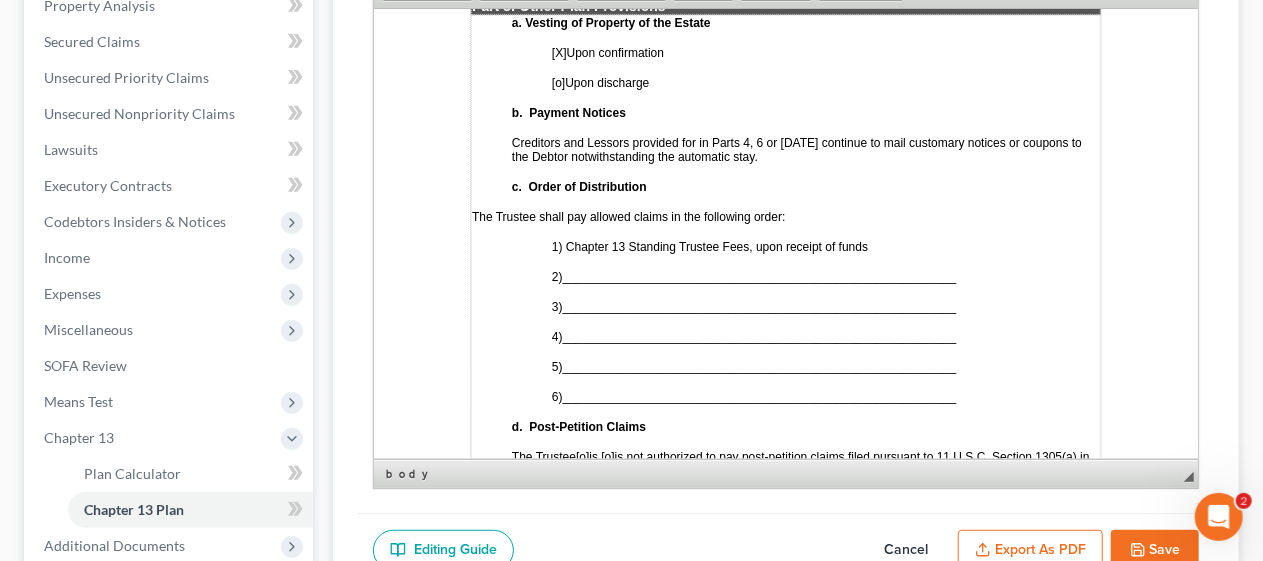 scroll, scrollTop: 5300, scrollLeft: 0, axis: vertical 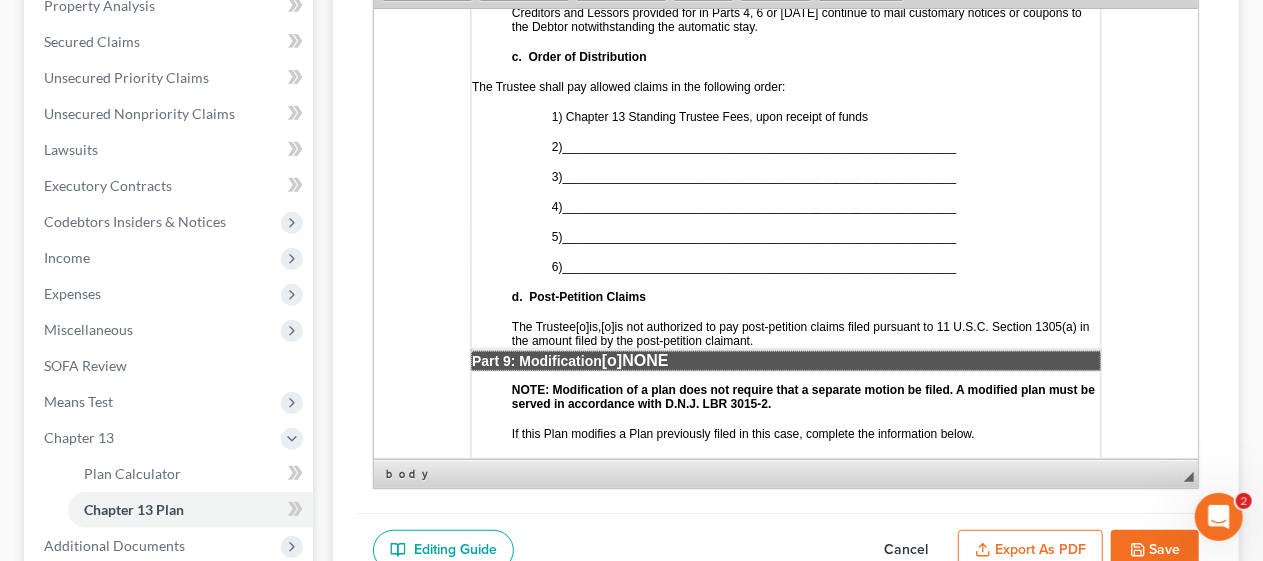 click on "___________________________________________________________" at bounding box center (759, 146) 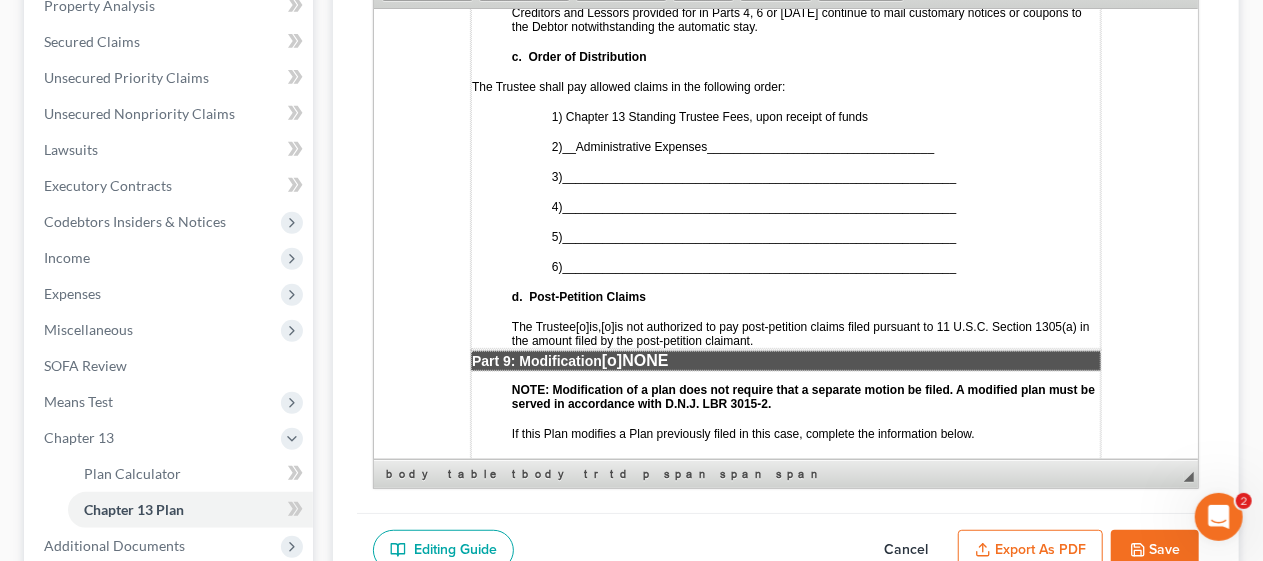 click on "___________________________________________________________" at bounding box center (759, 176) 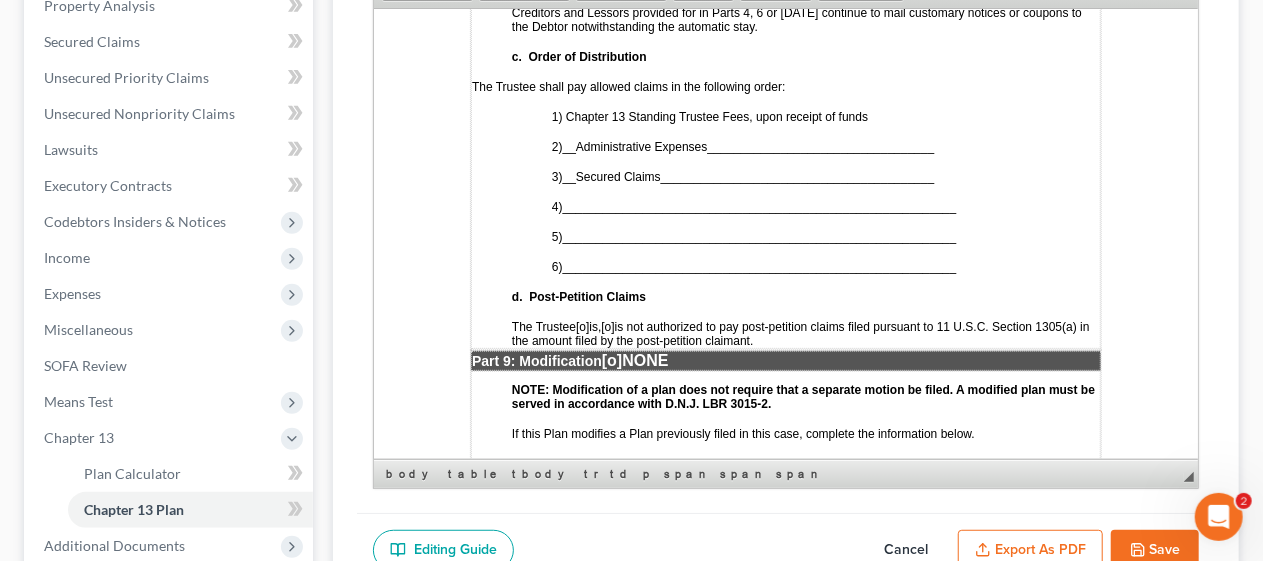 click on "___________________________________________________________" at bounding box center (759, 206) 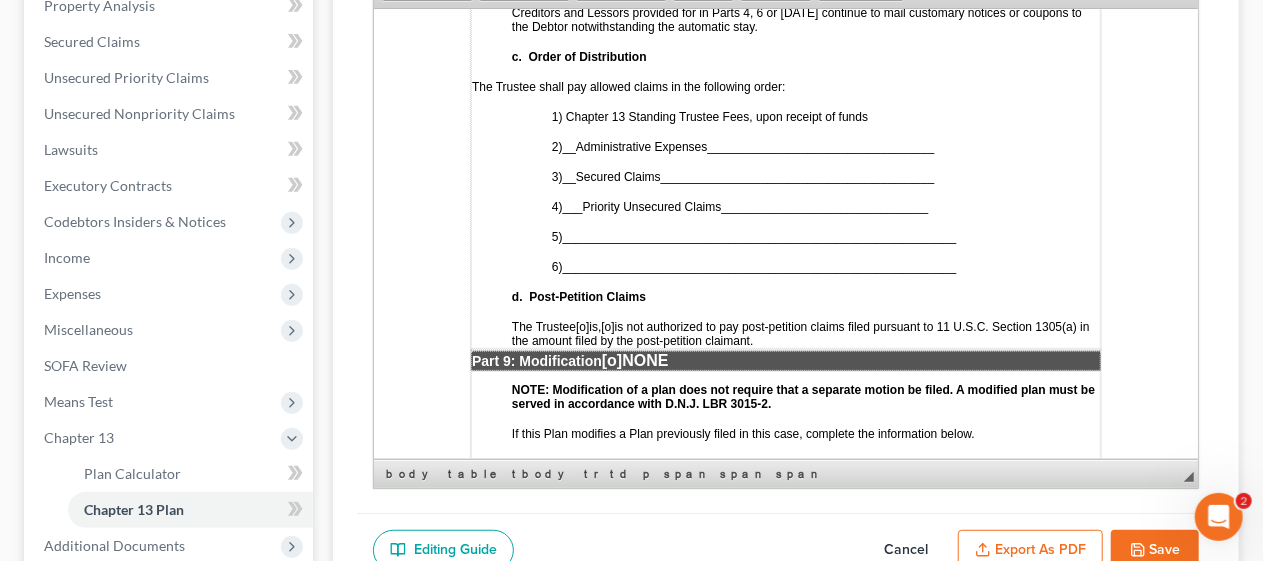 click on "___________________________________________________________" at bounding box center [759, 236] 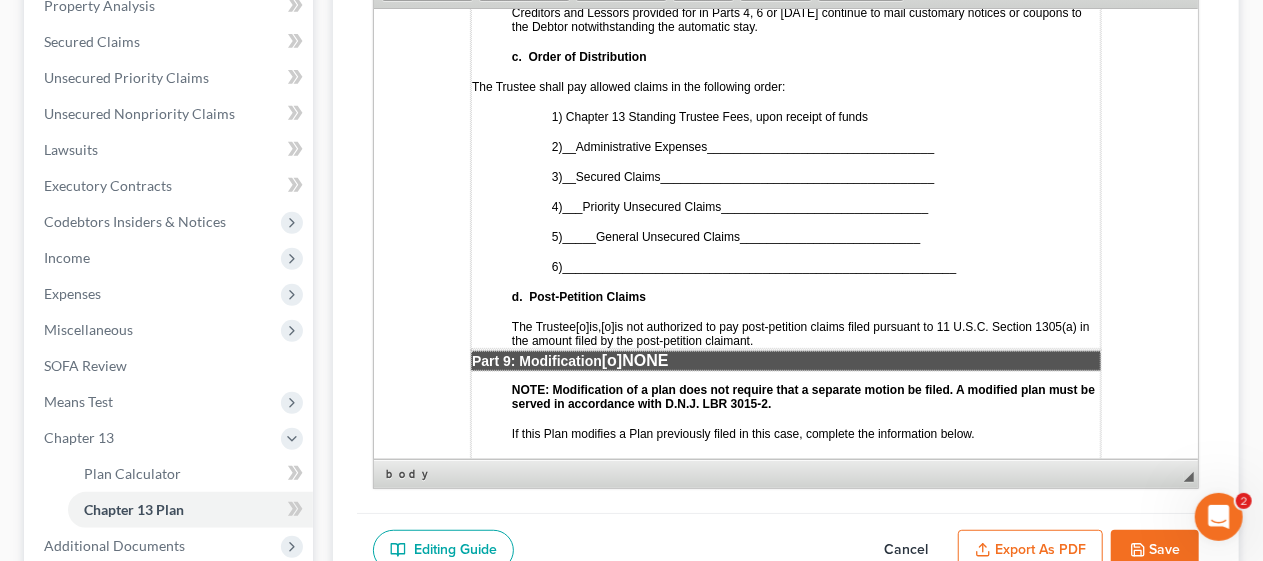 click on "STATISTICAL INFORMATION ONLY:  Debtor must select the number of each of the following items included in the Plan. _  Valuation of Security _  Assumption of Executory Contract or Unexpired Lease _  Lien Avoidance Last revised: [DATE] UNITED STATES BANKRUPTCY COURT DISTRICT OF [US_STATE] In Re:  [PERSON_NAME] Case No.:   Debtor(s)          Judge:   ___________ Chapter 13 Plan and Motions [o]  Original    [o]  Modified/Notice Required    [o]  Motions Included   [o]  Modified/No Notice Required   Date:     [DATE] THE DEBTOR HAS FILED FOR RELIEF UNDER CHAPTER 13 OF THE BANKRUPTCY CODE YOUR RIGHTS WILL BE AFFECTED The Court issued a separate  Notice of the Hearing on Confirmation of Plan , which contains the date of the confirmation hearing on the Plan proposed by the Debtor. This document is the actual Plan proposed by the Debtor to adjust debts.  THIS PLAN: [o]  DOES  [x] [o]  DOES  [x] [o]  7a /   [o]  7b /   [o]  7 c. [o]  DOES  [x]   [o]  7a /" at bounding box center (785, -1919) 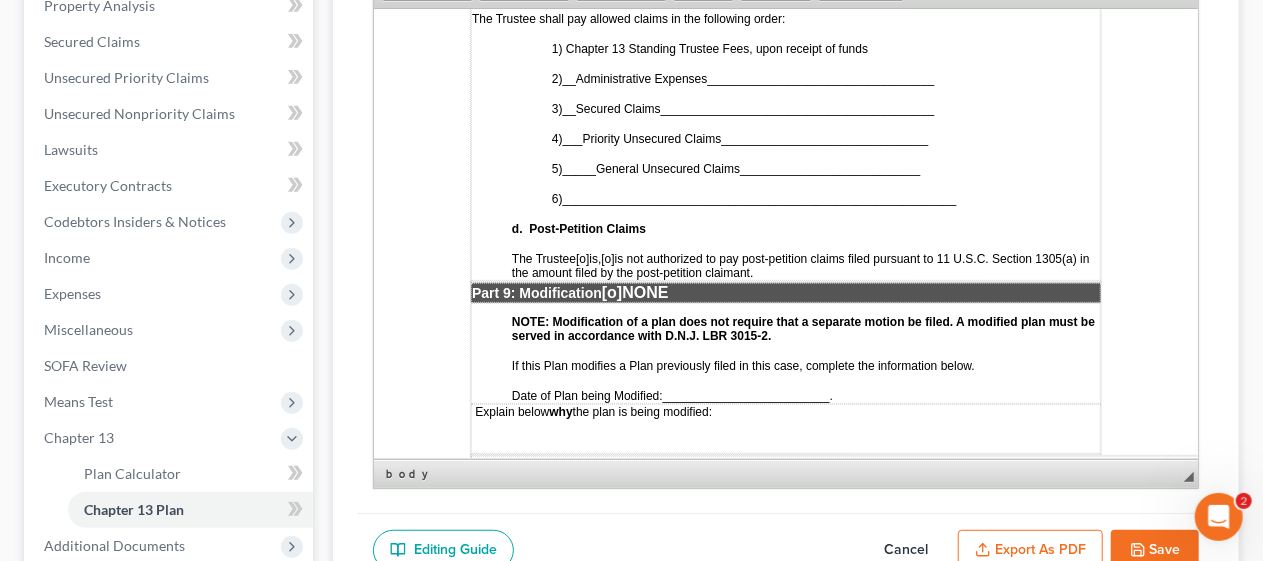 scroll, scrollTop: 5400, scrollLeft: 0, axis: vertical 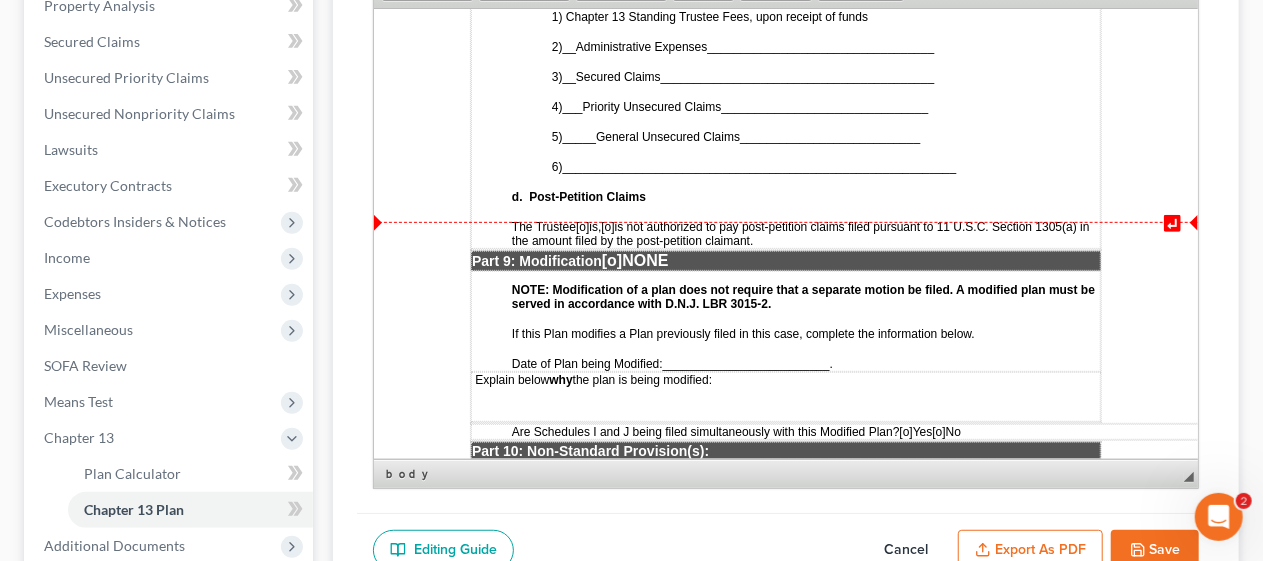 click on "[o]" at bounding box center (606, 226) 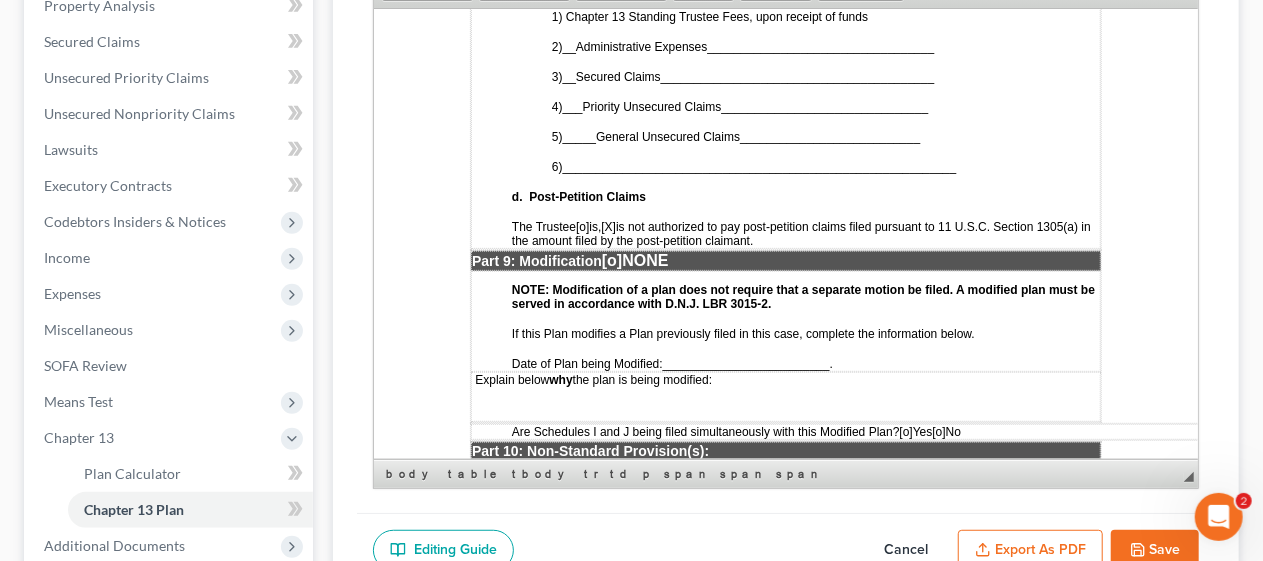 click on "STATISTICAL INFORMATION ONLY:  Debtor must select the number of each of the following items included in the Plan. _  Valuation of Security _  Assumption of Executory Contract or Unexpired Lease _  Lien Avoidance Last revised: [DATE] UNITED STATES BANKRUPTCY COURT DISTRICT OF [US_STATE] In Re:  [PERSON_NAME] Case No.:   Debtor(s)          Judge:   ___________ Chapter 13 Plan and Motions [o]  Original    [o]  Modified/Notice Required    [o]  Motions Included   [o]  Modified/No Notice Required   Date:     [DATE] THE DEBTOR HAS FILED FOR RELIEF UNDER CHAPTER 13 OF THE BANKRUPTCY CODE YOUR RIGHTS WILL BE AFFECTED The Court issued a separate  Notice of the Hearing on Confirmation of Plan , which contains the date of the confirmation hearing on the Plan proposed by the Debtor. This document is the actual Plan proposed by the Debtor to adjust debts.  THIS PLAN: [o]  DOES  [x] [o]  DOES  [x] [o]  7a /   [o]  7b /   [o]  7 c. [o]  DOES  [x]   [o]  7a /" at bounding box center (785, -2019) 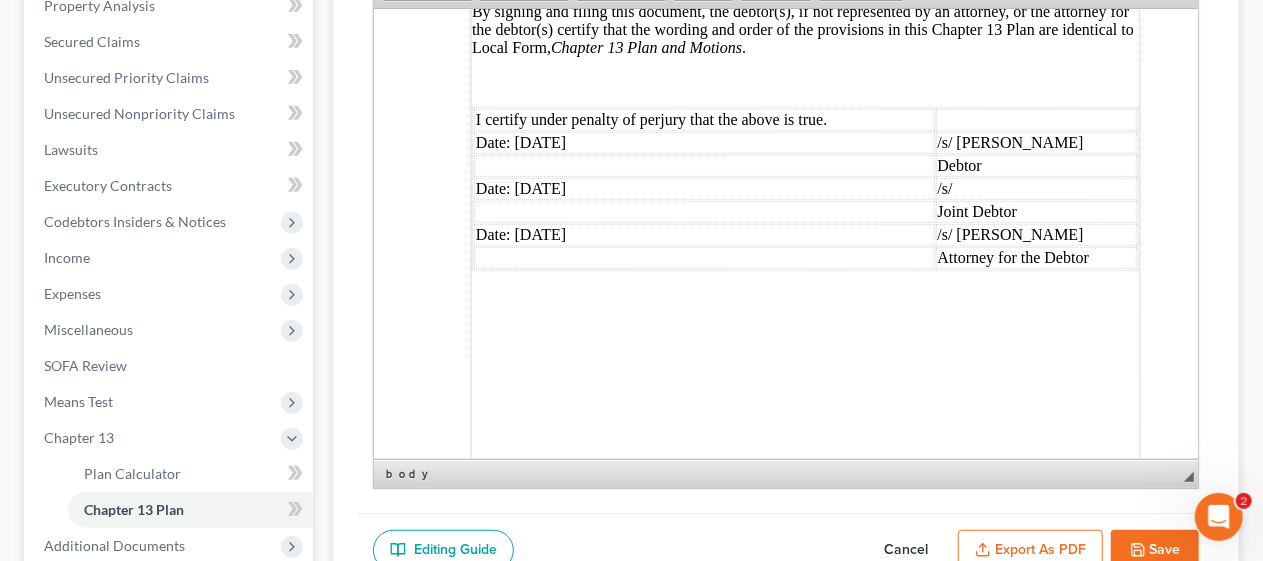 scroll, scrollTop: 6200, scrollLeft: 0, axis: vertical 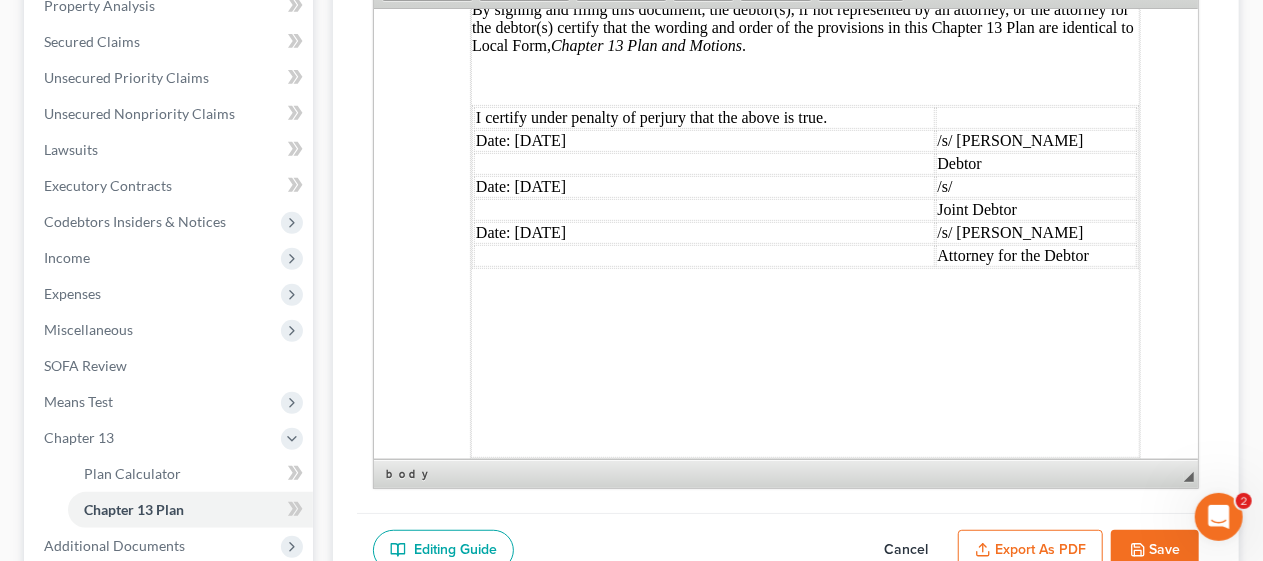 click on "Date: [DATE]" at bounding box center [703, 186] 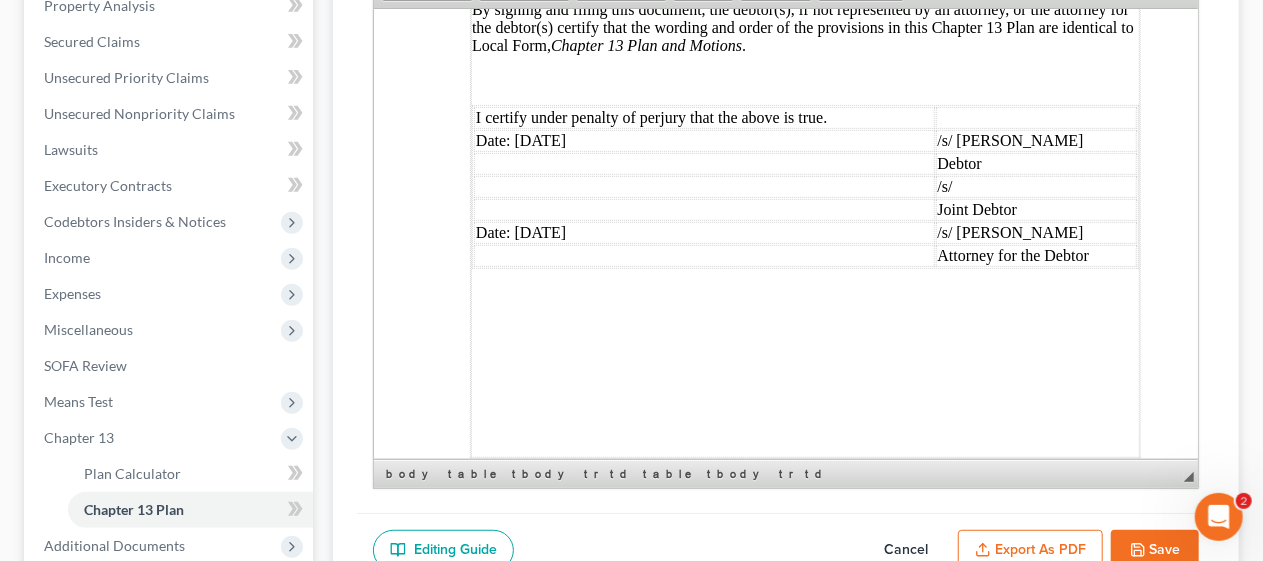 click on "/s/" at bounding box center (1036, 186) 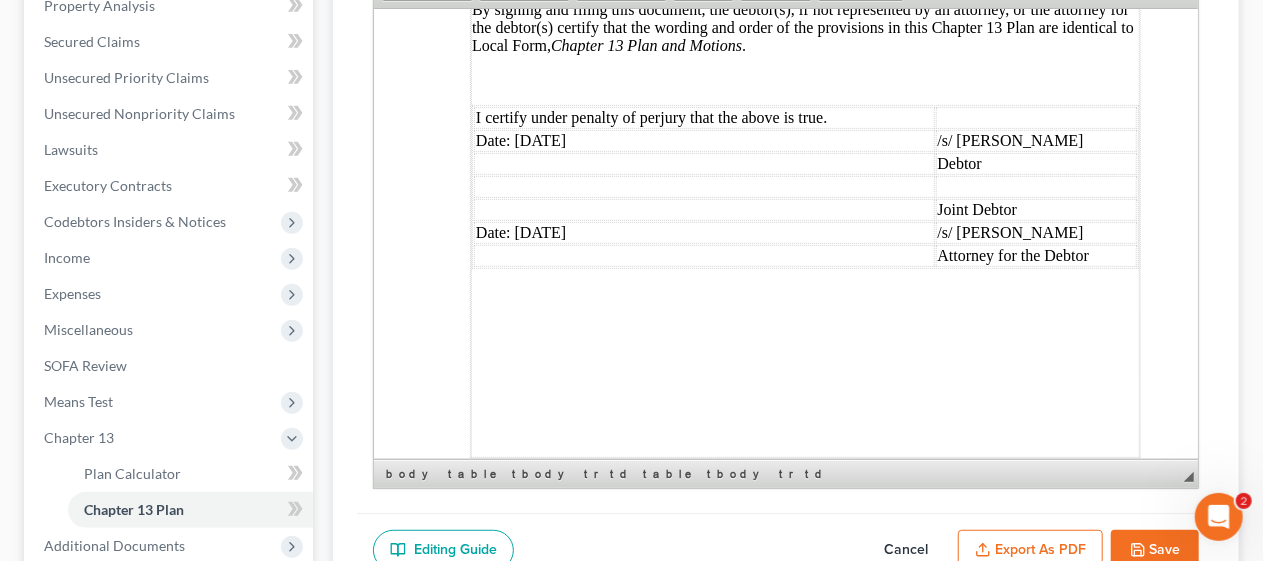 click on "Joint Debtor" at bounding box center [1036, 209] 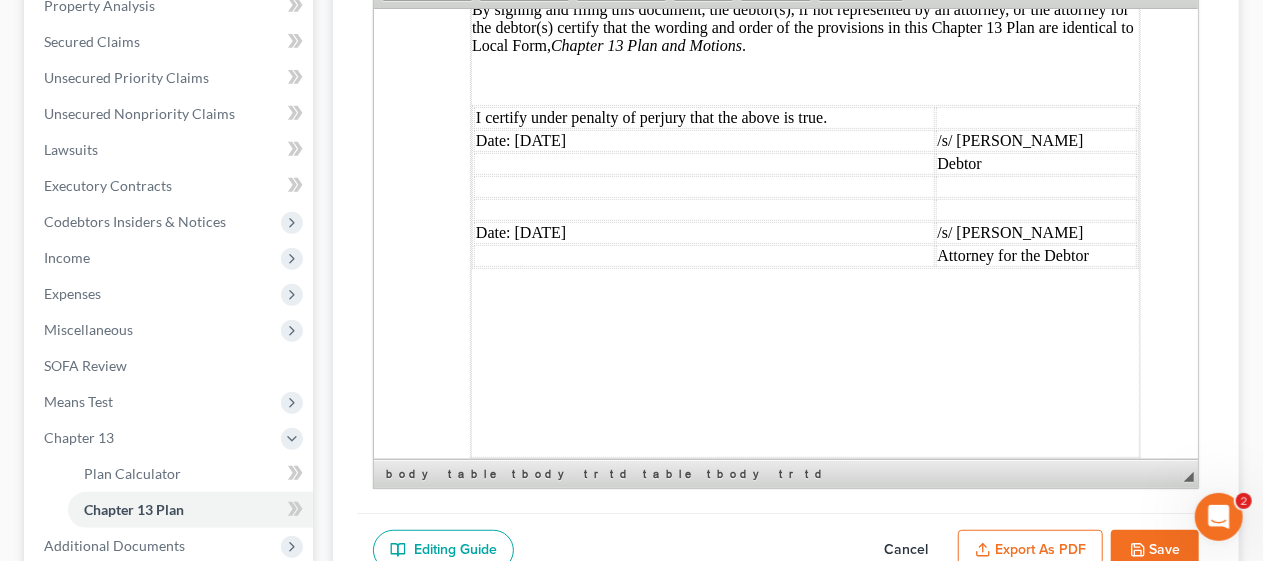 click on "STATISTICAL INFORMATION ONLY:  Debtor must select the number of each of the following items included in the Plan. _  Valuation of Security _  Assumption of Executory Contract or Unexpired Lease _  Lien Avoidance Last revised: [DATE] UNITED STATES BANKRUPTCY COURT DISTRICT OF [US_STATE] In Re:  [PERSON_NAME] Case No.:   Debtor(s)          Judge:   ___________ Chapter 13 Plan and Motions [o]  Original    [o]  Modified/Notice Required    [o]  Motions Included   [o]  Modified/No Notice Required   Date:     [DATE] THE DEBTOR HAS FILED FOR RELIEF UNDER CHAPTER 13 OF THE BANKRUPTCY CODE YOUR RIGHTS WILL BE AFFECTED The Court issued a separate  Notice of the Hearing on Confirmation of Plan , which contains the date of the confirmation hearing on the Plan proposed by the Debtor. This document is the actual Plan proposed by the Debtor to adjust debts.  THIS PLAN: [o]  DOES  [x] [o]  DOES  [x] [o]  7a /   [o]  7b /   [o]  7 c. [o]  DOES  [x]   [o]  7a /" at bounding box center [785, -2819] 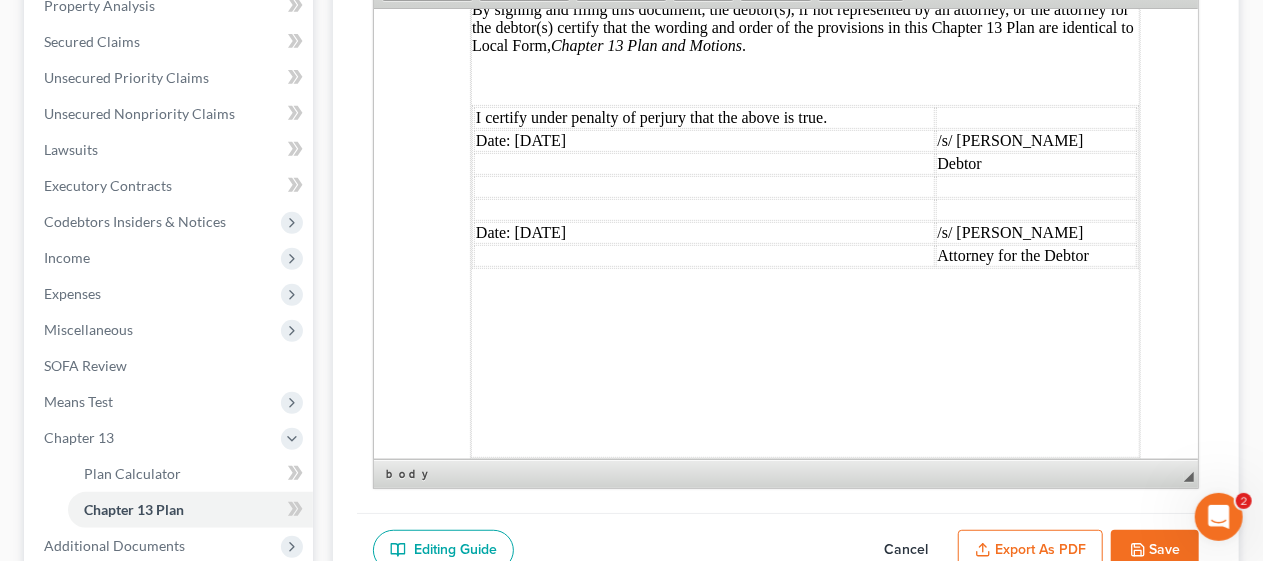 click on "Save" at bounding box center (1155, 551) 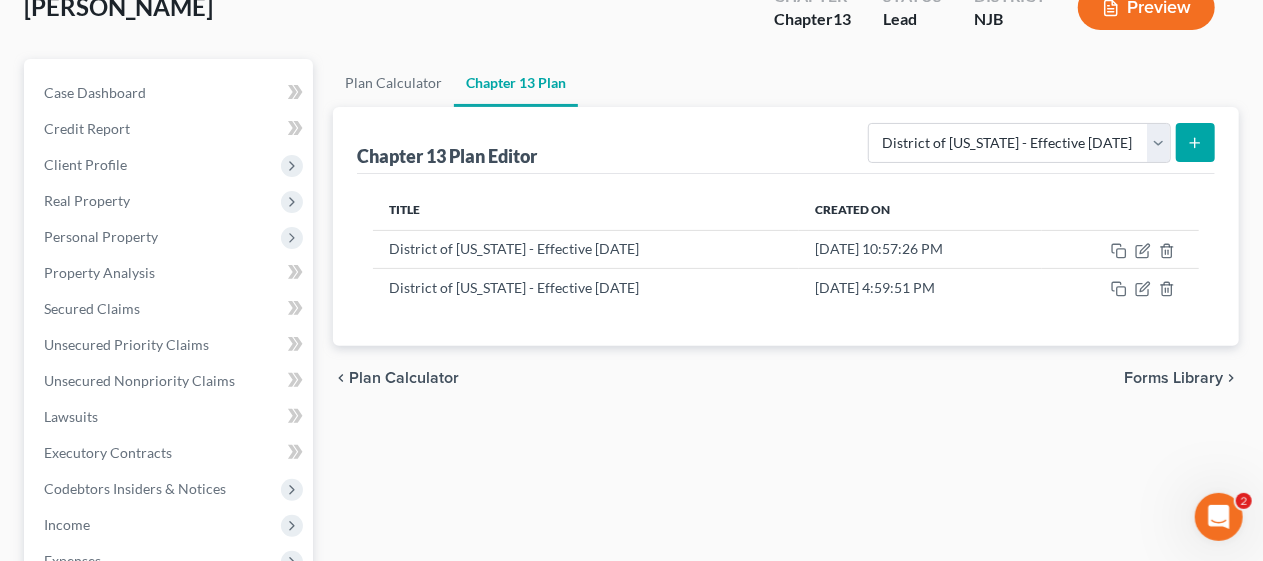 scroll, scrollTop: 100, scrollLeft: 0, axis: vertical 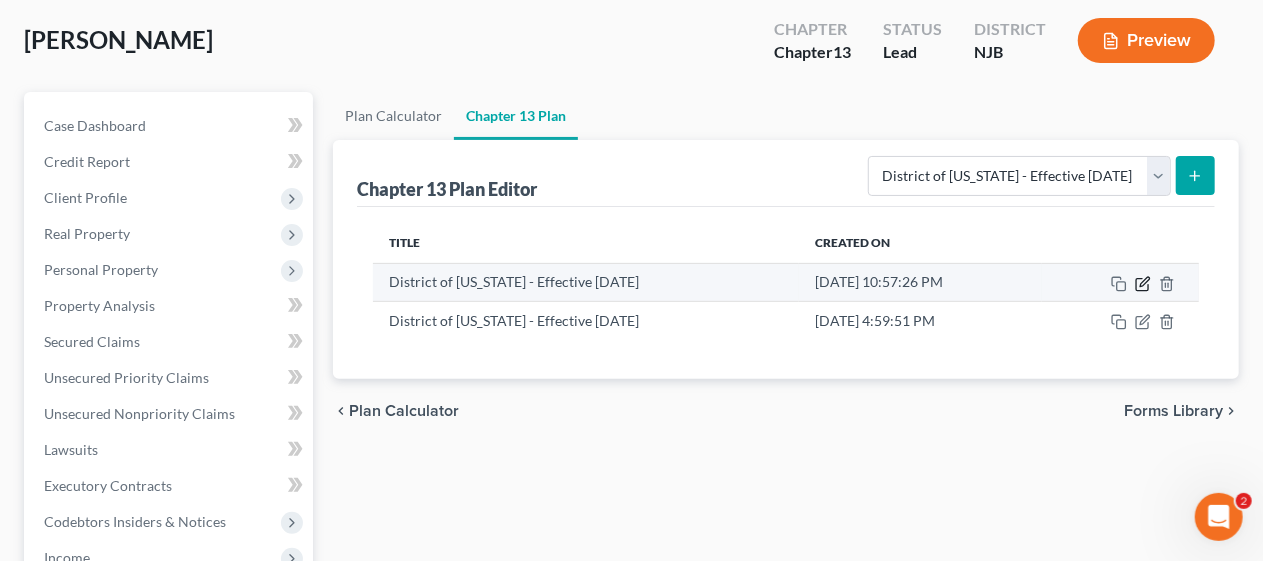 click 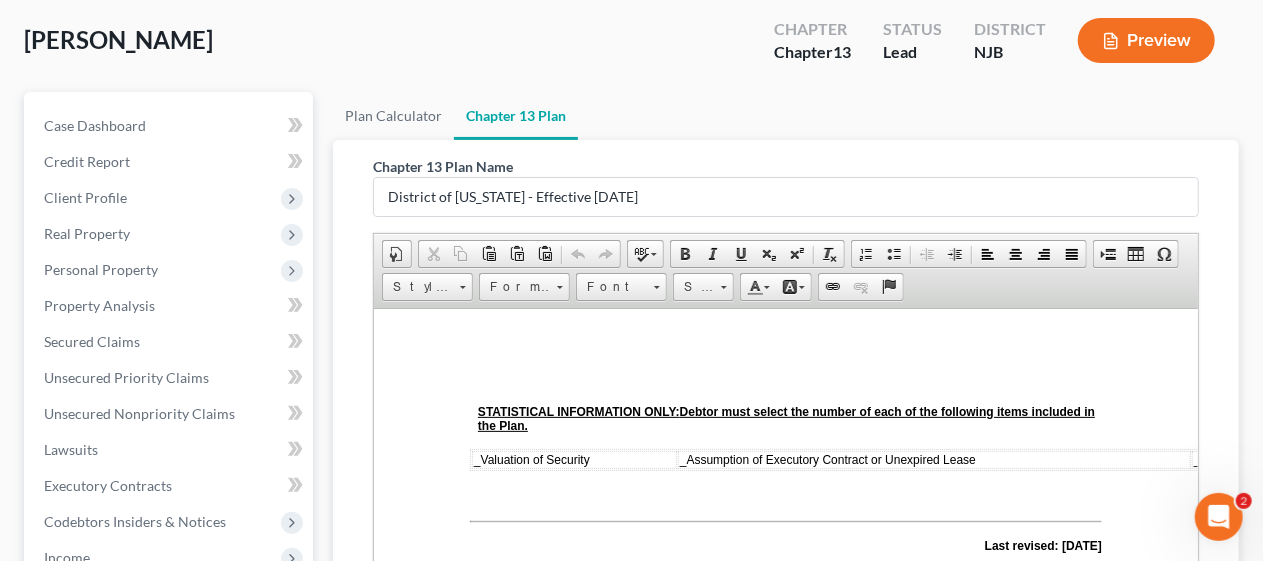 scroll, scrollTop: 0, scrollLeft: 0, axis: both 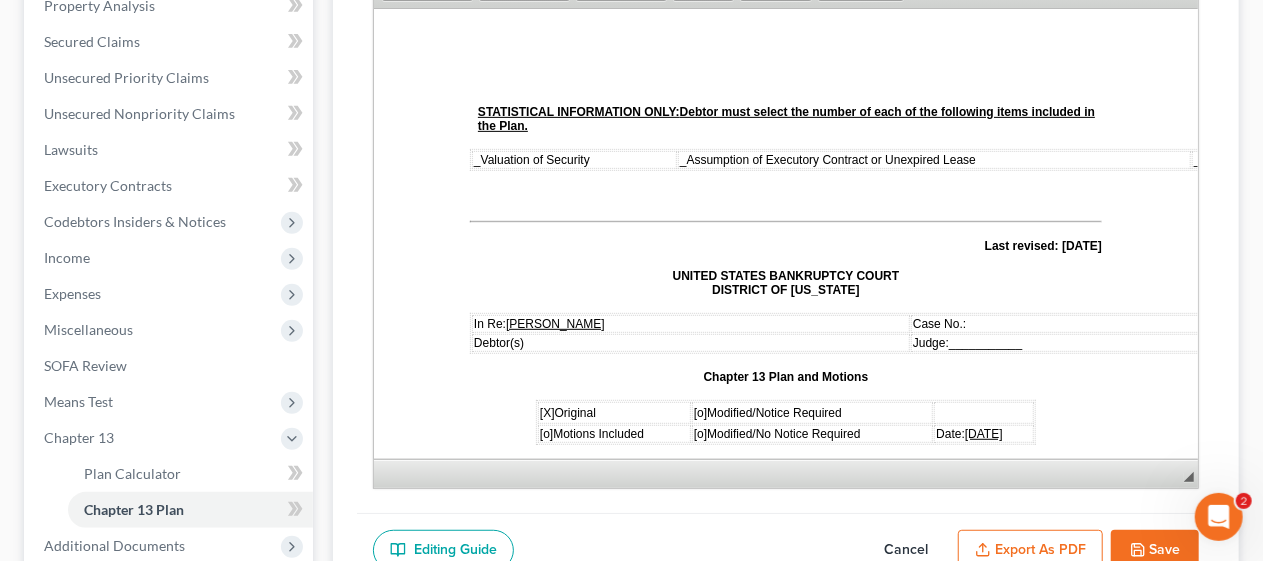 click on "Save" at bounding box center [1155, 551] 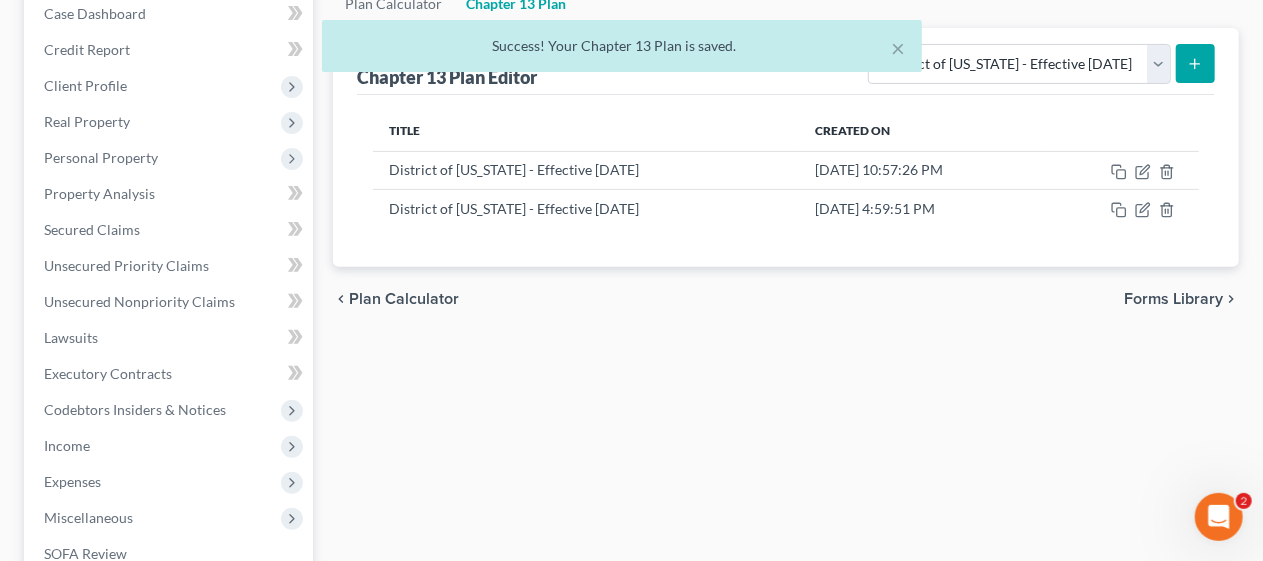 scroll, scrollTop: 200, scrollLeft: 0, axis: vertical 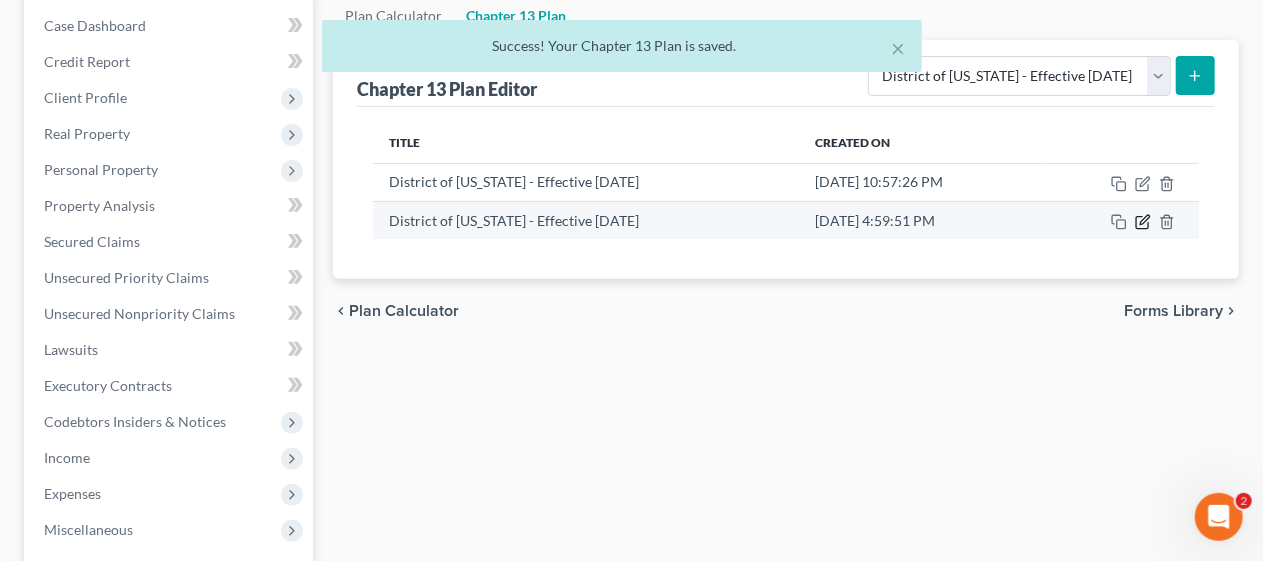 click 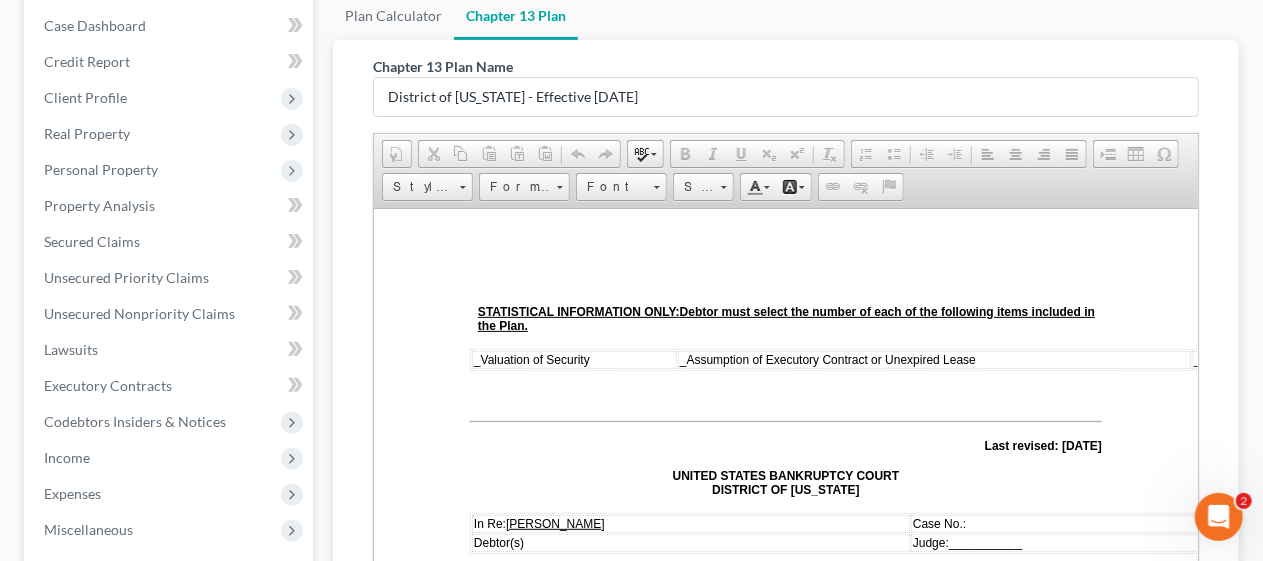 scroll, scrollTop: 0, scrollLeft: 0, axis: both 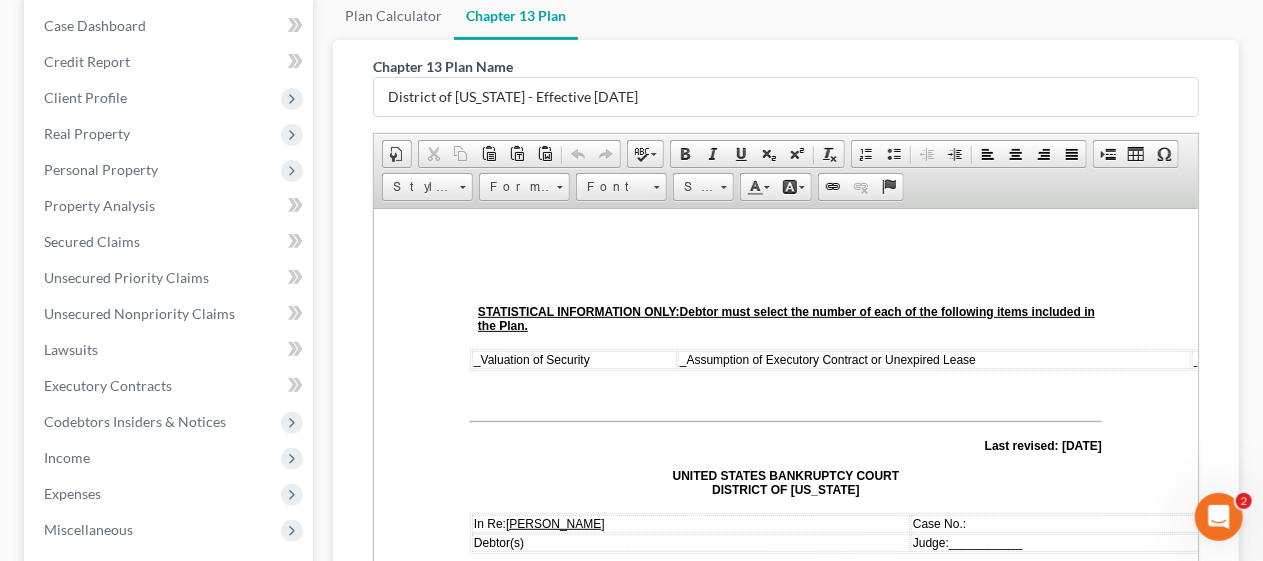 click on "Chapter 13 Plan Name District of [US_STATE] - Effective [DATE] Rich Text Editor, document-ckeditor Editor toolbars Document   Document Properties Clipboard/Undo   Cut   Copy   Paste   Paste as plain text   Paste from Word   Undo   Redo language   Spell Check As You Type Basic Styles   Bold   Italic   Underline   Subscript   Superscript   Remove Format Paragraph   Insert/Remove Numbered List   Insert/Remove Bulleted List   Decrease Indent   Increase Indent   Align Left   Center   Align Right   Justify Insert   Insert Page Break for Printing   Table   Insert Special Character Styles Styles Styles Format Format Font Font Size Size Colors   Text Color   Background Color Links   Link   Unlink   Anchor Press ALT 0 for help ◢ Elements path" at bounding box center [786, 376] 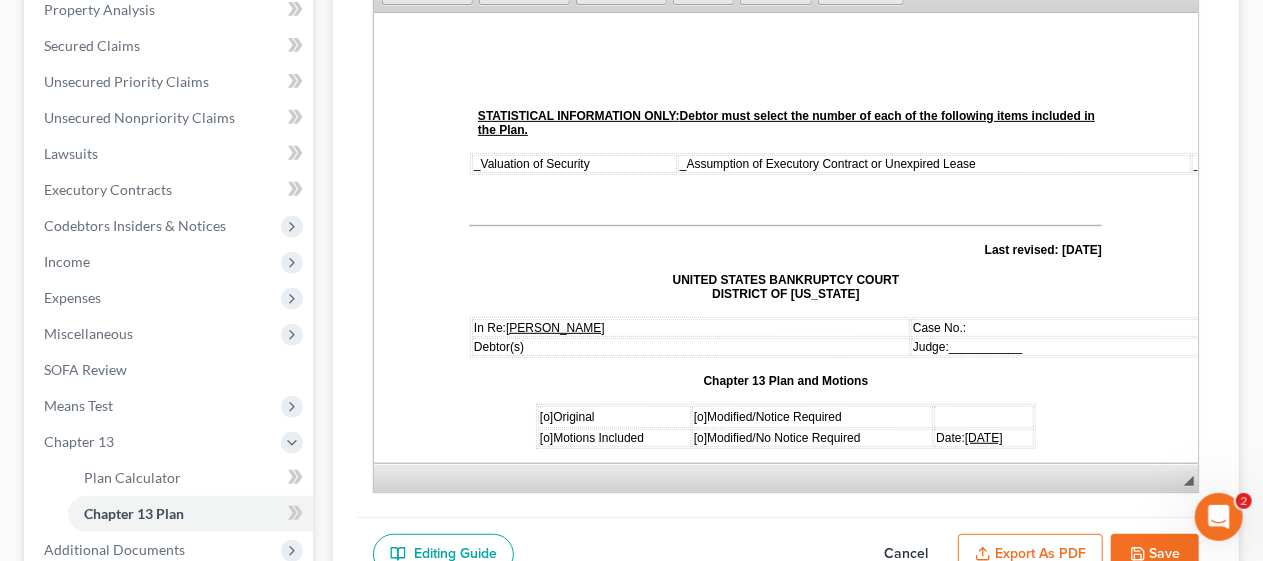 scroll, scrollTop: 400, scrollLeft: 0, axis: vertical 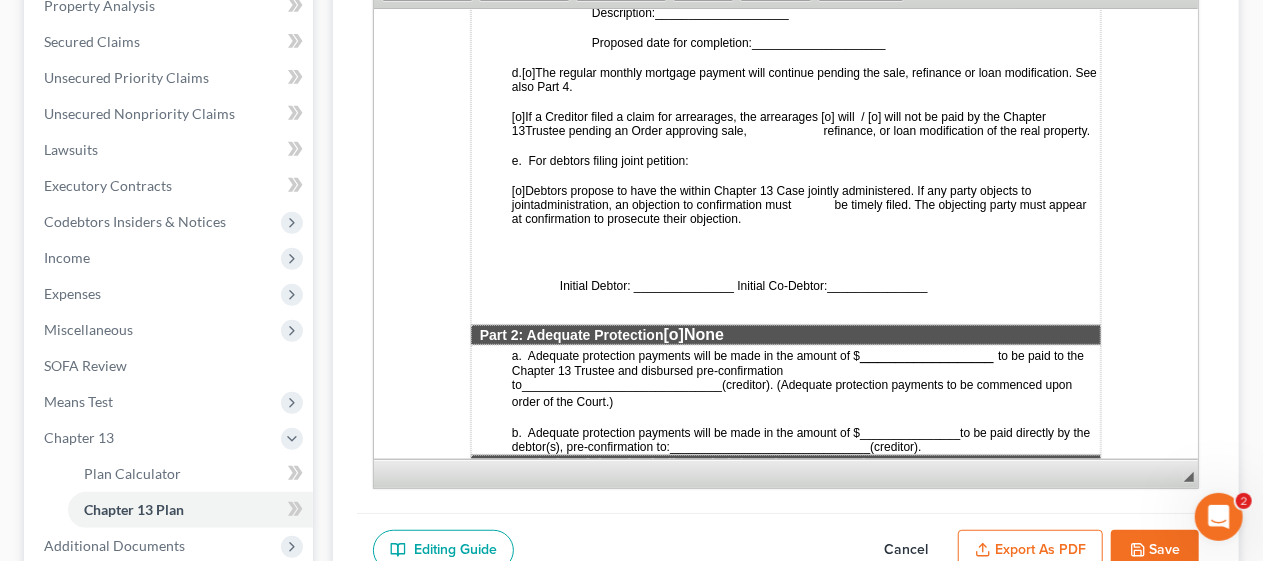 click on "Initial Debtor: _______________ Initial Co-Debtor:" at bounding box center (693, 285) 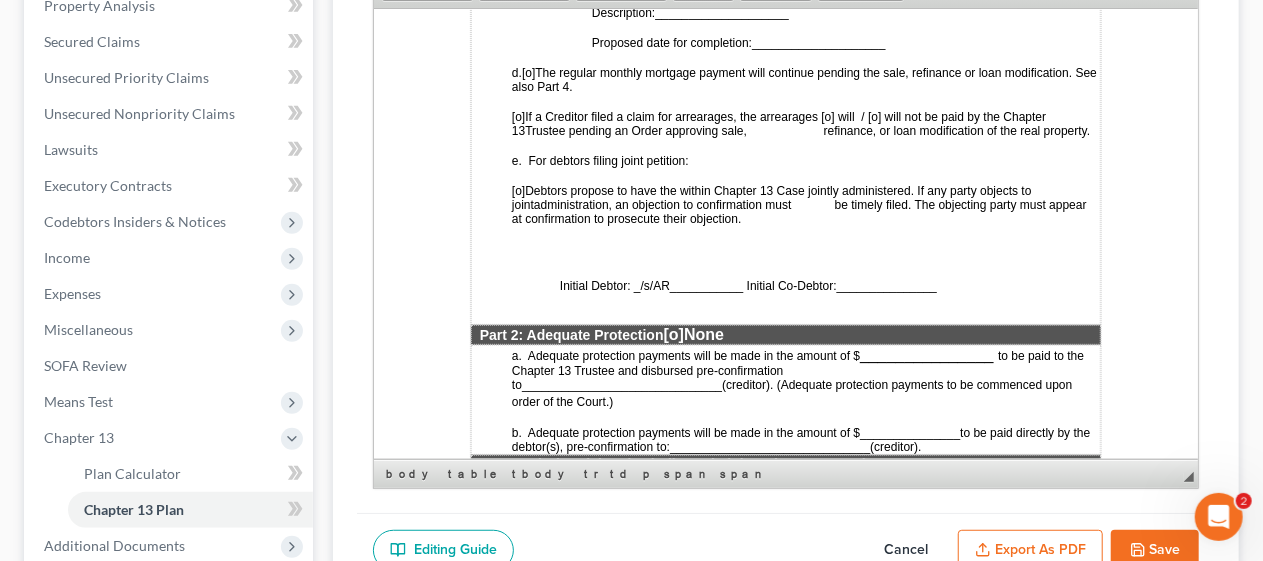 click on "STATISTICAL INFORMATION ONLY:  Debtor must select the number of each of the following items included in the Plan. _  Valuation of Security _  Assumption of Executory Contract or Unexpired Lease _  Lien Avoidance Last revised: [DATE] UNITED STATES BANKRUPTCY COURT DISTRICT OF [US_STATE] In Re:  [PERSON_NAME] Case No.:   Debtor(s)          Judge:   ___________ Chapter 13 Plan and Motions [o]  Original    [o]  Modified/Notice Required    [o]  Motions Included   [o]  Modified/No Notice Required   Date:     [DATE] THE DEBTOR HAS FILED FOR RELIEF UNDER CHAPTER 13 OF THE BANKRUPTCY CODE YOUR RIGHTS WILL BE AFFECTED The Court issued a separate  Notice of the Hearing on Confirmation of Plan , which contains the date of the confirmation hearing on the Plan proposed by the Debtor. This document is the actual Plan proposed by the Debtor to adjust debts.  THIS PLAN: [o]  DOES  [x] [o]  DOES  [x] [o]  7a /   [o]  7b /   [o]  7 c. [o]  DOES  [x]   [o]  7a /" at bounding box center (785, 1881) 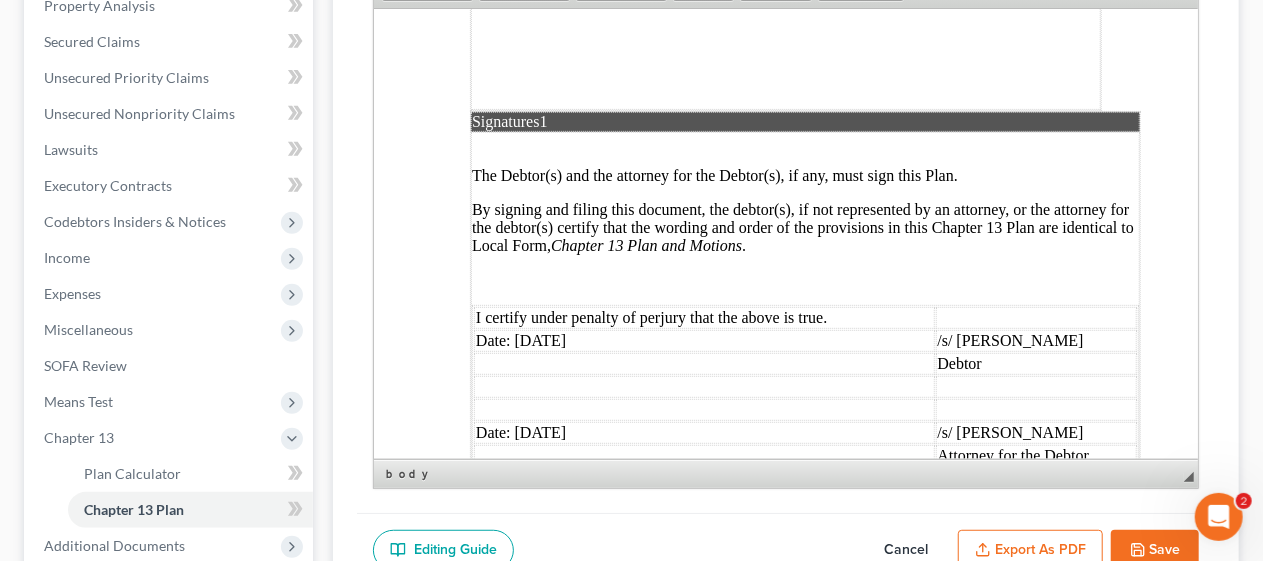 scroll, scrollTop: 6100, scrollLeft: 0, axis: vertical 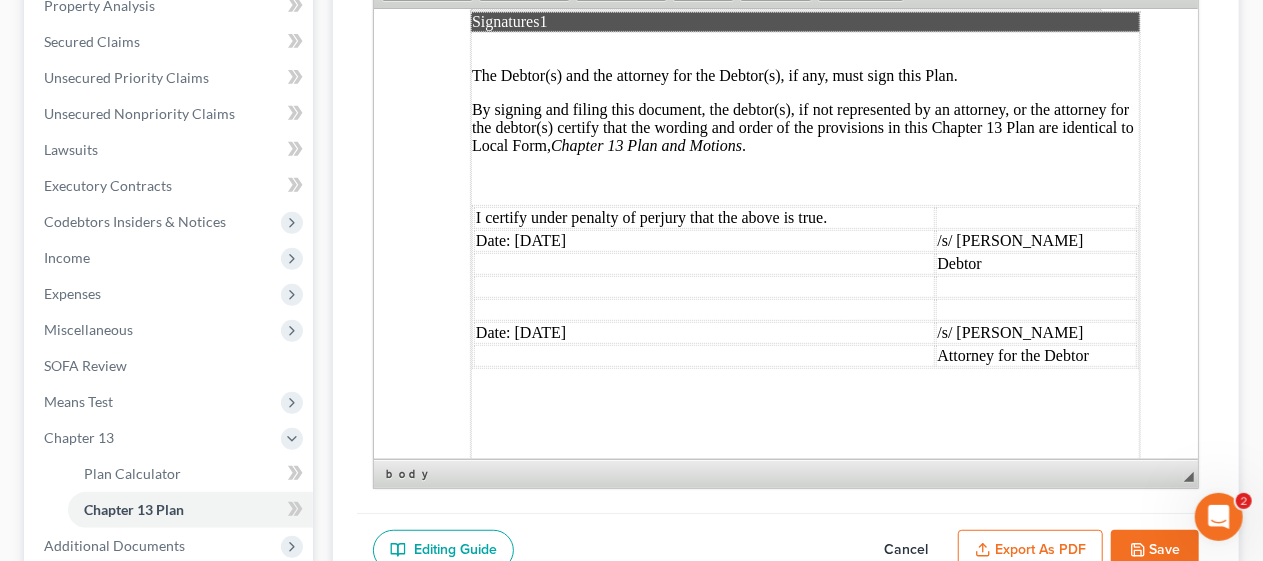 click on "Save" at bounding box center [1155, 551] 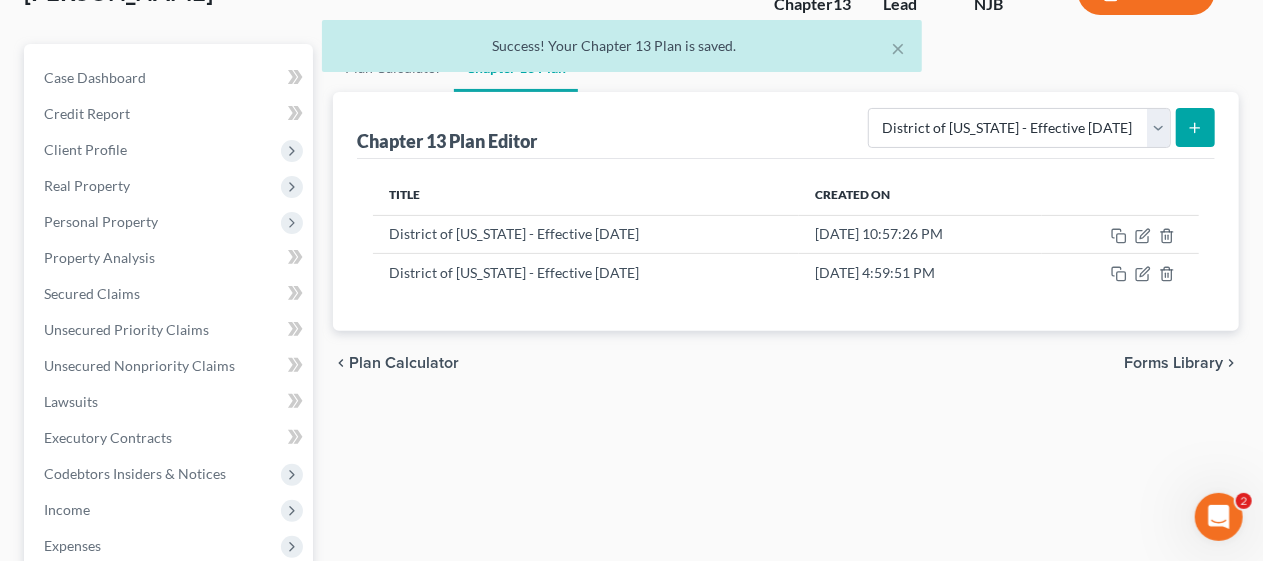 scroll, scrollTop: 100, scrollLeft: 0, axis: vertical 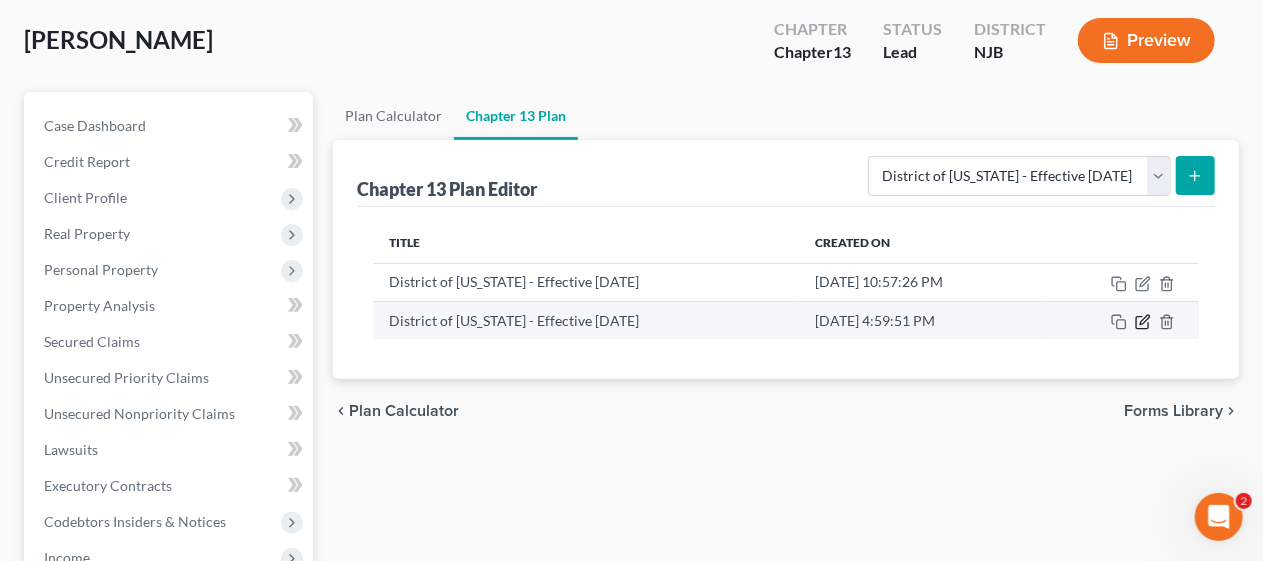 click 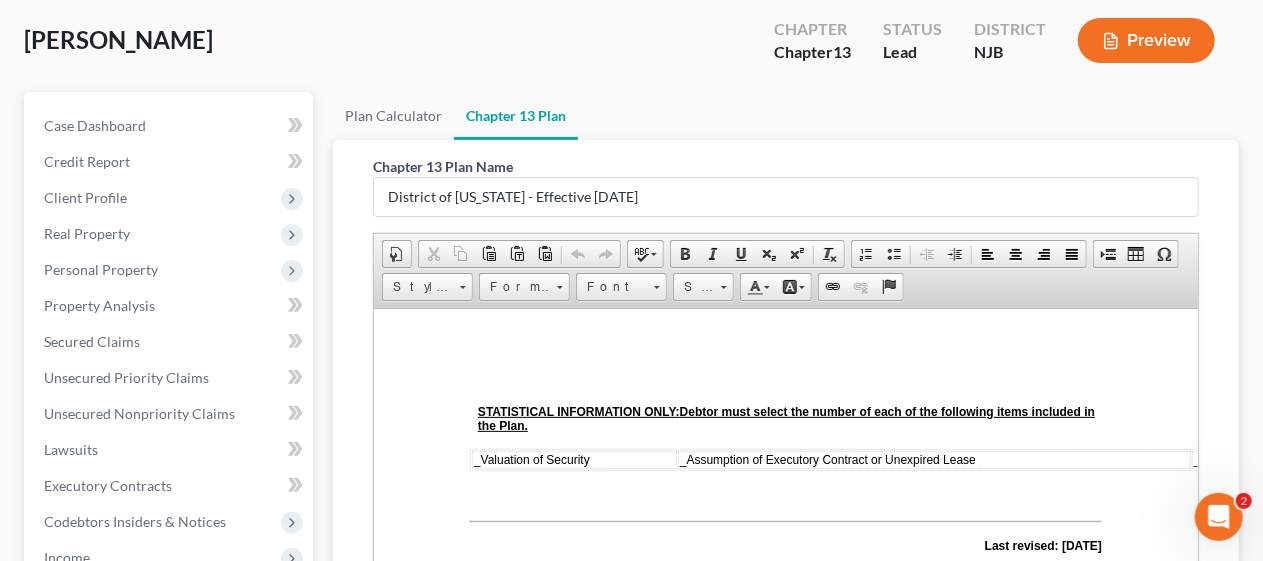 scroll, scrollTop: 0, scrollLeft: 0, axis: both 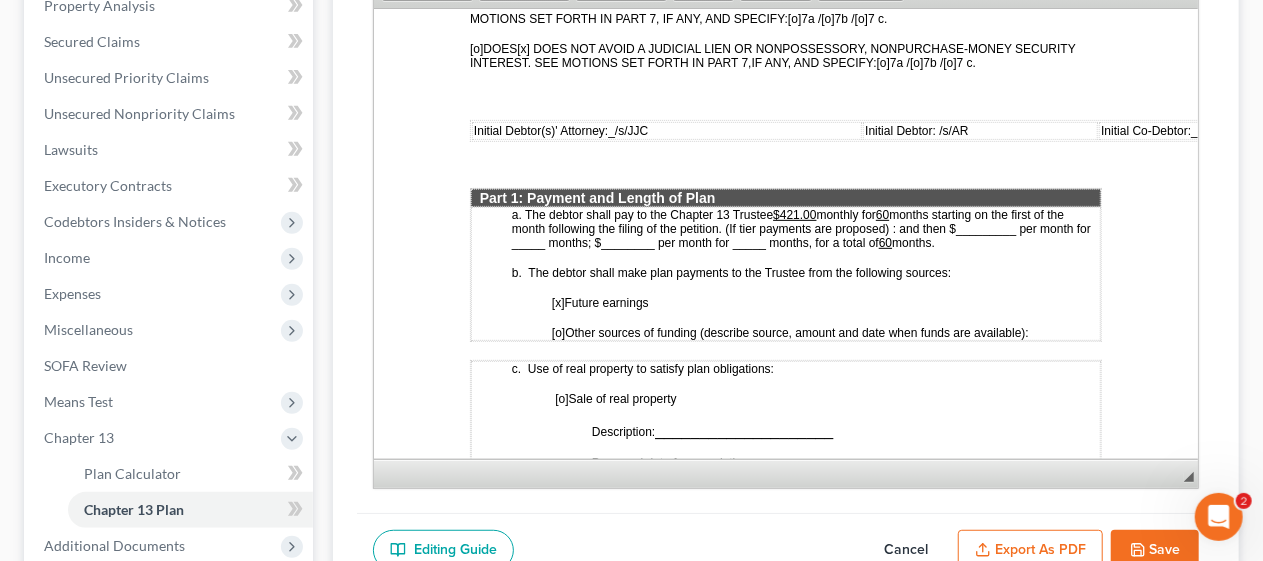 click on "Export as PDF" at bounding box center [1030, 551] 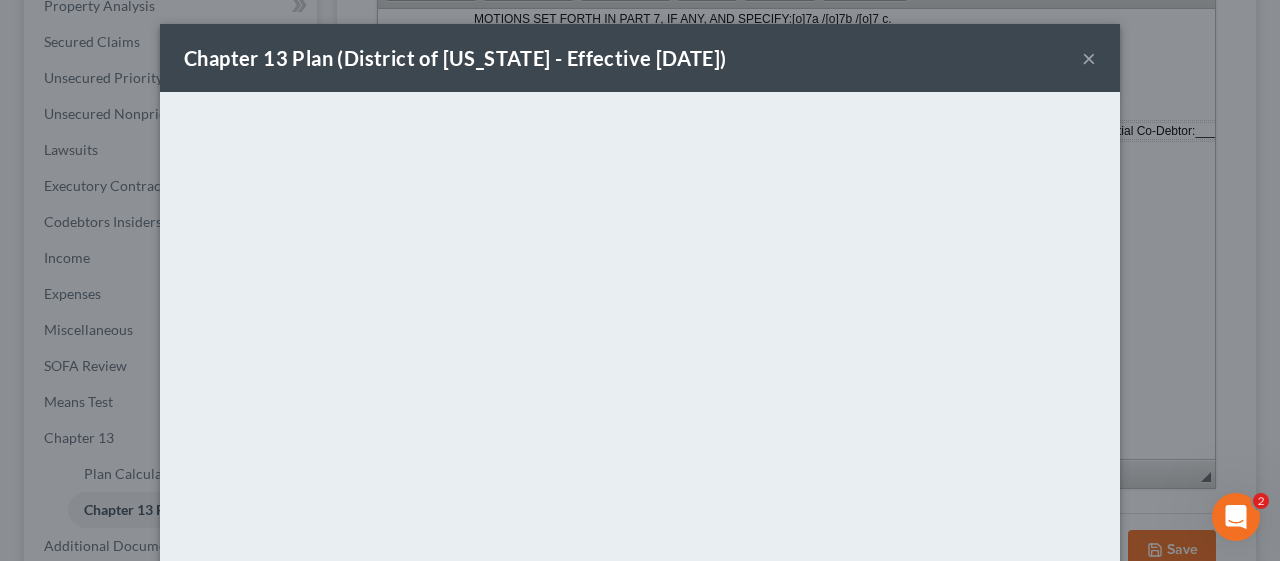 click on "×" at bounding box center (1089, 58) 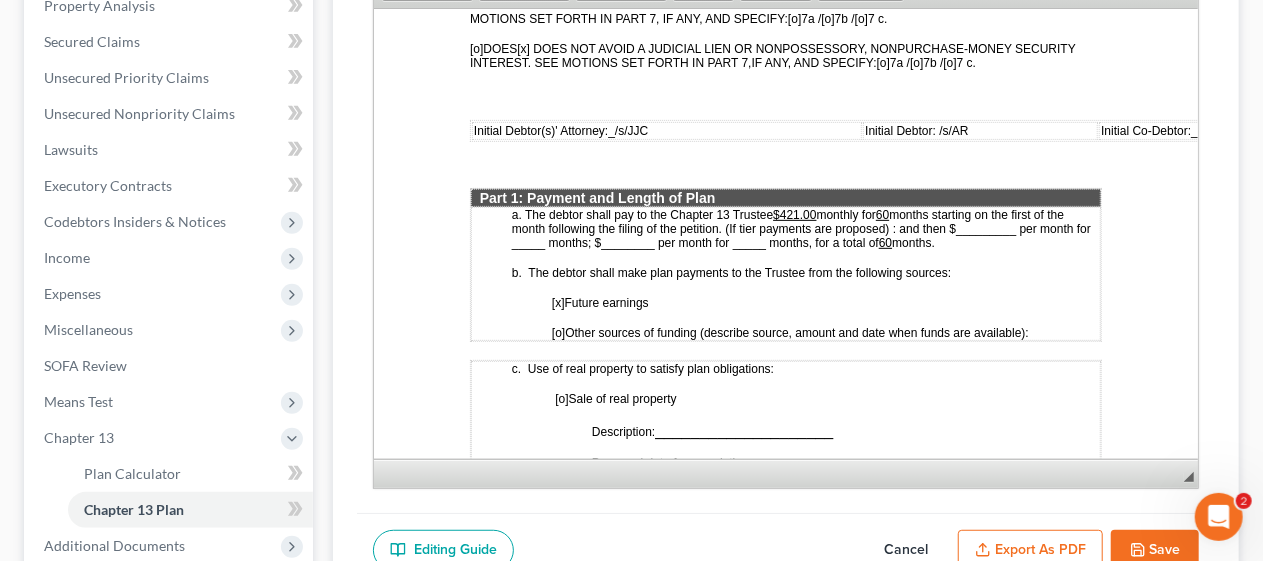 click on "Save" at bounding box center [1155, 551] 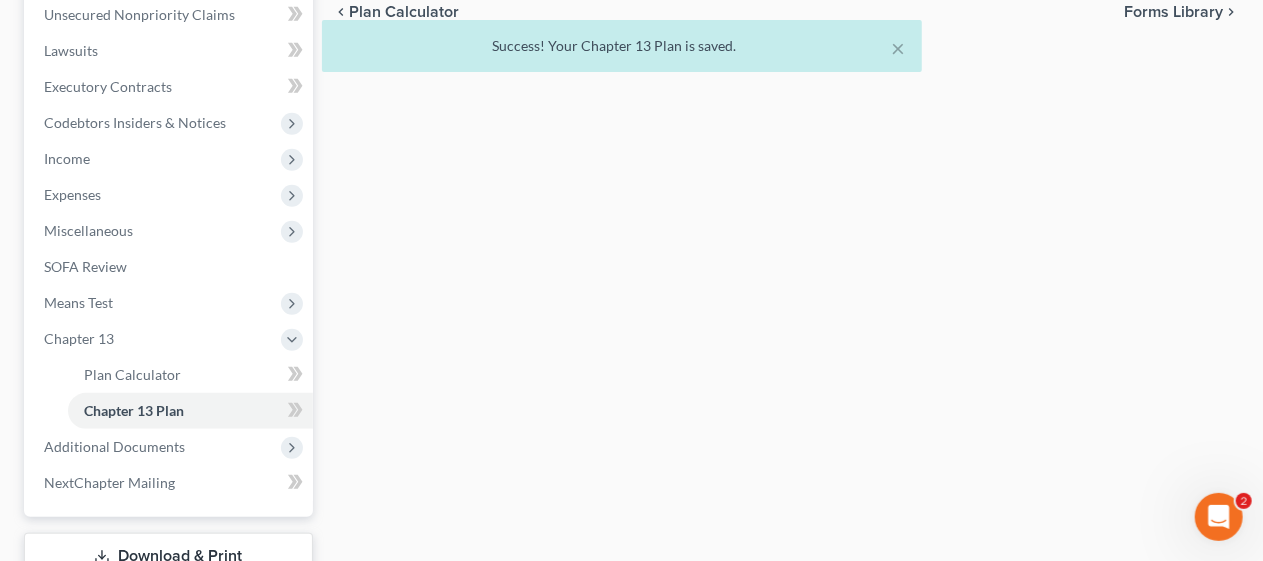scroll, scrollTop: 600, scrollLeft: 0, axis: vertical 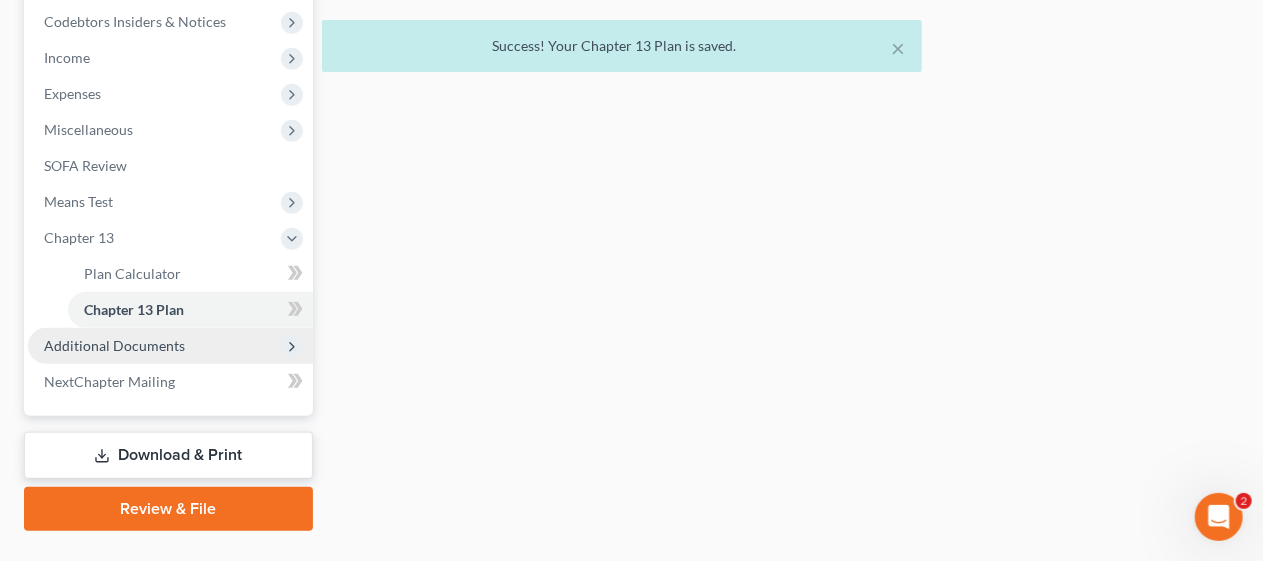 click on "Additional Documents" at bounding box center (114, 345) 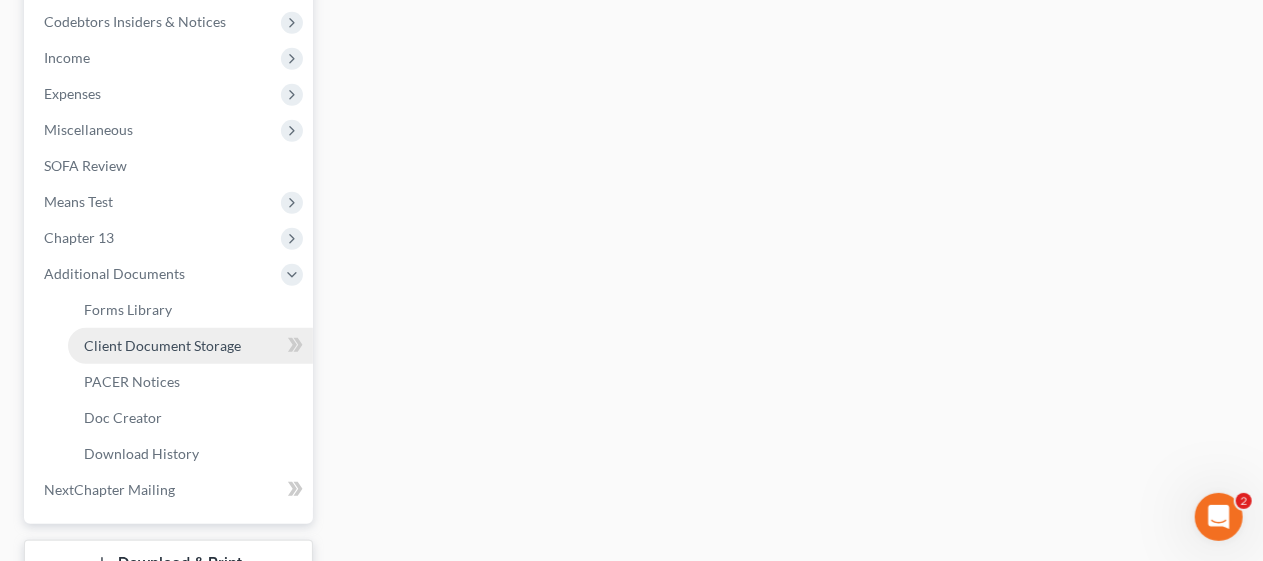 click on "Client Document Storage" at bounding box center [162, 345] 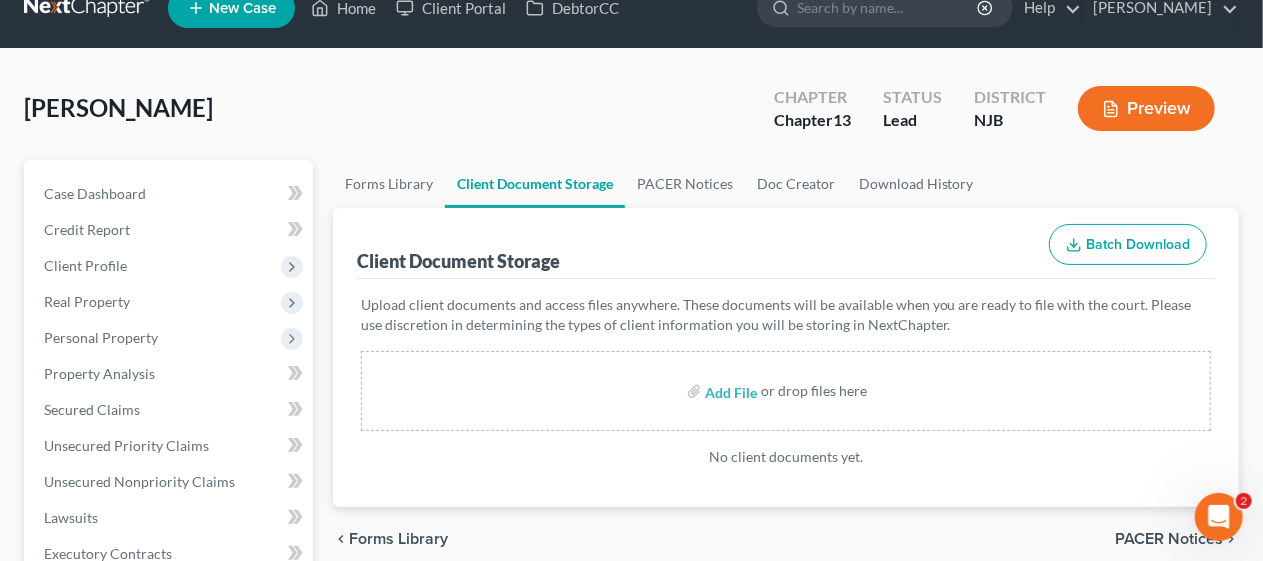scroll, scrollTop: 0, scrollLeft: 0, axis: both 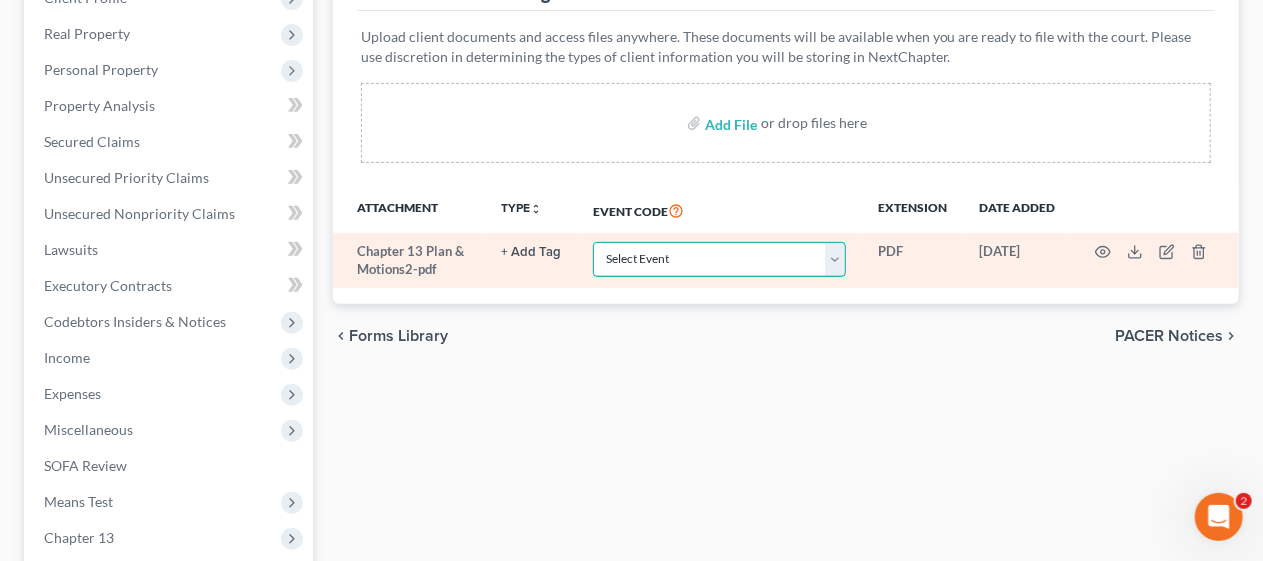 click on "Select Event 20 Largest Unsecured Creditors Amended Attorney Compensation Statement Amended List of Creditors (Fee) Amended Schedules (Fee) - Use for All Amended Schedules Answer (Involuntary) Application to Have the Filing Fee Waived Appraisal Balance Sheet Cash Flow Statement Certificate of Credit Counseling Certificate of Service of Tax Information to Requestor Certification Concerning Order to be Submitted Certification and Agreement to Pay Filing Fee Certification in Support of Discharge Certification of Completion of Plan Payments Certification of No Objection (Chapter 11) Certification of Partial Objection (Chapter 11) Ch 11 Post Confirmation Quarterly Summary Report Ch. 11 Small Business Statement of No Documents Chapter 13 Plan and Motions Final Installment Payment - Ch. 11 Final Installment Payment - Ch. 13 Final Installment Payment - Ch. 7 Financial Management Course (Official Form 423) Missing Document(s) Filed Notice of Voluntary Conversion to Chapter 7 (Fee) Pay Filing Fee in Installments" at bounding box center [719, 259] 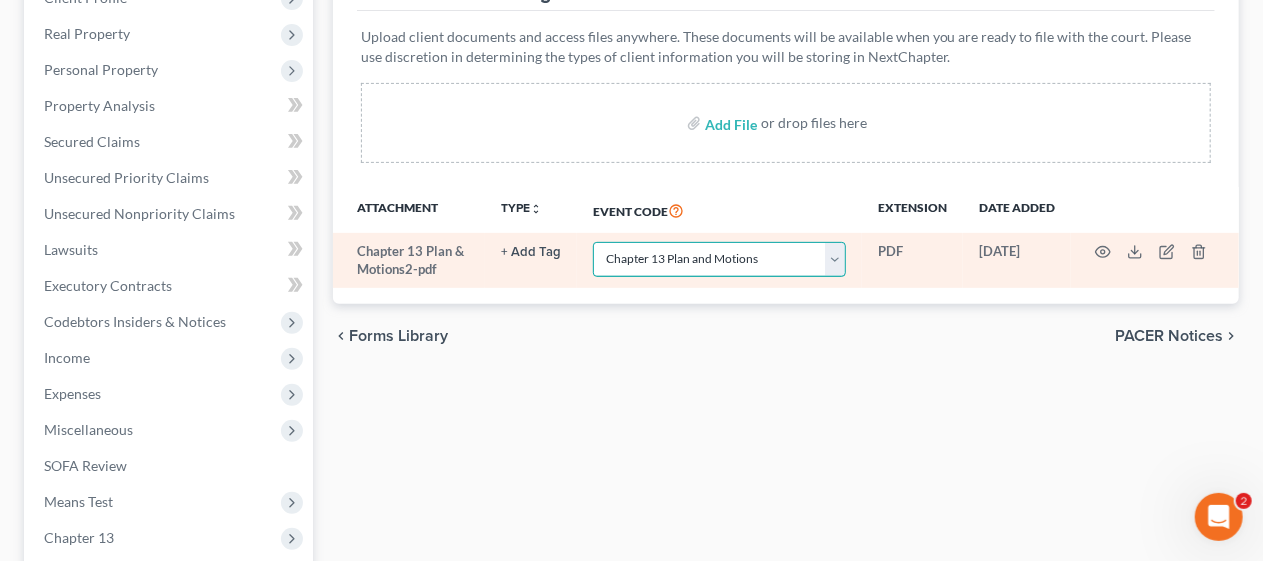 click on "Select Event 20 Largest Unsecured Creditors Amended Attorney Compensation Statement Amended List of Creditors (Fee) Amended Schedules (Fee) - Use for All Amended Schedules Answer (Involuntary) Application to Have the Filing Fee Waived Appraisal Balance Sheet Cash Flow Statement Certificate of Credit Counseling Certificate of Service of Tax Information to Requestor Certification Concerning Order to be Submitted Certification and Agreement to Pay Filing Fee Certification in Support of Discharge Certification of Completion of Plan Payments Certification of No Objection (Chapter 11) Certification of Partial Objection (Chapter 11) Ch 11 Post Confirmation Quarterly Summary Report Ch. 11 Small Business Statement of No Documents Chapter 13 Plan and Motions Final Installment Payment - Ch. 11 Final Installment Payment - Ch. 13 Final Installment Payment - Ch. 7 Financial Management Course (Official Form 423) Missing Document(s) Filed Notice of Voluntary Conversion to Chapter 7 (Fee) Pay Filing Fee in Installments" at bounding box center (719, 259) 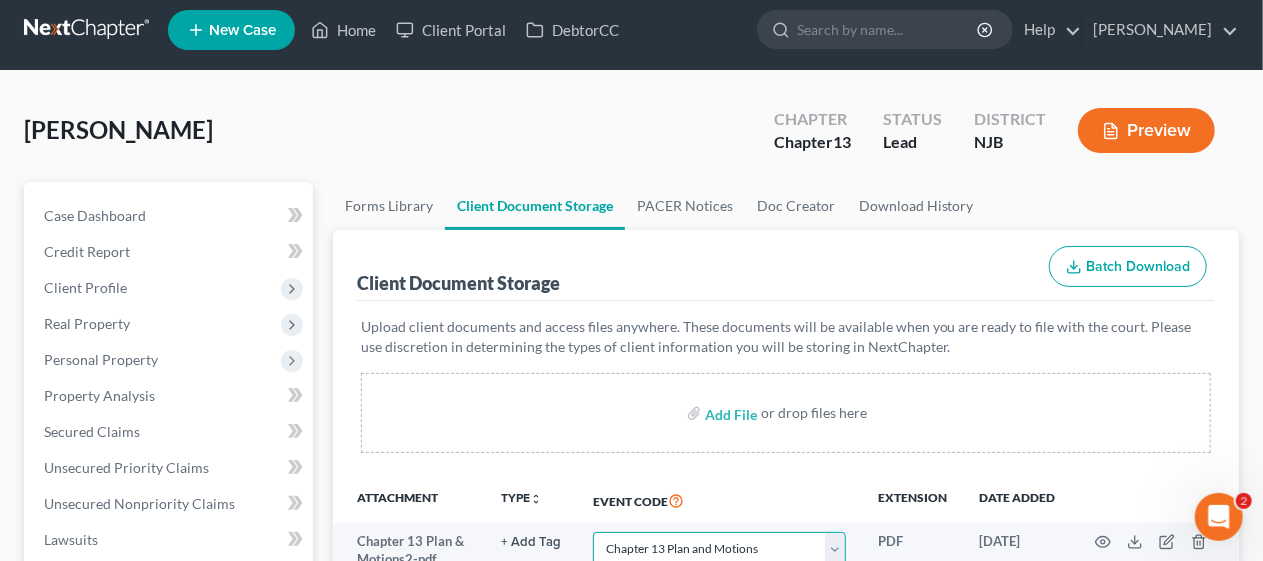 scroll, scrollTop: 0, scrollLeft: 0, axis: both 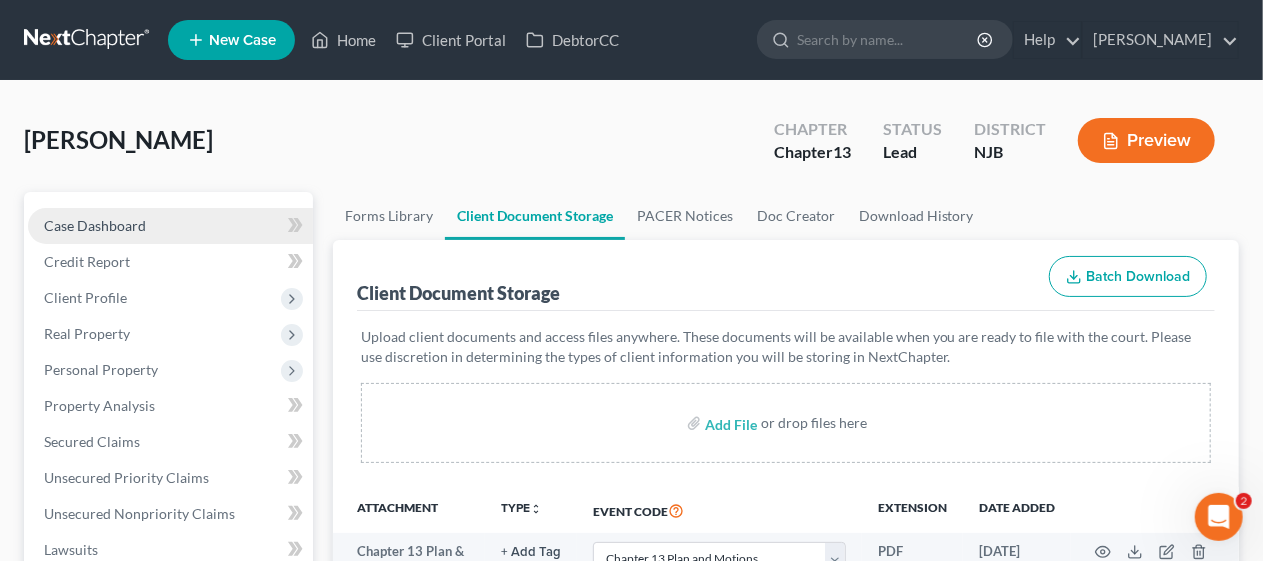 click on "Case Dashboard" at bounding box center [170, 226] 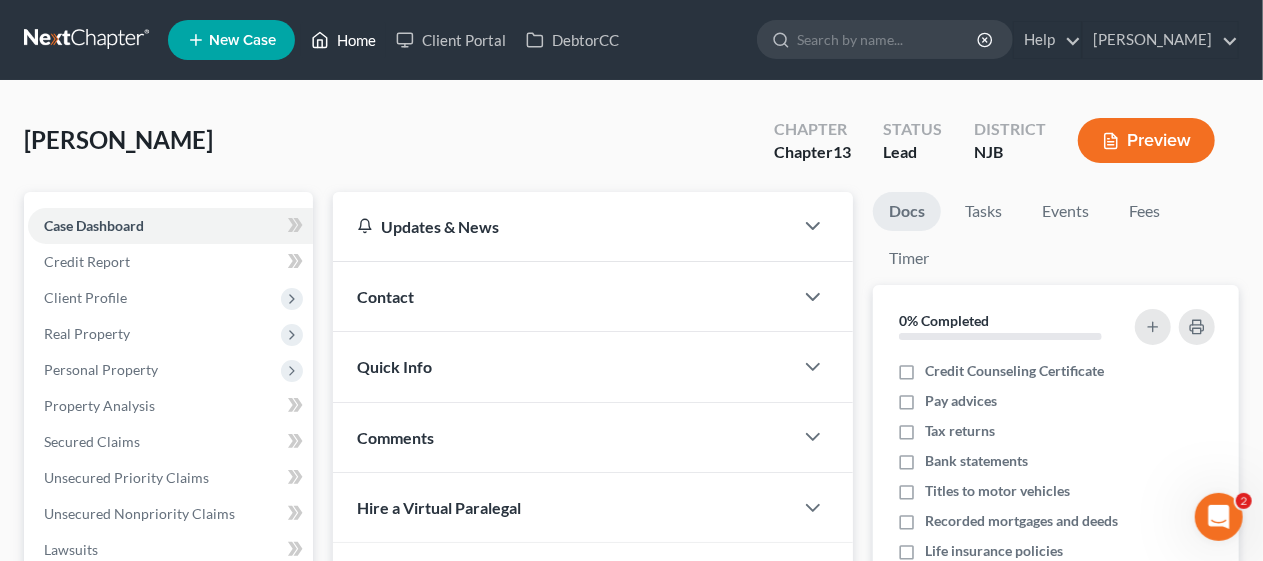 click on "Home" at bounding box center (343, 40) 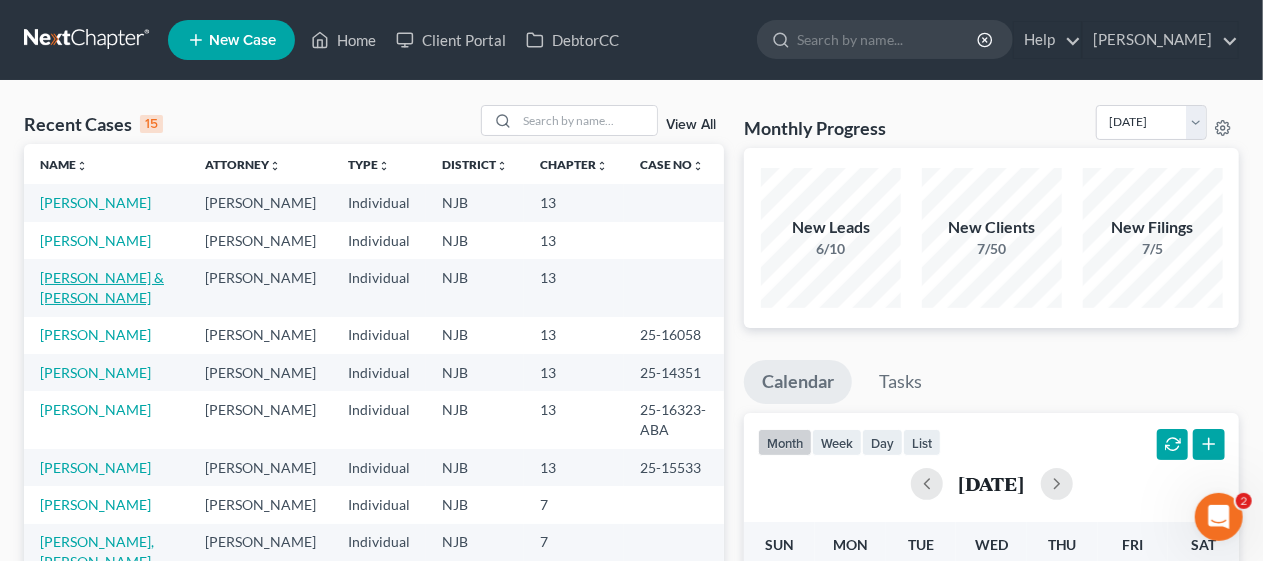 click on "[PERSON_NAME] & [PERSON_NAME]" at bounding box center (102, 287) 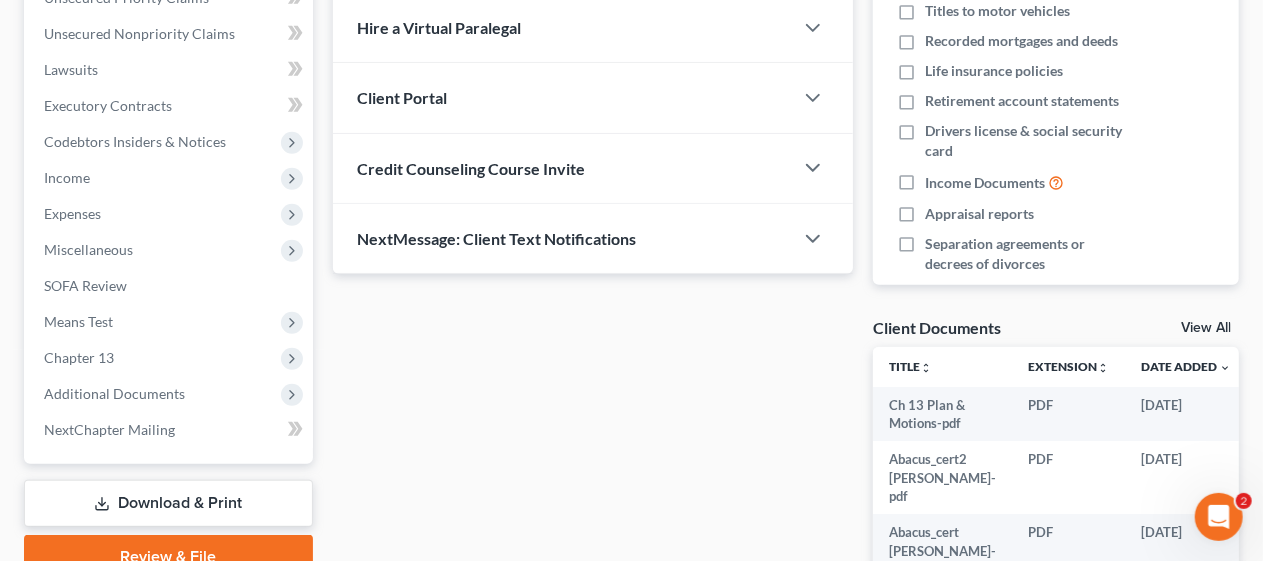 scroll, scrollTop: 500, scrollLeft: 0, axis: vertical 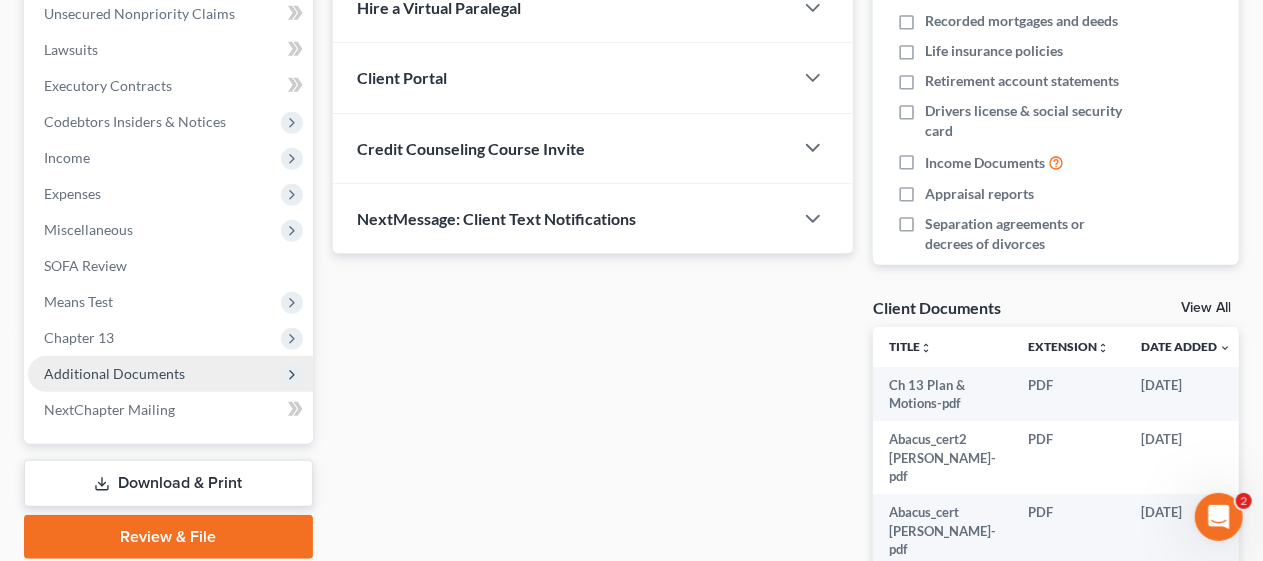 click on "Additional Documents" at bounding box center [170, 374] 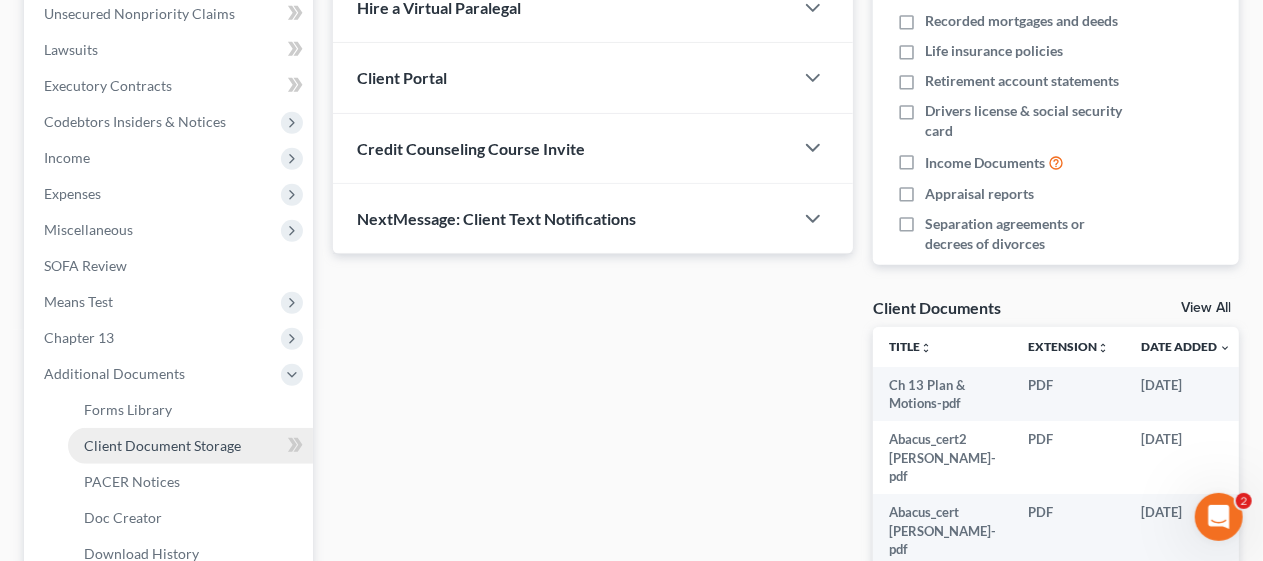 click on "Client Document Storage" at bounding box center [162, 445] 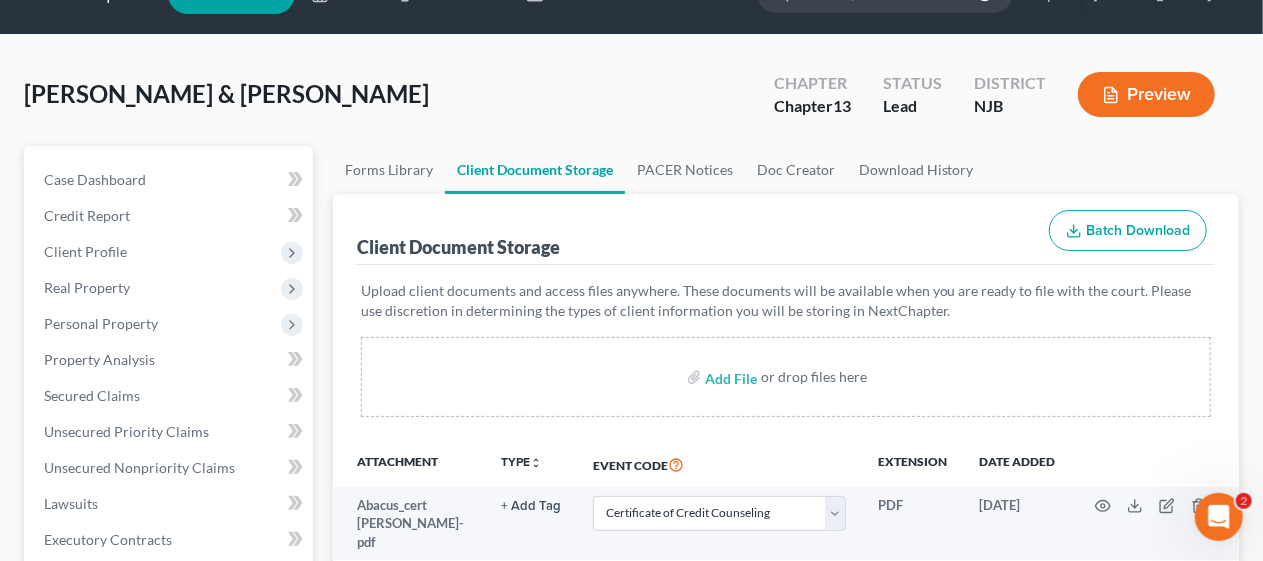 scroll, scrollTop: 0, scrollLeft: 0, axis: both 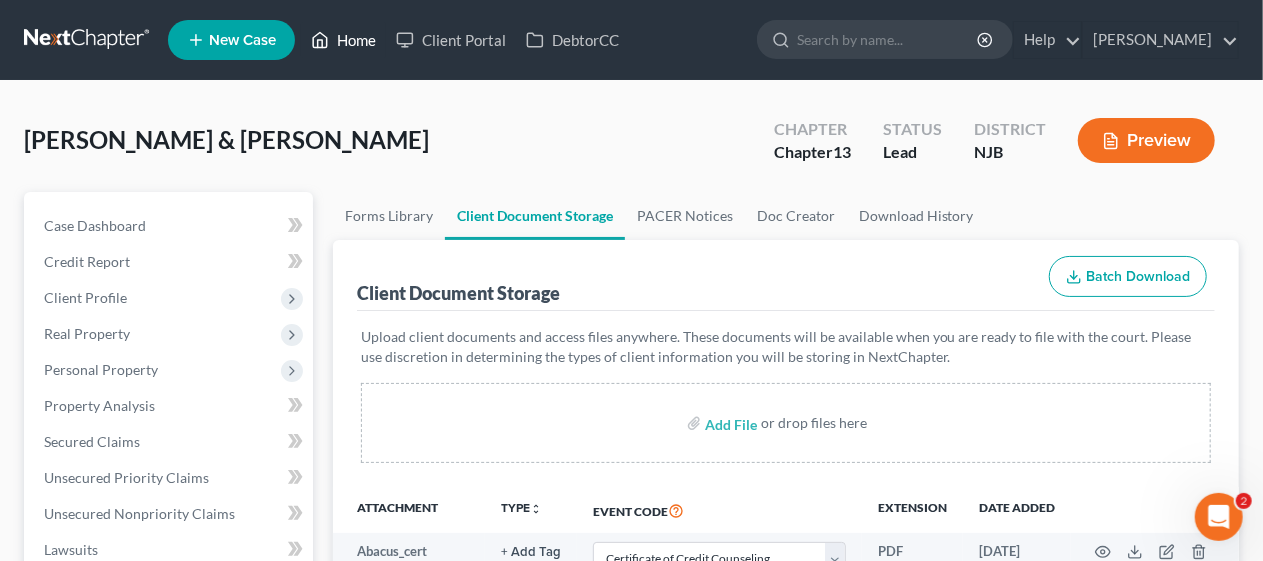 click on "Home" at bounding box center (343, 40) 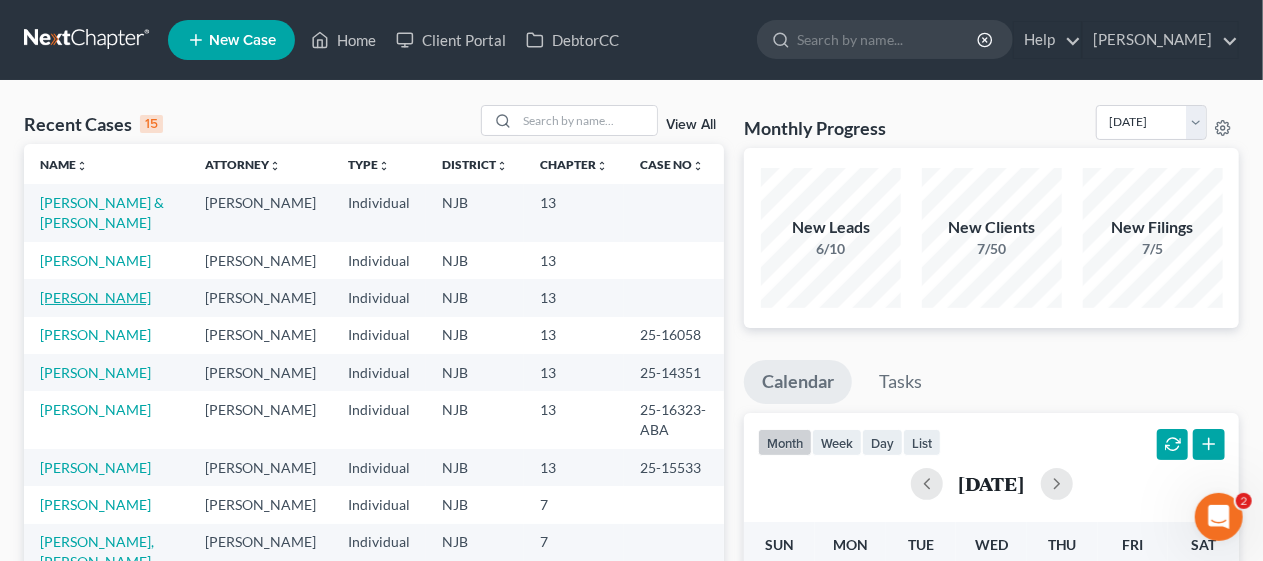 click on "[PERSON_NAME]" at bounding box center [95, 297] 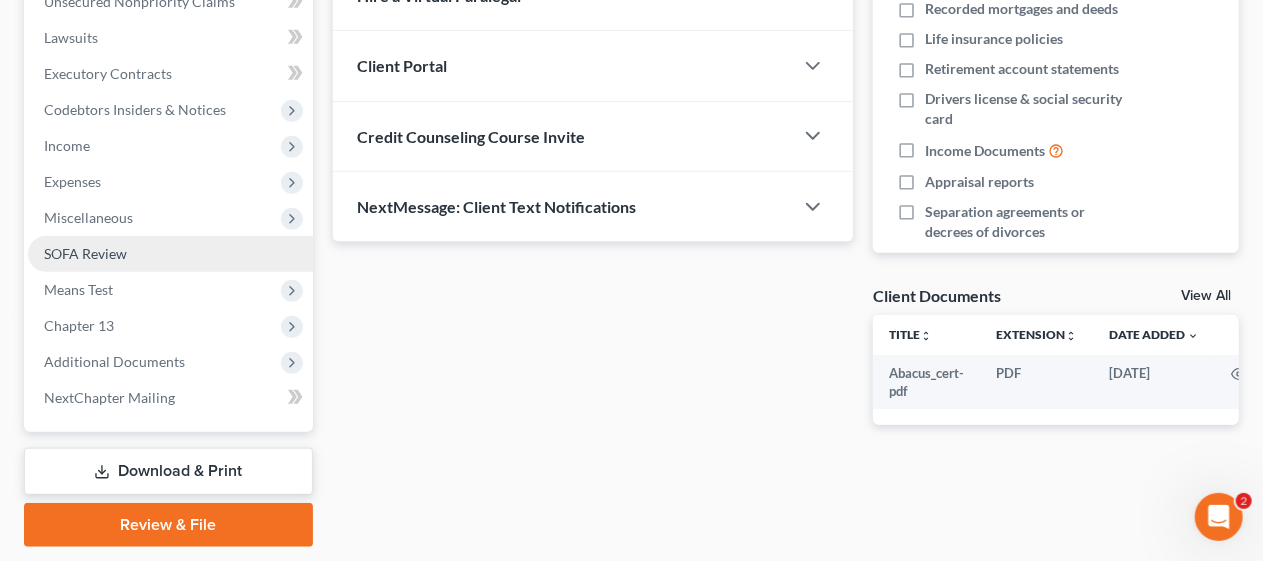 scroll, scrollTop: 571, scrollLeft: 0, axis: vertical 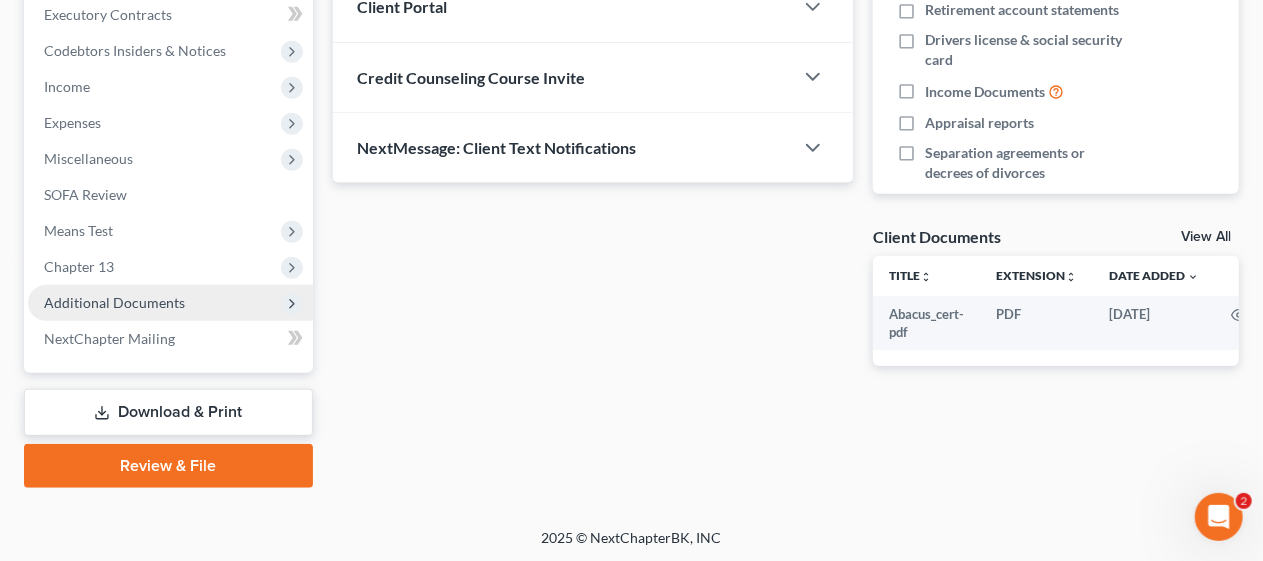 click on "Additional Documents" at bounding box center (170, 303) 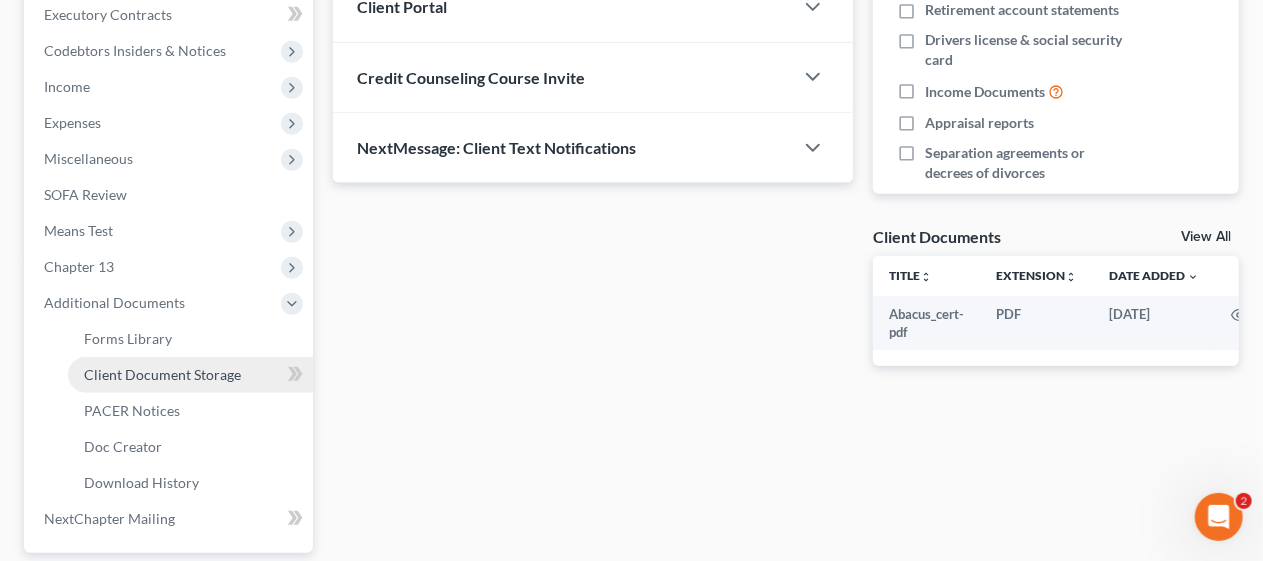 click on "Client Document Storage" at bounding box center [162, 374] 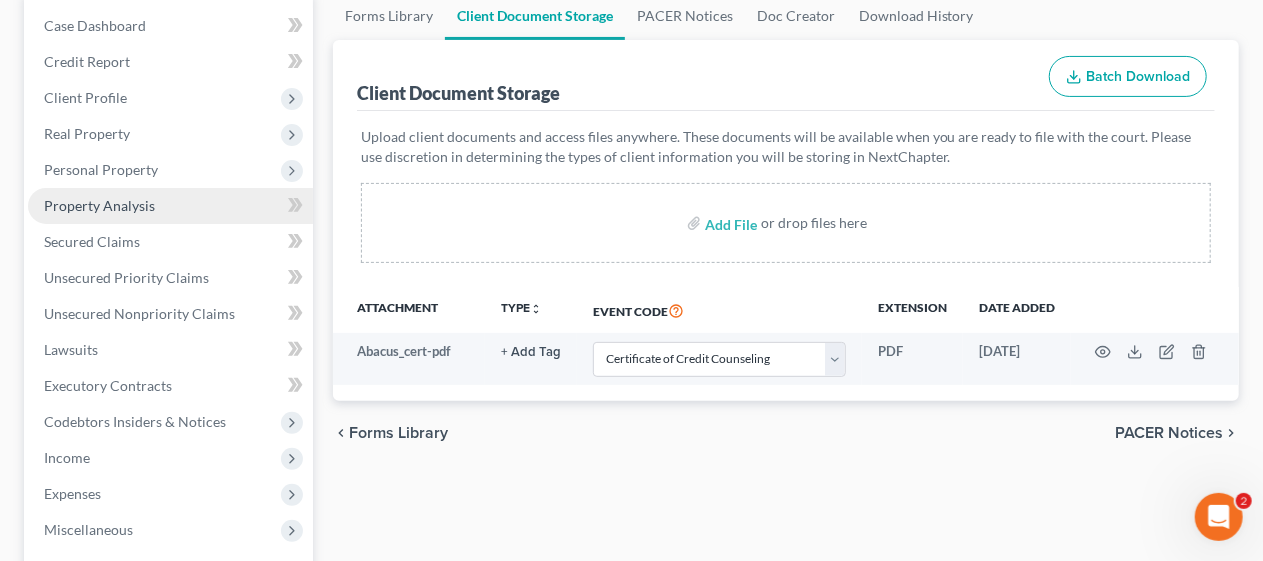 scroll, scrollTop: 0, scrollLeft: 0, axis: both 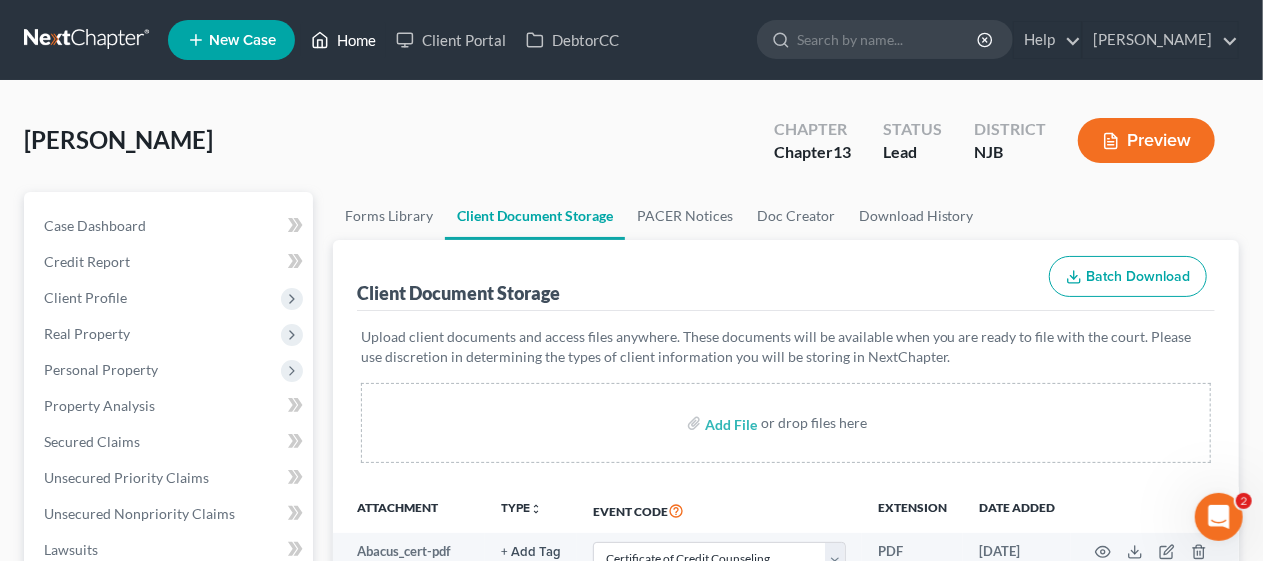 click on "Home" at bounding box center [343, 40] 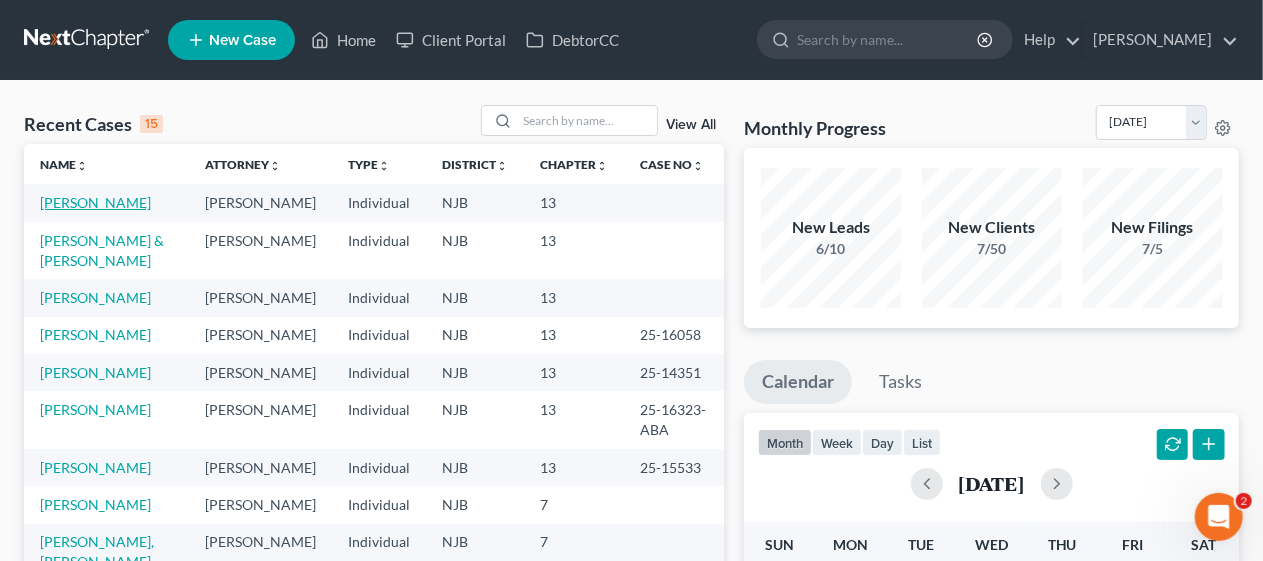 click on "[PERSON_NAME]" at bounding box center (95, 202) 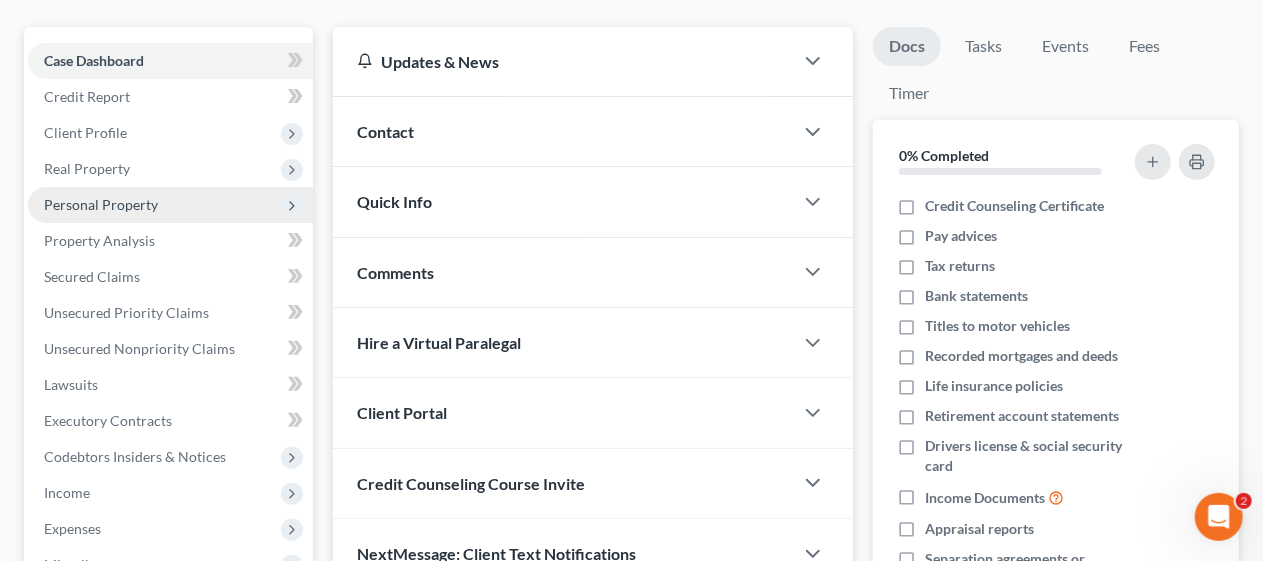 scroll, scrollTop: 200, scrollLeft: 0, axis: vertical 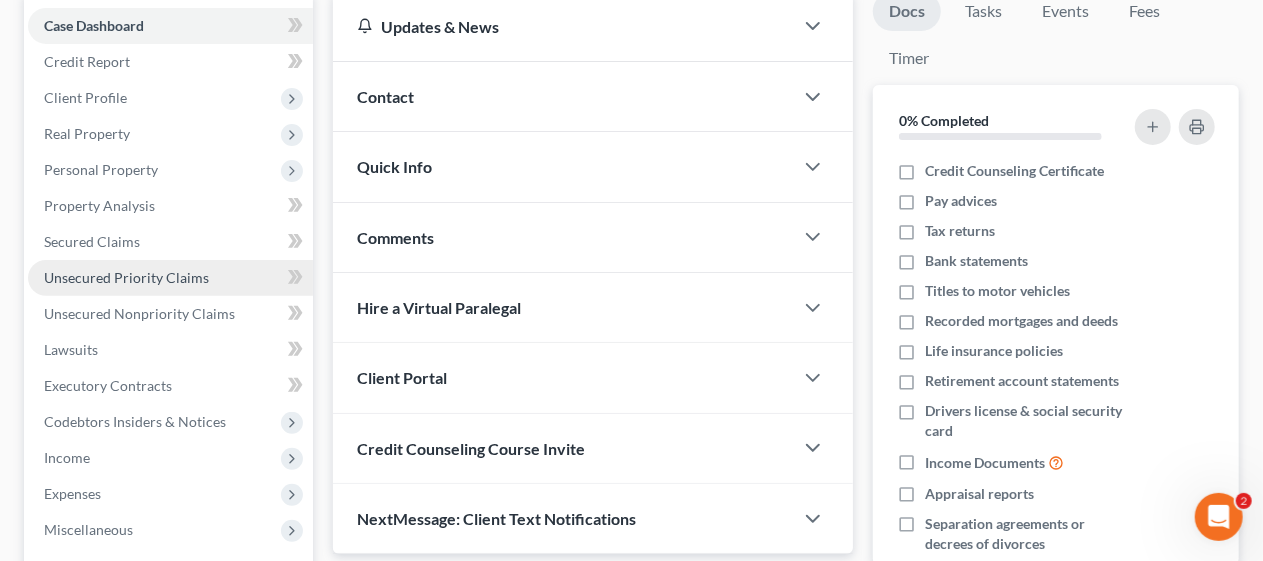 click on "Unsecured Priority Claims" at bounding box center (170, 278) 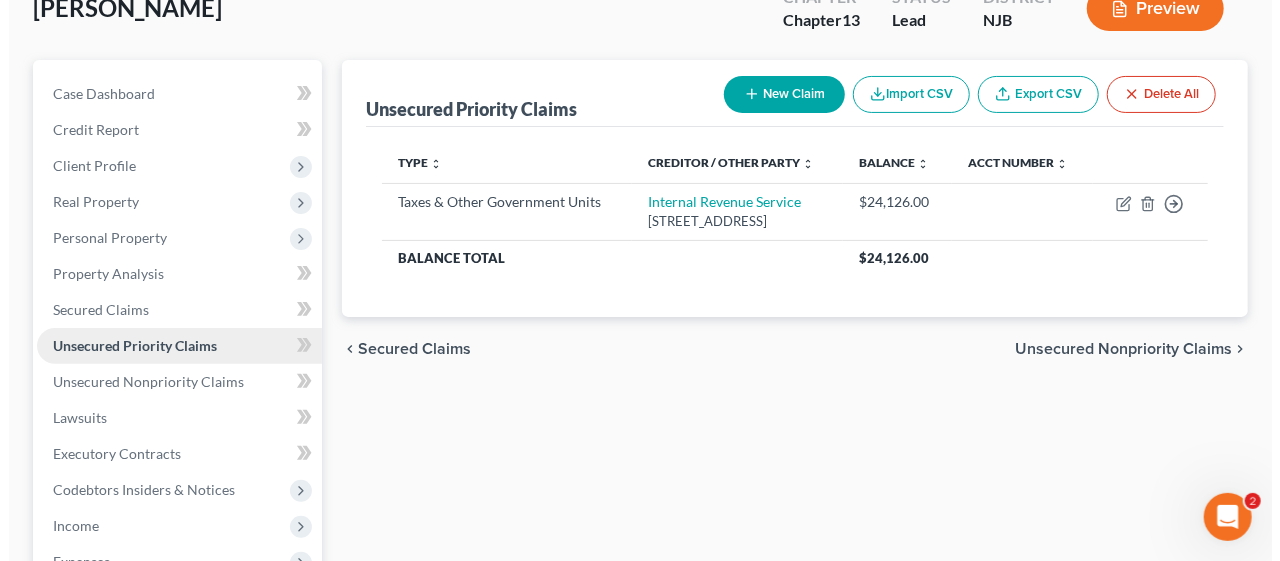 scroll, scrollTop: 0, scrollLeft: 0, axis: both 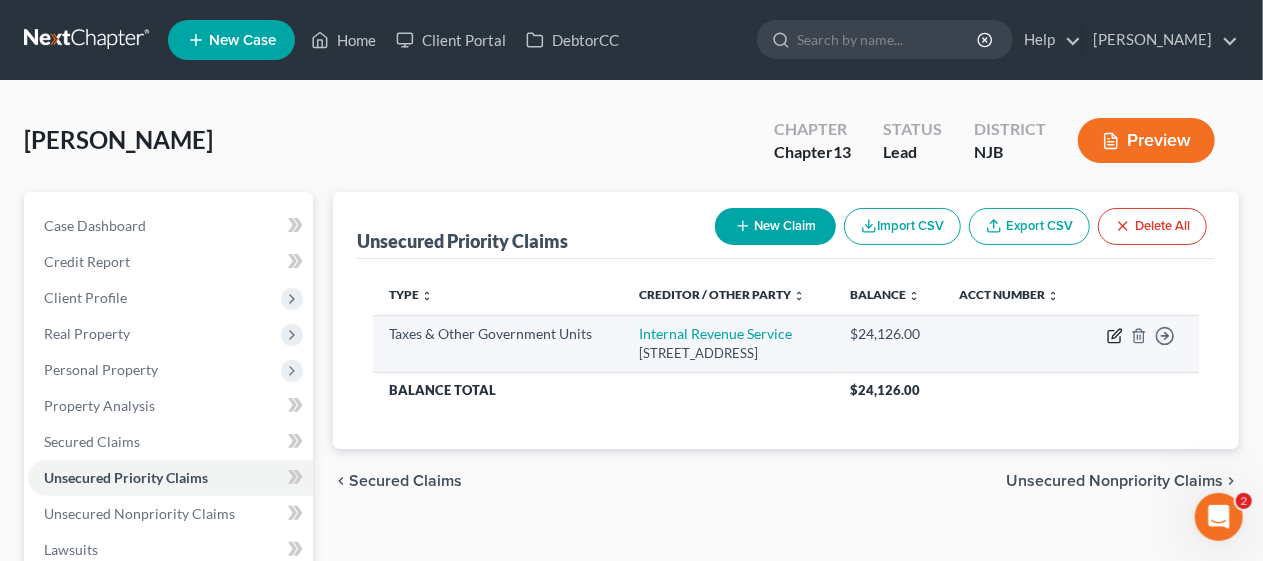 click 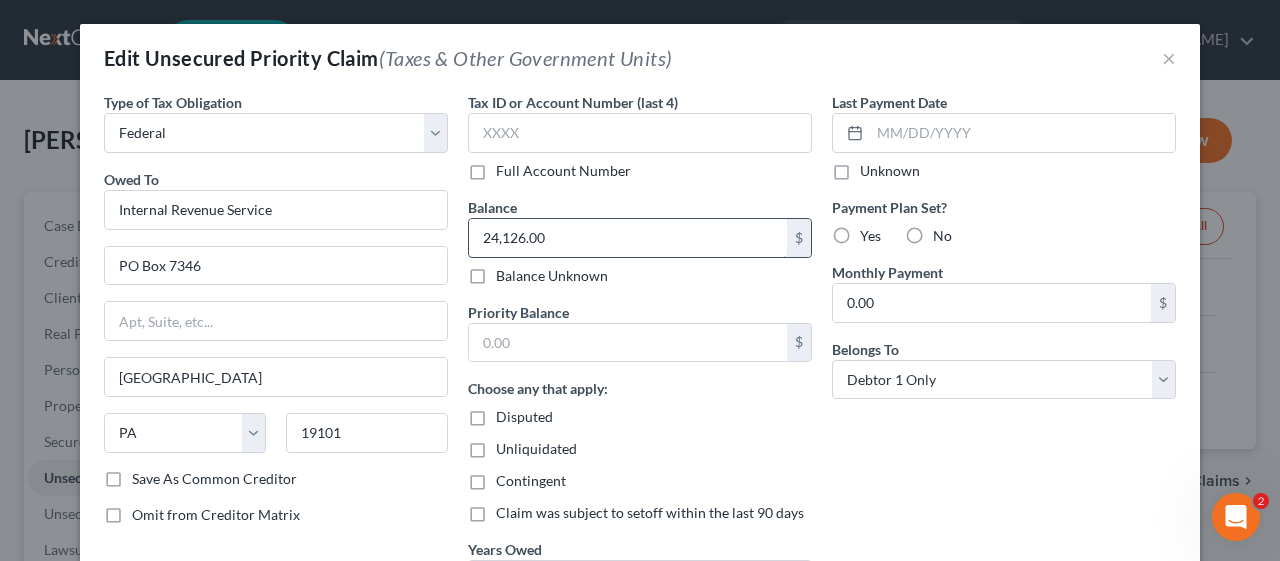 click on "24,126.00" at bounding box center (628, 238) 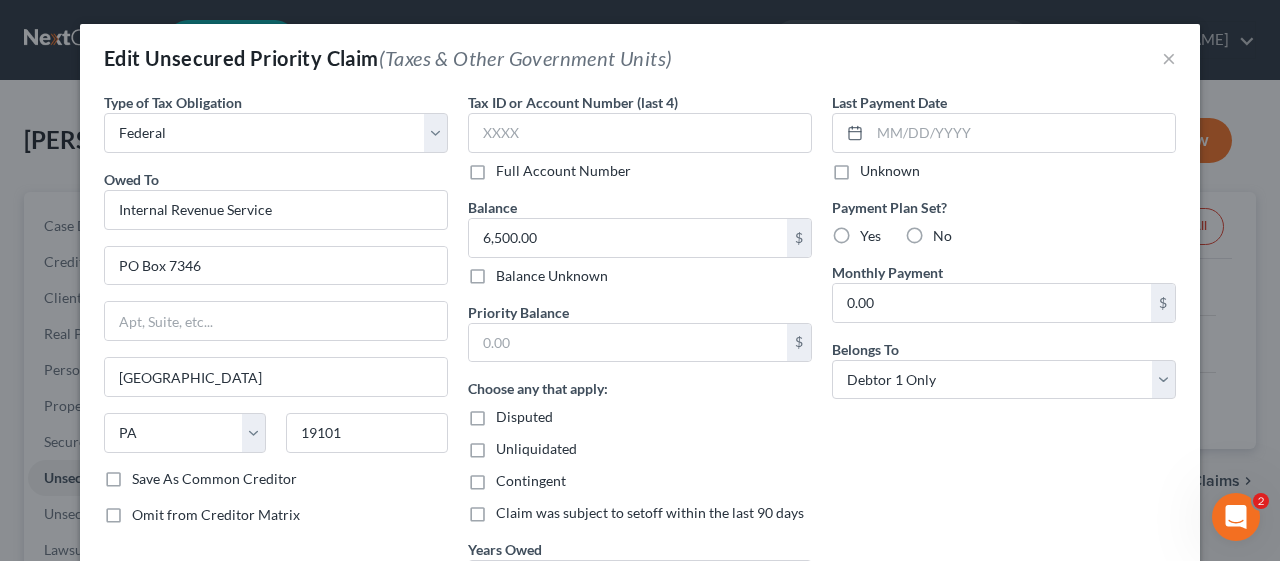 click on "Last Payment Date         Unknown Payment Plan Set? Yes No Monthly Payment 0.00 $
Belongs To
*
Select Debtor 1 Only Debtor 2 Only Debtor 1 And Debtor 2 Only At Least One Of The Debtors And Another Community Property" at bounding box center [1004, 354] 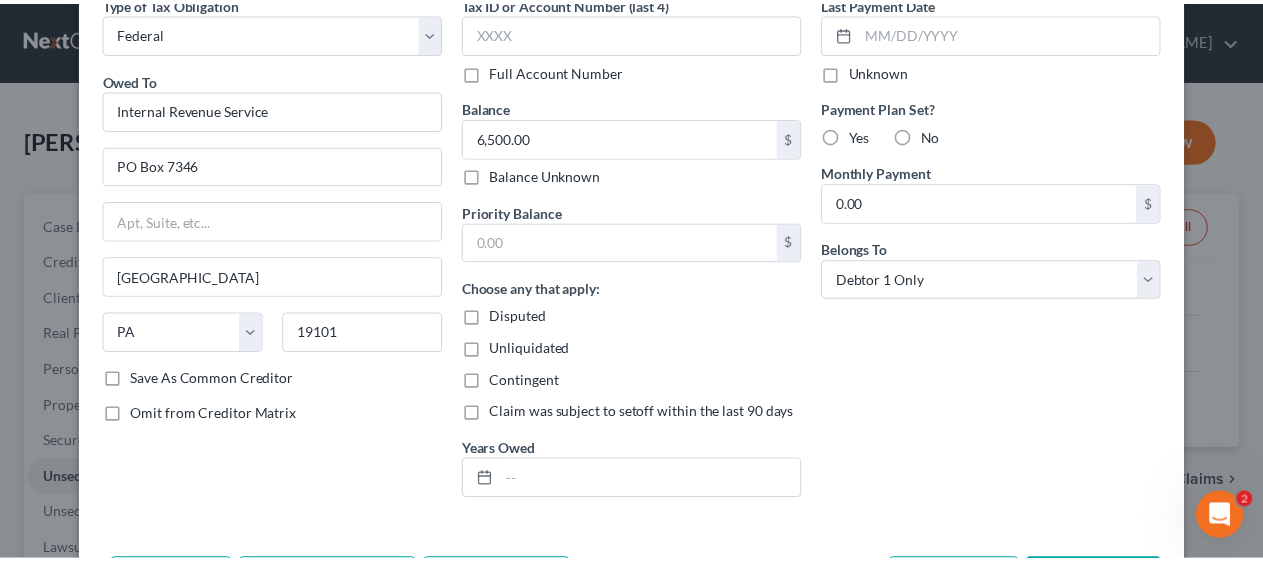scroll, scrollTop: 194, scrollLeft: 0, axis: vertical 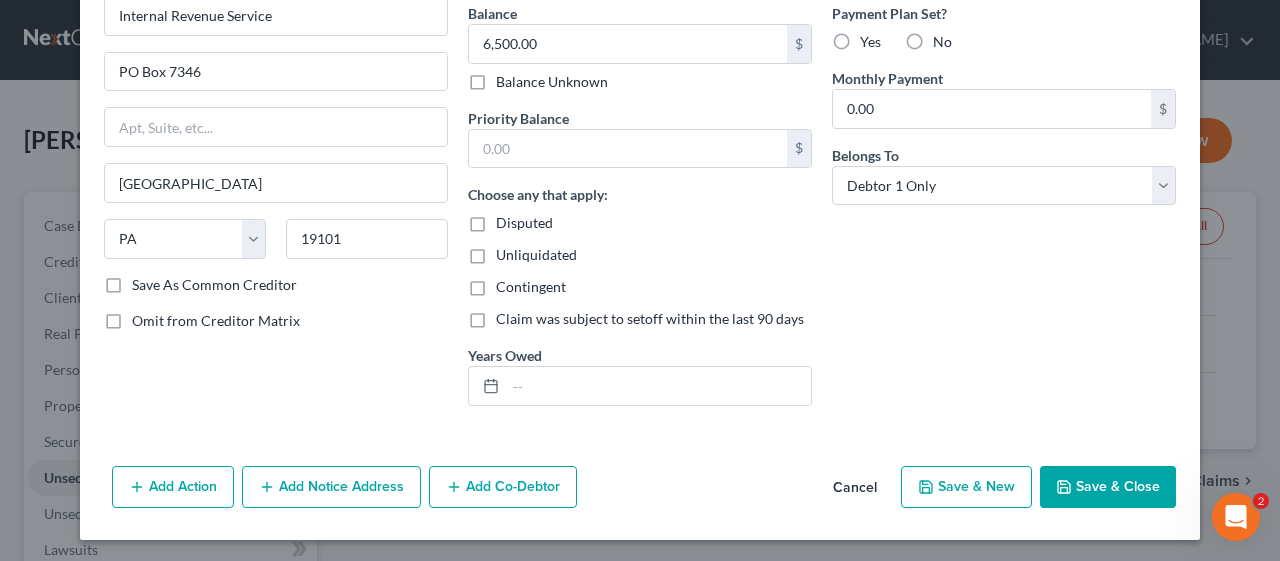 click on "Save & Close" at bounding box center [1108, 487] 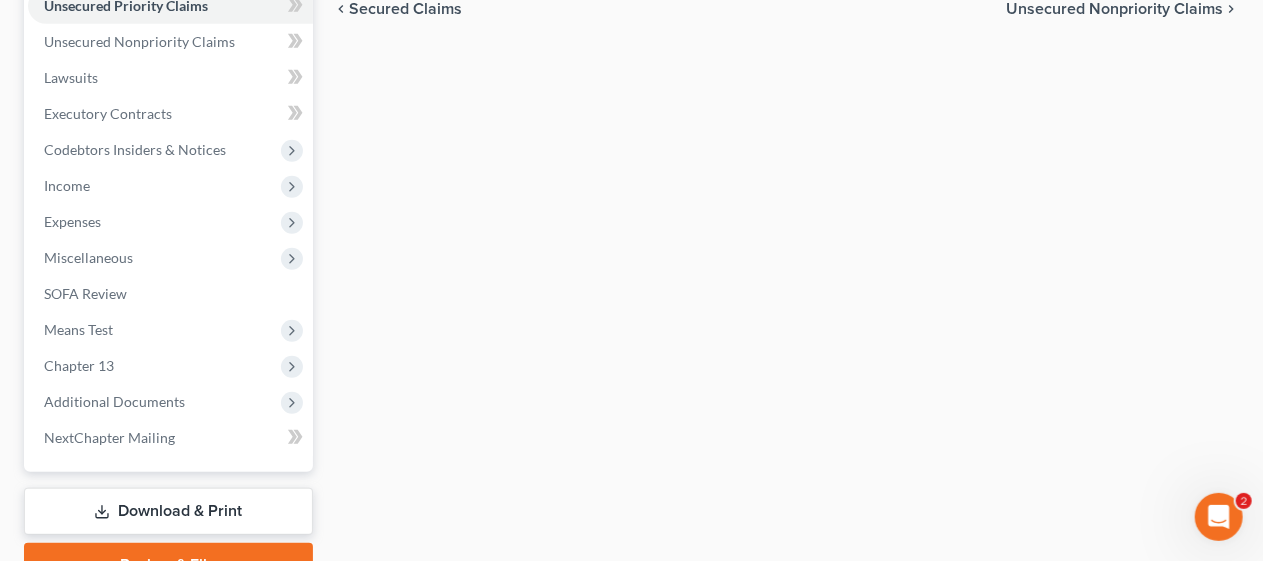 scroll, scrollTop: 500, scrollLeft: 0, axis: vertical 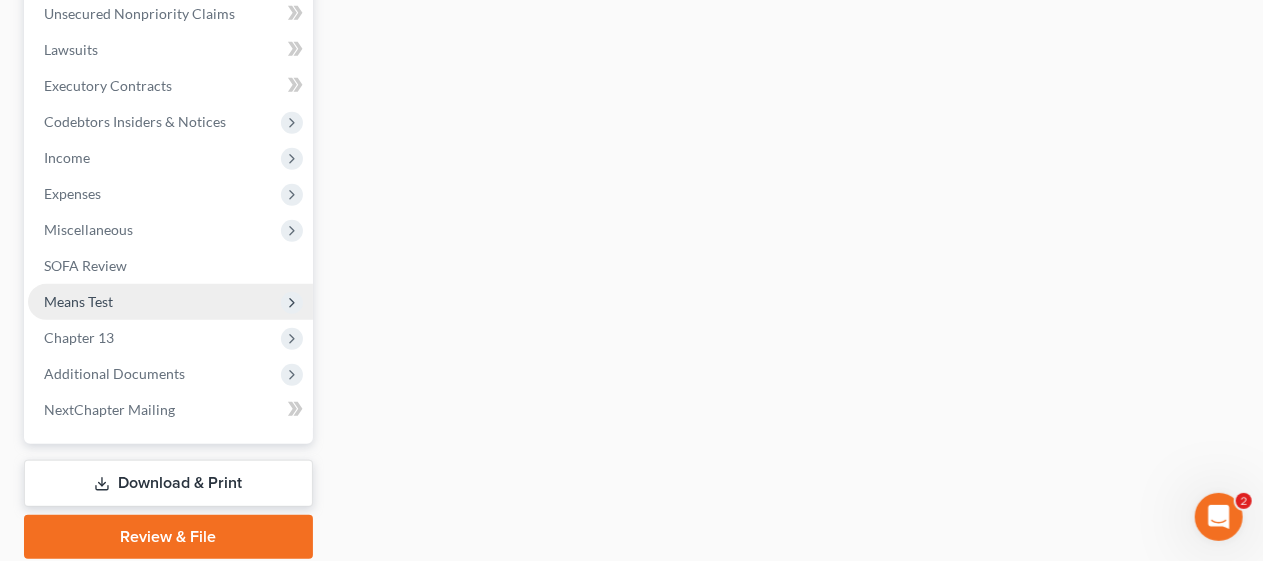 click on "Means Test" at bounding box center [170, 302] 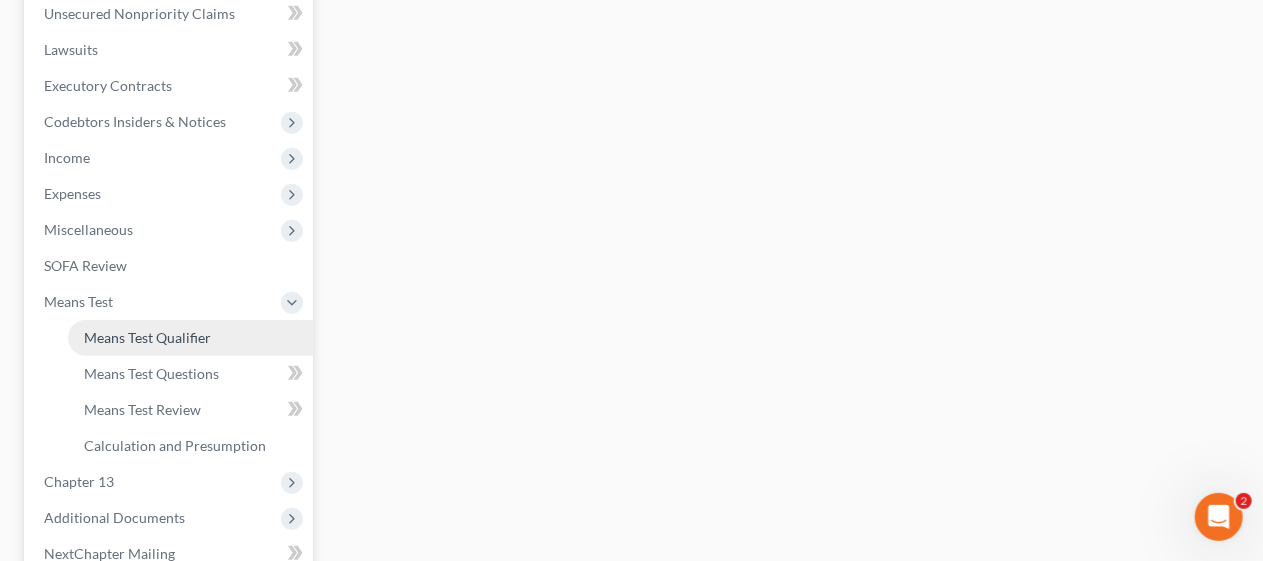 click on "Means Test Qualifier" at bounding box center [147, 337] 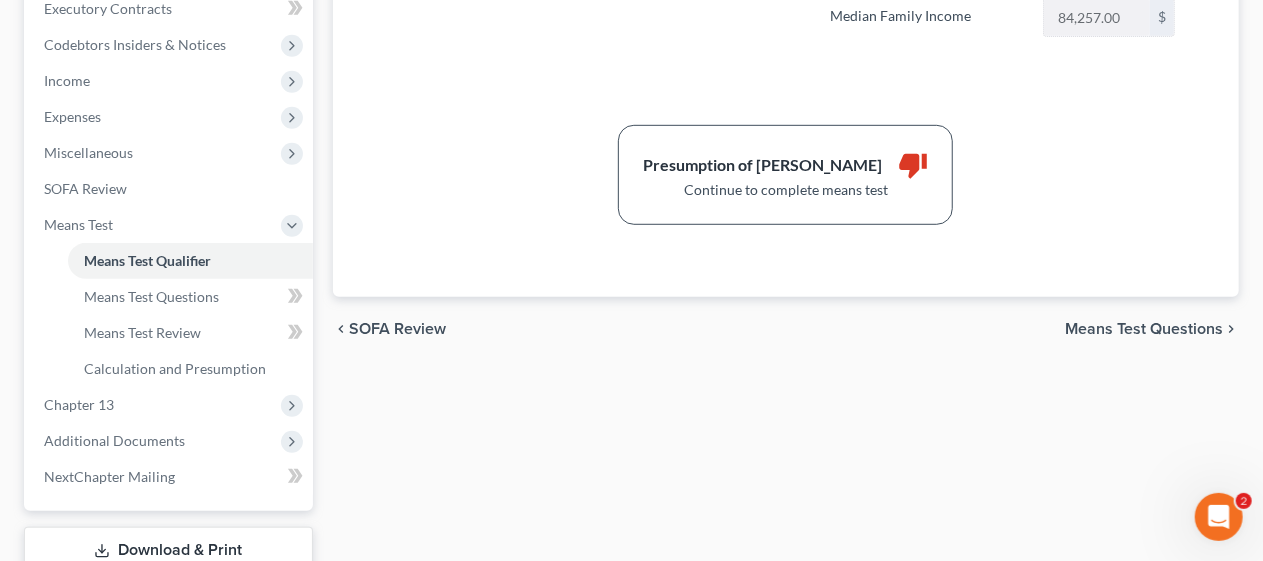 scroll, scrollTop: 600, scrollLeft: 0, axis: vertical 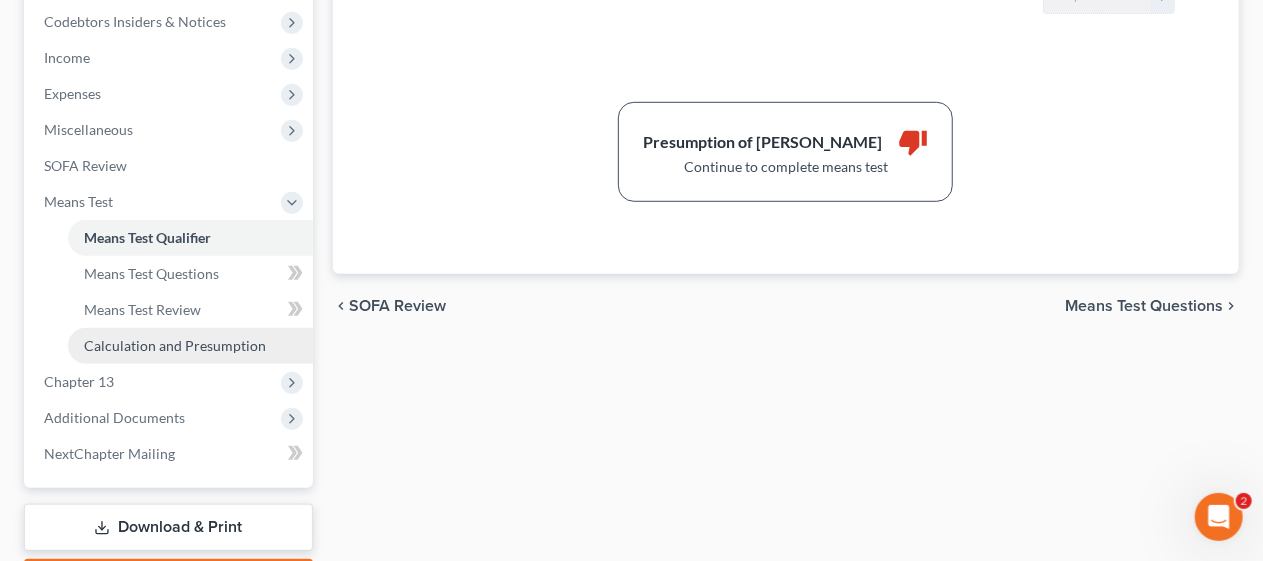 click on "Calculation and Presumption" at bounding box center (175, 345) 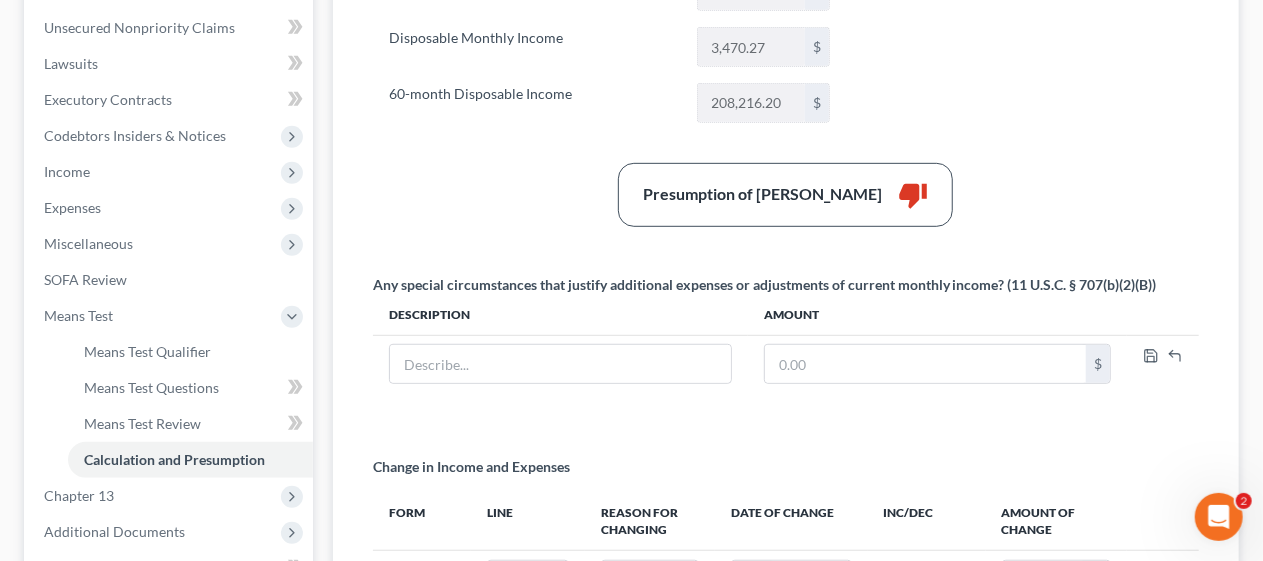 scroll, scrollTop: 500, scrollLeft: 0, axis: vertical 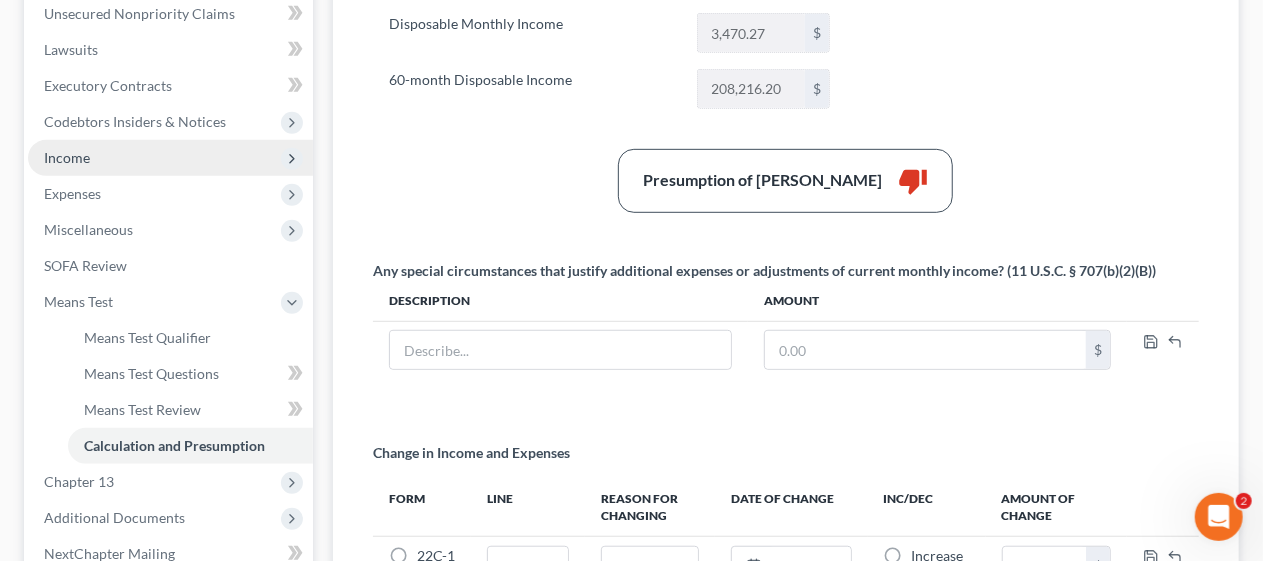 click on "Income" at bounding box center [170, 158] 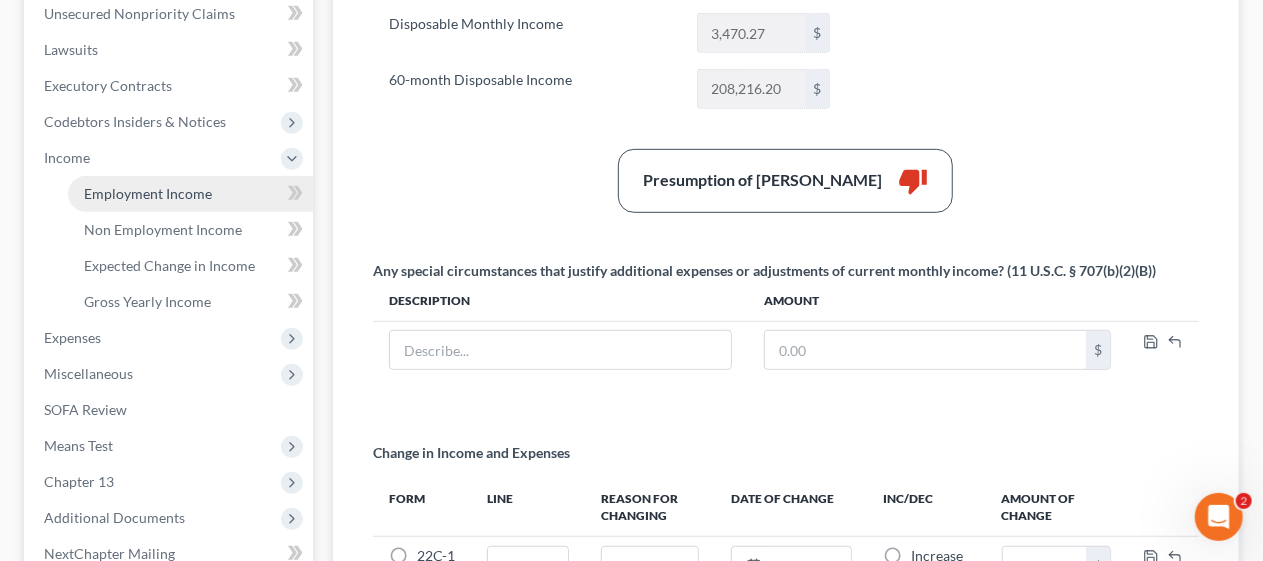 click on "Employment Income" at bounding box center [148, 193] 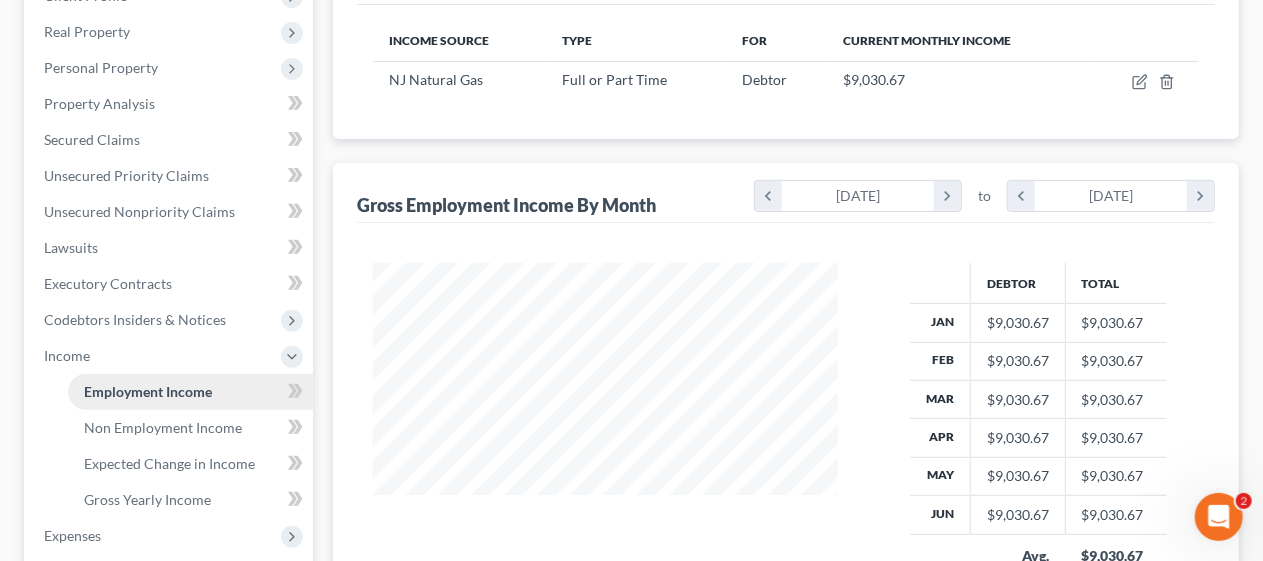 scroll, scrollTop: 0, scrollLeft: 0, axis: both 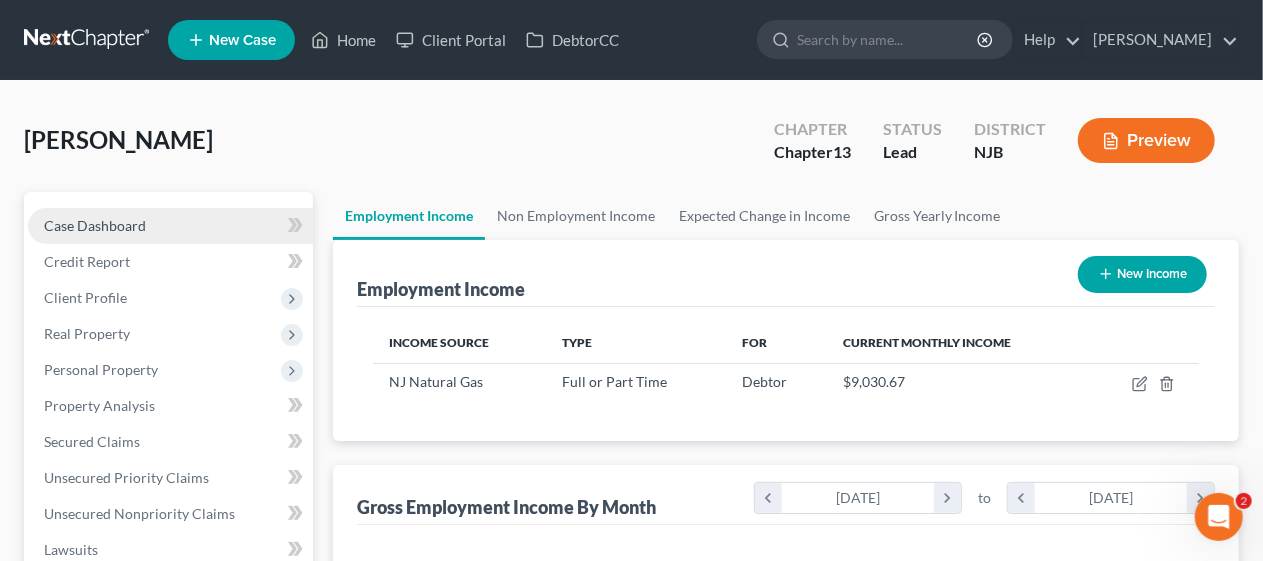 click on "Case Dashboard" at bounding box center (170, 226) 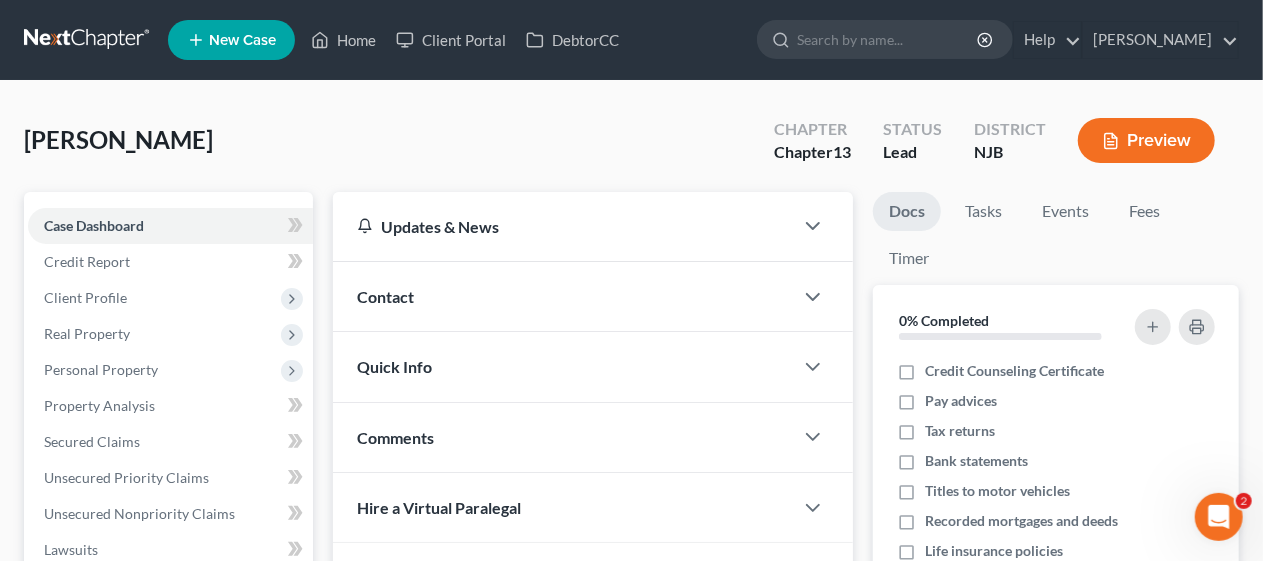 click on "[PERSON_NAME] Upgraded Chapter Chapter  13 Status [GEOGRAPHIC_DATA] NJB Preview" at bounding box center [631, 148] 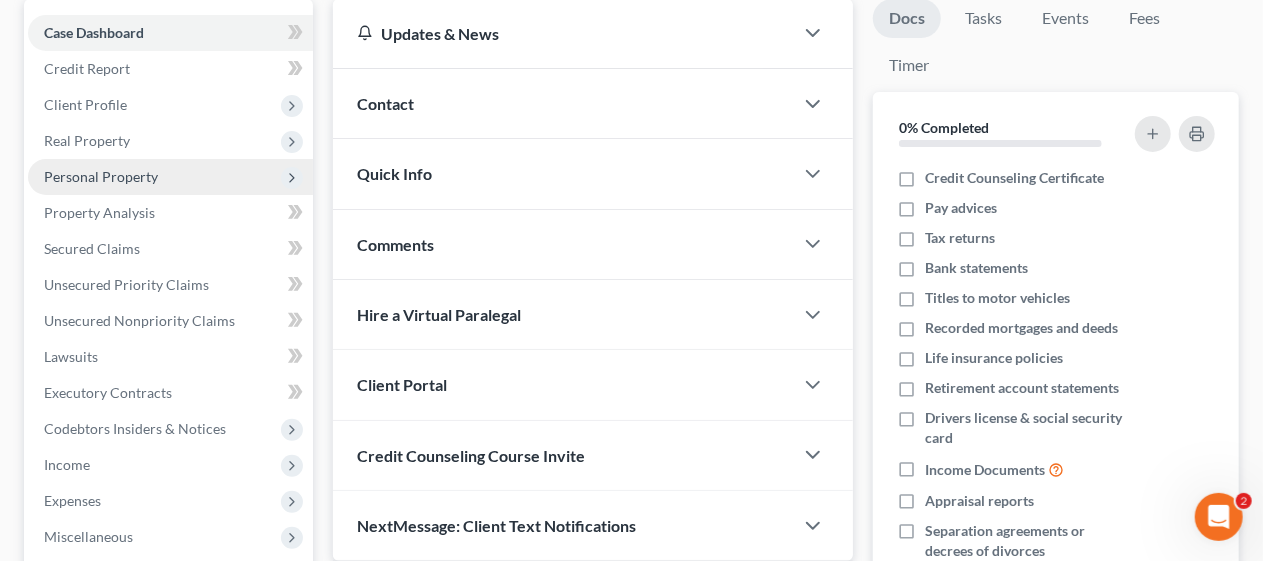 scroll, scrollTop: 200, scrollLeft: 0, axis: vertical 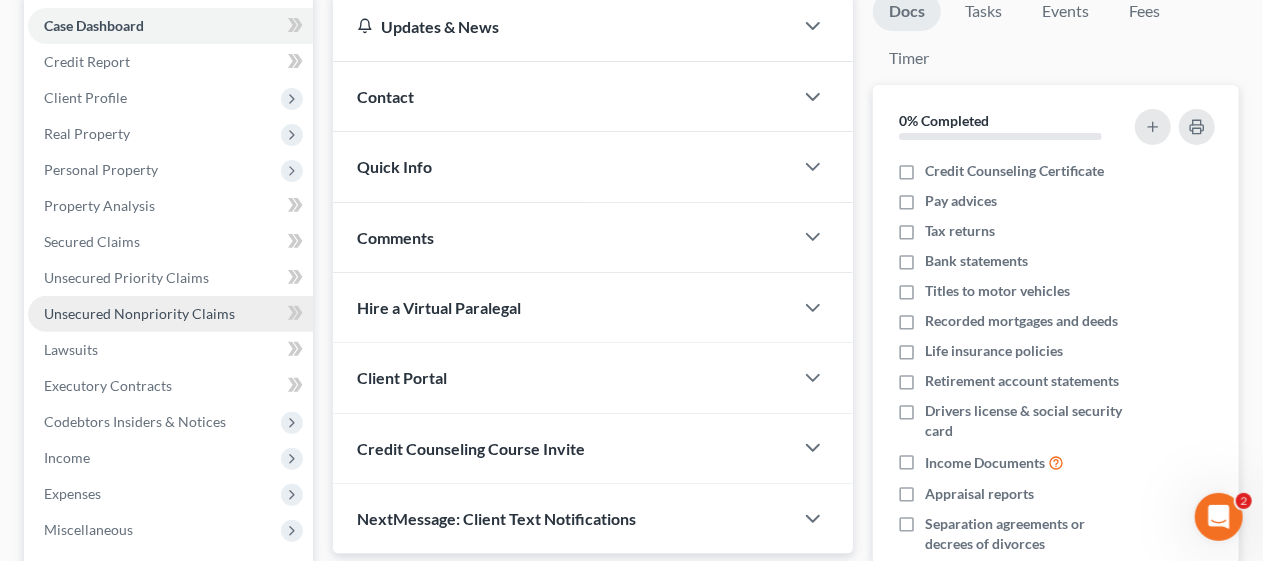 click on "Unsecured Nonpriority Claims" at bounding box center [170, 314] 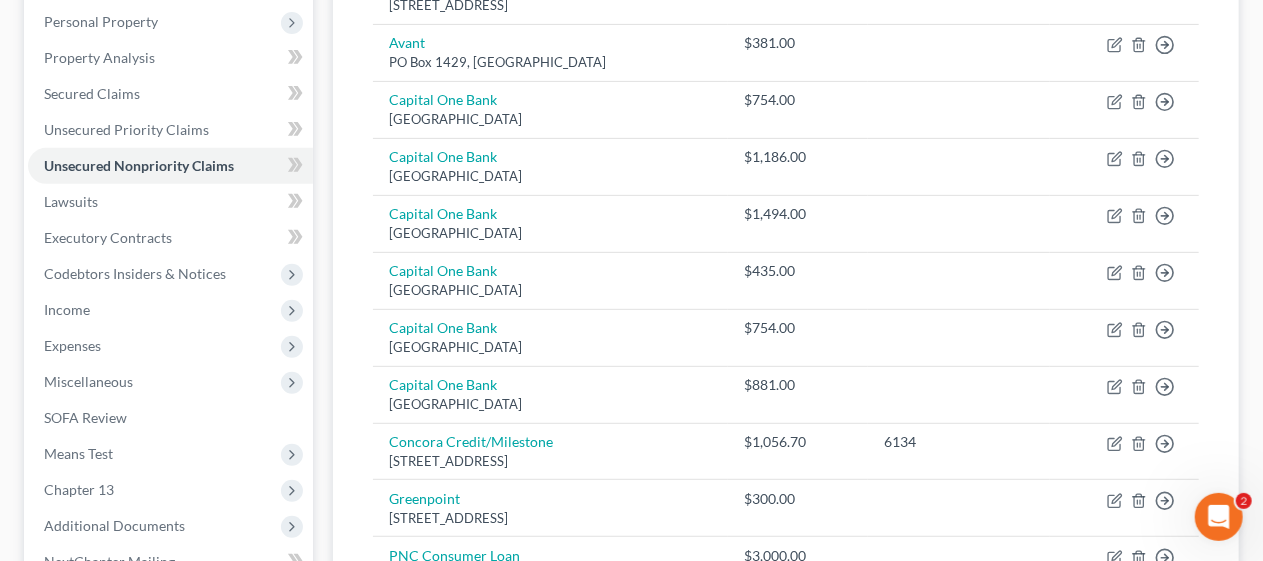 scroll, scrollTop: 448, scrollLeft: 0, axis: vertical 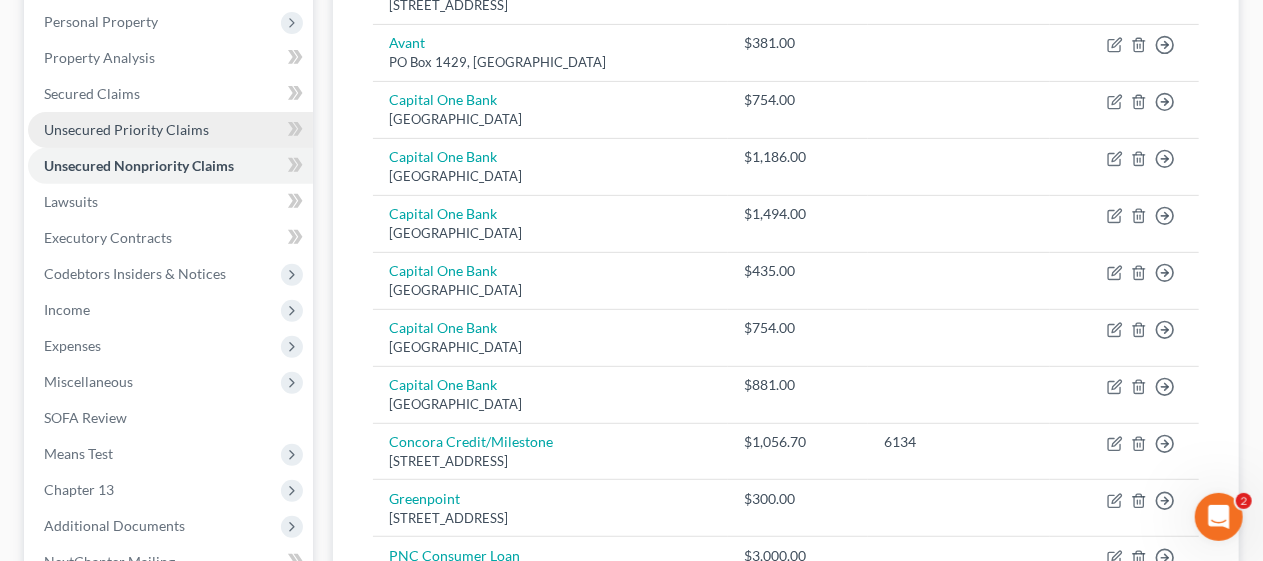 click on "Unsecured Priority Claims" at bounding box center [126, 129] 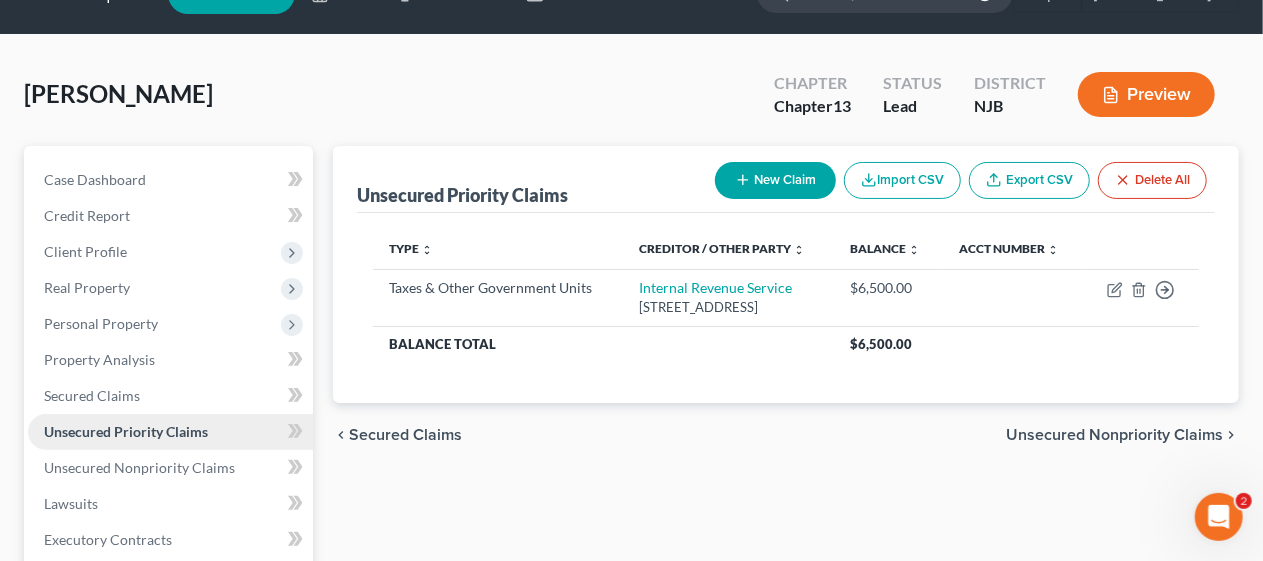 scroll, scrollTop: 0, scrollLeft: 0, axis: both 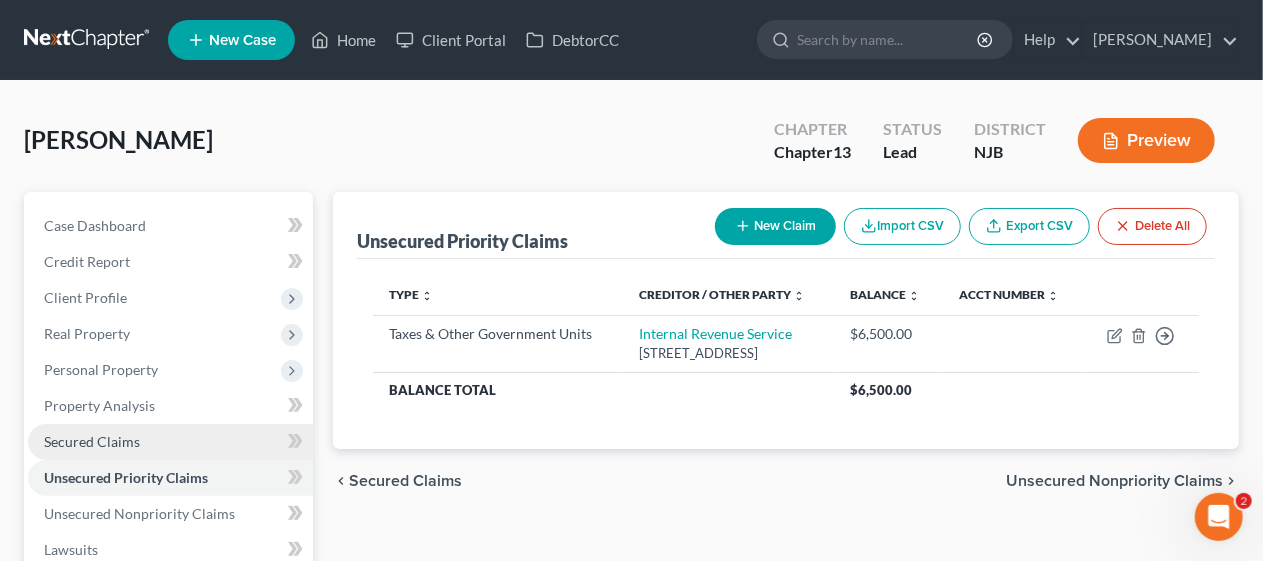 click on "Secured Claims" at bounding box center [170, 442] 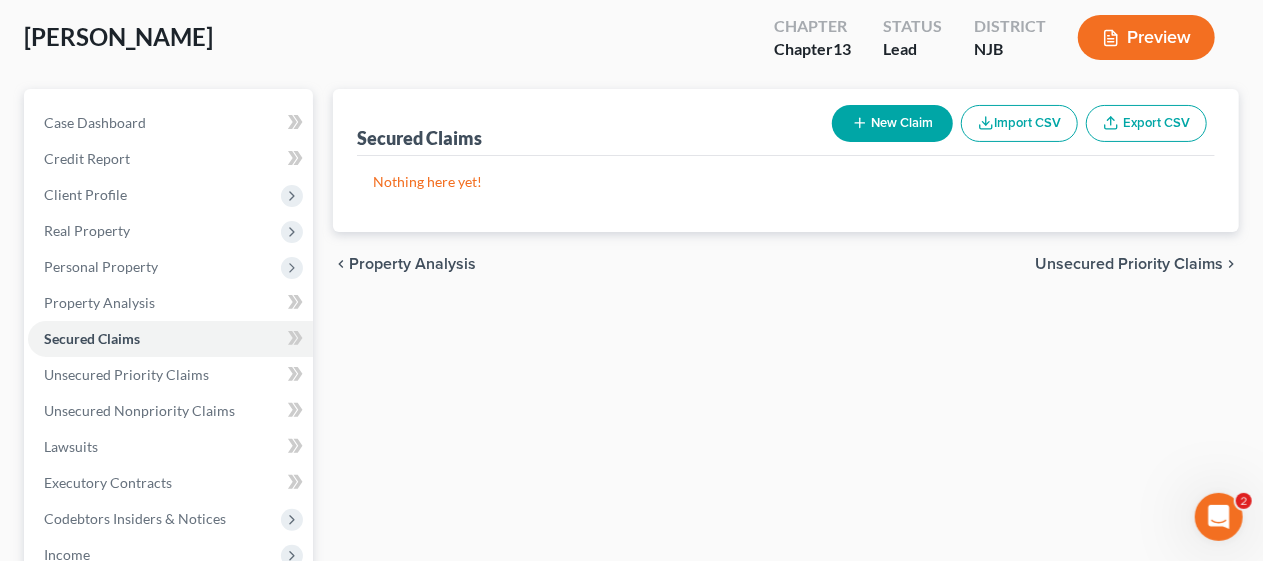 scroll, scrollTop: 200, scrollLeft: 0, axis: vertical 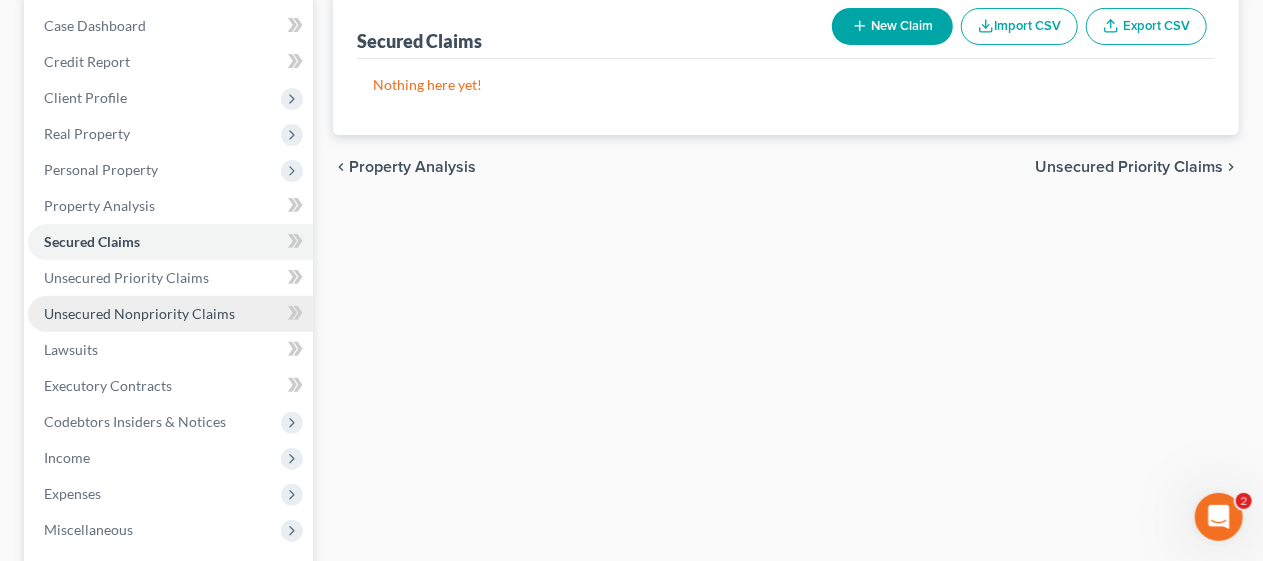 click on "Unsecured Nonpriority Claims" at bounding box center [170, 314] 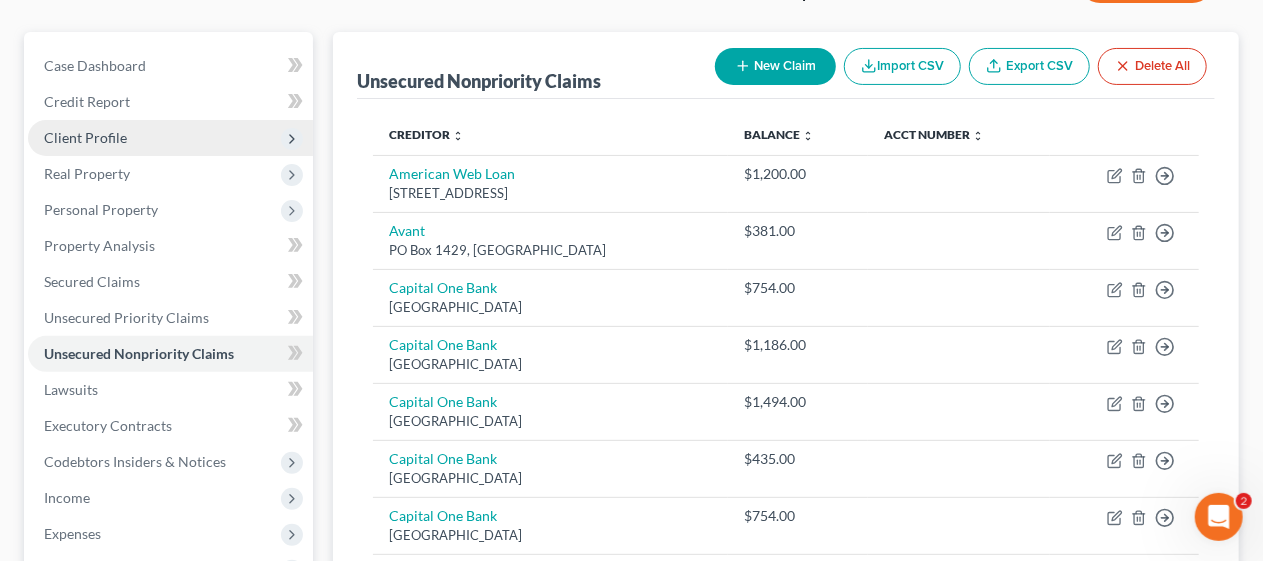 scroll, scrollTop: 200, scrollLeft: 0, axis: vertical 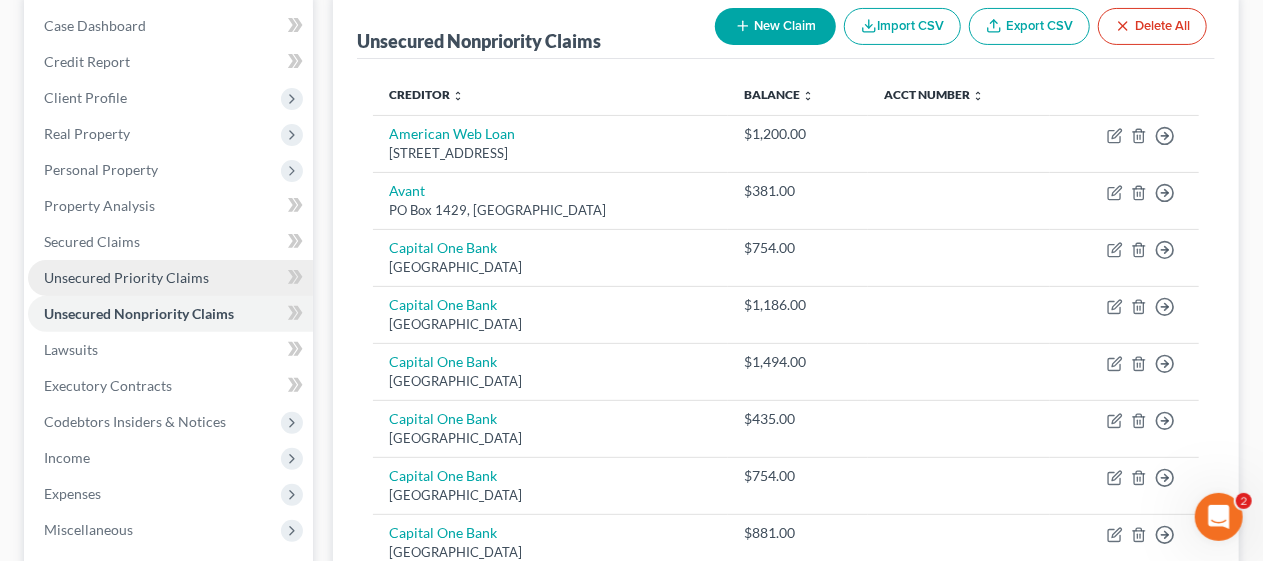 click on "Unsecured Priority Claims" at bounding box center (126, 277) 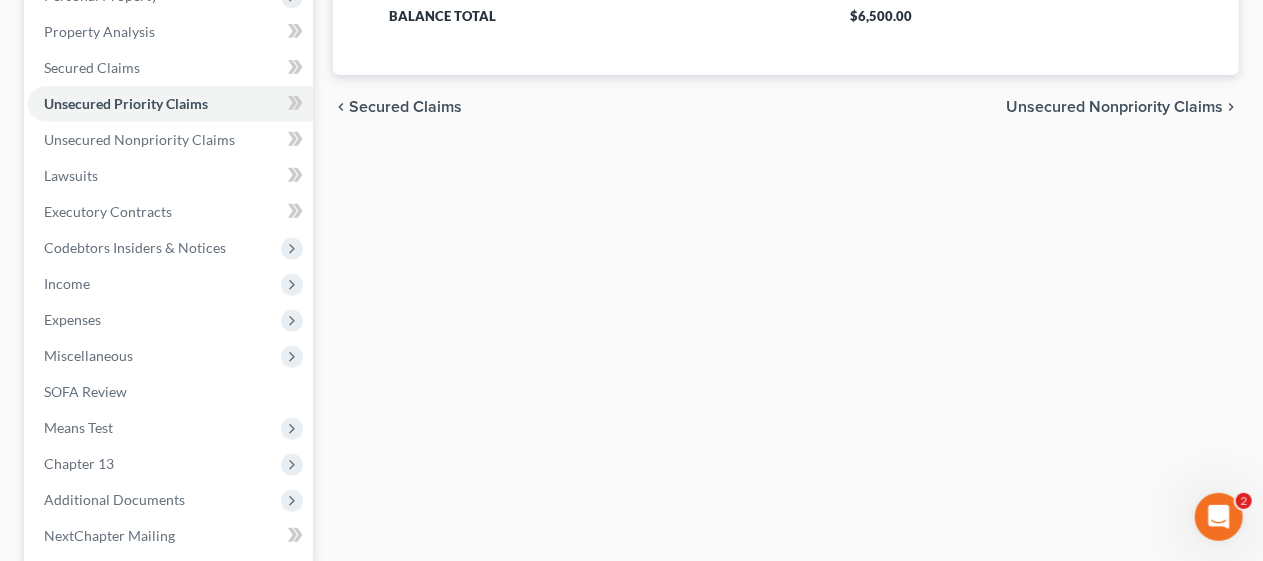 scroll, scrollTop: 571, scrollLeft: 0, axis: vertical 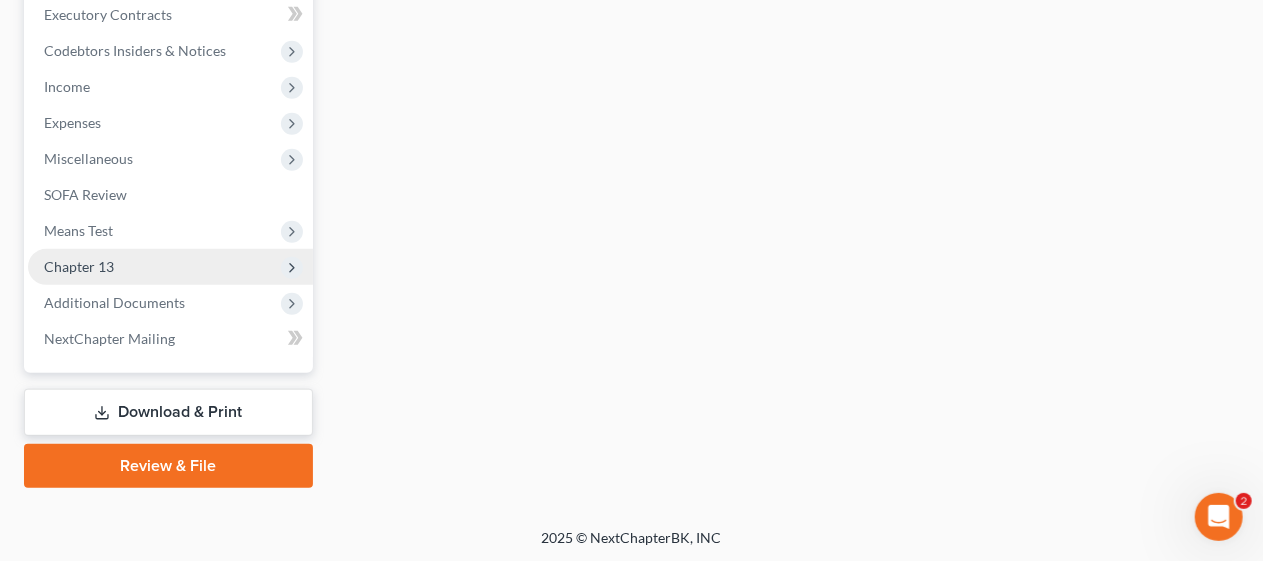 click on "Chapter 13" at bounding box center [170, 267] 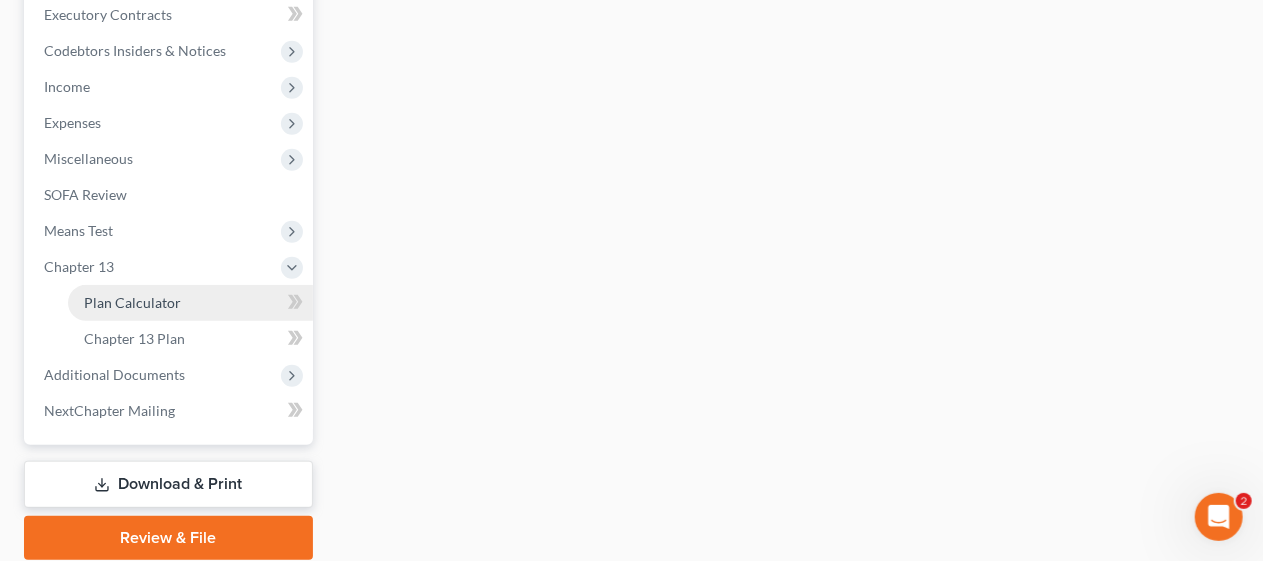 click on "Plan Calculator" at bounding box center [132, 302] 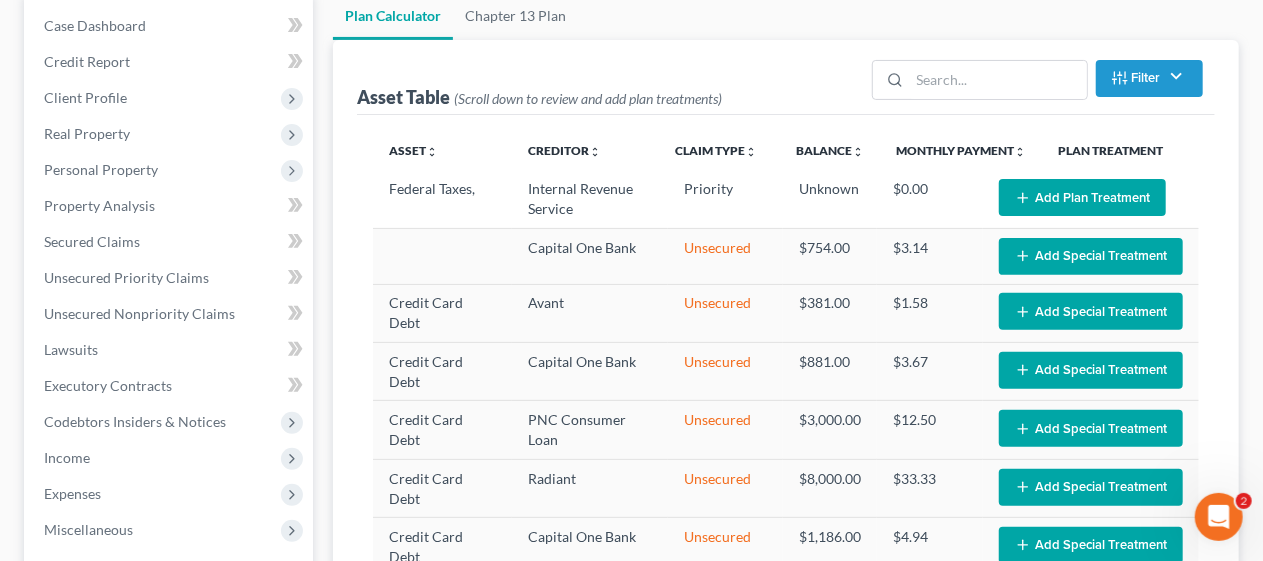 scroll, scrollTop: 100, scrollLeft: 0, axis: vertical 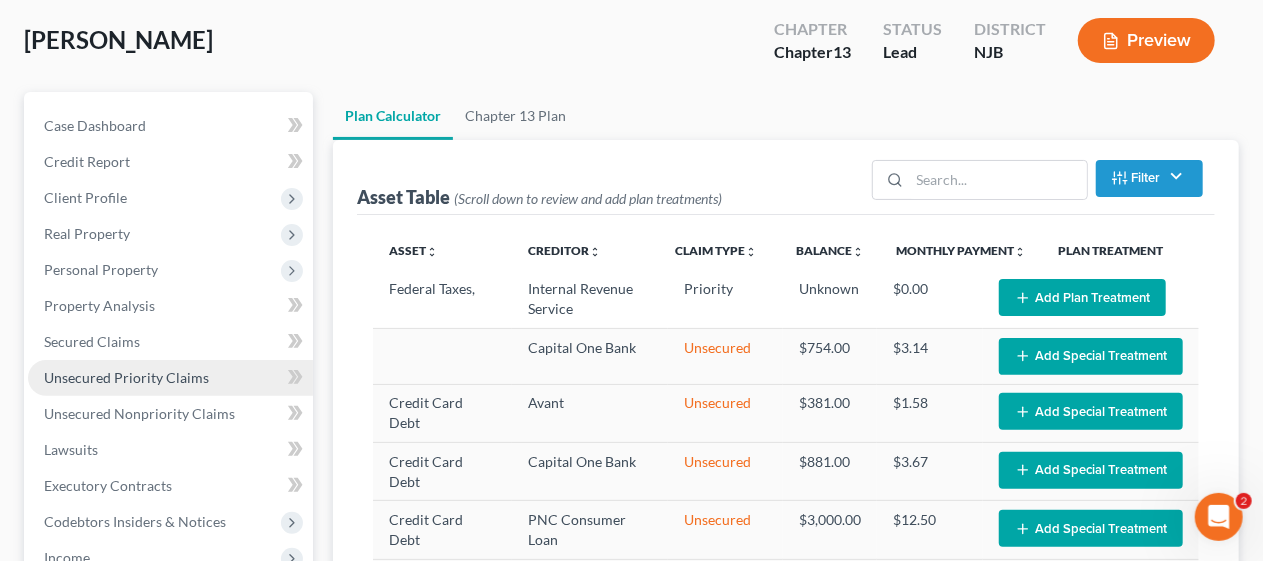 click on "Unsecured Priority Claims" at bounding box center [126, 377] 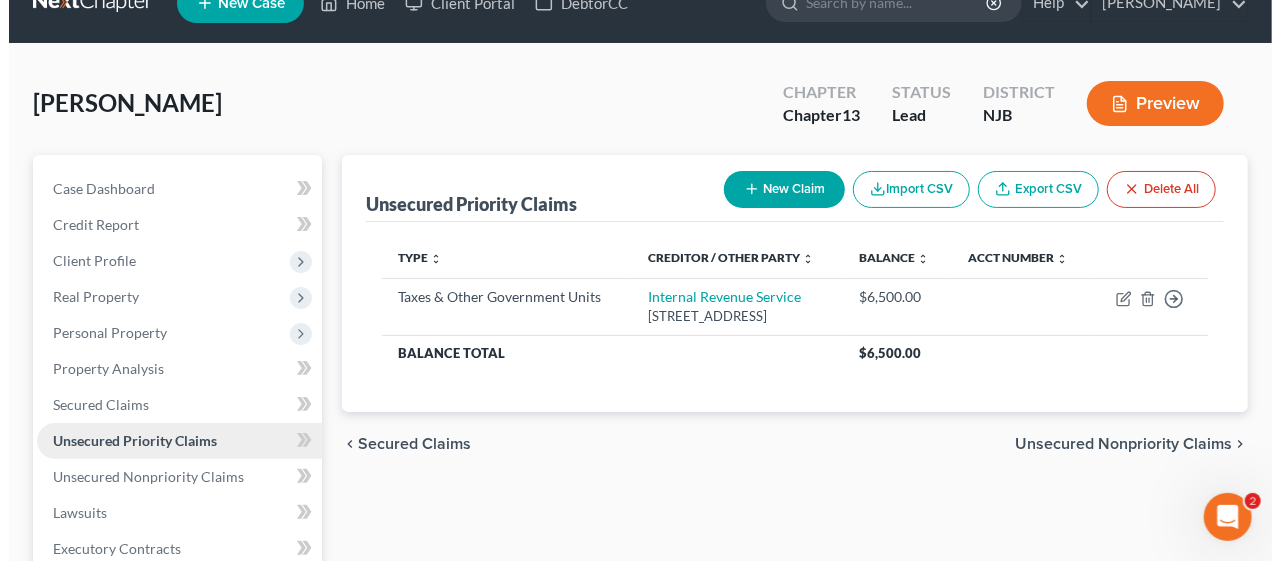 scroll, scrollTop: 0, scrollLeft: 0, axis: both 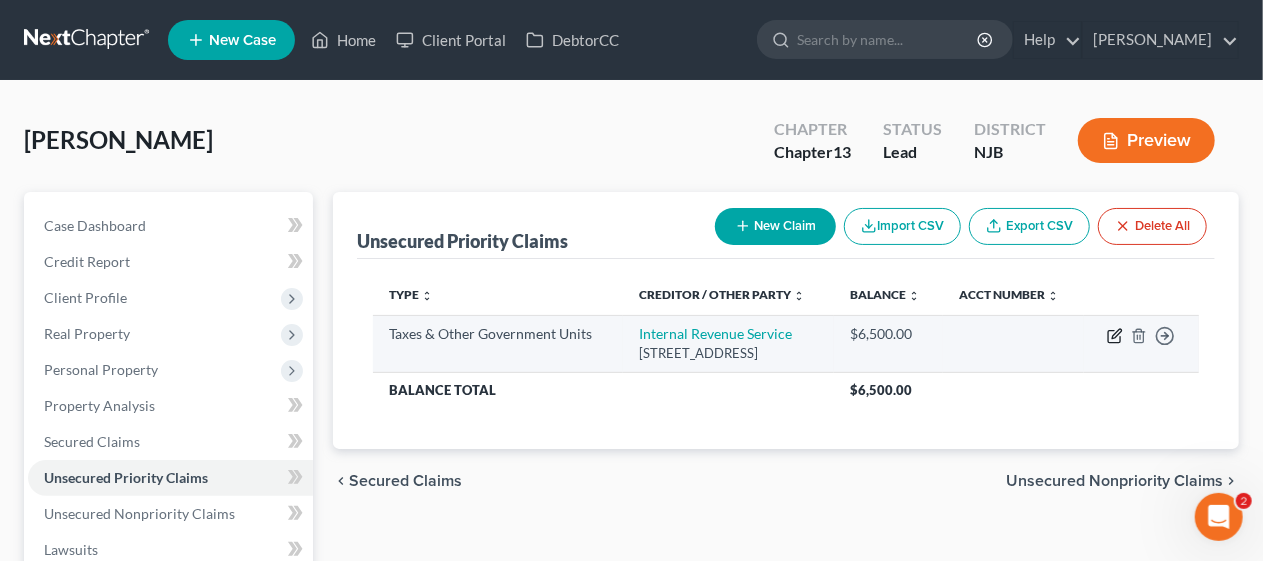 click 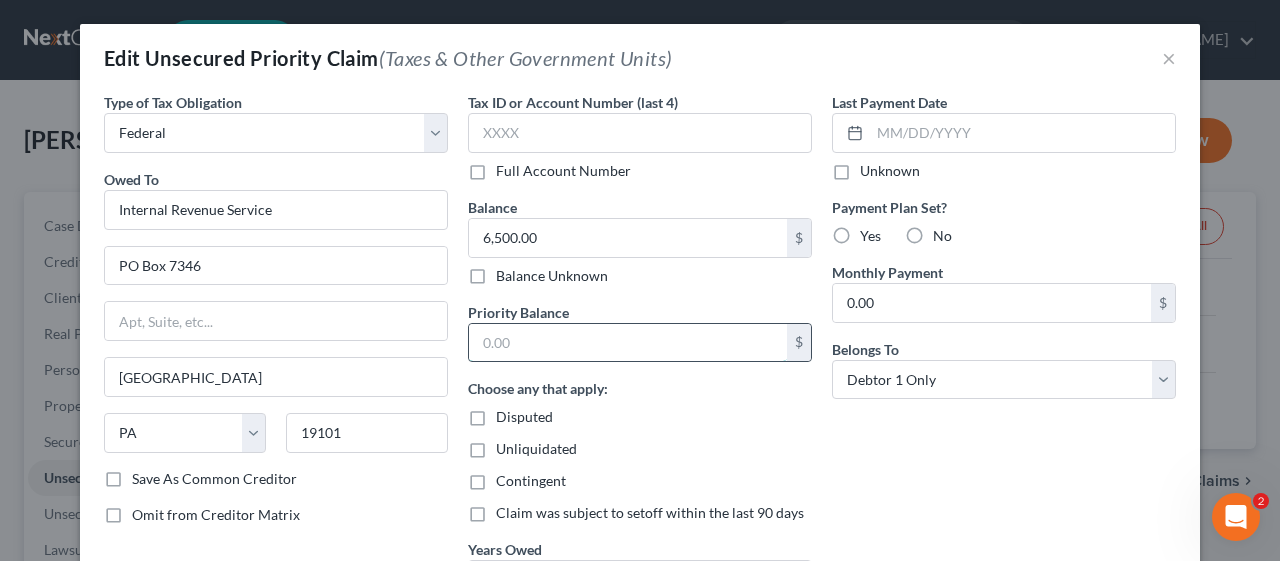 drag, startPoint x: 474, startPoint y: 334, endPoint x: 499, endPoint y: 328, distance: 25.70992 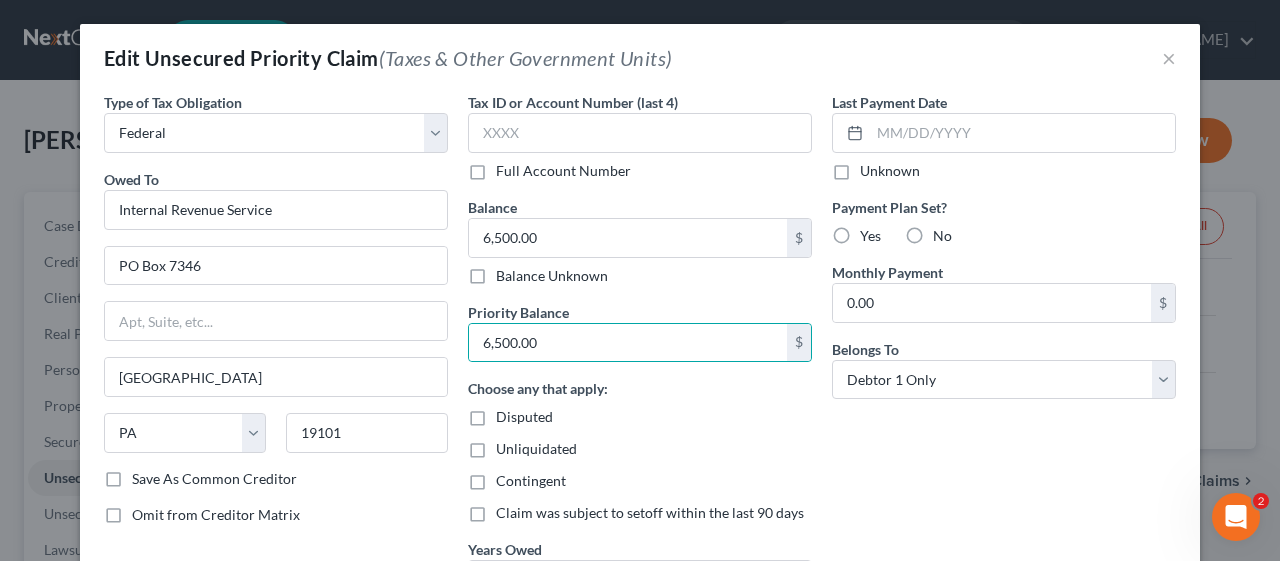 click on "Unliquidated" at bounding box center [640, 449] 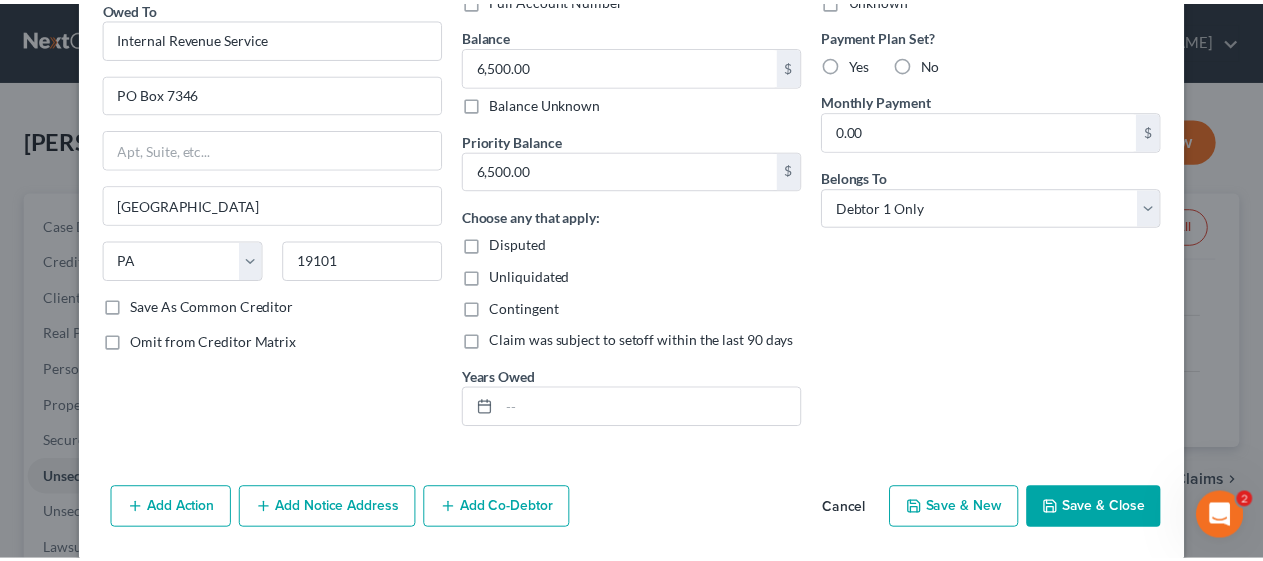 scroll, scrollTop: 194, scrollLeft: 0, axis: vertical 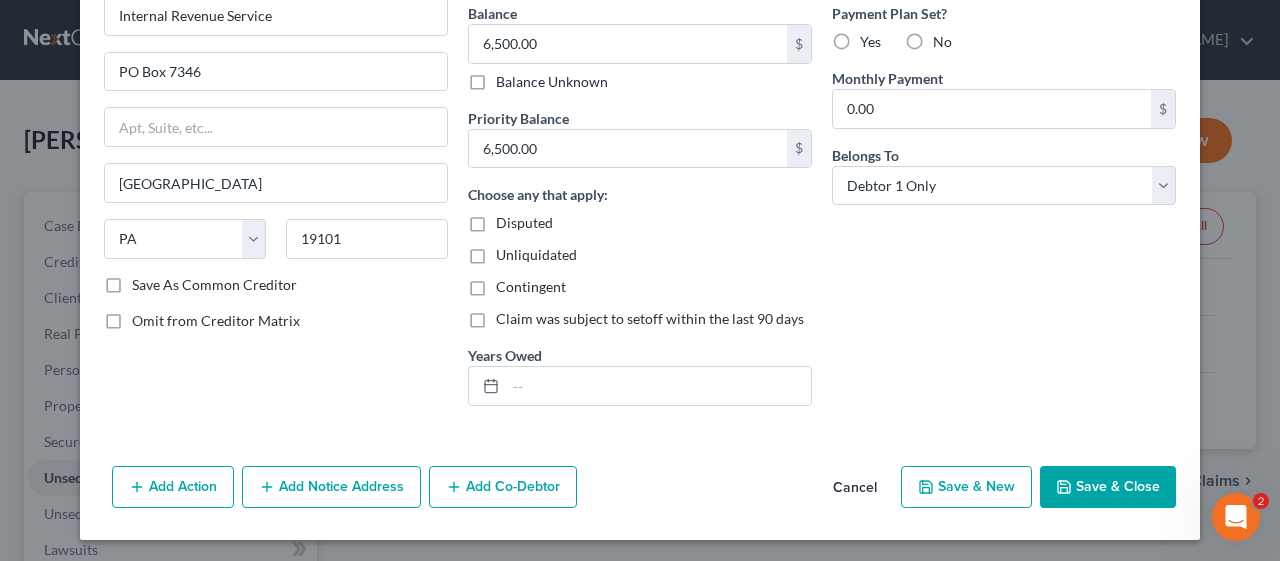 click on "Save & Close" at bounding box center (1108, 487) 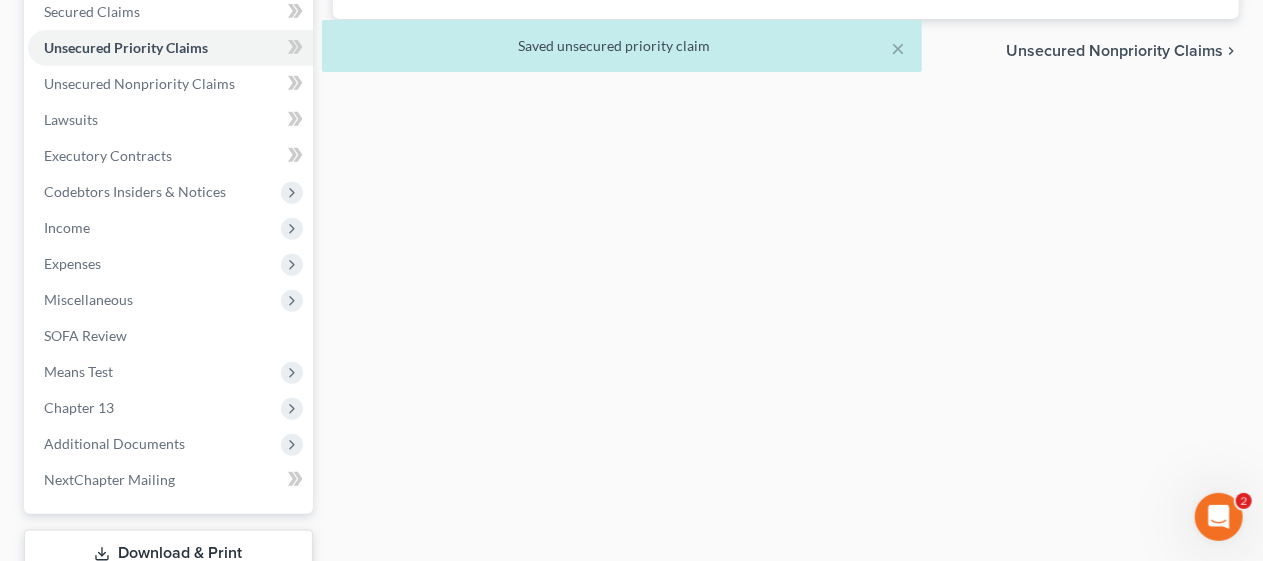 scroll, scrollTop: 500, scrollLeft: 0, axis: vertical 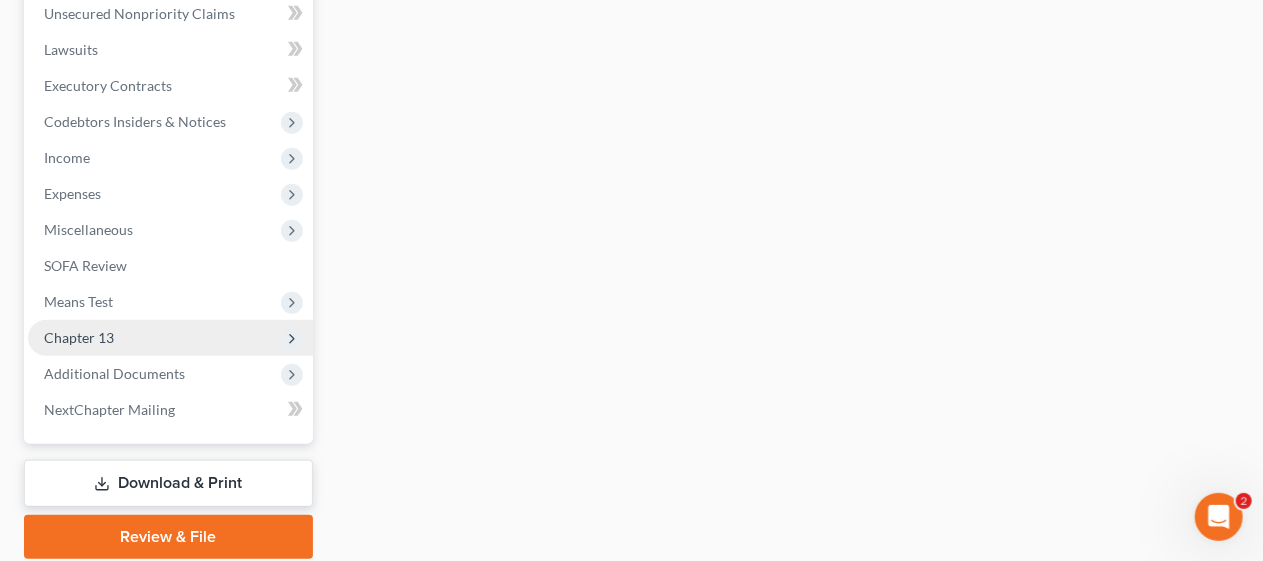 click on "Chapter 13" at bounding box center (170, 338) 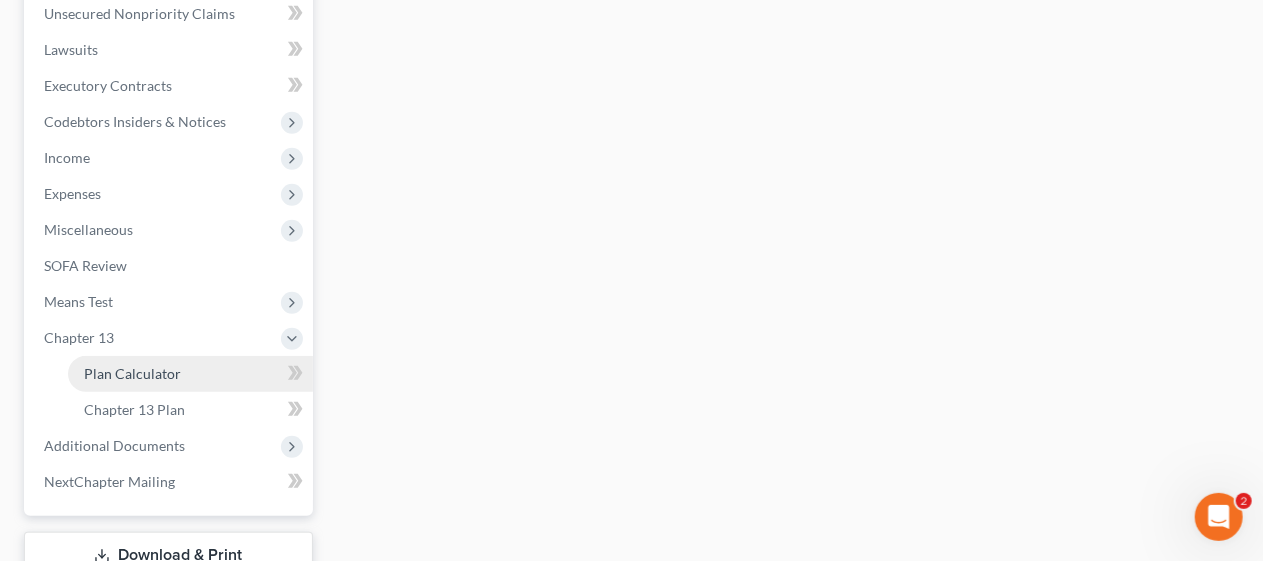 click on "Plan Calculator" at bounding box center (190, 374) 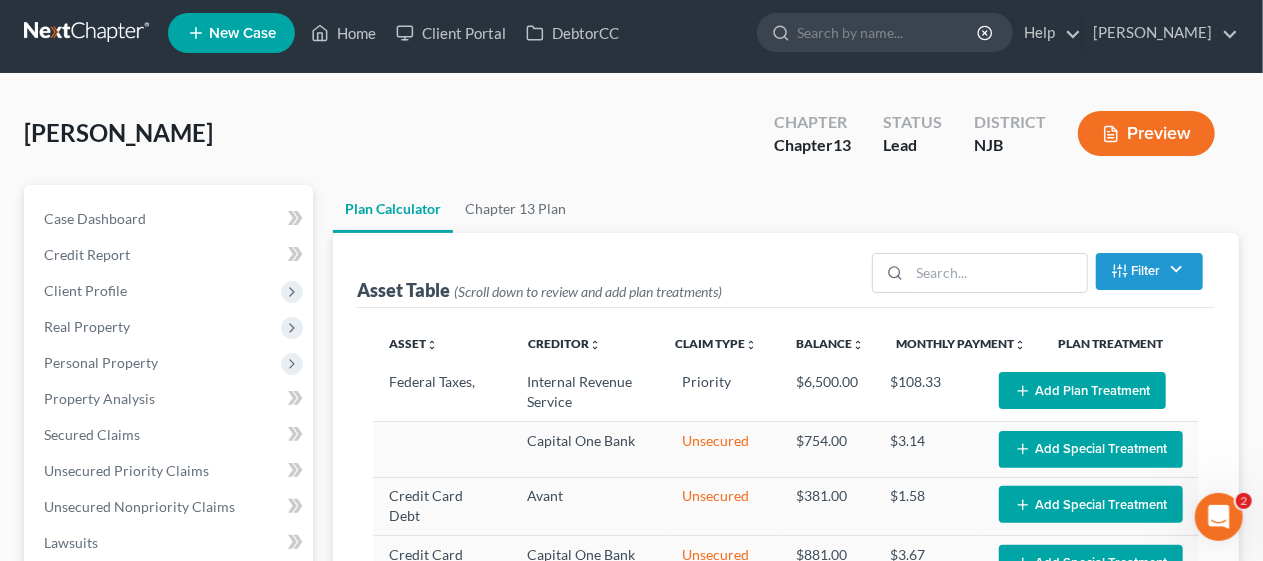 scroll, scrollTop: 0, scrollLeft: 0, axis: both 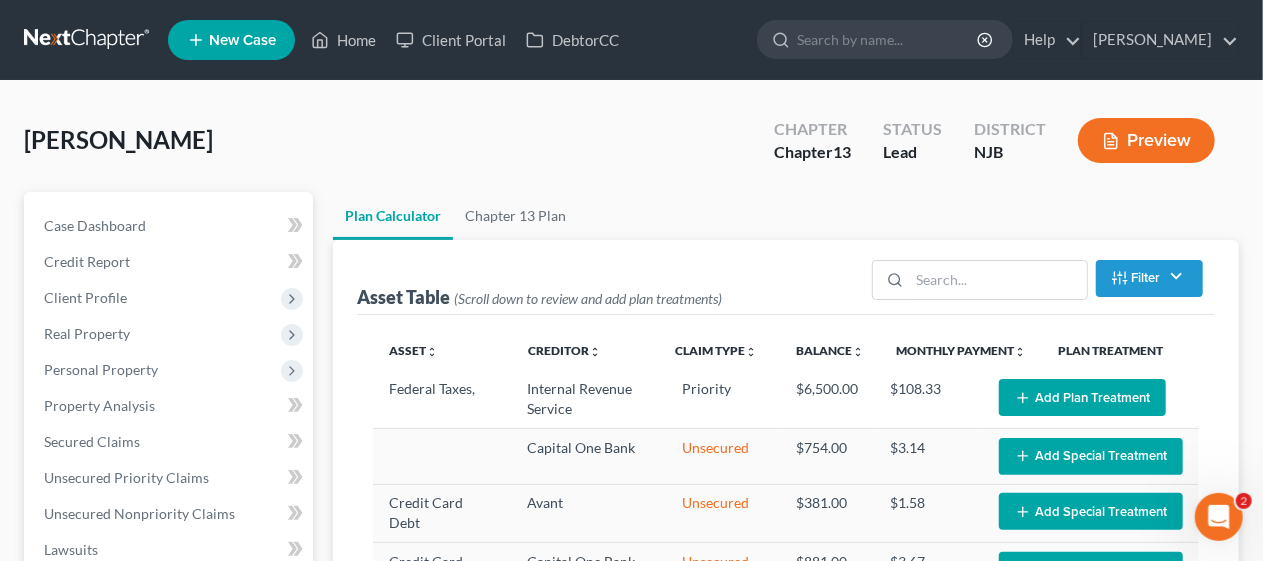 click on "Plan Calculator
Chapter 13 Plan
Asset Table (Scroll down to review and add plan treatments)         Filter Claim Type Filter... Lease Priority Secured Asset Secured R/E Secured R/E Arrears Secured Vehicle Secured Vehicle Arrears Unsecured Clear
Asset
unfold_more
expand_more
expand_less
Creditor
unfold_more
expand_more
expand_less
Claim Type
unfold_more
expand_more
expand_less
Balance
unfold_more
expand_more
expand_less
Monthly Payment
unfold_more
expand_more
expand_less
Plan Treatment Federal Taxes,  Internal Revenue Service Priority $6,500.00 $108.33  Edit Plan Treatment Add Plan Treatment Capital One Bank Unsecured $754.00 Unknown $3.14  Edit Special Treatment Add Special Treatment Credit Card Debt Avant Unsecured $381.00 Unknown $1.58  Edit Special Treatment Add Special Treatment Credit Card Debt Capital One Bank Unsecured $881.00 Unknown $3.67  Edit Special Treatment Add Special Treatment Unsecured 1" at bounding box center (786, 1030) 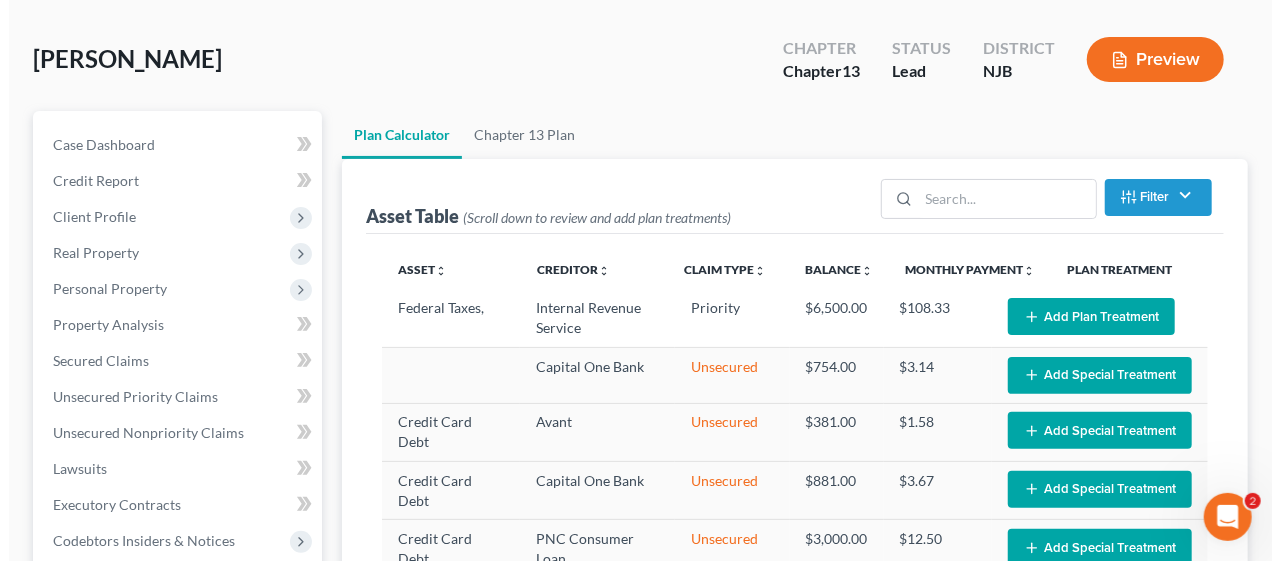 scroll, scrollTop: 200, scrollLeft: 0, axis: vertical 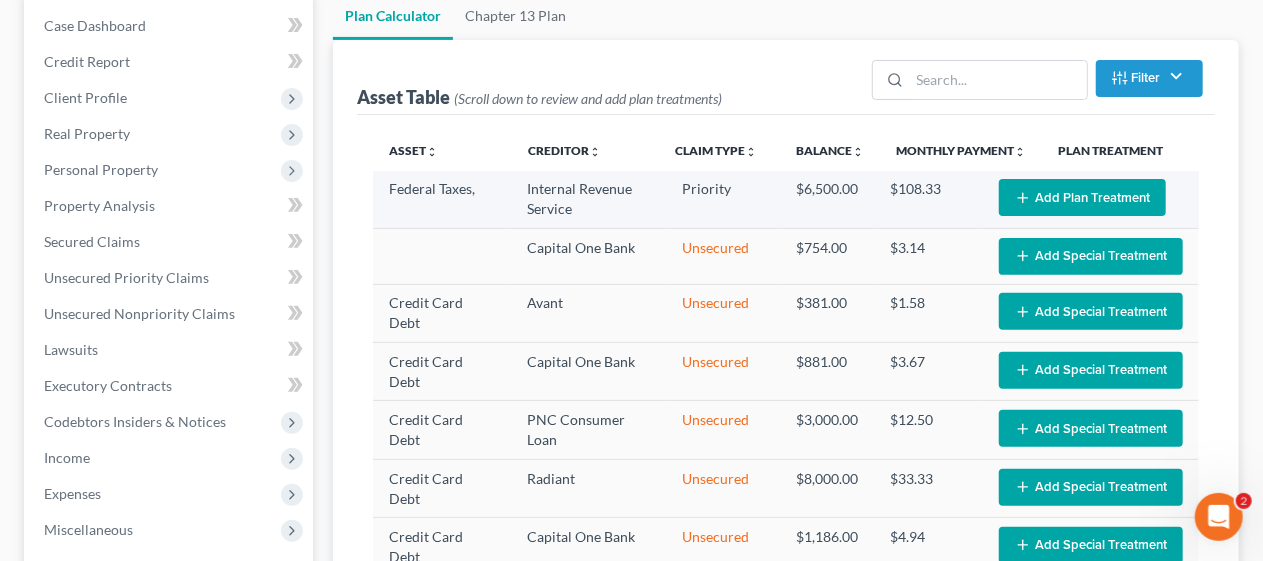 click on "Add Plan Treatment" at bounding box center (1082, 197) 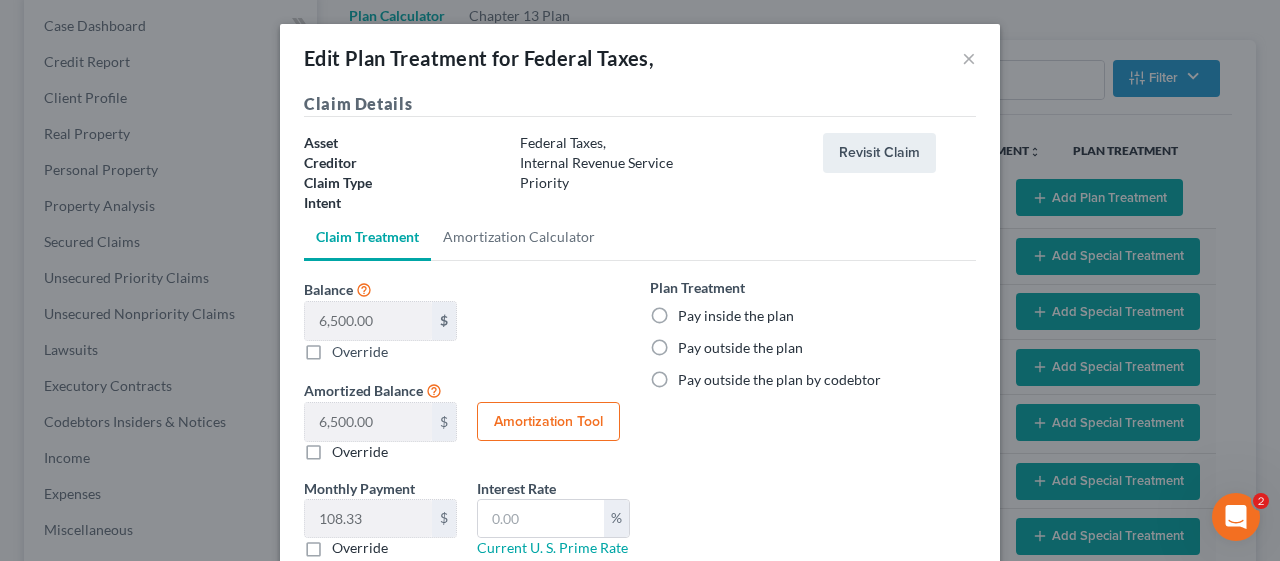 click on "Pay inside the plan" at bounding box center [736, 316] 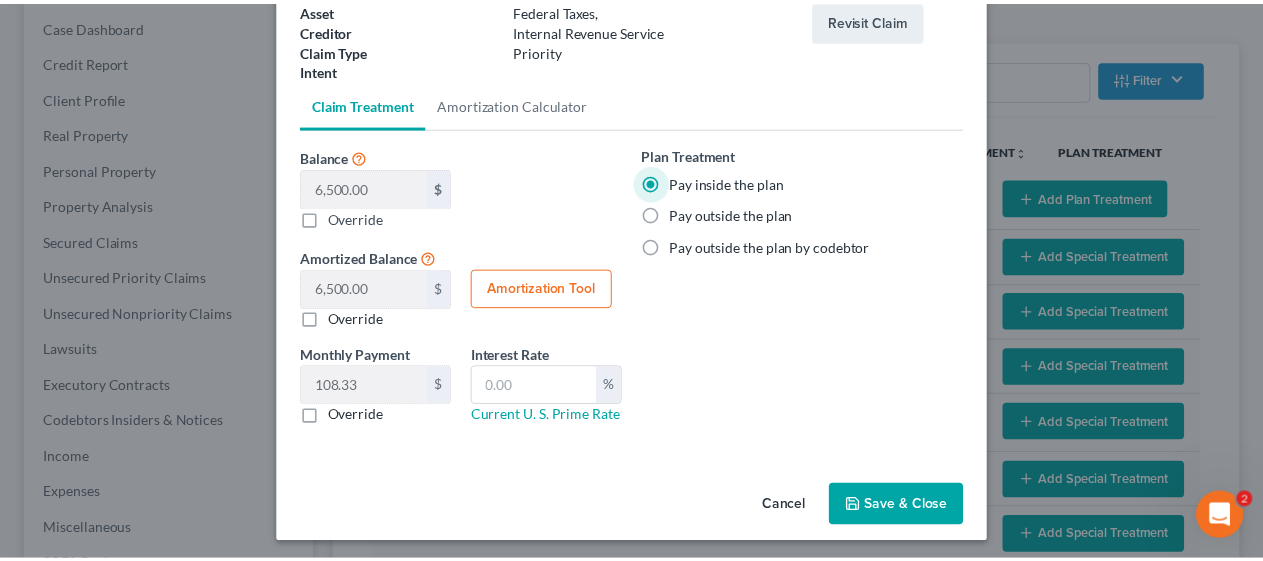 scroll, scrollTop: 136, scrollLeft: 0, axis: vertical 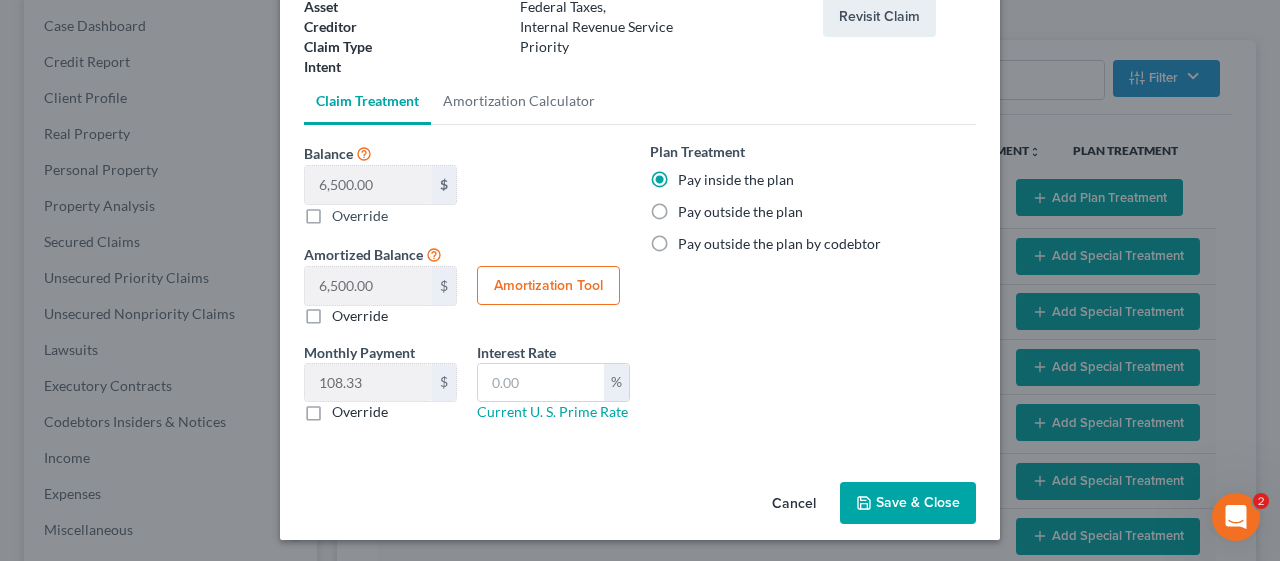 click on "Save & Close" at bounding box center [908, 503] 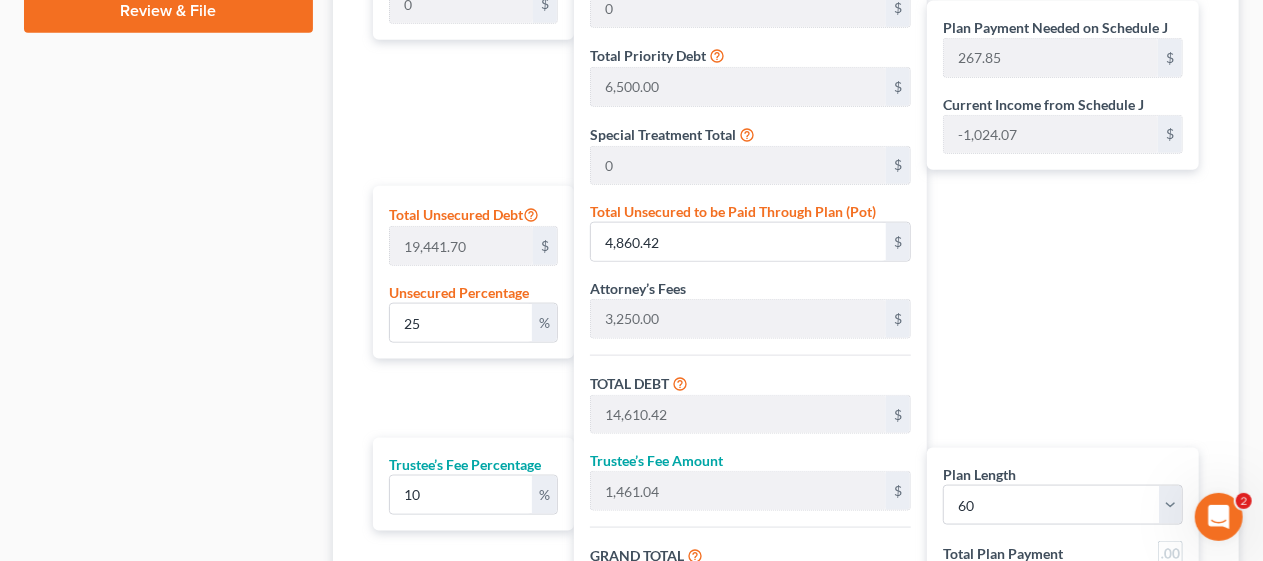scroll, scrollTop: 1100, scrollLeft: 0, axis: vertical 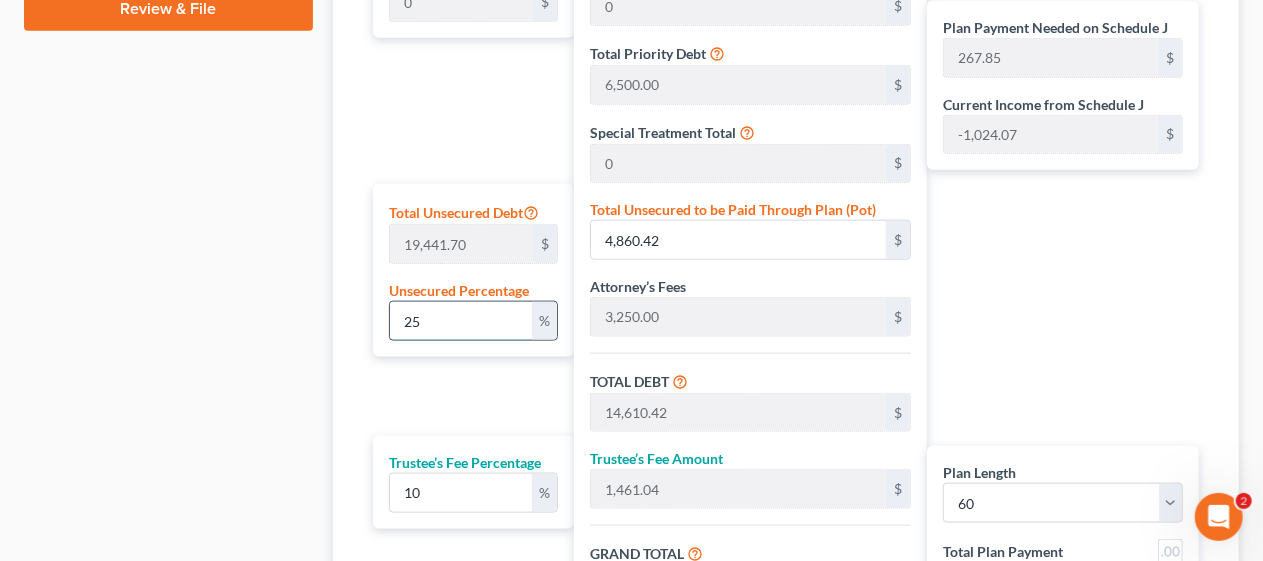 click on "25" at bounding box center [461, 321] 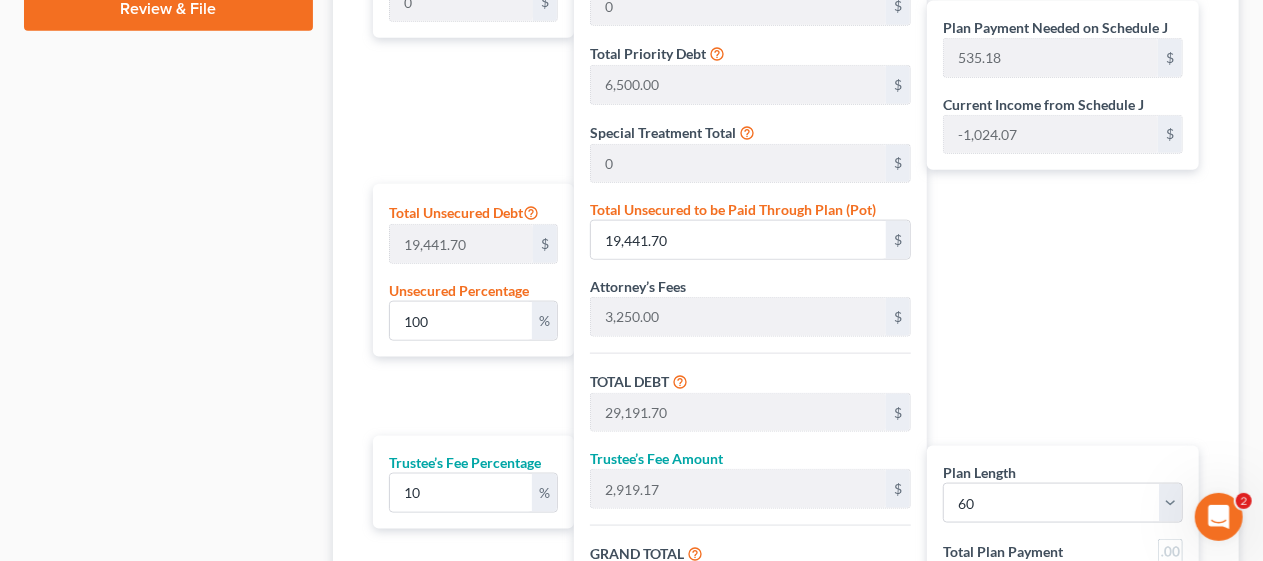 click on "Calculator
Plan Length  1 2 3 4 5 6 7 8 9 10 11 12 13 14 15 16 17 18 19 20 21 22 23 24 25 26 27 28 29 30 31 32 33 34 35 36 37 38 39 40 41 42 43 44 45 46 47 48 49 50 51 52 53 54 55 56 57 58 59 60 61 62 63 64 65 66 67 68 69 70 71 72 73 74 75 76 77 78 79 80 81 82 83 84 Mortgage Payment 0 $ Total Unsecured Debt  19,441.70 $ Unsecured Percentage 100 % Trustee’s Fee Percentage 10 % Total Secured Debt   0 $ Total Lease Debt   0 $ Total Priority Debt   6,500.00 $ Special Treatment Total   0 $ Total Unsecured to be Paid Through Plan (Pot) 19,441.70 $ Attorney’s Fees 3,250.00 $ TOTAL DEBT   29,191.70 $ Trustee’s Fee Amount 2,919.17 $ GRAND TOTAL   32,110.87 $ Download Chapter 13 Receipt Plan Payment Needed on Schedule J 535.18 $ Current Income from Schedule J -1,024.07 $ Plan Length  1 2 3 4 5 6 7 8 9 10 11 12 13 14 15 16 17 18 19 20 21 22 23 24 25 26 27 28 29 30 31 32 33 34 35 36 37 38 39 40 41 42 43 44 45 46 47 48 49 50 51 52 53 54 55 56 57 58 59 60 61 62 63 64 65 66 67 68 69 70 71 72 73 74 75 76 77 78" at bounding box center [786, 252] 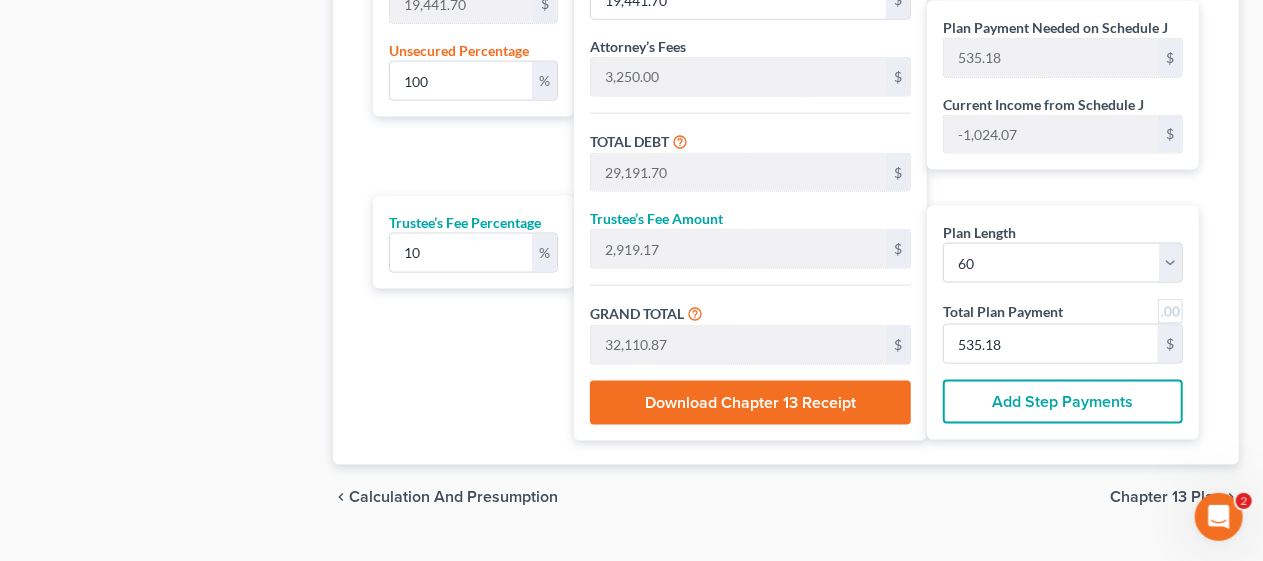 scroll, scrollTop: 1378, scrollLeft: 0, axis: vertical 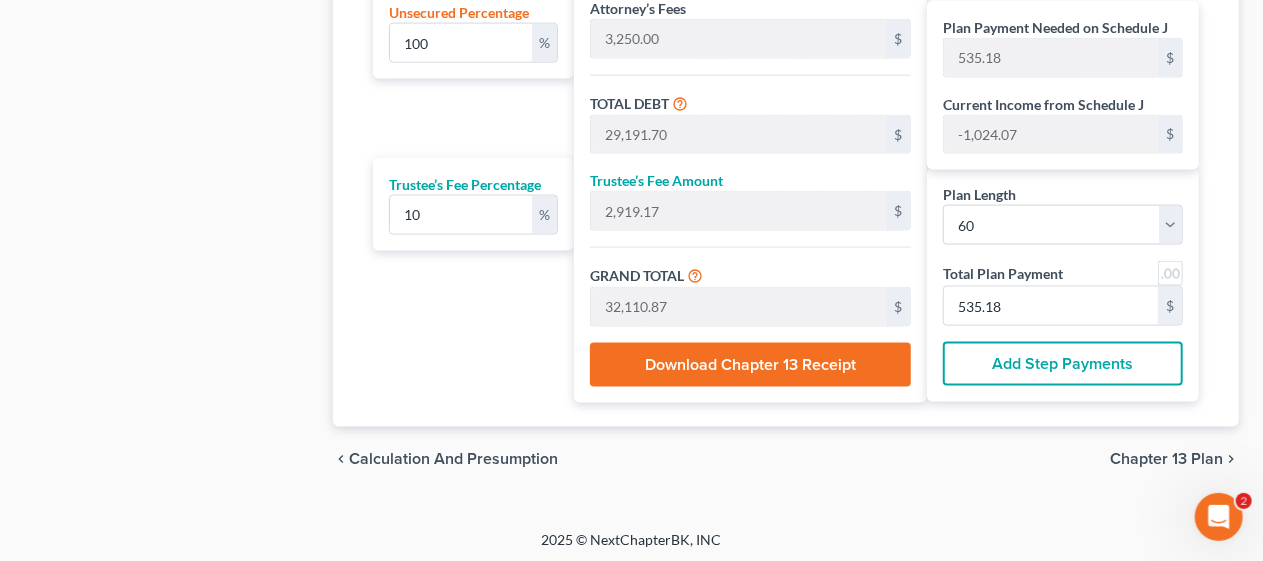click on "Chapter 13 Plan" at bounding box center [1166, 459] 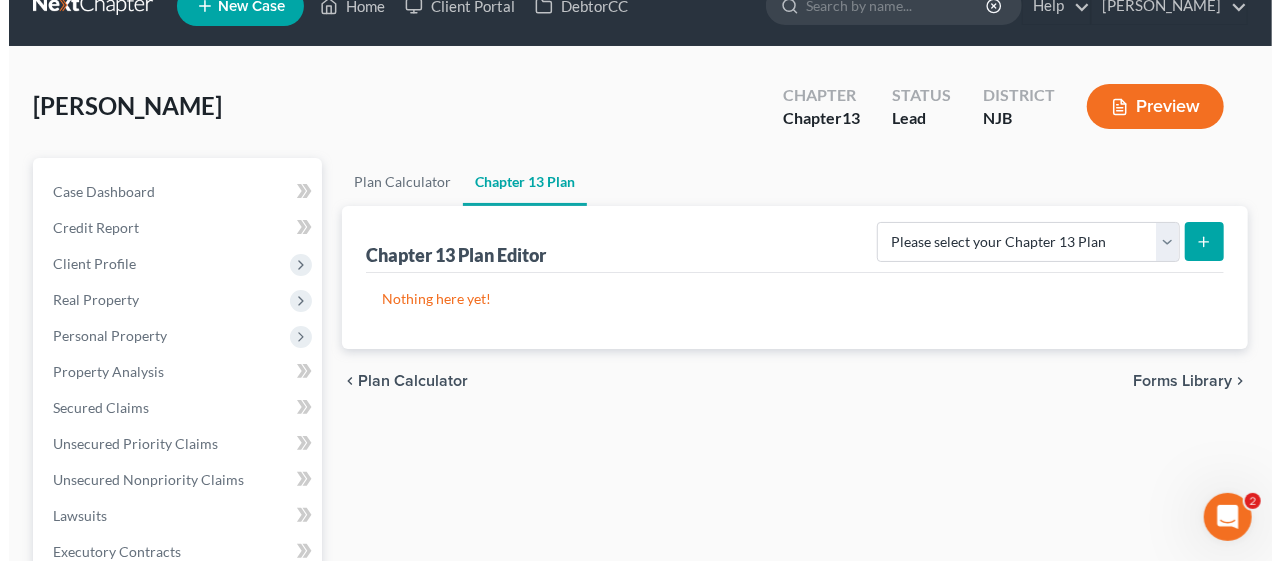 scroll, scrollTop: 0, scrollLeft: 0, axis: both 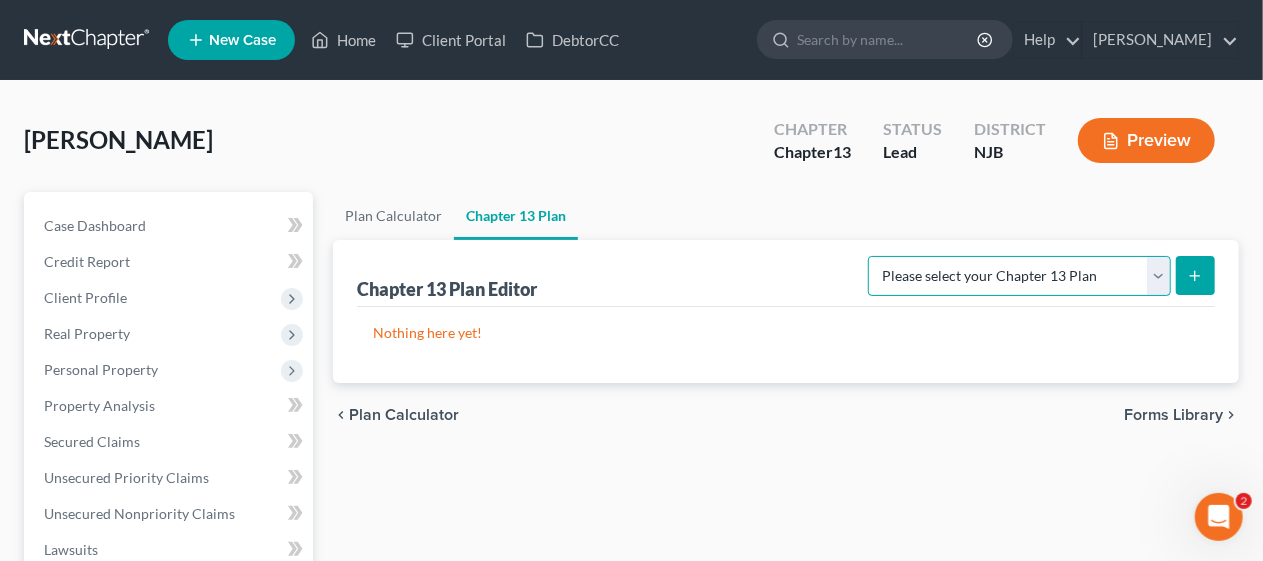 drag, startPoint x: 1160, startPoint y: 280, endPoint x: 1127, endPoint y: 283, distance: 33.13608 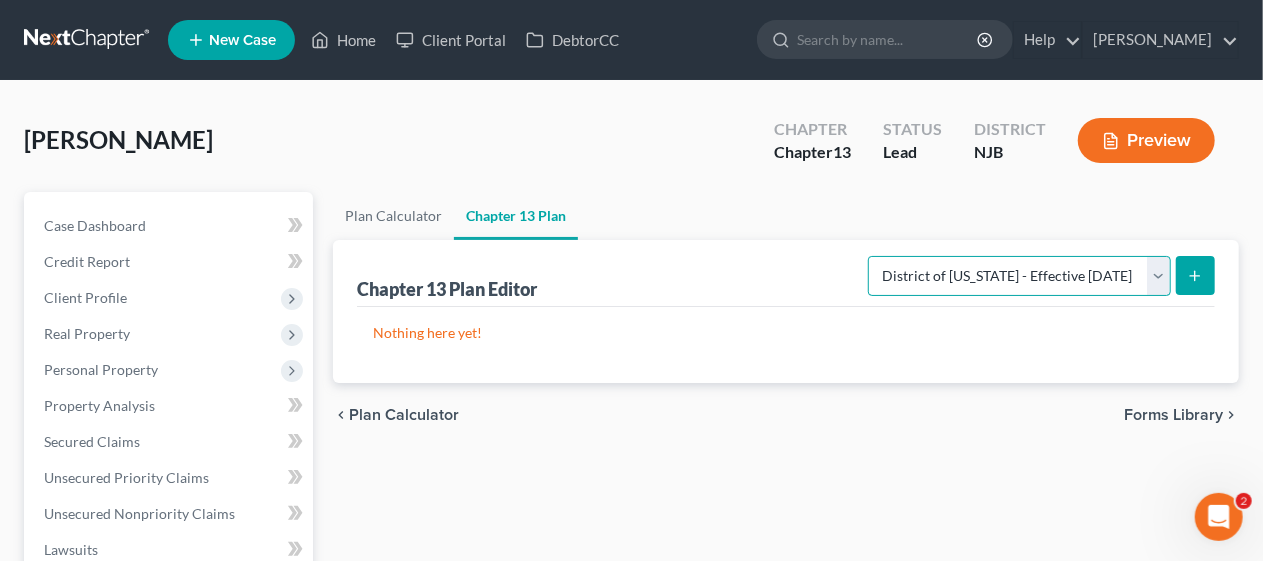 click on "Please select your Chapter 13 Plan District of [US_STATE] - Effective [DATE] District of [US_STATE] - Effective [DATE] National Form Plan - Official Form 113" at bounding box center (1019, 276) 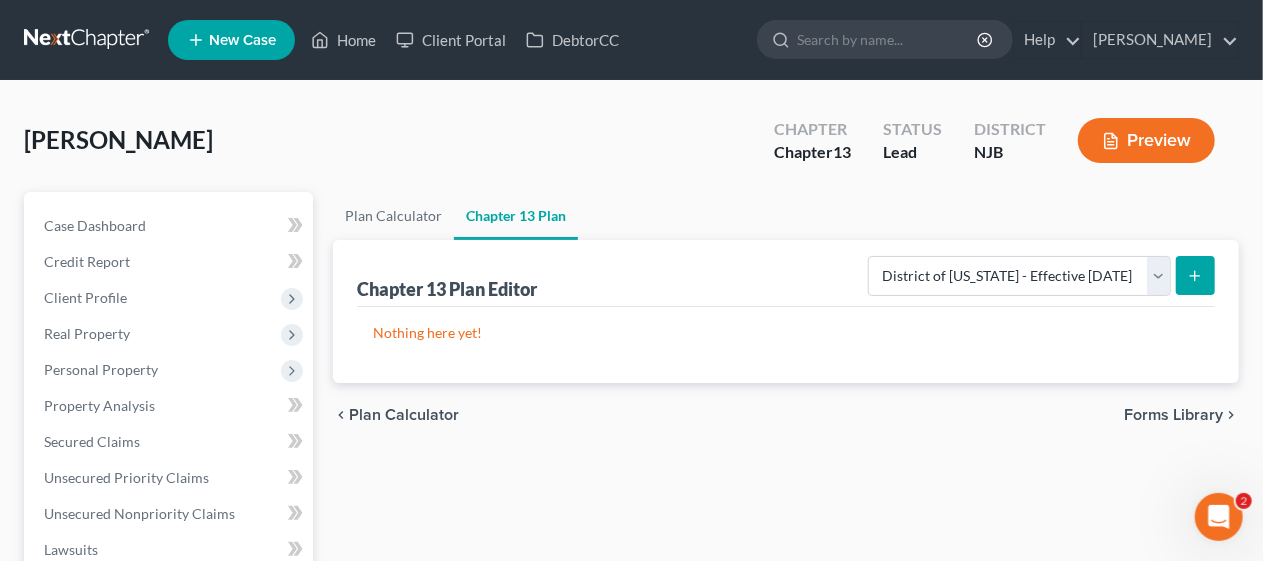 click 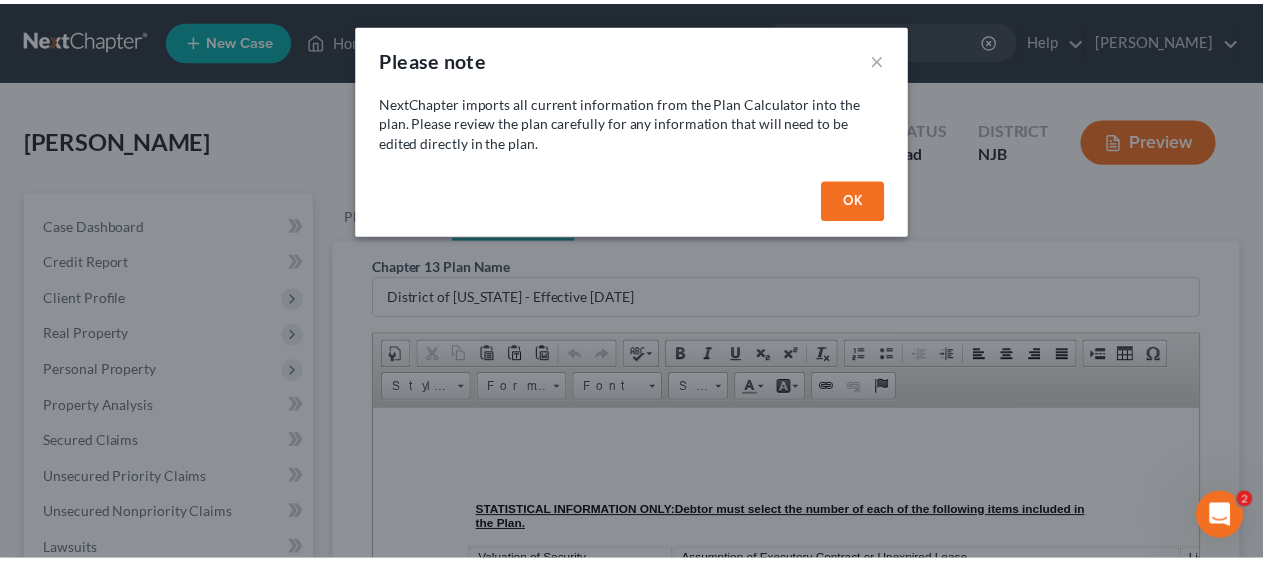 scroll, scrollTop: 0, scrollLeft: 0, axis: both 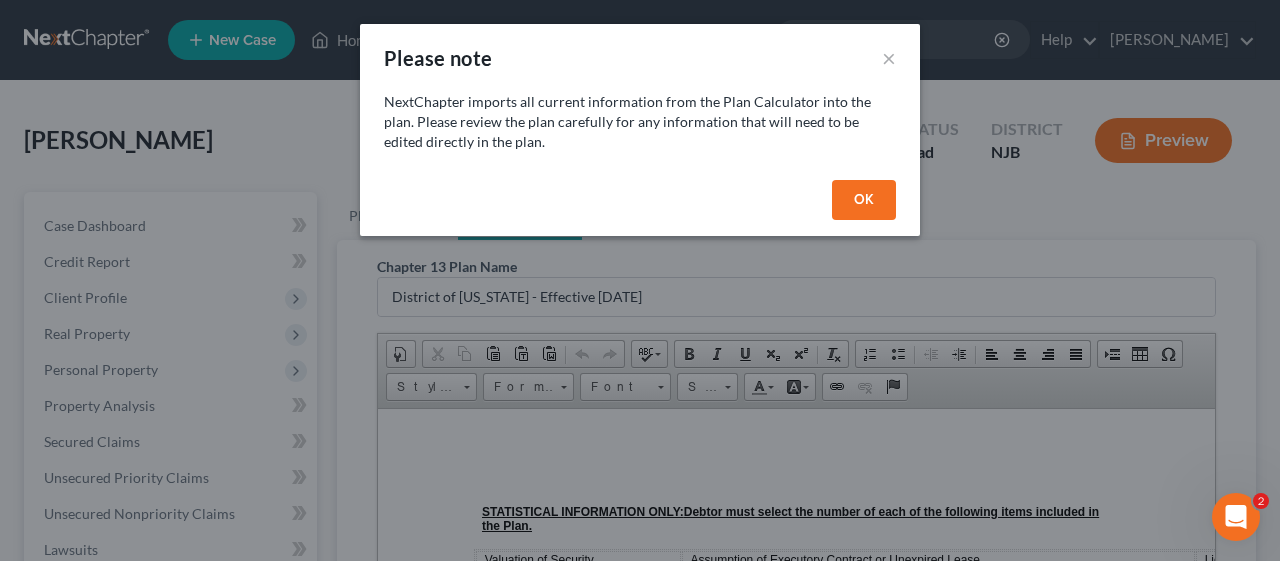 click on "OK" at bounding box center [864, 200] 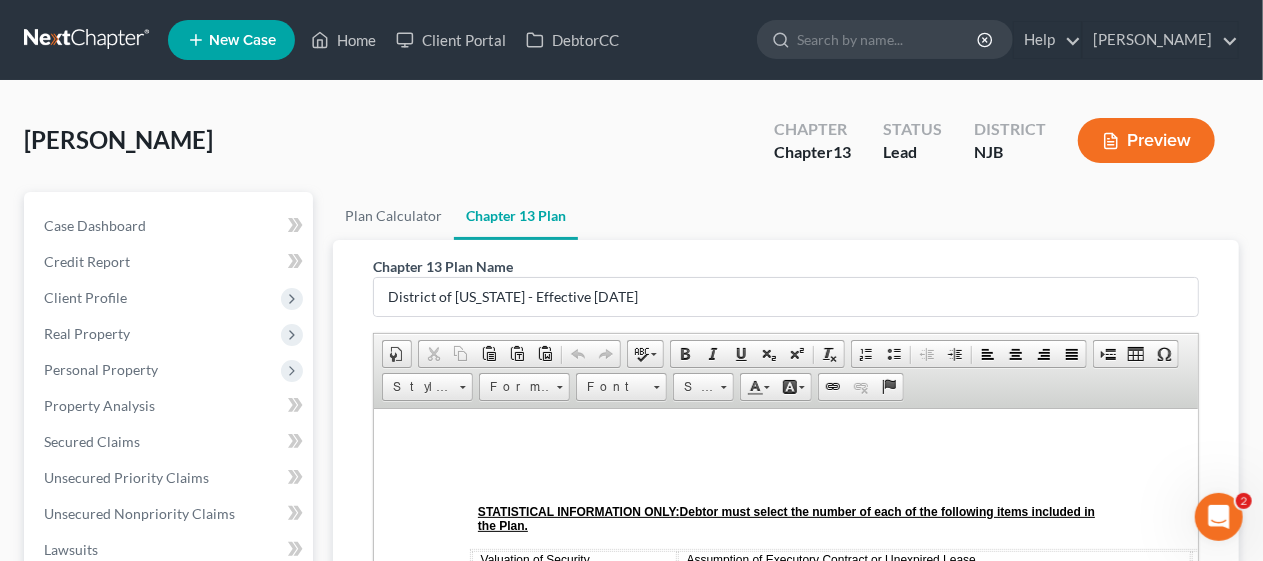 click on "Plan Calculator
Chapter 13 Plan
Chapter 13 Plan Name District of [US_STATE] - Effective [DATE] Rich Text Editor, document-ckeditor Editor toolbars Document   Document Properties Clipboard/Undo   Cut   Copy   Paste   Paste as plain text   Paste from Word   Undo   Redo language   Spell Check As You Type Basic Styles   Bold   Italic   Underline   Subscript   Superscript   Remove Format Paragraph   Insert/Remove Numbered List   Insert/Remove Bulleted List   Decrease Indent   Increase Indent   Align Left   Center   Align Right   Justify Insert   Insert Page Break for Printing   Table   Insert Special Character Styles Styles Styles Format Format Font Font Size Size Colors   Text Color   Background Color Links   Link   Unlink   Anchor Press ALT 0 for help ◢ Elements path
Editing Guide Cancel Export as PDF Save
chevron_left
Plan Calculator
Forms Library
chevron_right" at bounding box center (786, 661) 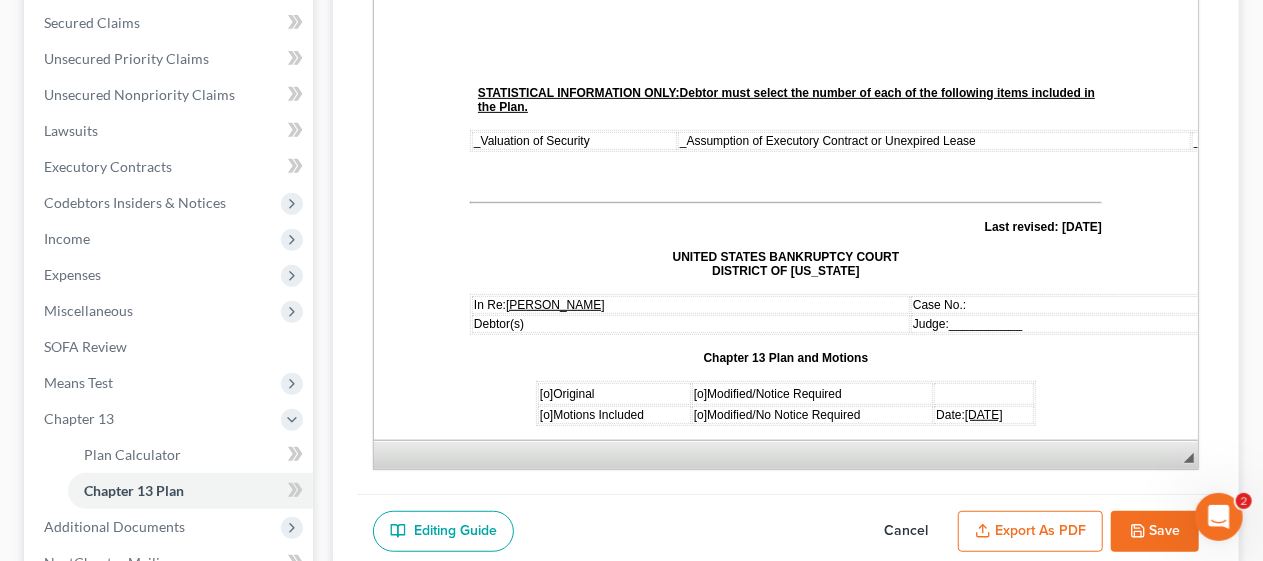 scroll, scrollTop: 400, scrollLeft: 0, axis: vertical 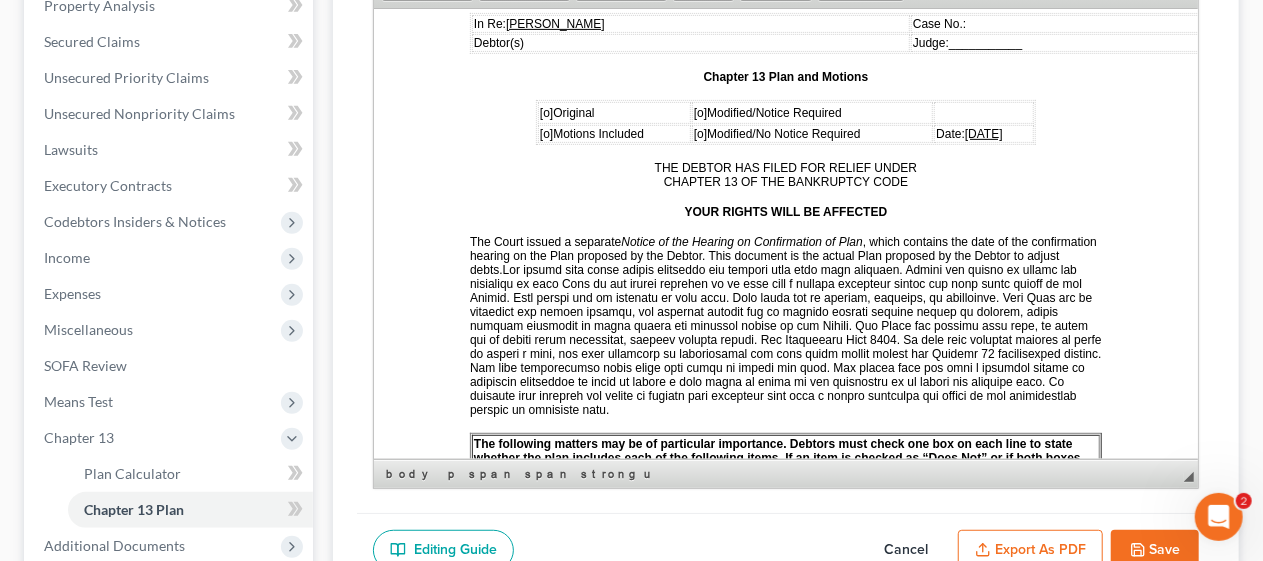click on "[o]  Original" at bounding box center [566, 110] 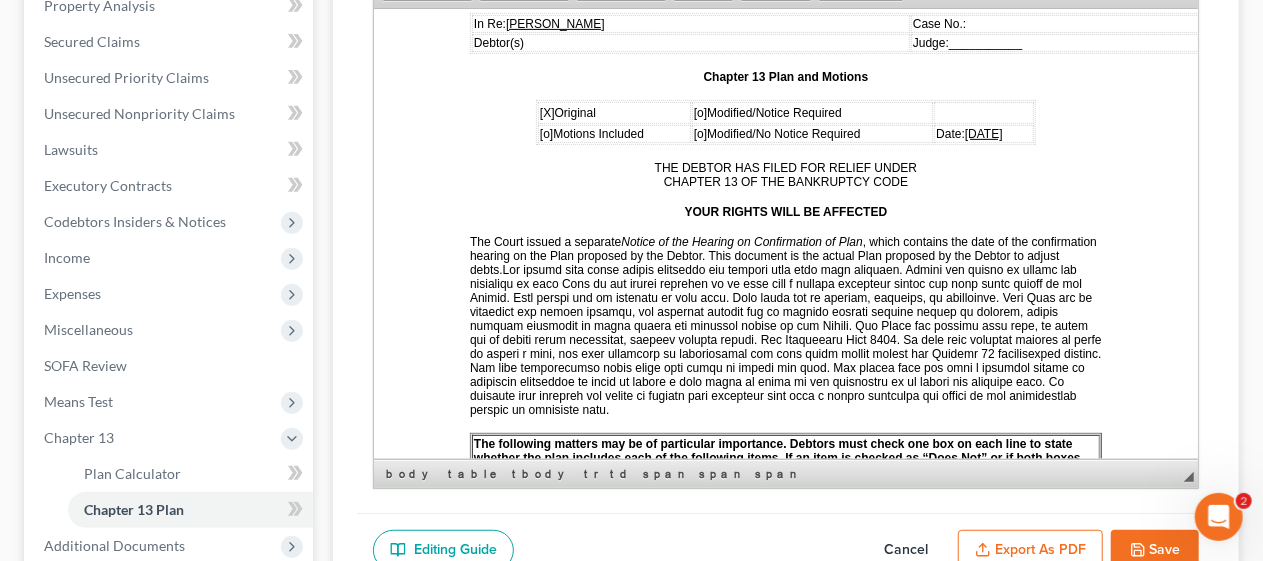 click on "STATISTICAL INFORMATION ONLY:  Debtor must select the number of each of the following items included in the Plan. _  Valuation of Security _  Assumption of Executory Contract or Unexpired Lease _  Lien Avoidance Last revised: [DATE] UNITED STATES BANKRUPTCY COURT DISTRICT OF [US_STATE] In Re:  [PERSON_NAME] Case No.:   Debtor(s)          Judge:   ___________ Chapter 13 Plan and Motions [X]  Original    [o]  Modified/Notice Required    [o]  Motions Included   [o]  Modified/No Notice Required   Date:     [DATE] THE DEBTOR HAS FILED FOR RELIEF UNDER CHAPTER 13 OF THE BANKRUPTCY CODE YOUR RIGHTS WILL BE AFFECTED The Court issued a separate  Notice of the Hearing on Confirmation of Plan , which contains the date of the confirmation hearing on the Plan proposed by the Debtor. This document is the actual Plan proposed by the Debtor to adjust debts.  THIS PLAN: [o]  DOES  [x] [o]  DOES  [x] [o]  7a /   [o]  7b /   [o]  7 c. [o]  DOES  [x]   [o]  7a /   [o]" at bounding box center (785, 3077) 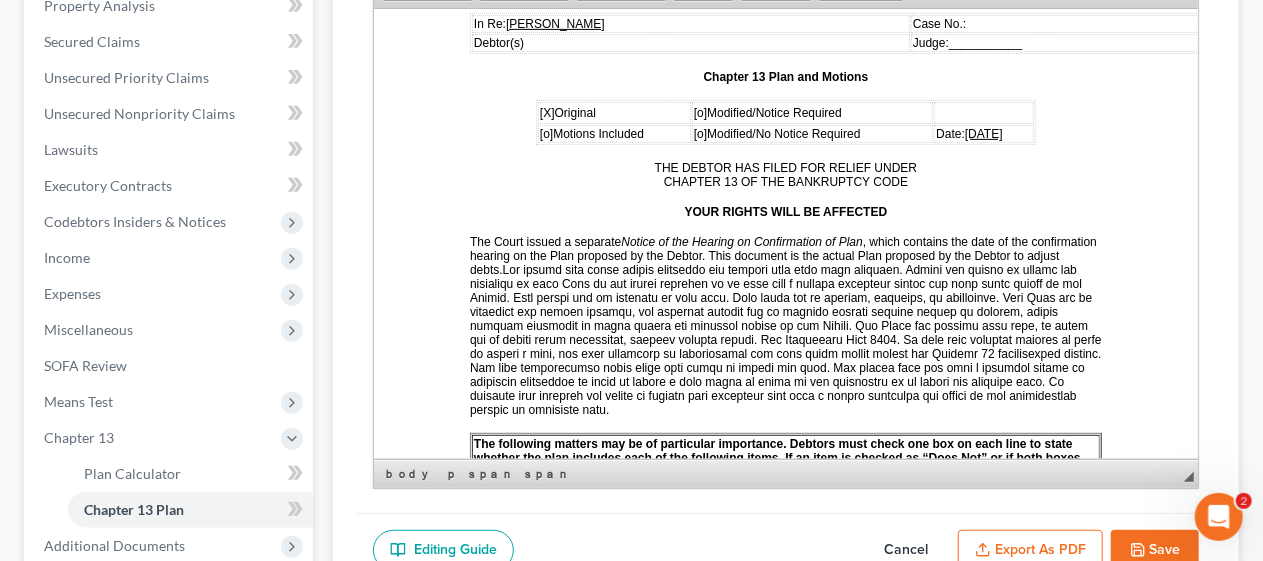 click on "STATISTICAL INFORMATION ONLY:  Debtor must select the number of each of the following items included in the Plan. _  Valuation of Security _  Assumption of Executory Contract or Unexpired Lease _  Lien Avoidance Last revised: [DATE] UNITED STATES BANKRUPTCY COURT DISTRICT OF [US_STATE] In Re:  [PERSON_NAME] Case No.:   Debtor(s)          Judge:   ___________ Chapter 13 Plan and Motions [X]  Original    [o]  Modified/Notice Required    [o]  Motions Included   [o]  Modified/No Notice Required   Date:     [DATE] THE DEBTOR HAS FILED FOR RELIEF UNDER CHAPTER 13 OF THE BANKRUPTCY CODE YOUR RIGHTS WILL BE AFFECTED The Court issued a separate  Notice of the Hearing on Confirmation of Plan , which contains the date of the confirmation hearing on the Plan proposed by the Debtor. This document is the actual Plan proposed by the Debtor to adjust debts.  THIS PLAN: [o]  DOES  [x] [o]  DOES  [x] [o]  7a /   [o]  7b /   [o]  7 c. [o]  DOES  [x]   [o]  7a /   [o]" at bounding box center [785, 3077] 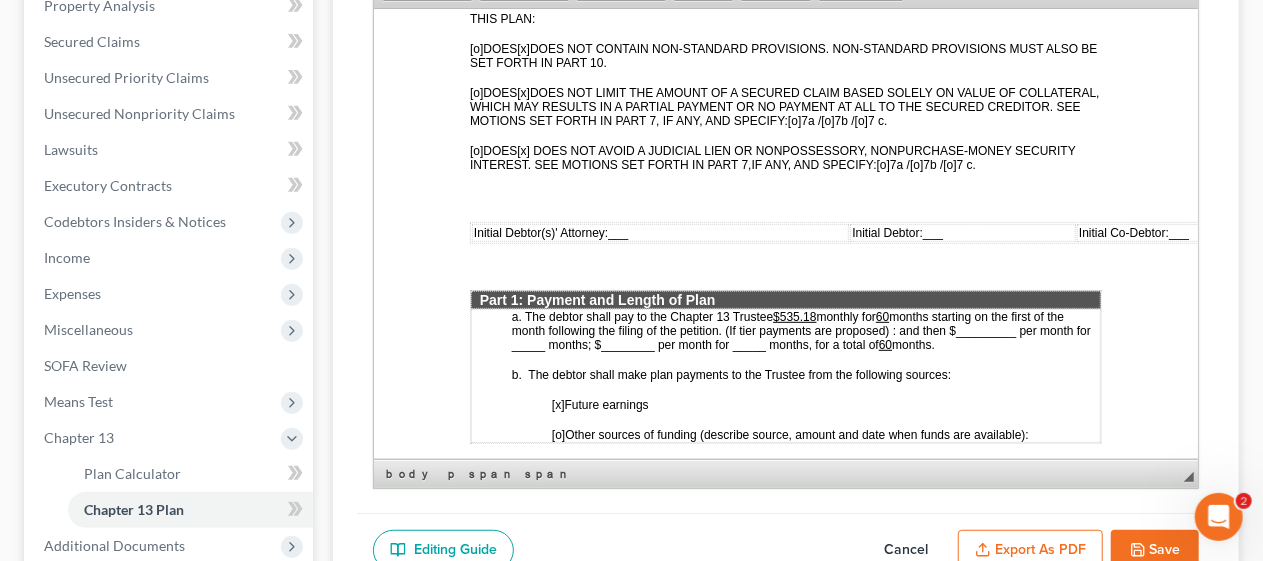 scroll, scrollTop: 800, scrollLeft: 0, axis: vertical 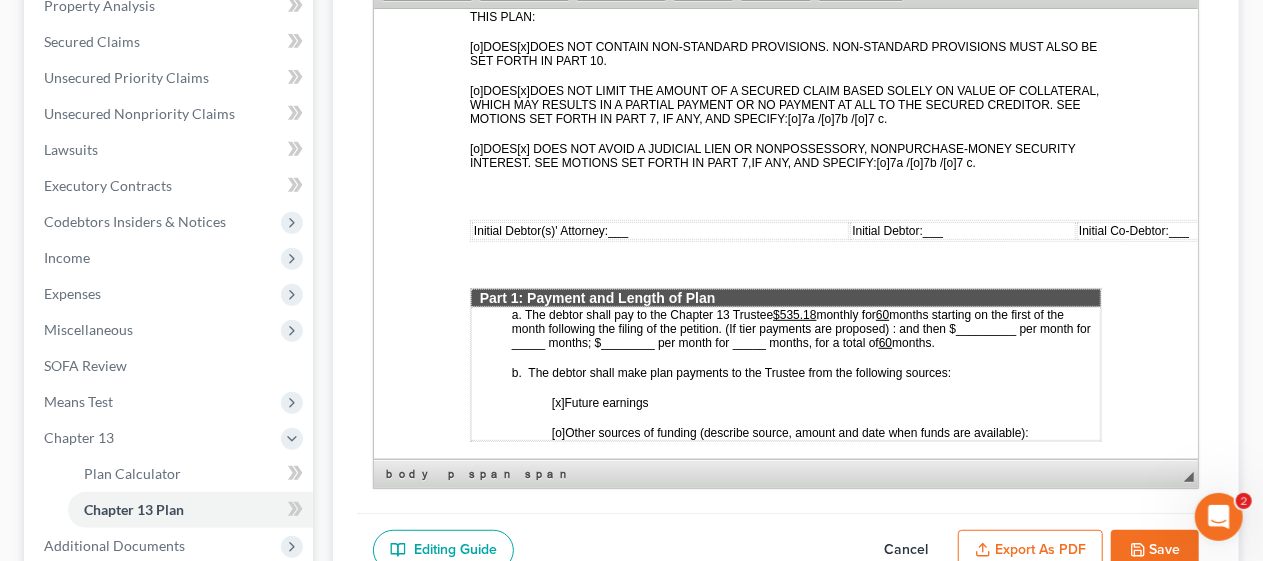 click on "Initial Debtor(s)' Attorney:  ___" at bounding box center [550, 230] 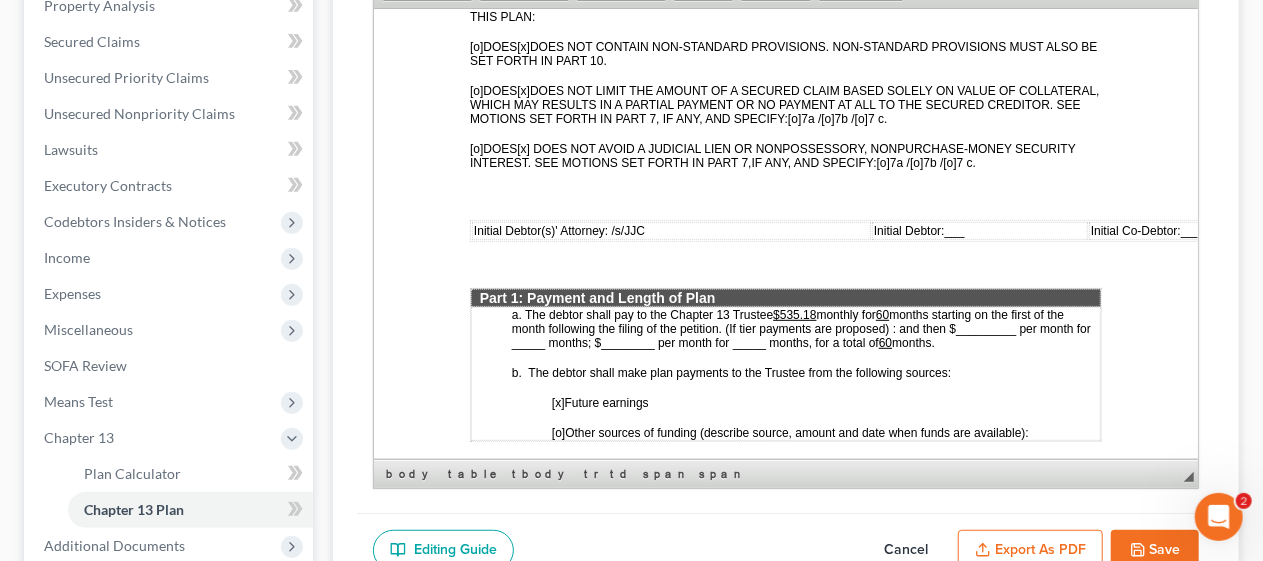 click on "Initial Debtor:  ___" at bounding box center (918, 230) 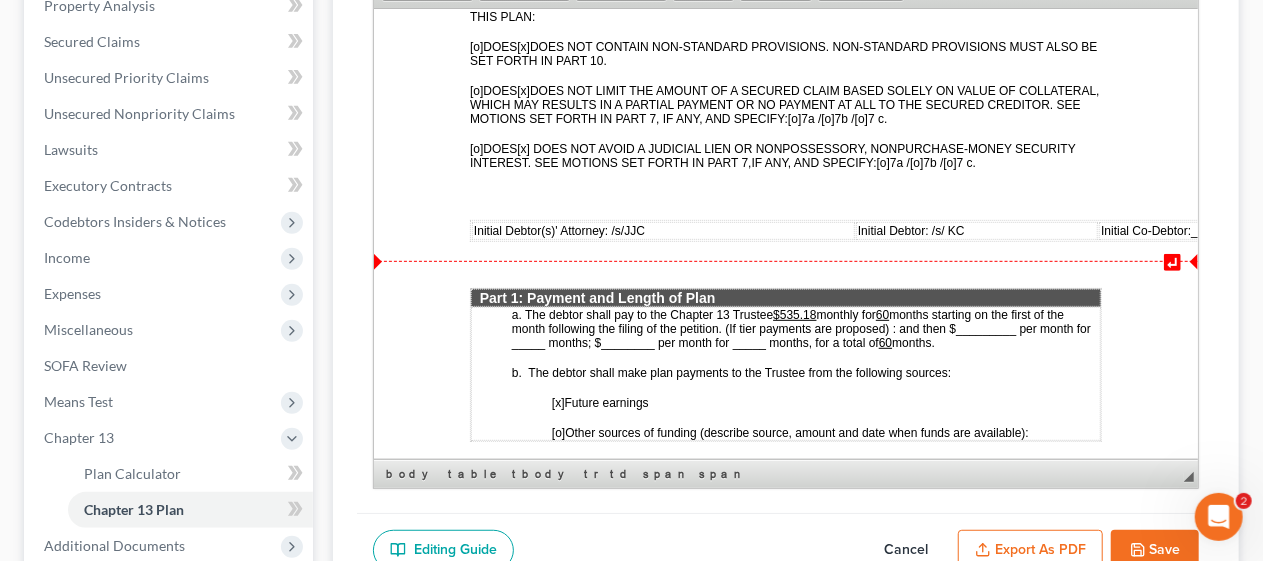 click on "monthly for" at bounding box center (845, 314) 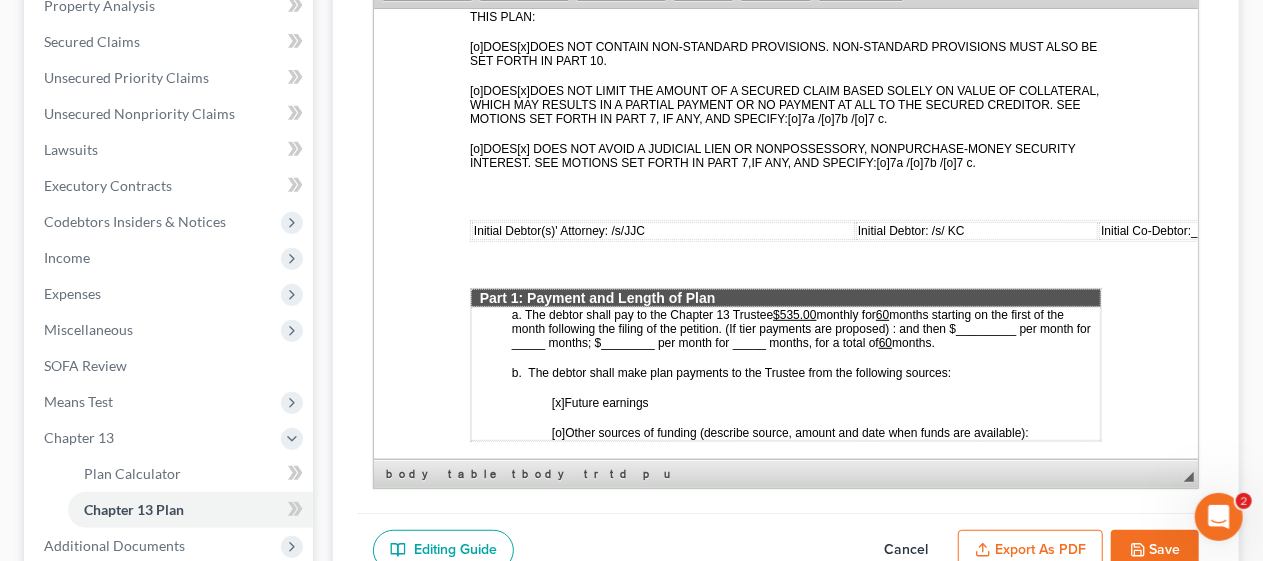 click on "STATISTICAL INFORMATION ONLY:  Debtor must select the number of each of the following items included in the Plan. _  Valuation of Security _  Assumption of Executory Contract or Unexpired Lease _  Lien Avoidance Last revised: [DATE] UNITED STATES BANKRUPTCY COURT DISTRICT OF [US_STATE] In Re:  [PERSON_NAME] Case No.:   Debtor(s)          Judge:   ___________ Chapter 13 Plan and Motions [X]  Original    [o]  Modified/Notice Required    [o]  Motions Included   [o]  Modified/No Notice Required   Date:     [DATE] THE DEBTOR HAS FILED FOR RELIEF UNDER CHAPTER 13 OF THE BANKRUPTCY CODE YOUR RIGHTS WILL BE AFFECTED The Court issued a separate  Notice of the Hearing on Confirmation of Plan , which contains the date of the confirmation hearing on the Plan proposed by the Debtor. This document is the actual Plan proposed by the Debtor to adjust debts.  THIS PLAN: [o]  DOES  [x] [o]  DOES  [x] [o]  7a /   [o]  7b /   [o]  7 c. [o]  DOES  [x]   [o]  7a /   [o]" at bounding box center (785, 2577) 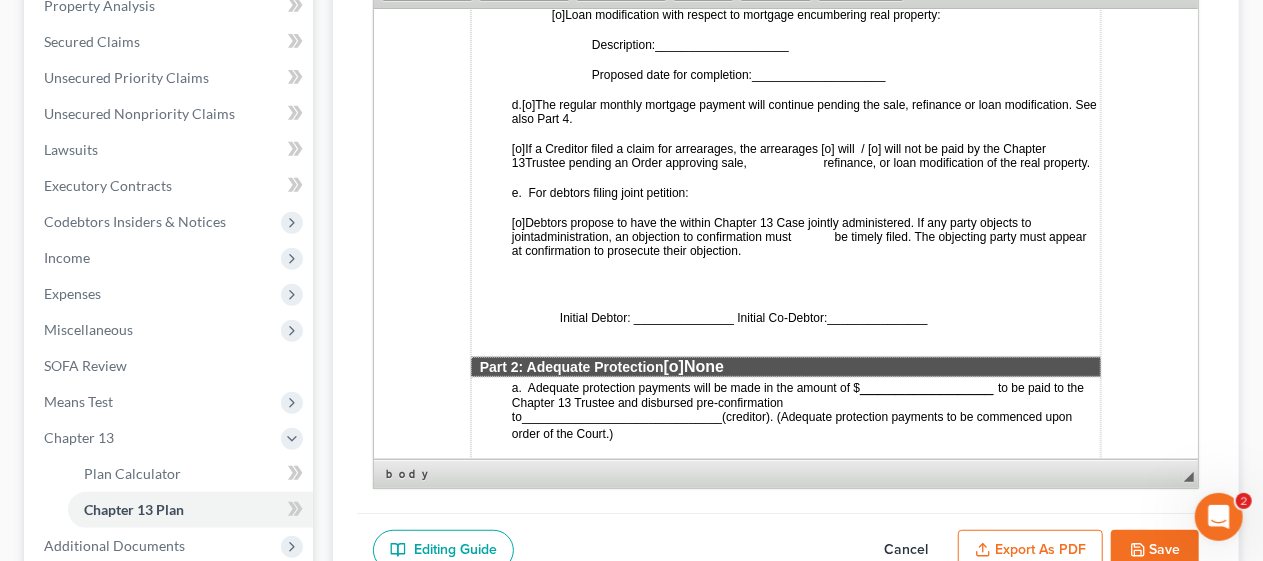 scroll, scrollTop: 1500, scrollLeft: 0, axis: vertical 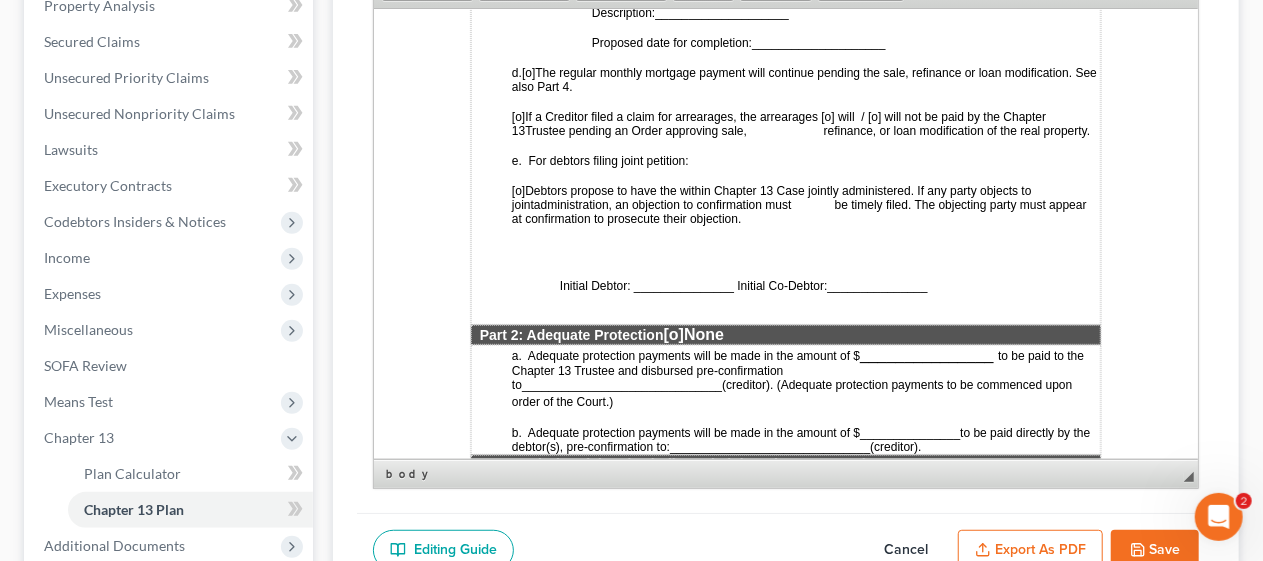 click on "Initial Debtor: _______________ Initial Co-Debtor:" at bounding box center (693, 285) 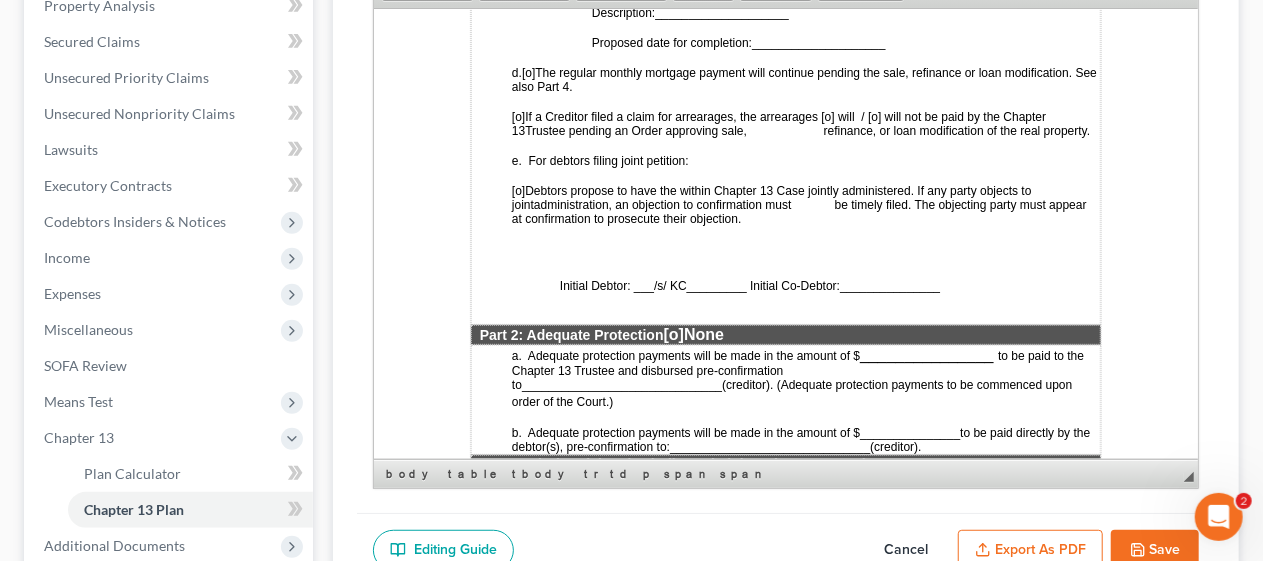 click on "STATISTICAL INFORMATION ONLY:  Debtor must select the number of each of the following items included in the Plan. _  Valuation of Security _  Assumption of Executory Contract or Unexpired Lease _  Lien Avoidance Last revised: [DATE] UNITED STATES BANKRUPTCY COURT DISTRICT OF [US_STATE] In Re:  [PERSON_NAME] Case No.:   Debtor(s)          Judge:   ___________ Chapter 13 Plan and Motions [X]  Original    [o]  Modified/Notice Required    [o]  Motions Included   [o]  Modified/No Notice Required   Date:     [DATE] THE DEBTOR HAS FILED FOR RELIEF UNDER CHAPTER 13 OF THE BANKRUPTCY CODE YOUR RIGHTS WILL BE AFFECTED The Court issued a separate  Notice of the Hearing on Confirmation of Plan , which contains the date of the confirmation hearing on the Plan proposed by the Debtor. This document is the actual Plan proposed by the Debtor to adjust debts.  THIS PLAN: [o]  DOES  [x] [o]  DOES  [x] [o]  7a /   [o]  7b /   [o]  7 c. [o]  DOES  [x]   [o]  7a /   [o]" at bounding box center (785, 1877) 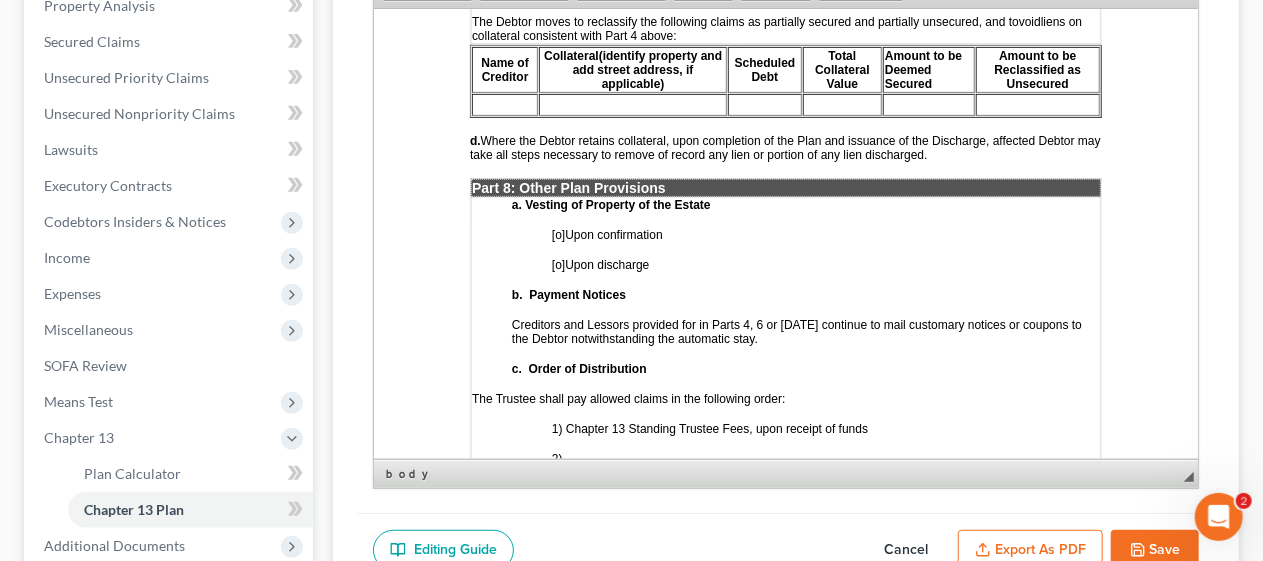 scroll, scrollTop: 5000, scrollLeft: 0, axis: vertical 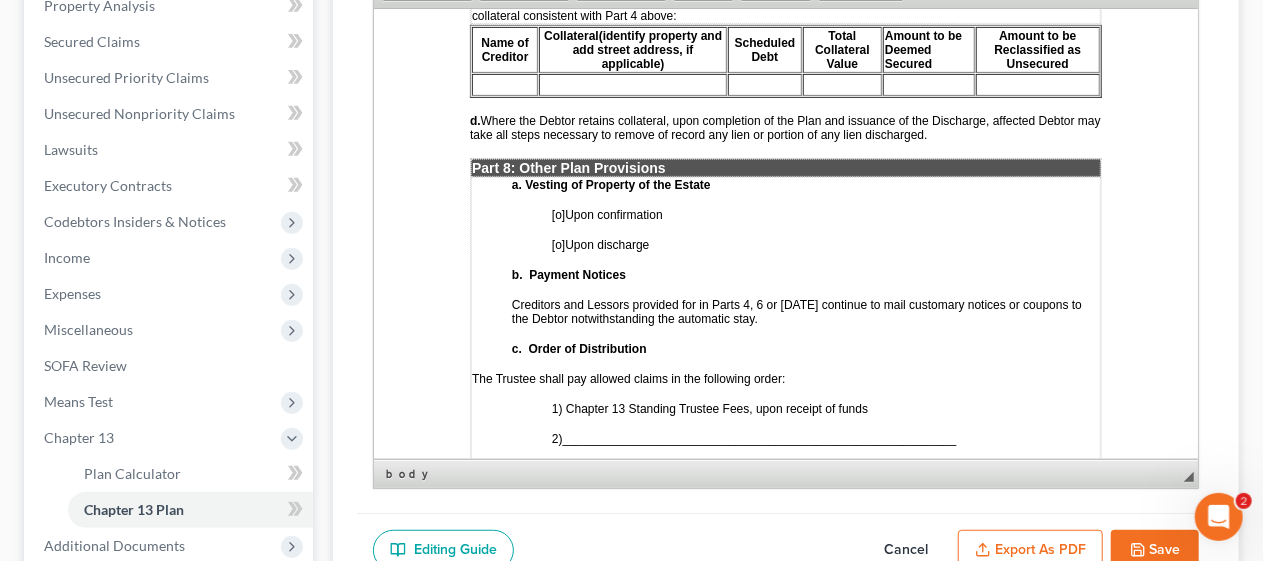 click on "[o]" at bounding box center (557, 214) 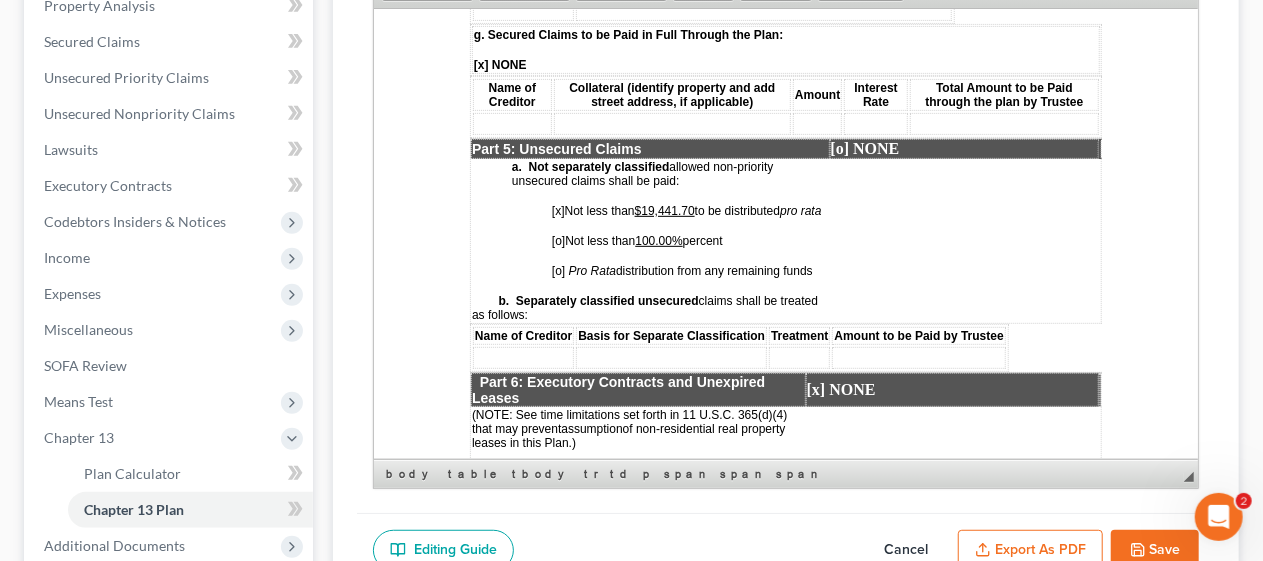 scroll, scrollTop: 3900, scrollLeft: 0, axis: vertical 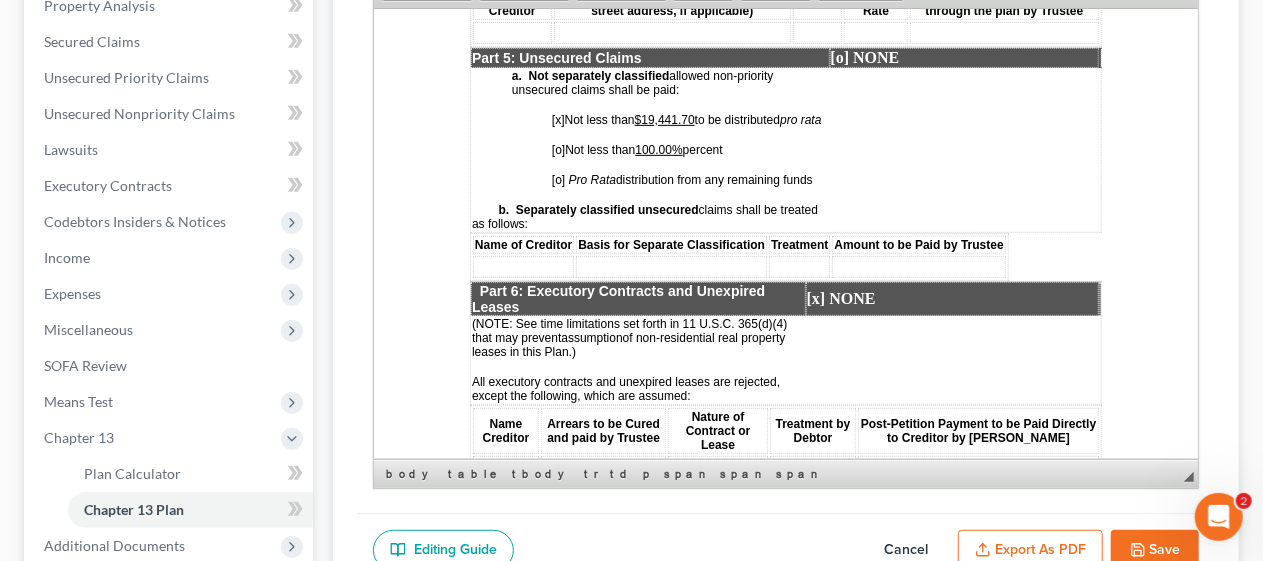 click on "[o]" at bounding box center [557, 149] 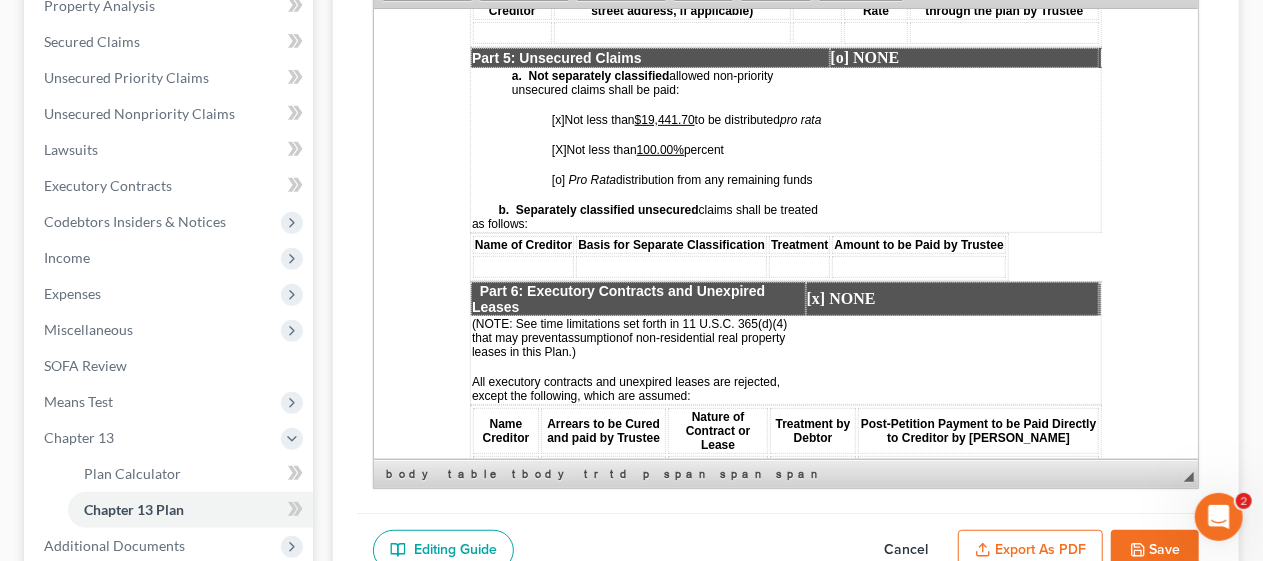 click on "[x]" at bounding box center (557, 119) 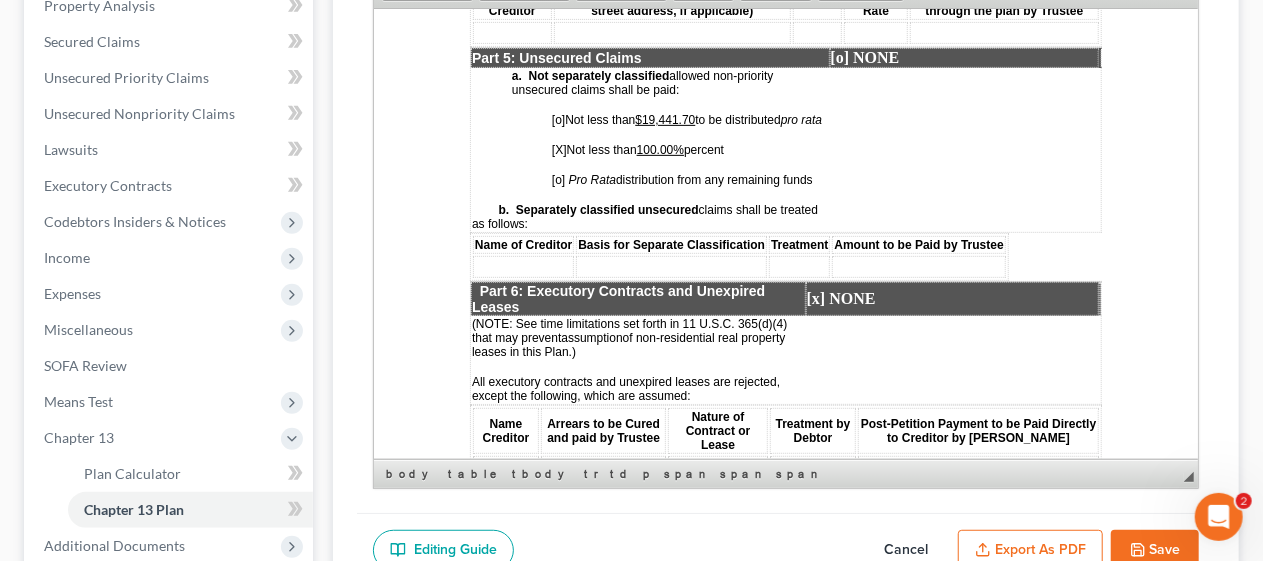 click on "$19,441.70" at bounding box center [664, 119] 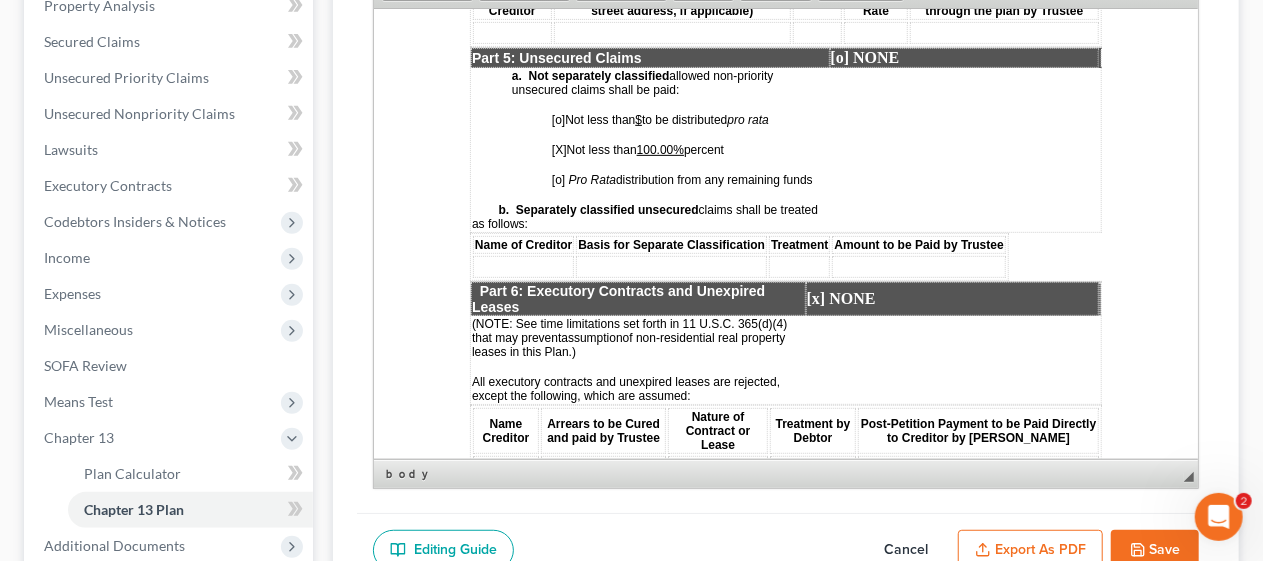 click on "STATISTICAL INFORMATION ONLY:  Debtor must select the number of each of the following items included in the Plan. _  Valuation of Security _  Assumption of Executory Contract or Unexpired Lease _  Lien Avoidance Last revised: [DATE] UNITED STATES BANKRUPTCY COURT DISTRICT OF [US_STATE] In Re:  [PERSON_NAME] Case No.:   Debtor(s)          Judge:   ___________ Chapter 13 Plan and Motions [X]  Original    [o]  Modified/Notice Required    [o]  Motions Included   [o]  Modified/No Notice Required   Date:     [DATE] THE DEBTOR HAS FILED FOR RELIEF UNDER CHAPTER 13 OF THE BANKRUPTCY CODE YOUR RIGHTS WILL BE AFFECTED The Court issued a separate  Notice of the Hearing on Confirmation of Plan , which contains the date of the confirmation hearing on the Plan proposed by the Debtor. This document is the actual Plan proposed by the Debtor to adjust debts.  THIS PLAN: [o]  DOES  [x] [o]  DOES  [x] [o]  7a /   [o]  7b /   [o]  7 c. [o]  DOES  [x]   [o]  7a /   [o]" at bounding box center (785, -523) 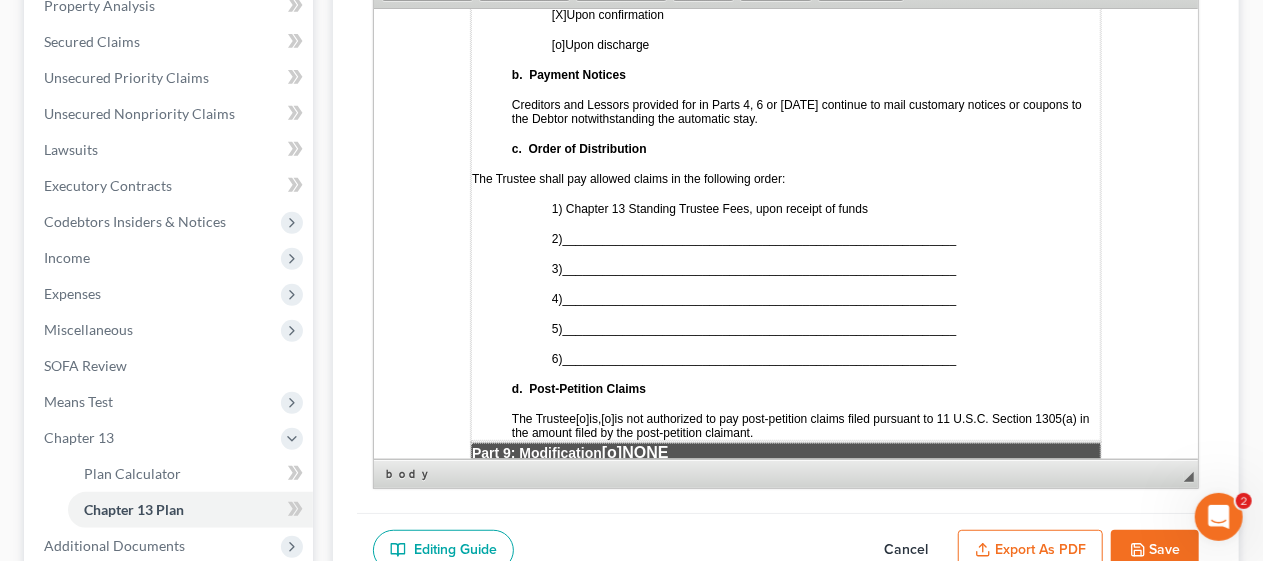 scroll, scrollTop: 5300, scrollLeft: 0, axis: vertical 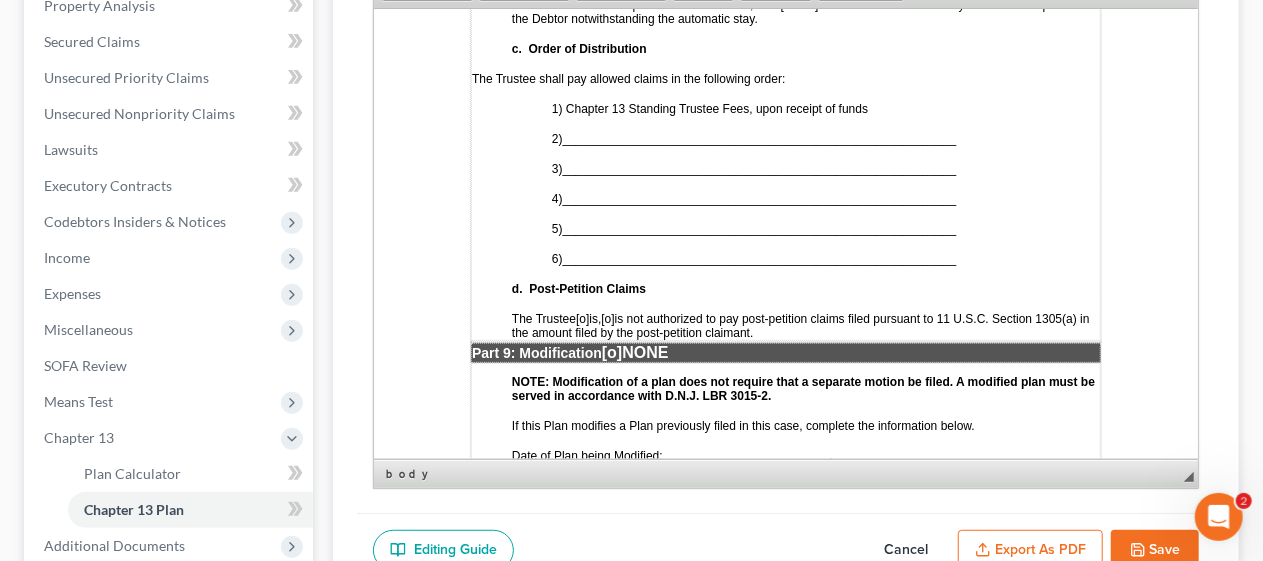 click on "___________________________________________________________" at bounding box center (759, 138) 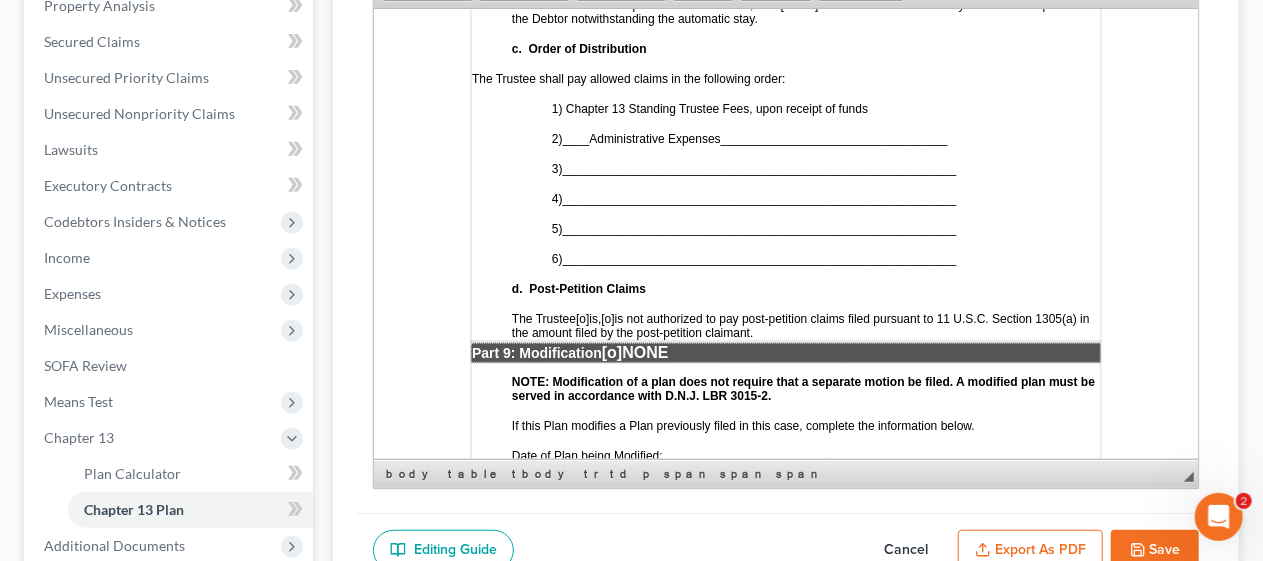 click on "___________________________________________________________" at bounding box center [759, 168] 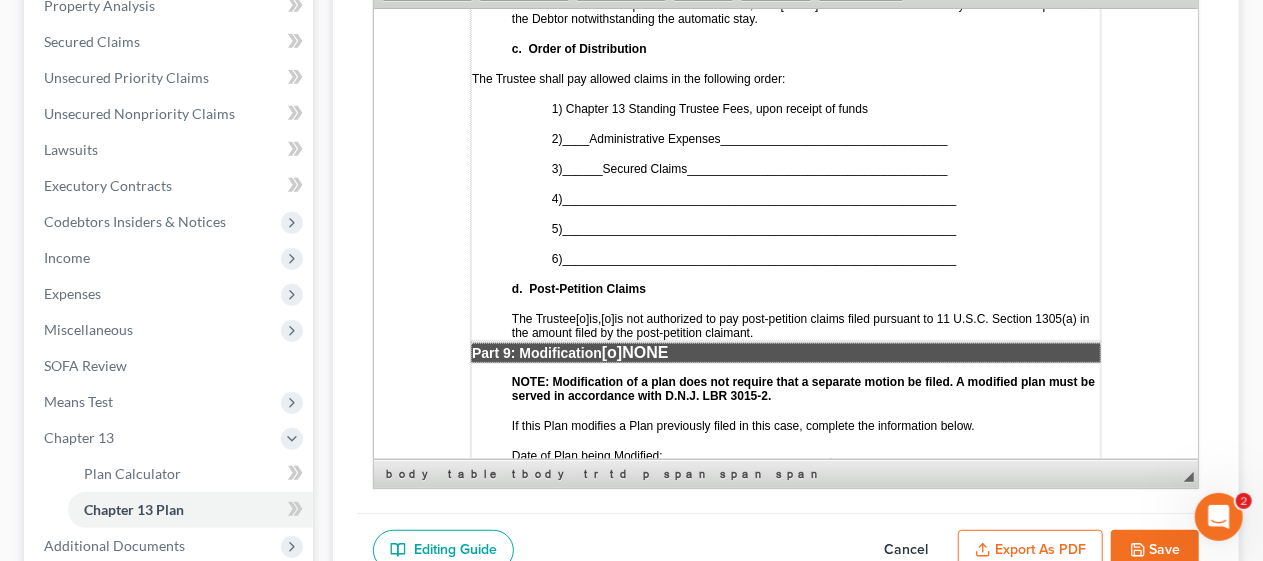click on "___________________________________________________________" at bounding box center [759, 198] 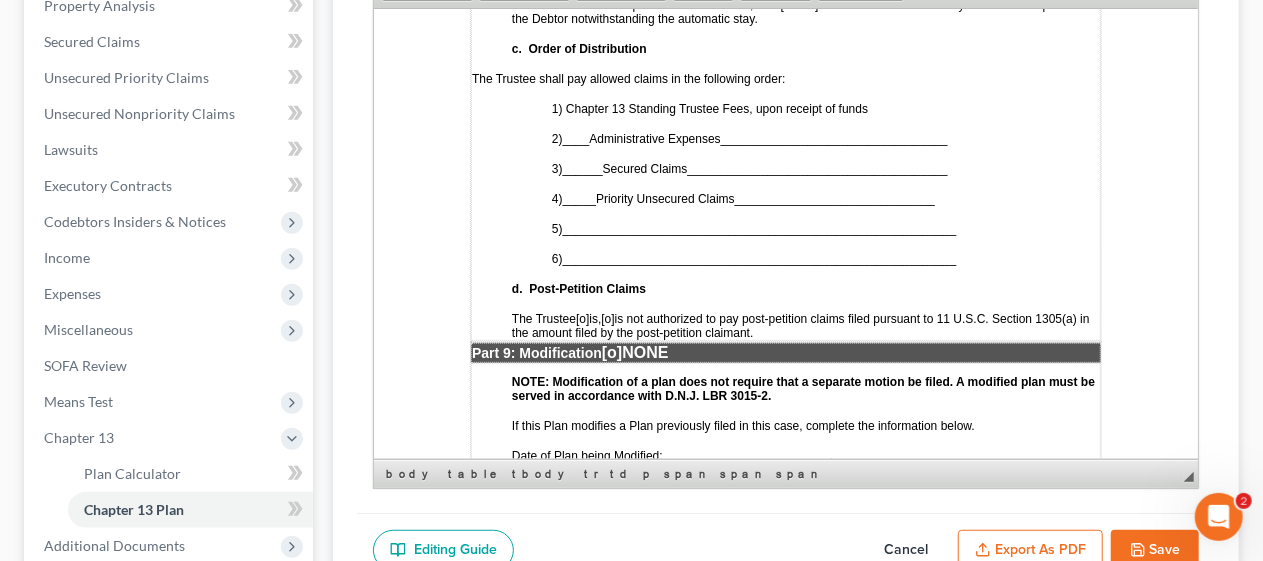 click on "___________________________________________________________" at bounding box center [759, 228] 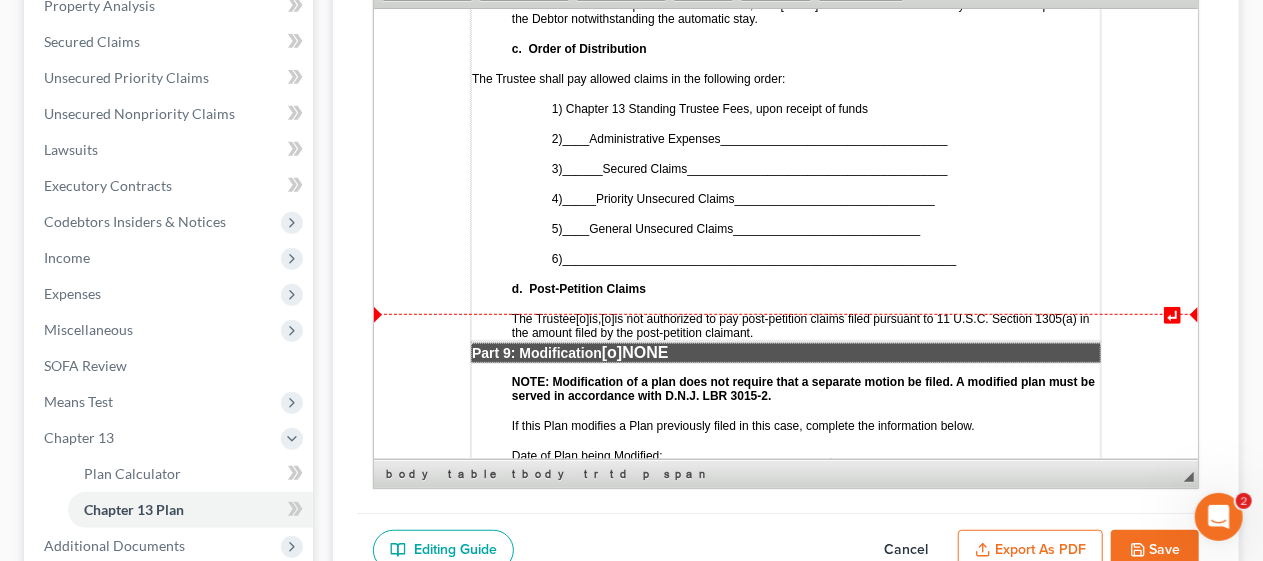 click on "[o]" at bounding box center (606, 318) 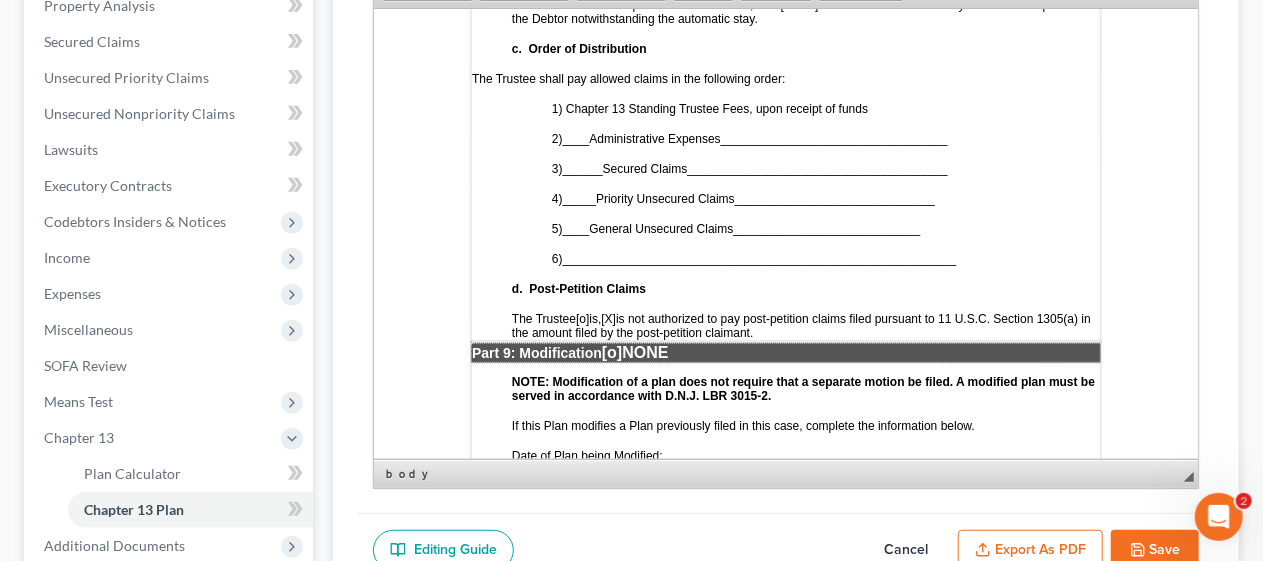 click on "STATISTICAL INFORMATION ONLY:  Debtor must select the number of each of the following items included in the Plan. _  Valuation of Security _  Assumption of Executory Contract or Unexpired Lease _  Lien Avoidance Last revised: [DATE] UNITED STATES BANKRUPTCY COURT DISTRICT OF [US_STATE] In Re:  [PERSON_NAME] Case No.:   Debtor(s)          Judge:   ___________ Chapter 13 Plan and Motions [X]  Original    [o]  Modified/Notice Required    [o]  Motions Included   [o]  Modified/No Notice Required   Date:     [DATE] THE DEBTOR HAS FILED FOR RELIEF UNDER CHAPTER 13 OF THE BANKRUPTCY CODE YOUR RIGHTS WILL BE AFFECTED The Court issued a separate  Notice of the Hearing on Confirmation of Plan , which contains the date of the confirmation hearing on the Plan proposed by the Debtor. This document is the actual Plan proposed by the Debtor to adjust debts.  THIS PLAN: [o]  DOES  [x] [o]  DOES  [x] [o]  7a /   [o]  7b /   [o]  7 c. [o]  DOES  [x]   [o]  7a /   [o]" at bounding box center [785, -1923] 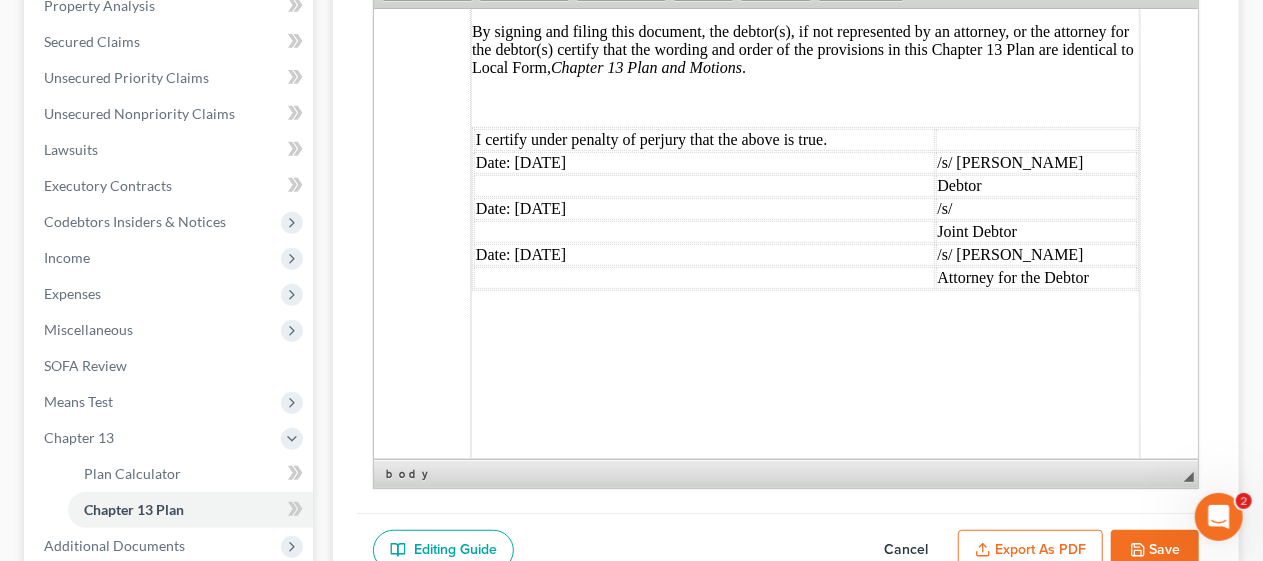 scroll, scrollTop: 6200, scrollLeft: 0, axis: vertical 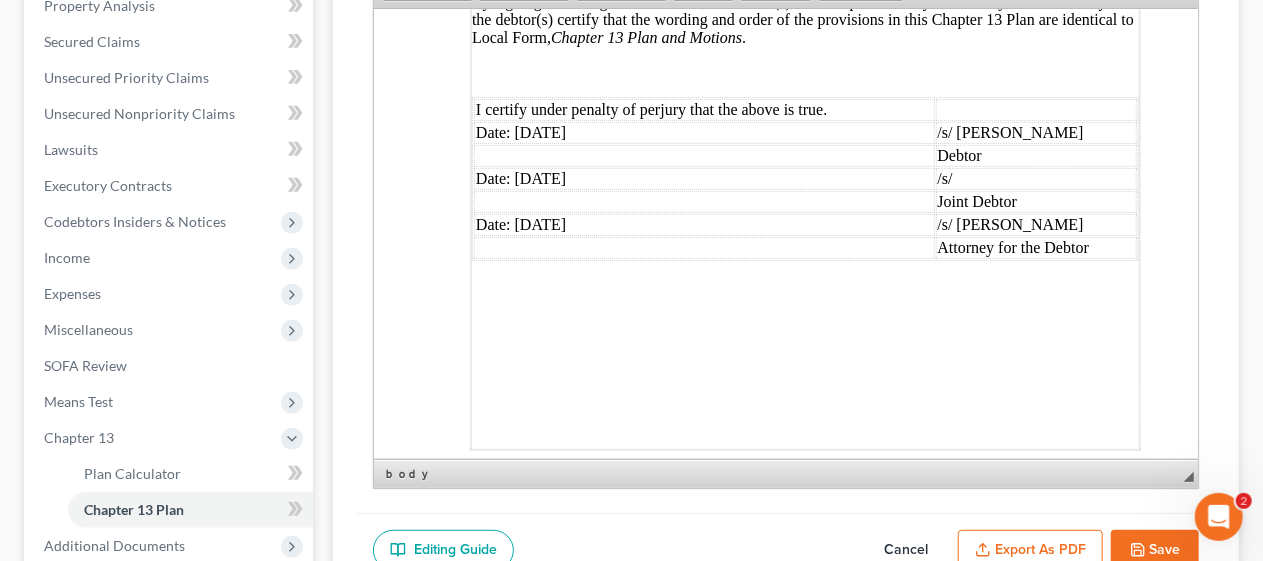 click on "Date: [DATE]" at bounding box center (703, 178) 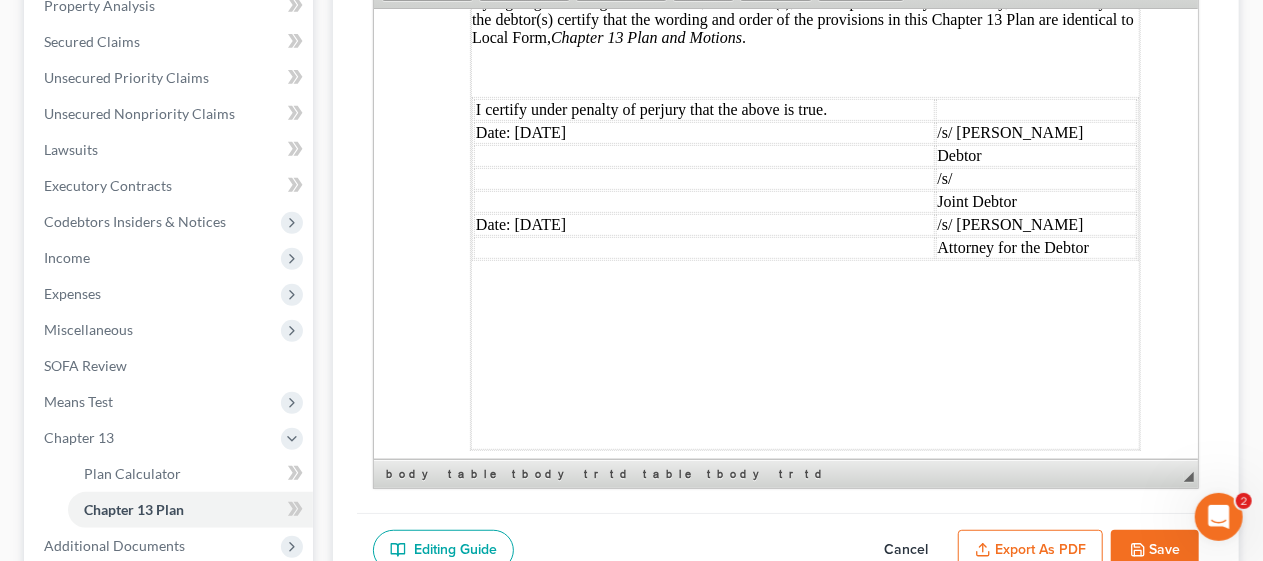 click on "/s/" at bounding box center (1036, 178) 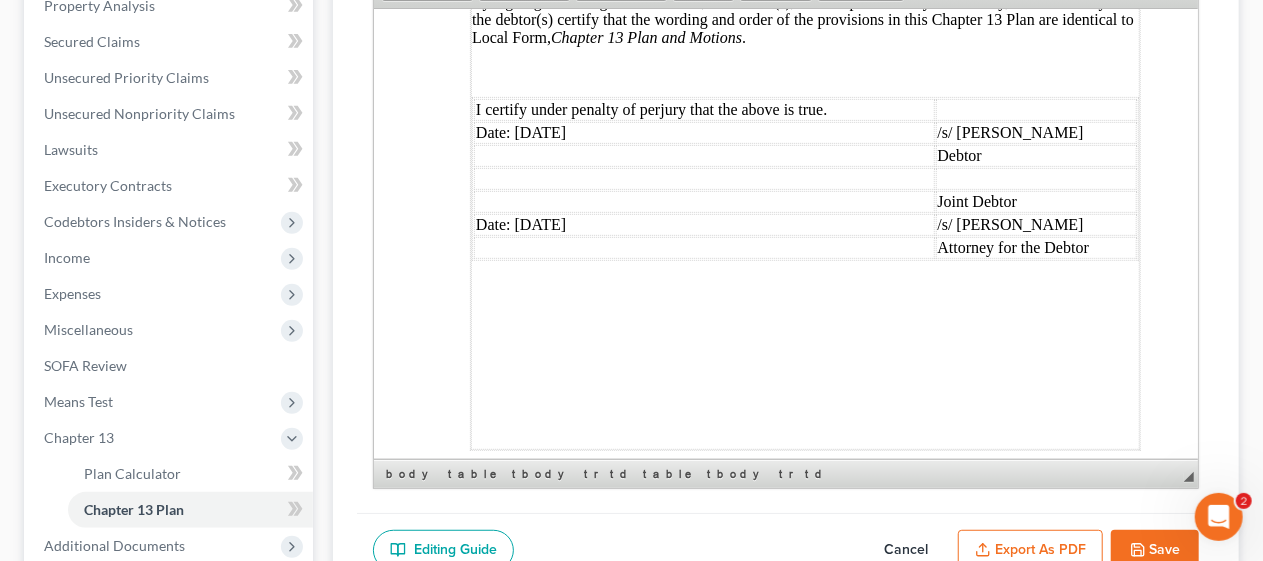 click on "Joint Debtor" at bounding box center [1036, 201] 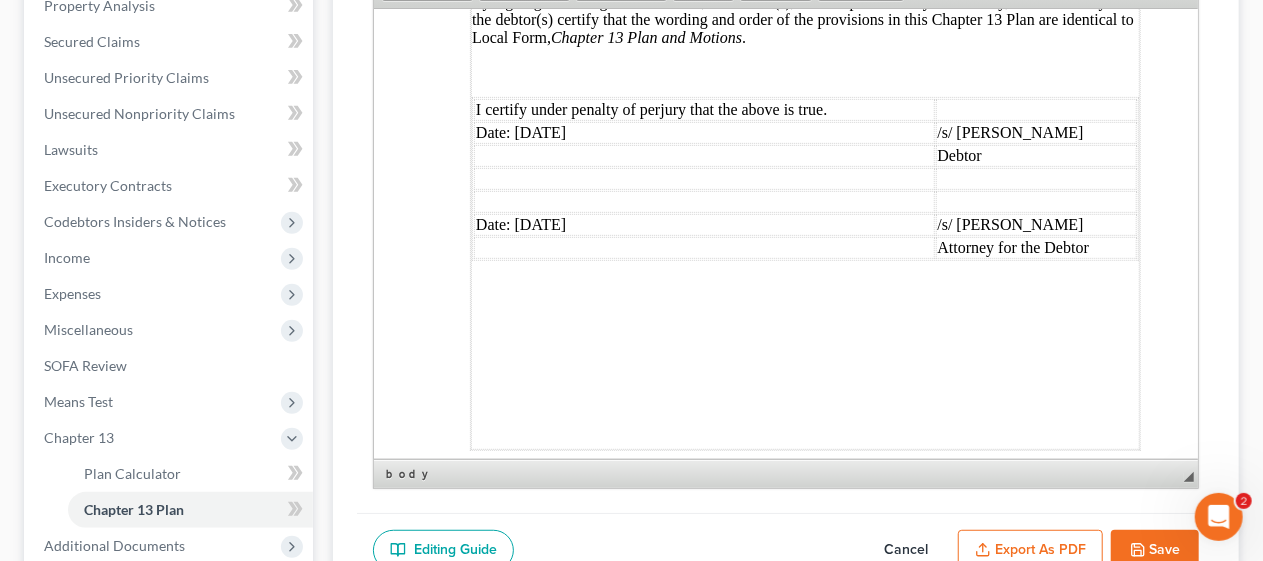 click on "STATISTICAL INFORMATION ONLY:  Debtor must select the number of each of the following items included in the Plan. _  Valuation of Security _  Assumption of Executory Contract or Unexpired Lease _  Lien Avoidance Last revised: [DATE] UNITED STATES BANKRUPTCY COURT DISTRICT OF [US_STATE] In Re:  [PERSON_NAME] Case No.:   Debtor(s)          Judge:   ___________ Chapter 13 Plan and Motions [X]  Original    [o]  Modified/Notice Required    [o]  Motions Included   [o]  Modified/No Notice Required   Date:     [DATE] THE DEBTOR HAS FILED FOR RELIEF UNDER CHAPTER 13 OF THE BANKRUPTCY CODE YOUR RIGHTS WILL BE AFFECTED The Court issued a separate  Notice of the Hearing on Confirmation of Plan , which contains the date of the confirmation hearing on the Plan proposed by the Debtor. This document is the actual Plan proposed by the Debtor to adjust debts.  THIS PLAN: [o]  DOES  [x] [o]  DOES  [x] [o]  7a /   [o]  7b /   [o]  7 c. [o]  DOES  [x]   [o]  7a /   [o]" at bounding box center [785, -2823] 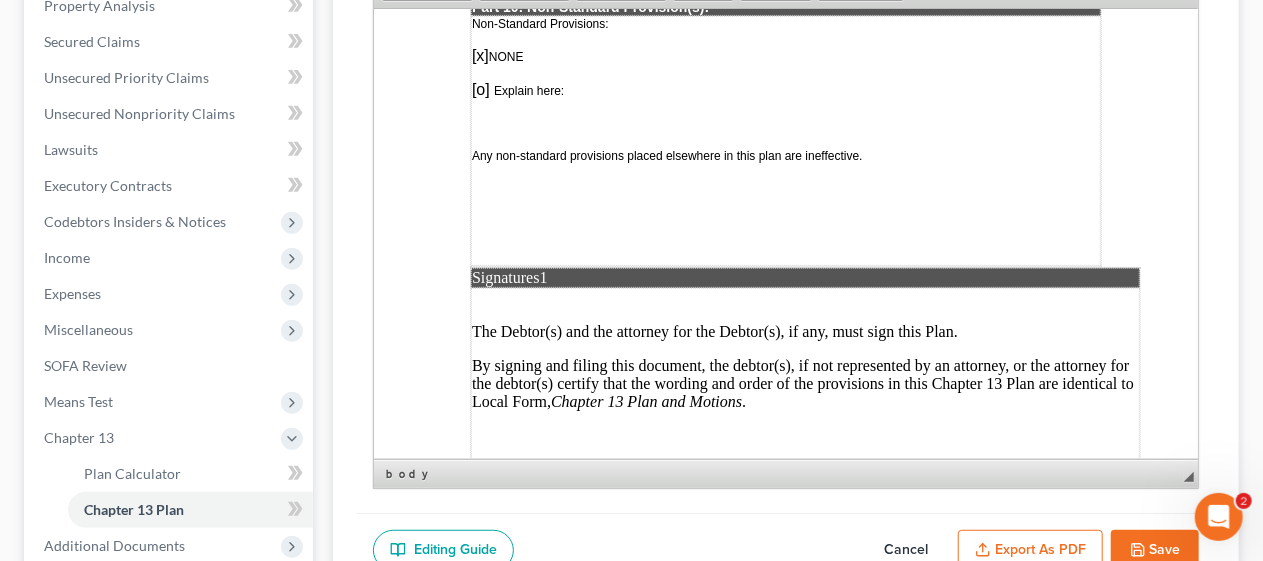 scroll, scrollTop: 5700, scrollLeft: 0, axis: vertical 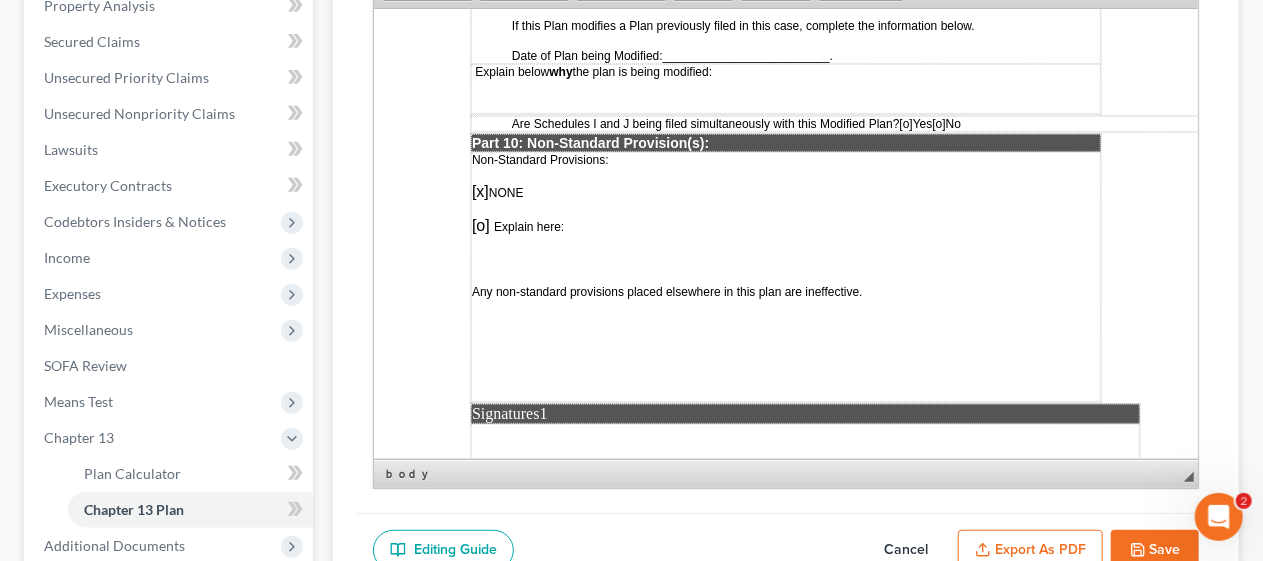 click on "Save" at bounding box center [1155, 551] 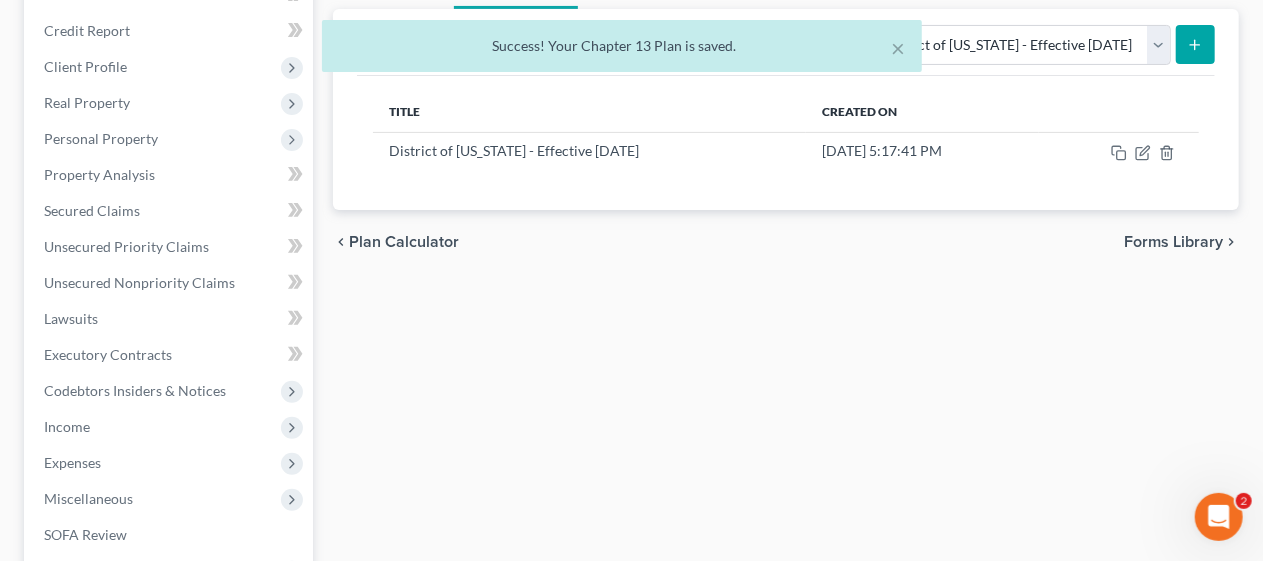 scroll, scrollTop: 0, scrollLeft: 0, axis: both 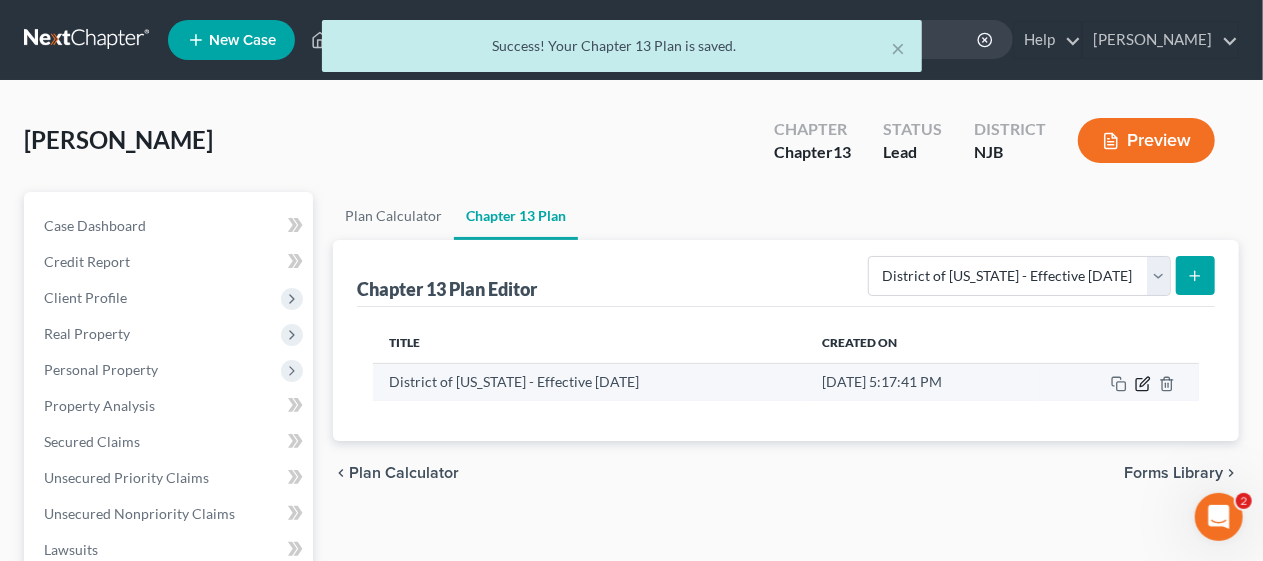 click 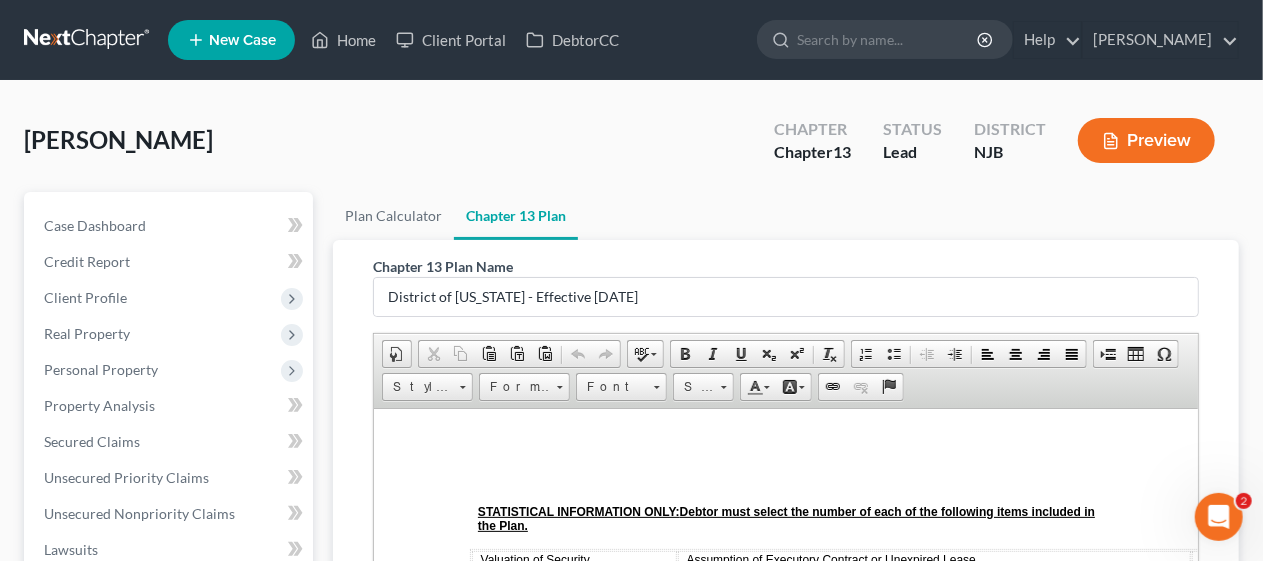 scroll, scrollTop: 0, scrollLeft: 0, axis: both 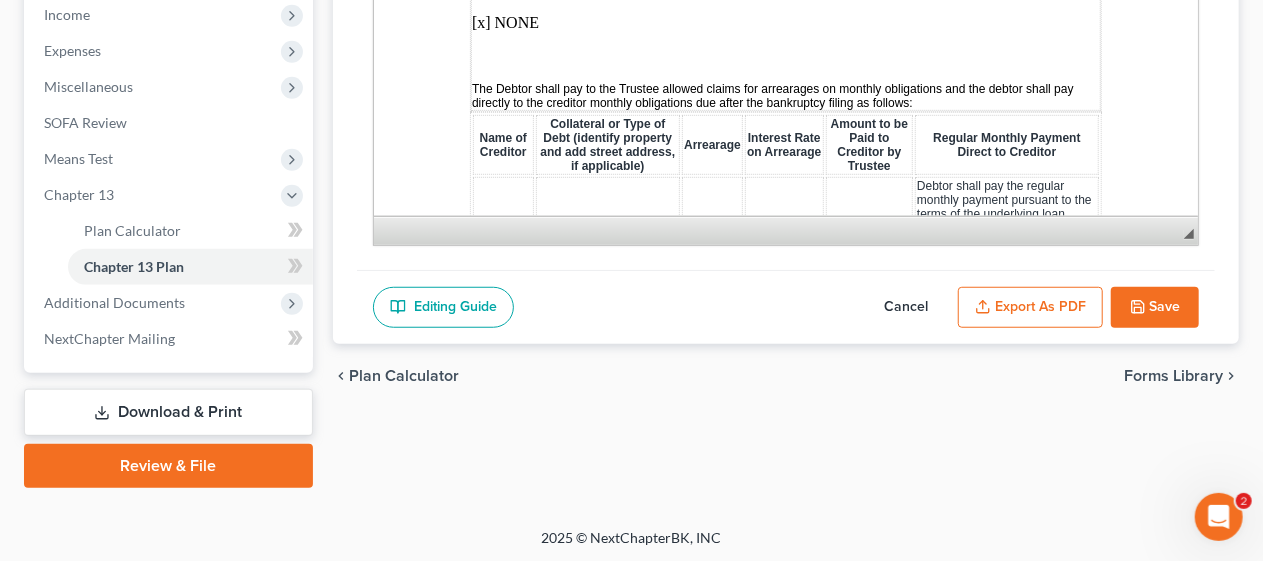 click on "Export as PDF" at bounding box center (1030, 308) 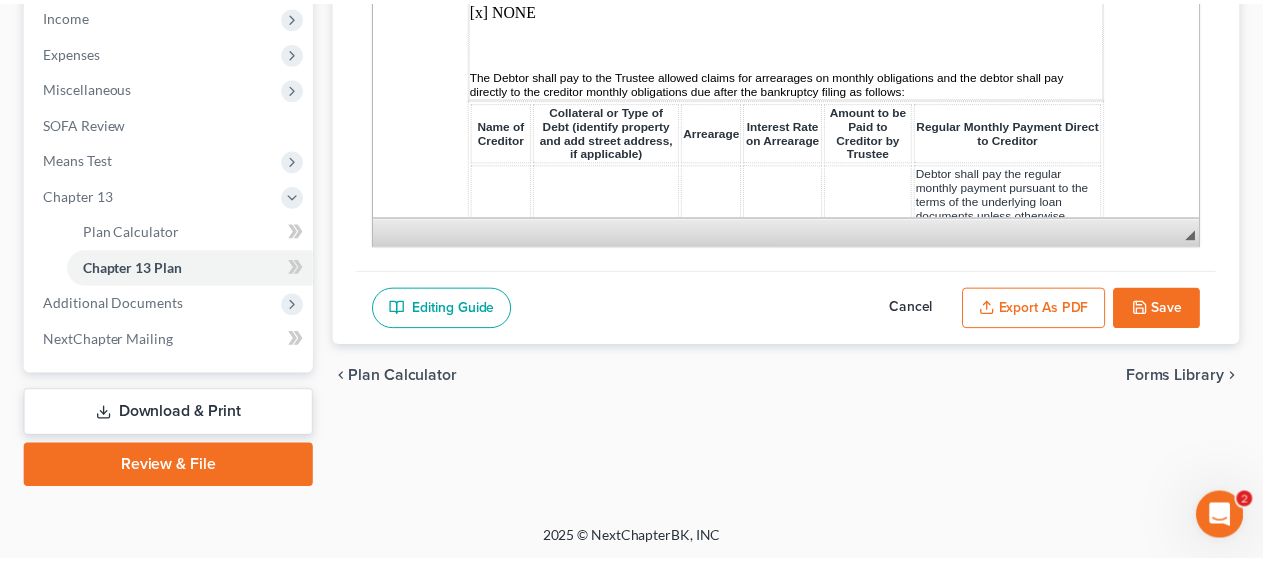 scroll, scrollTop: 2086, scrollLeft: 0, axis: vertical 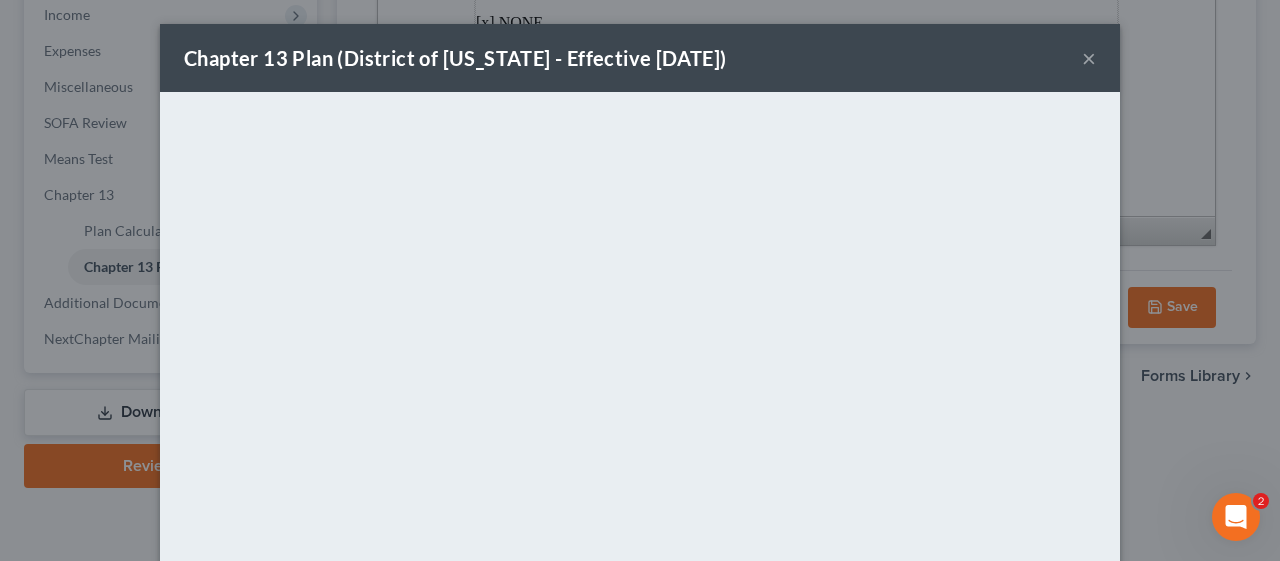 click on "×" at bounding box center (1089, 58) 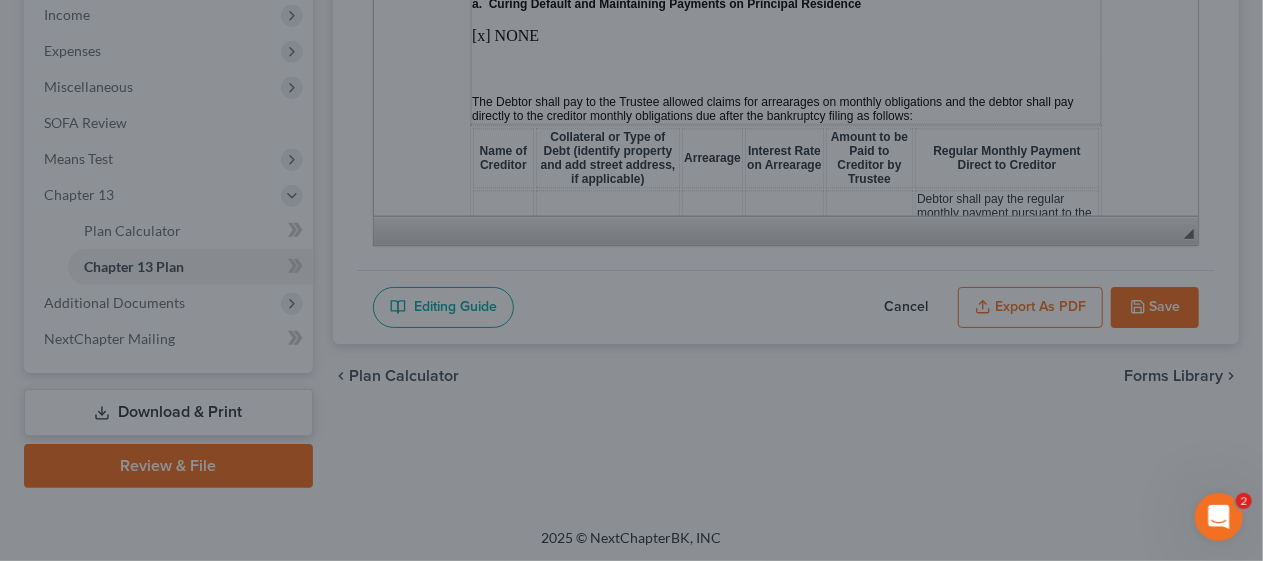 scroll, scrollTop: 2100, scrollLeft: 0, axis: vertical 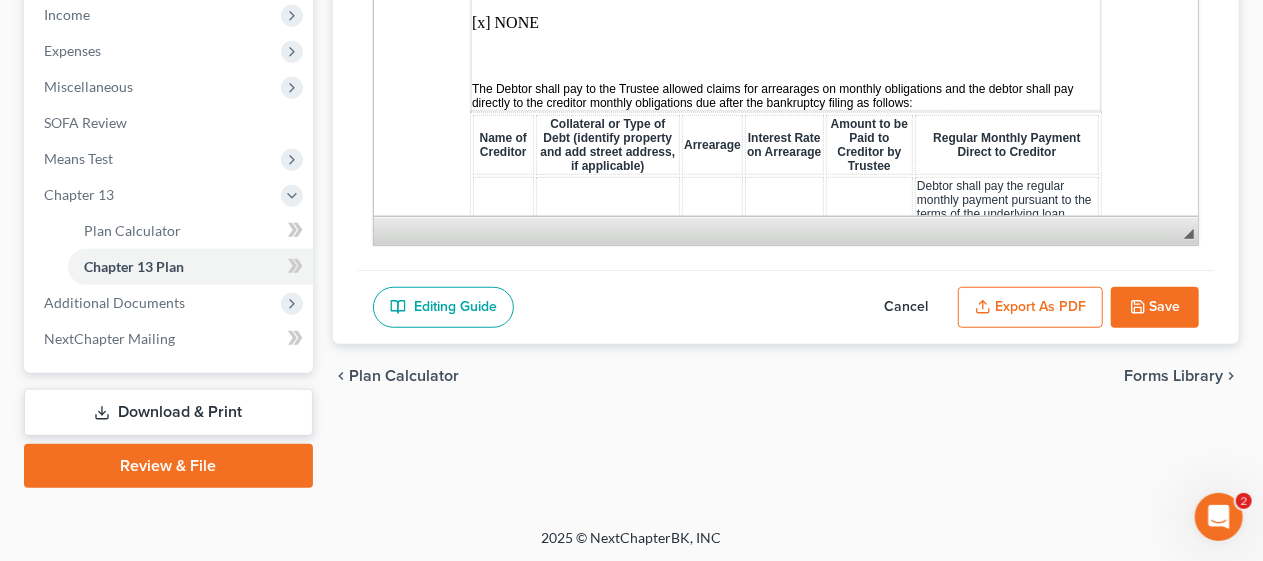 click 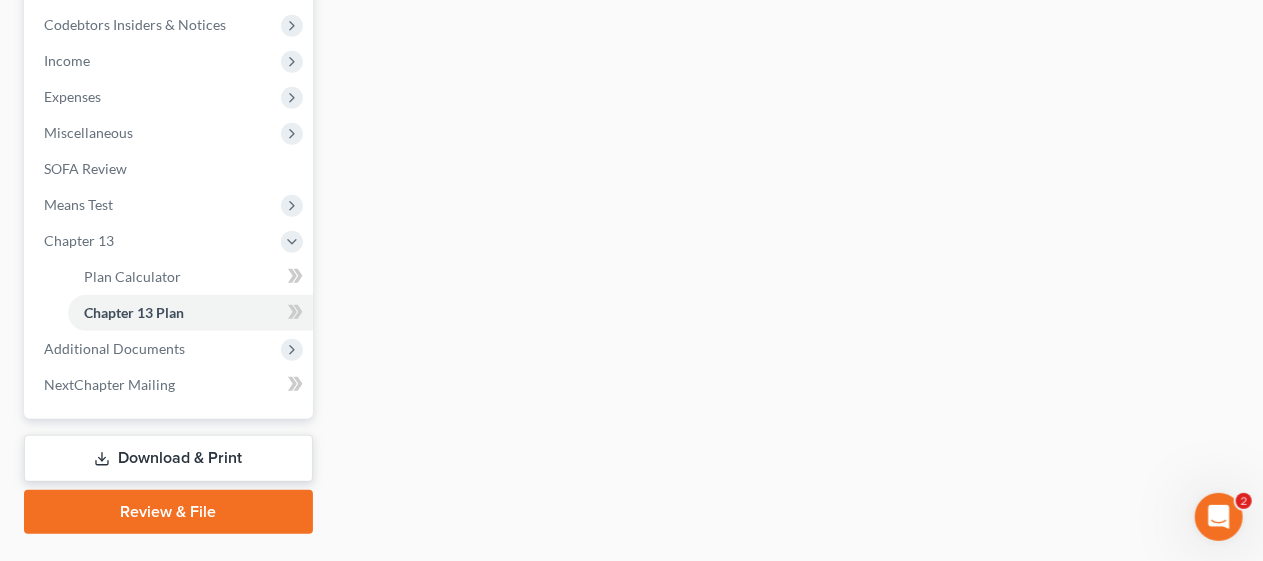 scroll, scrollTop: 643, scrollLeft: 0, axis: vertical 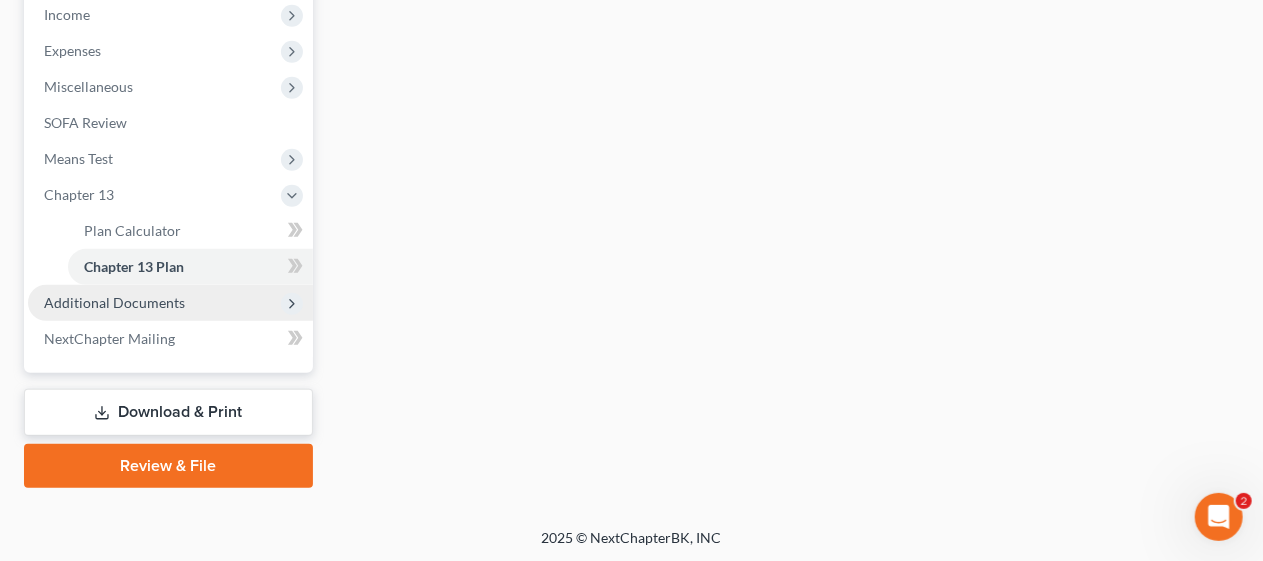 click on "Additional Documents" at bounding box center [170, 303] 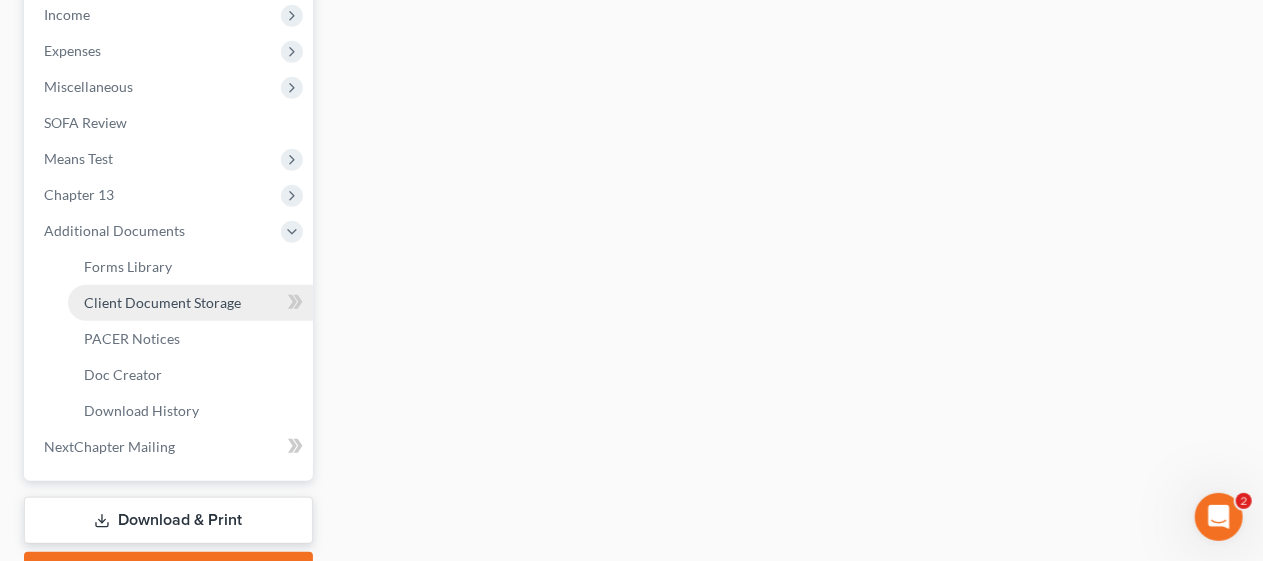 click on "Client Document Storage" at bounding box center [162, 302] 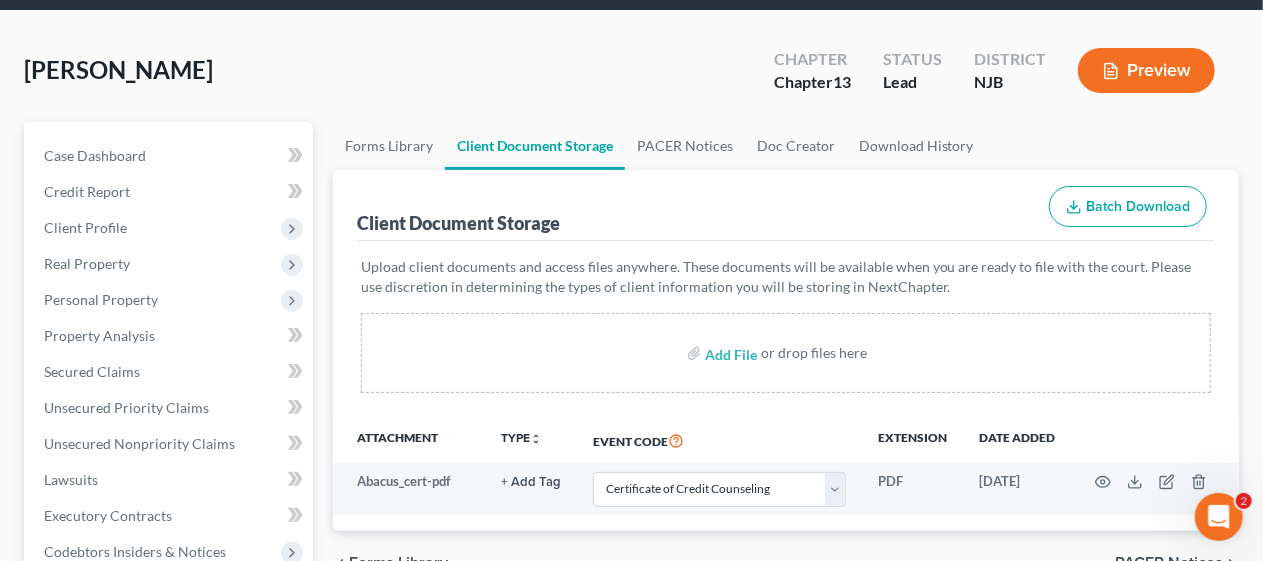 scroll, scrollTop: 0, scrollLeft: 0, axis: both 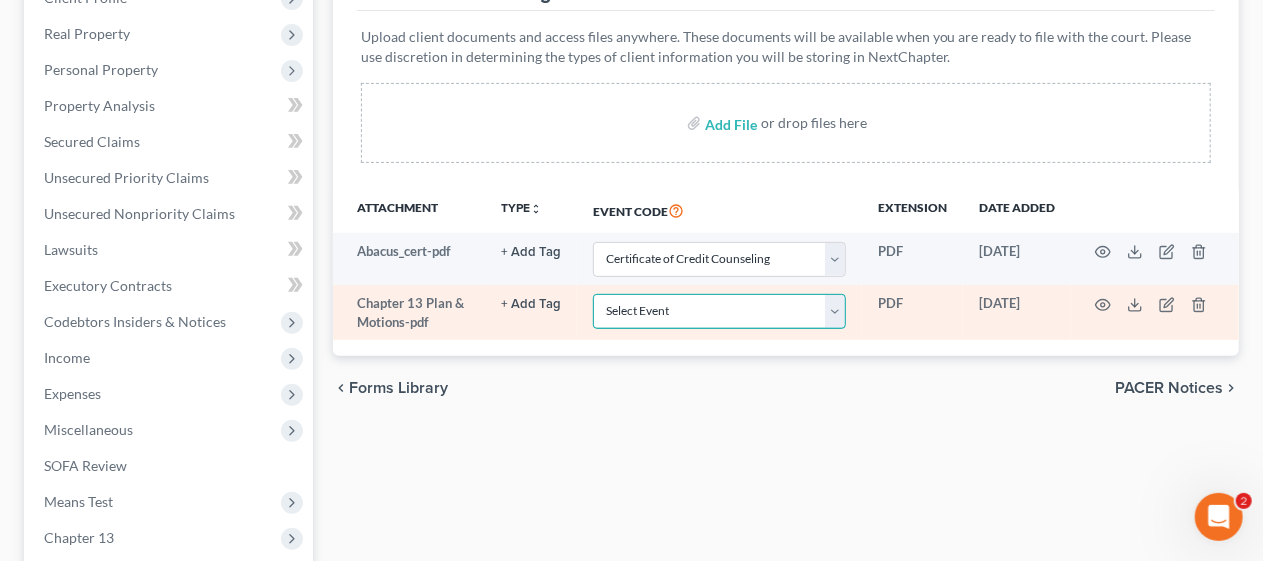 click on "Select Event 20 Largest Unsecured Creditors Amended Attorney Compensation Statement Amended List of Creditors (Fee) Amended Schedules (Fee) - Use for All Amended Schedules Answer (Involuntary) Application to Have the Filing Fee Waived Appraisal Balance Sheet Cash Flow Statement Certificate of Credit Counseling Certificate of Service of Tax Information to Requestor Certification Concerning Order to be Submitted Certification and Agreement to Pay Filing Fee Certification in Support of Discharge Certification of Completion of Plan Payments Certification of No Objection (Chapter 11) Certification of Partial Objection (Chapter 11) Ch 11 Post Confirmation Quarterly Summary Report Ch. 11 Small Business Statement of No Documents Chapter 13 Plan and Motions Final Installment Payment - Ch. 11 Final Installment Payment - Ch. 13 Final Installment Payment - Ch. 7 Financial Management Course (Official Form 423) Missing Document(s) Filed Notice of Voluntary Conversion to Chapter 7 (Fee) Pay Filing Fee in Installments" at bounding box center (719, 311) 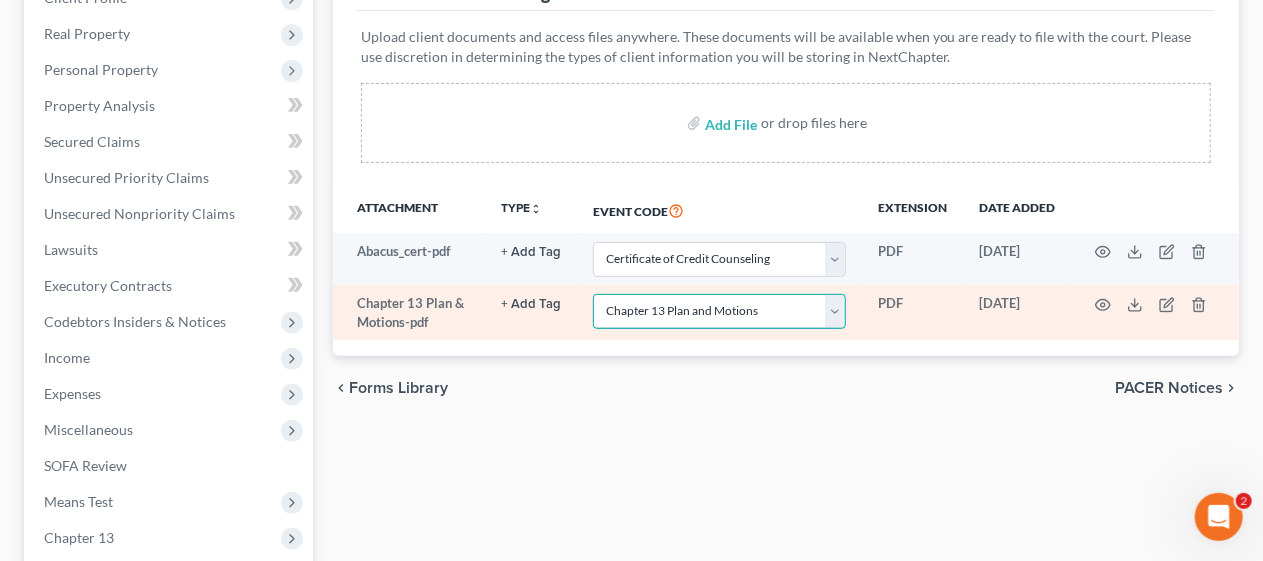 click on "Select Event 20 Largest Unsecured Creditors Amended Attorney Compensation Statement Amended List of Creditors (Fee) Amended Schedules (Fee) - Use for All Amended Schedules Answer (Involuntary) Application to Have the Filing Fee Waived Appraisal Balance Sheet Cash Flow Statement Certificate of Credit Counseling Certificate of Service of Tax Information to Requestor Certification Concerning Order to be Submitted Certification and Agreement to Pay Filing Fee Certification in Support of Discharge Certification of Completion of Plan Payments Certification of No Objection (Chapter 11) Certification of Partial Objection (Chapter 11) Ch 11 Post Confirmation Quarterly Summary Report Ch. 11 Small Business Statement of No Documents Chapter 13 Plan and Motions Final Installment Payment - Ch. 11 Final Installment Payment - Ch. 13 Final Installment Payment - Ch. 7 Financial Management Course (Official Form 423) Missing Document(s) Filed Notice of Voluntary Conversion to Chapter 7 (Fee) Pay Filing Fee in Installments" at bounding box center (719, 311) 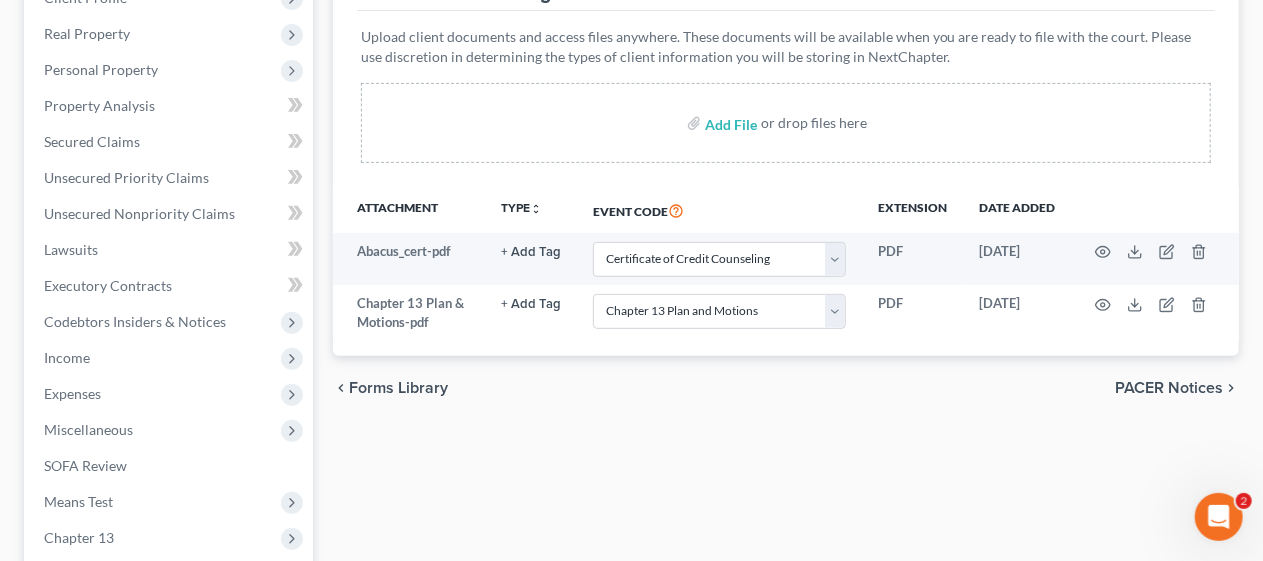 click on "Forms Library
Client Document Storage
PACER Notices
Doc Creator
Download History
Client Document Storage
Batch Download
Upload client documents and access files anywhere. These documents will be available when you are ready to file with the court. Please use discretion in determining the types of client information you will be storing in NextChapter.
Add File
or drop files here
Attachment TYPE unfold_more NONE Hearing Insurance Notice Proof of Claim Event Code  Extension Date added Abacus_cert-pdf + Add Tag Select an option or create one Hearing Insurance Notice Proof of Claim Select Event 20 Largest Unsecured Creditors Amended Attorney Compensation Statement Amended List of Creditors (Fee) Amended Schedules (Fee) - Use for All Amended Schedules Answer (Involuntary) Application to Have the Filing Fee Waived Appraisal Balance Sheet Cash Flow Statement Certificate of Credit Counseling PDF" at bounding box center (786, 415) 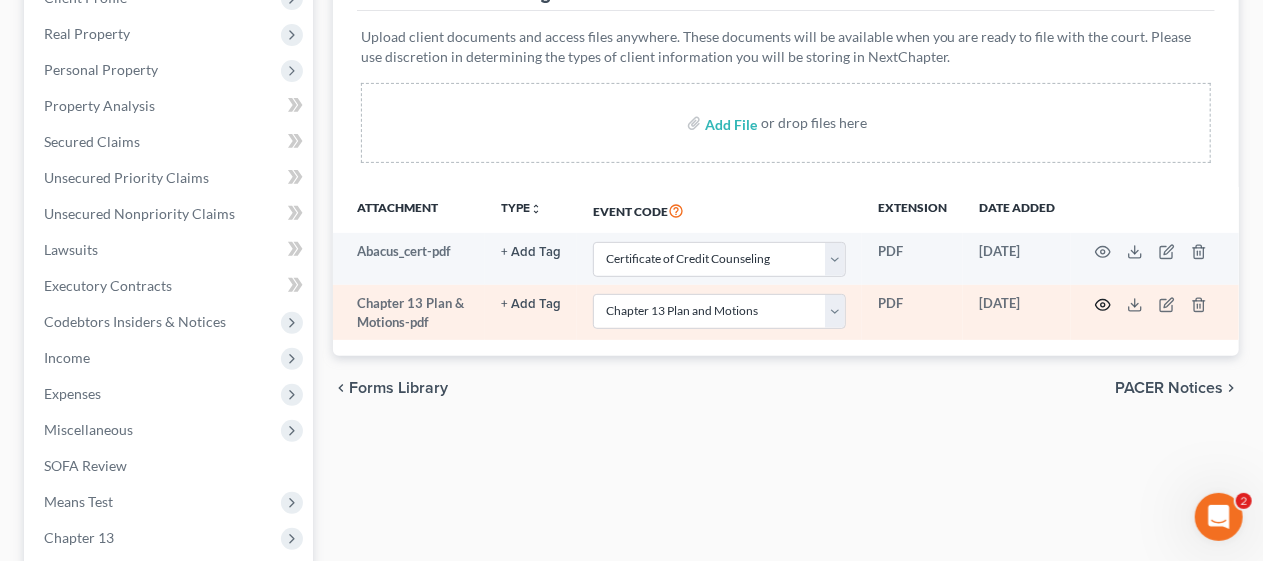 click 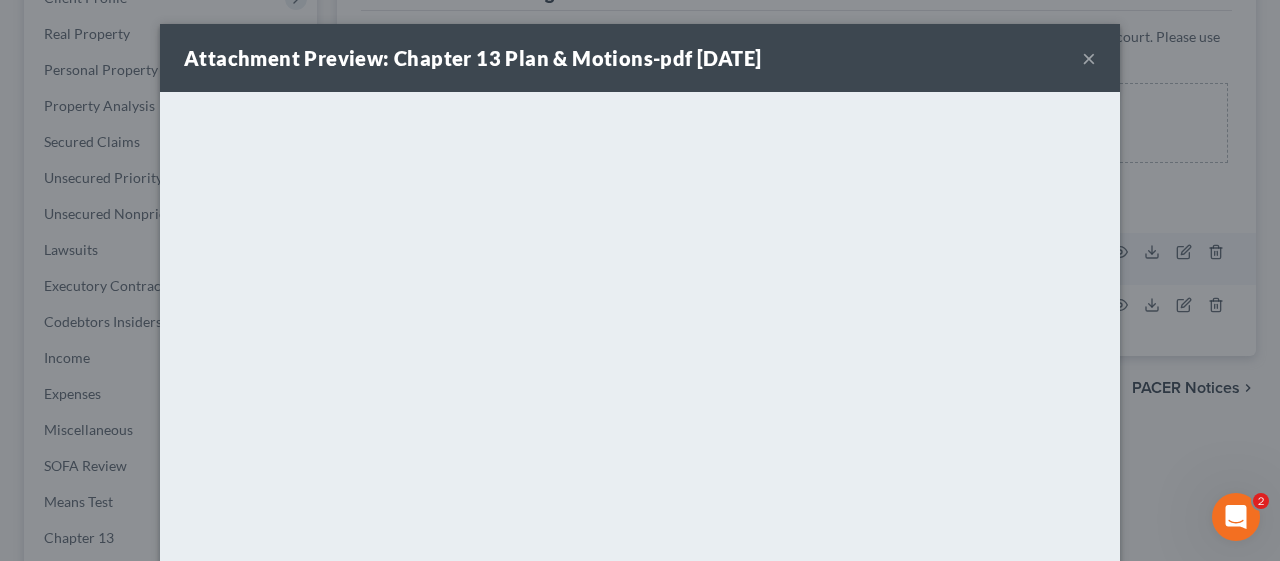 click on "×" at bounding box center (1089, 58) 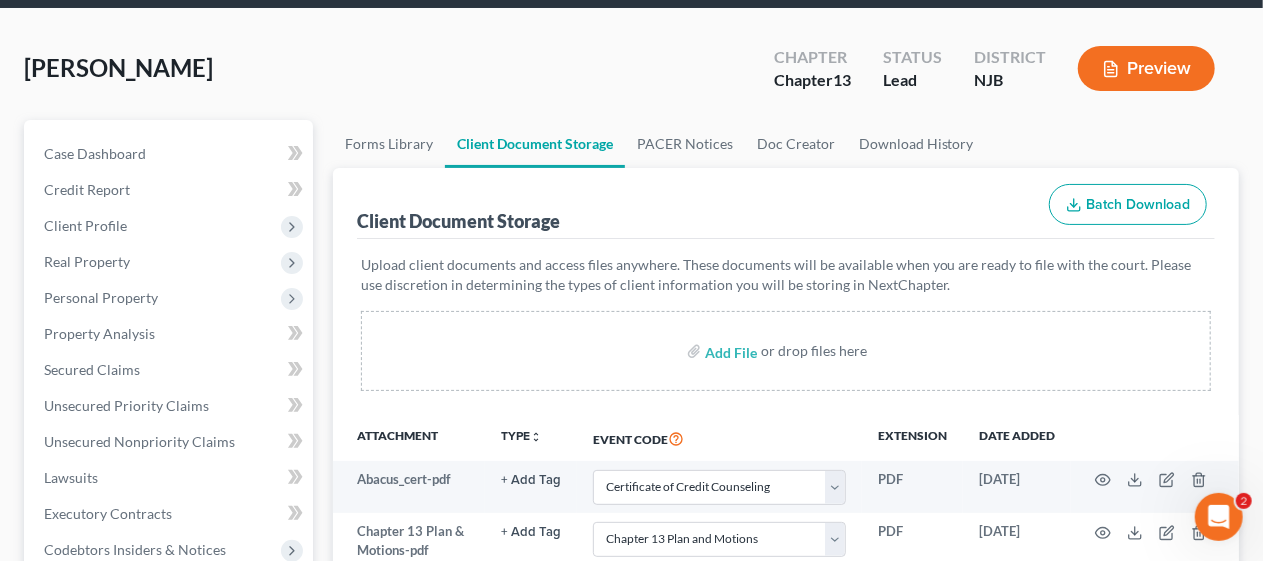 scroll, scrollTop: 0, scrollLeft: 0, axis: both 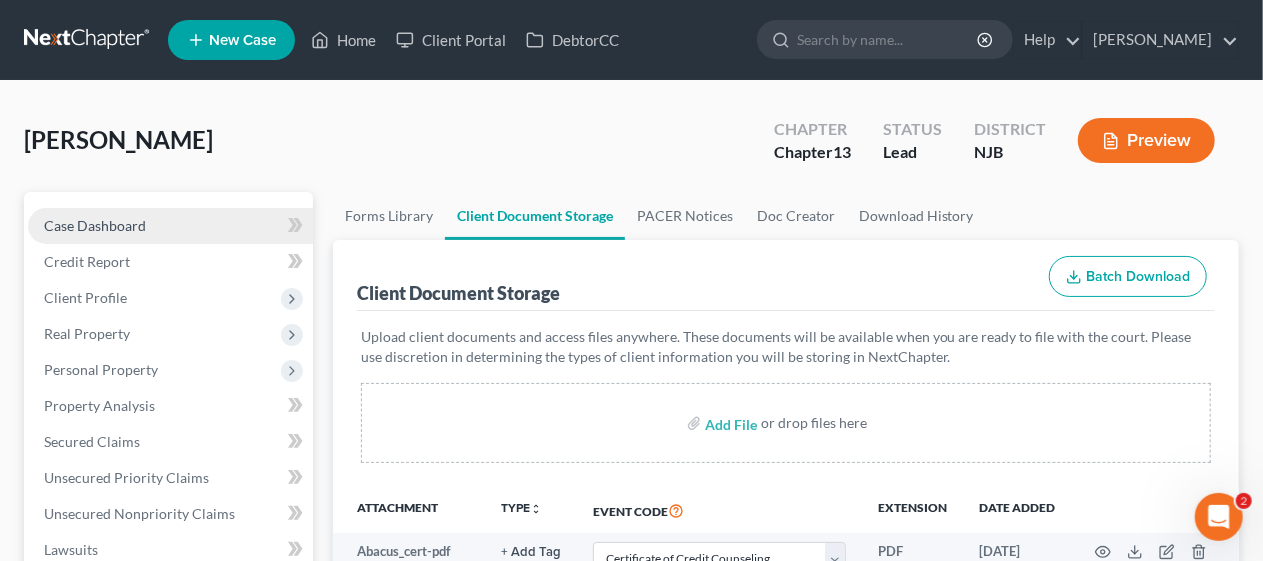 click on "Case Dashboard" at bounding box center (170, 226) 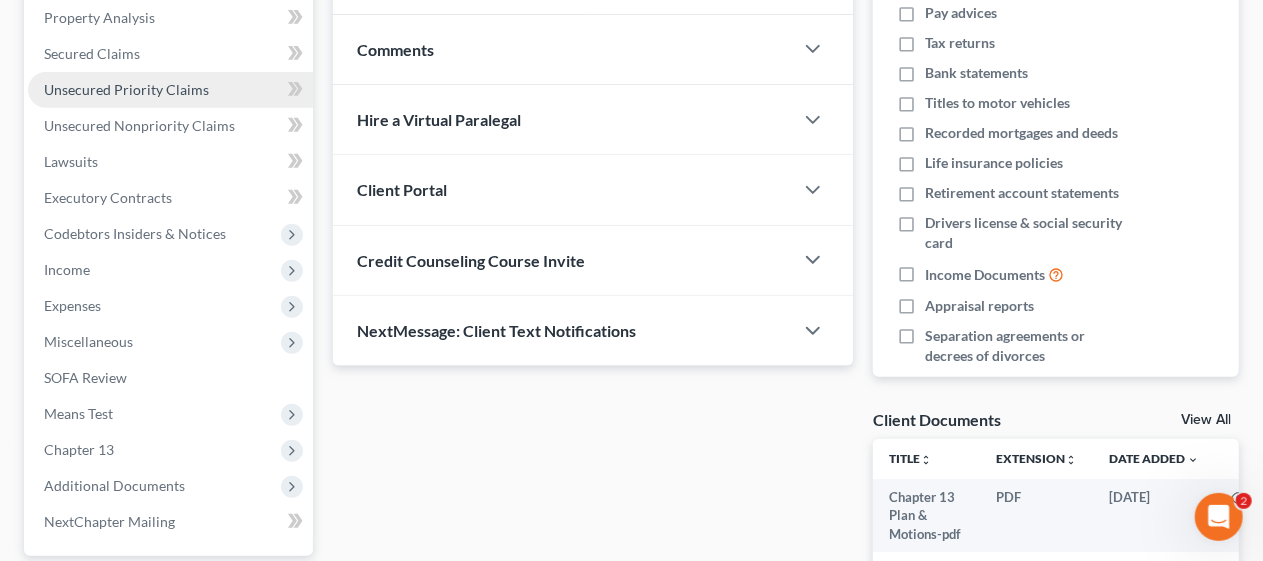 scroll, scrollTop: 400, scrollLeft: 0, axis: vertical 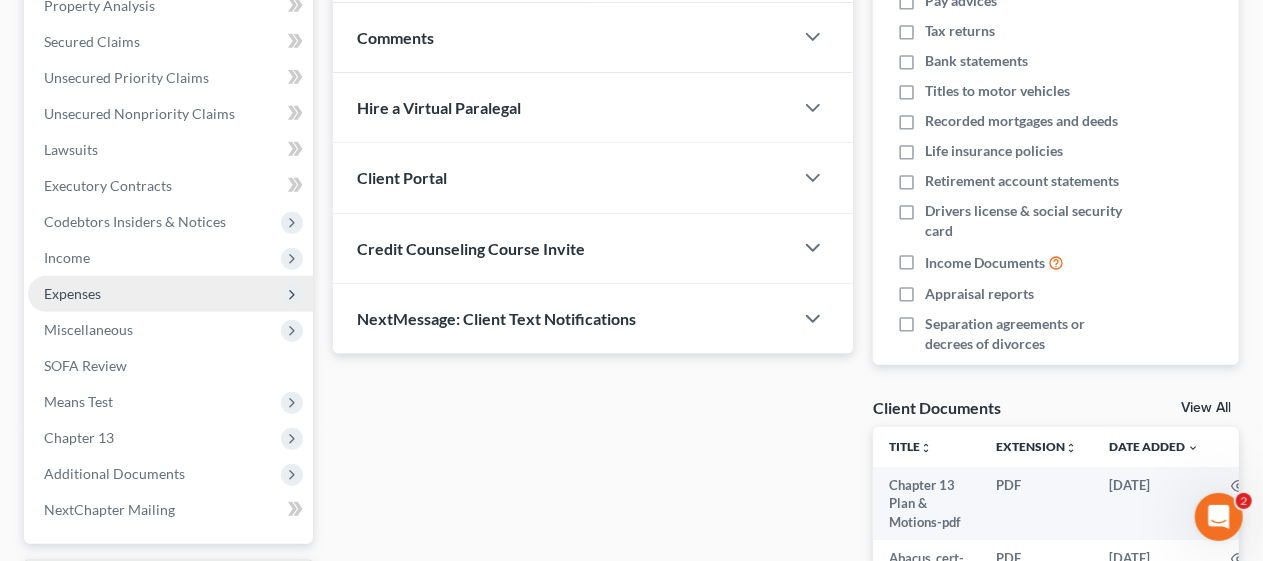 click on "Expenses" at bounding box center [170, 294] 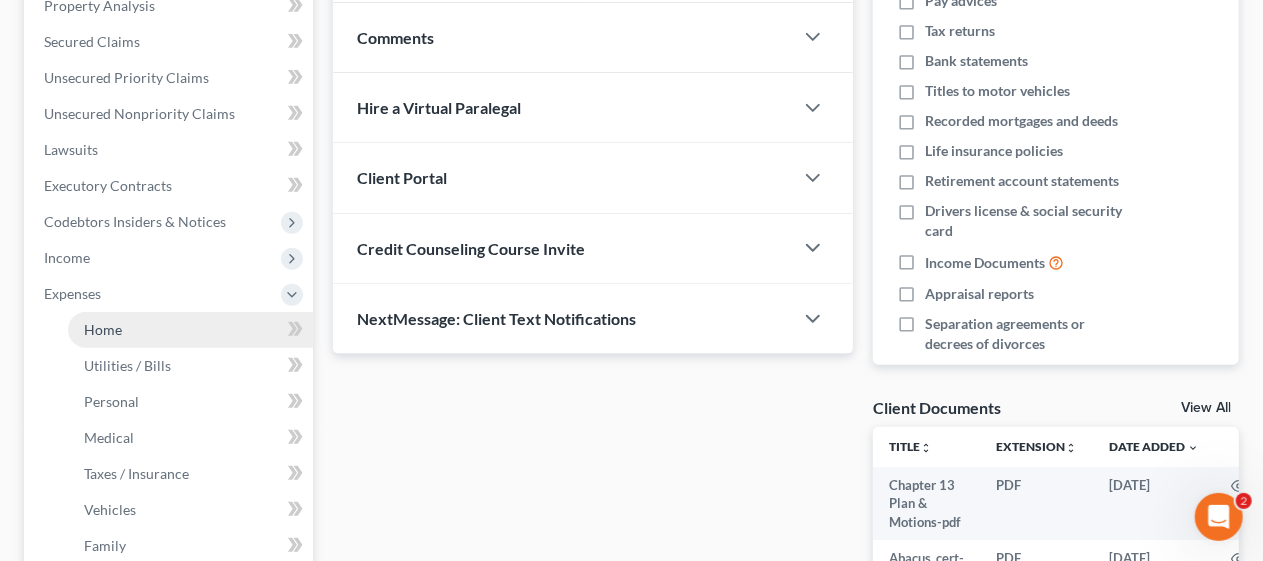 click on "Home" at bounding box center (190, 330) 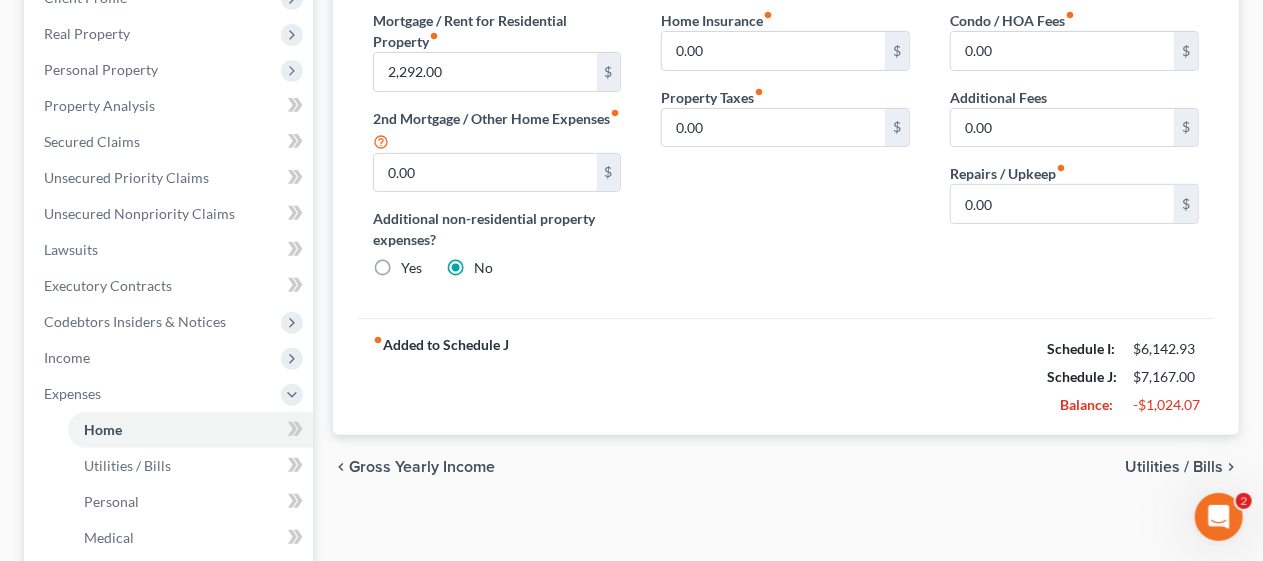 scroll, scrollTop: 400, scrollLeft: 0, axis: vertical 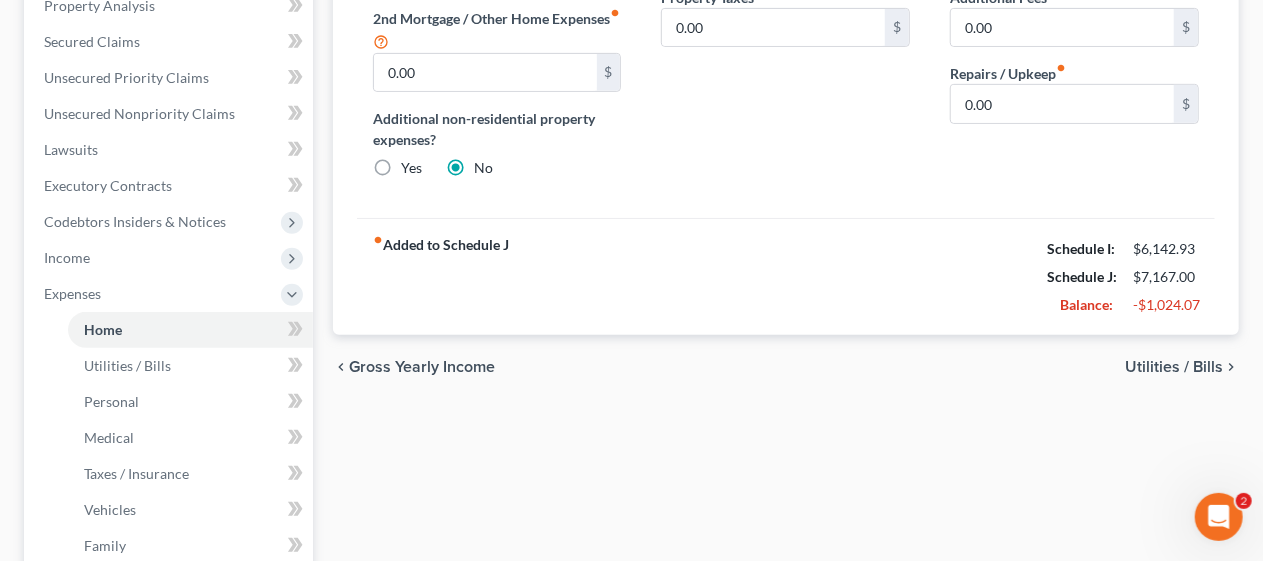 click on "Utilities / Bills" at bounding box center [1174, 367] 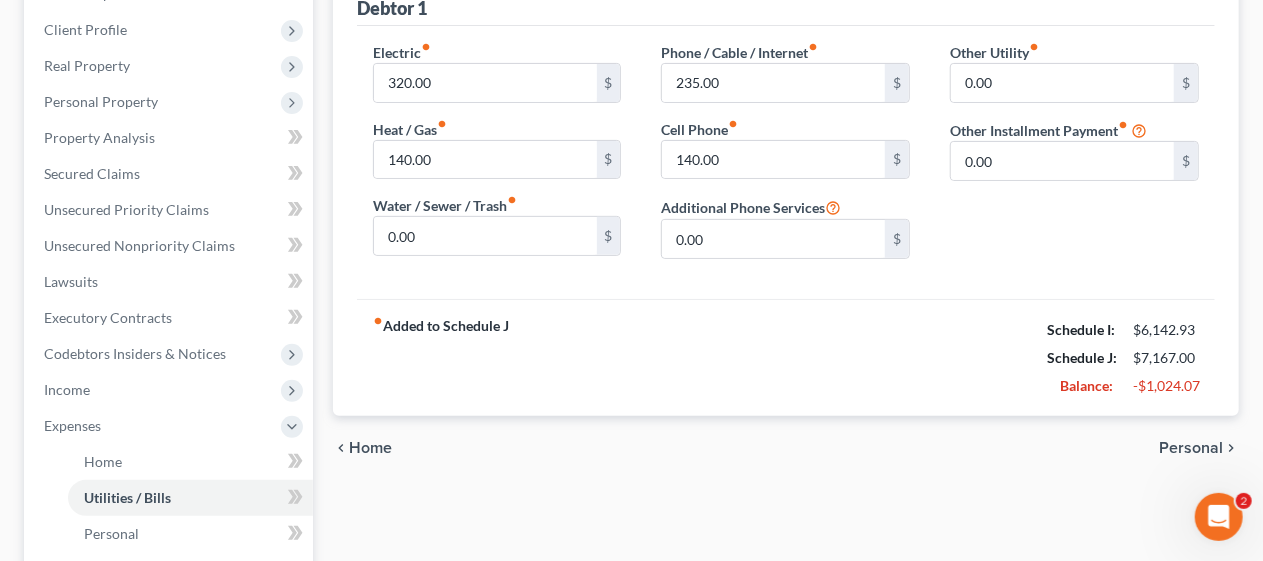 scroll, scrollTop: 300, scrollLeft: 0, axis: vertical 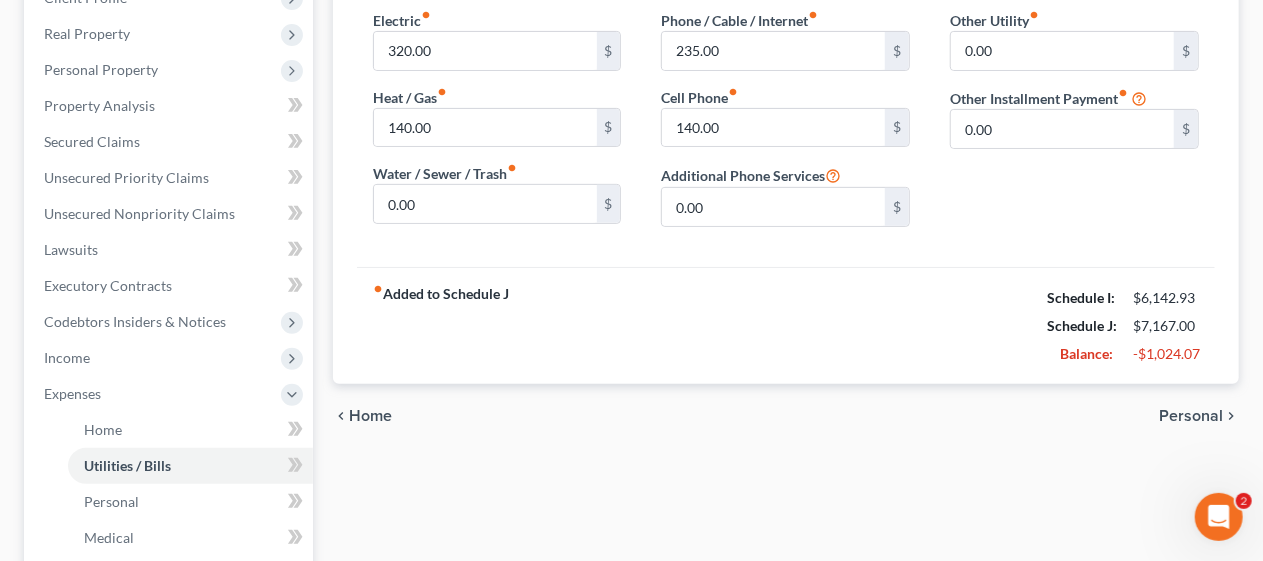 click on "Personal" at bounding box center (1191, 416) 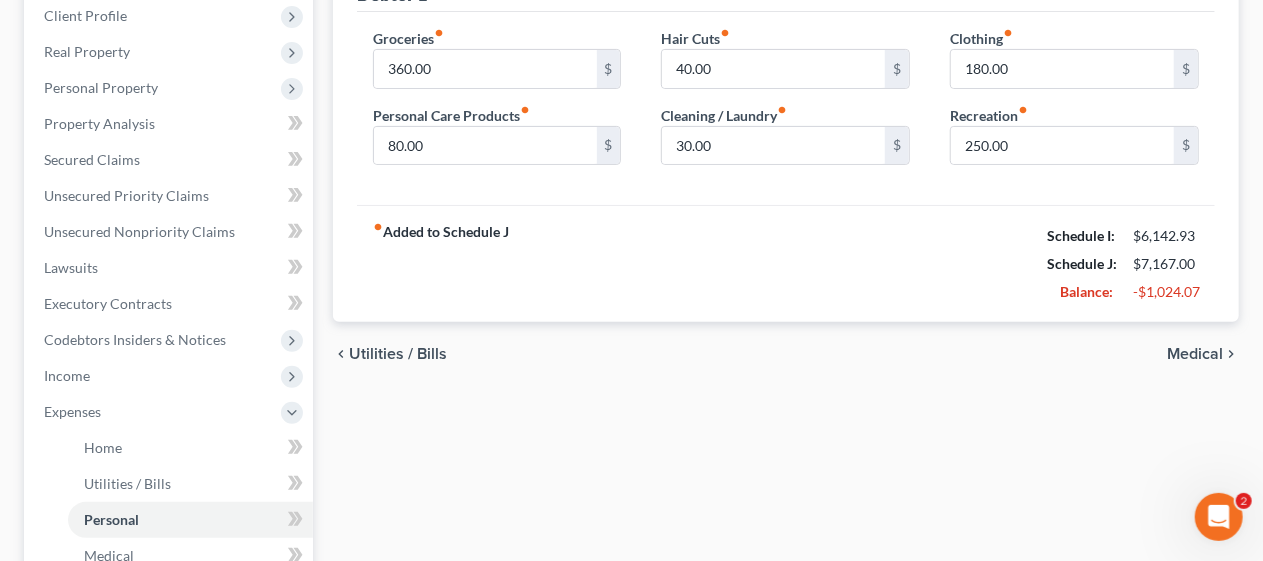 scroll, scrollTop: 300, scrollLeft: 0, axis: vertical 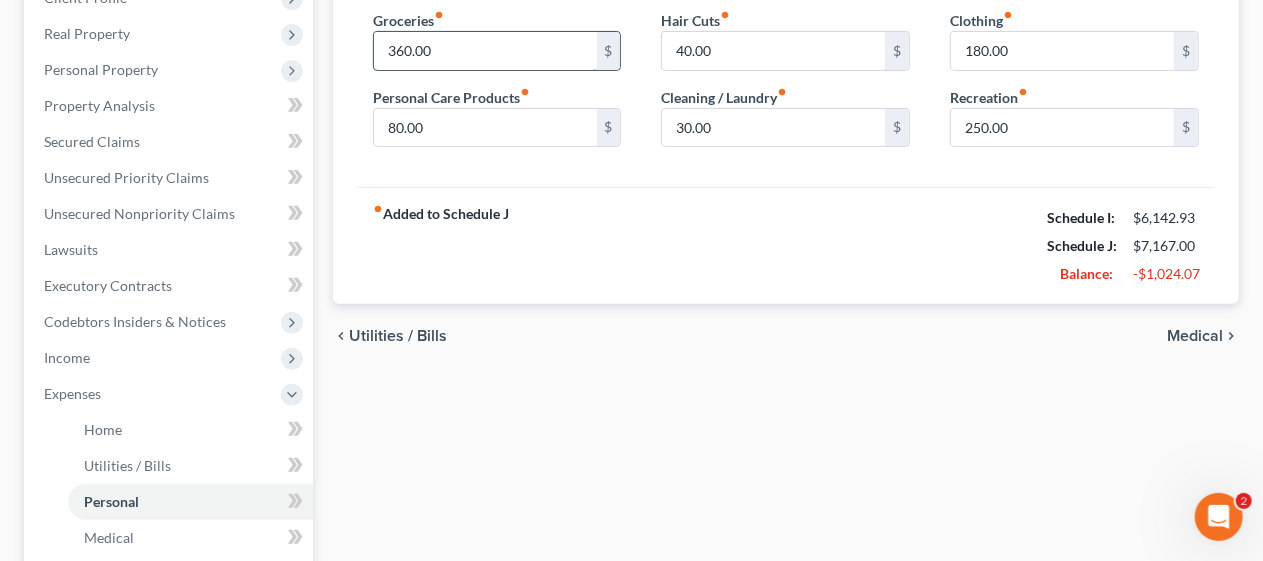 click on "360.00" at bounding box center (485, 51) 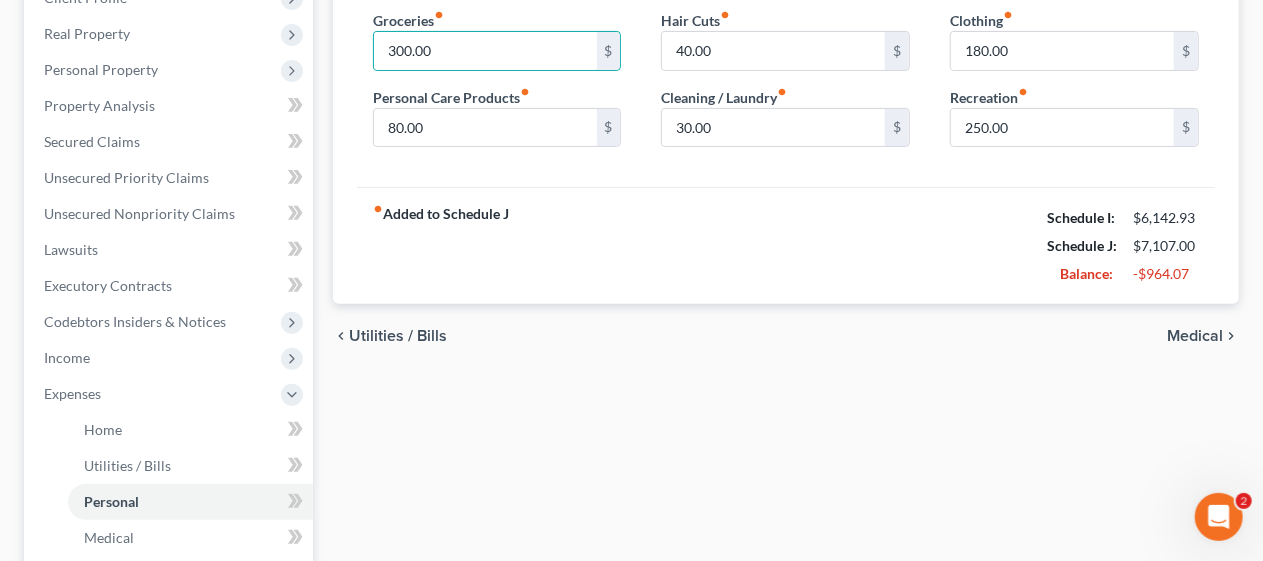 click on "fiber_manual_record  Added to Schedule J Schedule I: $6,142.93 Schedule J: $7,107.00 Balance: -$964.07" at bounding box center [786, 245] 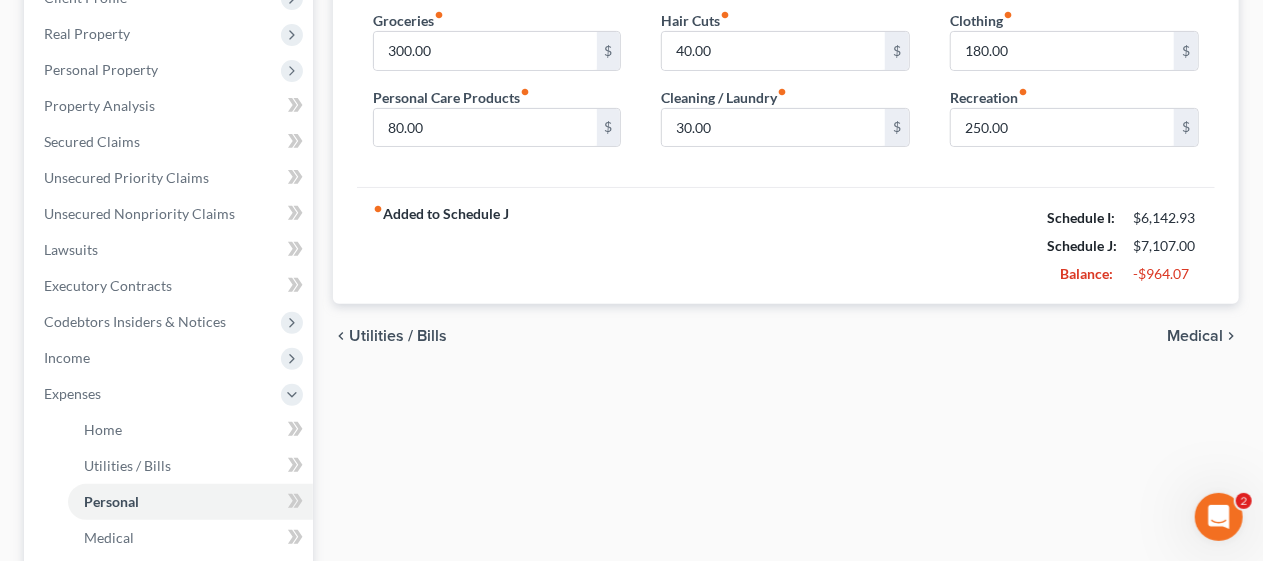 click on "Medical" at bounding box center [1195, 336] 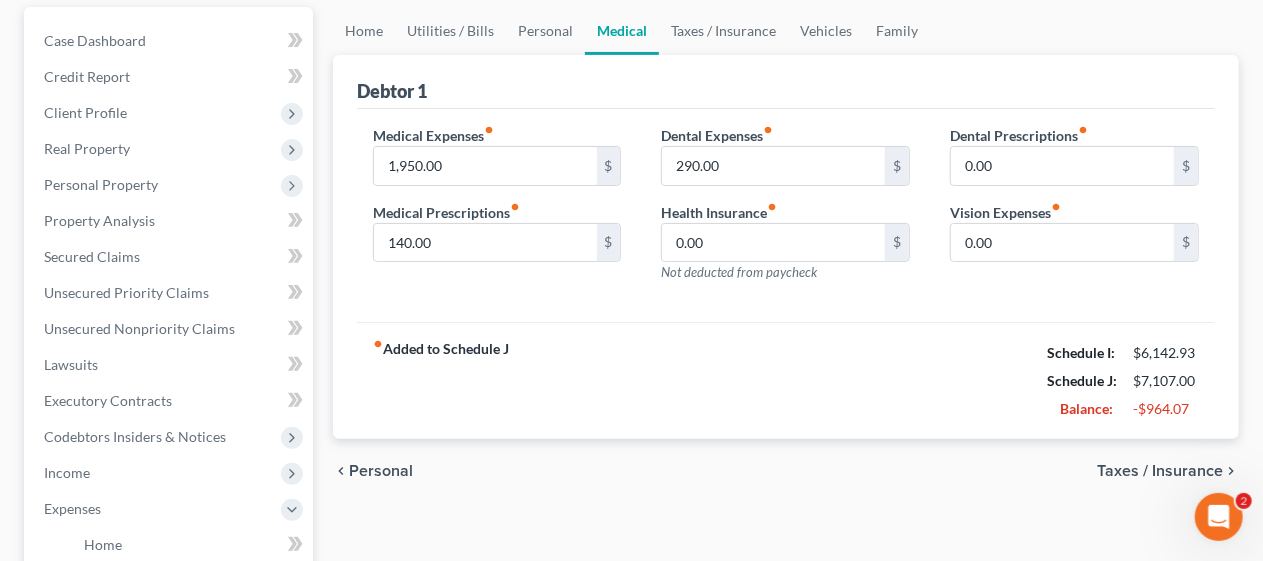 scroll, scrollTop: 200, scrollLeft: 0, axis: vertical 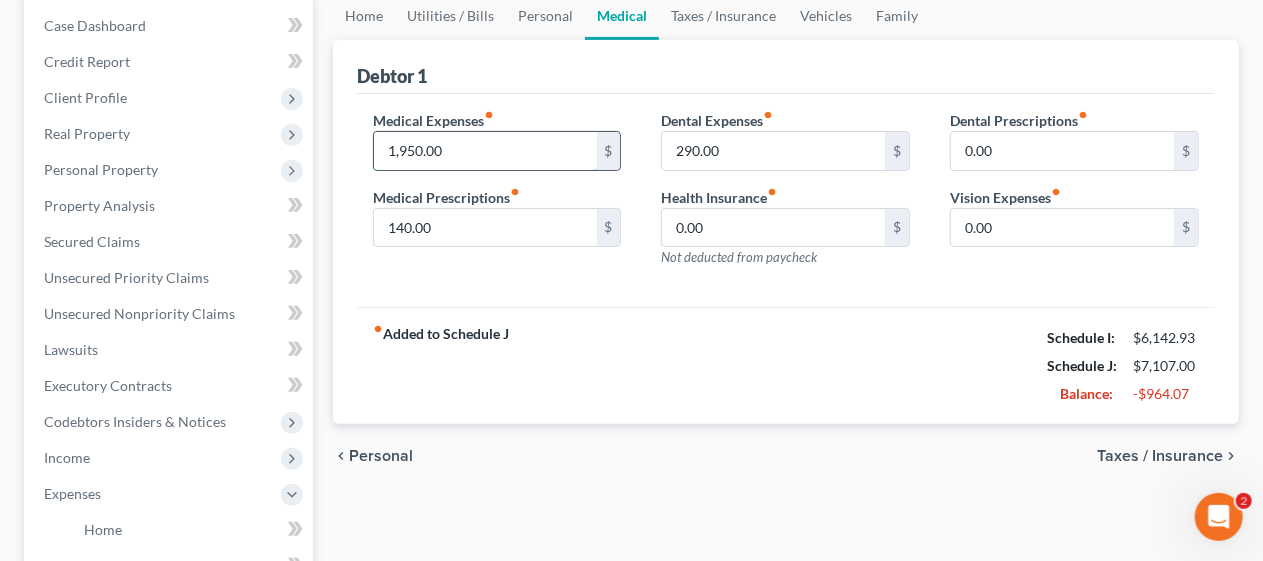 click on "1,950.00" at bounding box center [485, 151] 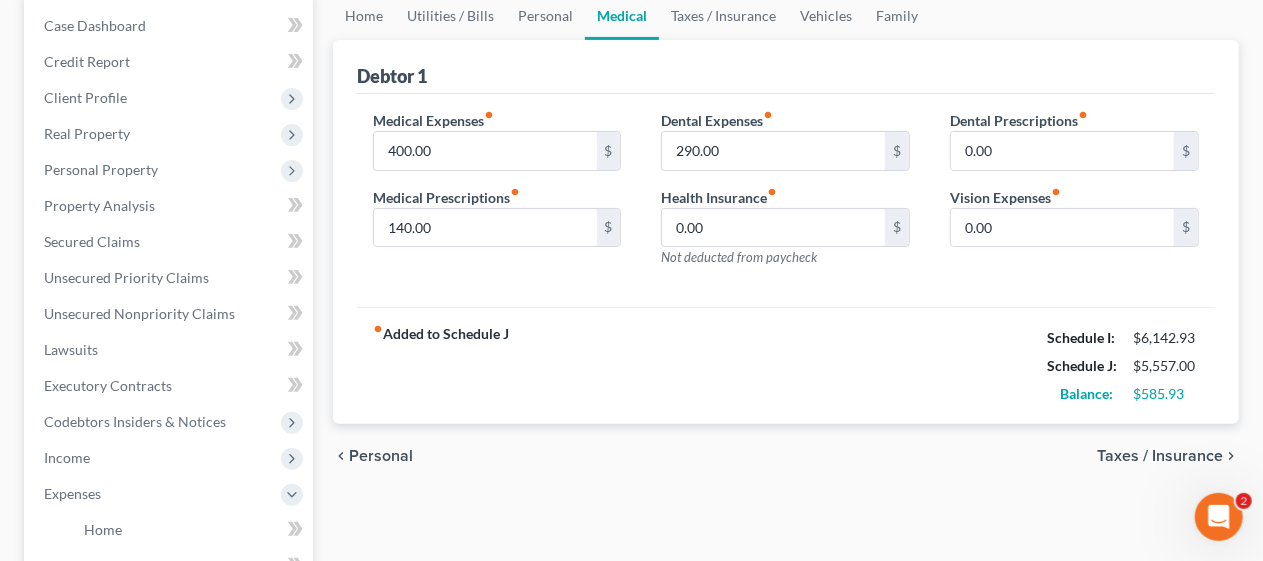 drag, startPoint x: 628, startPoint y: 364, endPoint x: 620, endPoint y: 357, distance: 10.630146 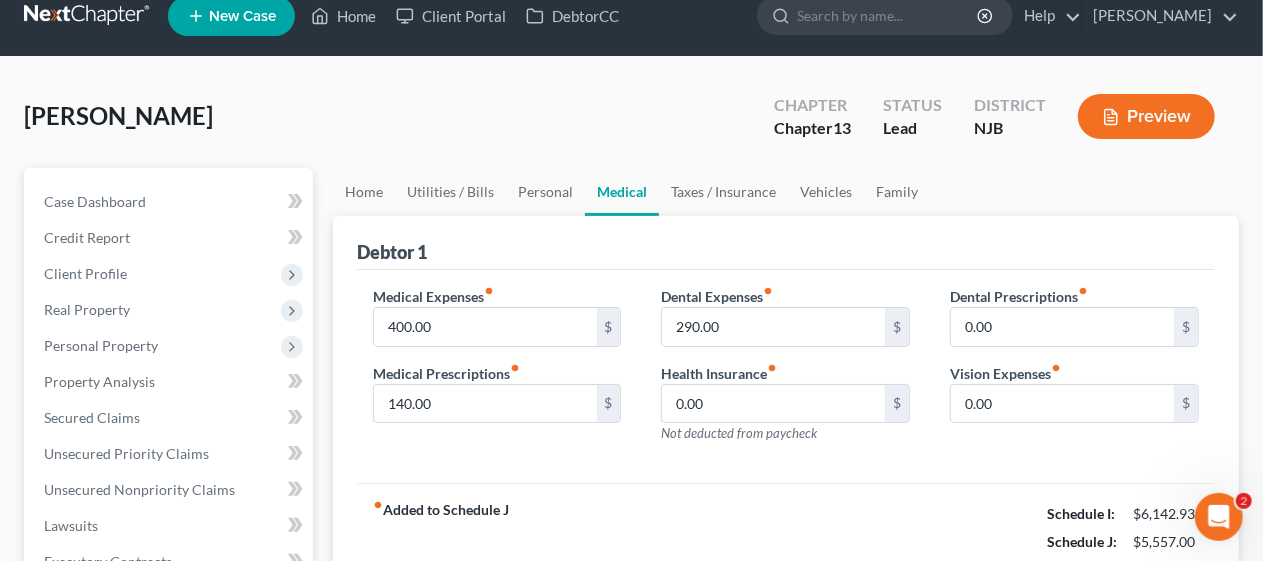 scroll, scrollTop: 0, scrollLeft: 0, axis: both 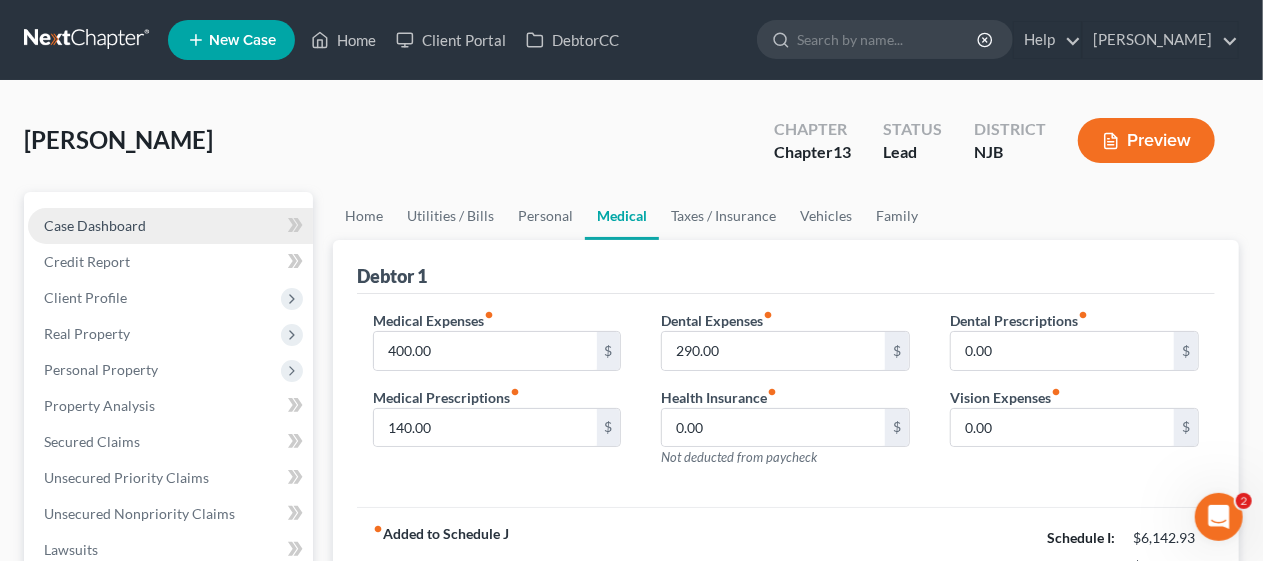 click on "Case Dashboard" at bounding box center (170, 226) 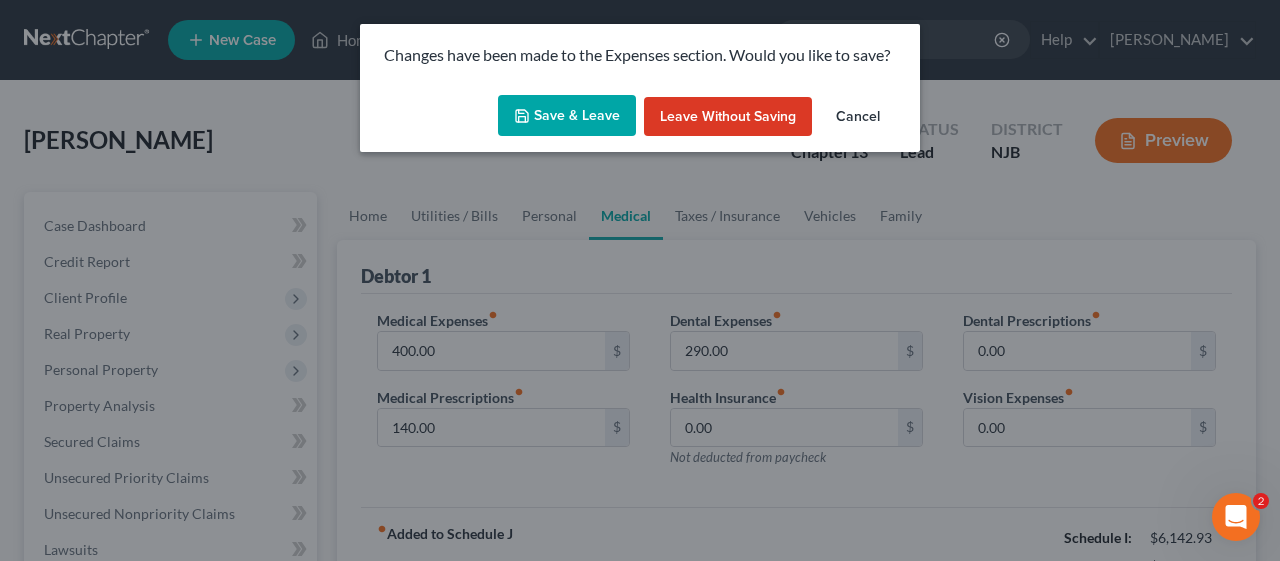 click on "Save & Leave" at bounding box center [567, 116] 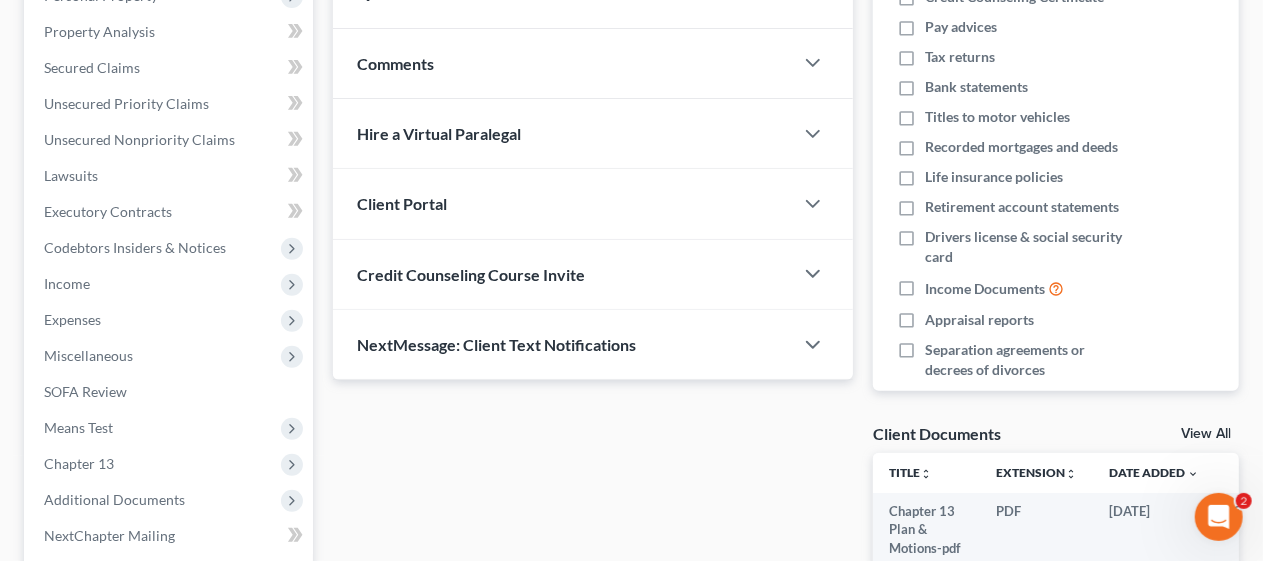 scroll, scrollTop: 373, scrollLeft: 0, axis: vertical 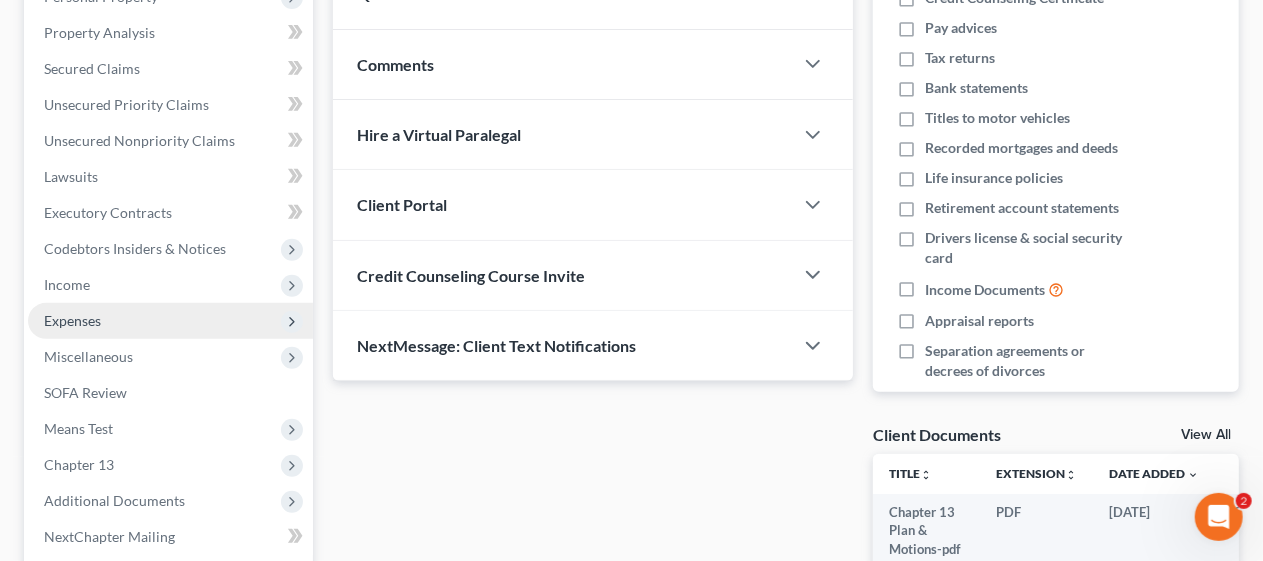 click on "Expenses" at bounding box center [170, 321] 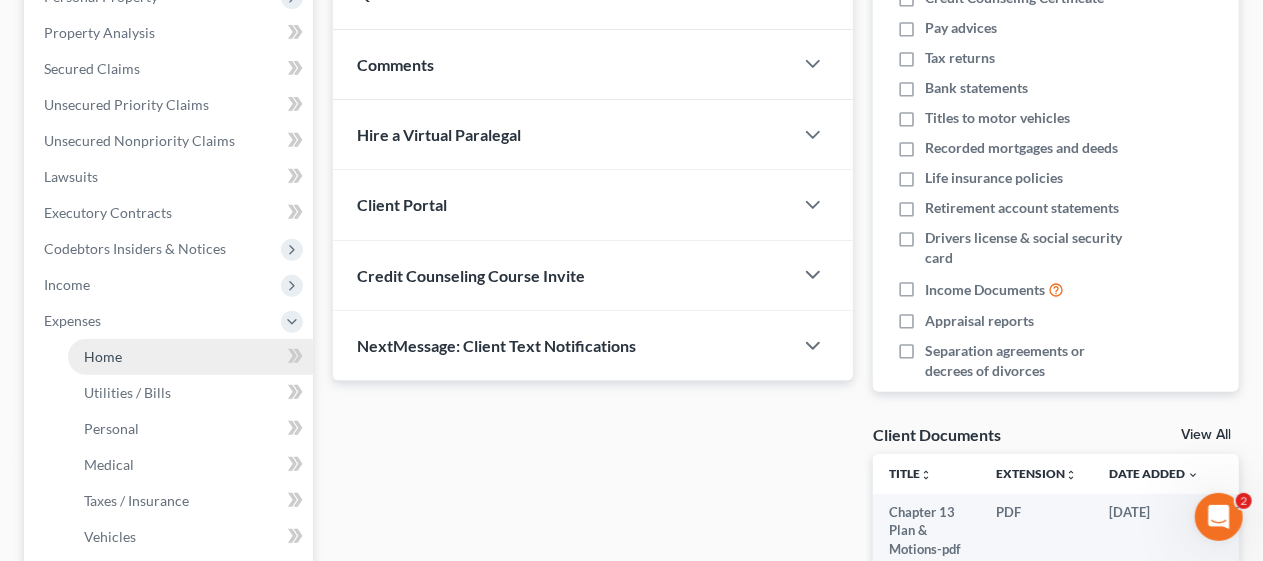 click on "Home" at bounding box center [190, 357] 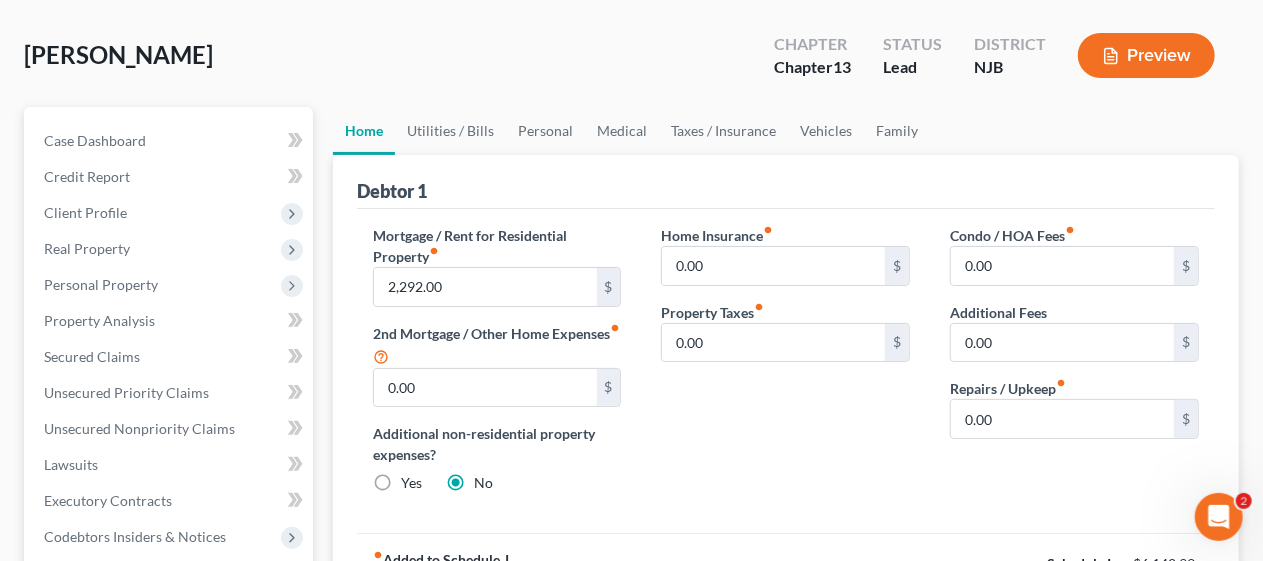 scroll, scrollTop: 0, scrollLeft: 0, axis: both 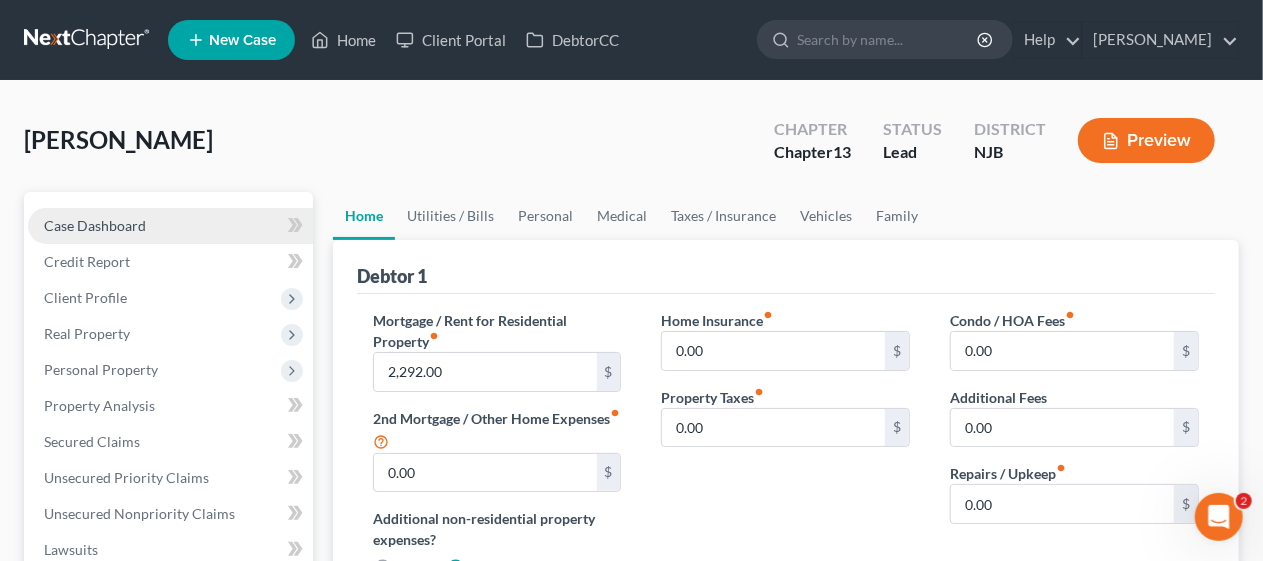 click on "Case Dashboard" at bounding box center (95, 225) 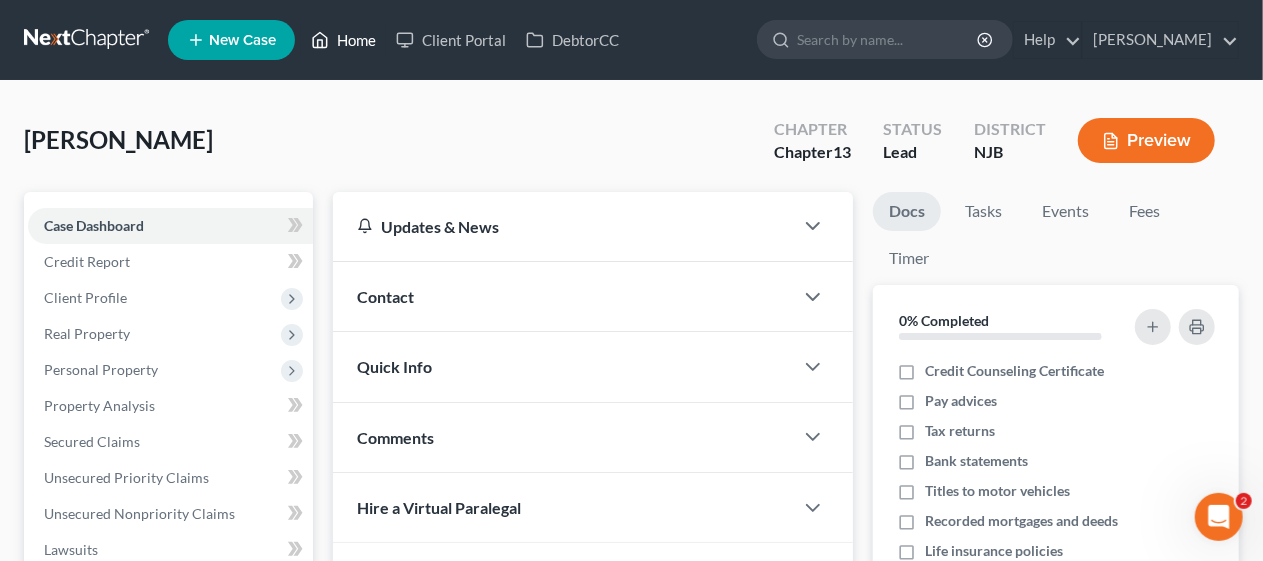 click on "Home" at bounding box center [343, 40] 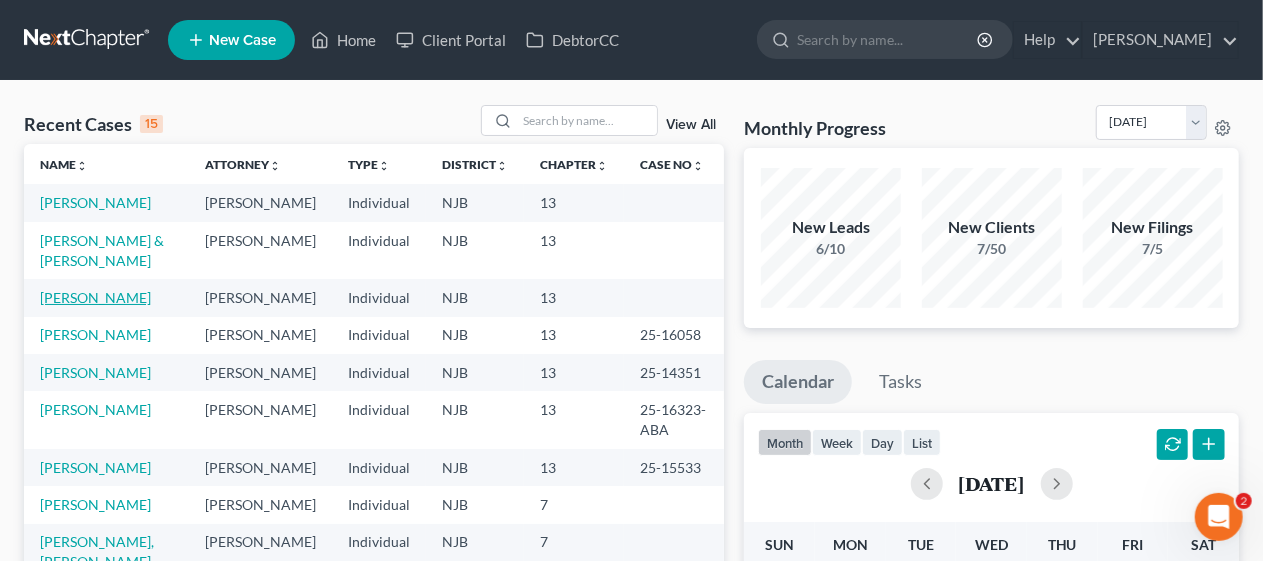 click on "[PERSON_NAME]" at bounding box center [95, 297] 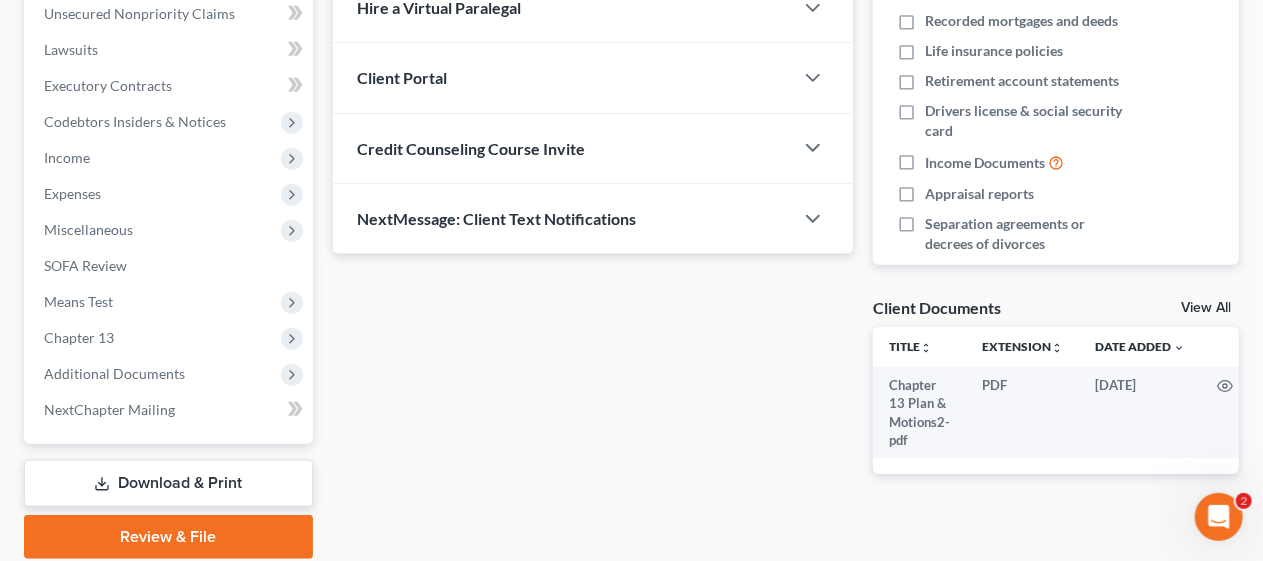 scroll, scrollTop: 571, scrollLeft: 0, axis: vertical 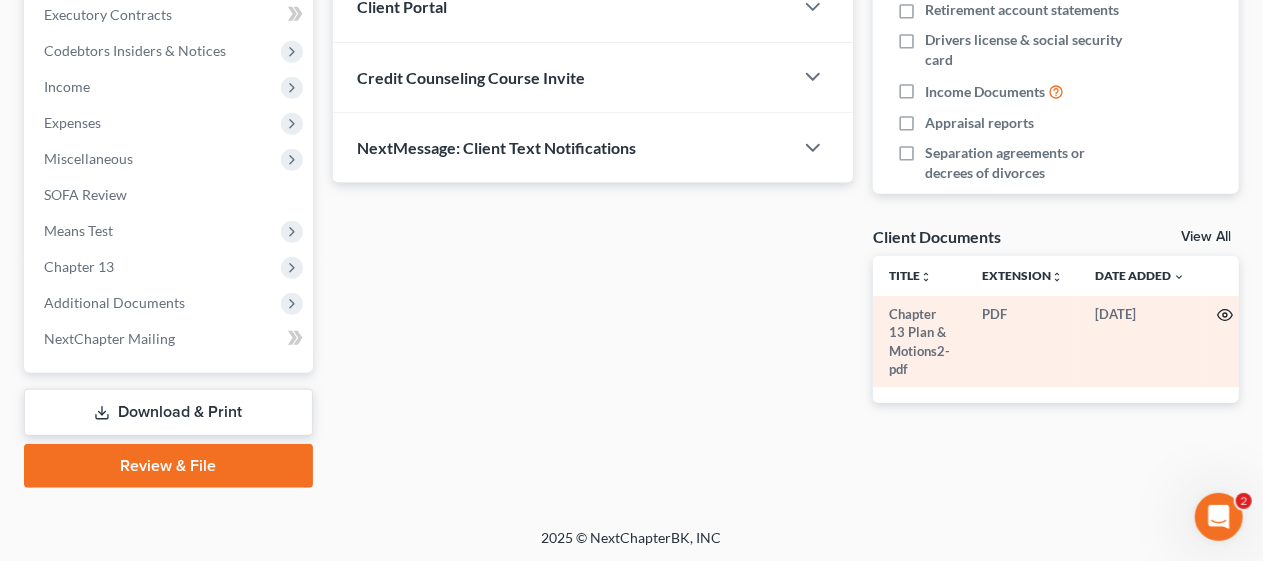click 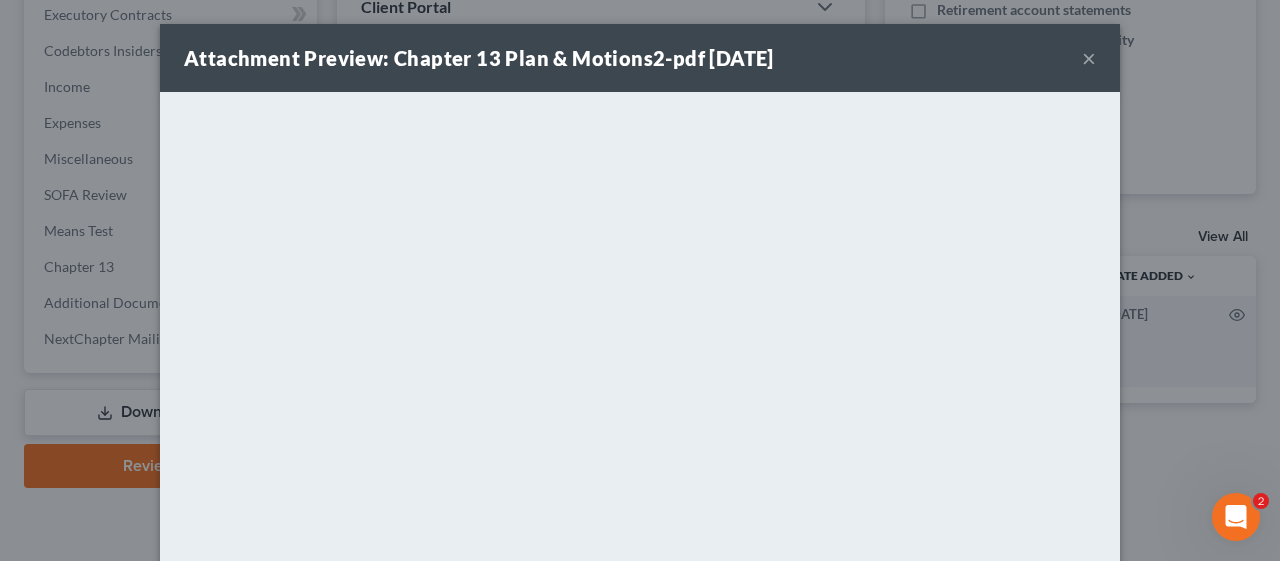 click on "×" at bounding box center (1089, 58) 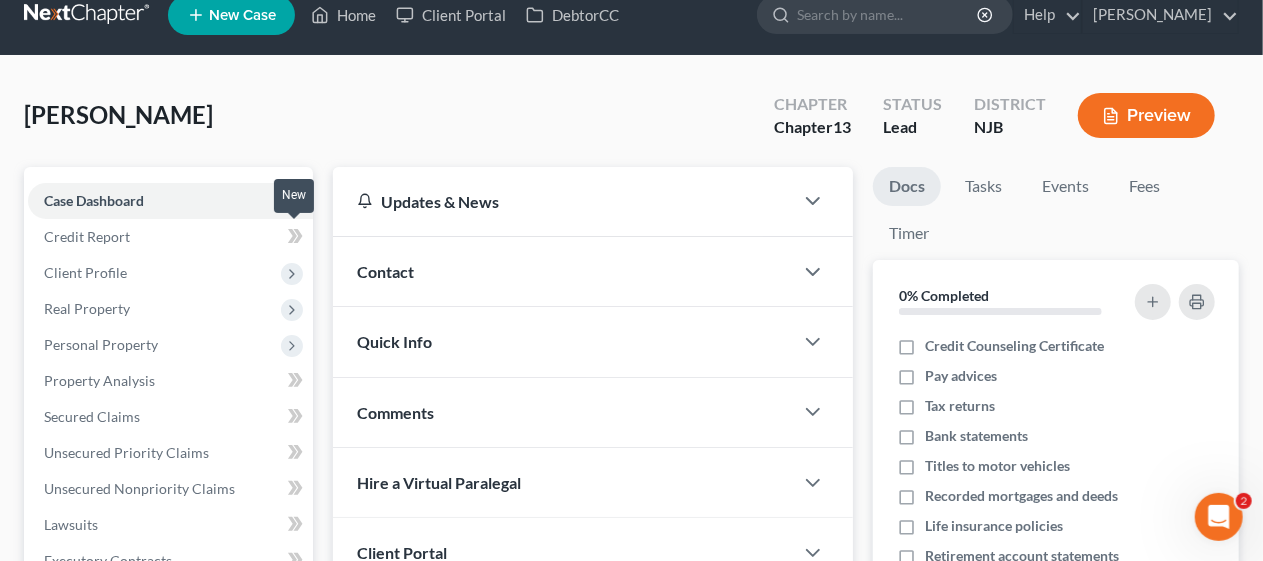 scroll, scrollTop: 0, scrollLeft: 0, axis: both 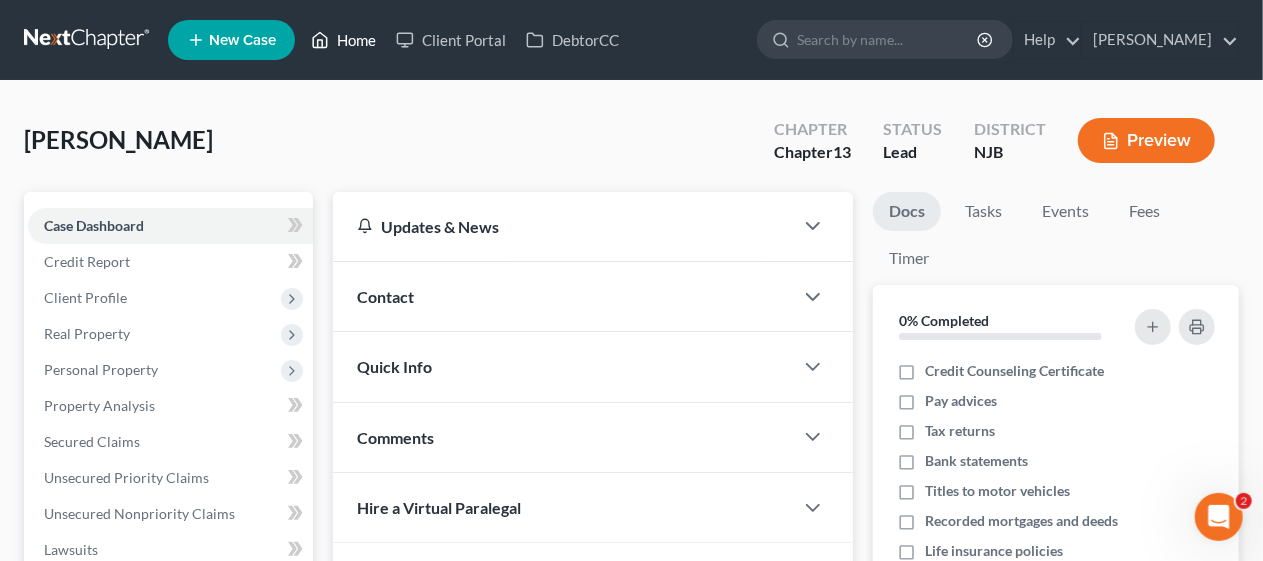 click on "Home" at bounding box center (343, 40) 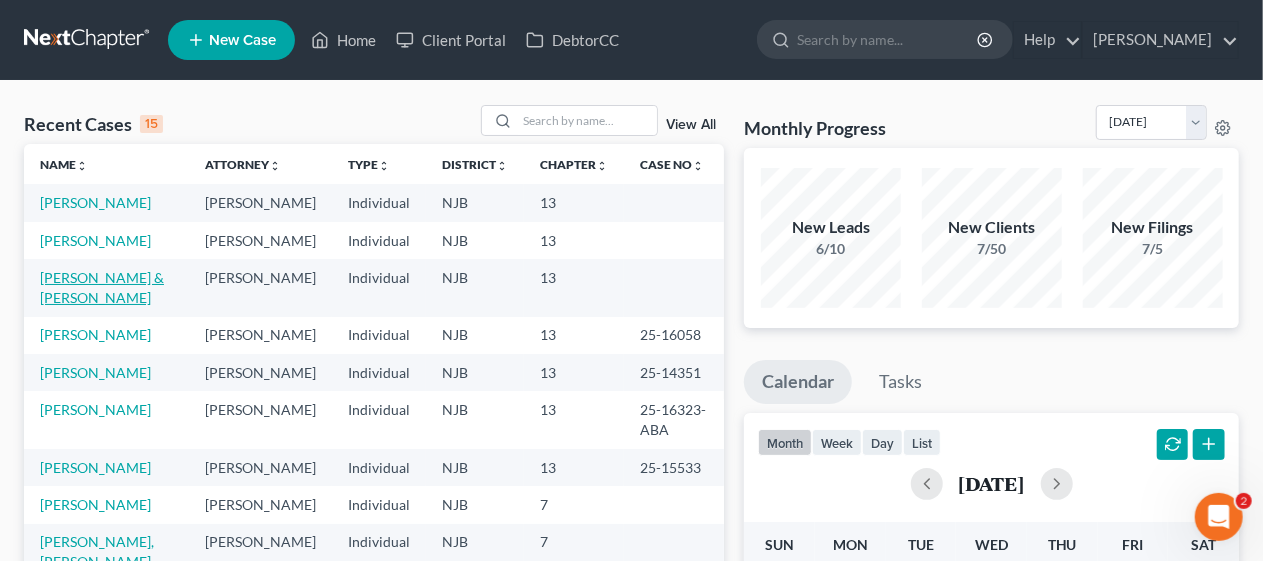 click on "[PERSON_NAME] & [PERSON_NAME]" at bounding box center (102, 287) 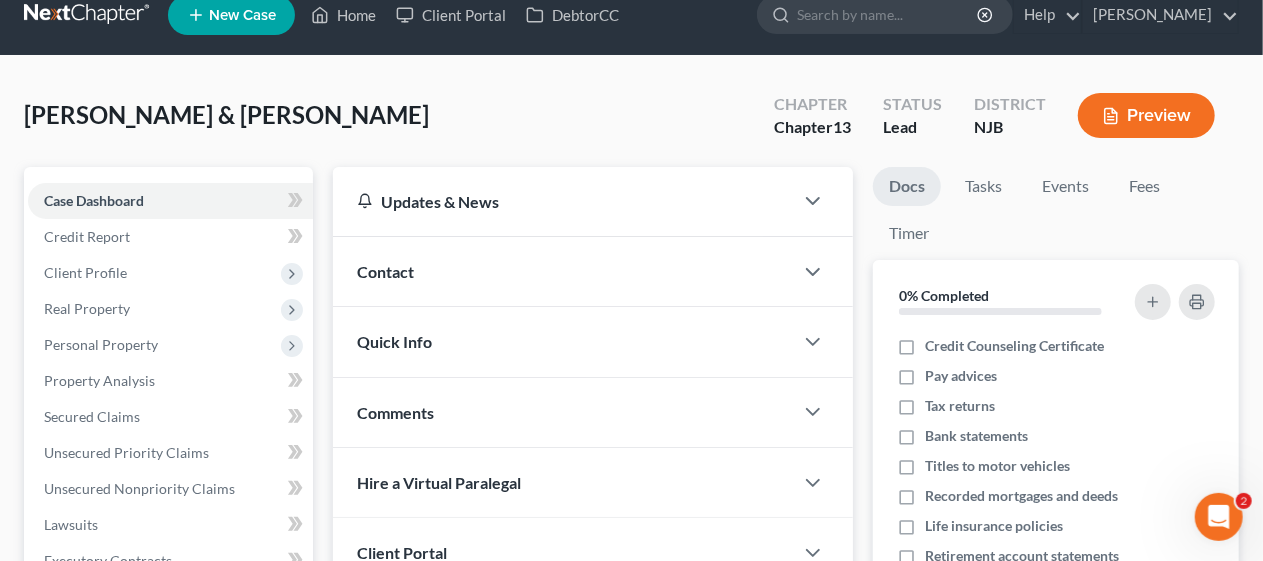 scroll, scrollTop: 0, scrollLeft: 0, axis: both 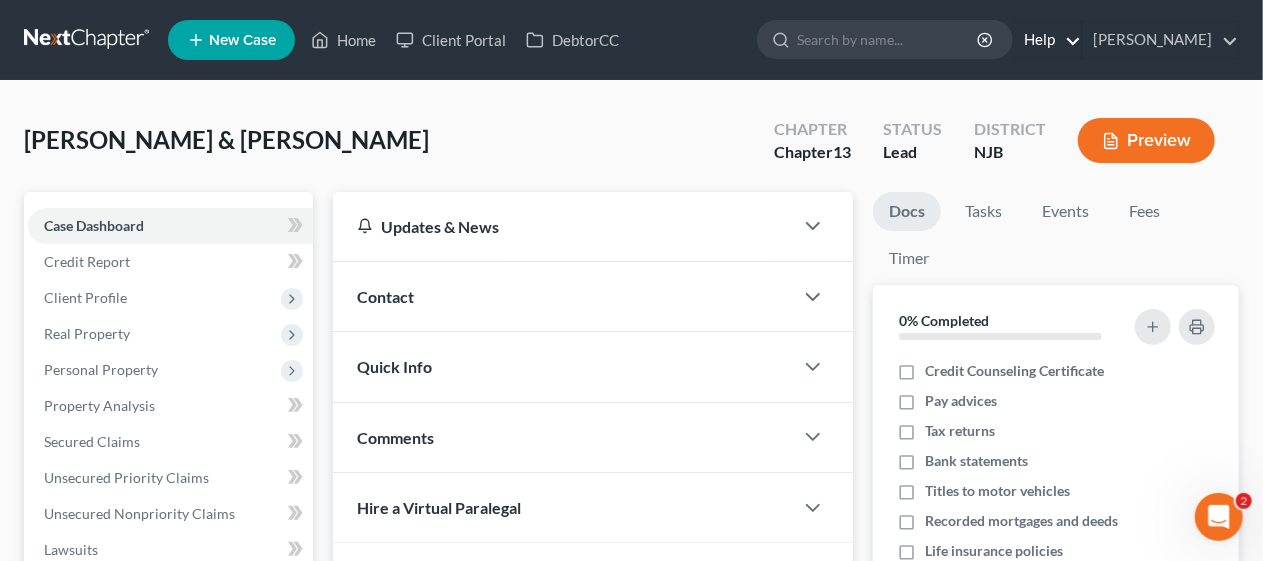 click on "Help" at bounding box center [1047, 40] 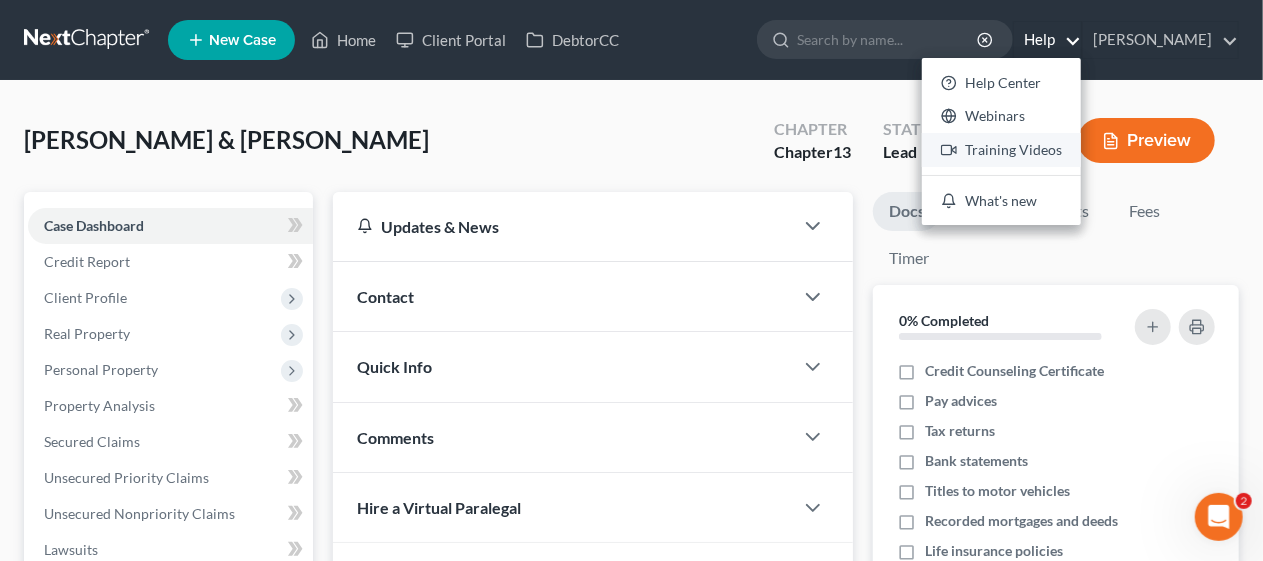 click on "Training Videos" at bounding box center (1001, 150) 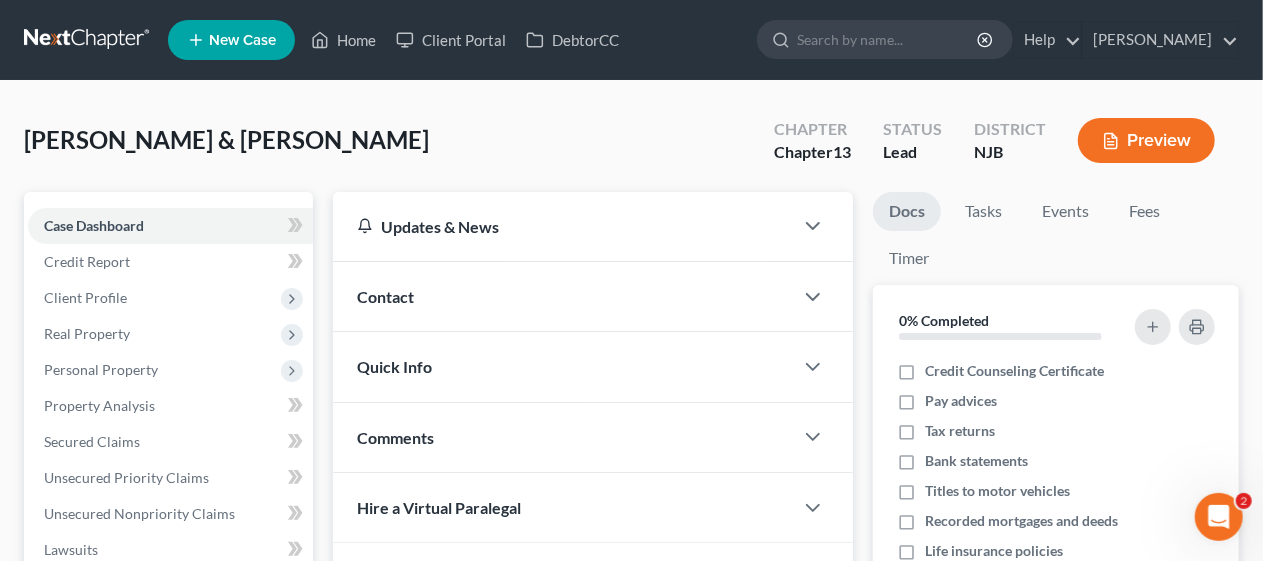 scroll, scrollTop: 0, scrollLeft: 0, axis: both 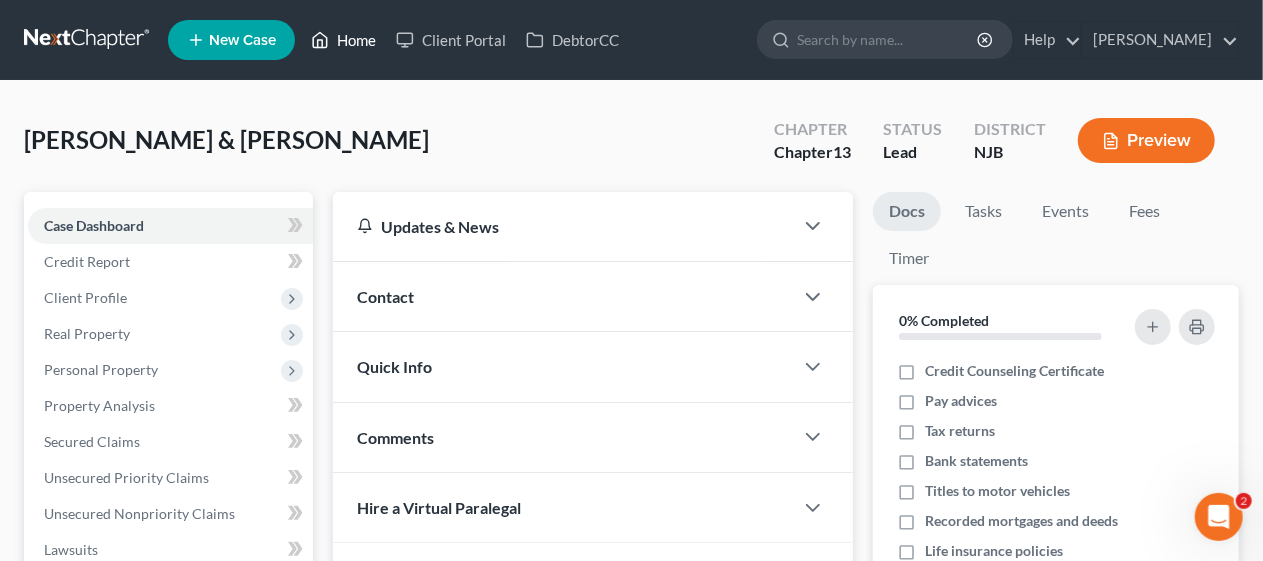 click on "Home" at bounding box center (343, 40) 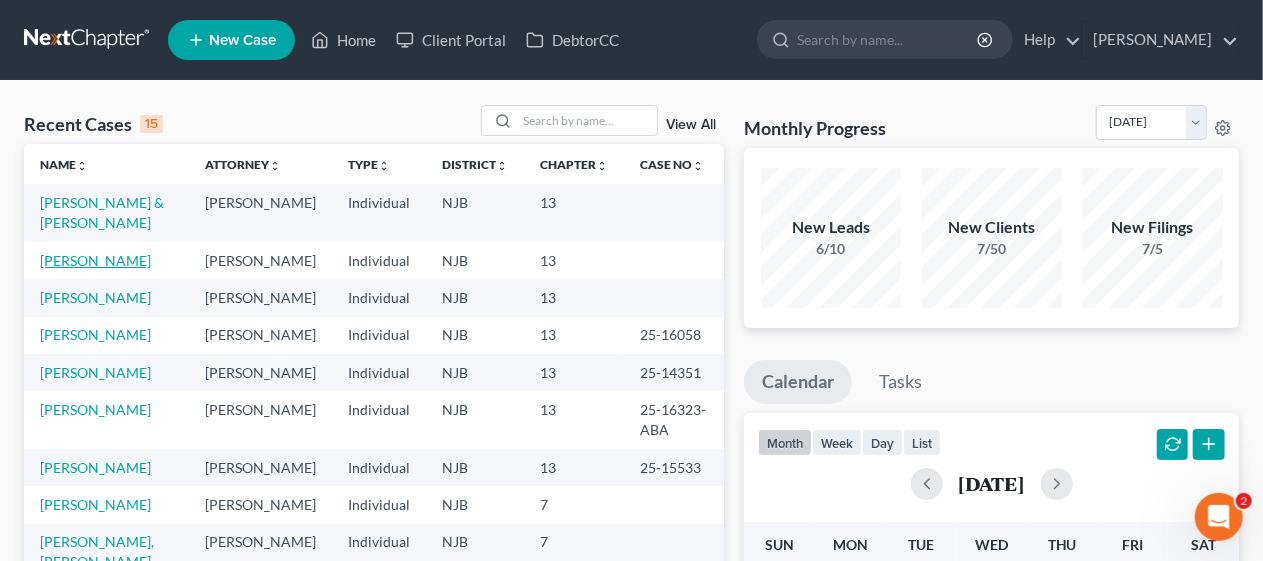 click on "[PERSON_NAME]" at bounding box center [95, 260] 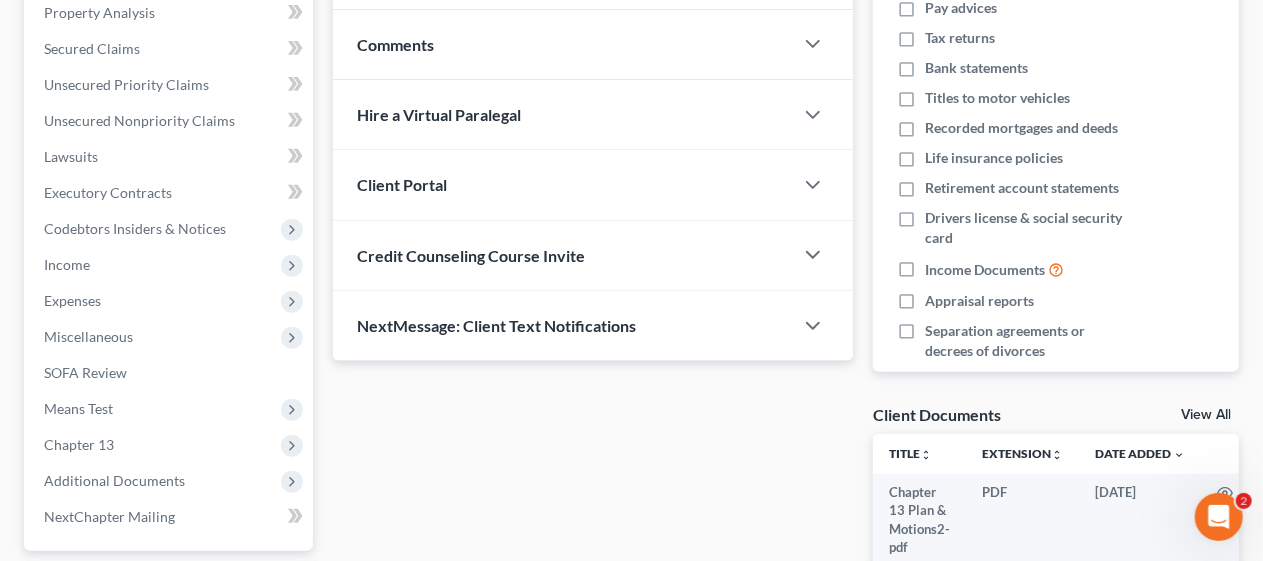 scroll, scrollTop: 500, scrollLeft: 0, axis: vertical 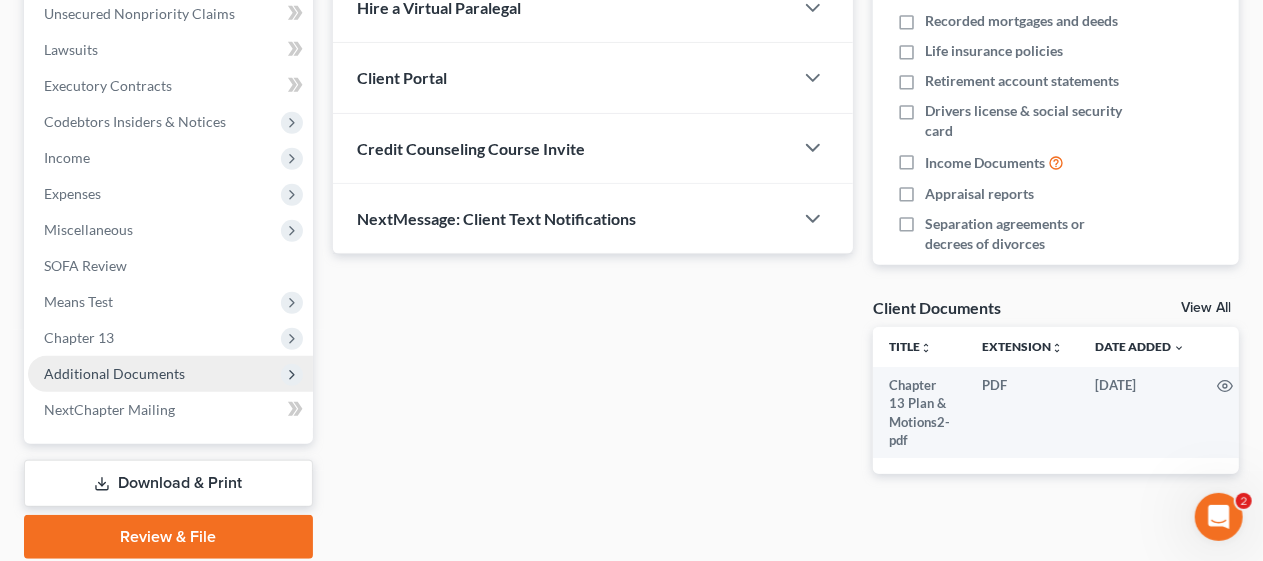 click on "Additional Documents" at bounding box center (170, 374) 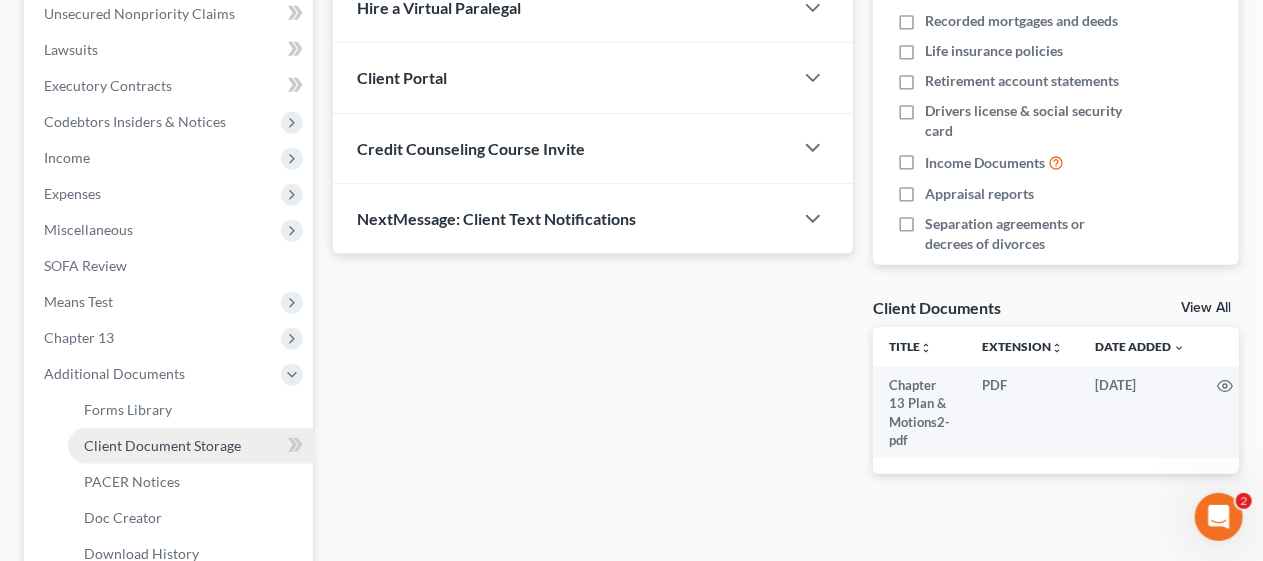 click on "Client Document Storage" at bounding box center (162, 445) 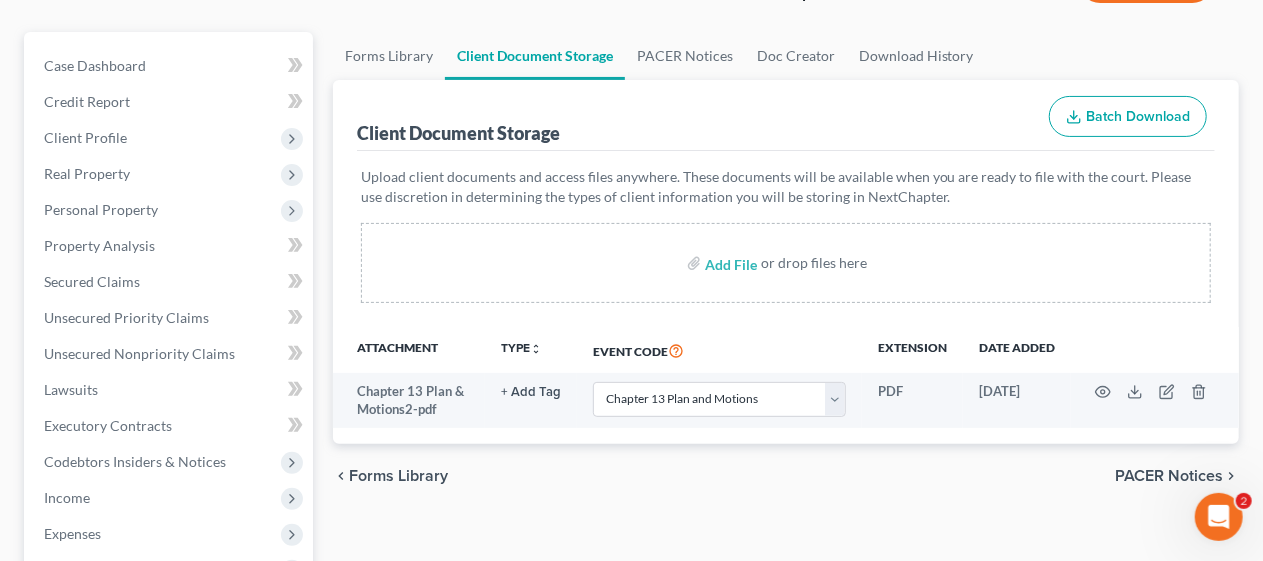 scroll, scrollTop: 200, scrollLeft: 0, axis: vertical 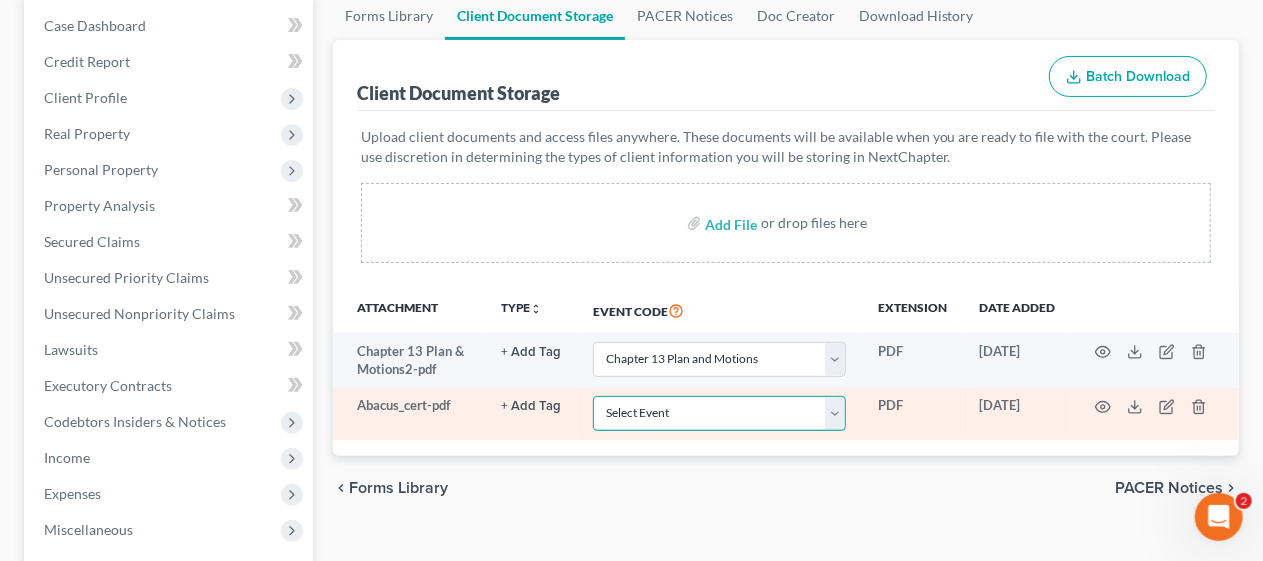 click on "Select Event 20 Largest Unsecured Creditors Amended Attorney Compensation Statement Amended List of Creditors (Fee) Amended Schedules (Fee) - Use for All Amended Schedules Answer (Involuntary) Application to Have the Filing Fee Waived Appraisal Balance Sheet Cash Flow Statement Certificate of Credit Counseling Certificate of Service of Tax Information to Requestor Certification Concerning Order to be Submitted Certification and Agreement to Pay Filing Fee Certification in Support of Discharge Certification of Completion of Plan Payments Certification of No Objection (Chapter 11) Certification of Partial Objection (Chapter 11) Ch 11 Post Confirmation Quarterly Summary Report Ch. 11 Small Business Statement of No Documents Chapter 13 Plan and Motions Final Installment Payment - Ch. 11 Final Installment Payment - Ch. 13 Final Installment Payment - Ch. 7 Financial Management Course (Official Form 423) Missing Document(s) Filed Notice of Voluntary Conversion to Chapter 7 (Fee) Pay Filing Fee in Installments" at bounding box center (719, 413) 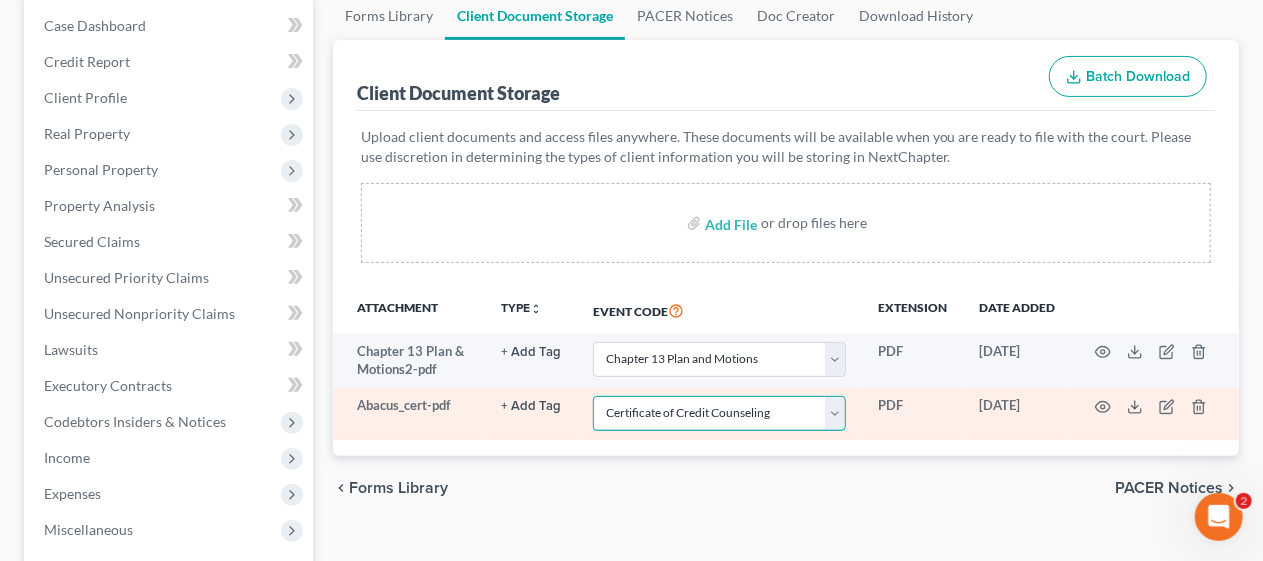 click on "Select Event 20 Largest Unsecured Creditors Amended Attorney Compensation Statement Amended List of Creditors (Fee) Amended Schedules (Fee) - Use for All Amended Schedules Answer (Involuntary) Application to Have the Filing Fee Waived Appraisal Balance Sheet Cash Flow Statement Certificate of Credit Counseling Certificate of Service of Tax Information to Requestor Certification Concerning Order to be Submitted Certification and Agreement to Pay Filing Fee Certification in Support of Discharge Certification of Completion of Plan Payments Certification of No Objection (Chapter 11) Certification of Partial Objection (Chapter 11) Ch 11 Post Confirmation Quarterly Summary Report Ch. 11 Small Business Statement of No Documents Chapter 13 Plan and Motions Final Installment Payment - Ch. 11 Final Installment Payment - Ch. 13 Final Installment Payment - Ch. 7 Financial Management Course (Official Form 423) Missing Document(s) Filed Notice of Voluntary Conversion to Chapter 7 (Fee) Pay Filing Fee in Installments" at bounding box center (719, 413) 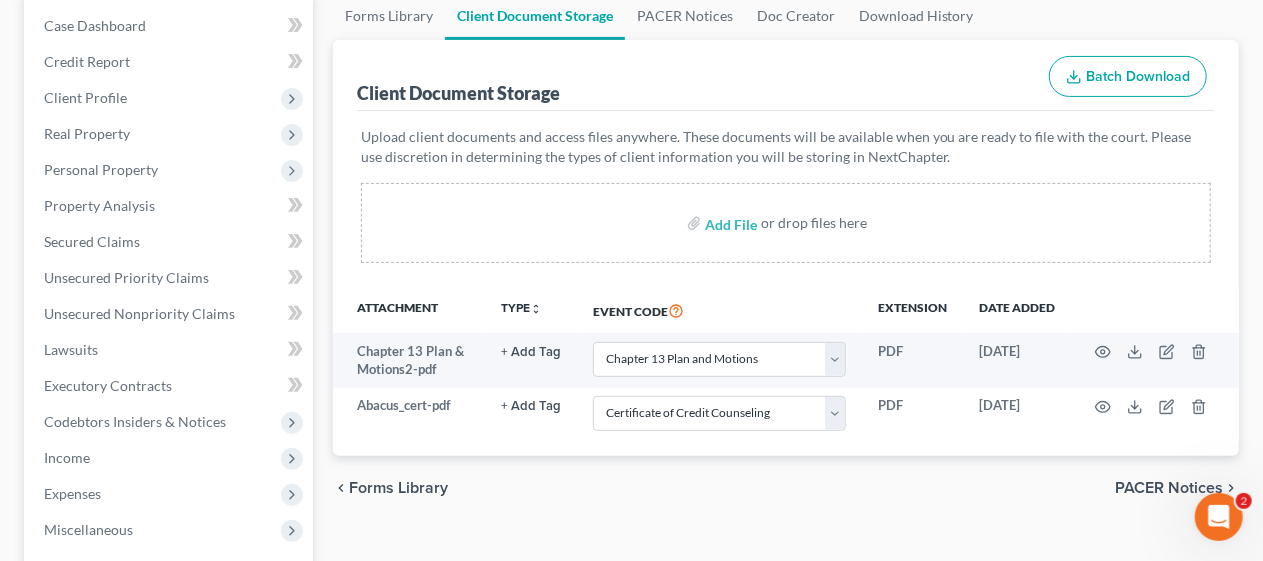 click on "chevron_left
Forms Library
PACER Notices
chevron_right" at bounding box center [786, 488] 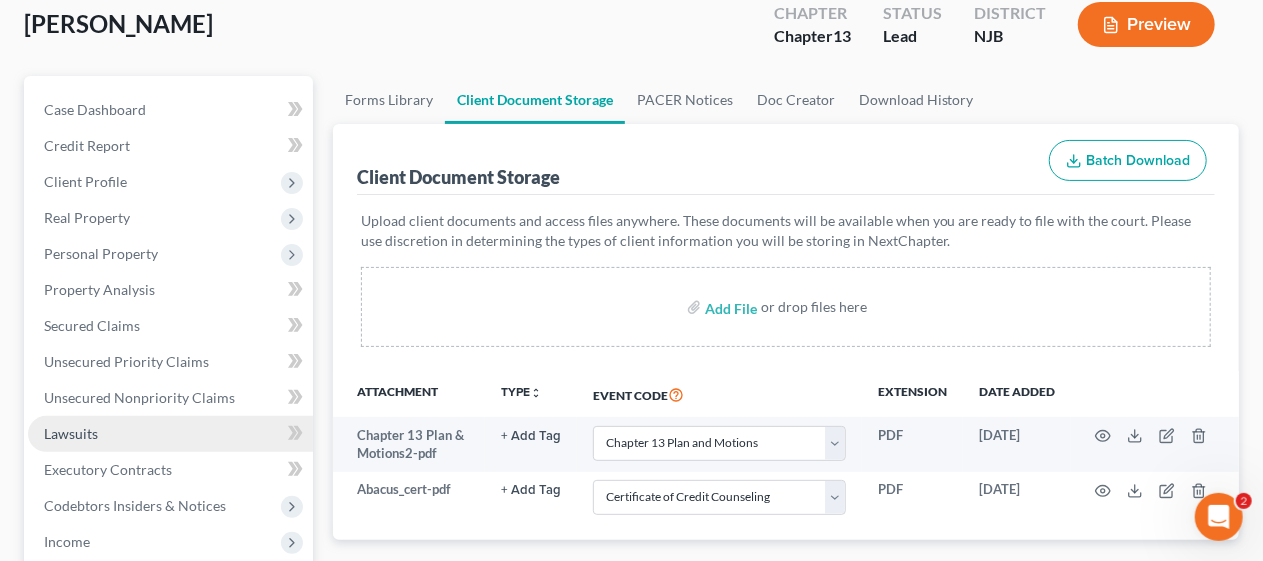 scroll, scrollTop: 0, scrollLeft: 0, axis: both 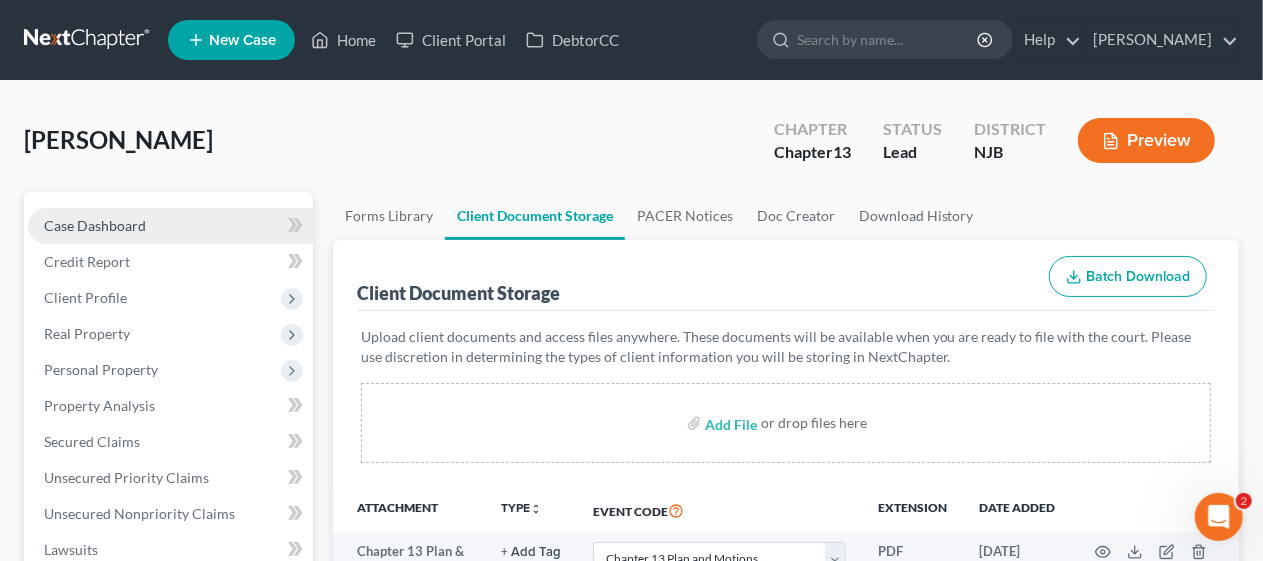 click on "Case Dashboard" at bounding box center [170, 226] 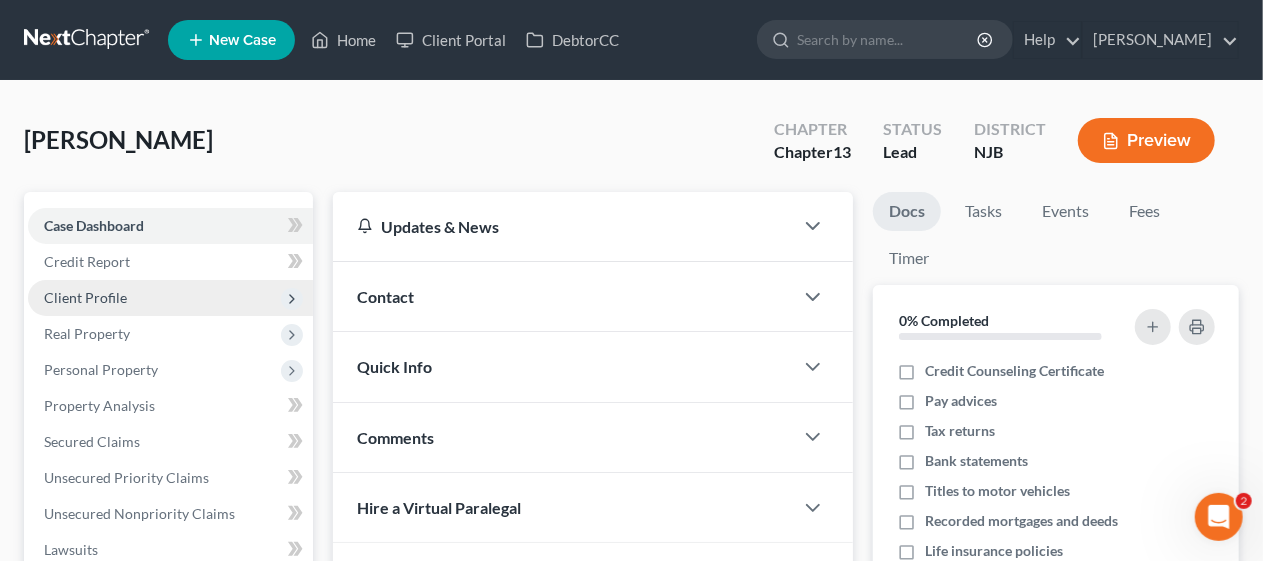 click on "Client Profile" at bounding box center (170, 298) 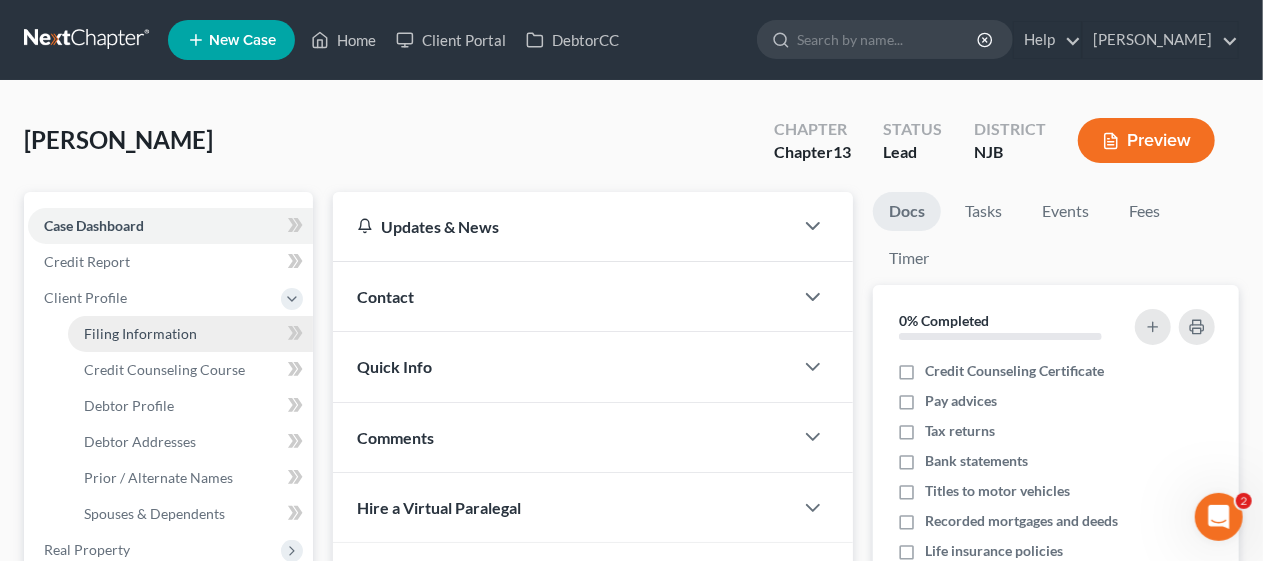 click on "Filing Information" at bounding box center (190, 334) 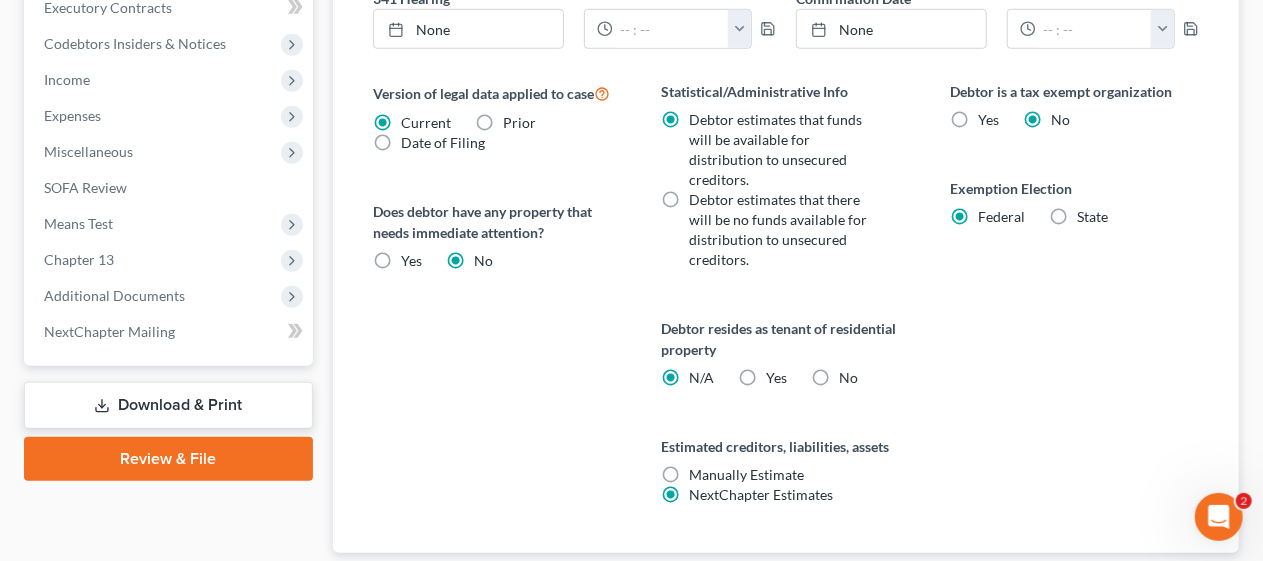 scroll, scrollTop: 800, scrollLeft: 0, axis: vertical 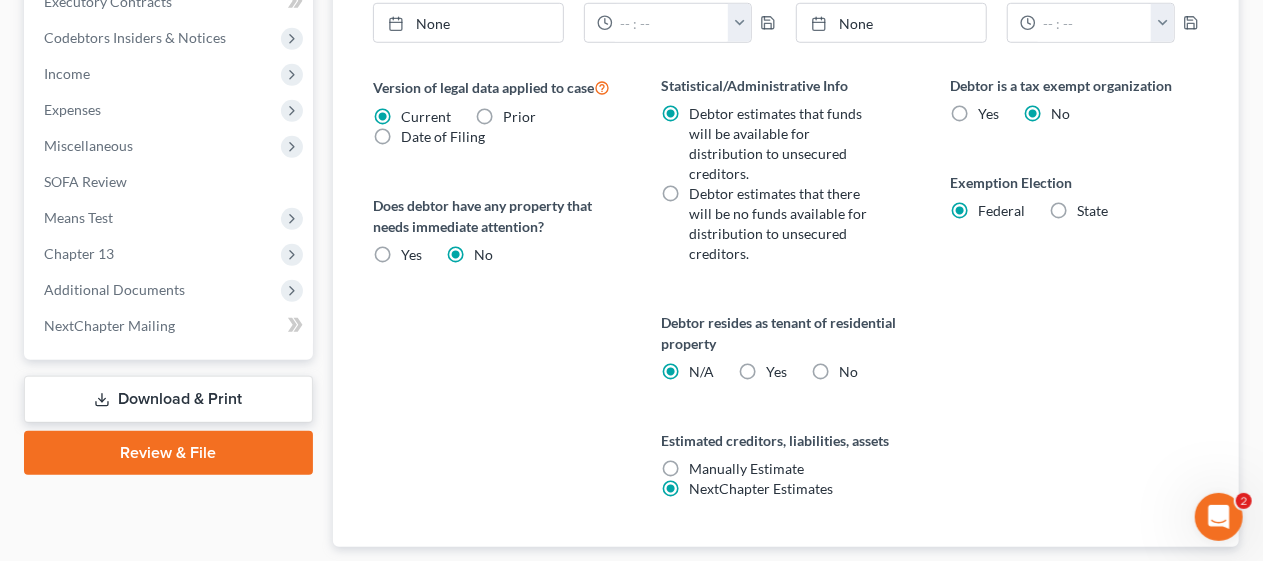 click on "Credit Counseling Course" at bounding box center (1130, 579) 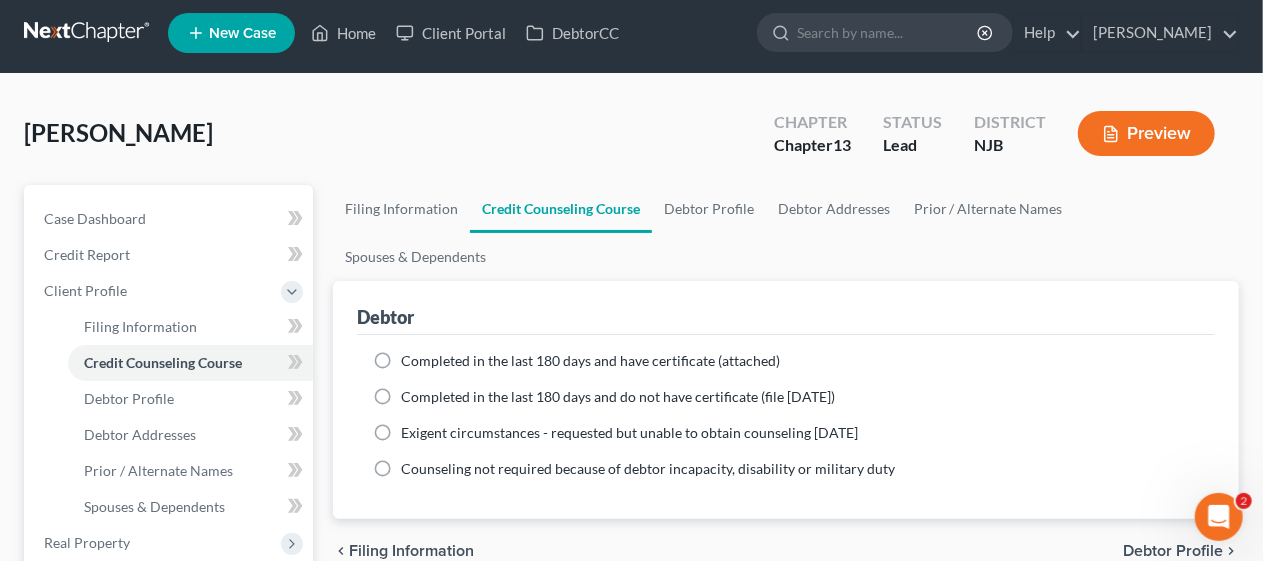 scroll, scrollTop: 0, scrollLeft: 0, axis: both 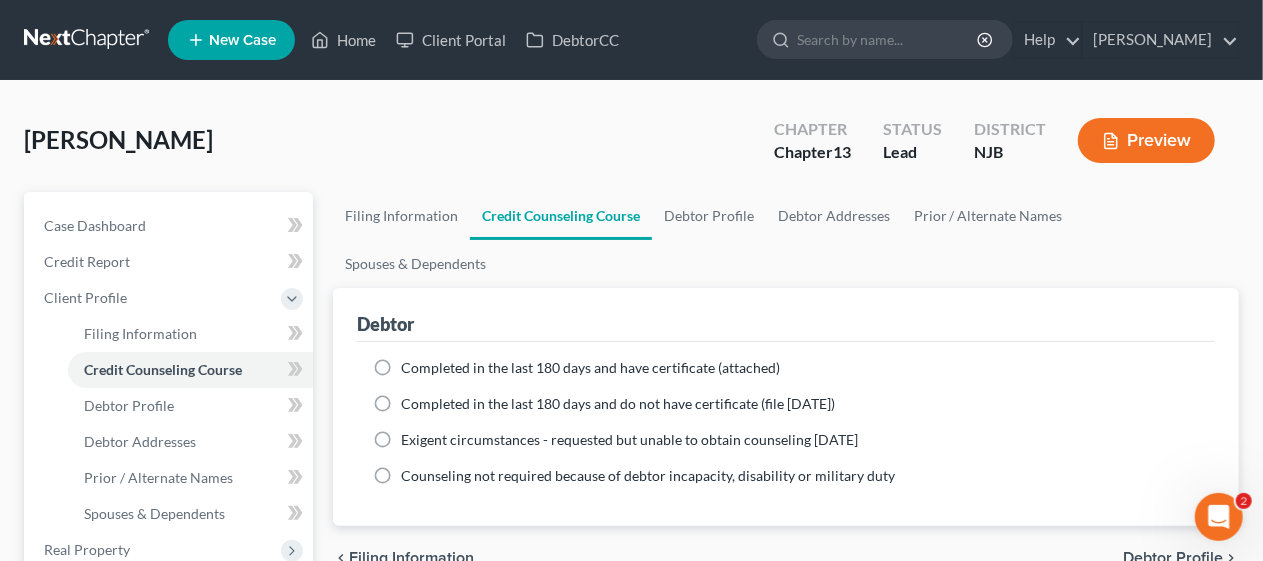 click on "Completed in the last 180 days and have certificate (attached)" at bounding box center [590, 368] 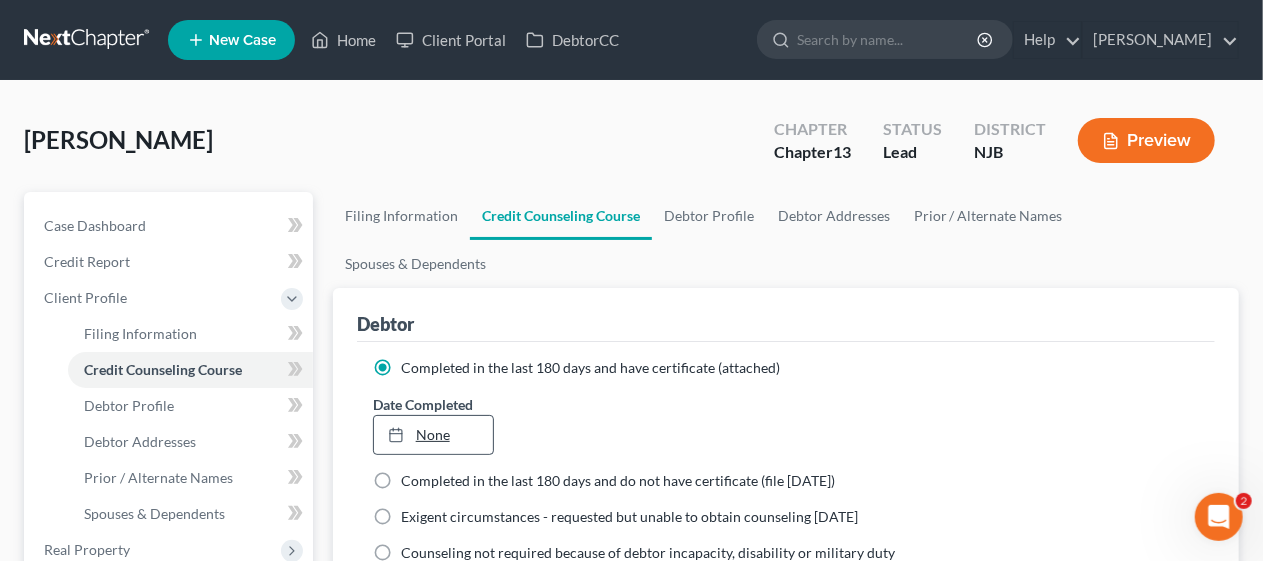 click on "None" at bounding box center (433, 435) 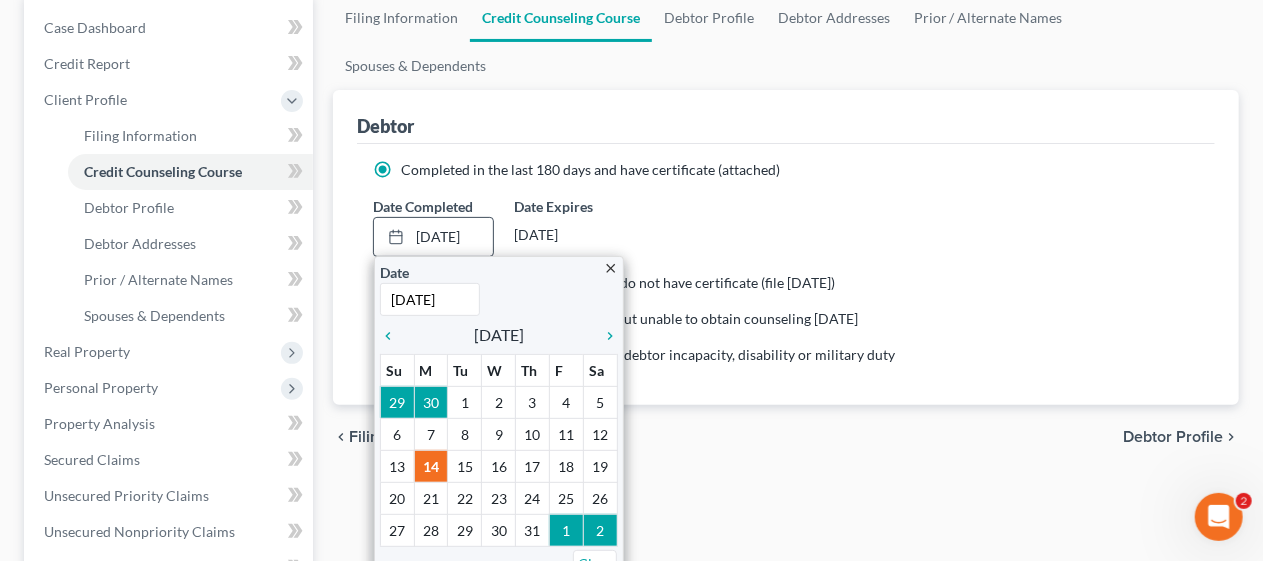 scroll, scrollTop: 200, scrollLeft: 0, axis: vertical 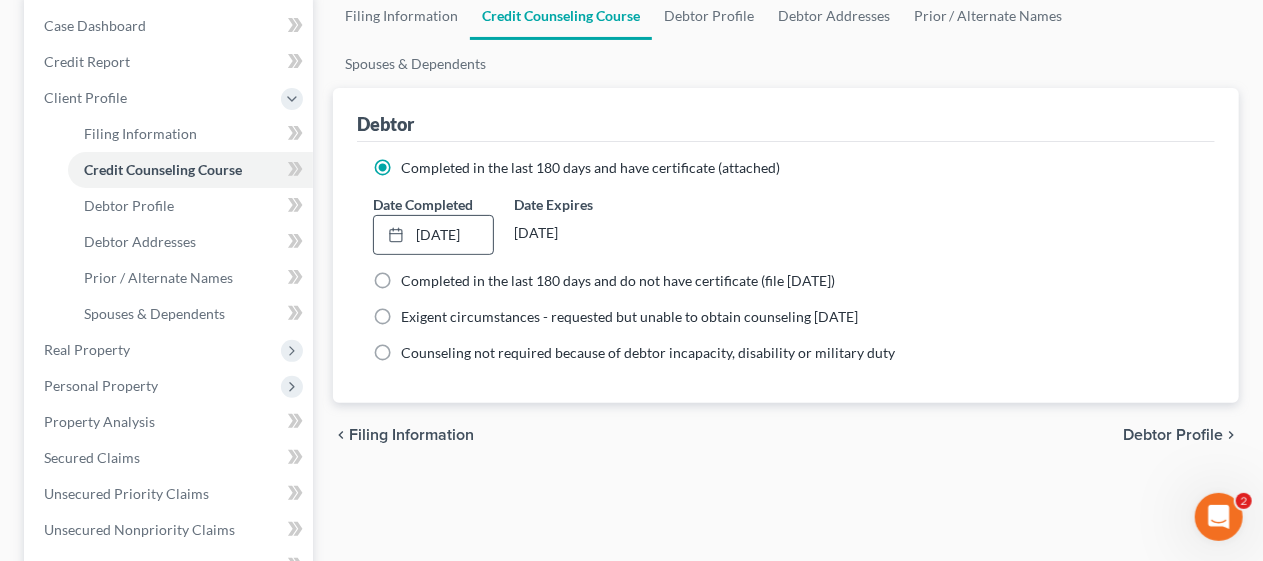 click on "Filing Information
Credit Counseling Course
Debtor Profile
Debtor Addresses
Prior / Alternate Names
Spouses & Dependents
Debtor
Completed in the last 180 days and have certificate (attached) Date Completed
[DATE]
close
Date
[DATE]
Time
12:00 AM
chevron_left
[DATE]
chevron_right
Su M Tu W Th F Sa
29 30 1 2 3 4 5
6 7 8 9 10 11 12
13 14 15 16 17 18 19
20 21 22 23 24 25 26
27 28 29 30 31 1 2
Clear
Date Expires [DATE] Completed in the last 180 days and do not have certificate (file [DATE]) Date Completed
[DATE]
close
Date" at bounding box center [786, 533] 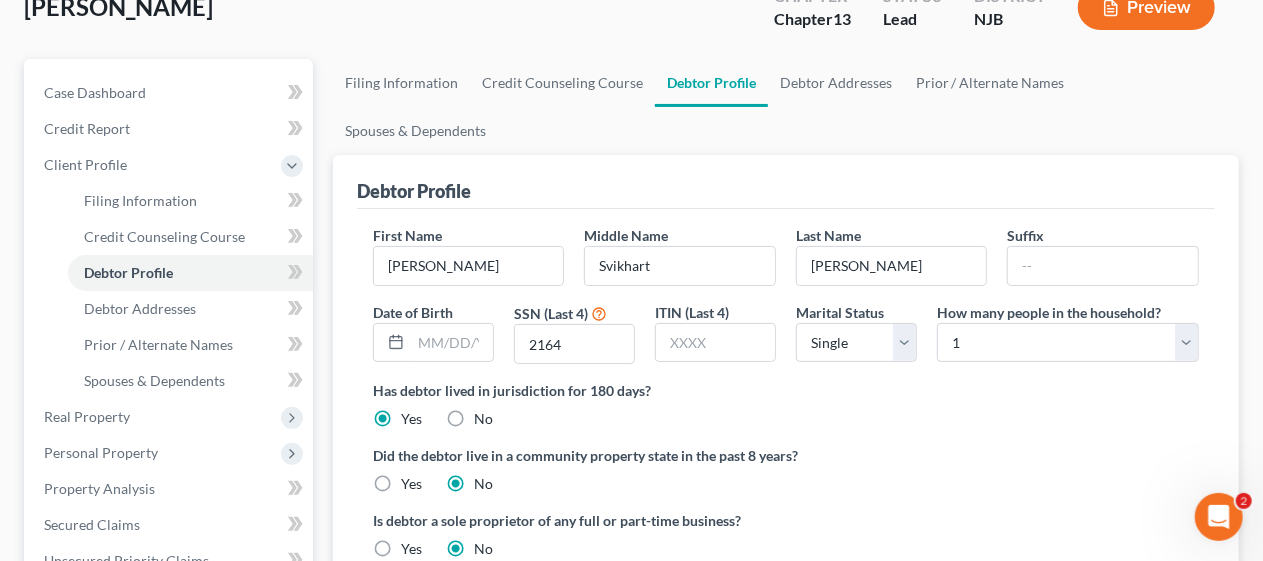 scroll, scrollTop: 200, scrollLeft: 0, axis: vertical 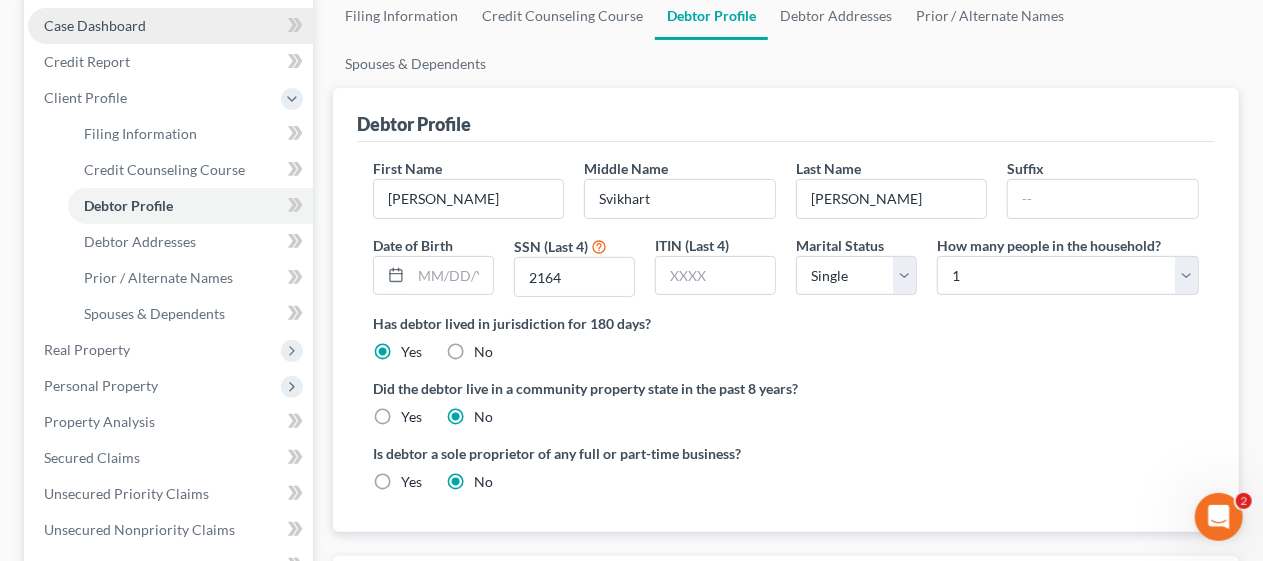 click on "Case Dashboard" at bounding box center [170, 26] 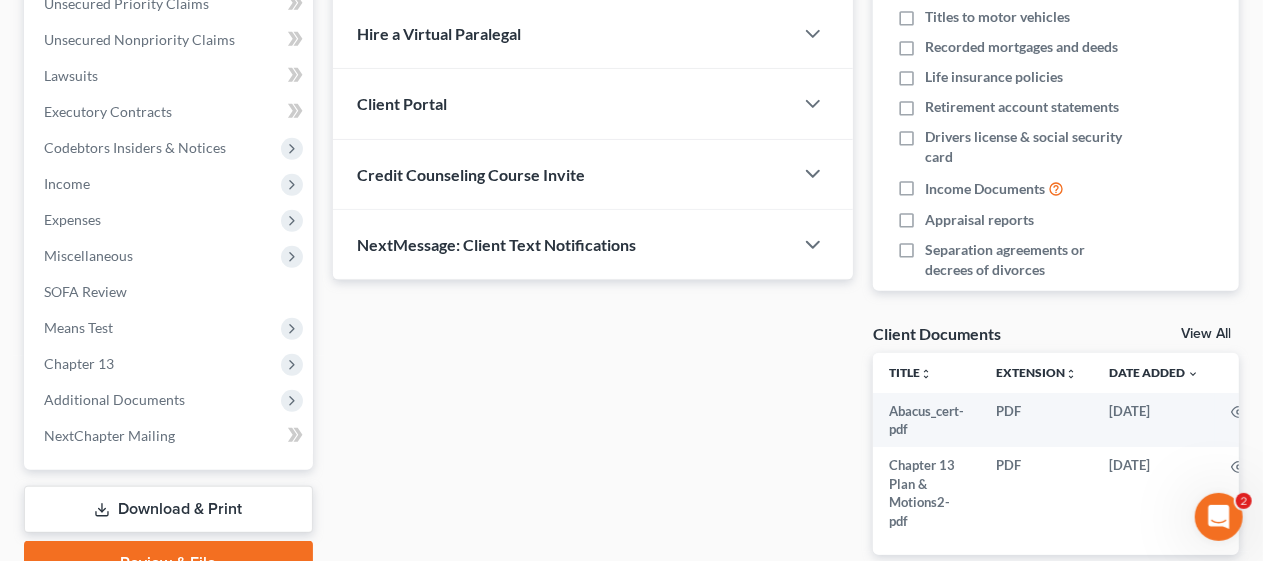 scroll, scrollTop: 500, scrollLeft: 0, axis: vertical 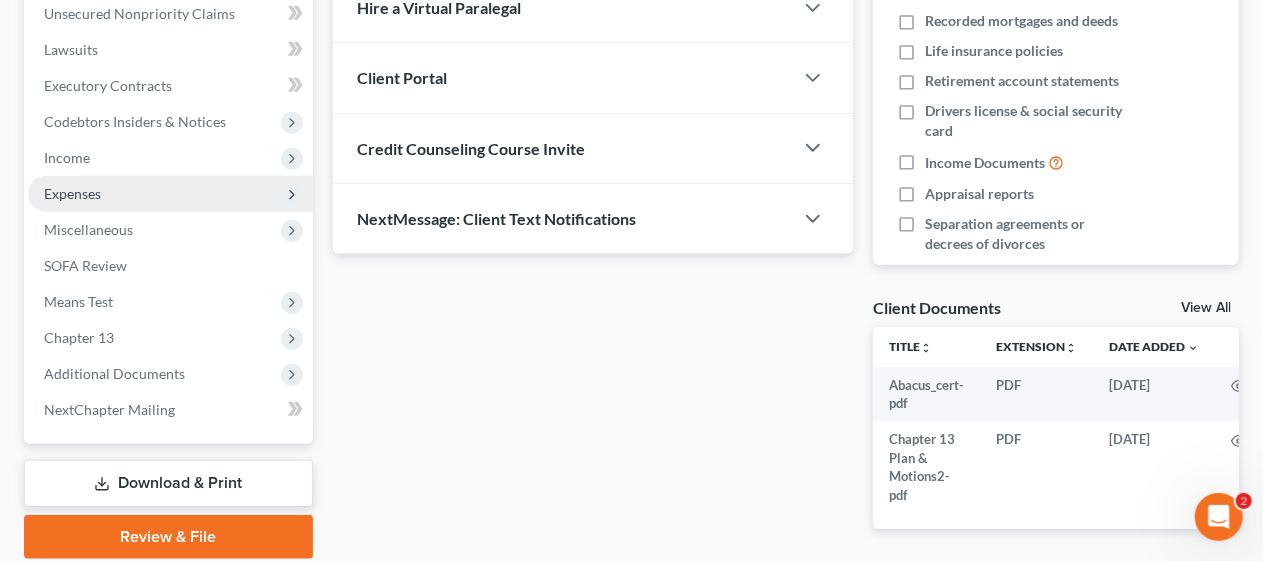 click on "Expenses" at bounding box center [170, 194] 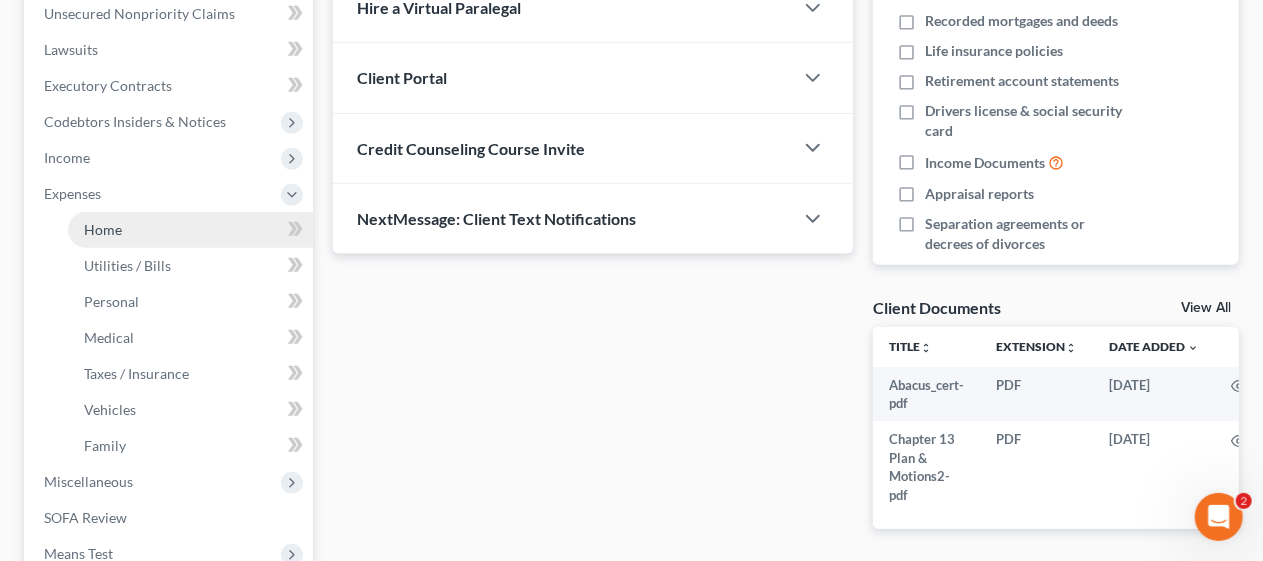 click on "Home" at bounding box center [190, 230] 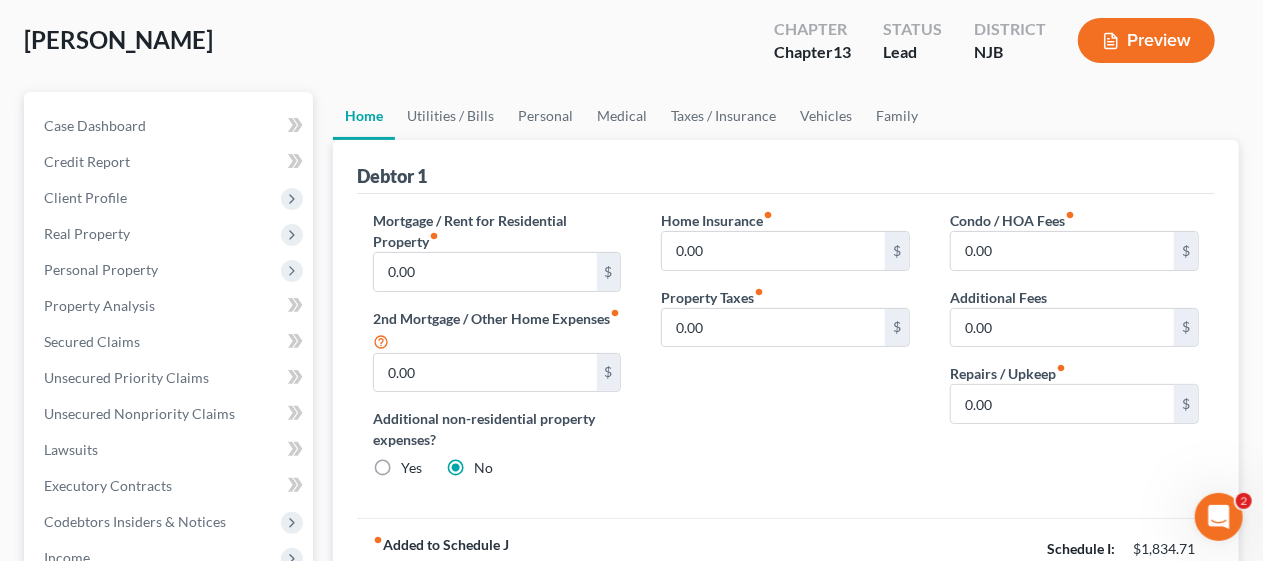 scroll, scrollTop: 100, scrollLeft: 0, axis: vertical 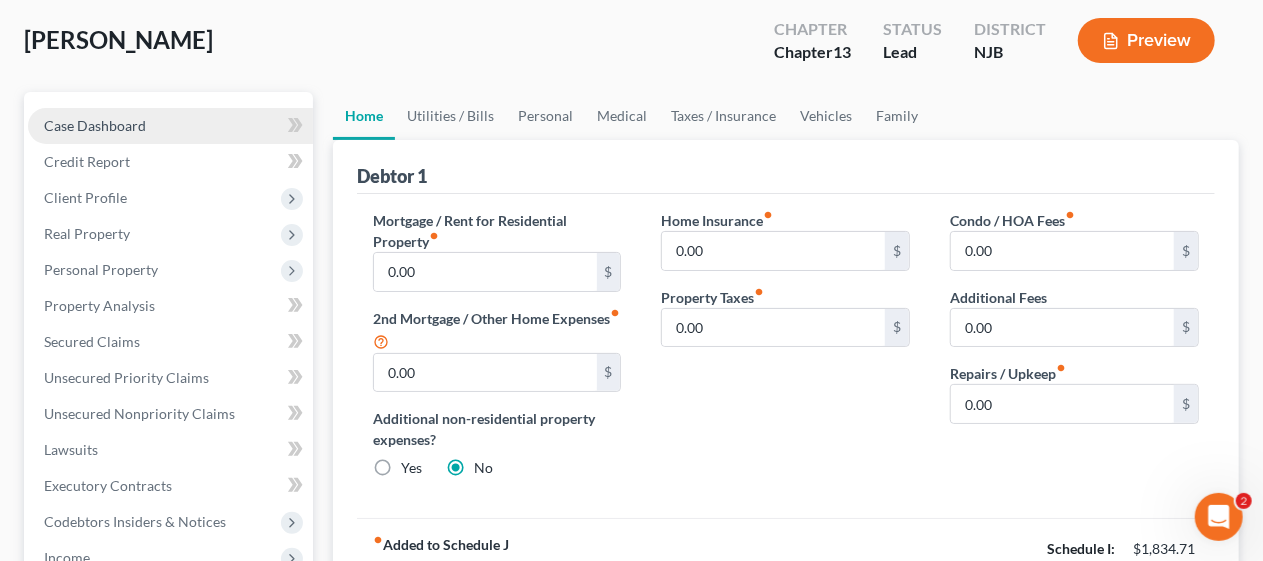 click on "Case Dashboard" at bounding box center [170, 126] 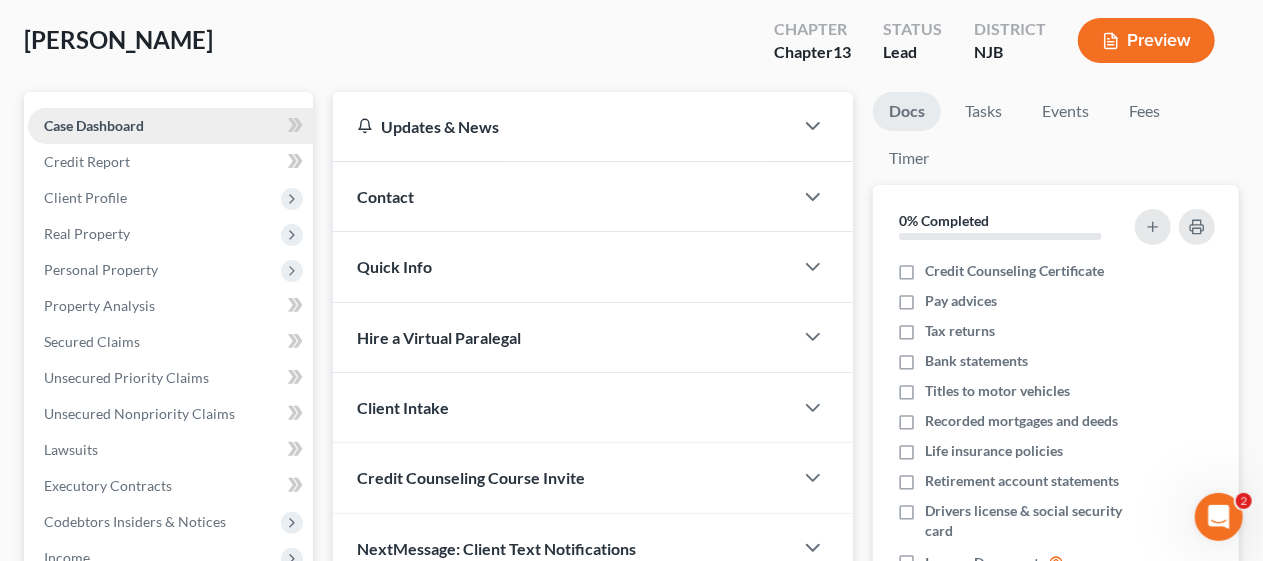 scroll, scrollTop: 0, scrollLeft: 0, axis: both 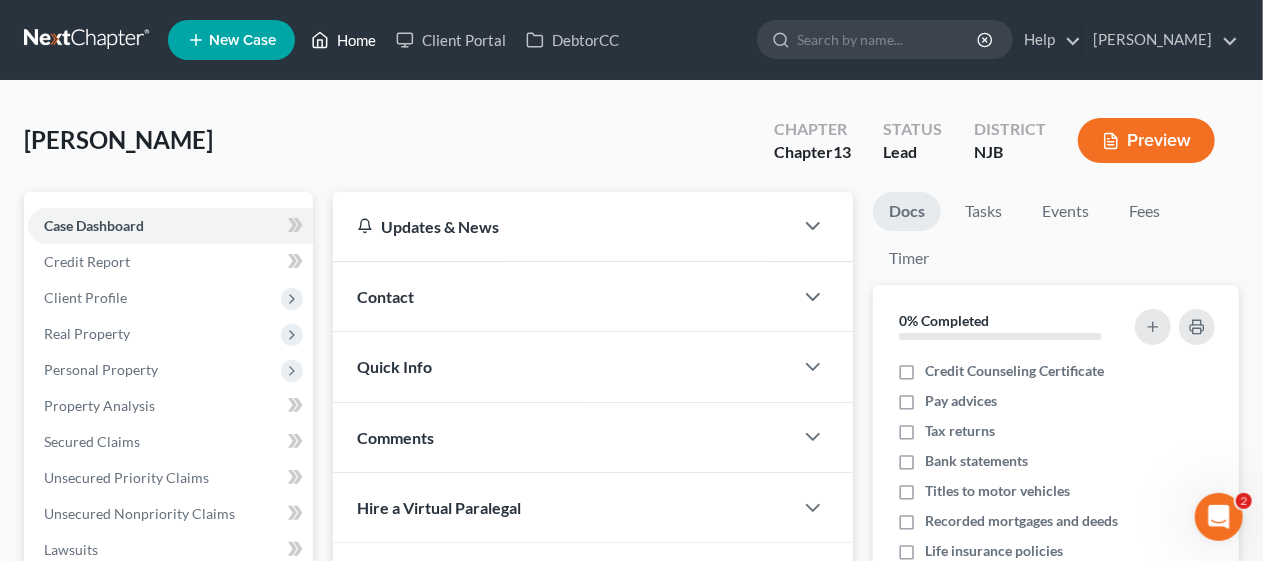 click on "Home" at bounding box center [343, 40] 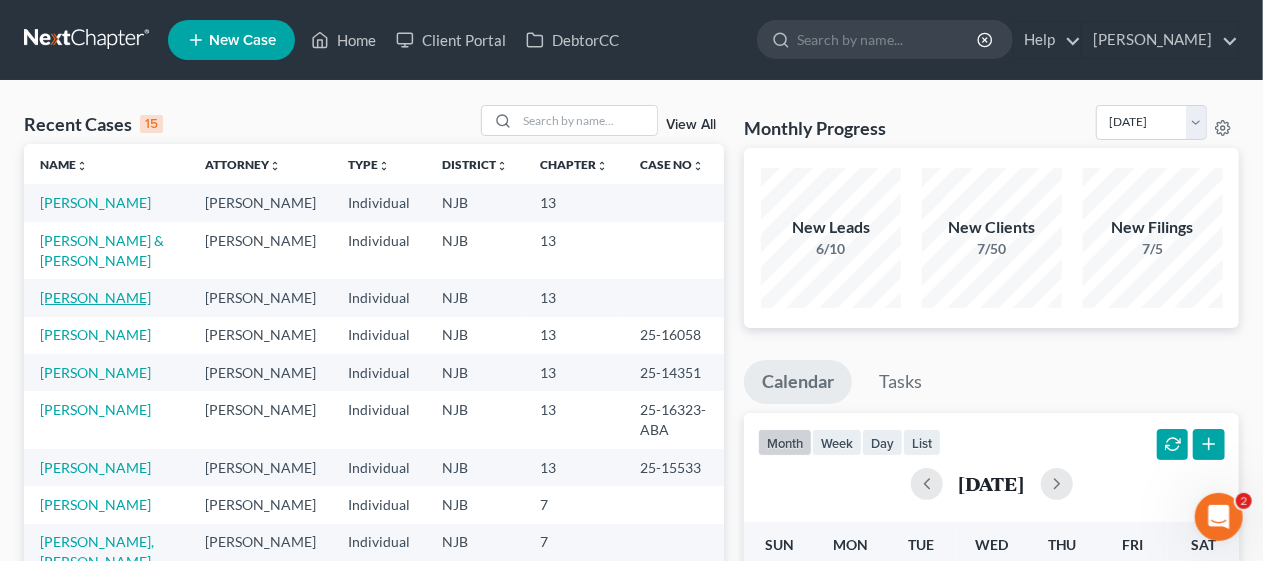 click on "[PERSON_NAME]" at bounding box center (95, 297) 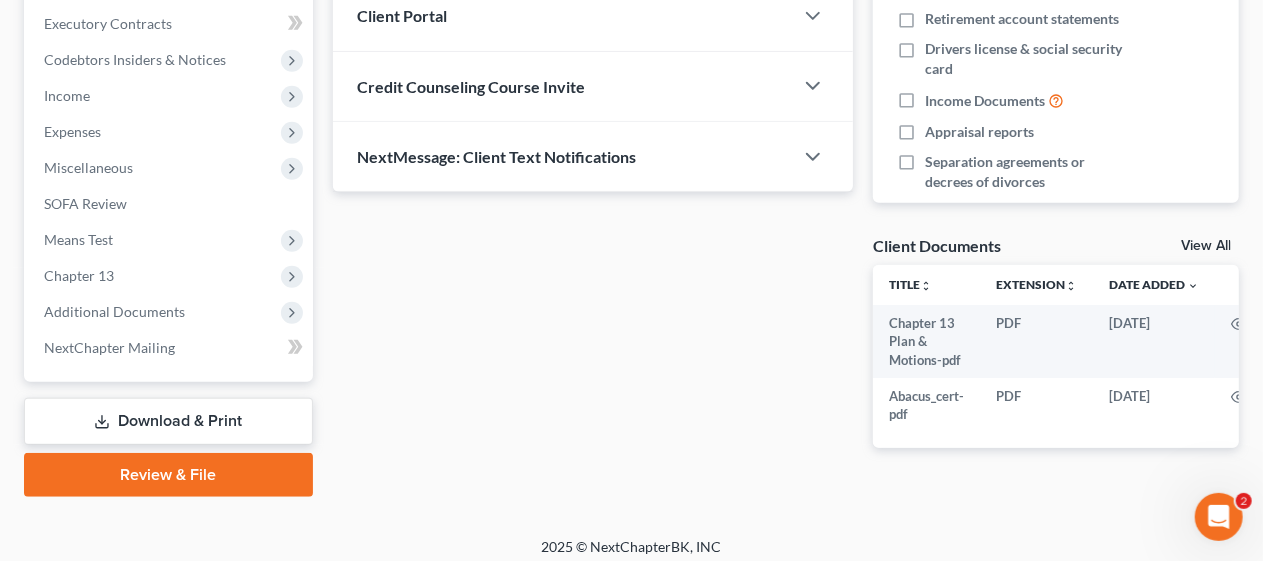 scroll, scrollTop: 573, scrollLeft: 0, axis: vertical 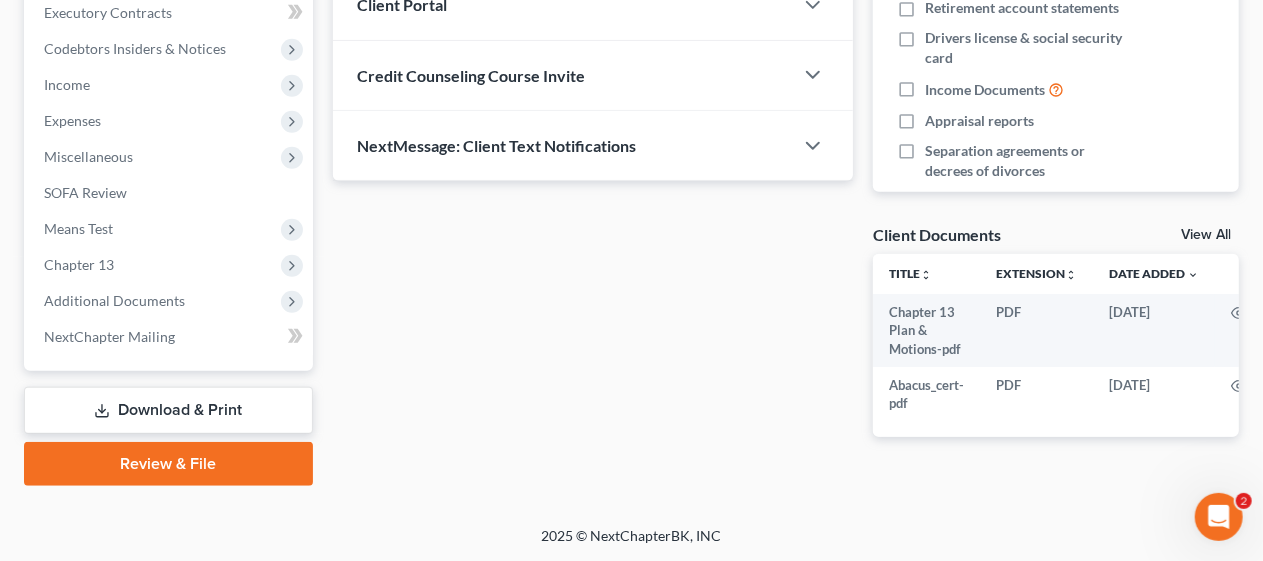 click on "Download & Print" at bounding box center (168, 410) 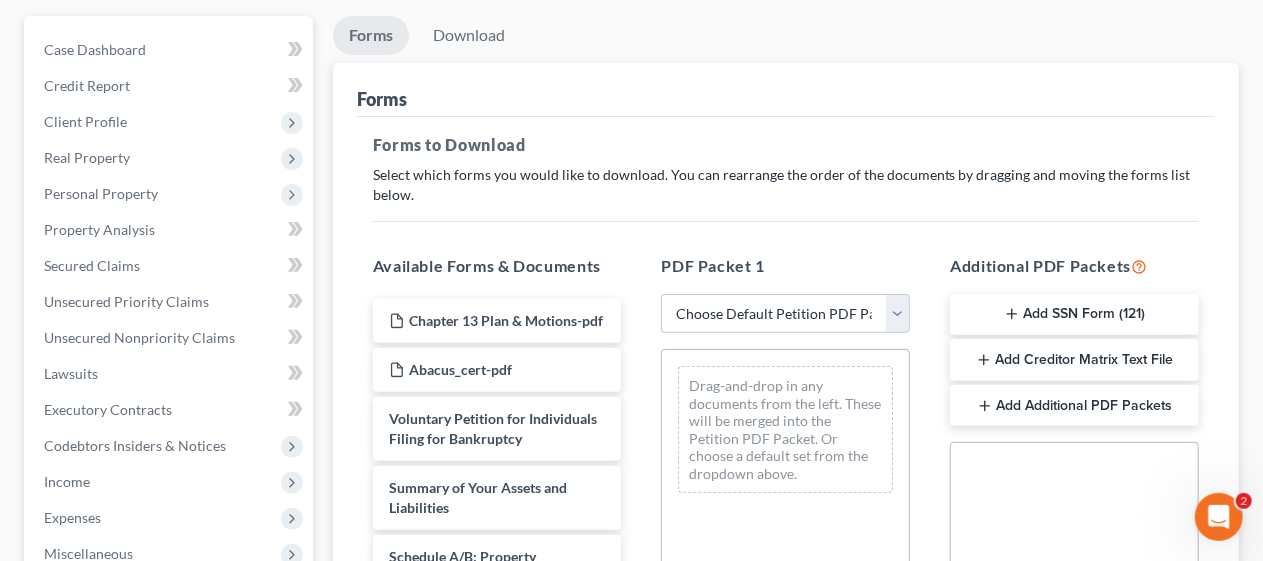 scroll, scrollTop: 200, scrollLeft: 0, axis: vertical 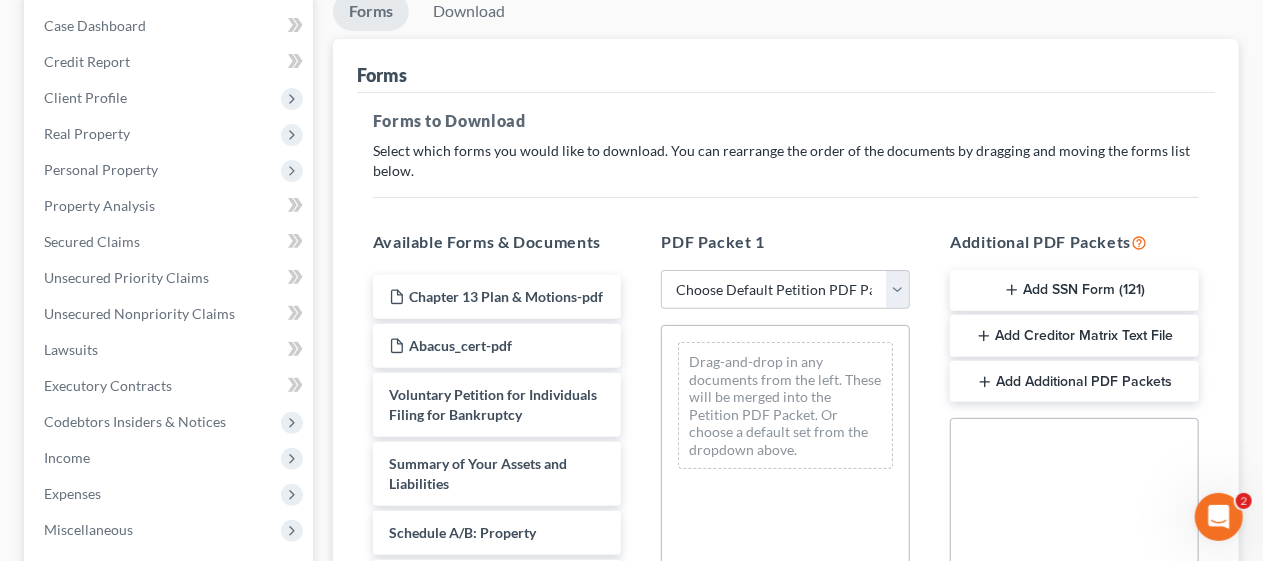 click on "Add SSN Form (121)" at bounding box center (1074, 291) 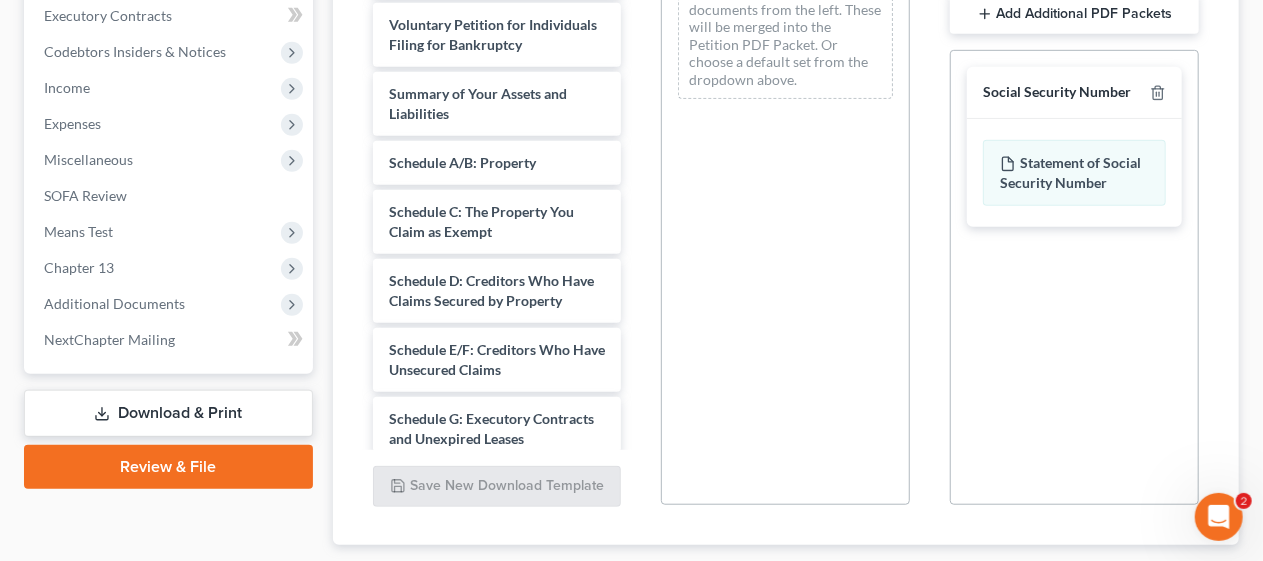 scroll, scrollTop: 692, scrollLeft: 0, axis: vertical 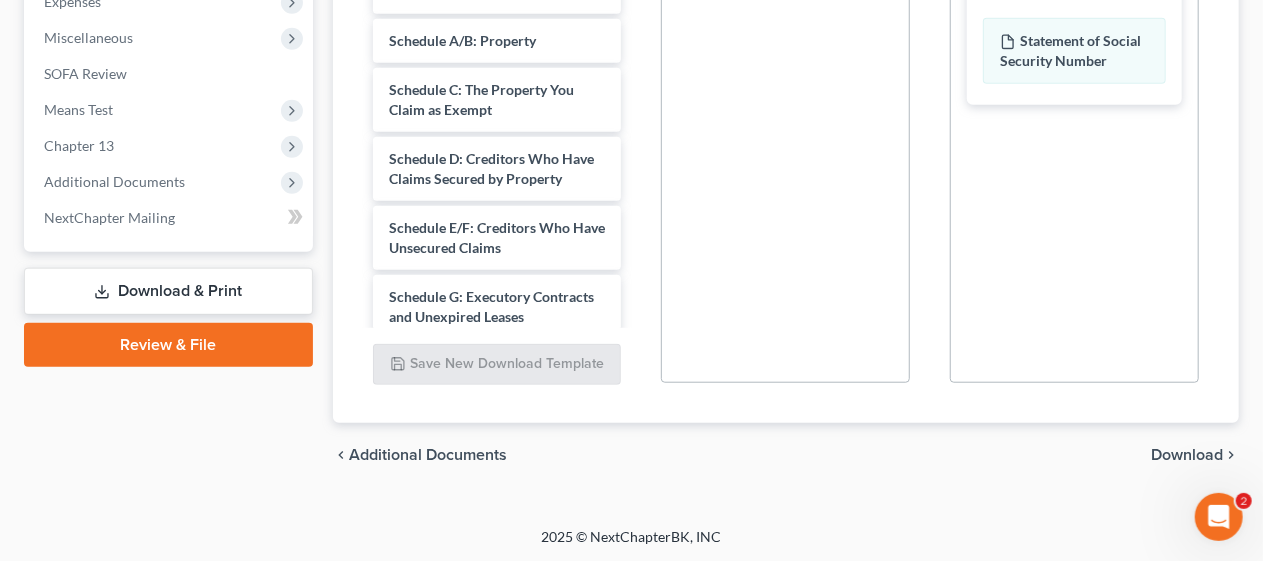 click on "Download" at bounding box center [1187, 455] 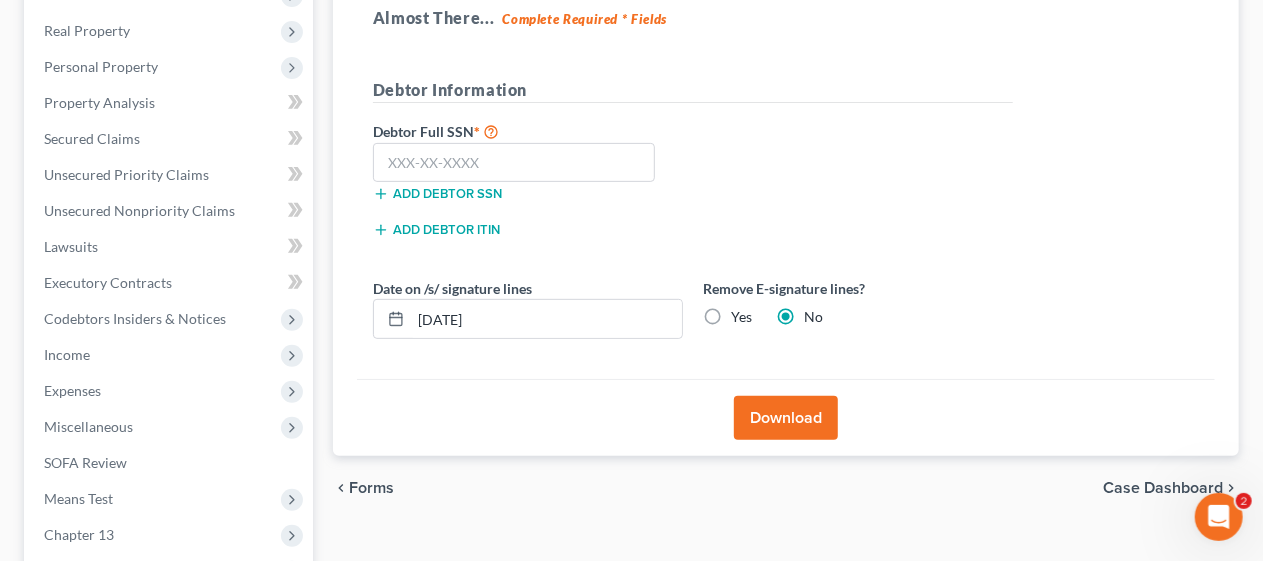 scroll, scrollTop: 271, scrollLeft: 0, axis: vertical 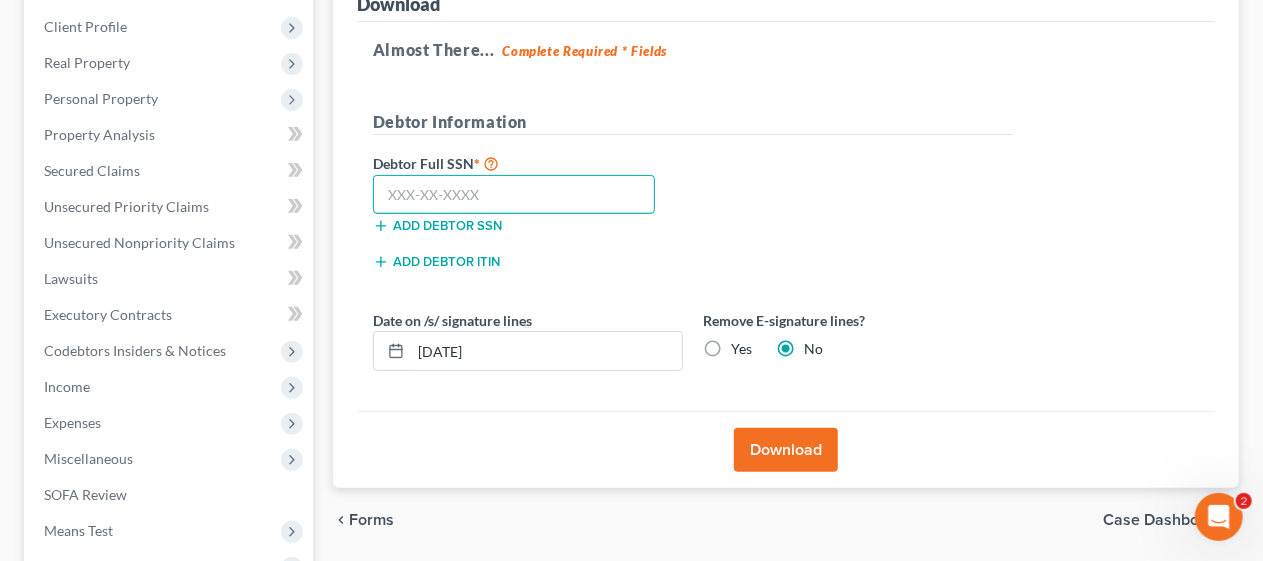 drag, startPoint x: 380, startPoint y: 186, endPoint x: 788, endPoint y: 226, distance: 409.9561 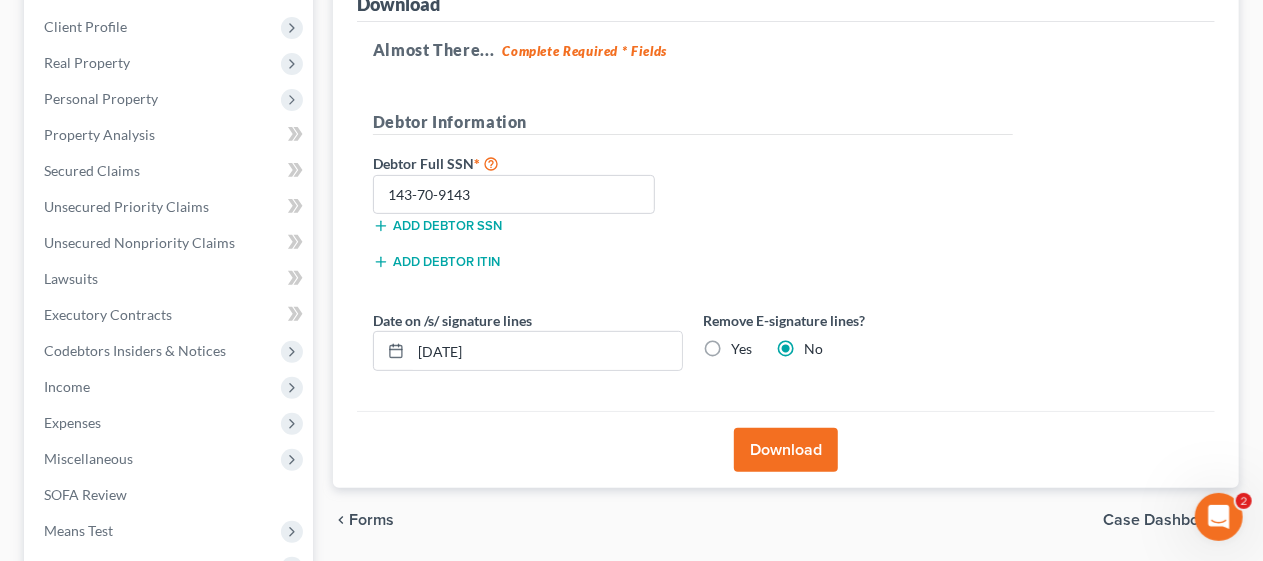 click on "Download" at bounding box center [786, 450] 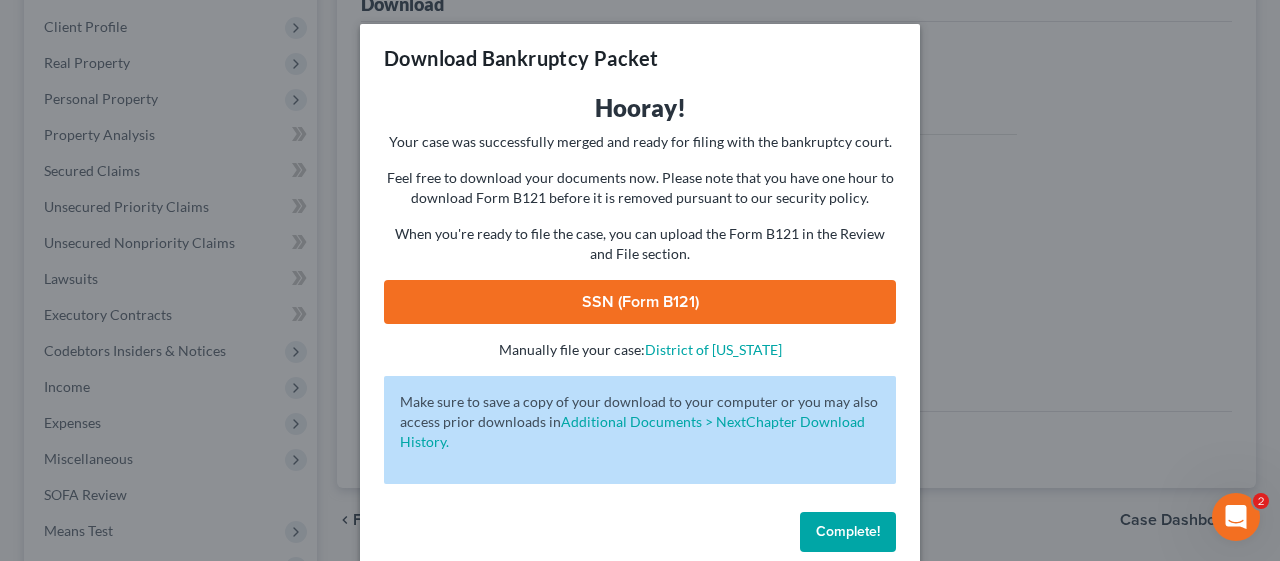 click on "SSN (Form B121)" at bounding box center [640, 302] 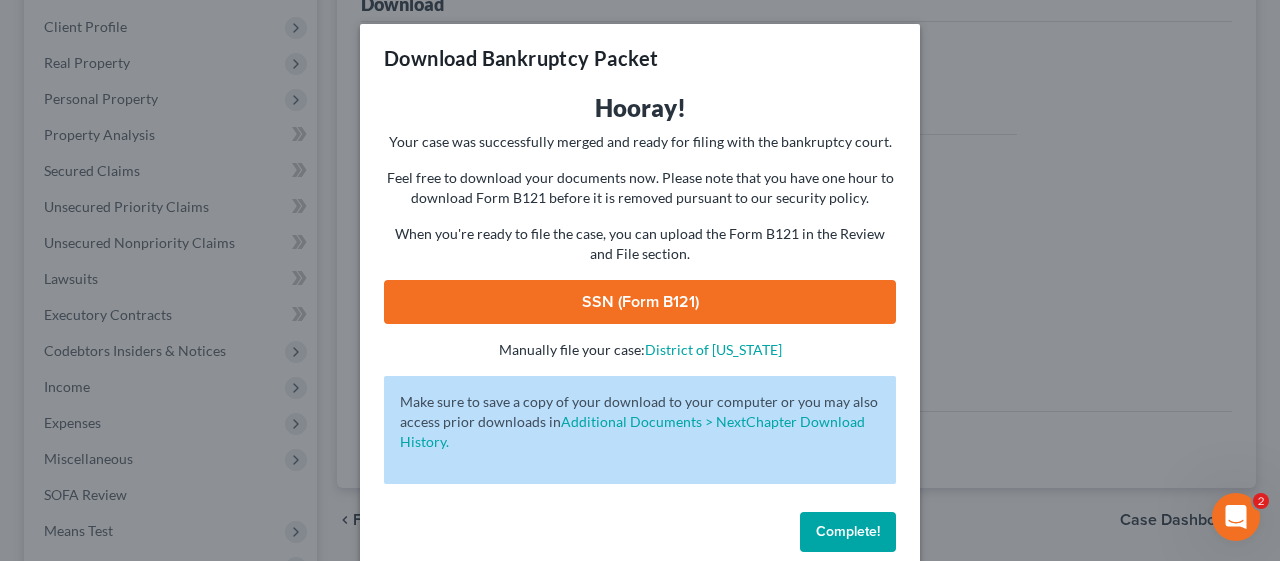 click on "Complete!" at bounding box center (848, 532) 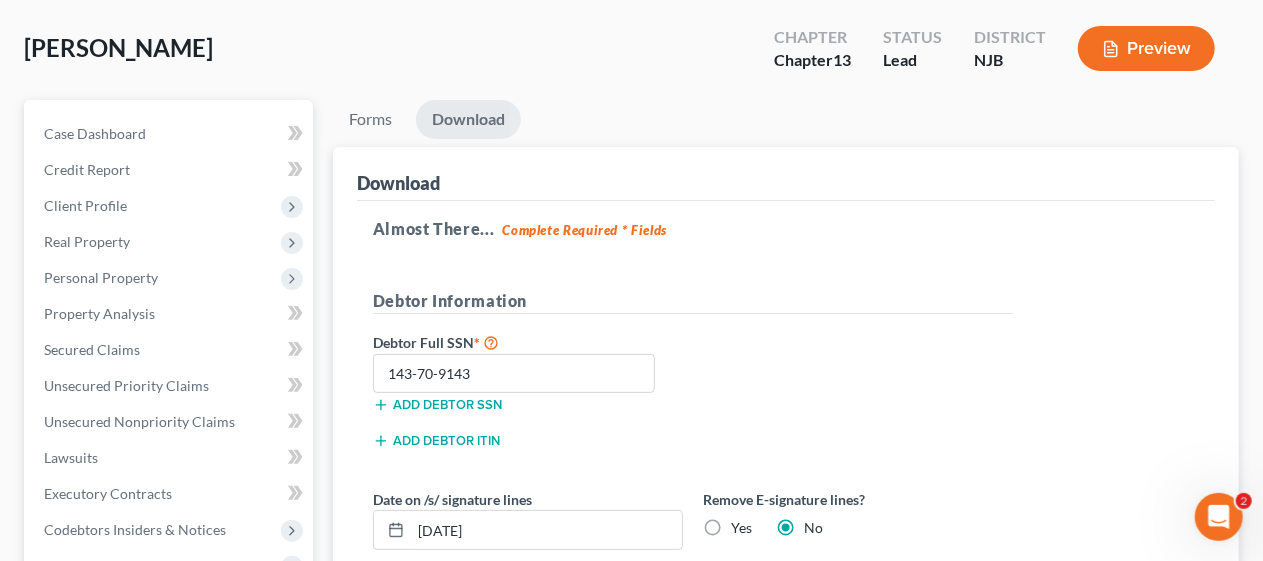 scroll, scrollTop: 0, scrollLeft: 0, axis: both 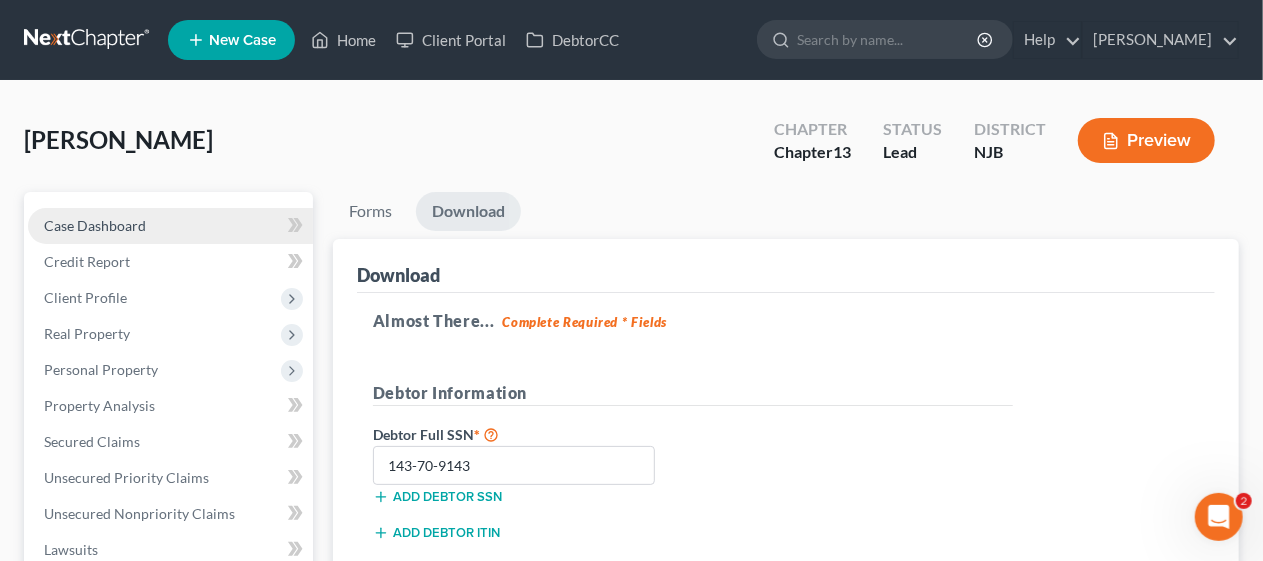 click on "Case Dashboard" at bounding box center (170, 226) 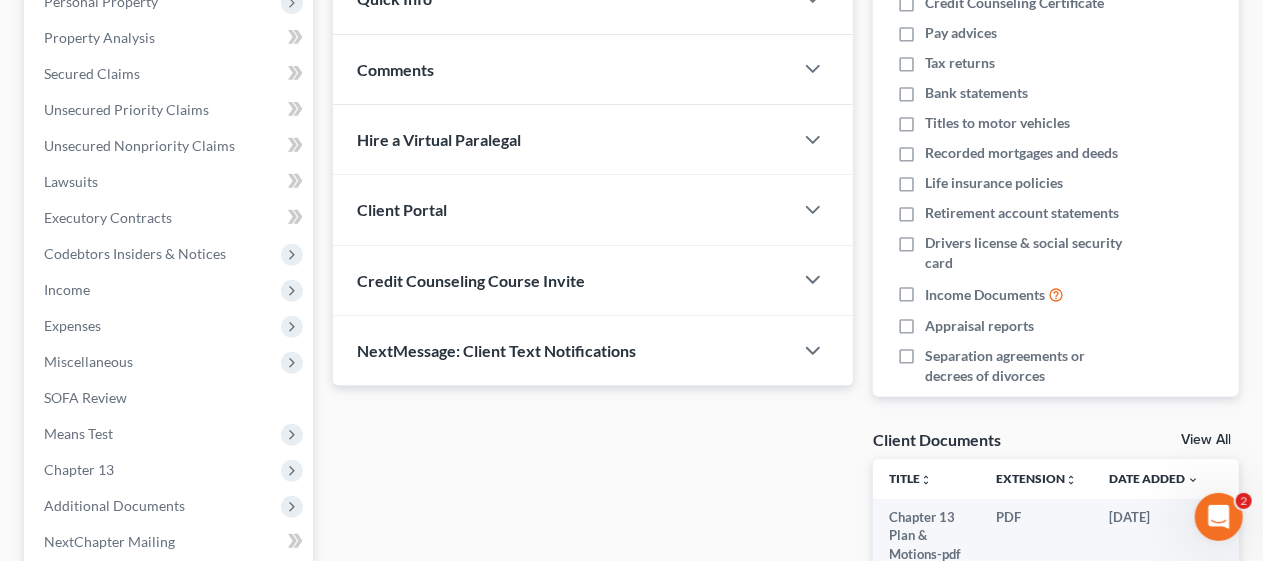 scroll, scrollTop: 400, scrollLeft: 0, axis: vertical 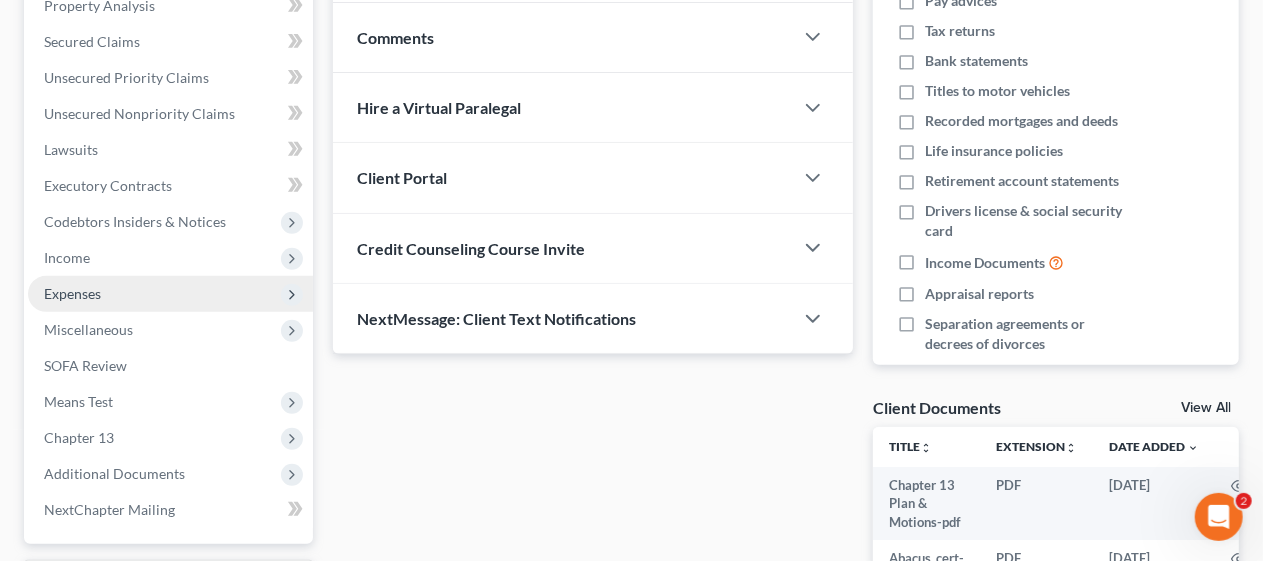 click on "Expenses" at bounding box center [170, 294] 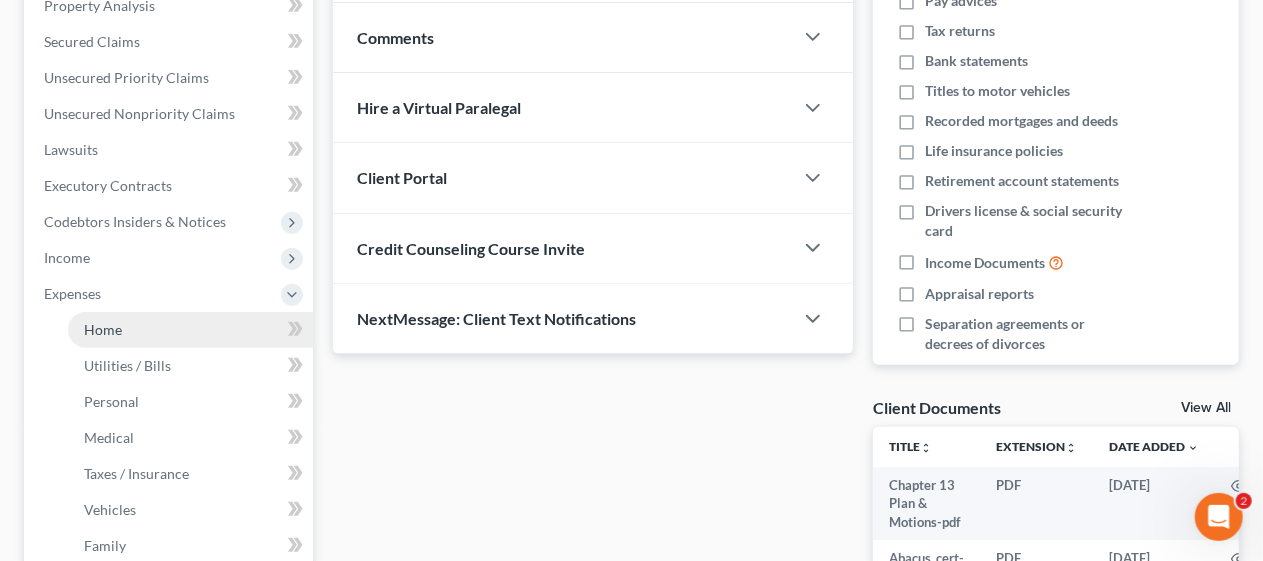 click on "Home" at bounding box center [190, 330] 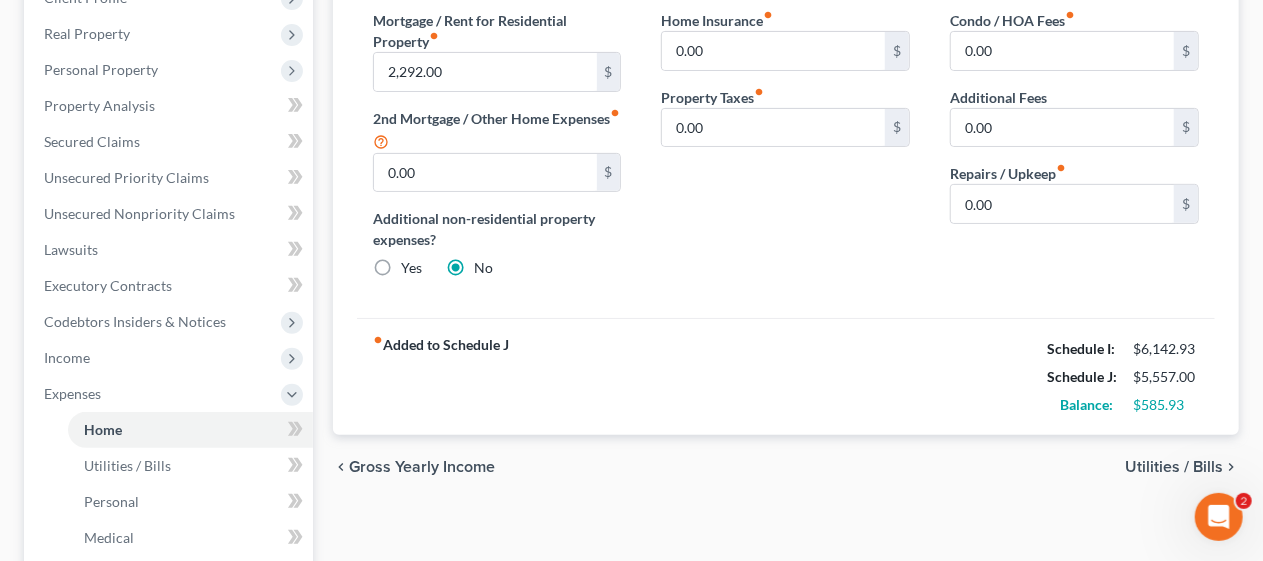 scroll, scrollTop: 0, scrollLeft: 0, axis: both 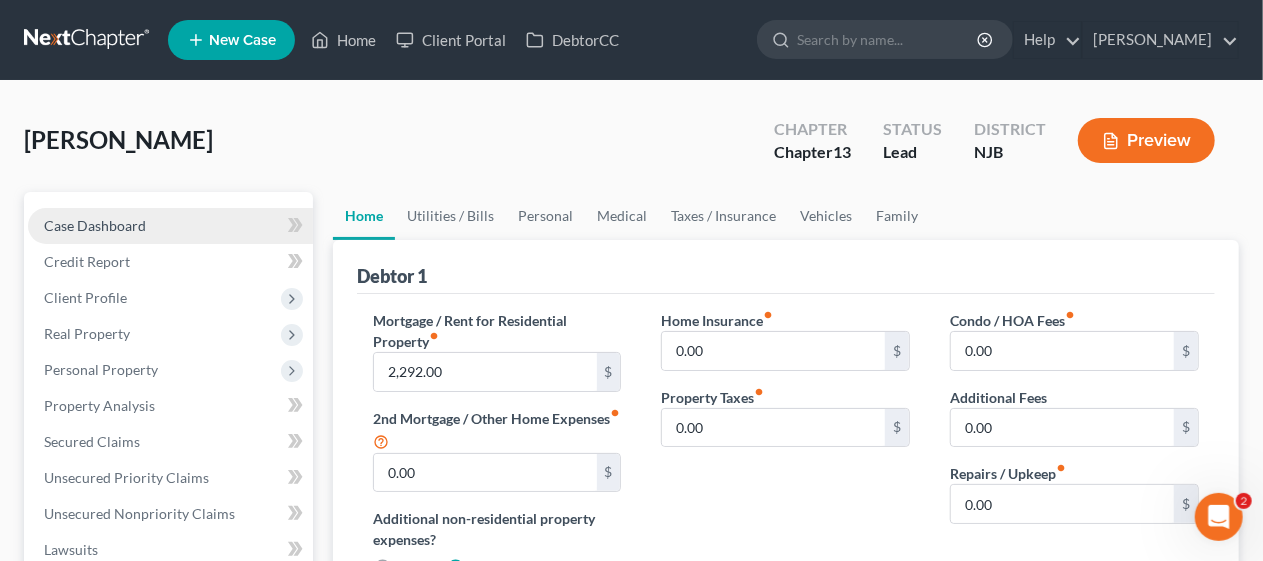 click on "Case Dashboard" at bounding box center [170, 226] 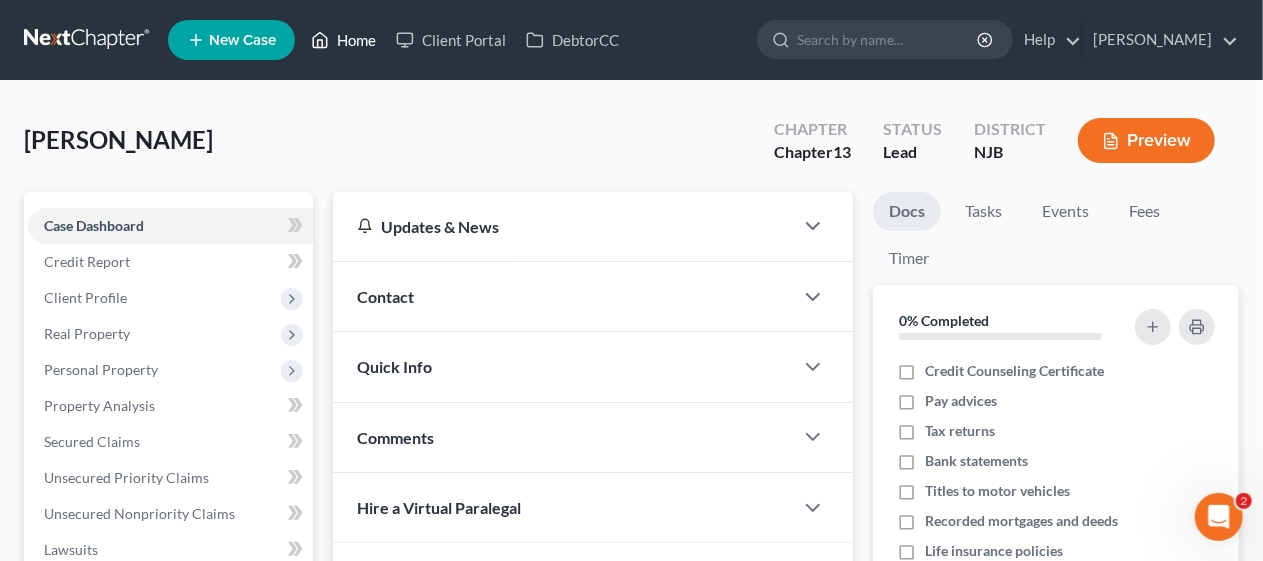 click on "Home" at bounding box center (343, 40) 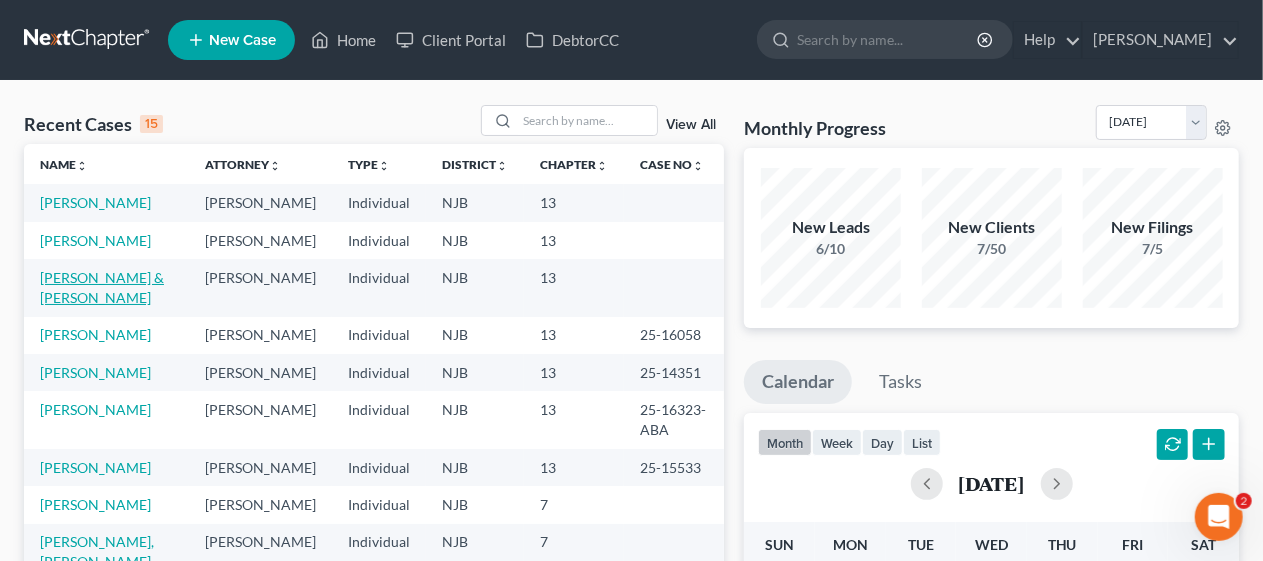 click on "[PERSON_NAME] & [PERSON_NAME]" at bounding box center [102, 287] 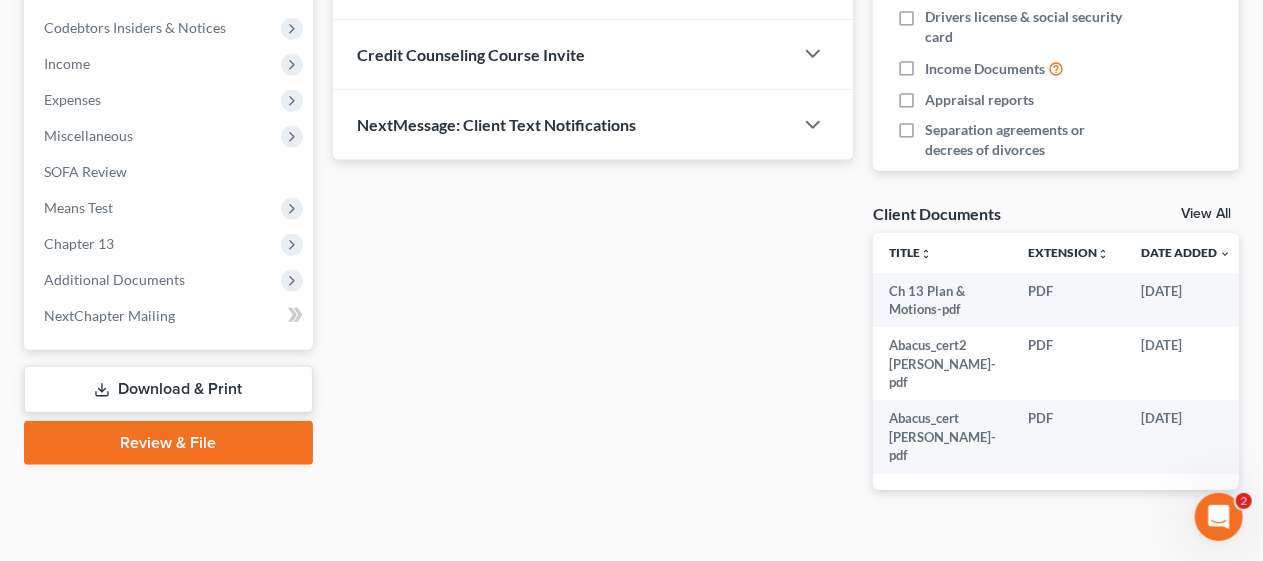 scroll, scrollTop: 628, scrollLeft: 0, axis: vertical 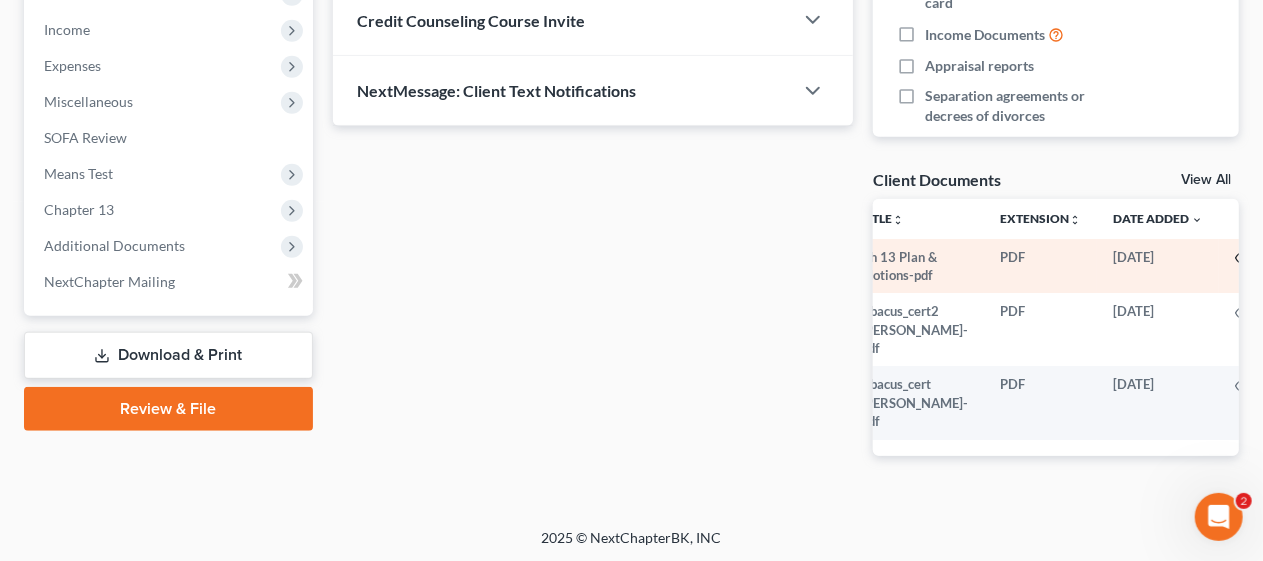 click 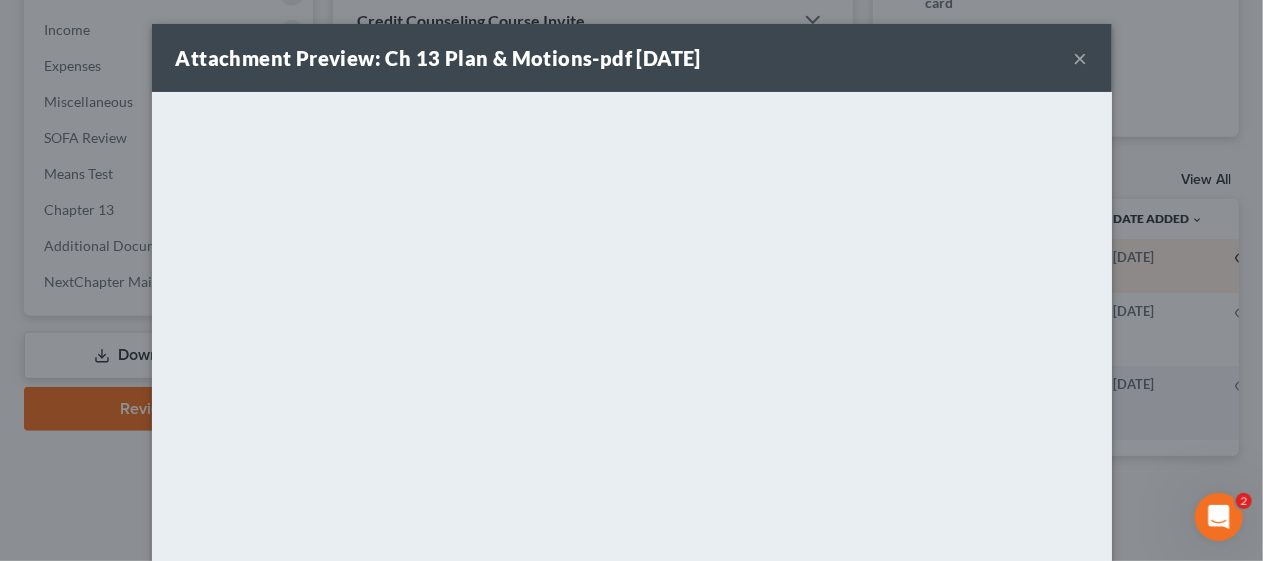 scroll, scrollTop: 0, scrollLeft: 22, axis: horizontal 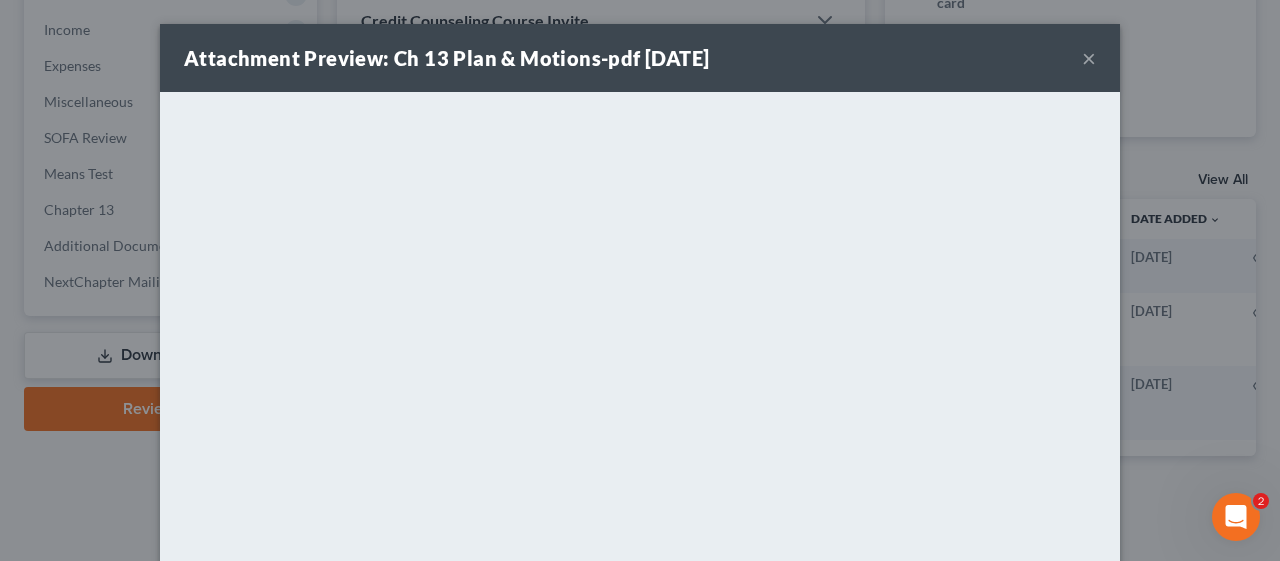 click on "×" at bounding box center [1089, 58] 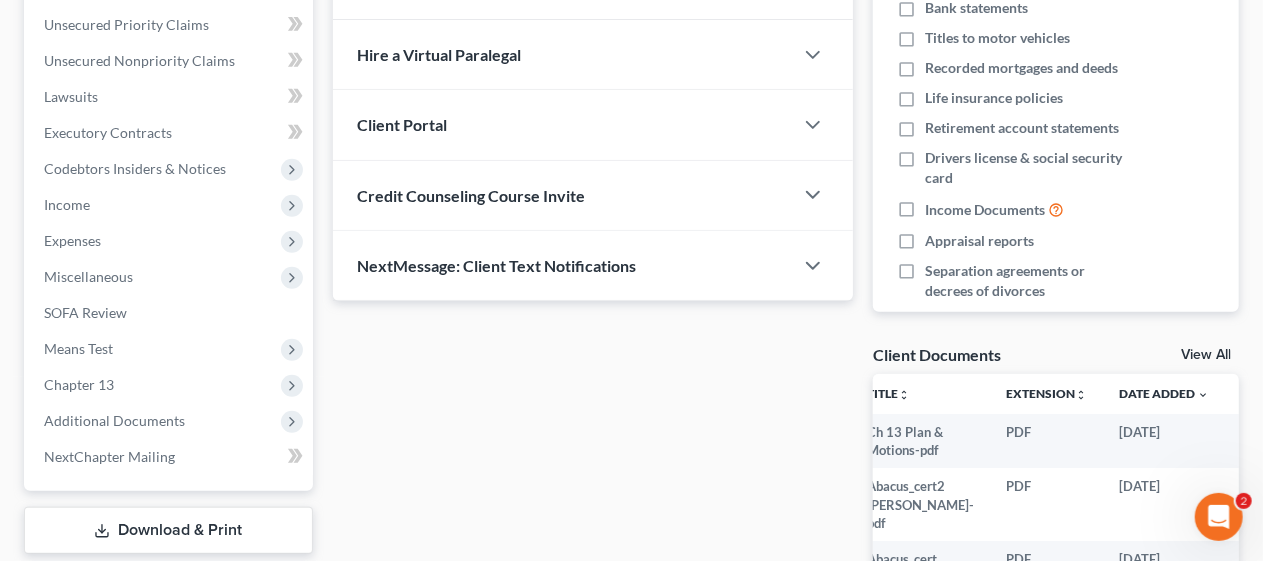 scroll, scrollTop: 428, scrollLeft: 0, axis: vertical 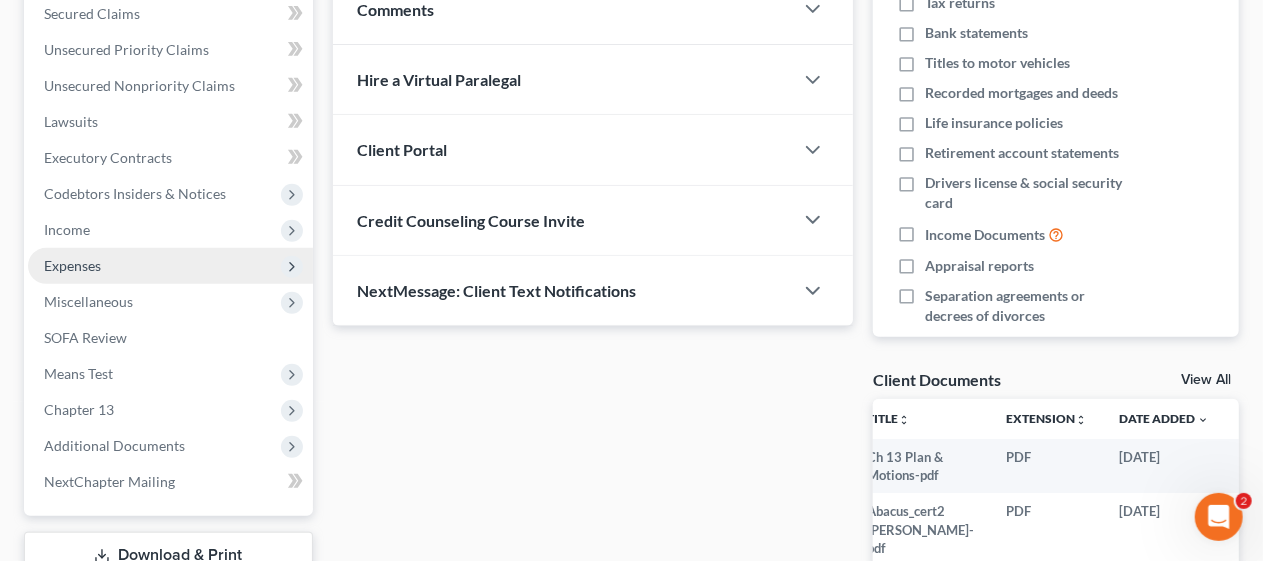 click on "Expenses" at bounding box center [170, 266] 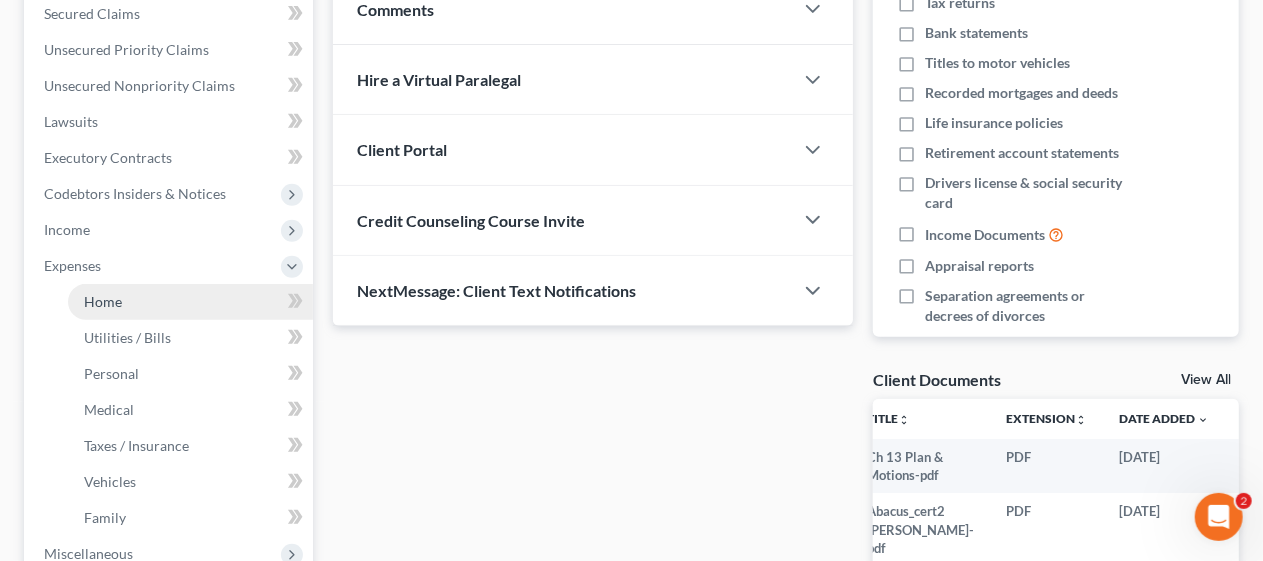 click on "Home" at bounding box center (190, 302) 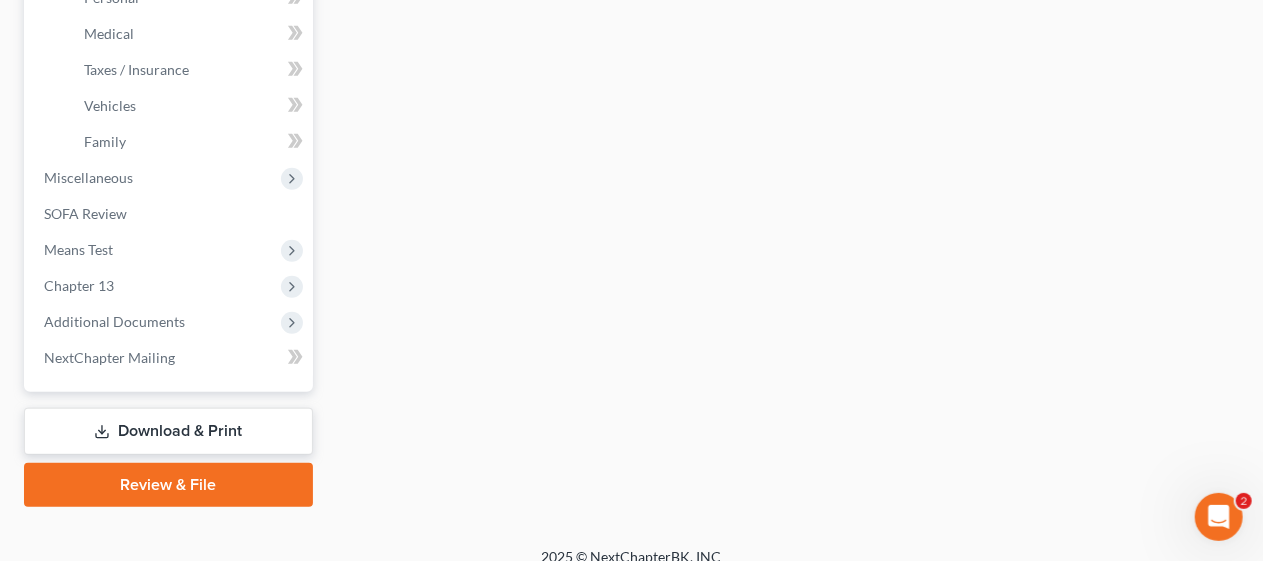 scroll, scrollTop: 823, scrollLeft: 0, axis: vertical 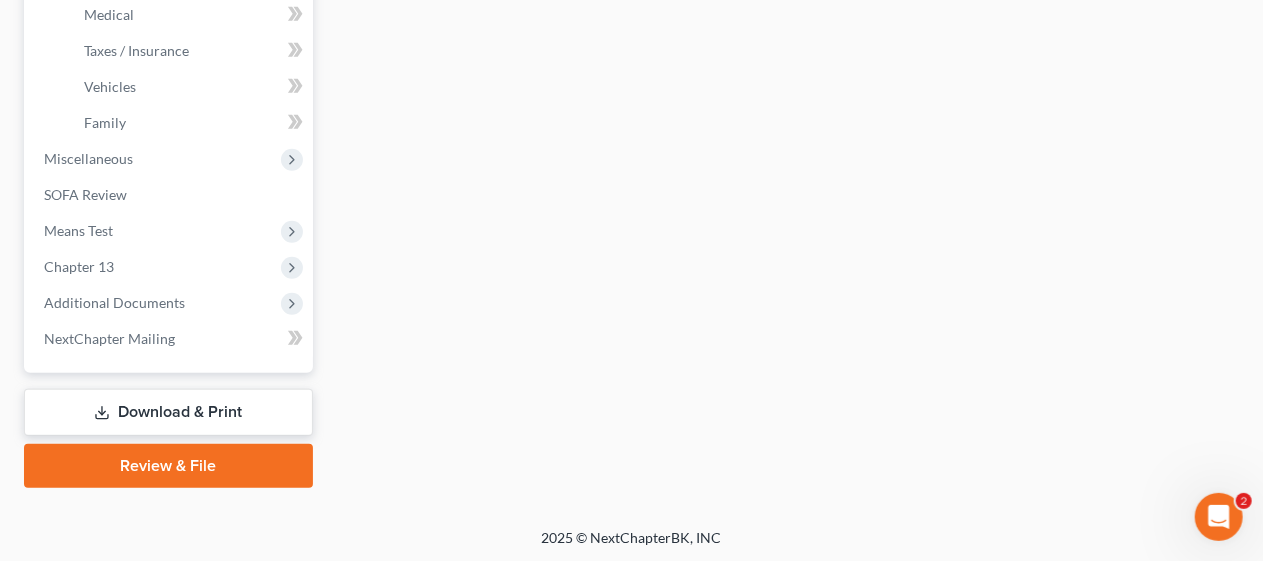 click on "Review & File" at bounding box center [168, 466] 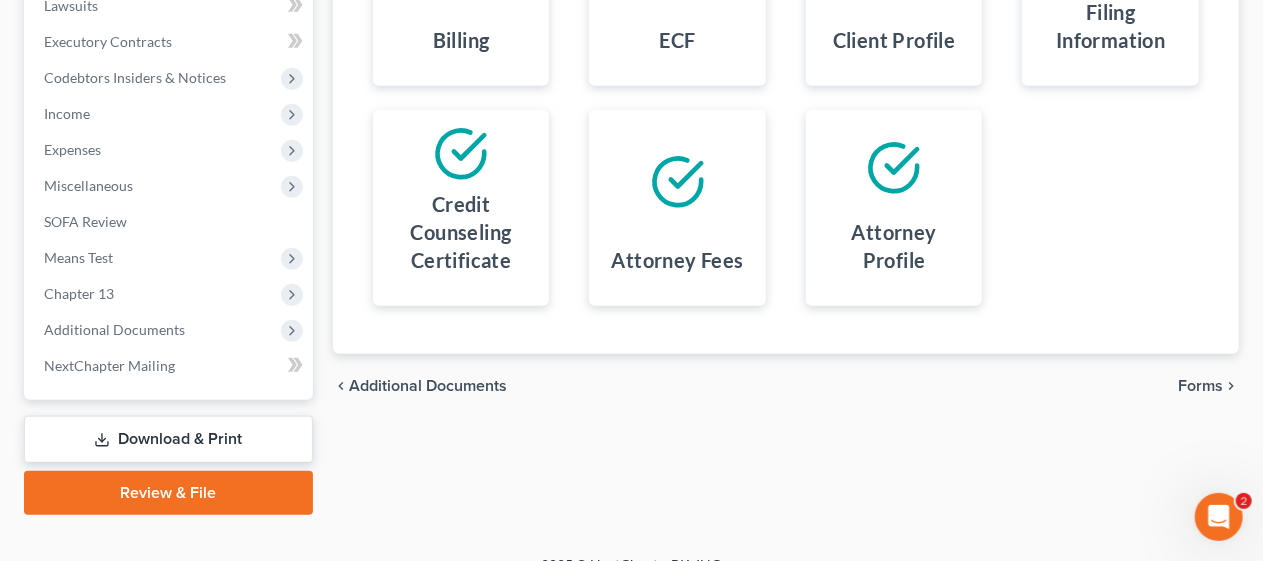 scroll, scrollTop: 571, scrollLeft: 0, axis: vertical 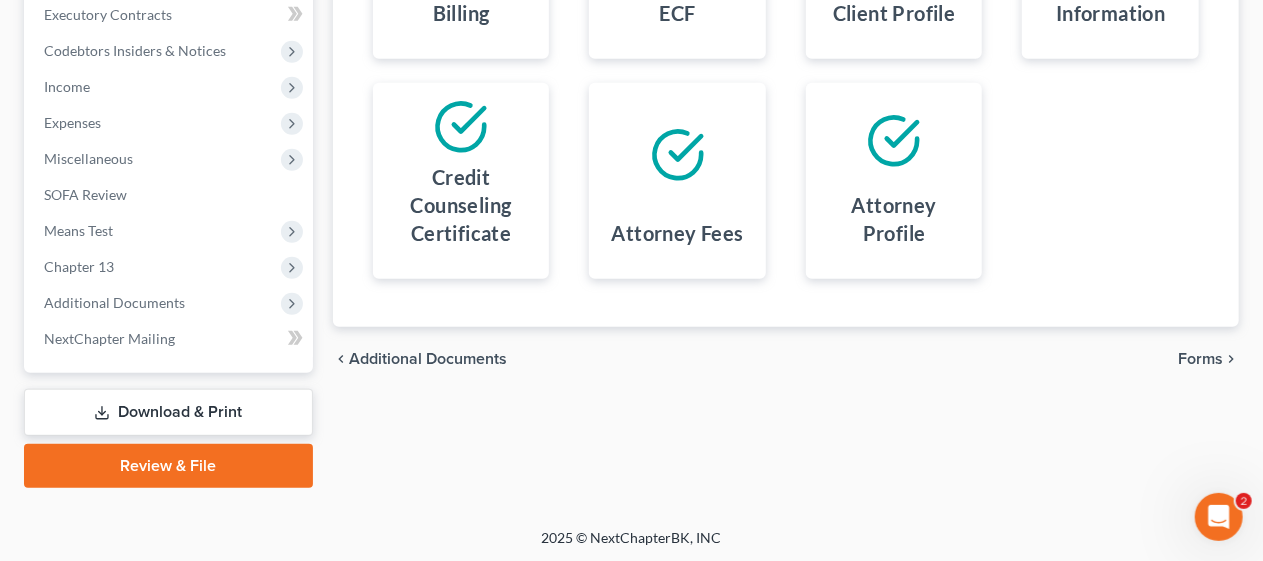 click on "Forms" at bounding box center (1200, 359) 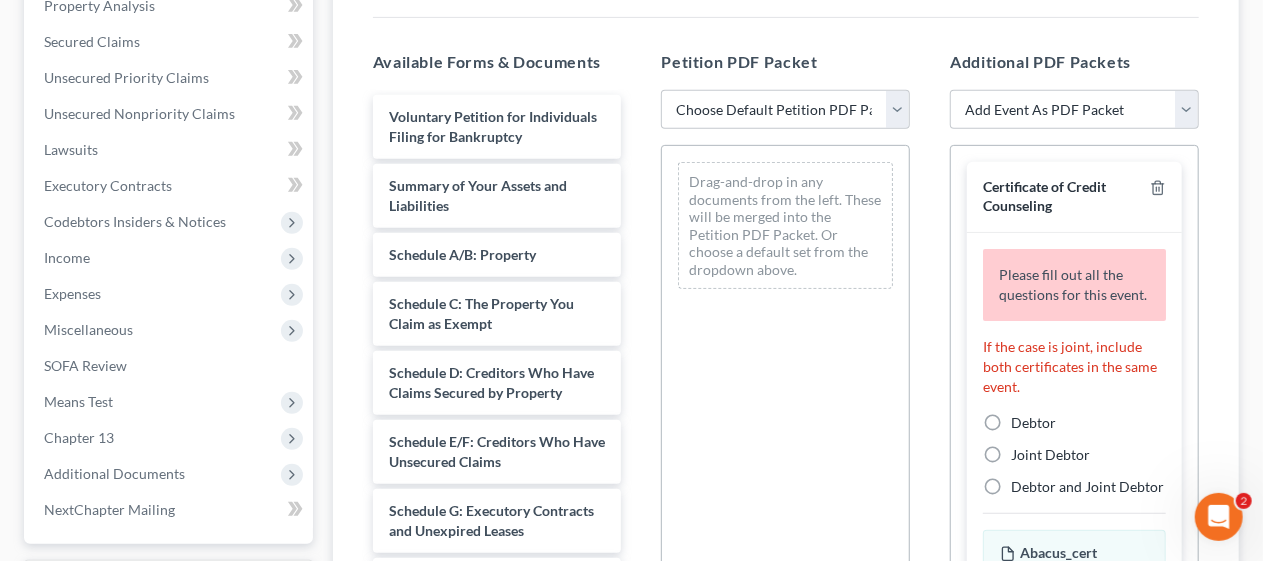 scroll, scrollTop: 371, scrollLeft: 0, axis: vertical 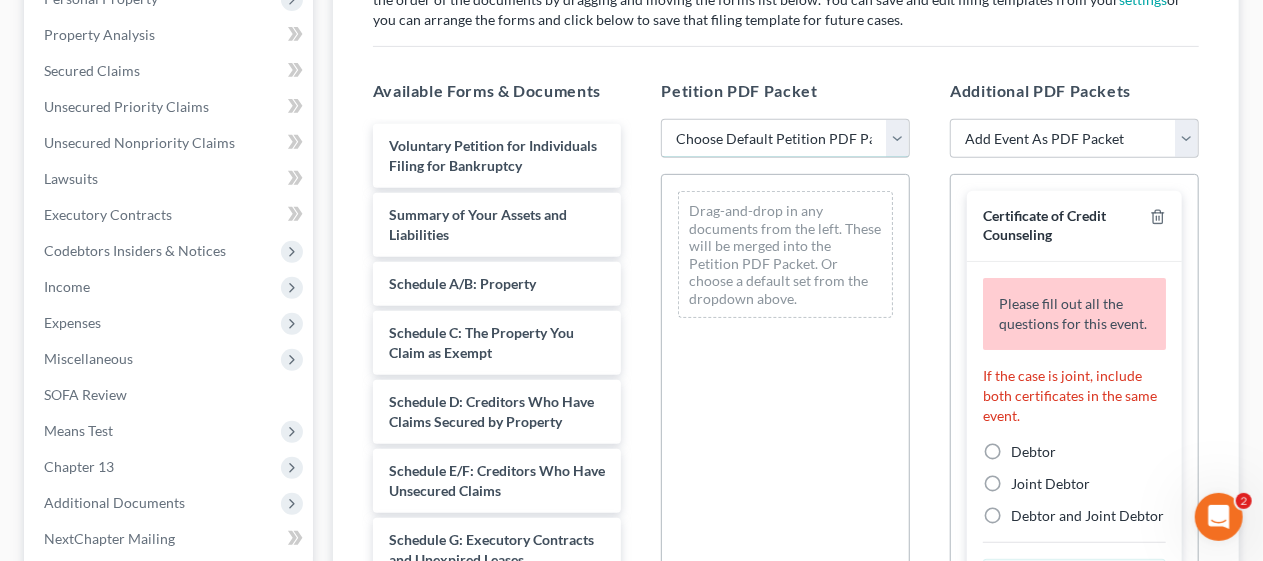 drag, startPoint x: 894, startPoint y: 134, endPoint x: 880, endPoint y: 142, distance: 16.124516 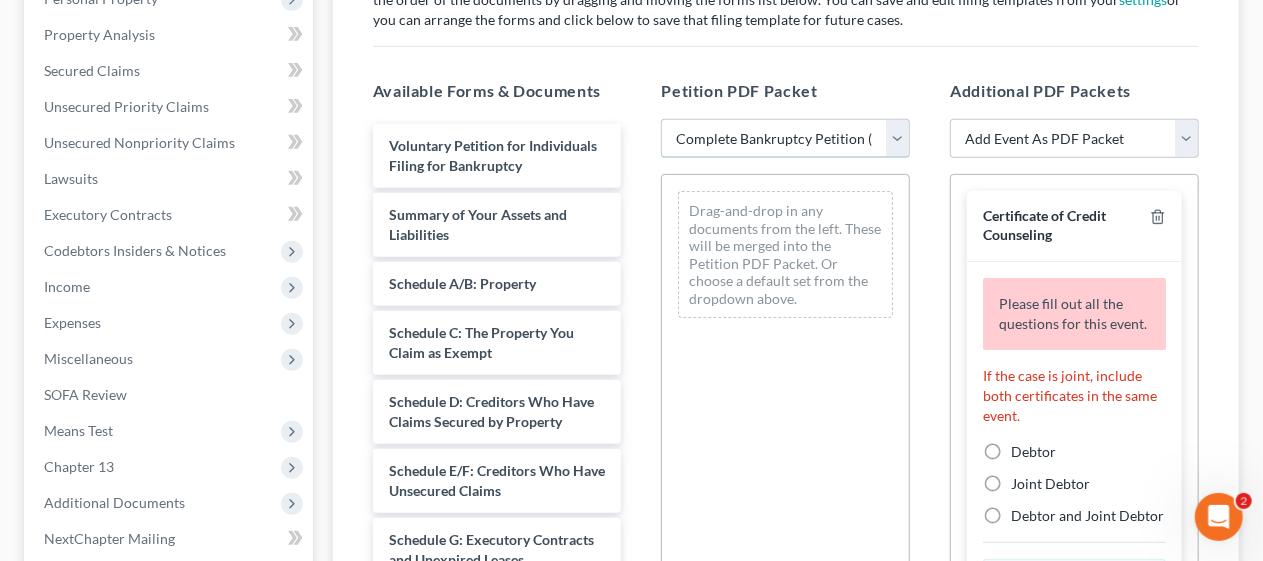 click on "Choose Default Petition PDF Packet Complete Bankruptcy Petition (all forms and schedules) Emergency Filing (Voluntary Petition and Creditor List Only)" at bounding box center (785, 139) 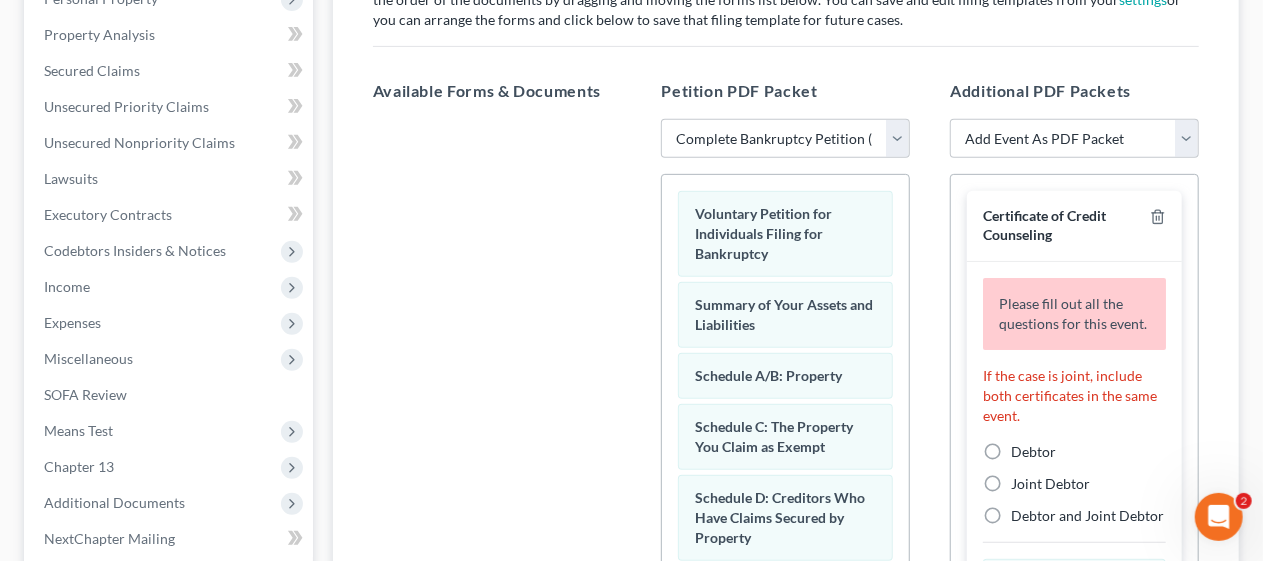 click on "Additional PDF Packets Add Event As PDF Packet Amended Attorney Compensation Statement Amended List of Creditors (Fee) Amended Schedules (Fee) - Use for All Amended Schedules Answer (Involuntary) Application to Have the Filing Fee Waived Appraisal Certificate of Credit Counseling Certificate of Service of Tax Information to Requestor Certification and Agreement to Pay Filing Fee Certification Concerning Order to be Submitted Certification in Support of Discharge Certification of Completion of Plan Payments Chapter 13 Plan and Motions Final Installment Payment - Ch. 13 Financial Management Course (Official Form 423) Missing Document(s) Filed Pay Filing Fee in Installments Second Installment Payment - Ch. 13 Statement of Social Security Number Certificate of Credit Counseling     Please fill out all the questions for this event.         If the case is joint, include both certificates in the same event. Debtor Joint Debtor Debtor and Joint Debtor Abacus_cert [PERSON_NAME]-pdf Amended Abacus_cert [PERSON_NAME]-pdf" at bounding box center (1074, 402) 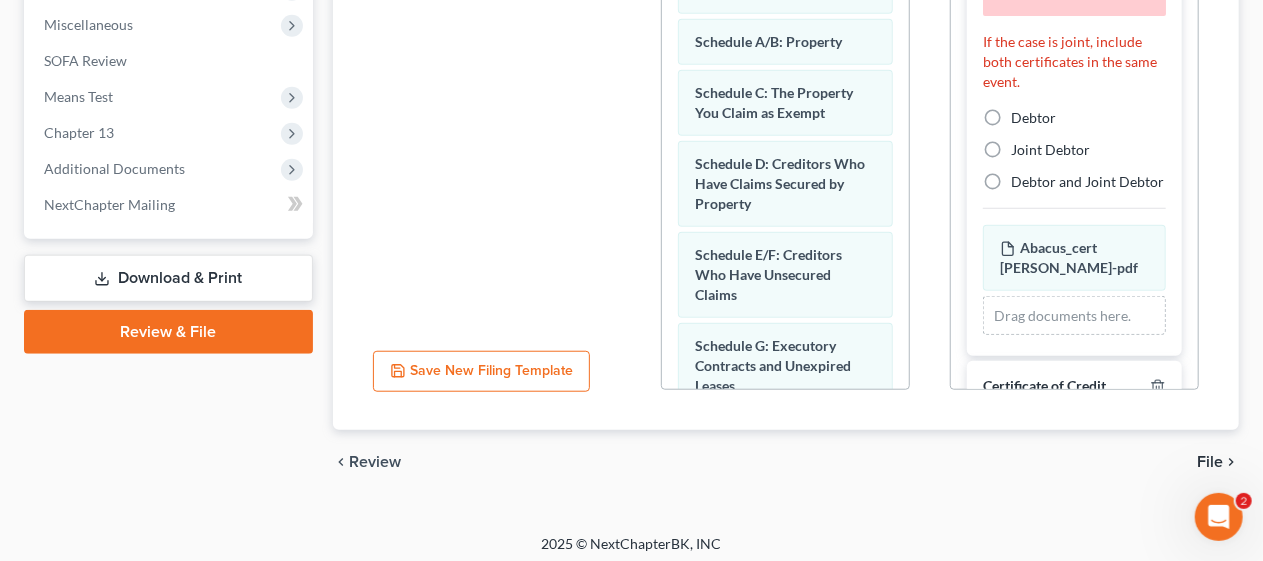 scroll, scrollTop: 712, scrollLeft: 0, axis: vertical 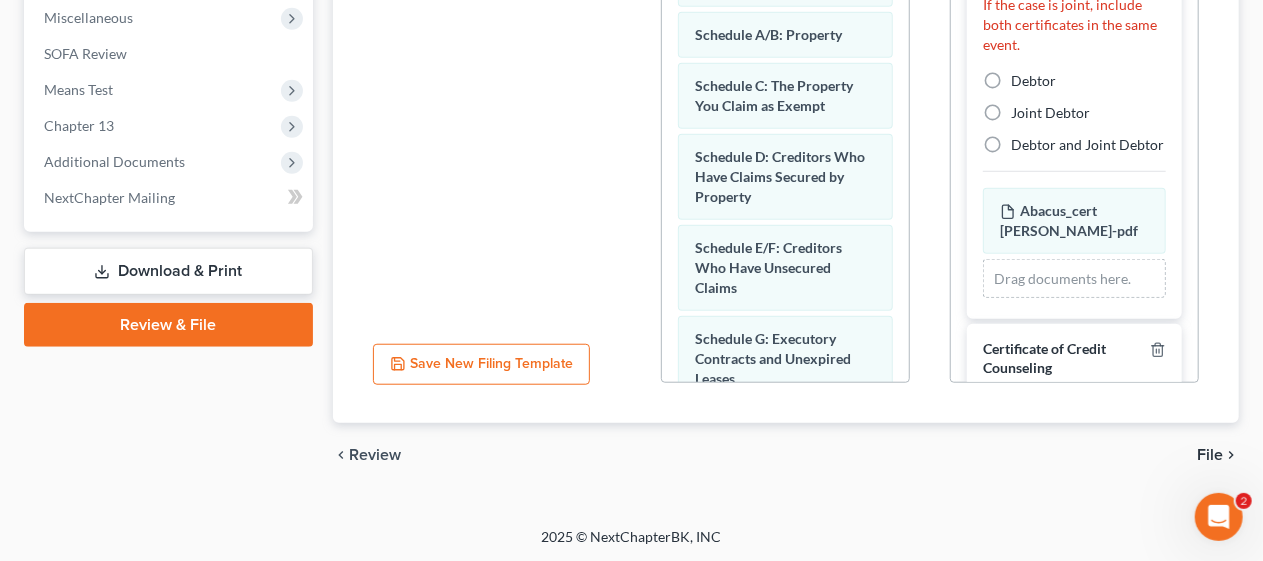 click on "Joint Debtor" at bounding box center [1050, 113] 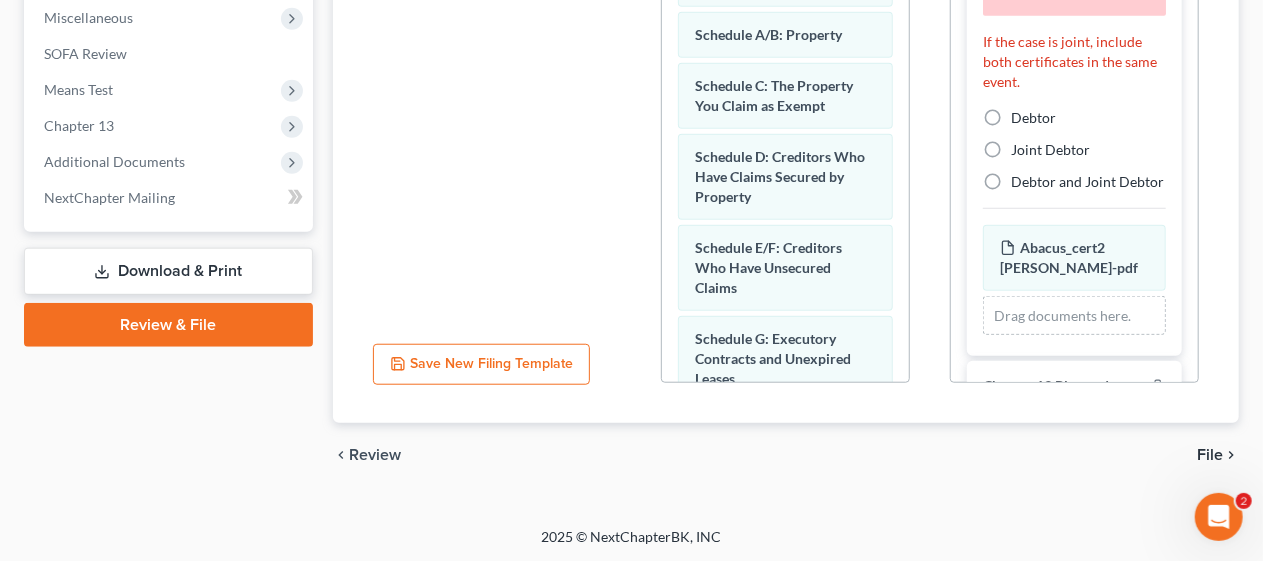 scroll, scrollTop: 414, scrollLeft: 0, axis: vertical 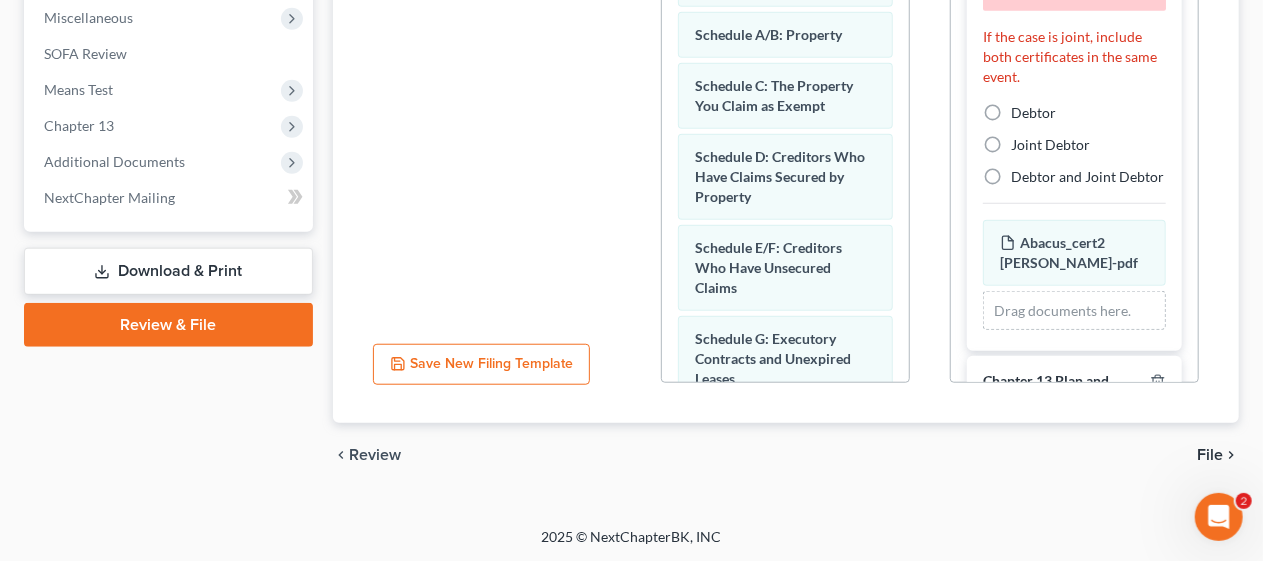 click on "Debtor" at bounding box center (1033, 113) 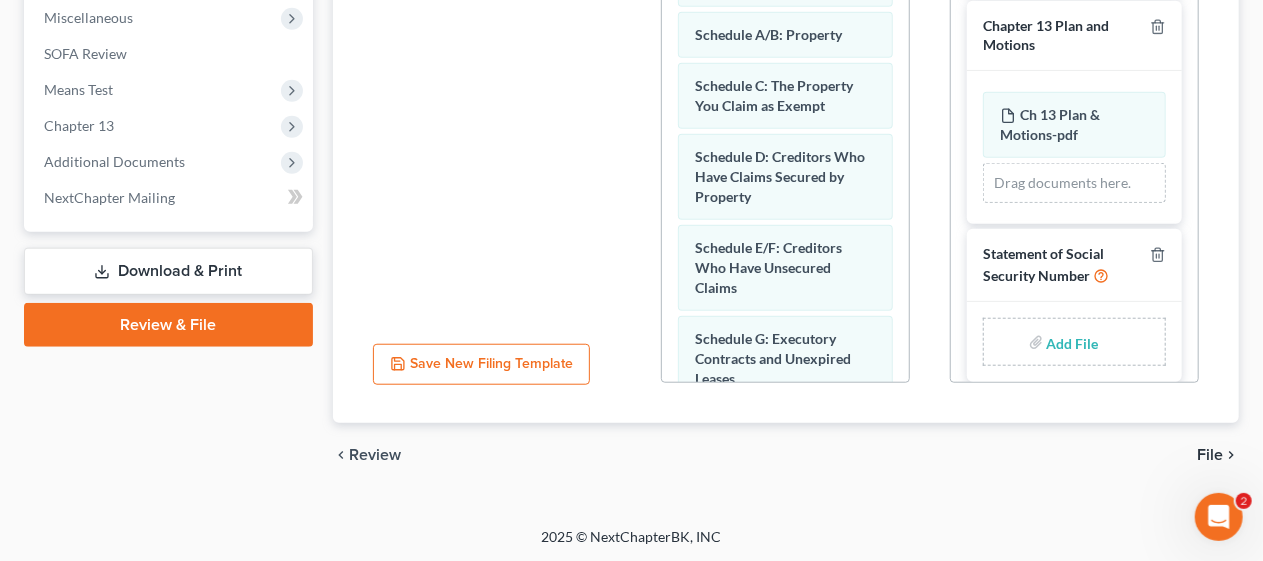 scroll, scrollTop: 729, scrollLeft: 0, axis: vertical 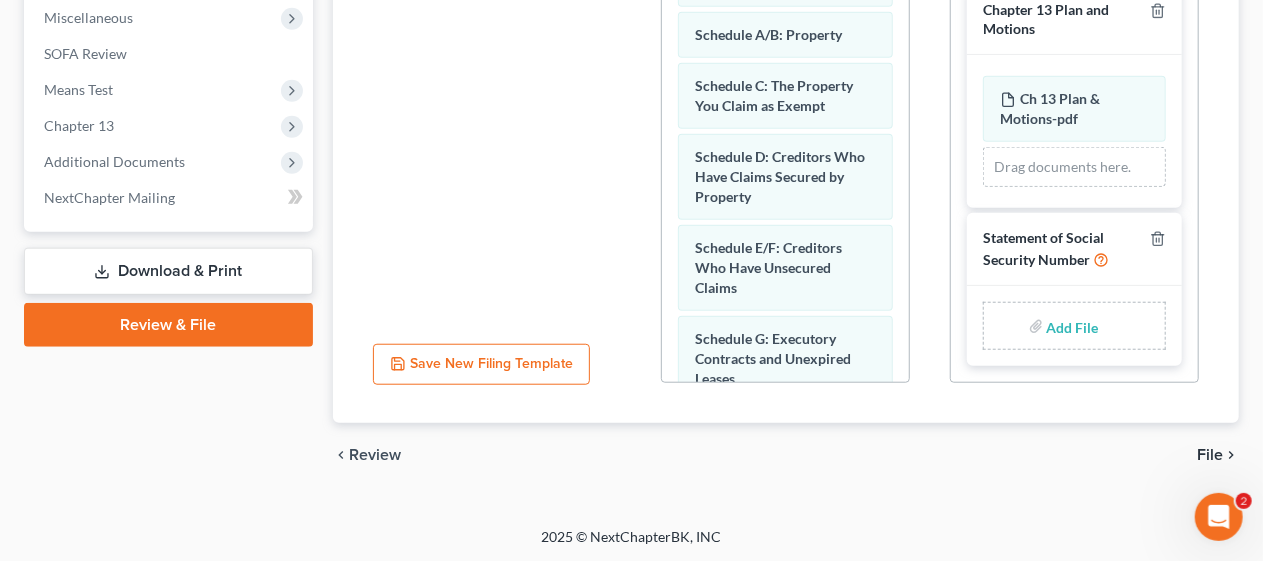 click at bounding box center (1071, 326) 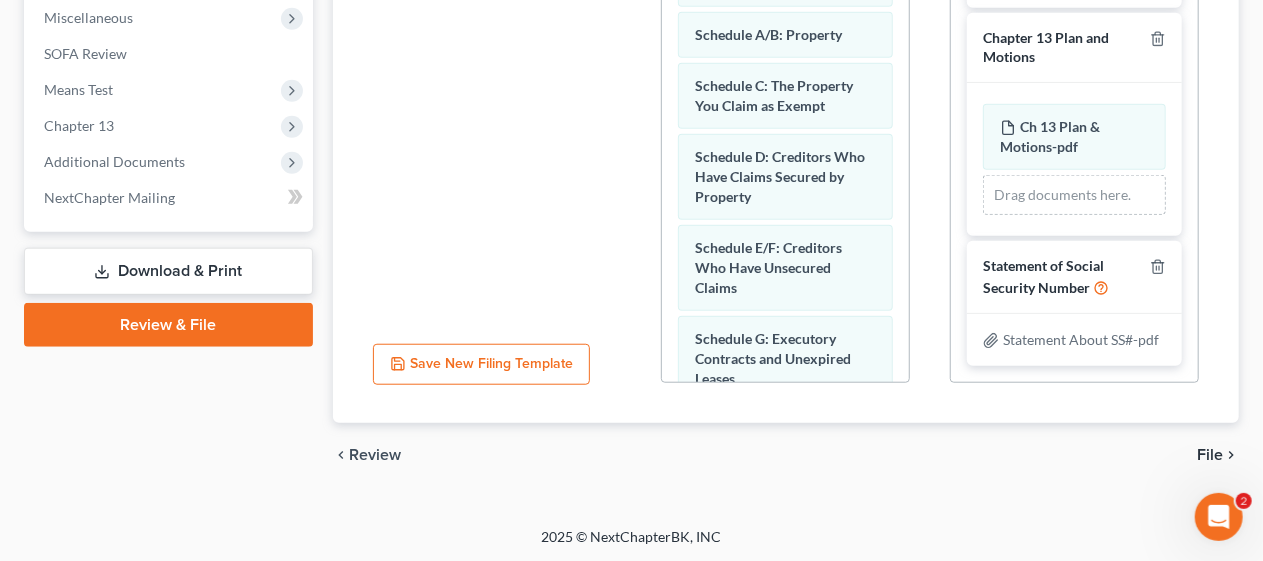 scroll, scrollTop: 721, scrollLeft: 0, axis: vertical 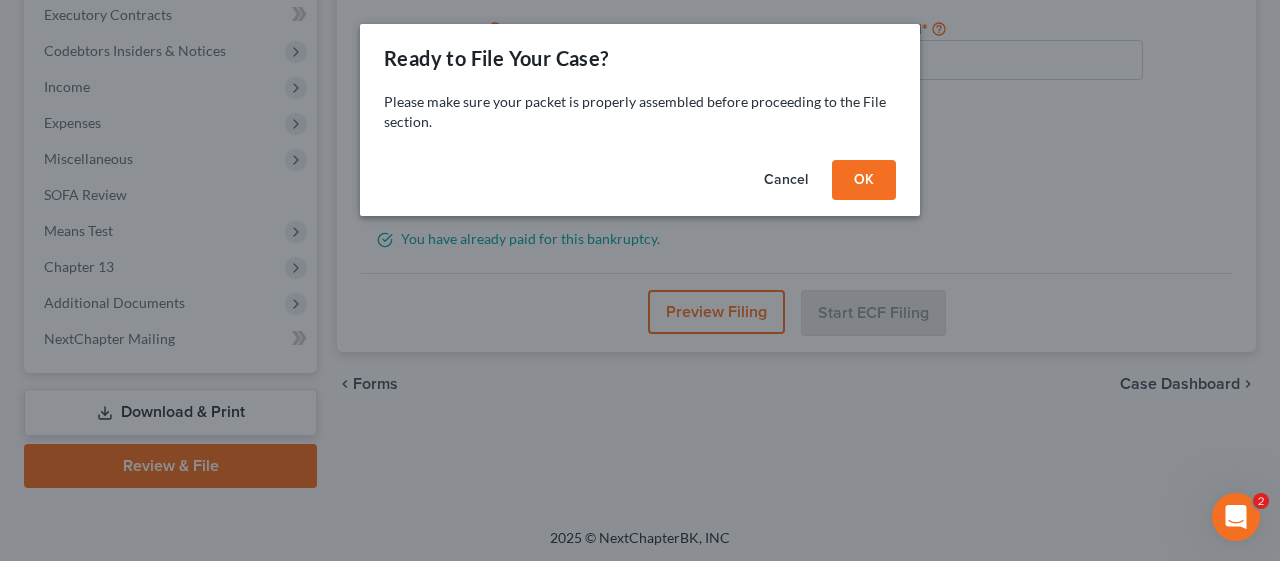 click on "OK" at bounding box center [864, 180] 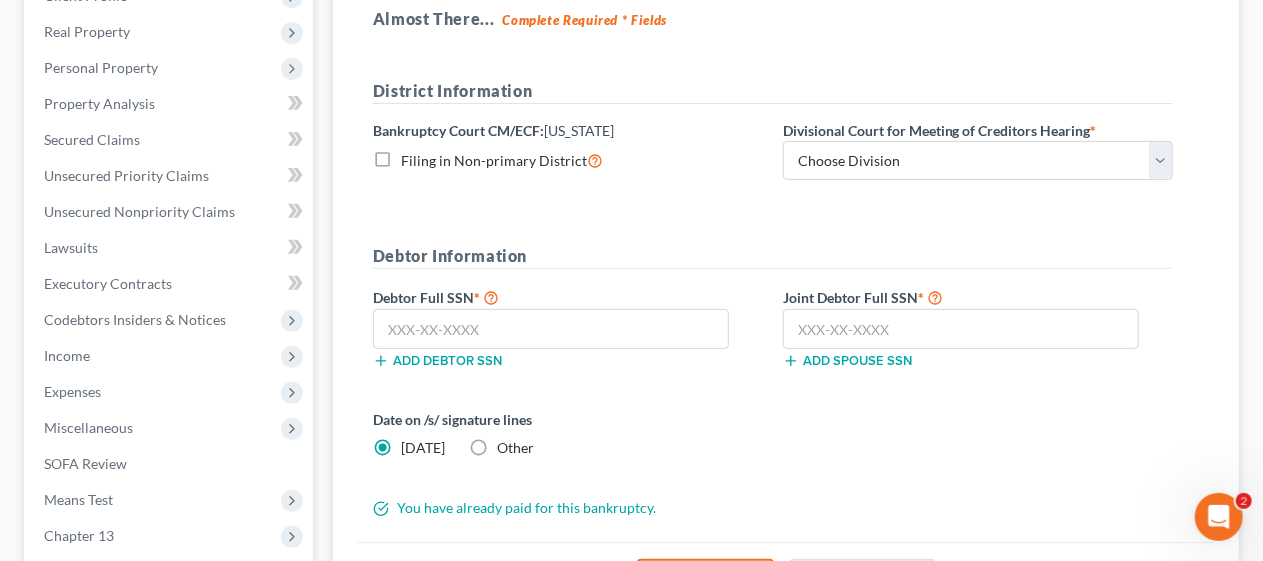 scroll, scrollTop: 271, scrollLeft: 0, axis: vertical 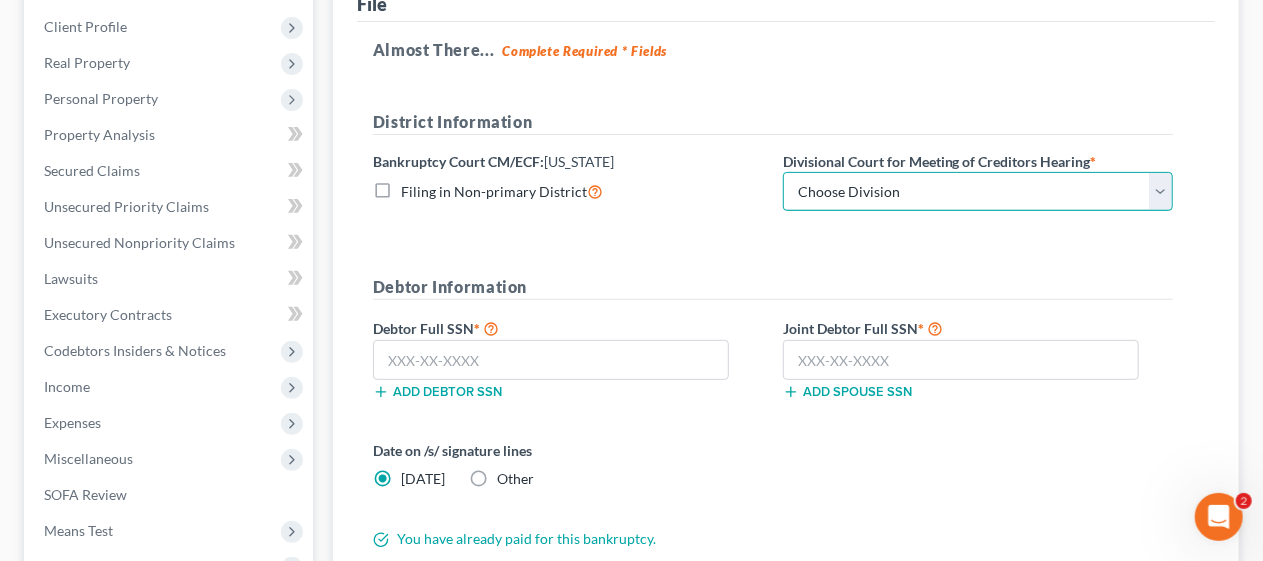 click on "Choose Division [GEOGRAPHIC_DATA] [GEOGRAPHIC_DATA]/[GEOGRAPHIC_DATA] [GEOGRAPHIC_DATA] [GEOGRAPHIC_DATA]" at bounding box center [978, 192] 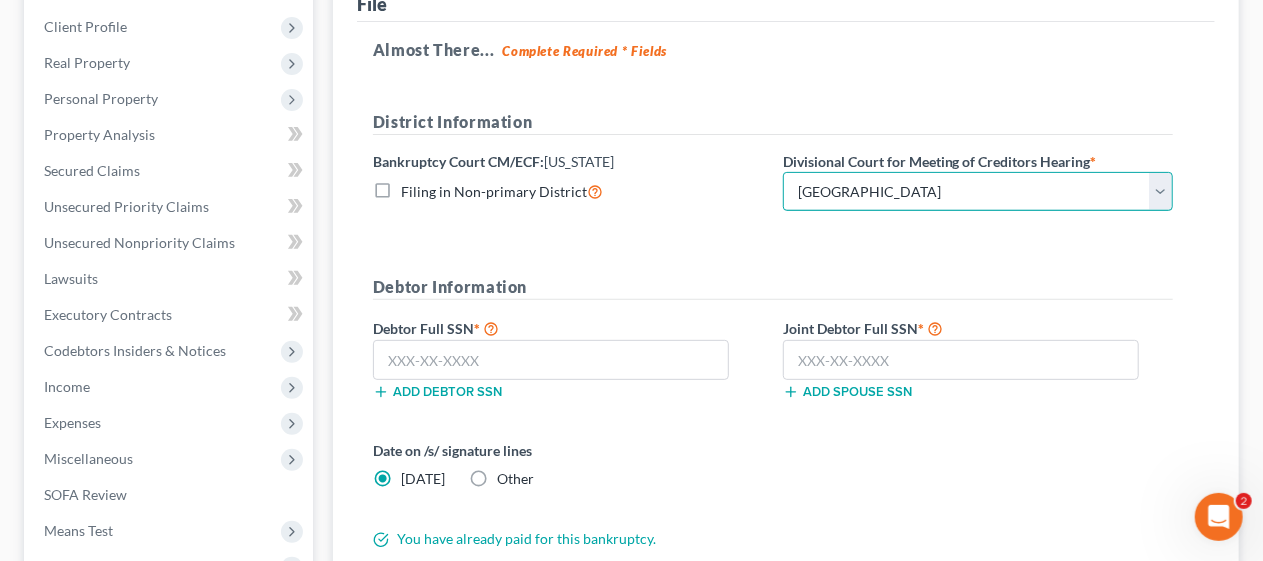 click on "Choose Division [GEOGRAPHIC_DATA] [GEOGRAPHIC_DATA]/[GEOGRAPHIC_DATA] [GEOGRAPHIC_DATA] [GEOGRAPHIC_DATA]" at bounding box center (978, 192) 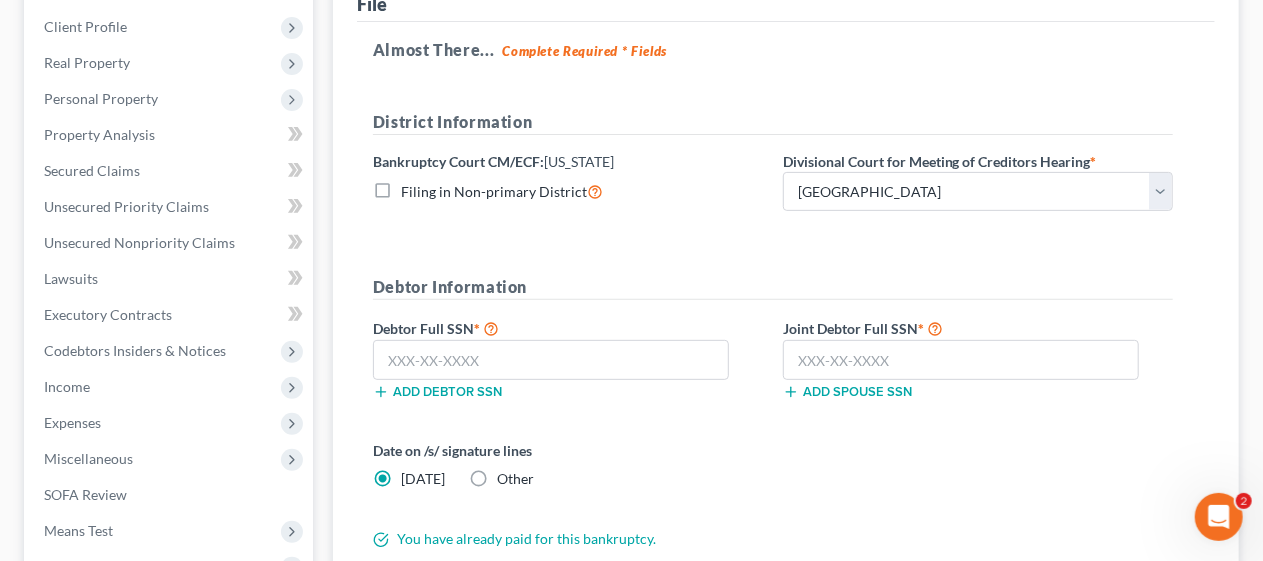 click on "District Information Bankruptcy Court CM/ECF:  [US_STATE] Filing in Non-primary District  Divisional Court for Meeting of Creditors Hearing  * Choose Division [GEOGRAPHIC_DATA] [GEOGRAPHIC_DATA]/[GEOGRAPHIC_DATA] [GEOGRAPHIC_DATA] [GEOGRAPHIC_DATA] Debtor Information Debtor Full SSN  *   Add debtor SSN Joint Debtor Full SSN  *   Add spouse SSN Date on /s/ signature lines [DATE] Other You have already paid for this bankruptcy." at bounding box center (773, 330) 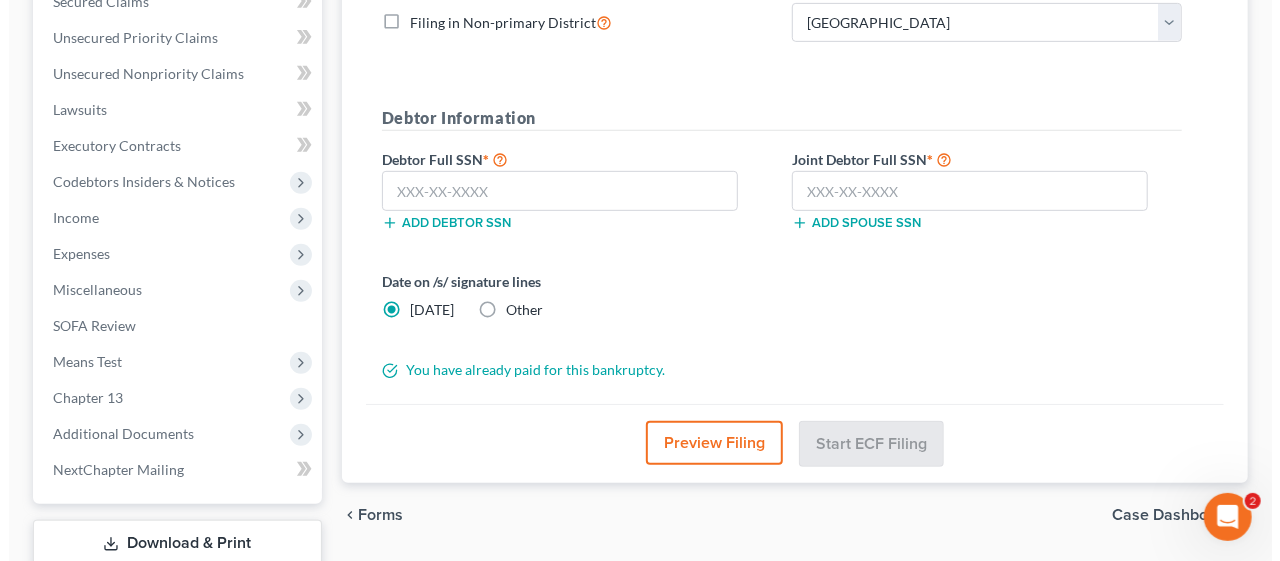 scroll, scrollTop: 471, scrollLeft: 0, axis: vertical 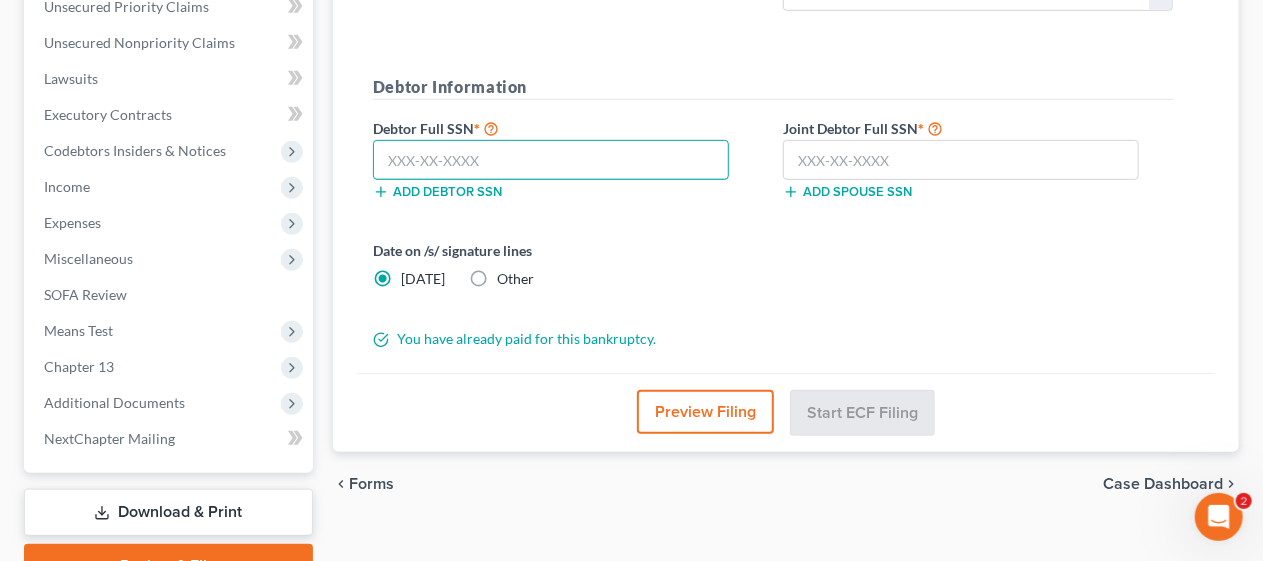 click at bounding box center [551, 160] 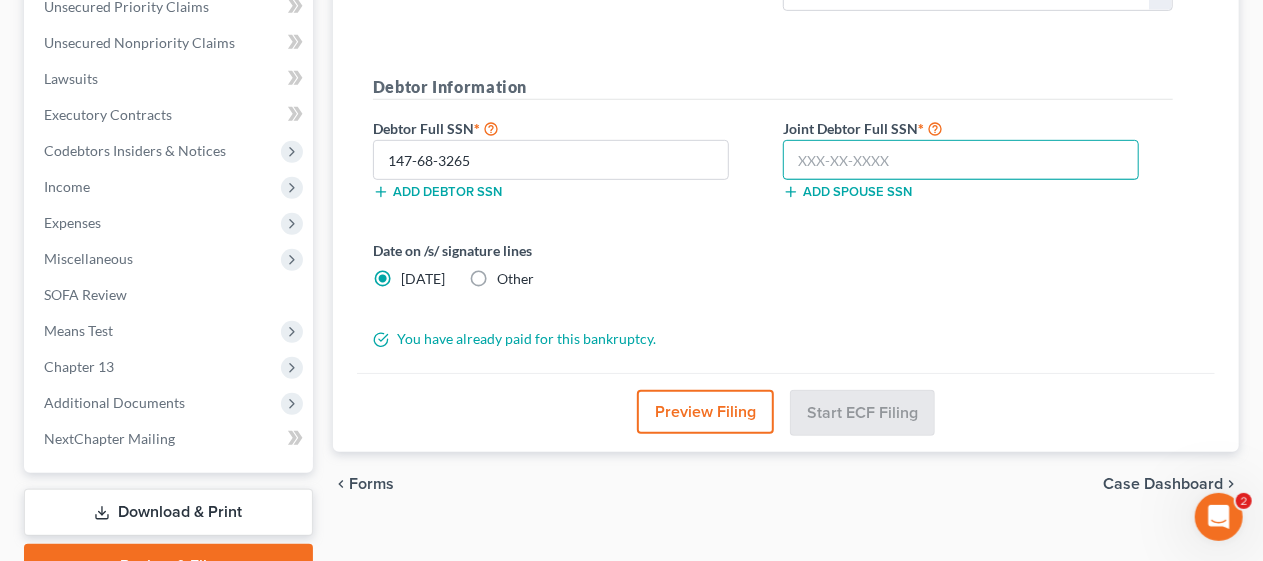 click at bounding box center [961, 160] 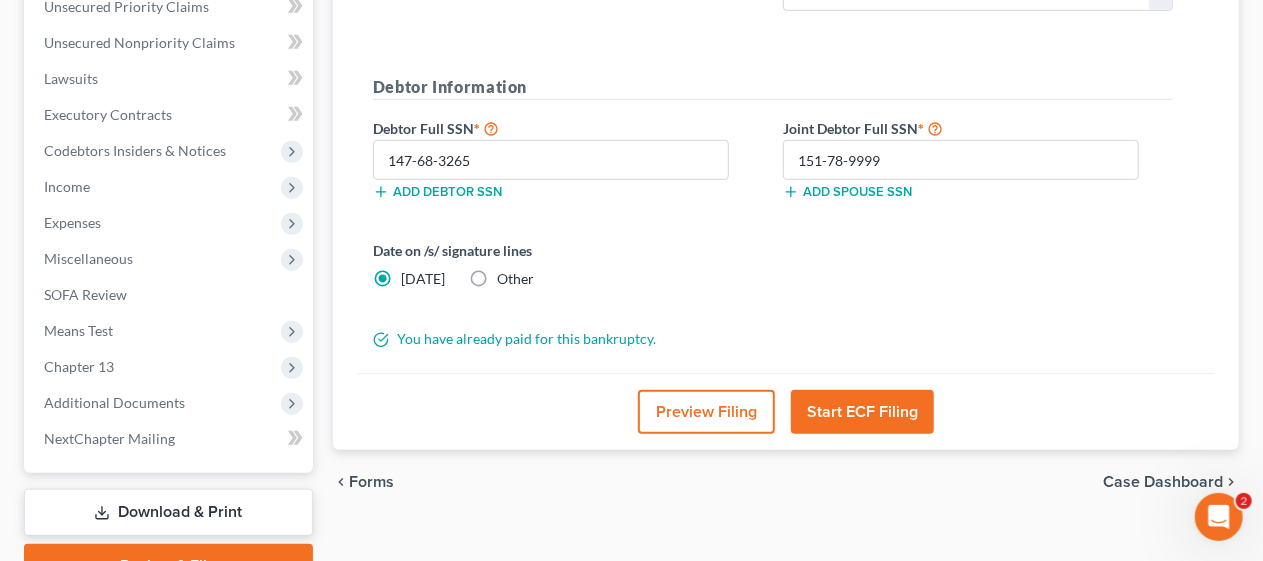 click on "District Information Bankruptcy Court CM/ECF:  [US_STATE] Filing in Non-primary District  Divisional Court for Meeting of Creditors Hearing  * Choose Division [GEOGRAPHIC_DATA] [GEOGRAPHIC_DATA]/[GEOGRAPHIC_DATA] [GEOGRAPHIC_DATA] [GEOGRAPHIC_DATA] Debtor Information Debtor Full SSN  *   147-68-3265 Add debtor SSN Joint Debtor Full SSN  *   151-78-9999 Add spouse SSN Date on /s/ signature lines [DATE] Other You have already paid for this bankruptcy." at bounding box center [773, 130] 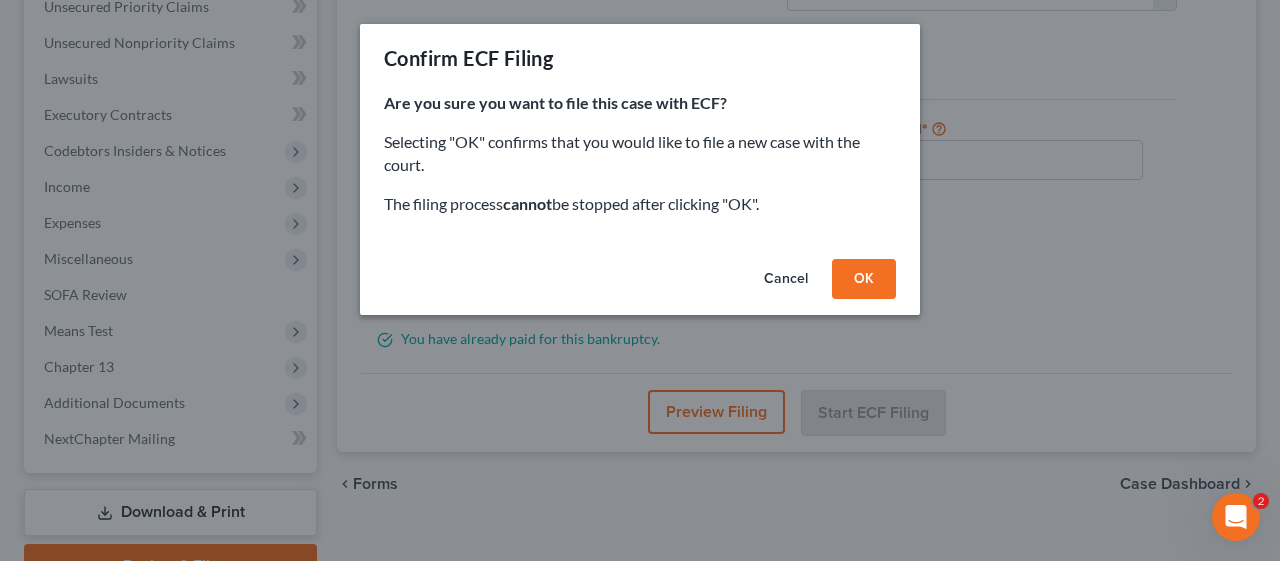 click on "OK" at bounding box center (864, 279) 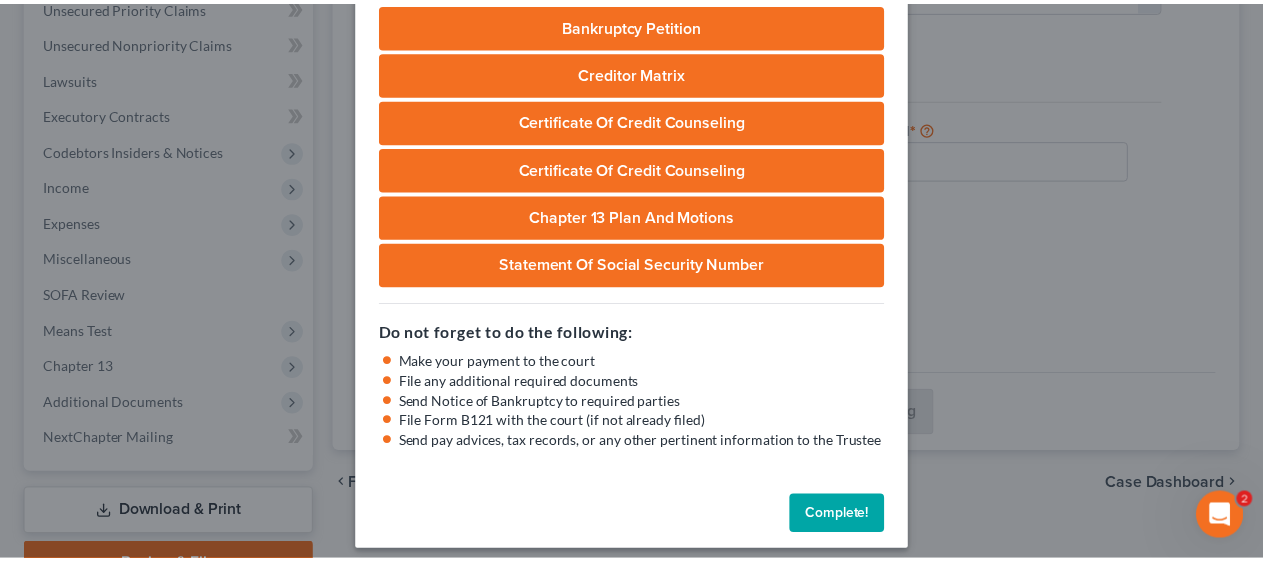 scroll, scrollTop: 238, scrollLeft: 0, axis: vertical 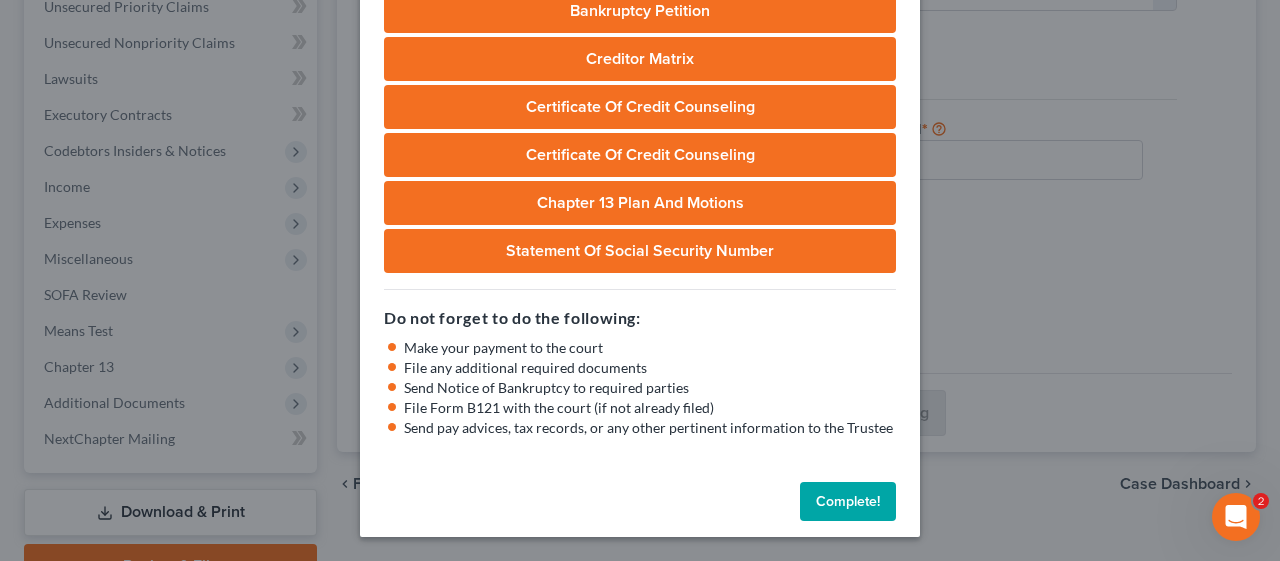click on "Complete!" at bounding box center (848, 502) 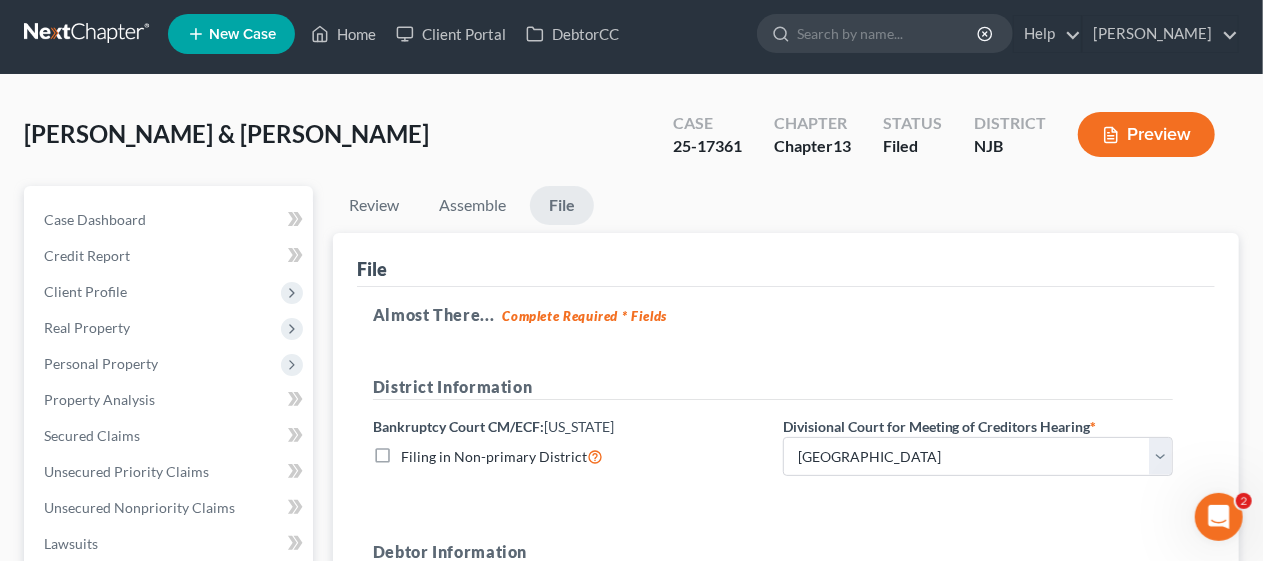 scroll, scrollTop: 0, scrollLeft: 0, axis: both 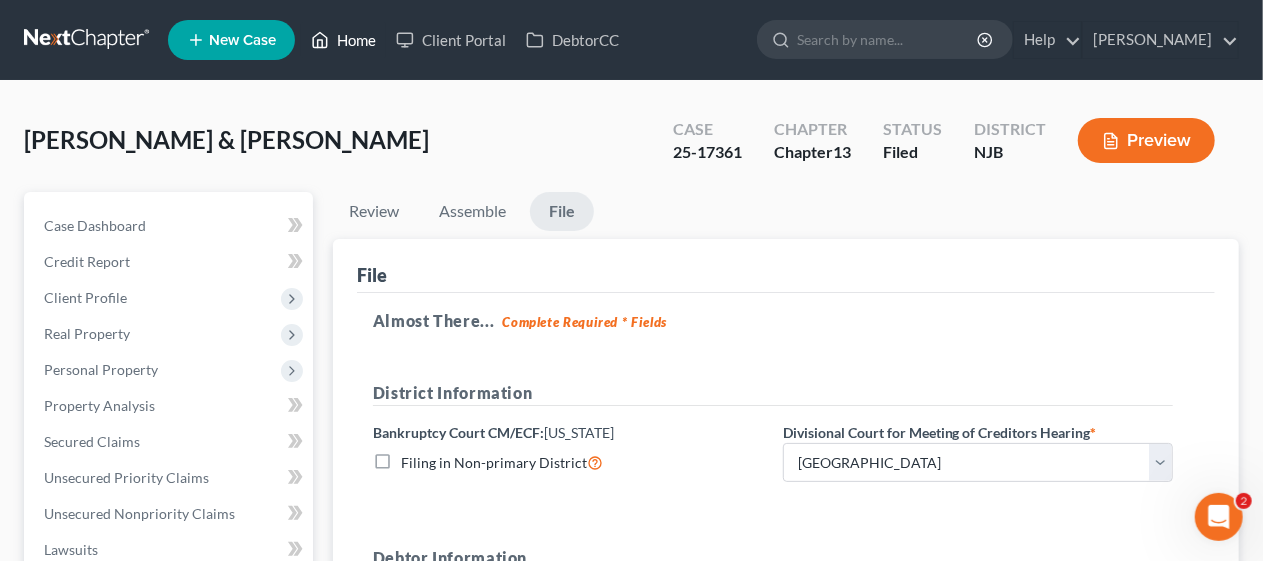click on "Home" at bounding box center (343, 40) 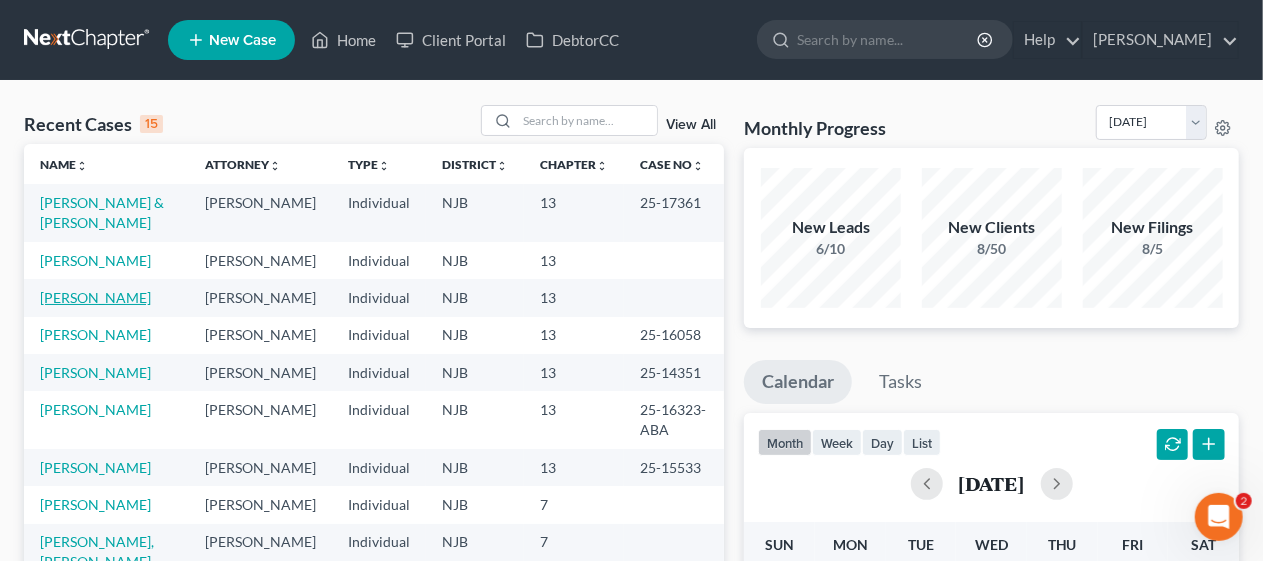 click on "[PERSON_NAME]" at bounding box center [95, 297] 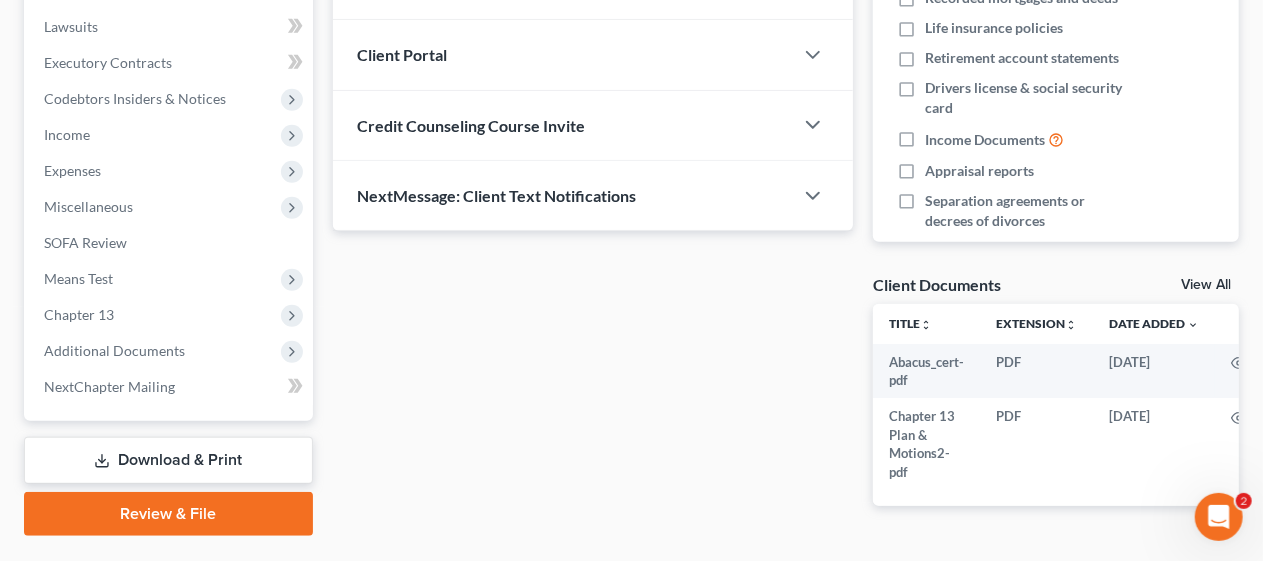 scroll, scrollTop: 592, scrollLeft: 0, axis: vertical 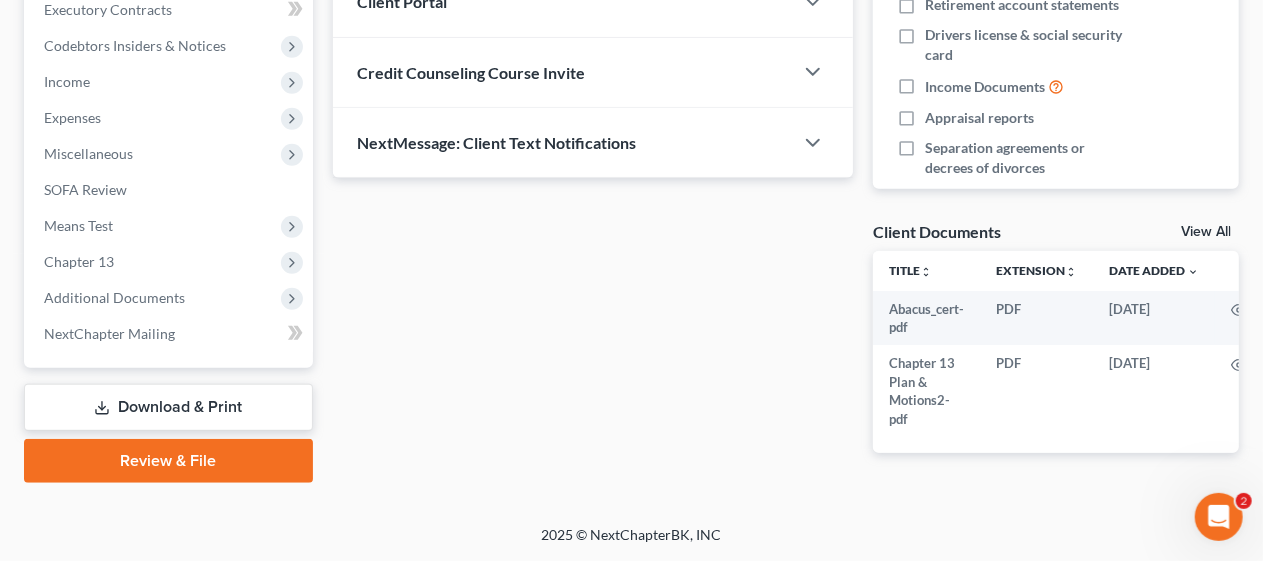 click on "Review & File" at bounding box center [168, 461] 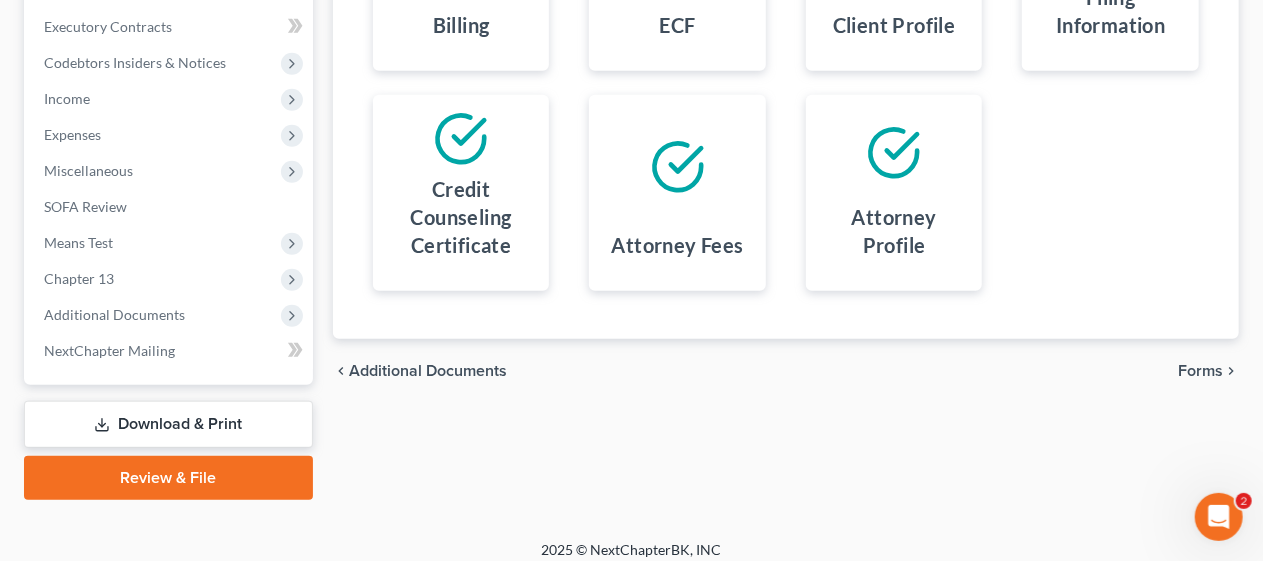 scroll, scrollTop: 571, scrollLeft: 0, axis: vertical 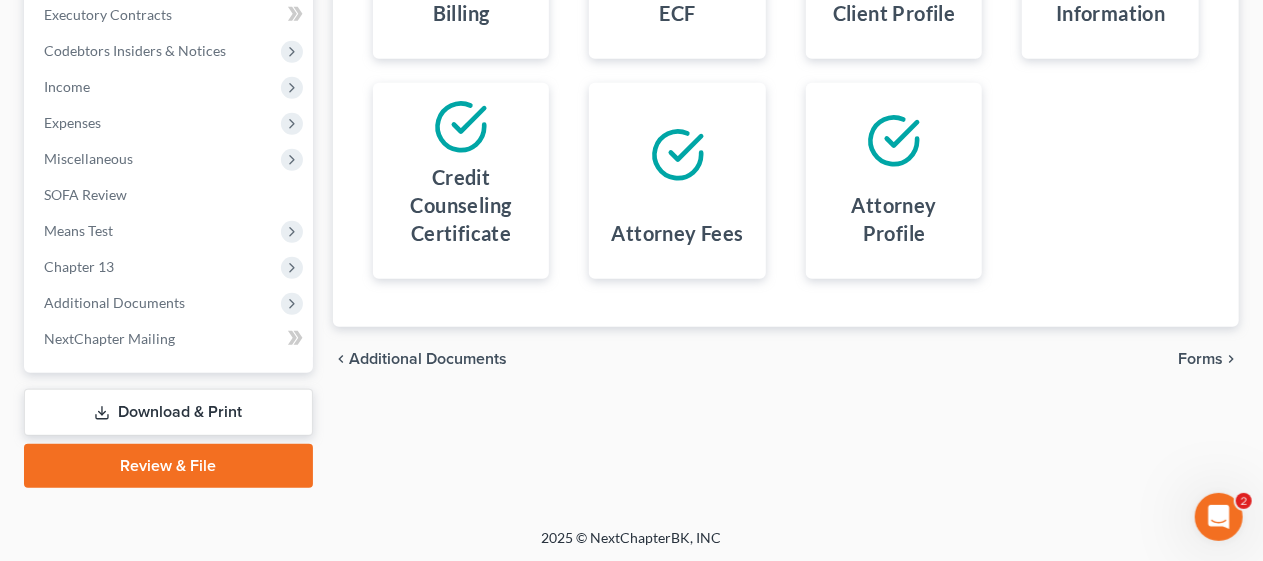 click on "Forms" at bounding box center (1200, 359) 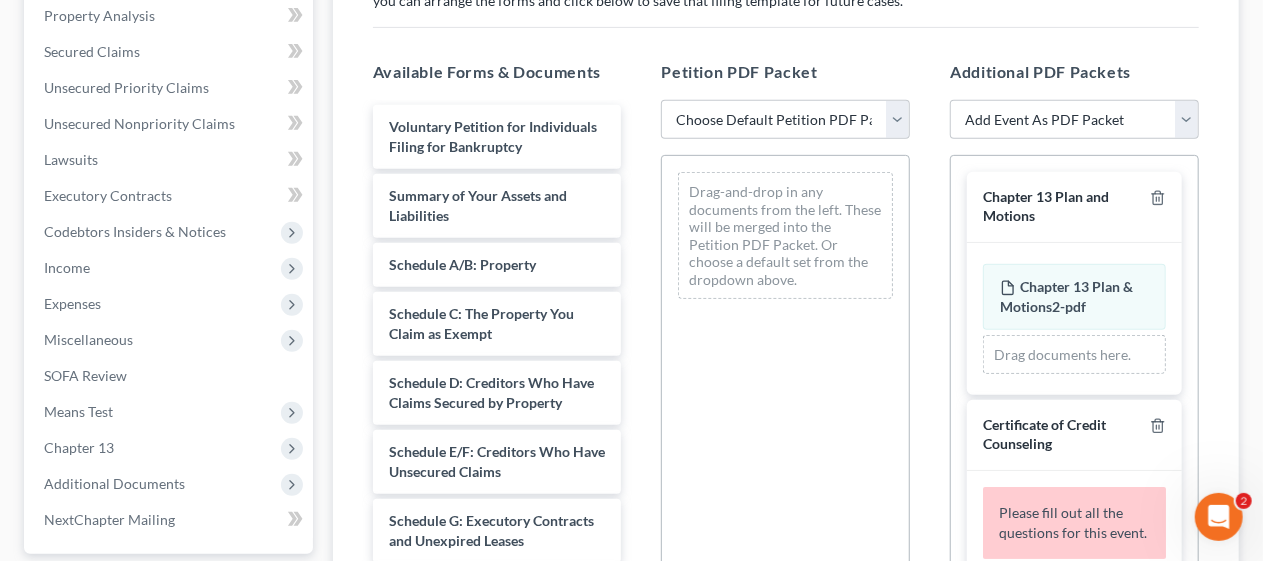 scroll, scrollTop: 371, scrollLeft: 0, axis: vertical 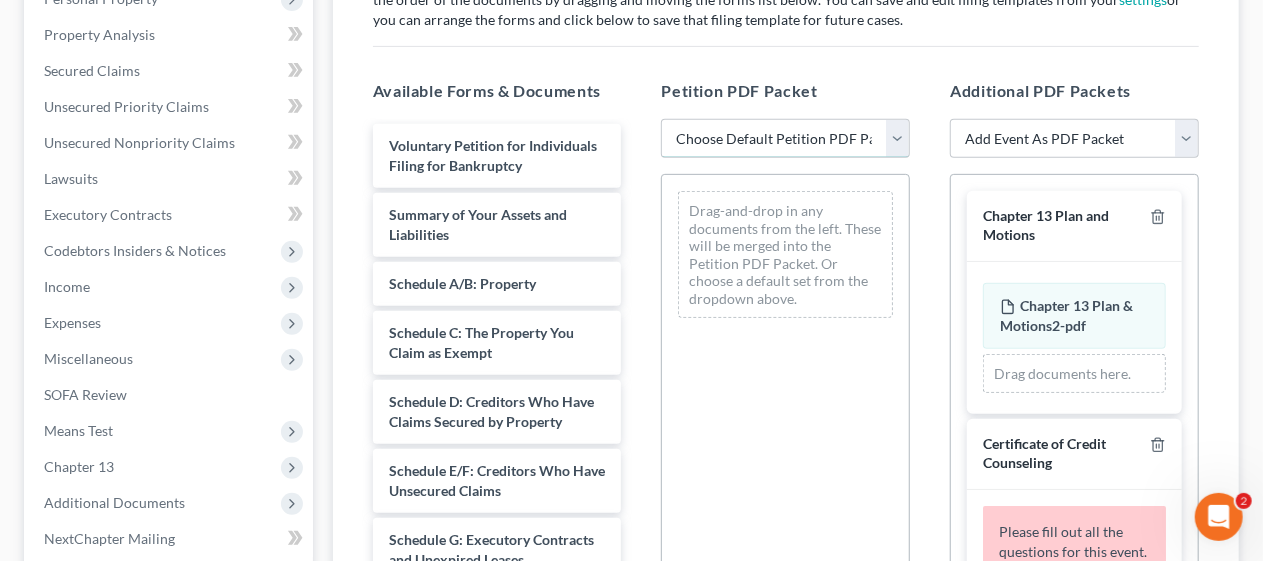 drag, startPoint x: 894, startPoint y: 137, endPoint x: 874, endPoint y: 154, distance: 26.24881 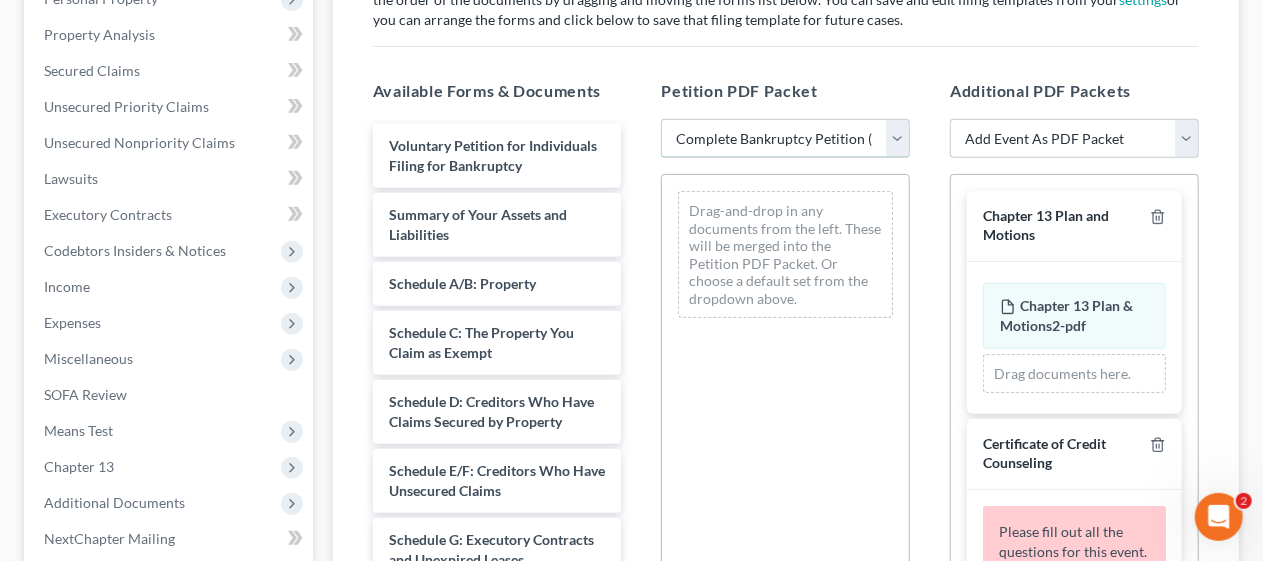 click on "Choose Default Petition PDF Packet Complete Bankruptcy Petition (all forms and schedules) Emergency Filing (Voluntary Petition and Creditor List Only)" at bounding box center (785, 139) 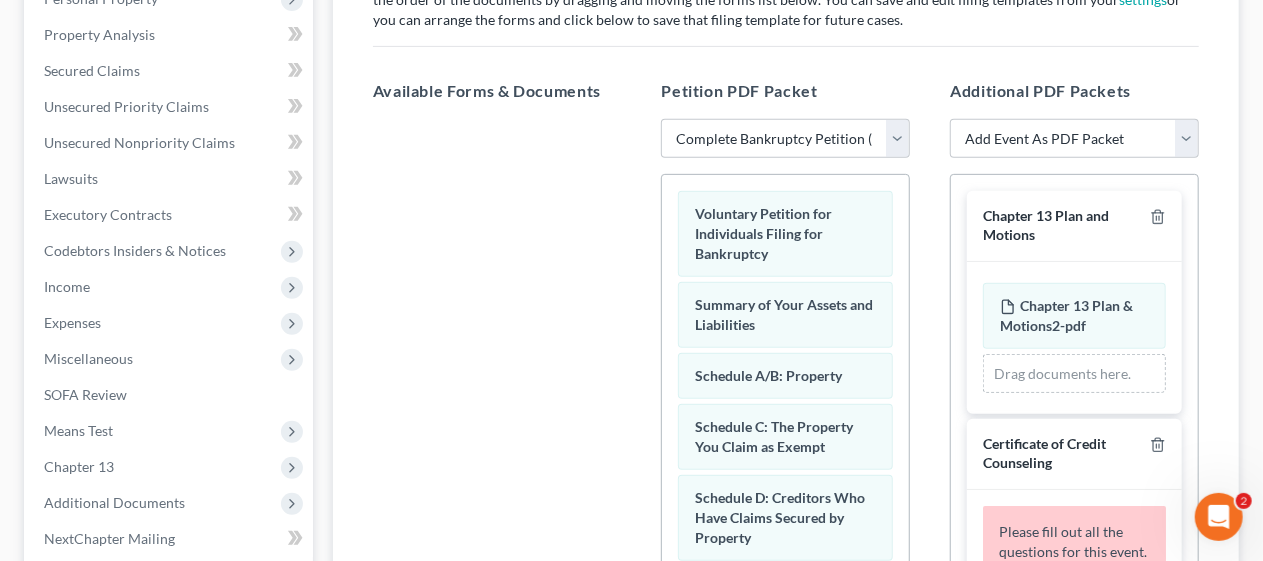 click on "Petition PDF Packet     Choose Default Petition PDF Packet Complete Bankruptcy Petition (all forms and schedules) Emergency Filing (Voluntary Petition and Creditor List Only) Voluntary Petition for Individuals Filing for Bankruptcy Summary of Your Assets and Liabilities Schedule A/B: Property Schedule C: The Property You Claim as Exempt Schedule D: Creditors Who Have Claims Secured by Property Schedule E/F: Creditors Who Have Unsecured Claims Schedule G: Executory Contracts and Unexpired Leases Schedule H: Your Codebtors Schedule I: Your Income Schedule J: Your Expenses Declaration About an Individual Debtor's Schedules Your Statement of Financial Affairs for Individuals Filing for Bankruptcy Chapter 13 Statement of Your Current Monthly Income Creditor Matrix Verification of Creditor Matrix Notice Required by 11 U.S.C. § 342(b) for Individuals Filing for Bankruptcy Attorney's Disclosure of Compensation" at bounding box center [785, 402] 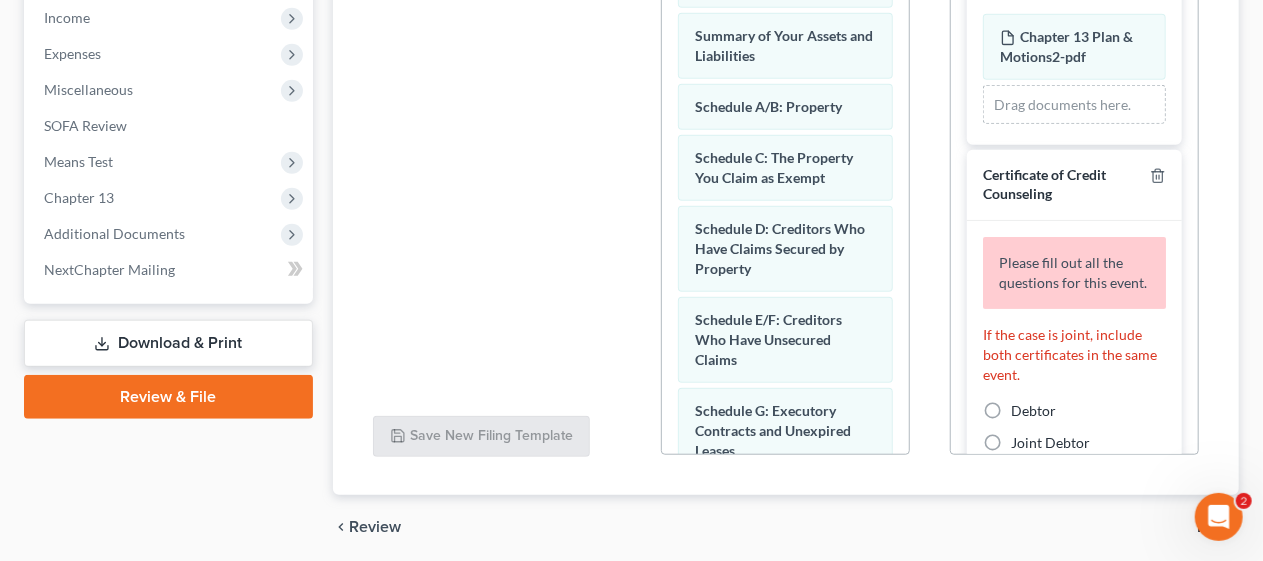 scroll, scrollTop: 671, scrollLeft: 0, axis: vertical 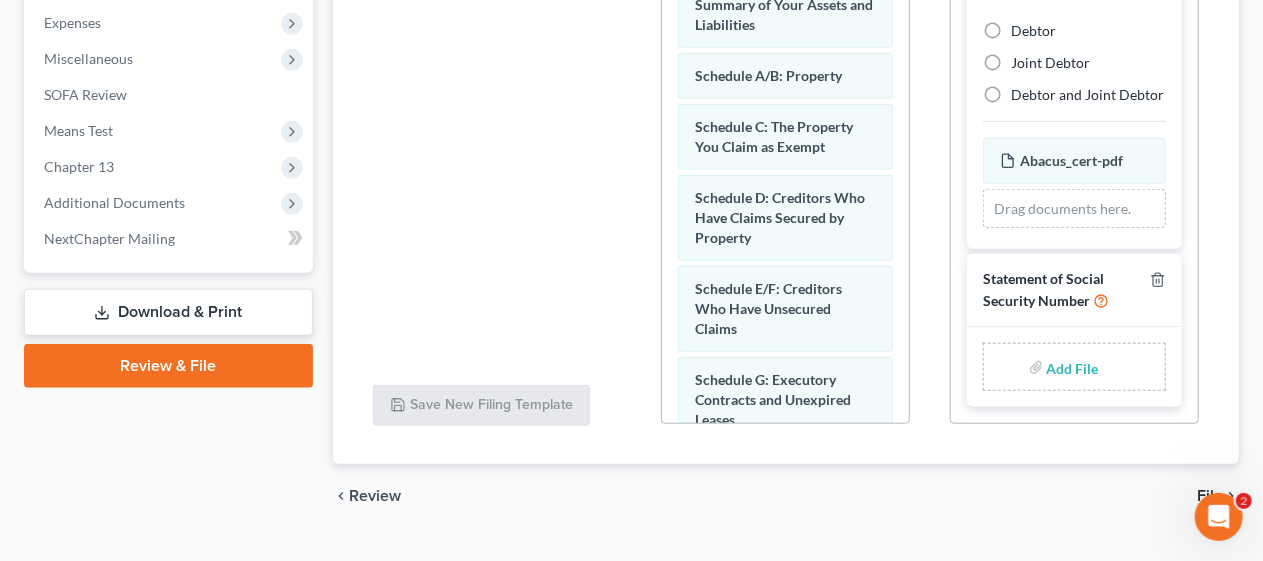 click at bounding box center (1071, 367) 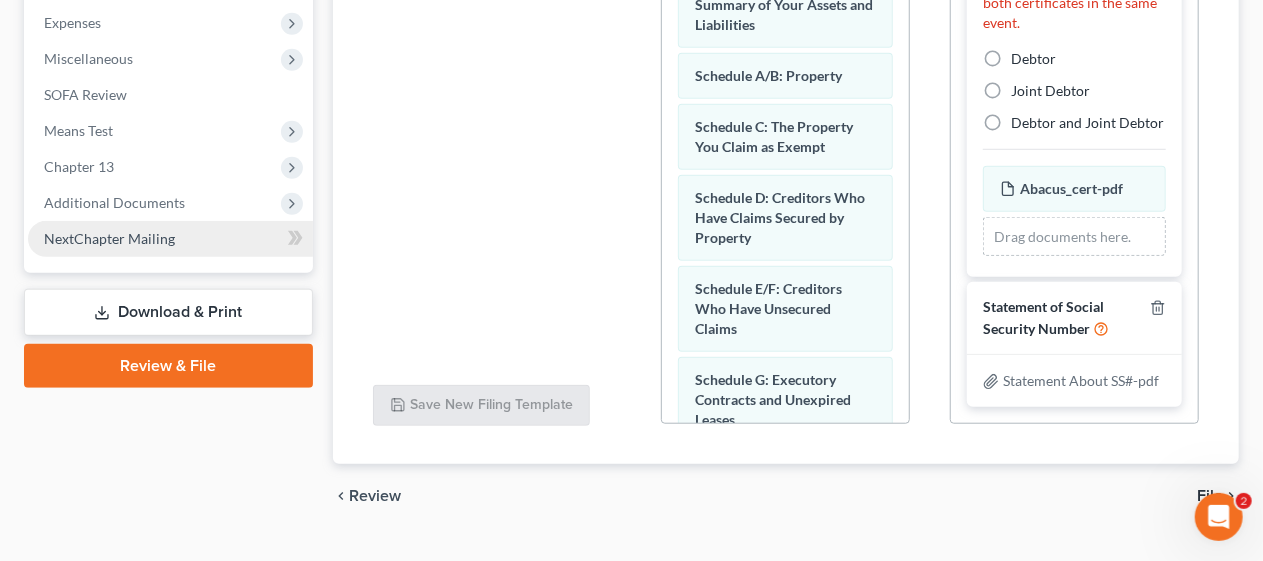 scroll, scrollTop: 376, scrollLeft: 0, axis: vertical 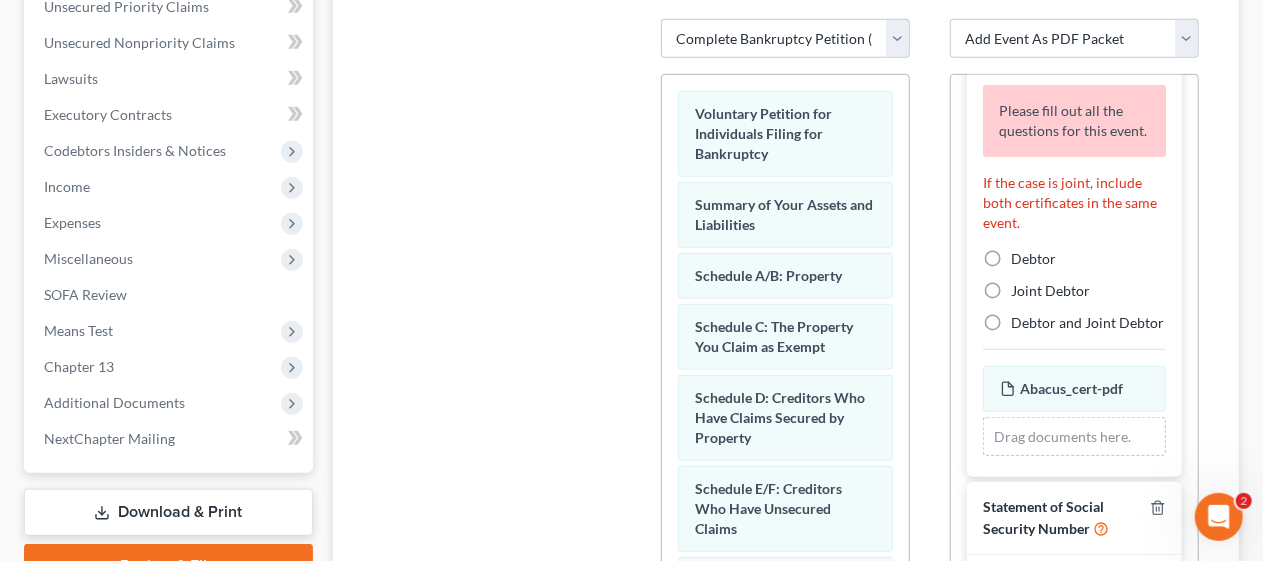 click on "Debtor" at bounding box center [1033, 259] 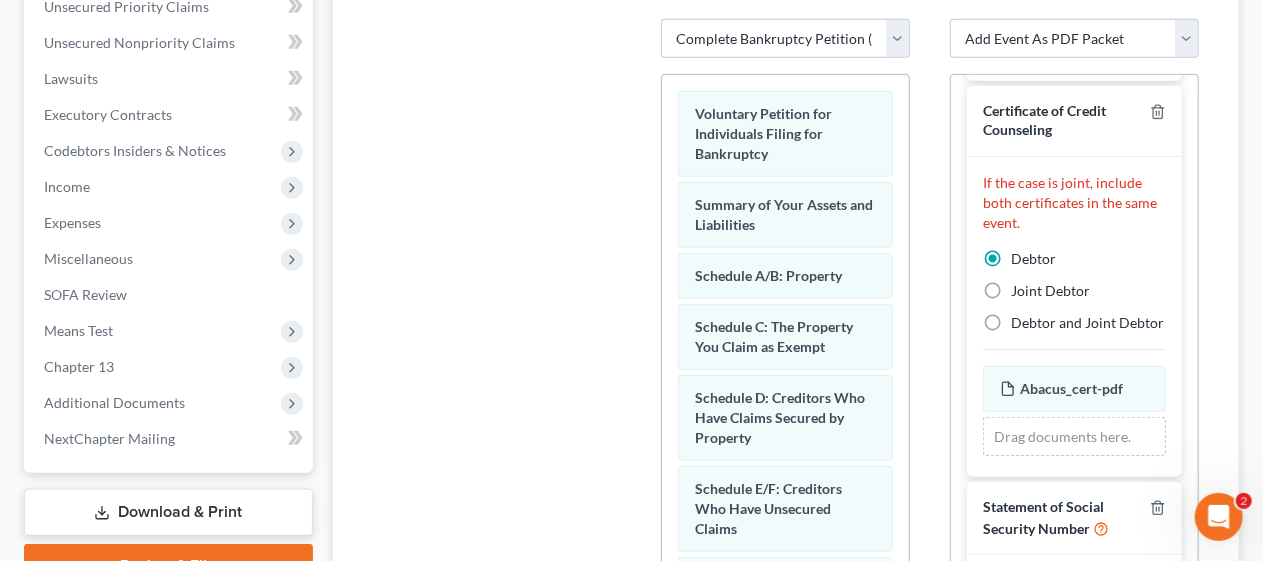 scroll, scrollTop: 268, scrollLeft: 0, axis: vertical 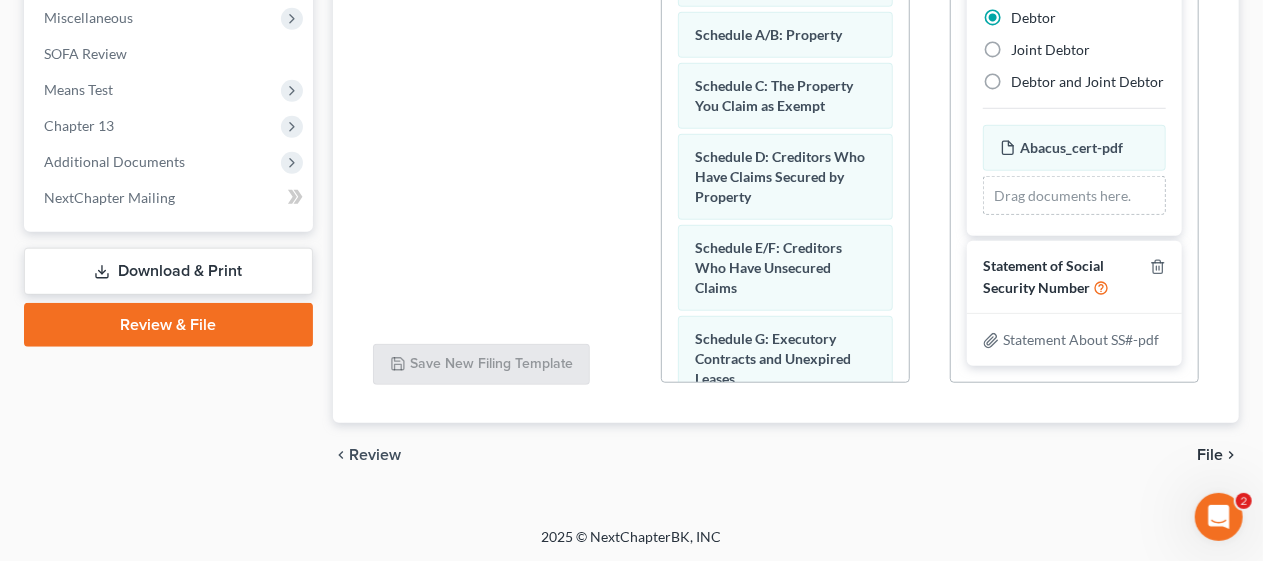 click on "File" at bounding box center [1210, 455] 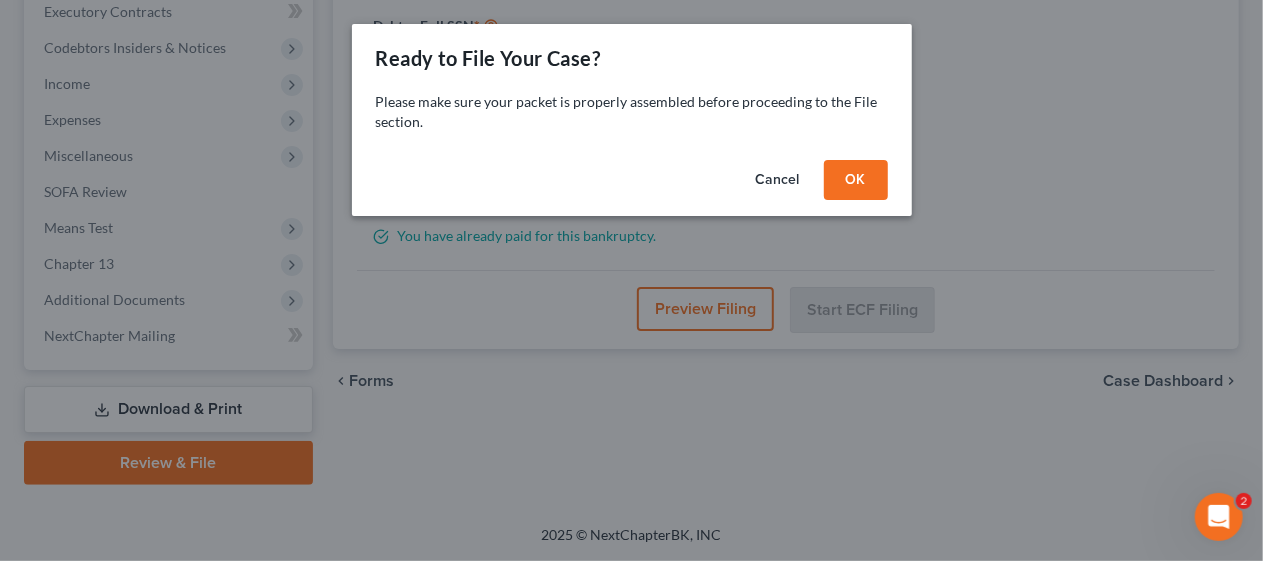 scroll, scrollTop: 571, scrollLeft: 0, axis: vertical 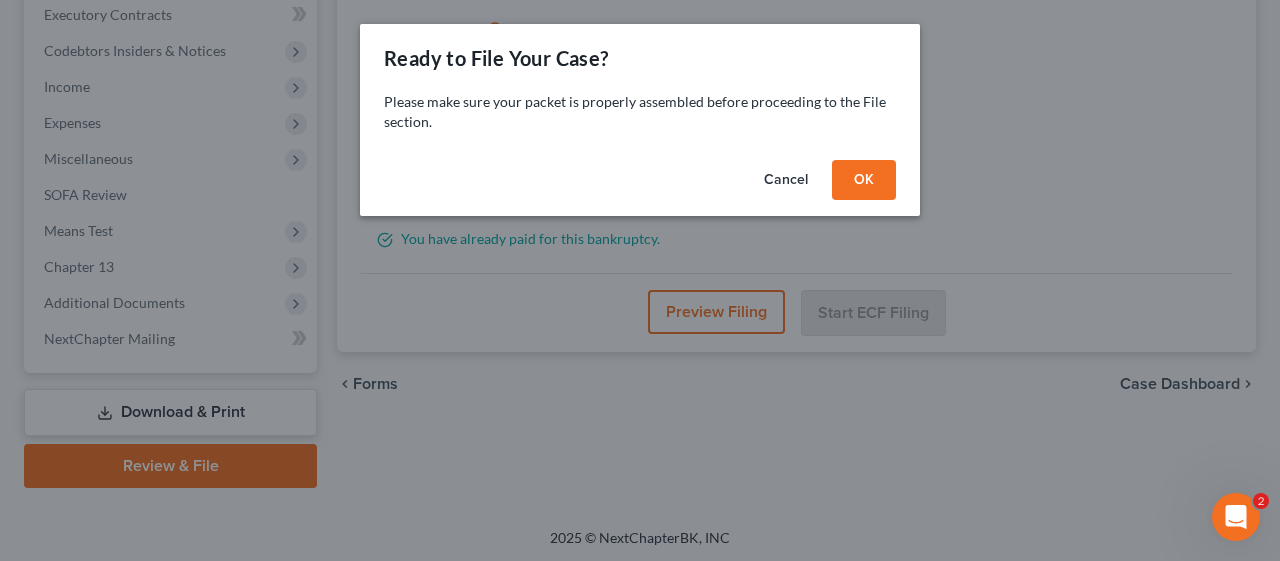 click on "OK" at bounding box center (864, 180) 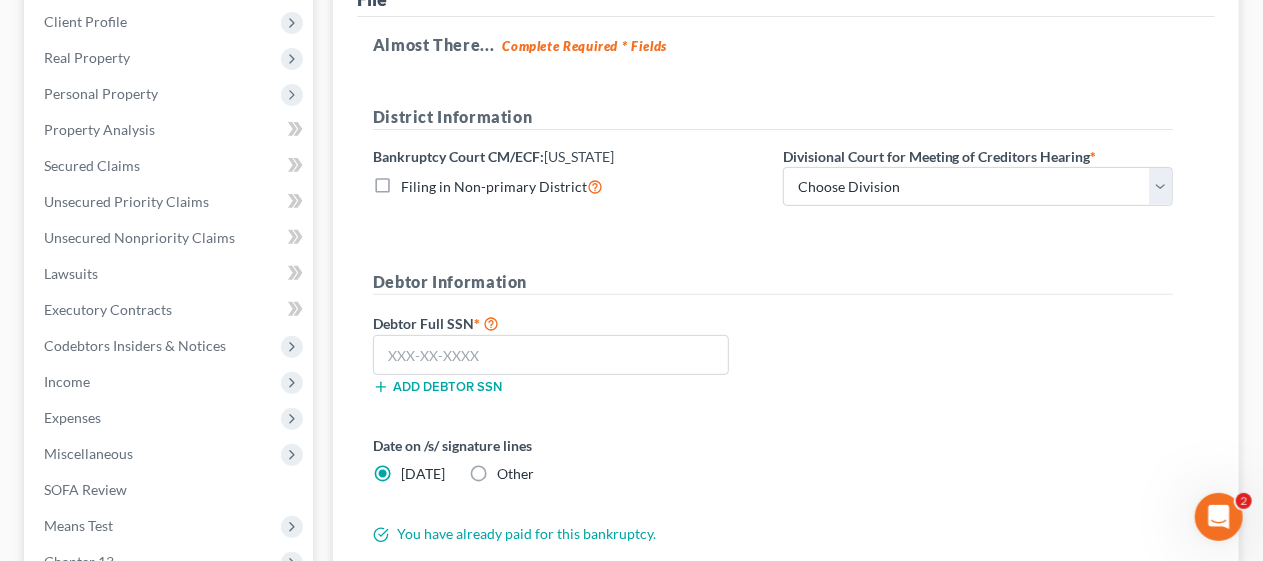 scroll, scrollTop: 271, scrollLeft: 0, axis: vertical 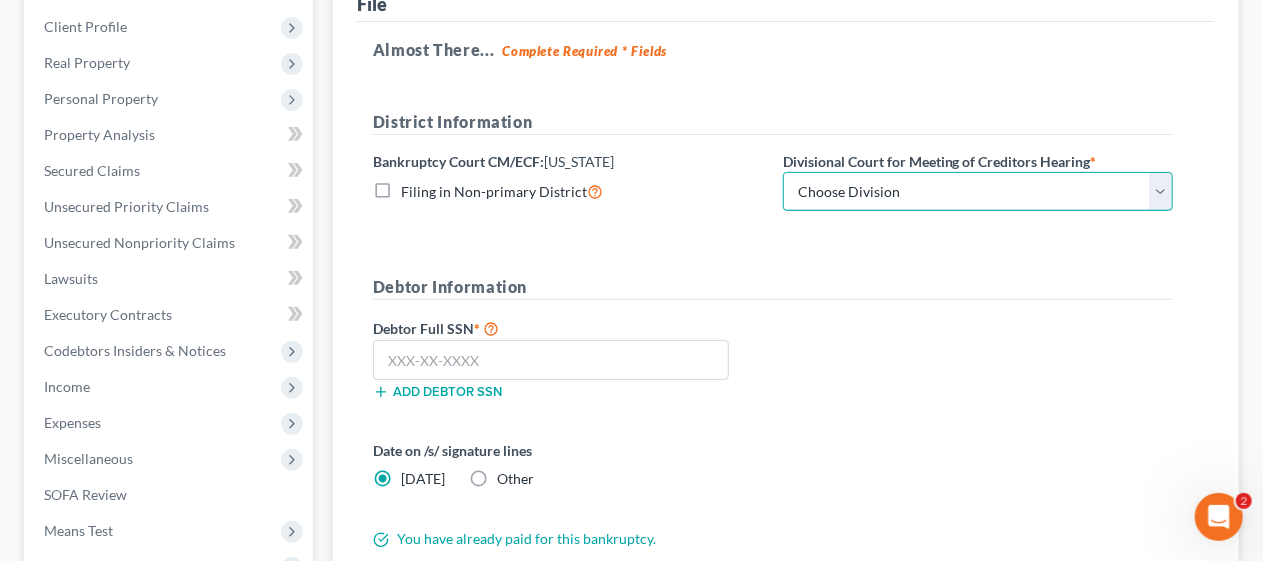 drag, startPoint x: 1161, startPoint y: 190, endPoint x: 1100, endPoint y: 206, distance: 63.06346 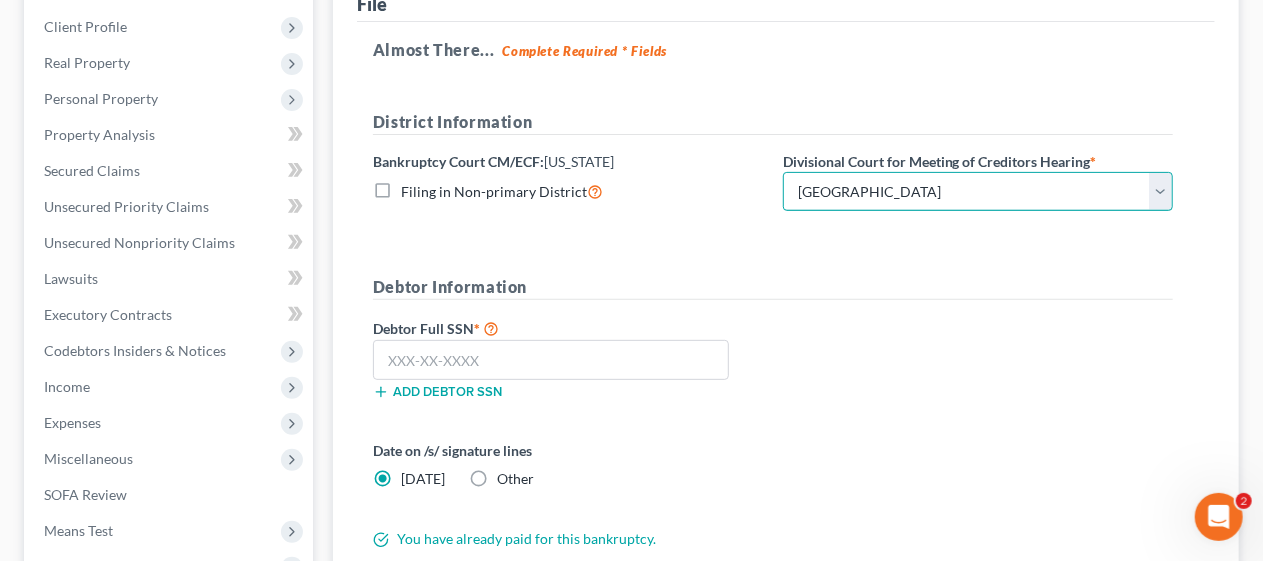 click on "Choose Division [GEOGRAPHIC_DATA] [GEOGRAPHIC_DATA]/[GEOGRAPHIC_DATA] [GEOGRAPHIC_DATA] [GEOGRAPHIC_DATA]" at bounding box center [978, 192] 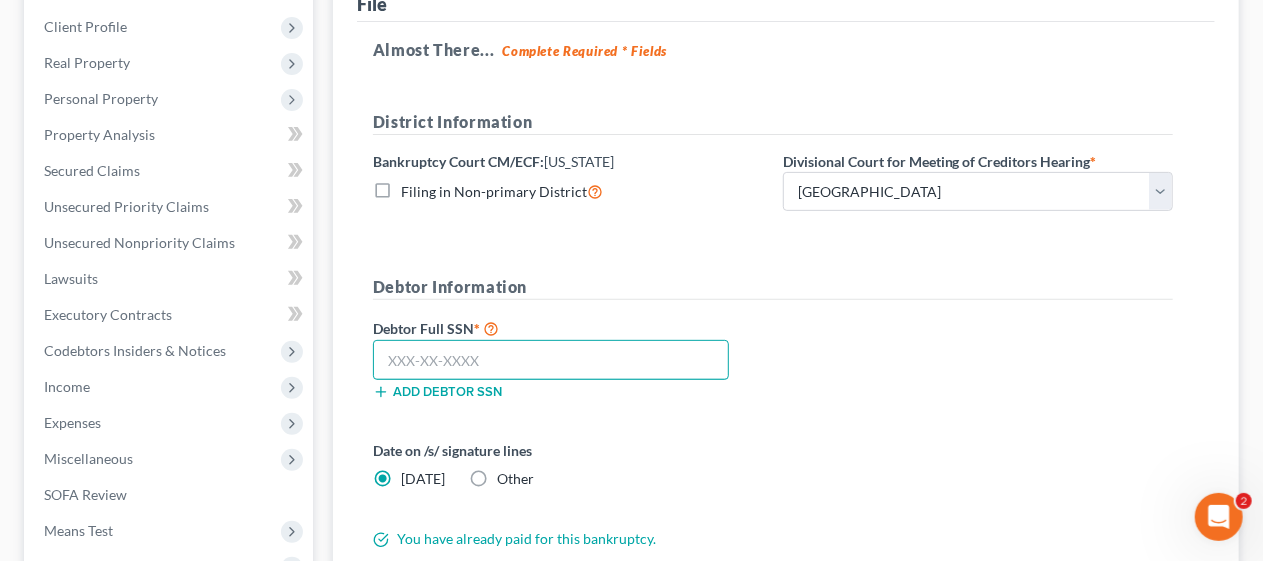 drag, startPoint x: 381, startPoint y: 356, endPoint x: 460, endPoint y: 317, distance: 88.10221 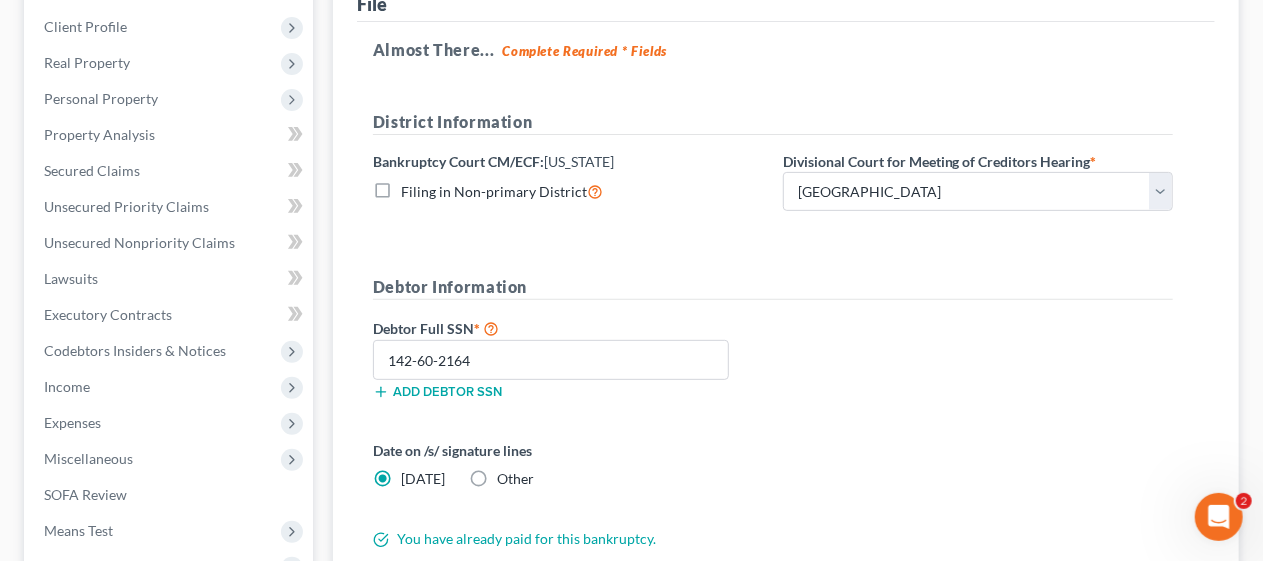 click on "Debtor Full SSN  *   142-60-2164 Add debtor SSN" at bounding box center (568, 366) 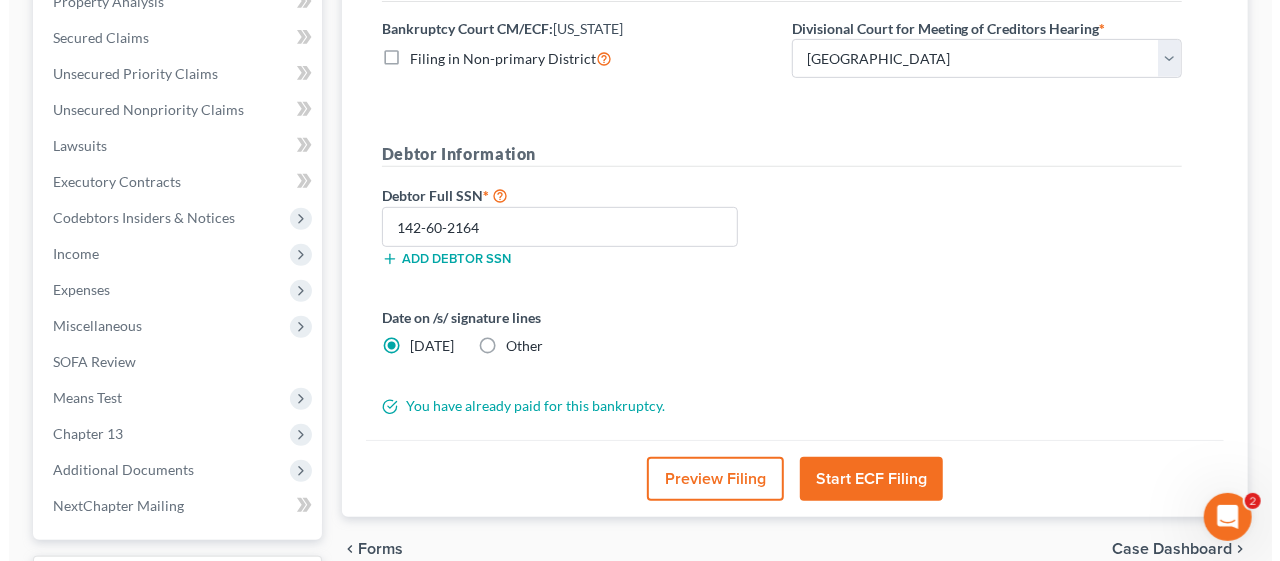 scroll, scrollTop: 471, scrollLeft: 0, axis: vertical 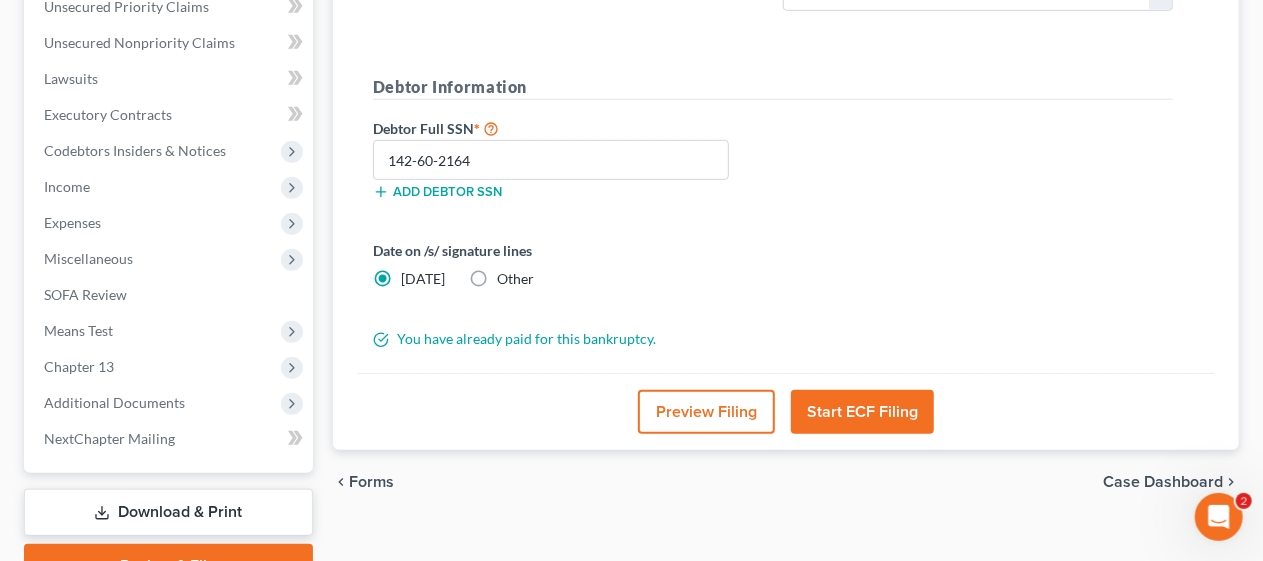 click on "Start ECF Filing" at bounding box center [862, 412] 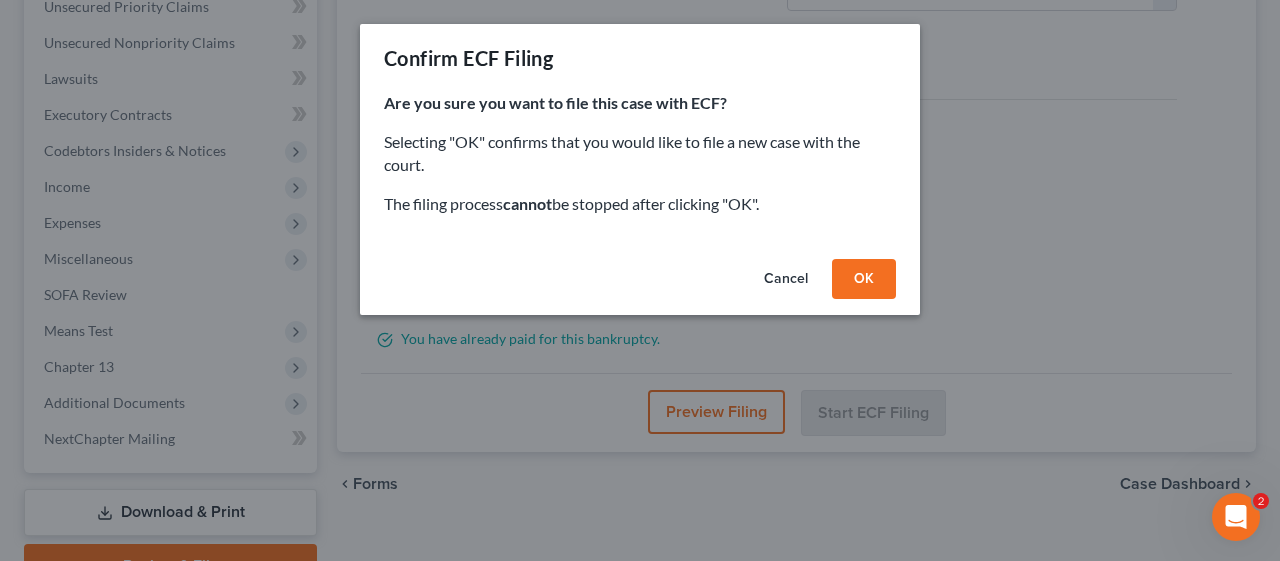 click on "OK" at bounding box center [864, 279] 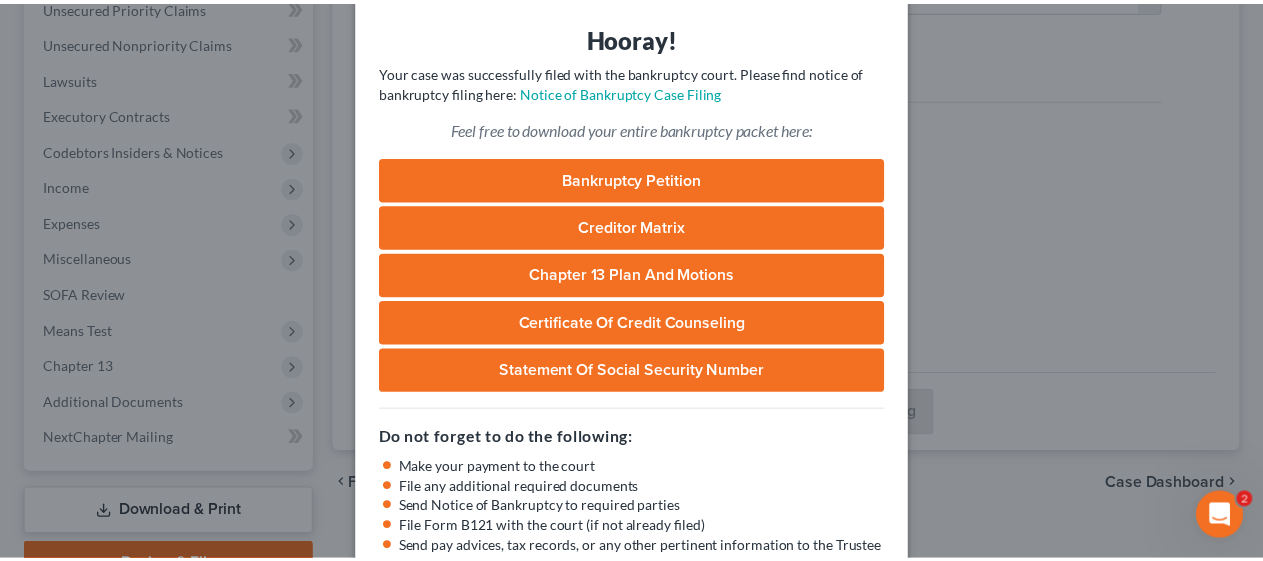scroll, scrollTop: 190, scrollLeft: 0, axis: vertical 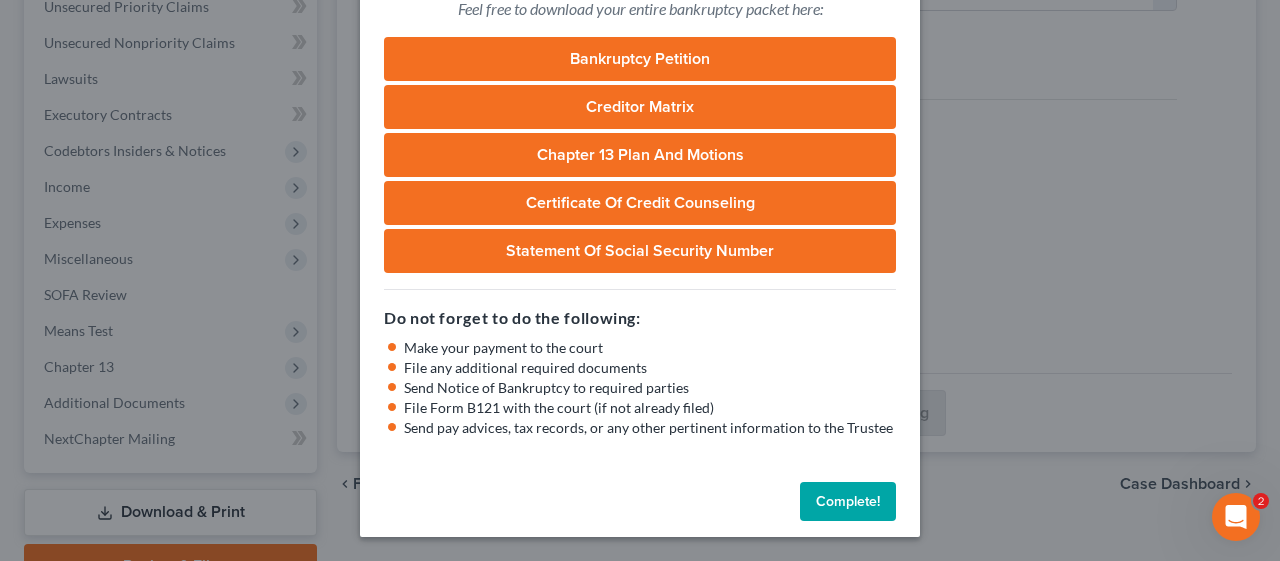 click on "Complete!" at bounding box center [848, 502] 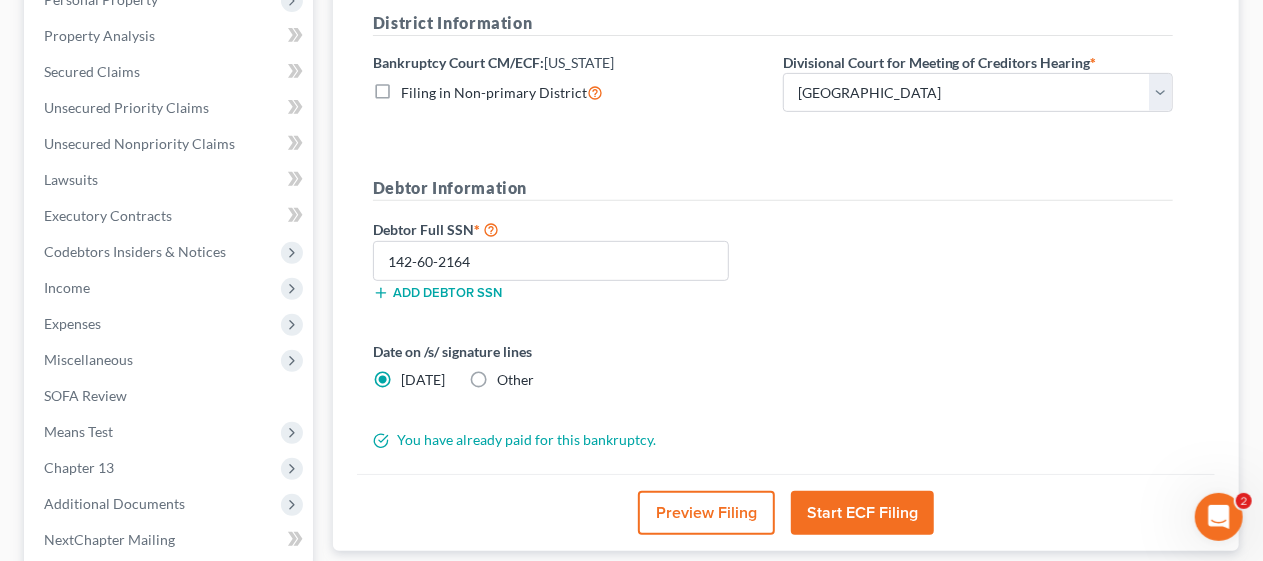 scroll, scrollTop: 71, scrollLeft: 0, axis: vertical 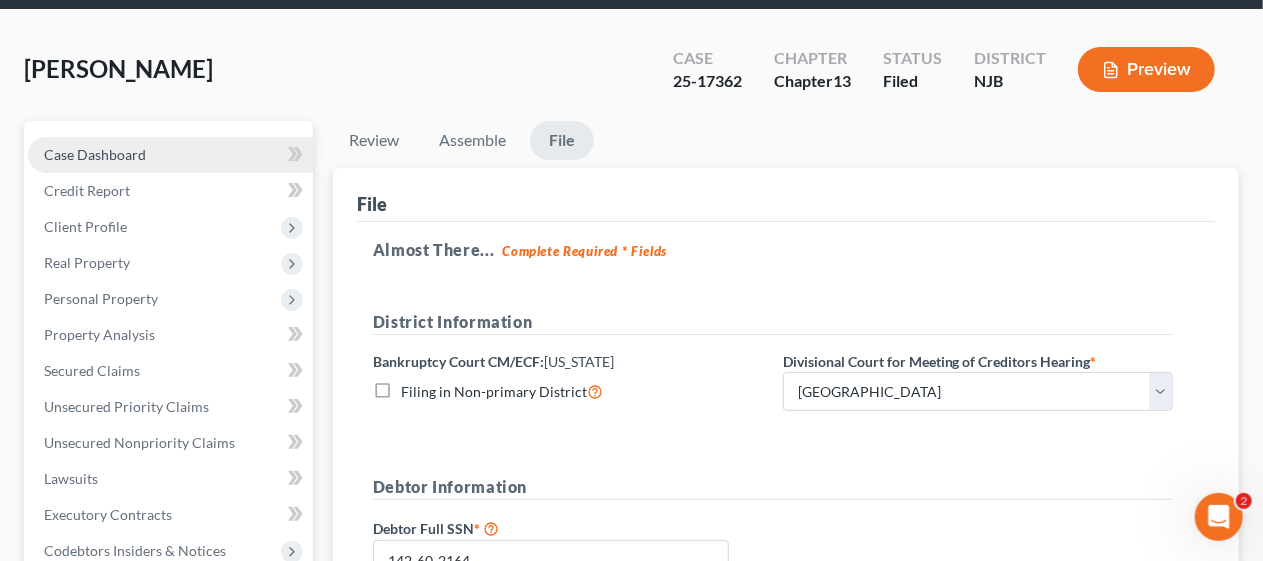 click on "Case Dashboard" at bounding box center [170, 155] 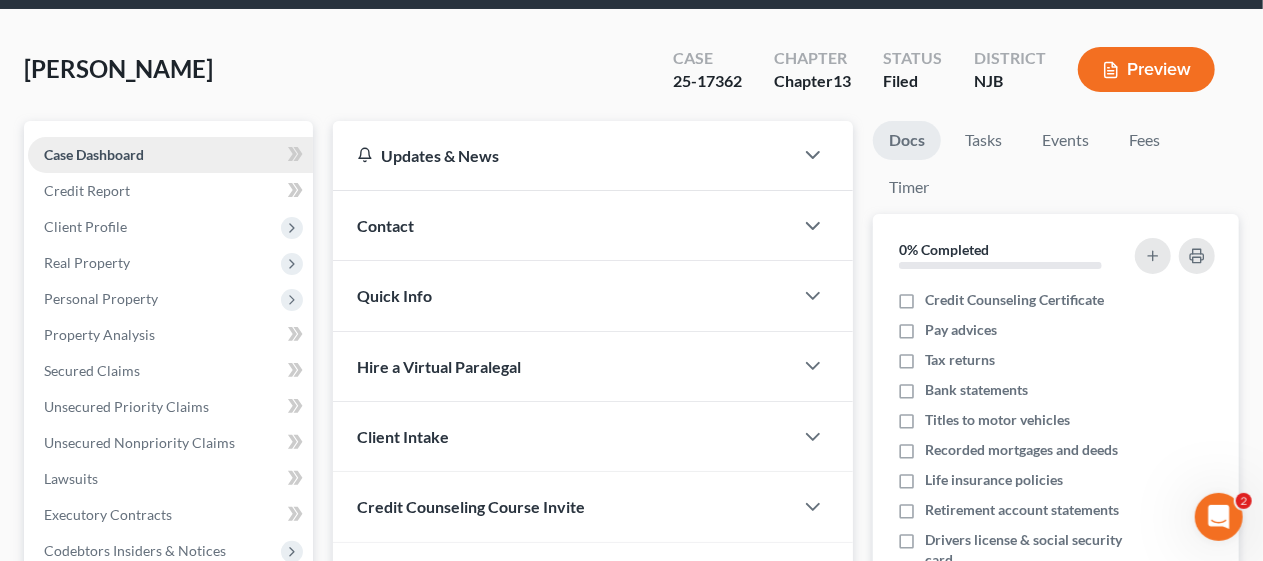 scroll, scrollTop: 0, scrollLeft: 0, axis: both 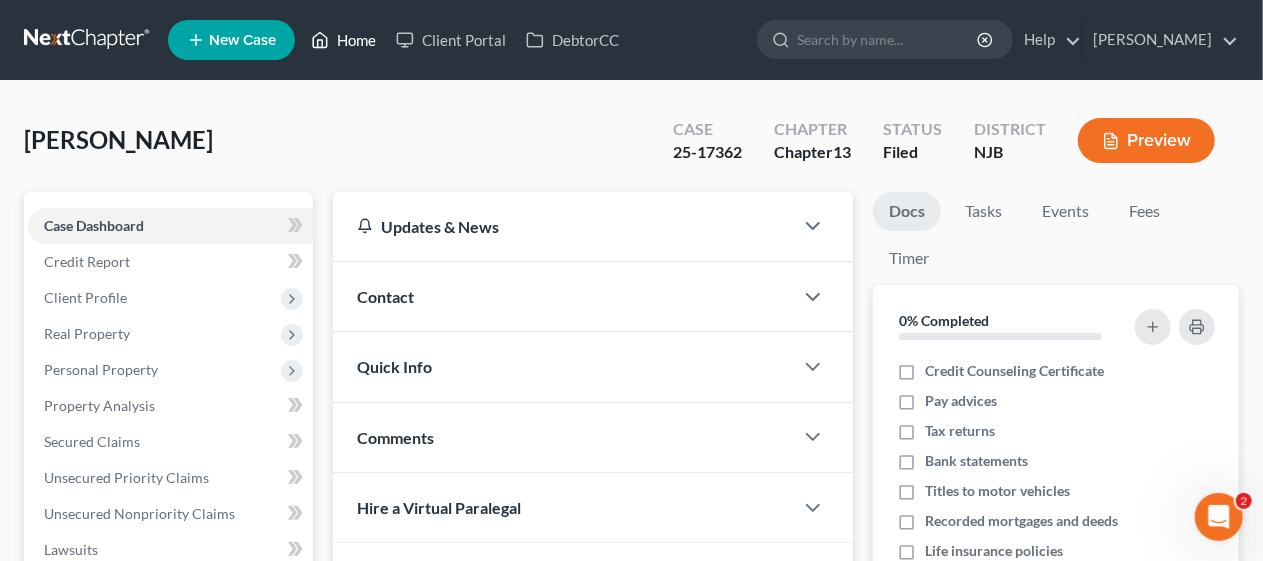 click on "Home" at bounding box center (343, 40) 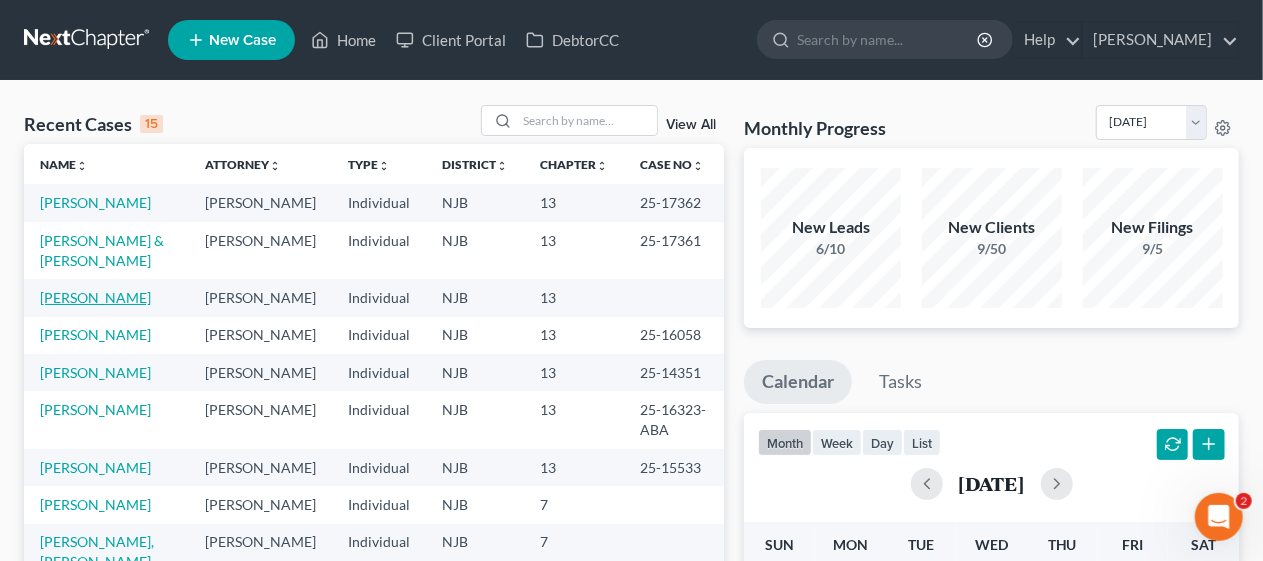 click on "[PERSON_NAME]" at bounding box center (95, 297) 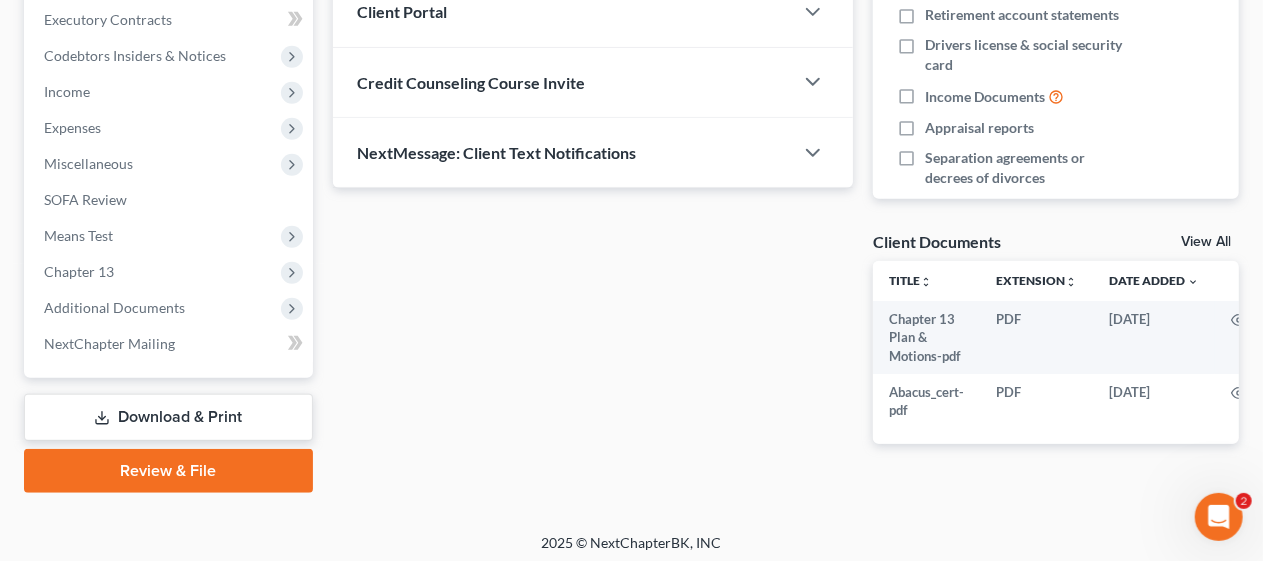 scroll, scrollTop: 573, scrollLeft: 0, axis: vertical 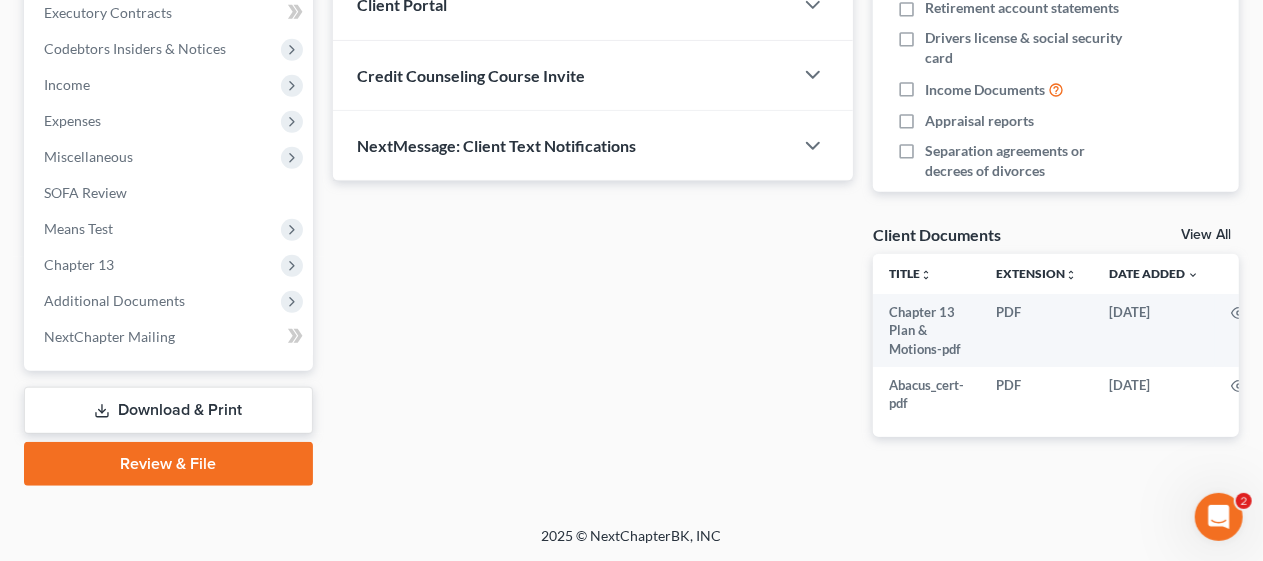 click on "Review & File" at bounding box center [168, 464] 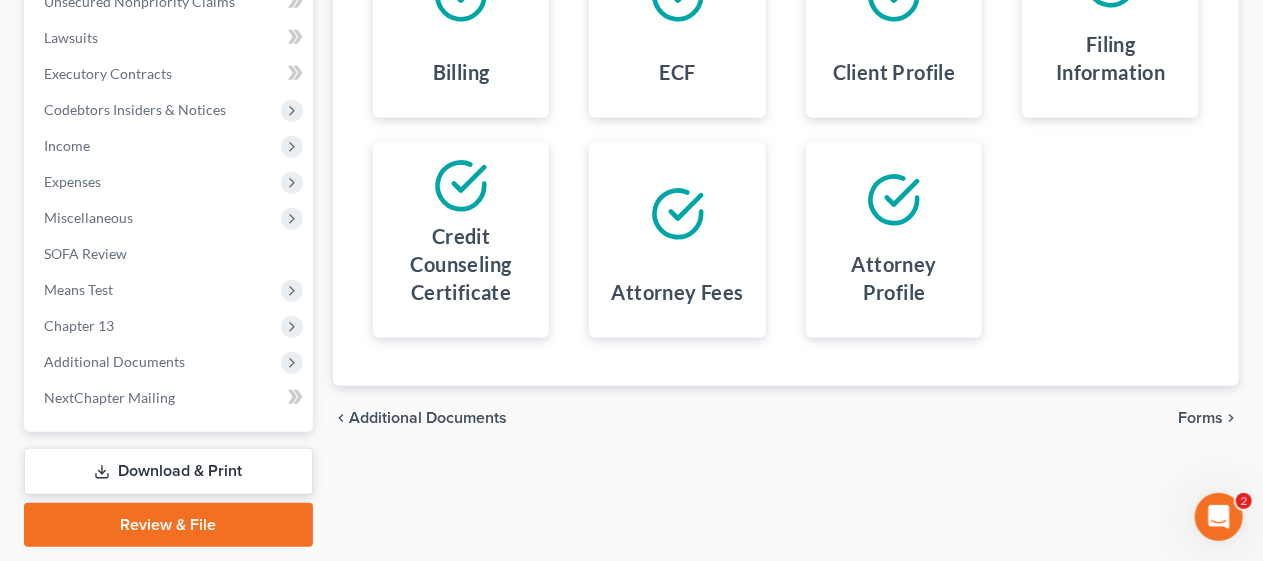 scroll, scrollTop: 571, scrollLeft: 0, axis: vertical 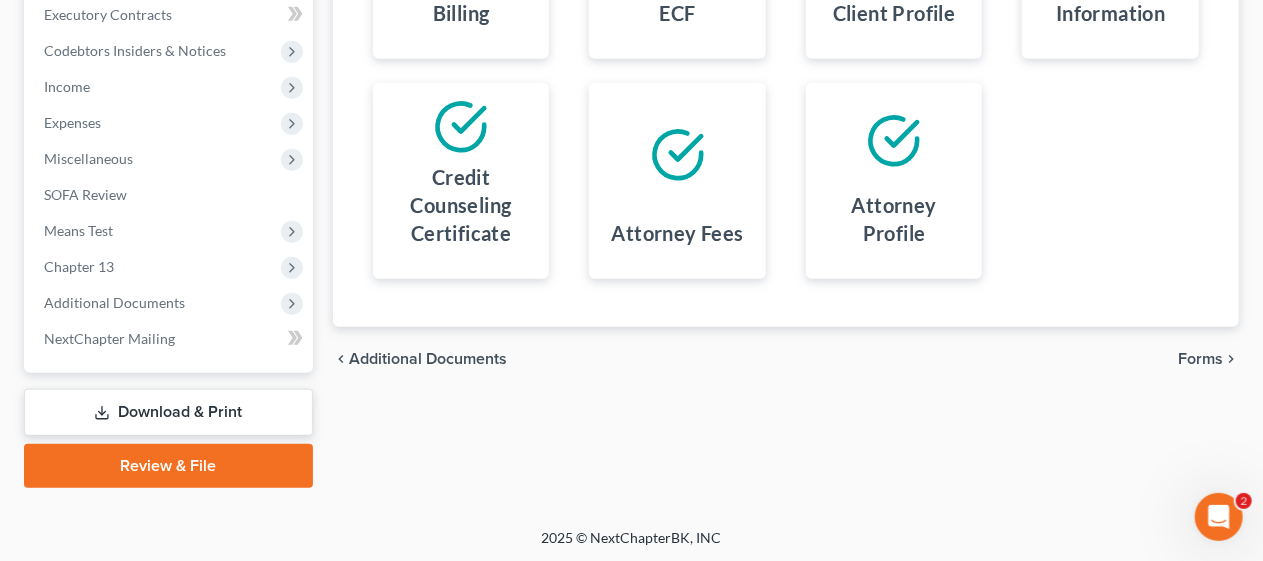 click on "Forms" at bounding box center [1200, 359] 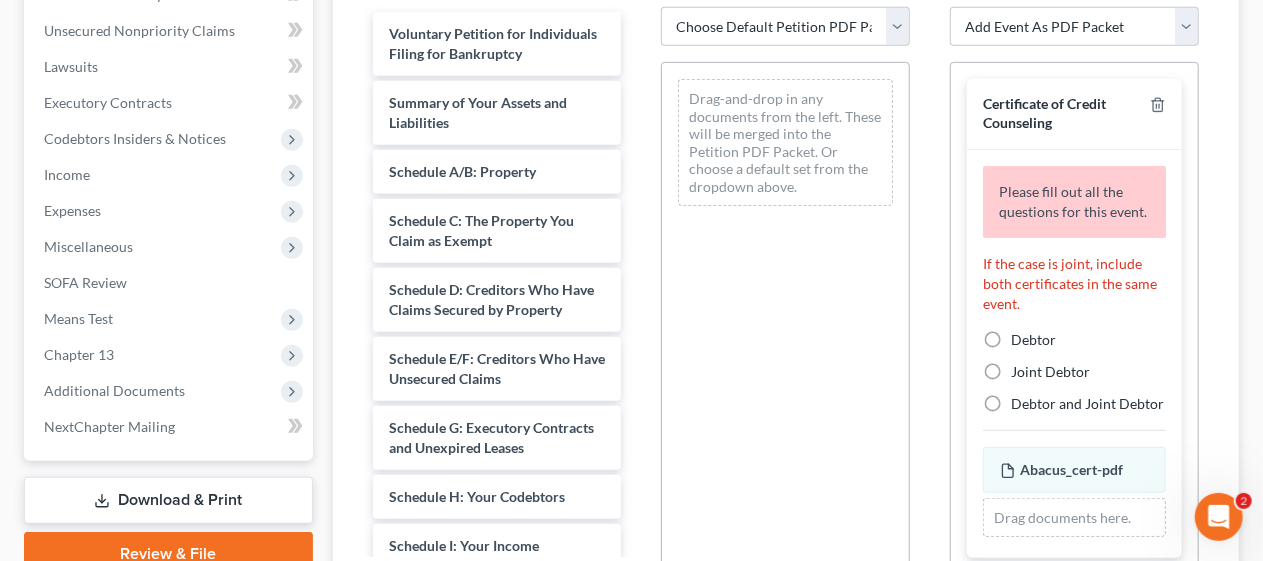 scroll, scrollTop: 271, scrollLeft: 0, axis: vertical 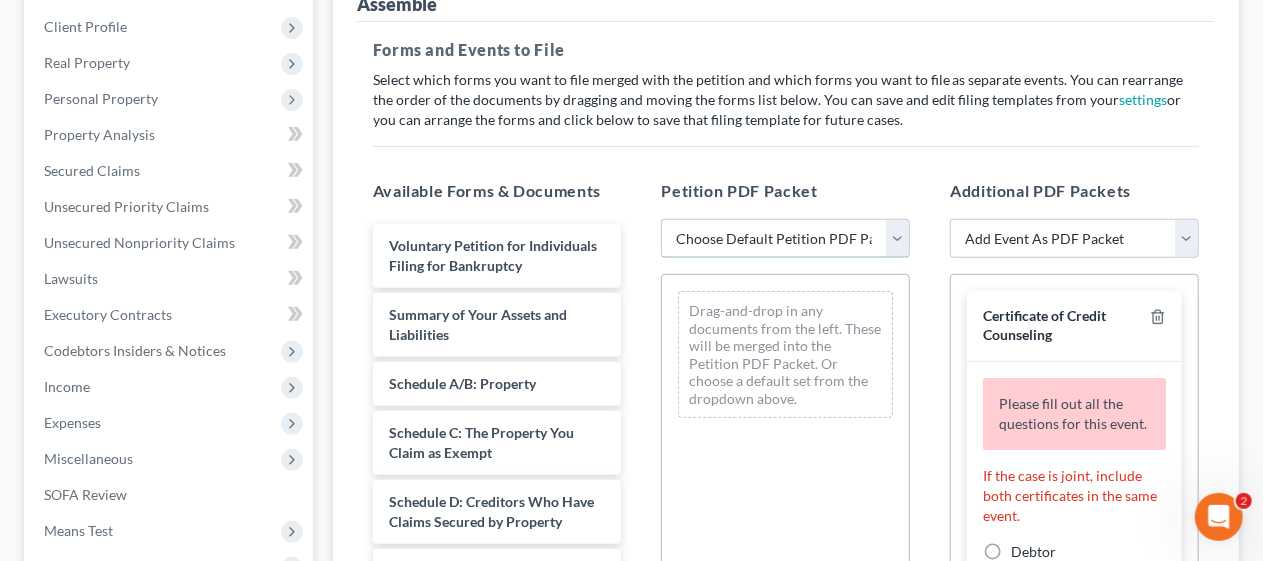 drag, startPoint x: 894, startPoint y: 242, endPoint x: 876, endPoint y: 254, distance: 21.633308 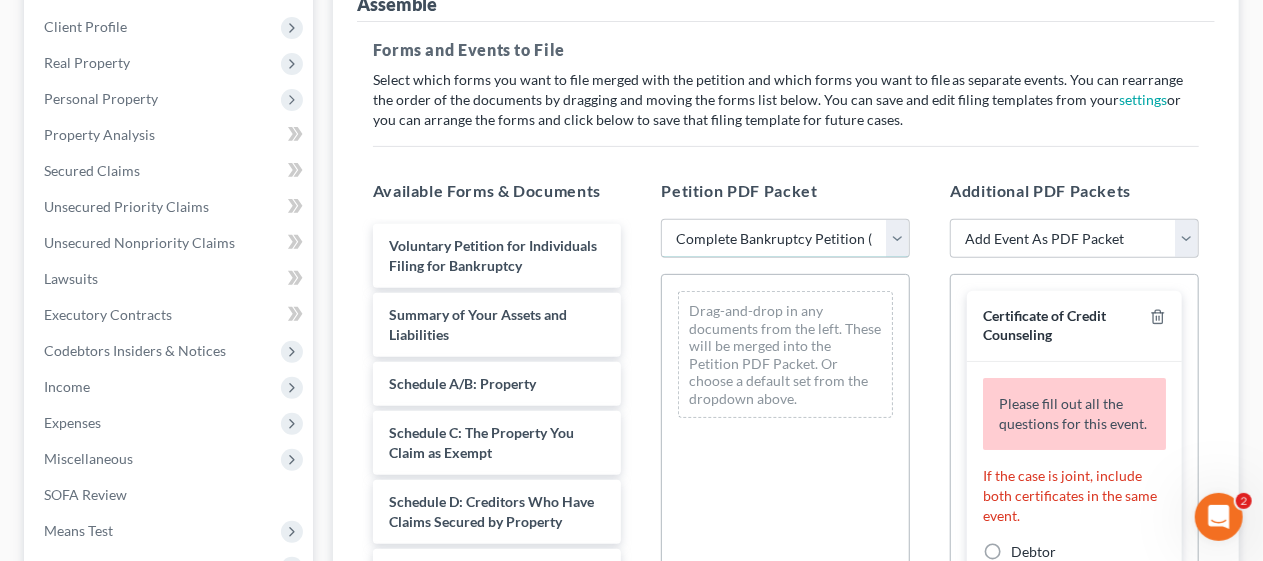 click on "Choose Default Petition PDF Packet Complete Bankruptcy Petition (all forms and schedules) Emergency Filing (Voluntary Petition and Creditor List Only)" at bounding box center [785, 239] 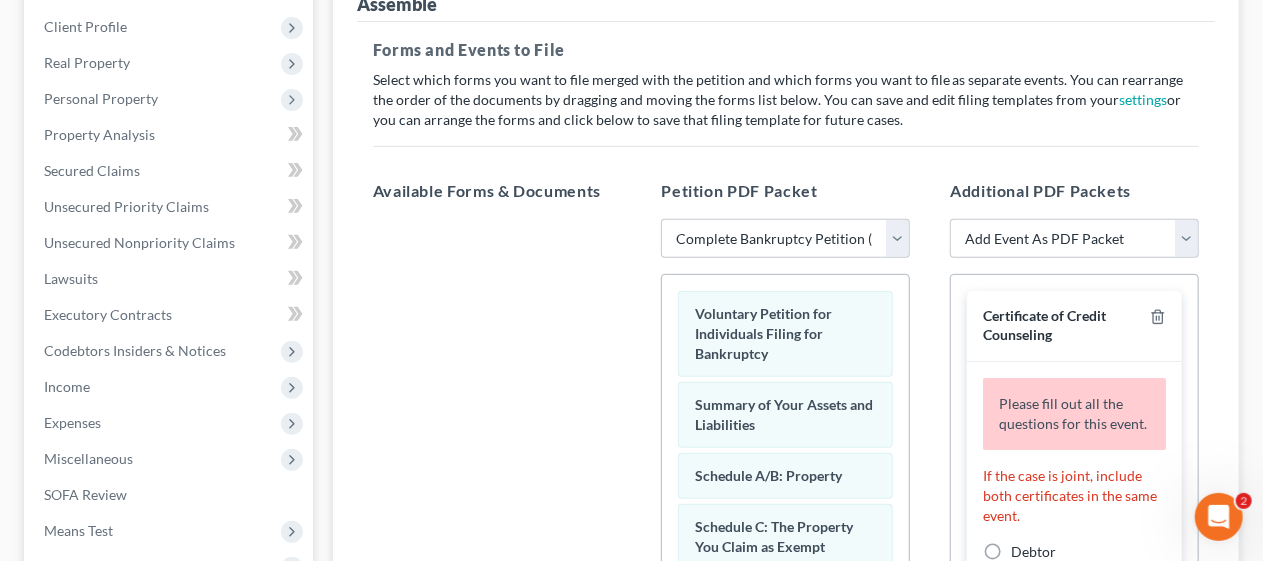 click on "Additional PDF Packets Add Event As PDF Packet Amended Attorney Compensation Statement Amended List of Creditors (Fee) Amended Schedules (Fee) - Use for All Amended Schedules Answer (Involuntary) Application to Have the Filing Fee Waived Appraisal Certificate of Credit Counseling Certificate of Service of Tax Information to Requestor Certification and Agreement to Pay Filing Fee Certification Concerning Order to be Submitted Certification in Support of Discharge Certification of Completion of Plan Payments Chapter 13 Plan and Motions Final Installment Payment - Ch. 13 Financial Management Course (Official Form 423) Missing Document(s) Filed Pay Filing Fee in Installments Second Installment Payment - Ch. 13 Statement of Social Security Number Certificate of Credit Counseling     Please fill out all the questions for this event.         If the case is joint, include both certificates in the same event. Debtor Joint Debtor Debtor and Joint Debtor Abacus_cert-pdf Amended Abacus_cert-pdf Drag documents here." at bounding box center [1074, 502] 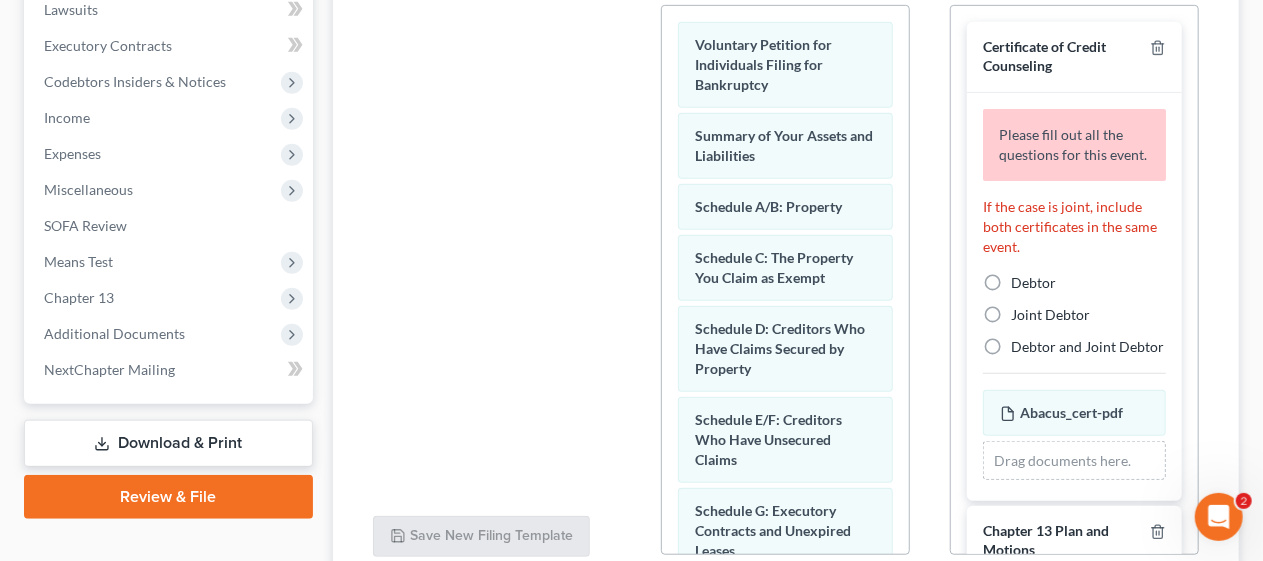 scroll, scrollTop: 571, scrollLeft: 0, axis: vertical 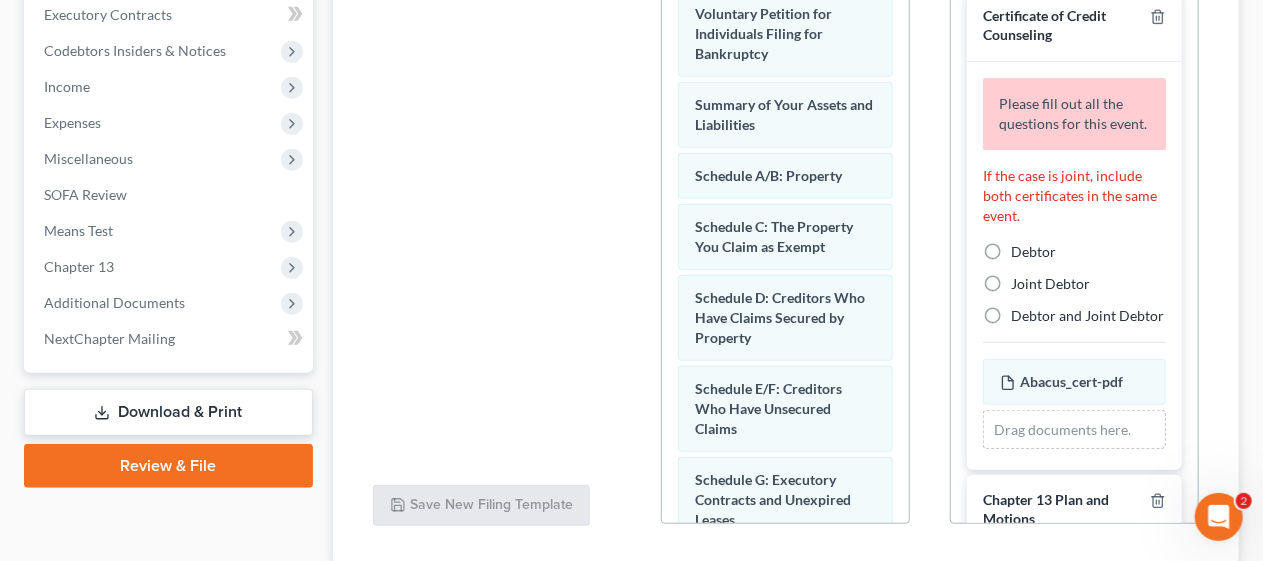 click on "Debtor" at bounding box center [1033, 252] 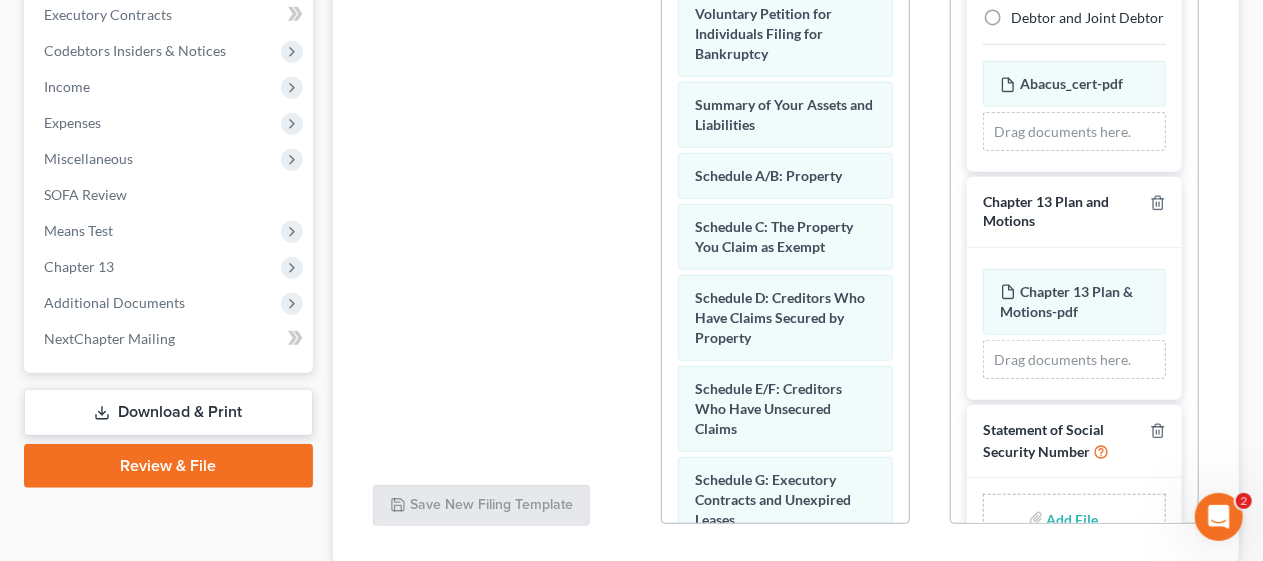scroll, scrollTop: 276, scrollLeft: 0, axis: vertical 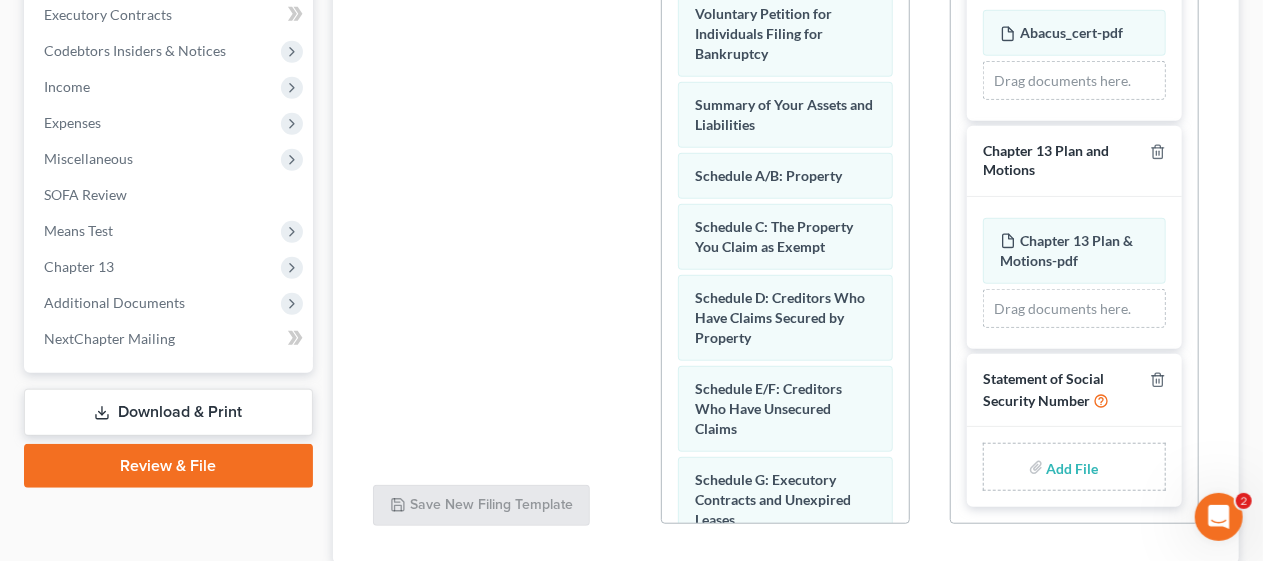 click at bounding box center (1071, 467) 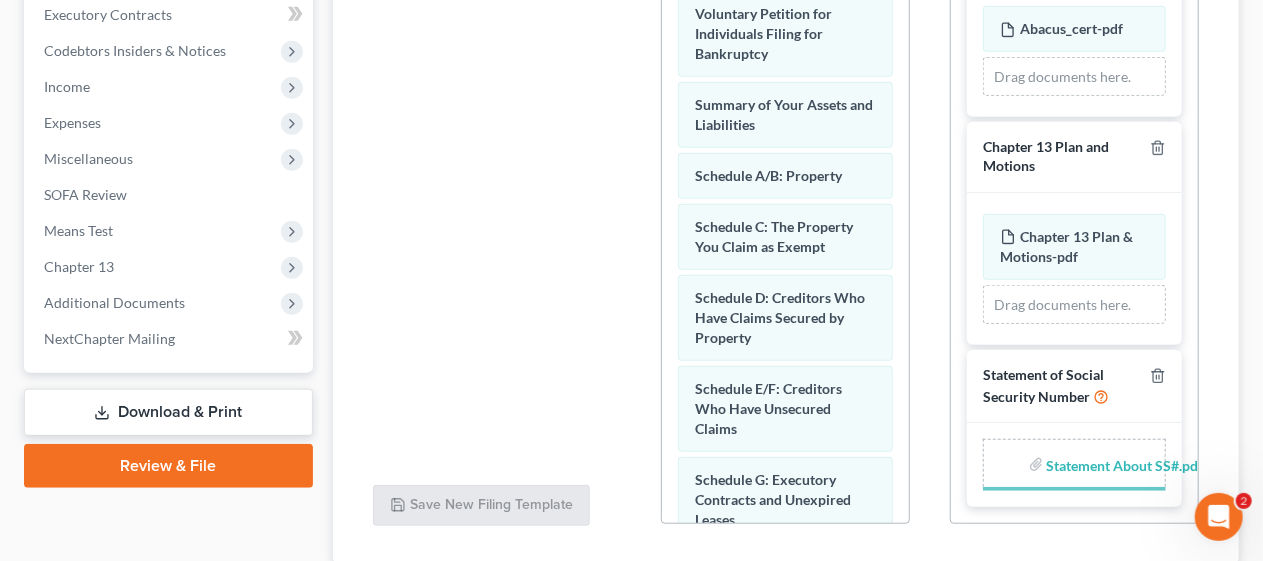 scroll, scrollTop: 268, scrollLeft: 0, axis: vertical 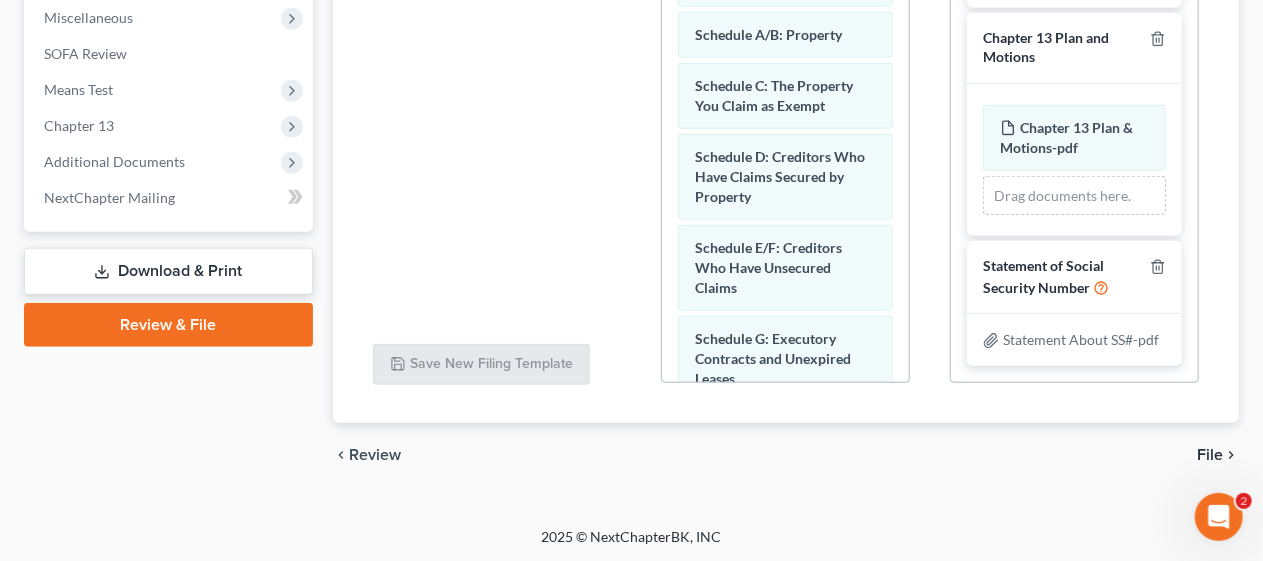 click on "File" at bounding box center [1210, 455] 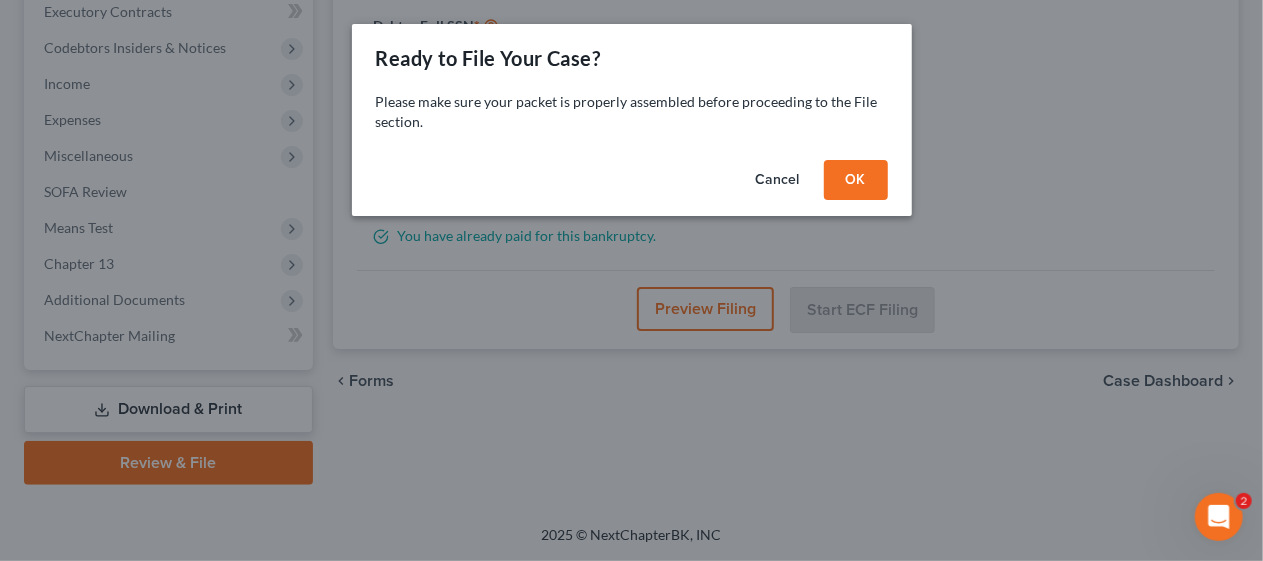 scroll, scrollTop: 571, scrollLeft: 0, axis: vertical 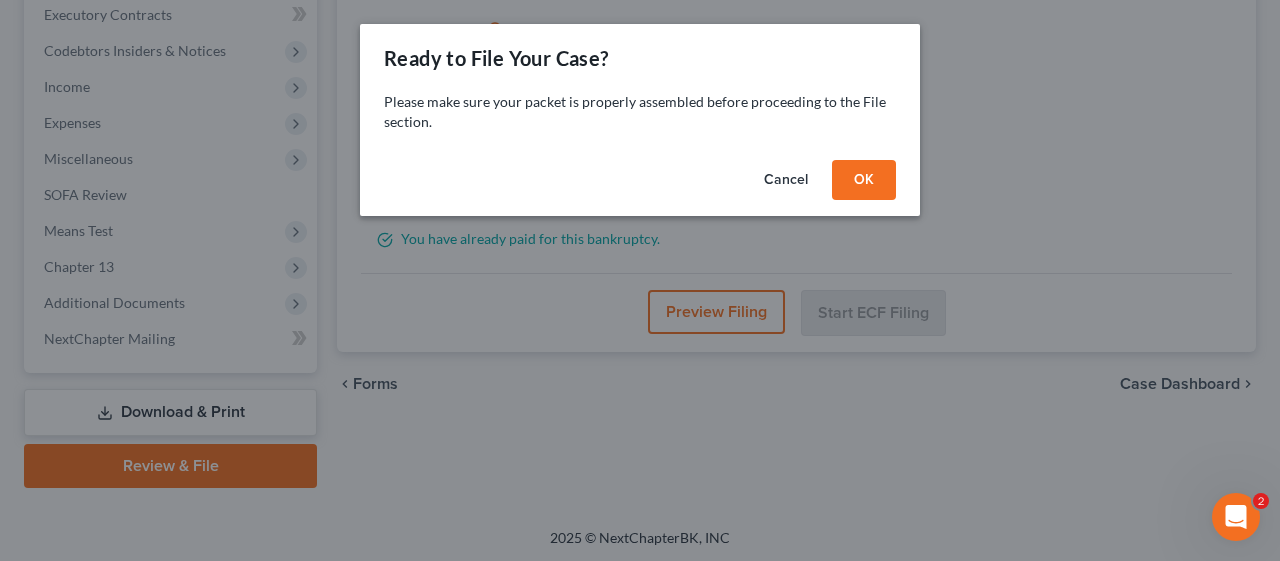 click on "OK" at bounding box center (864, 180) 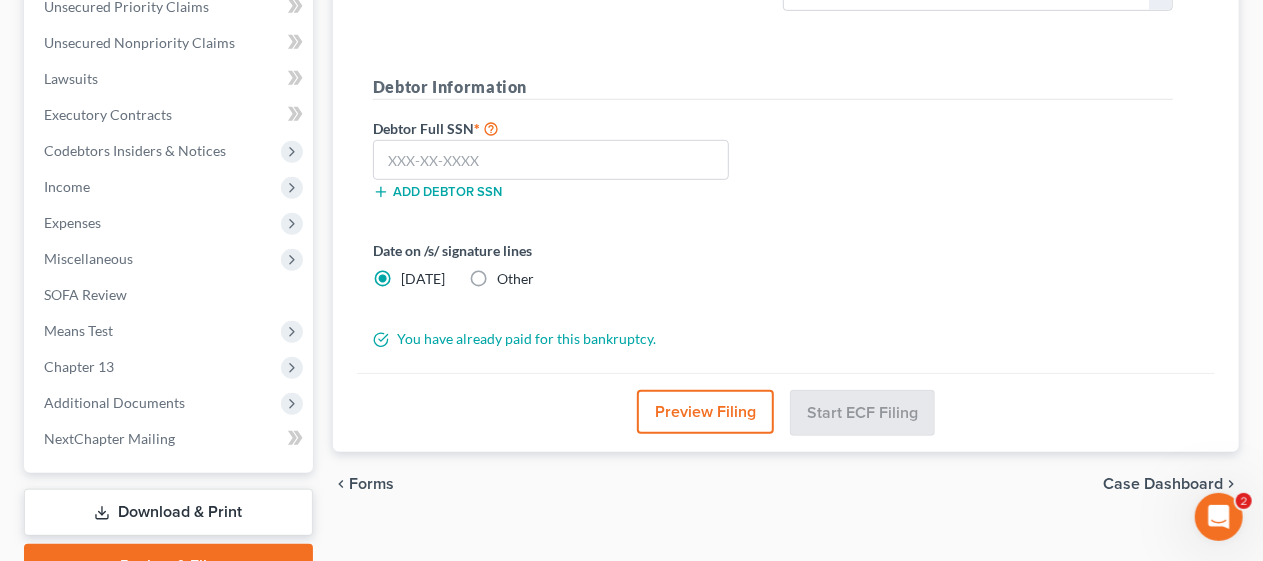 scroll, scrollTop: 171, scrollLeft: 0, axis: vertical 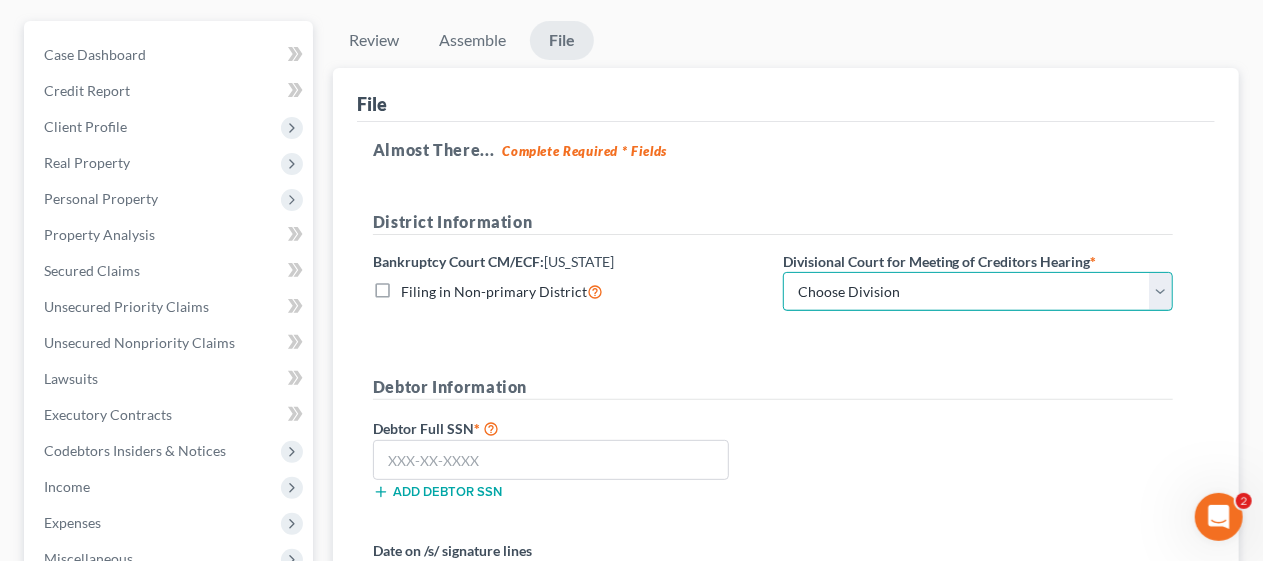 drag, startPoint x: 1163, startPoint y: 287, endPoint x: 1084, endPoint y: 307, distance: 81.49233 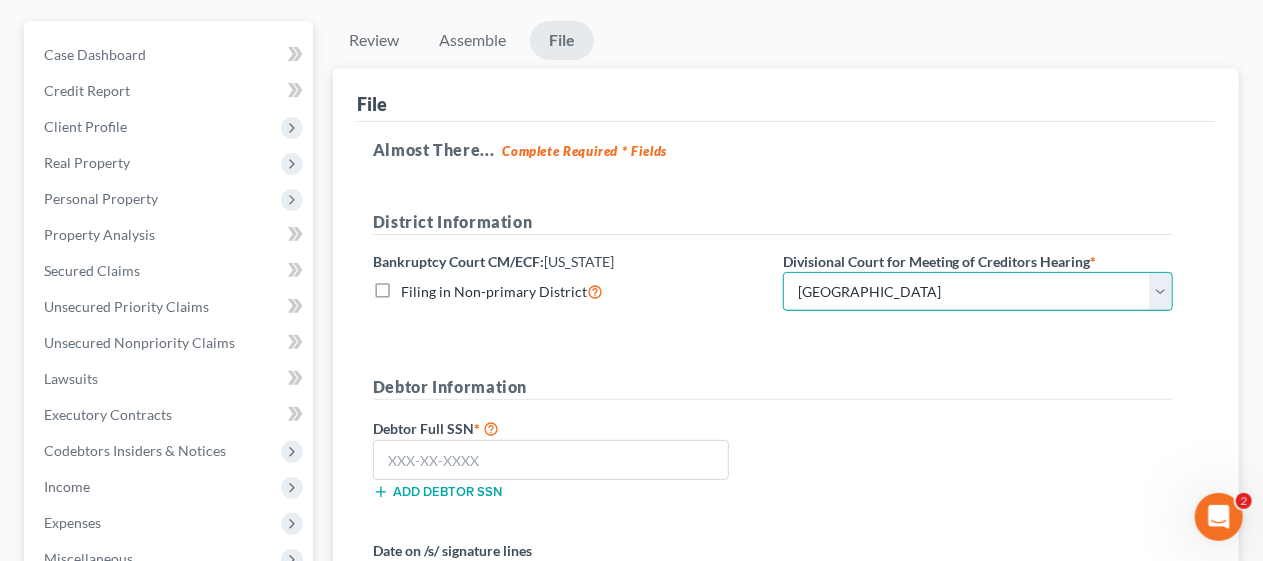 click on "Choose Division [GEOGRAPHIC_DATA] [GEOGRAPHIC_DATA]/[GEOGRAPHIC_DATA] [GEOGRAPHIC_DATA] [GEOGRAPHIC_DATA]" at bounding box center [978, 292] 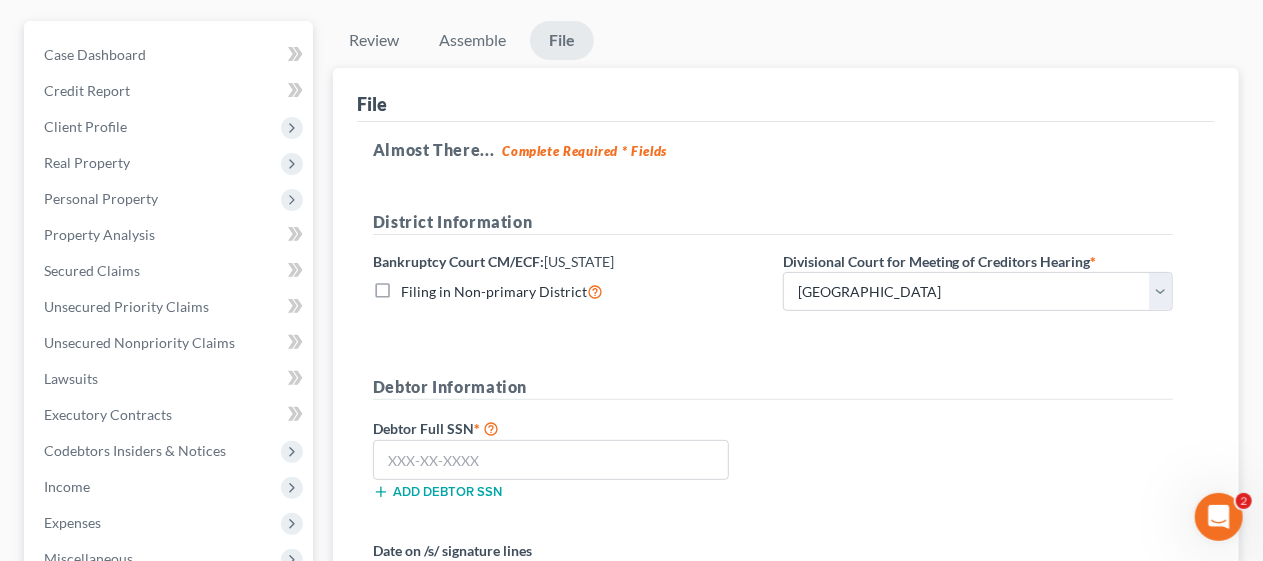 click on "District Information Bankruptcy Court CM/ECF:  [US_STATE] Filing in Non-primary District  Divisional Court for Meeting of Creditors Hearing  * Choose Division [GEOGRAPHIC_DATA] [GEOGRAPHIC_DATA]/[GEOGRAPHIC_DATA] [GEOGRAPHIC_DATA] [GEOGRAPHIC_DATA] Debtor Information Debtor Full SSN  *   Add debtor SSN Date on /s/ signature lines [DATE] Other You have already paid for this bankruptcy." at bounding box center [773, 430] 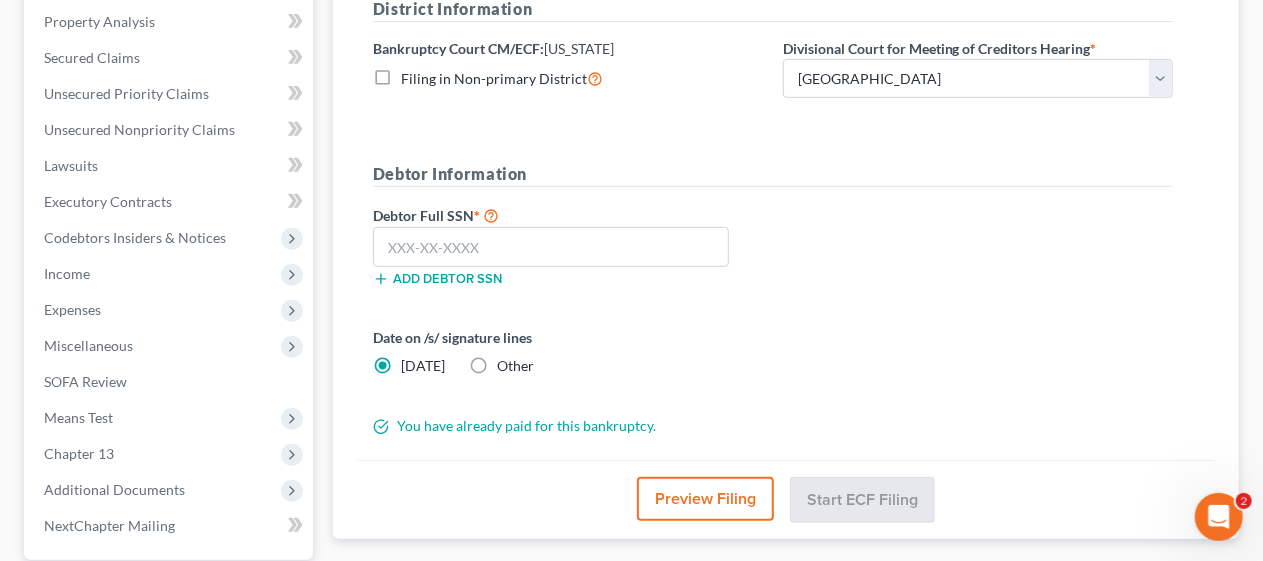 scroll, scrollTop: 400, scrollLeft: 0, axis: vertical 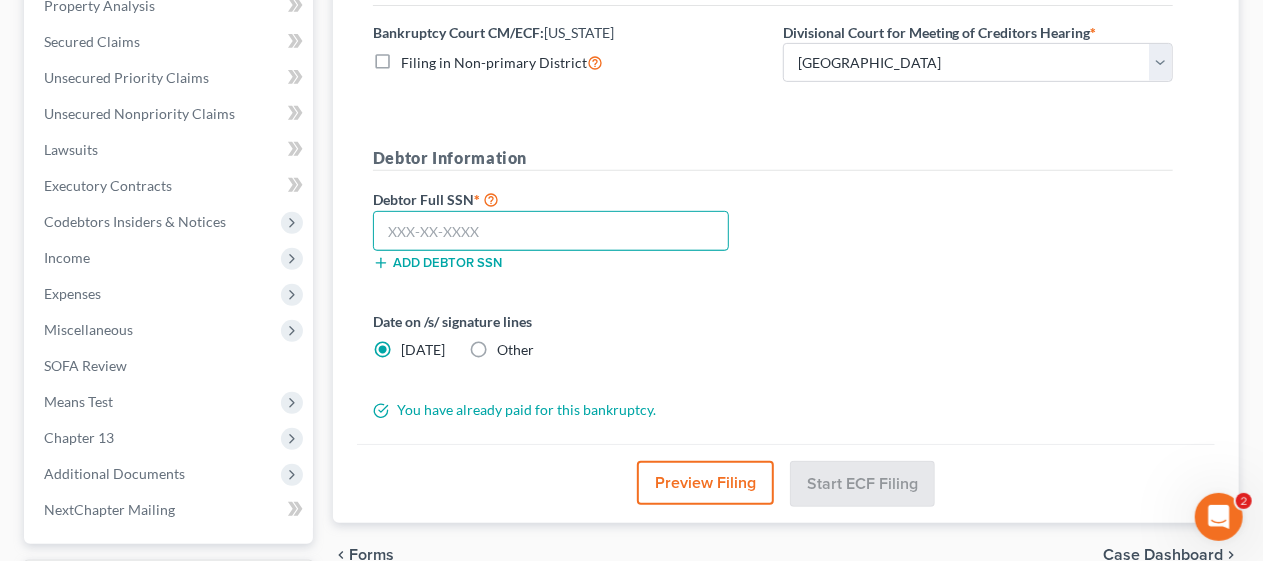 click at bounding box center [551, 231] 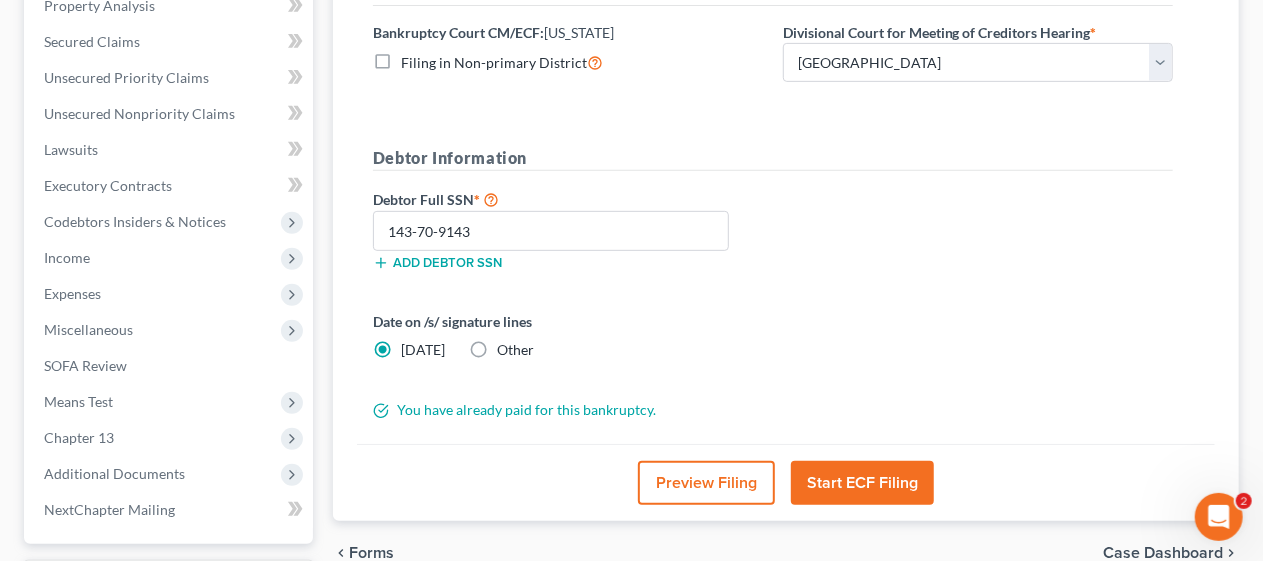 click on "Date on /s/ signature lines [DATE] Other" at bounding box center (773, 343) 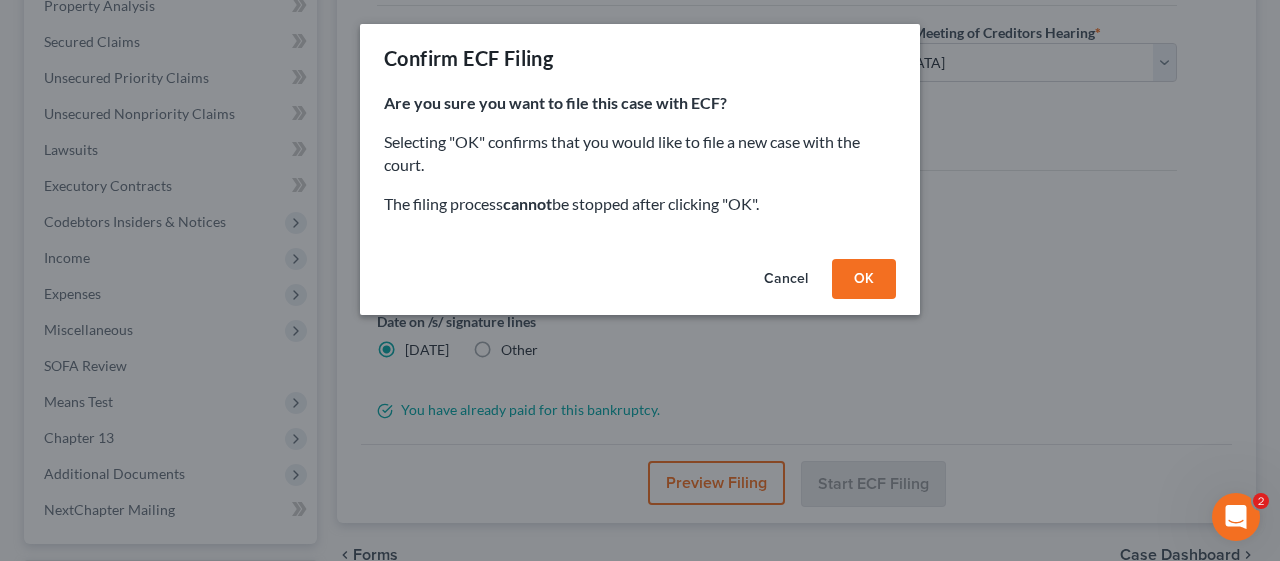 click on "OK" at bounding box center [864, 279] 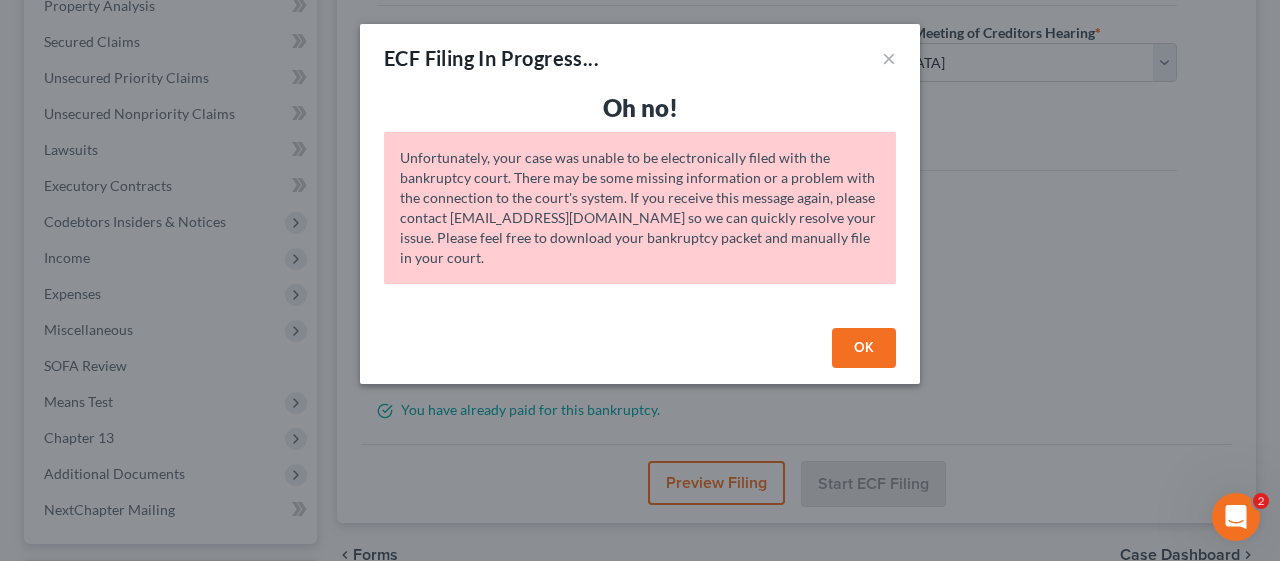 click on "OK" at bounding box center [864, 348] 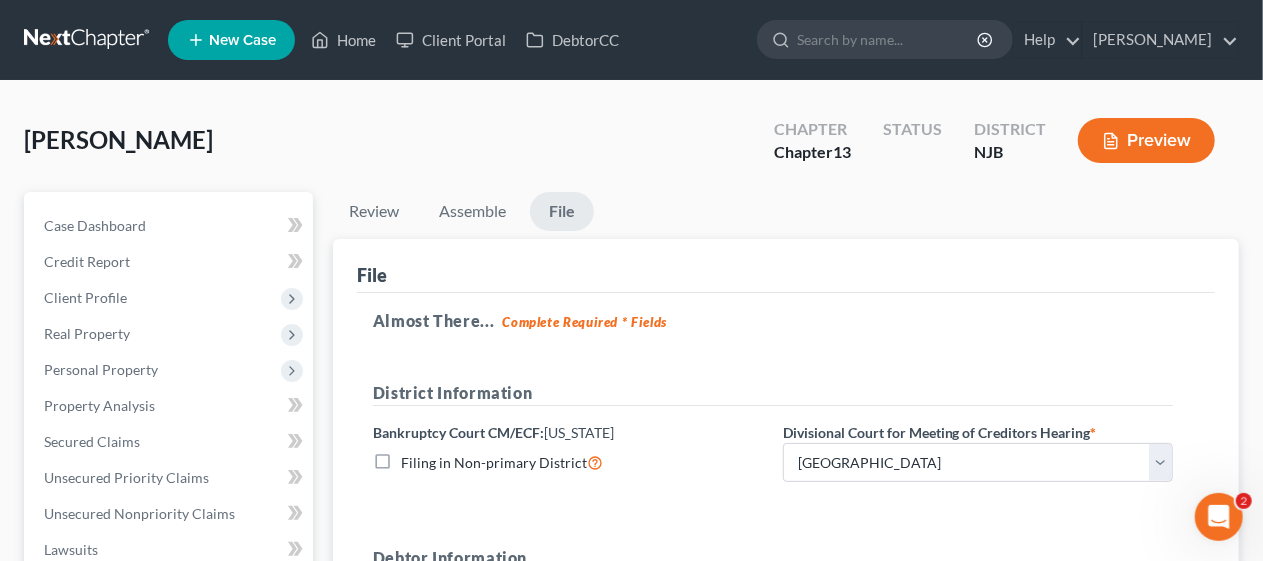 scroll, scrollTop: 0, scrollLeft: 0, axis: both 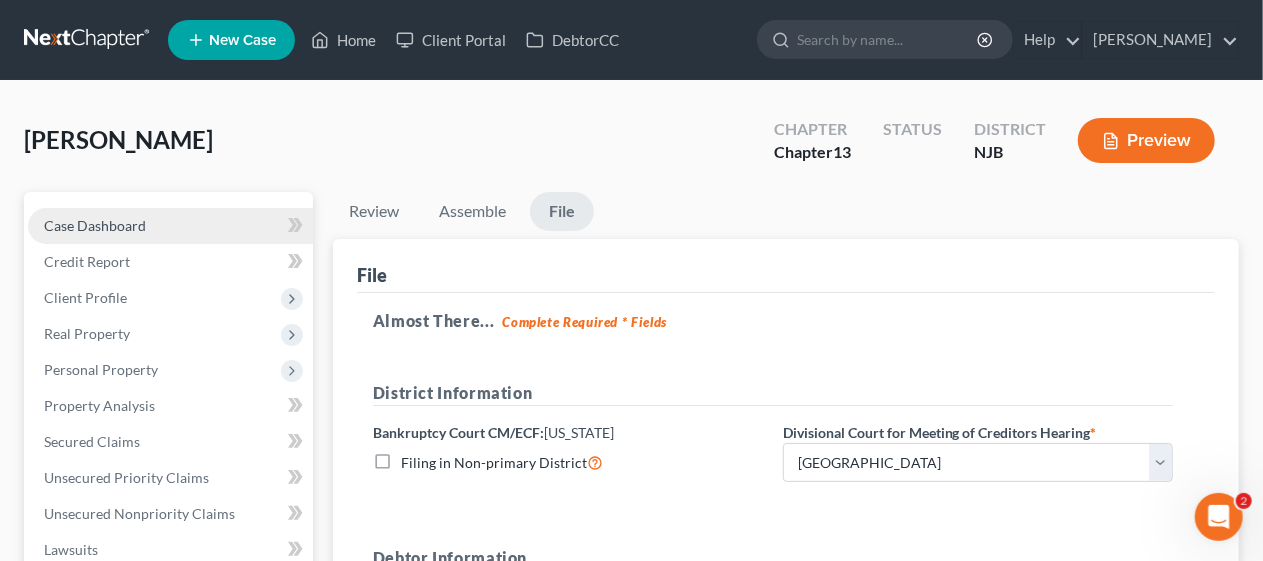 click on "Case Dashboard" at bounding box center [95, 225] 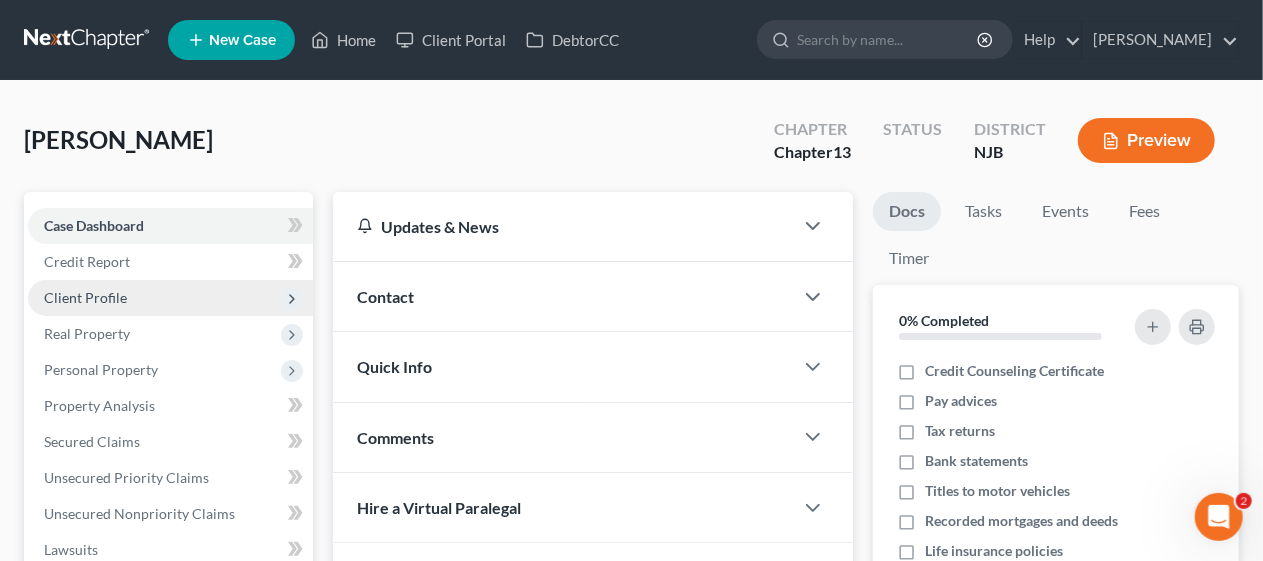 click on "Client Profile" at bounding box center [170, 298] 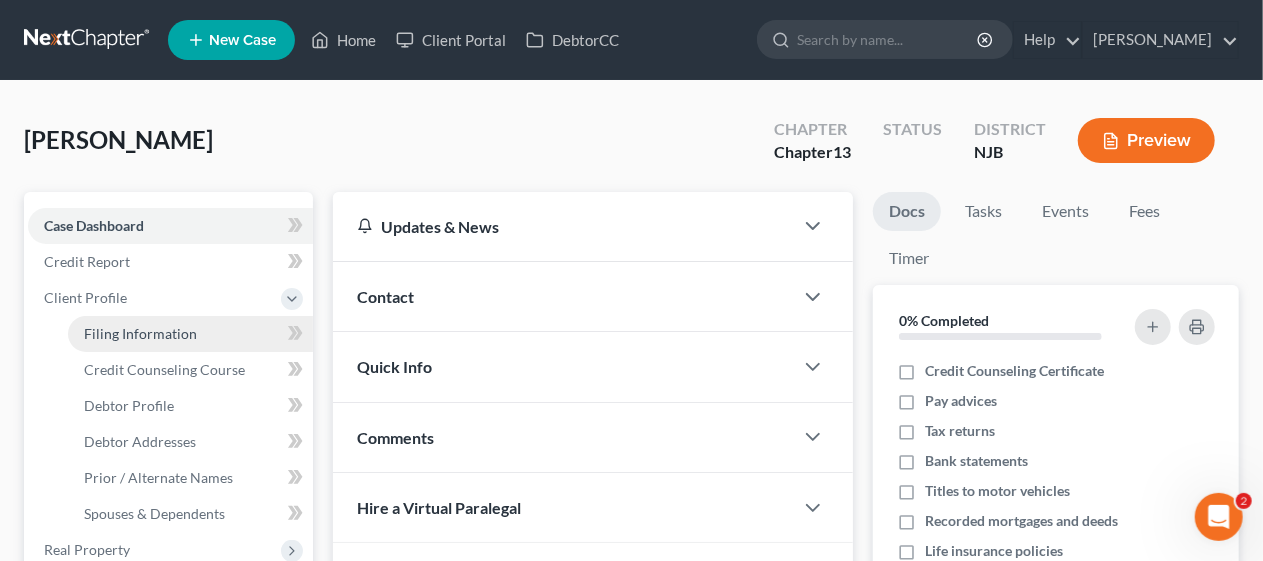 click on "Filing Information" at bounding box center (190, 334) 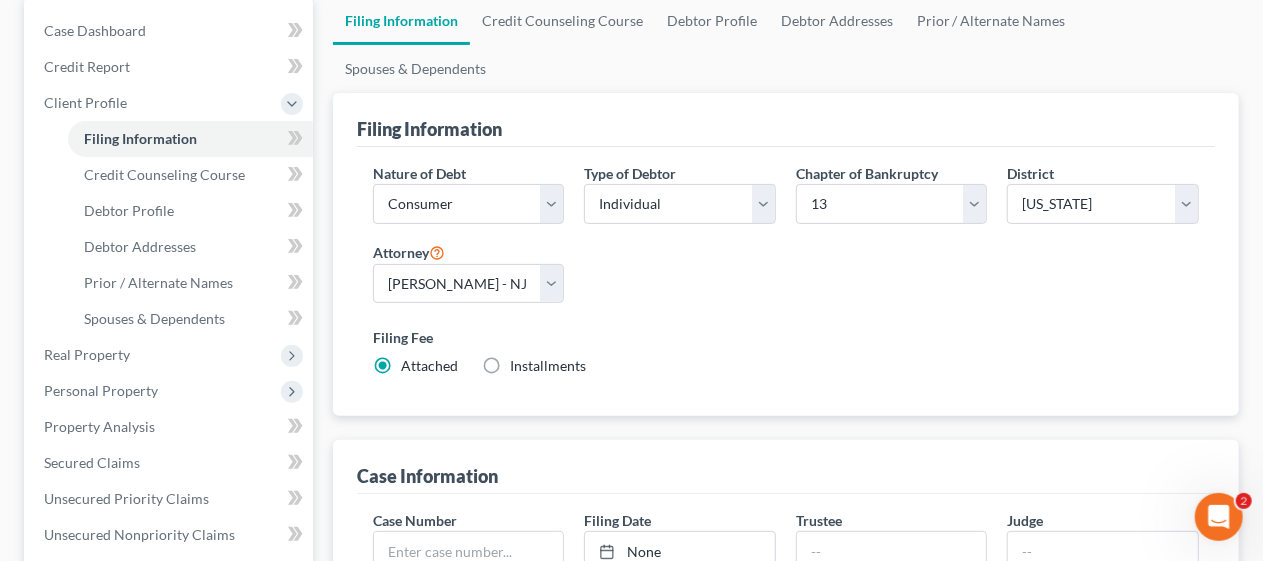scroll, scrollTop: 200, scrollLeft: 0, axis: vertical 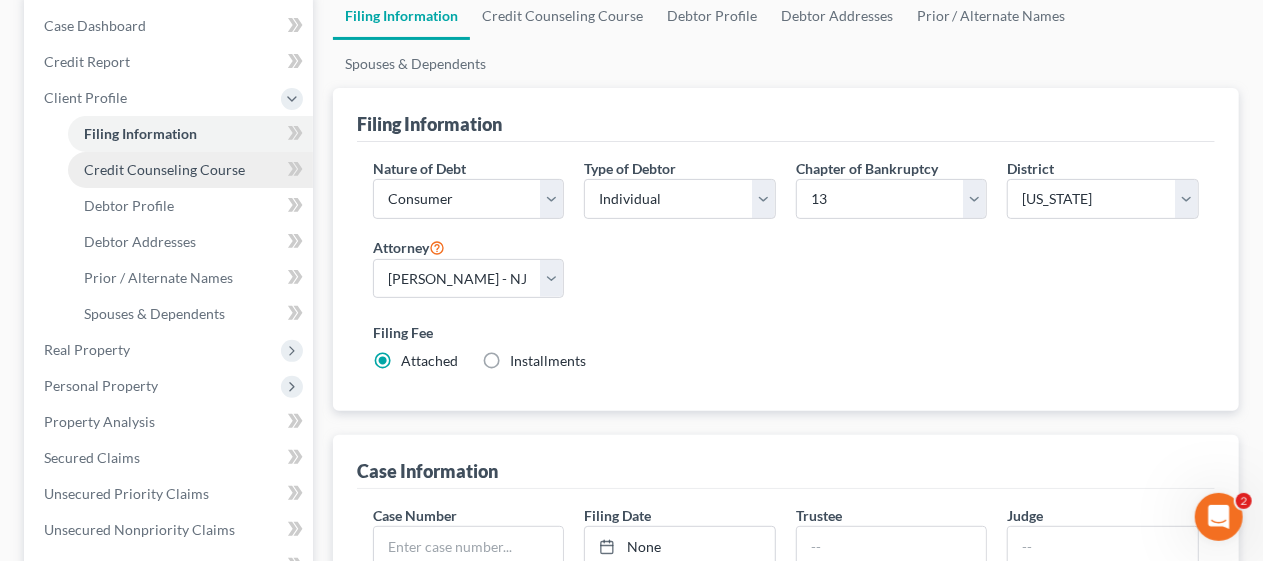 click on "Credit Counseling Course" at bounding box center (164, 169) 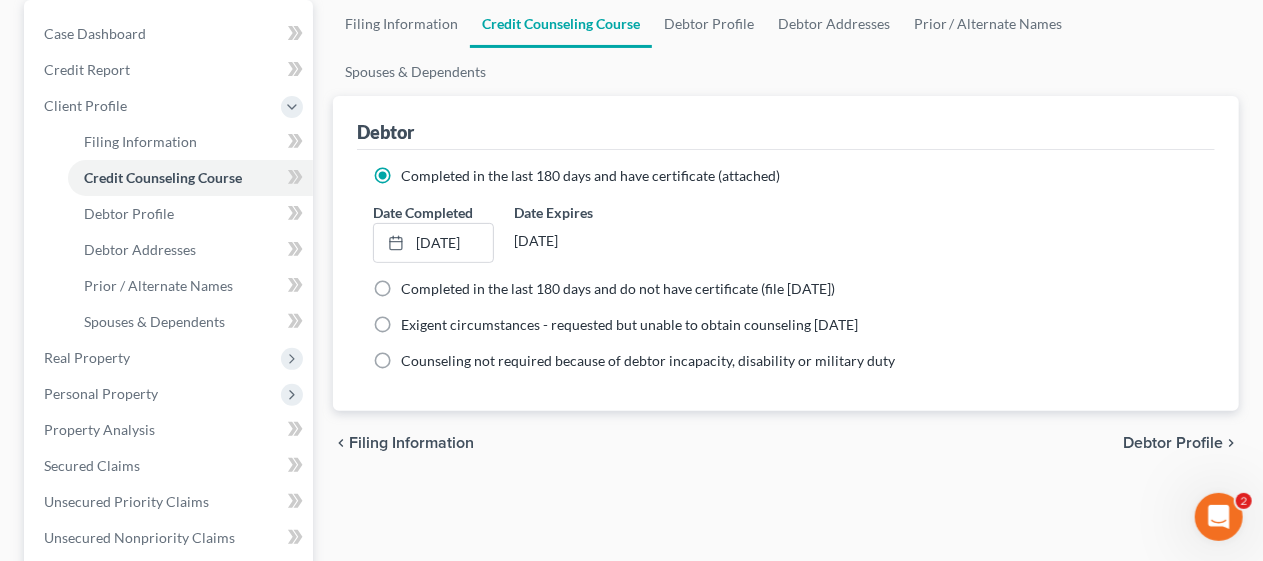 scroll, scrollTop: 300, scrollLeft: 0, axis: vertical 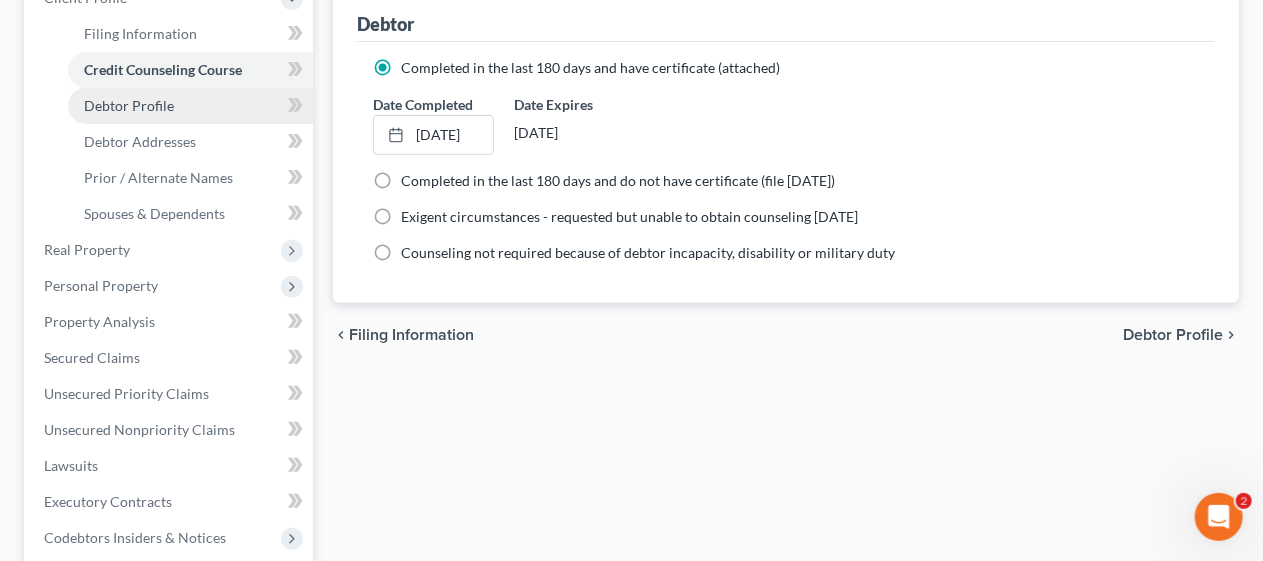 click on "Debtor Profile" at bounding box center (129, 105) 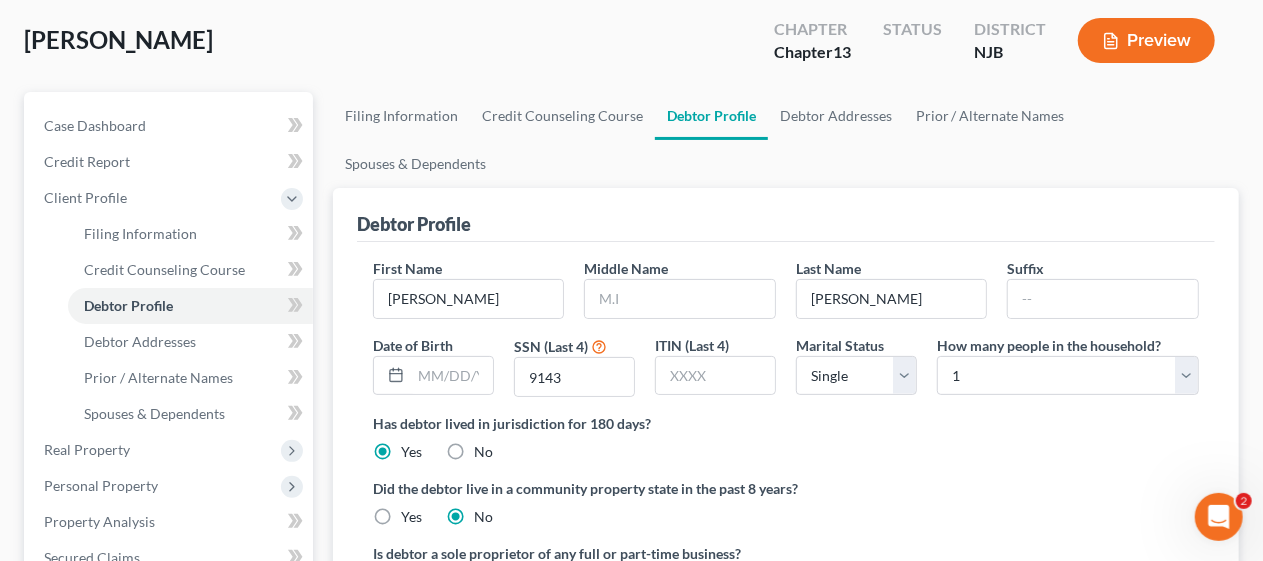 scroll, scrollTop: 200, scrollLeft: 0, axis: vertical 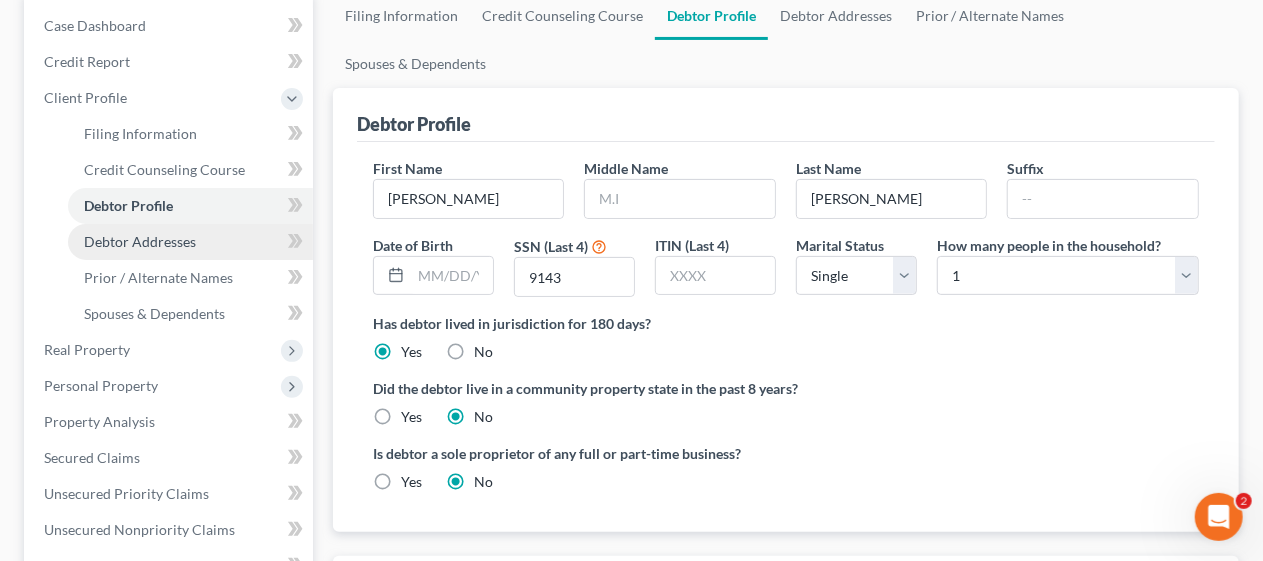 click on "Debtor Addresses" at bounding box center (140, 241) 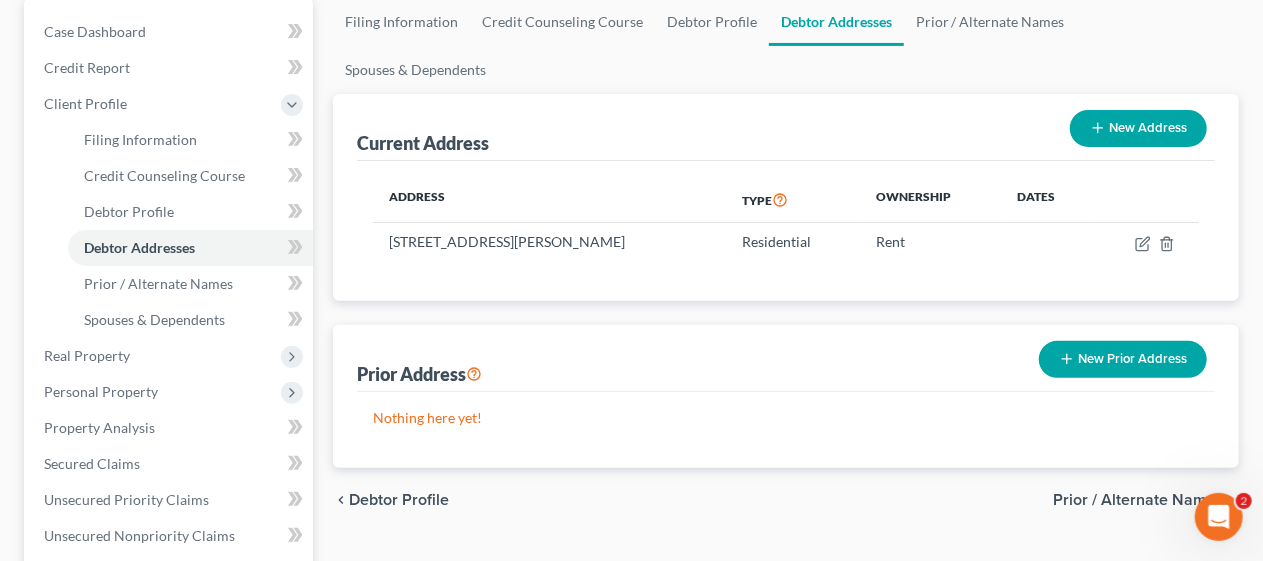 scroll, scrollTop: 200, scrollLeft: 0, axis: vertical 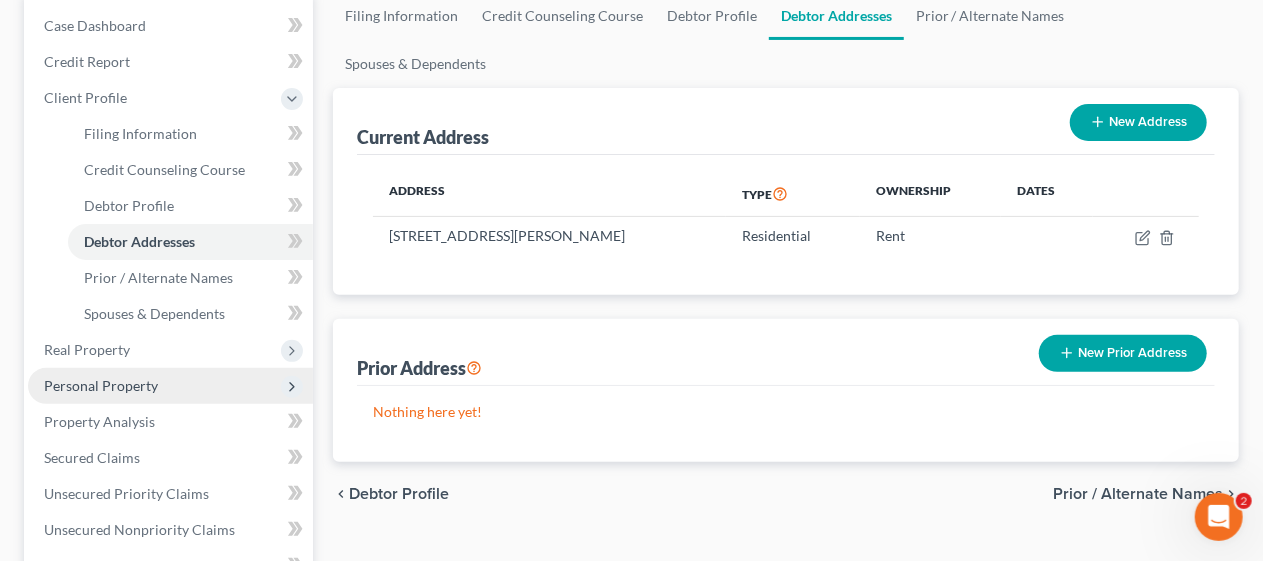 click on "Personal Property" at bounding box center [170, 386] 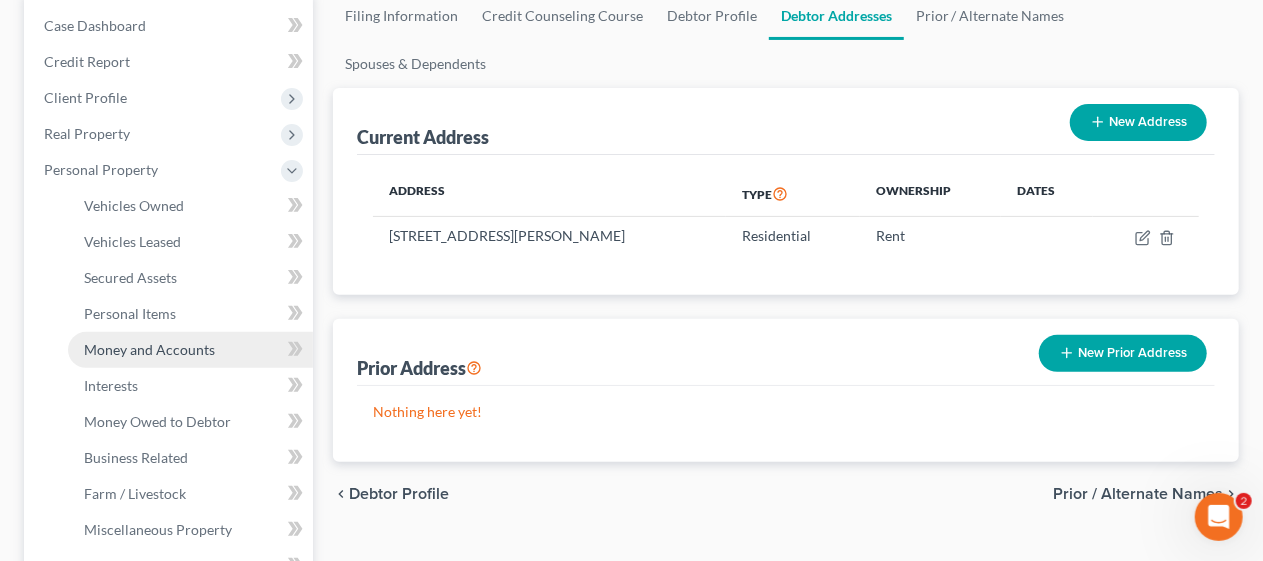 click on "Money and Accounts" at bounding box center (149, 349) 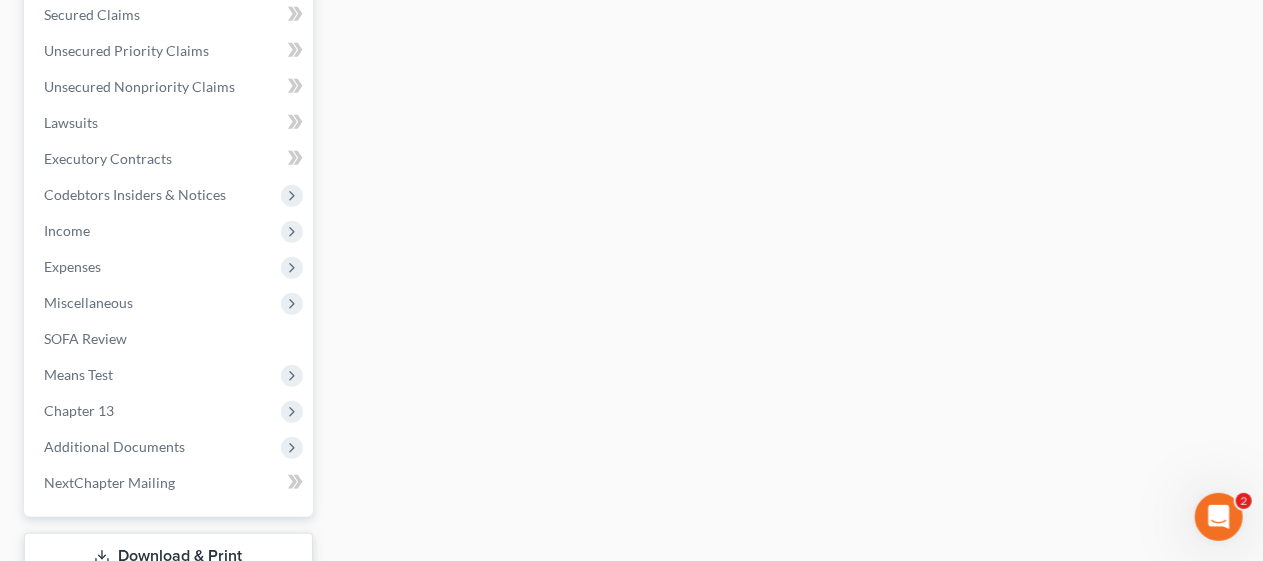 scroll, scrollTop: 800, scrollLeft: 0, axis: vertical 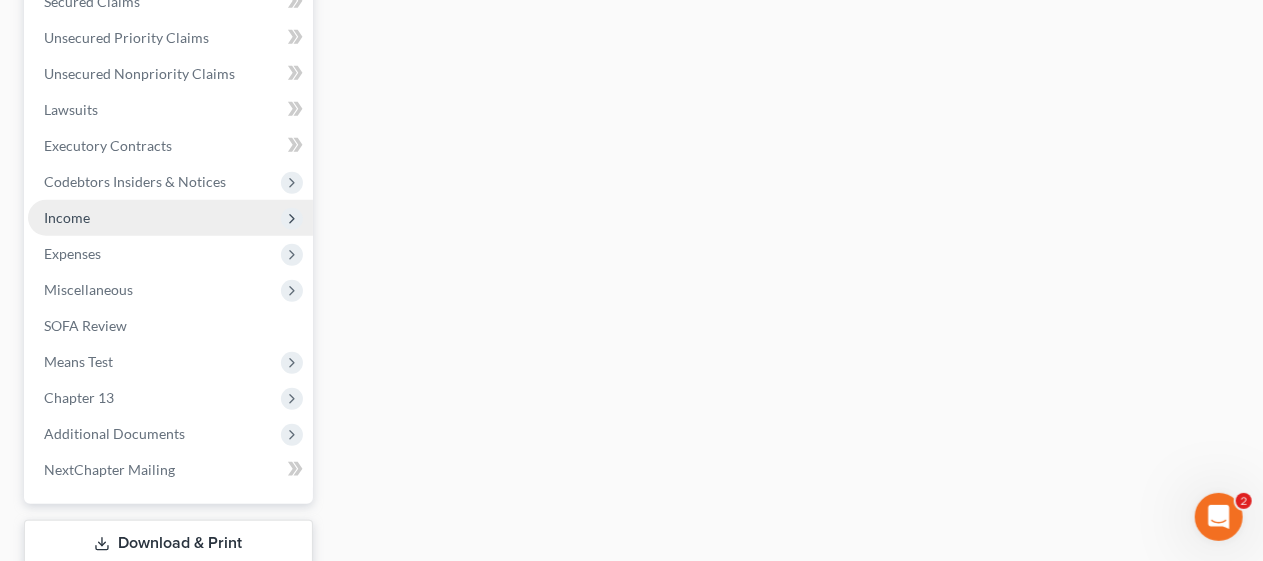 click on "Income" at bounding box center (170, 218) 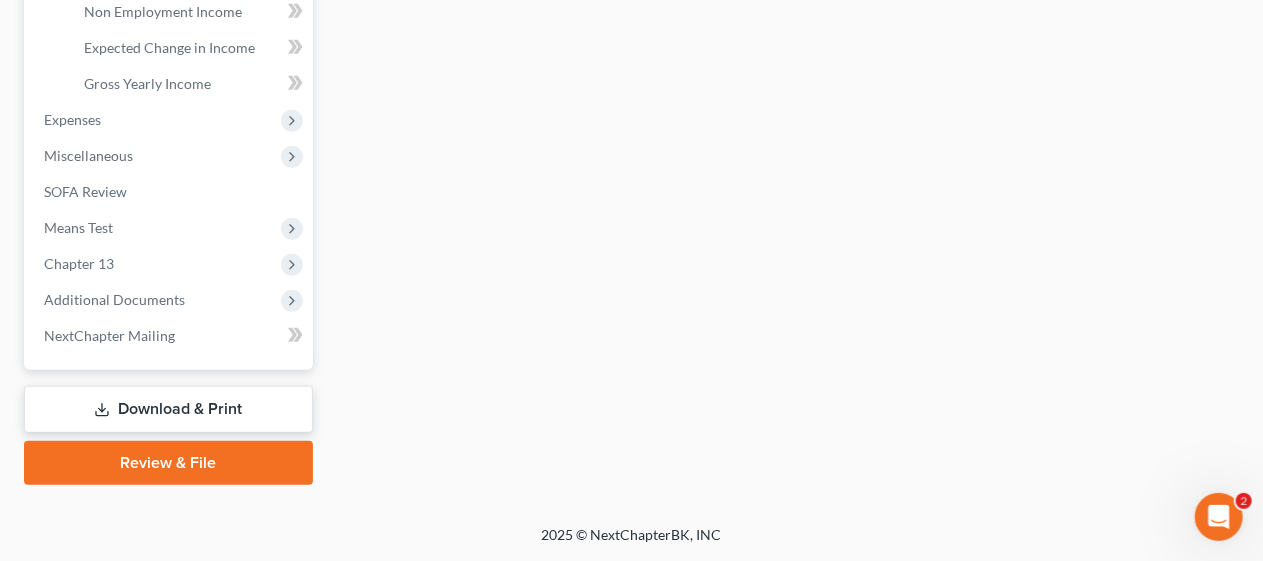 scroll, scrollTop: 440, scrollLeft: 0, axis: vertical 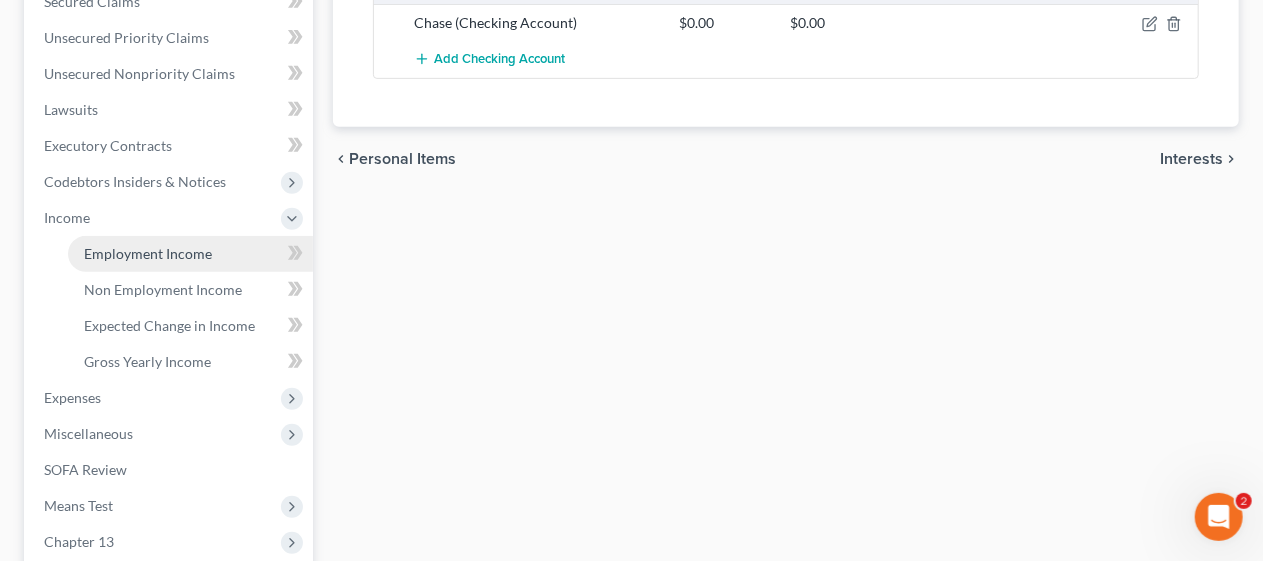click on "Employment Income" at bounding box center (148, 253) 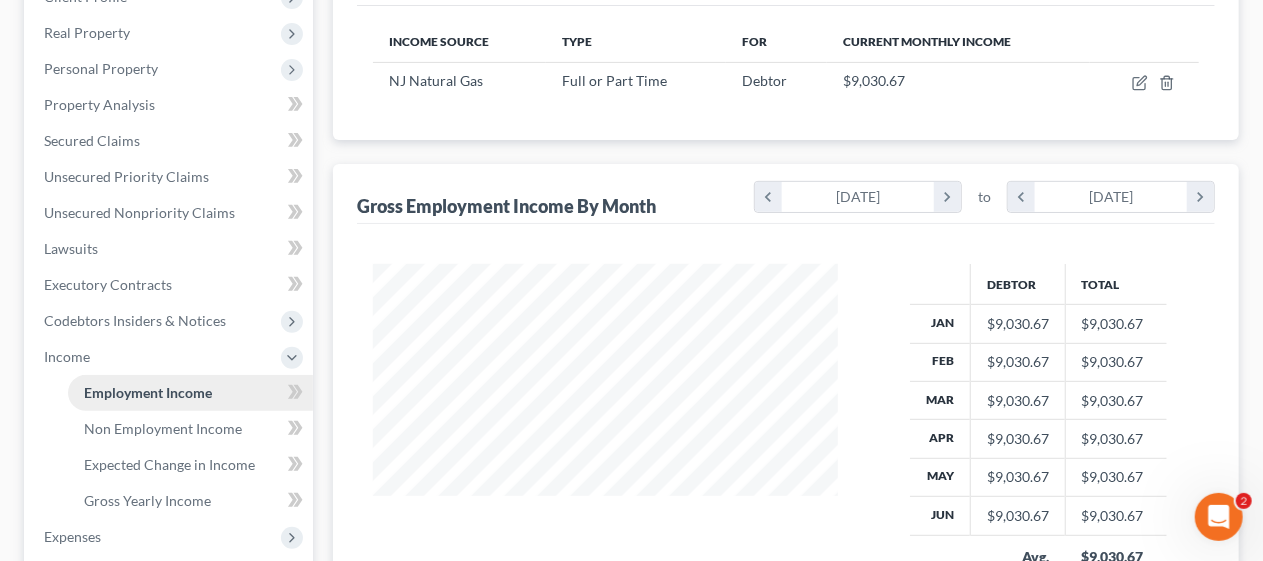 scroll, scrollTop: 104, scrollLeft: 0, axis: vertical 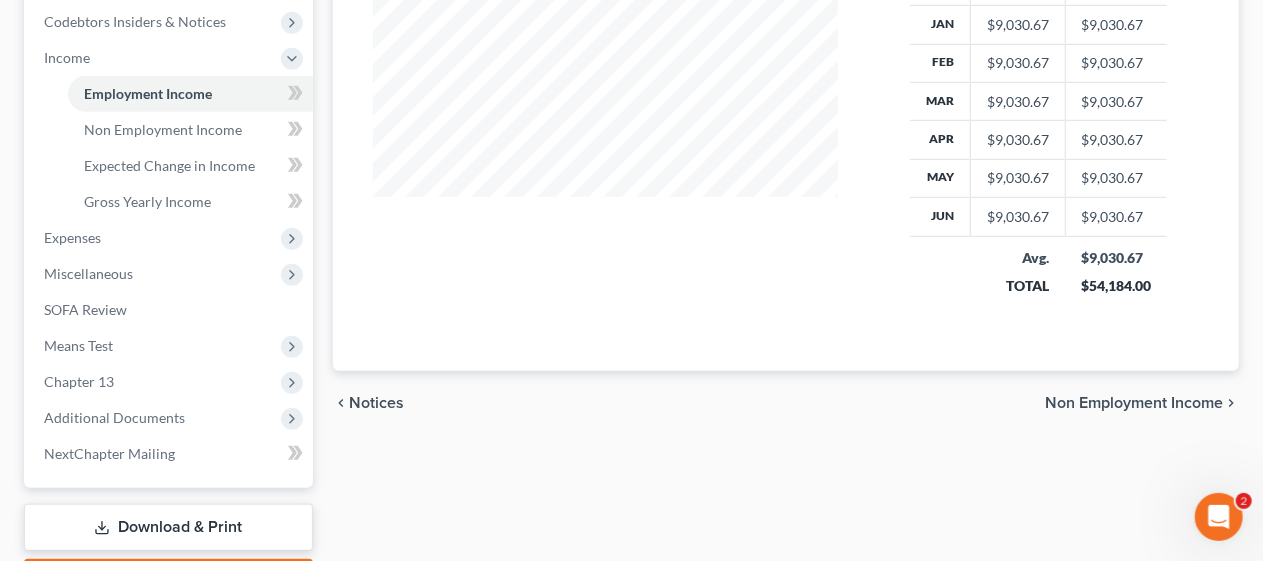 click on "chevron_left
Notices
Non Employment Income
chevron_right" at bounding box center [786, 403] 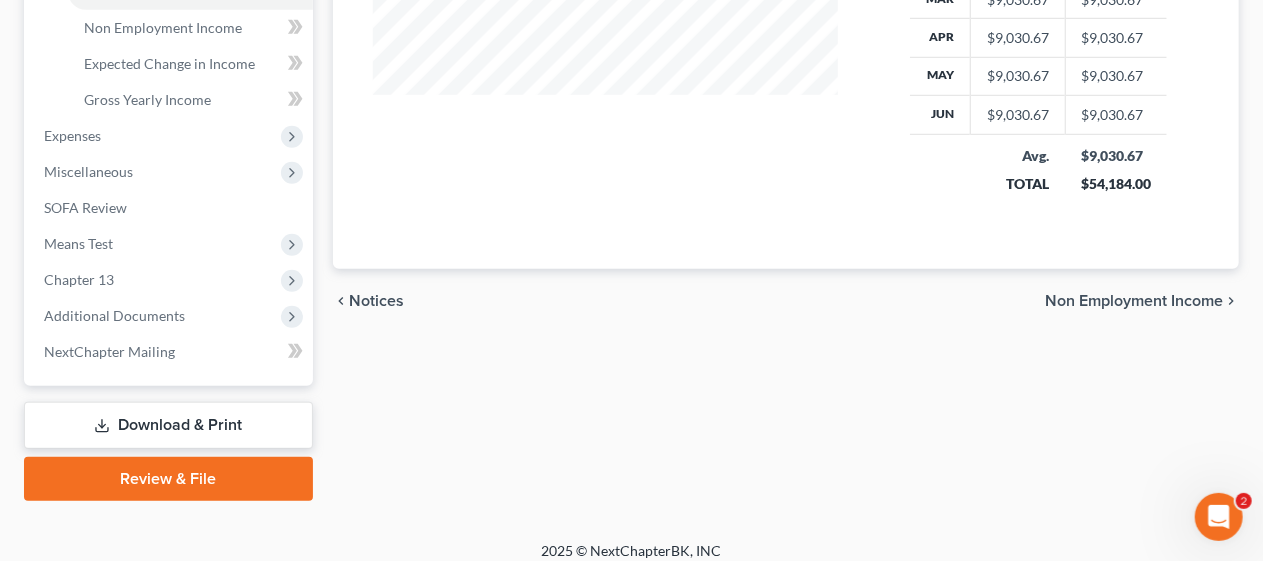 scroll, scrollTop: 715, scrollLeft: 0, axis: vertical 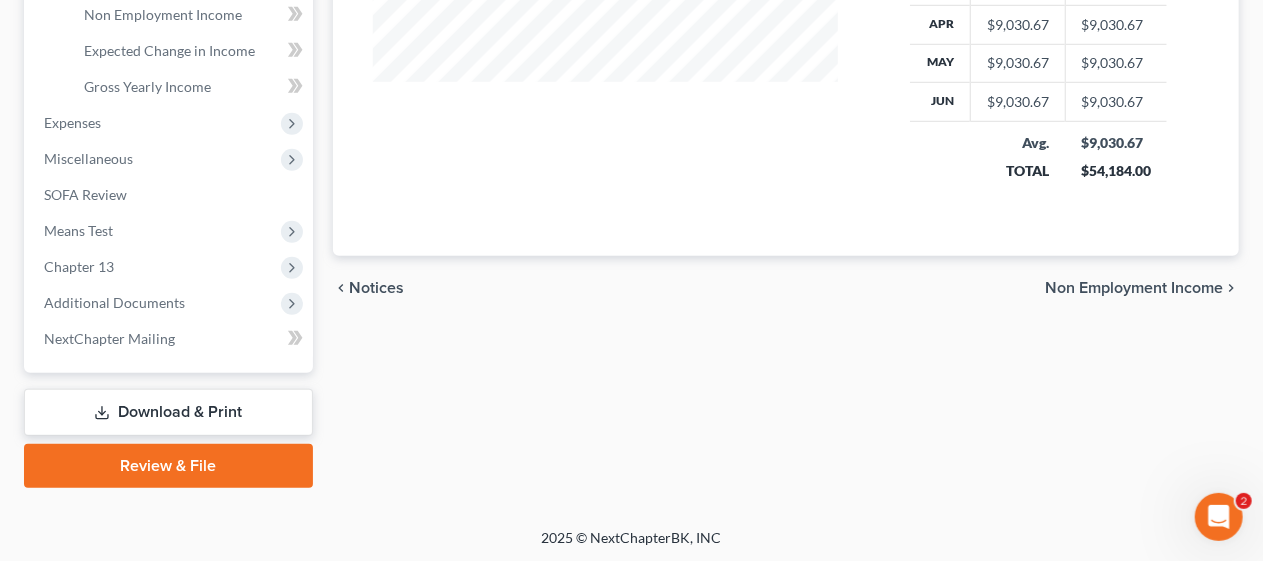 click on "Review & File" at bounding box center (168, 466) 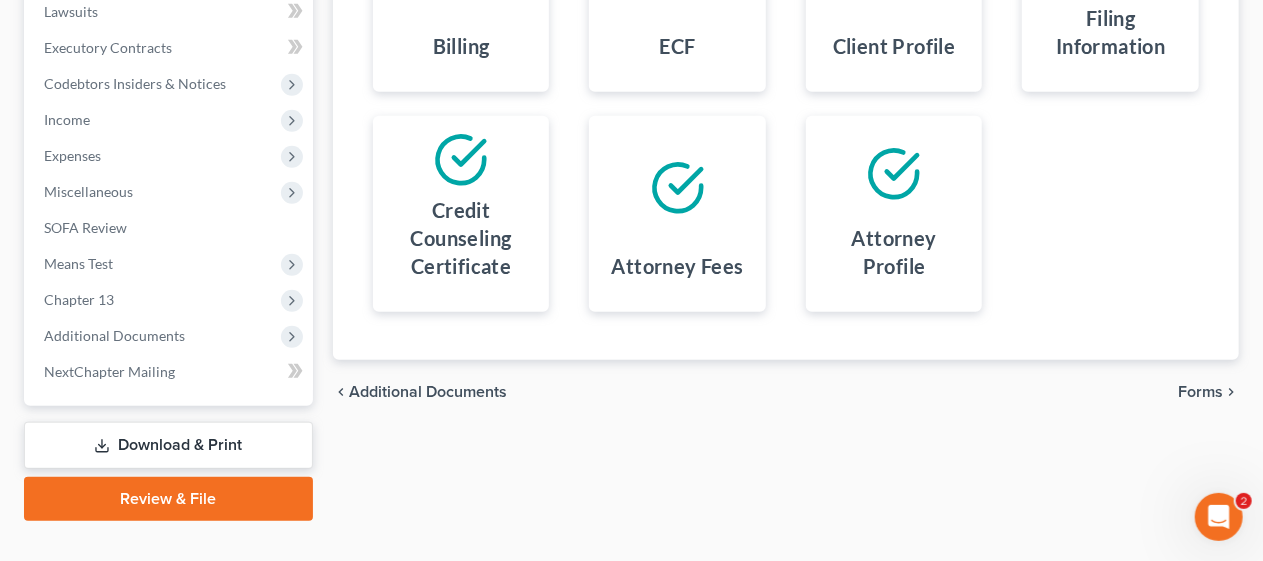 scroll, scrollTop: 571, scrollLeft: 0, axis: vertical 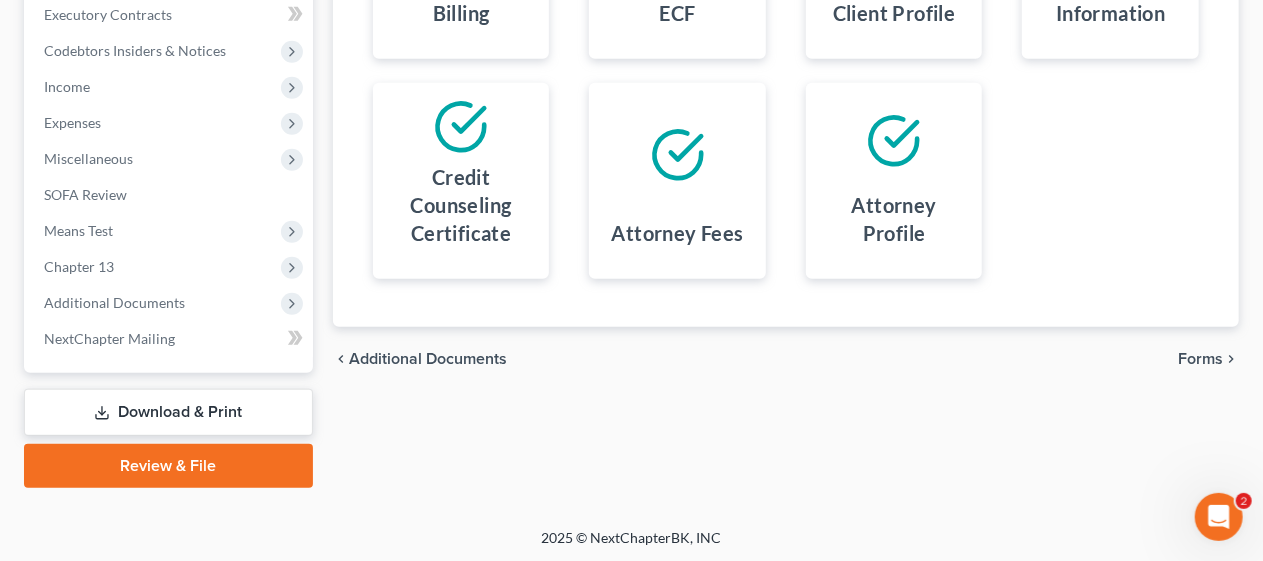 click on "Forms" at bounding box center (1200, 359) 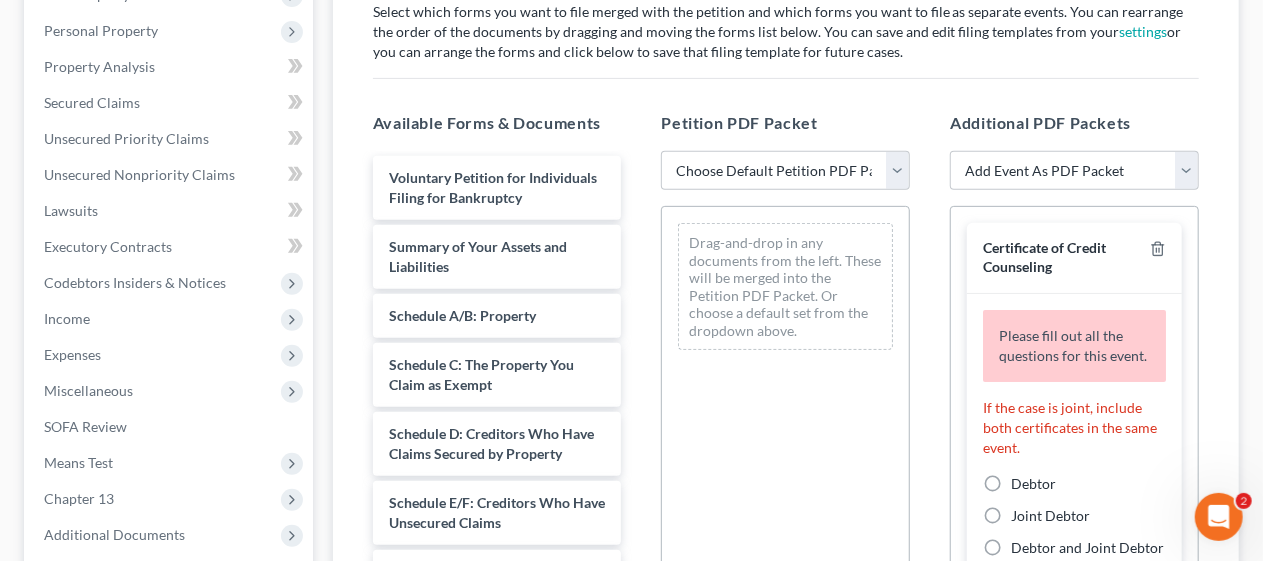 scroll, scrollTop: 271, scrollLeft: 0, axis: vertical 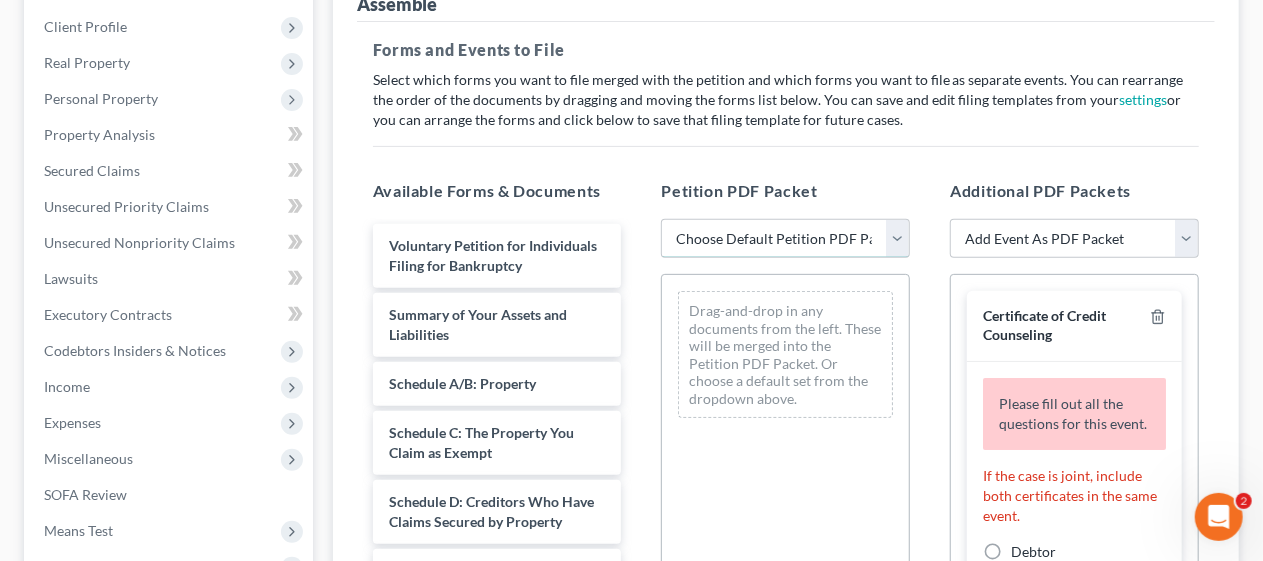 drag, startPoint x: 900, startPoint y: 232, endPoint x: 848, endPoint y: 254, distance: 56.462376 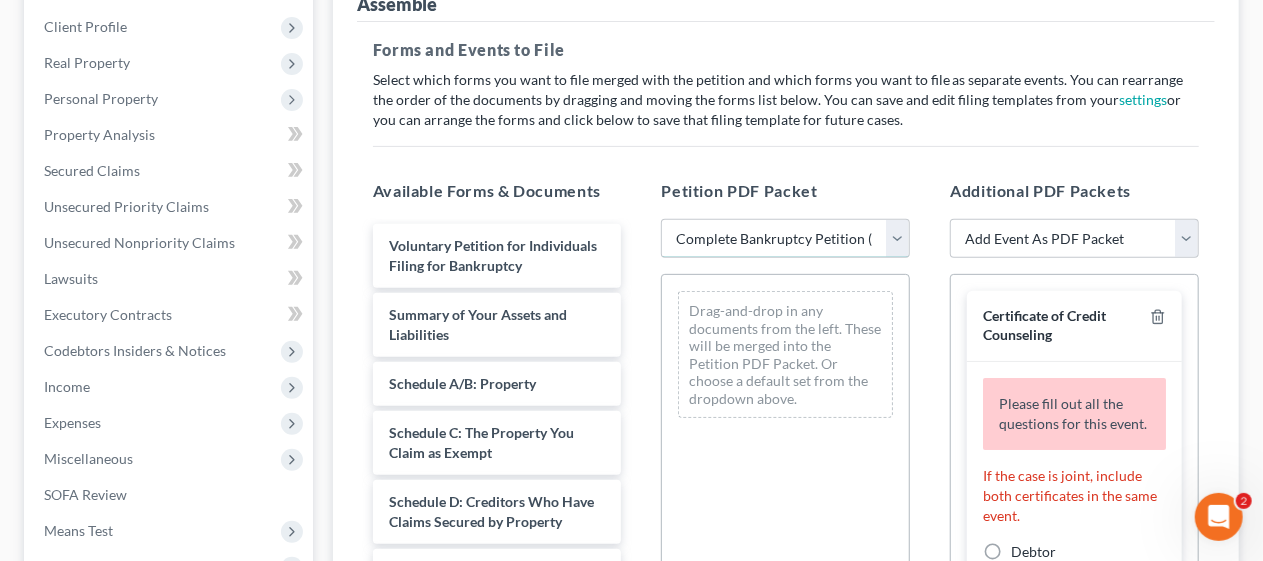 click on "Choose Default Petition PDF Packet Complete Bankruptcy Petition (all forms and schedules) Emergency Filing (Voluntary Petition and Creditor List Only)" at bounding box center (785, 239) 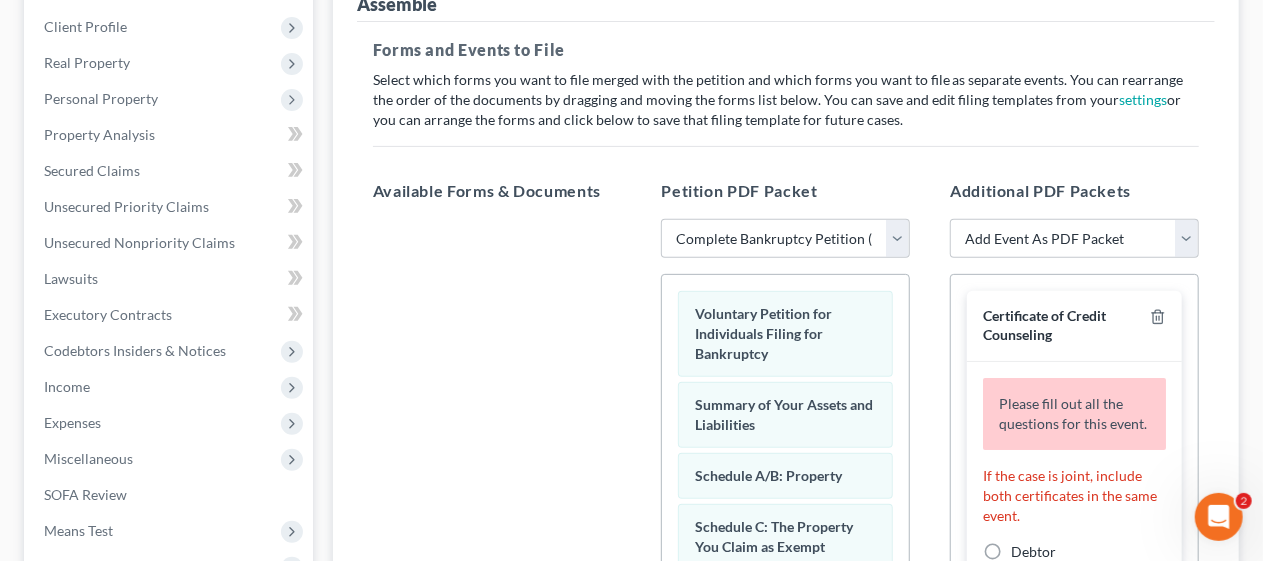 click on "Additional PDF Packets Add Event As PDF Packet Amended Attorney Compensation Statement Amended List of Creditors (Fee) Amended Schedules (Fee) - Use for All Amended Schedules Answer (Involuntary) Application to Have the Filing Fee Waived Appraisal Certificate of Credit Counseling Certificate of Service of Tax Information to Requestor Certification and Agreement to Pay Filing Fee Certification Concerning Order to be Submitted Certification in Support of Discharge Certification of Completion of Plan Payments Chapter 13 Plan and Motions Final Installment Payment - Ch. 13 Financial Management Course (Official Form 423) Missing Document(s) Filed Pay Filing Fee in Installments Second Installment Payment - Ch. 13 Statement of Social Security Number Certificate of Credit Counseling     Please fill out all the questions for this event.         If the case is joint, include both certificates in the same event. Debtor Joint Debtor Debtor and Joint Debtor Abacus_cert-pdf Amended Abacus_cert-pdf Drag documents here." at bounding box center (1074, 502) 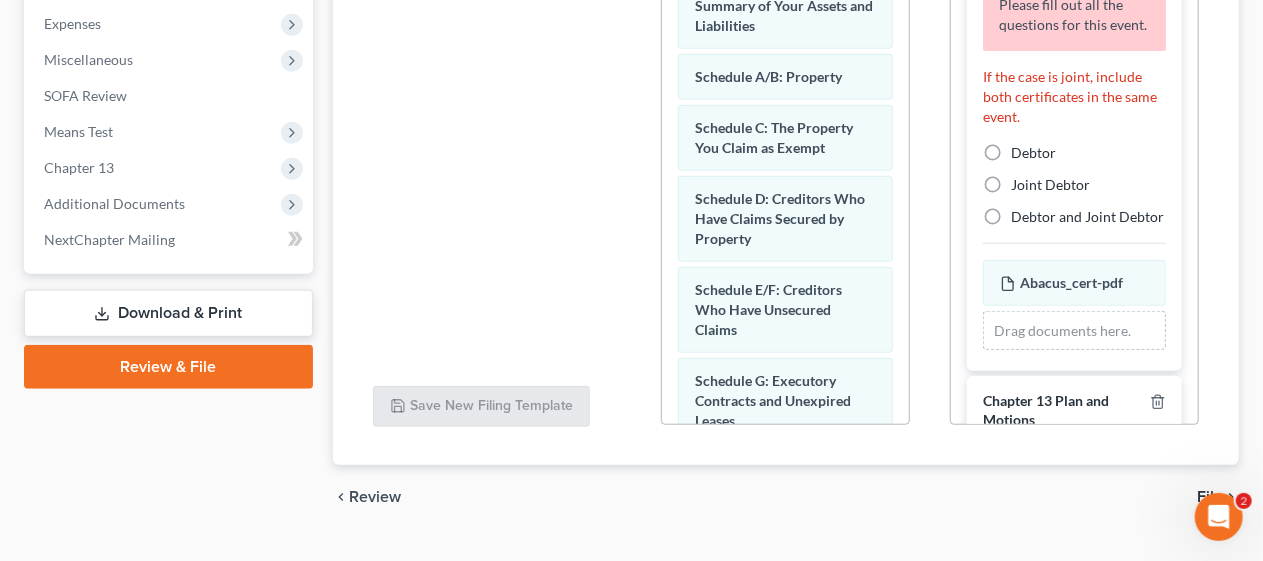 scroll, scrollTop: 671, scrollLeft: 0, axis: vertical 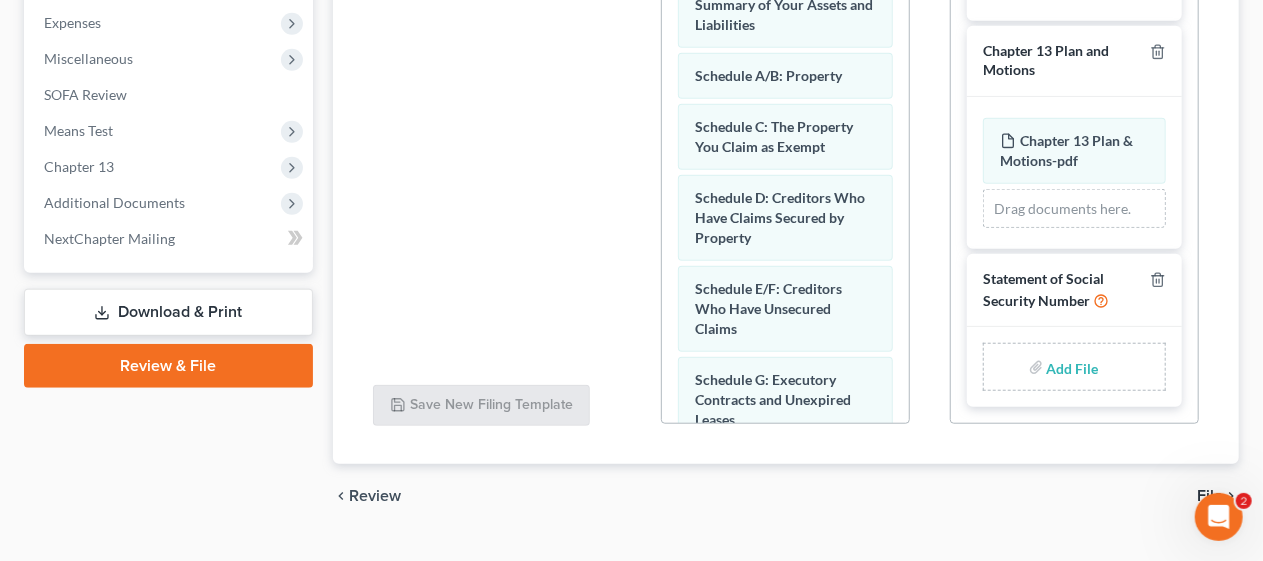 click at bounding box center [1071, 367] 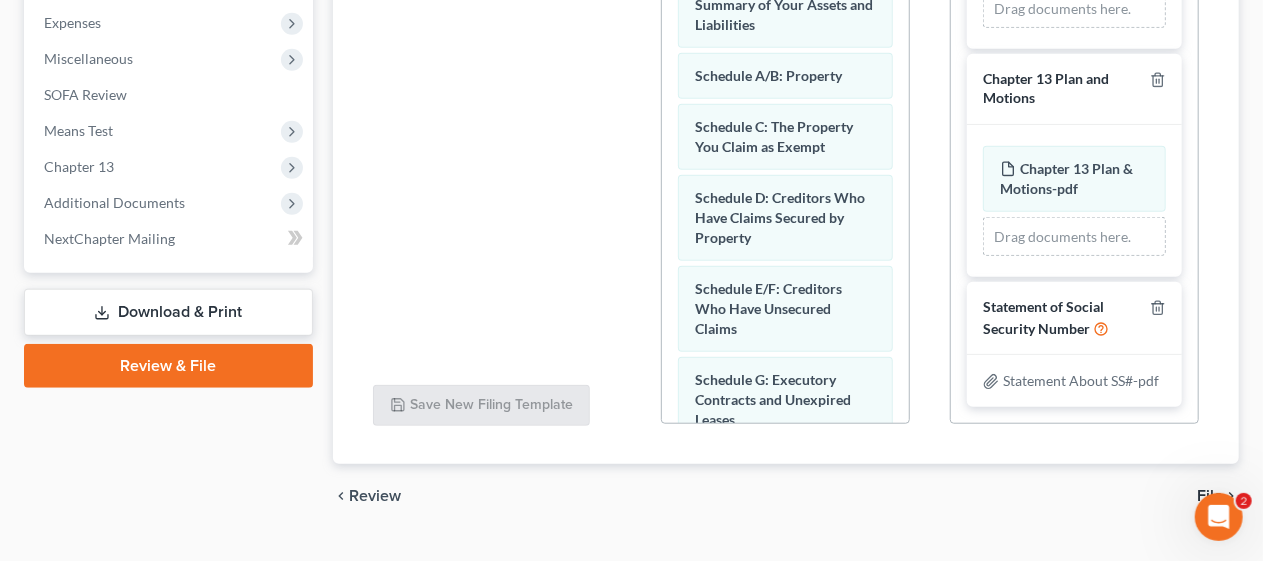 scroll, scrollTop: 376, scrollLeft: 0, axis: vertical 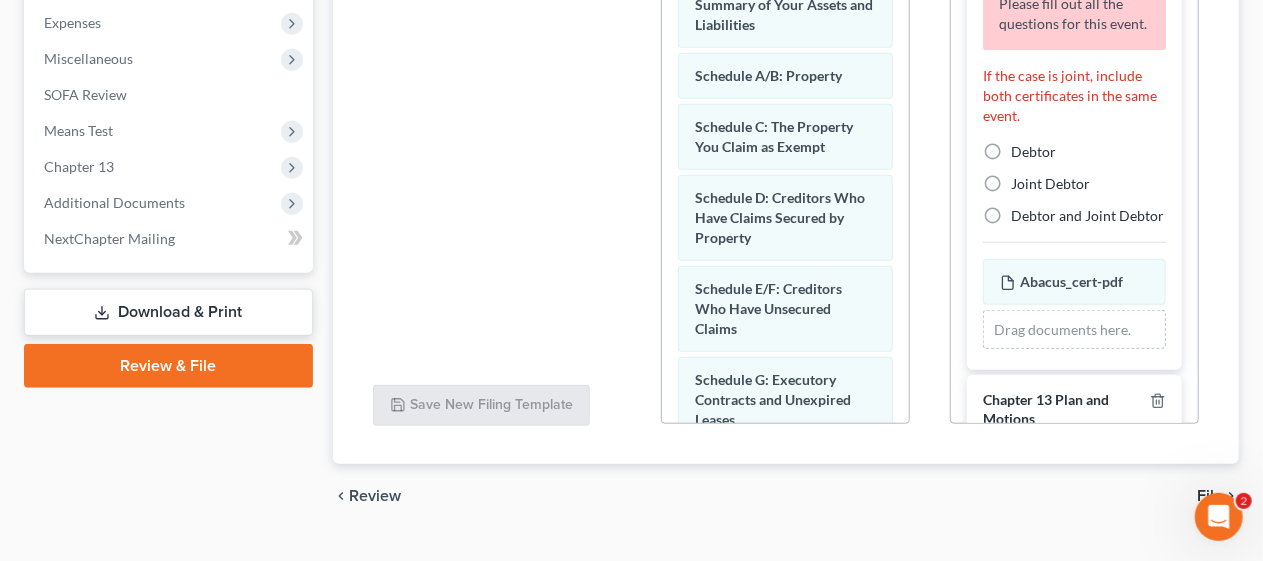 click on "Debtor" at bounding box center (1033, 152) 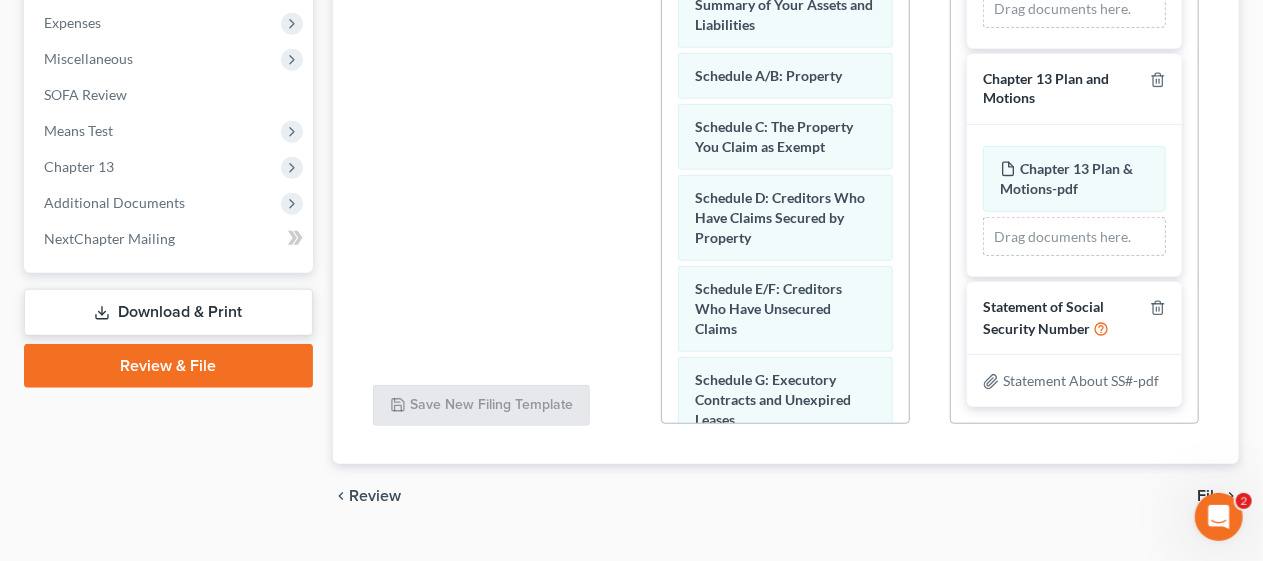 scroll, scrollTop: 268, scrollLeft: 0, axis: vertical 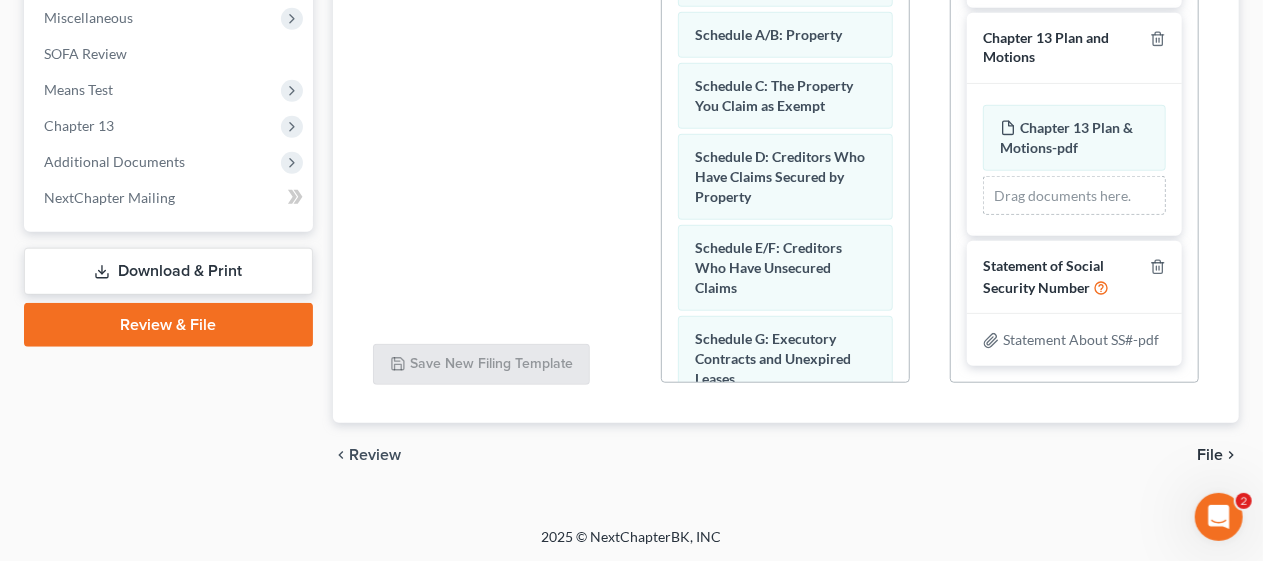 click on "File" at bounding box center [1210, 455] 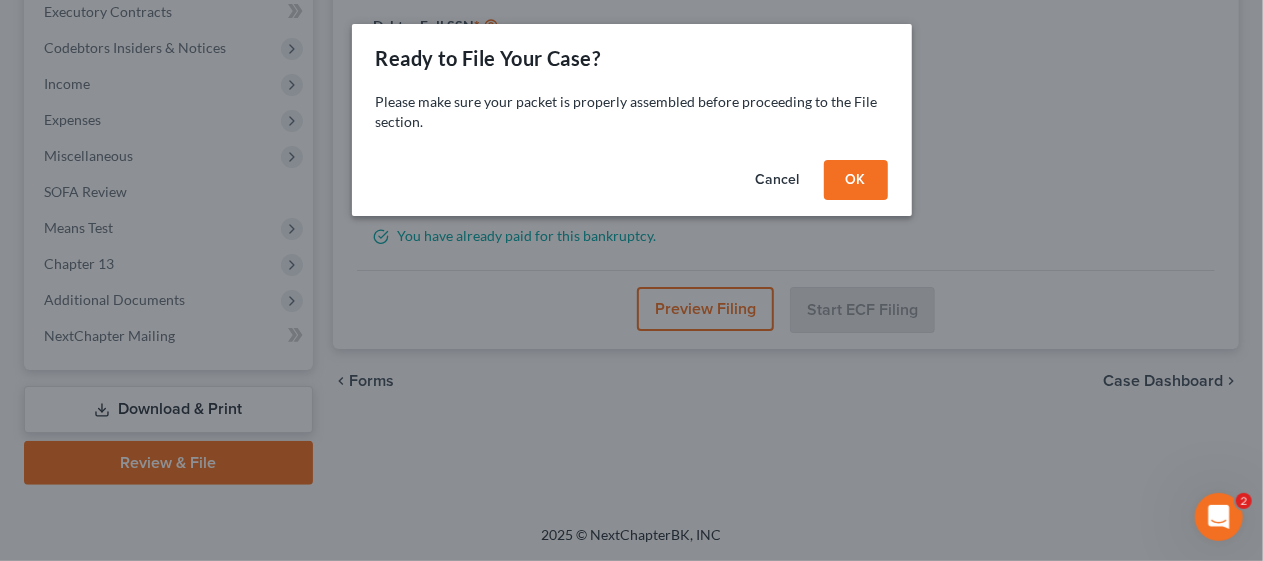 scroll, scrollTop: 571, scrollLeft: 0, axis: vertical 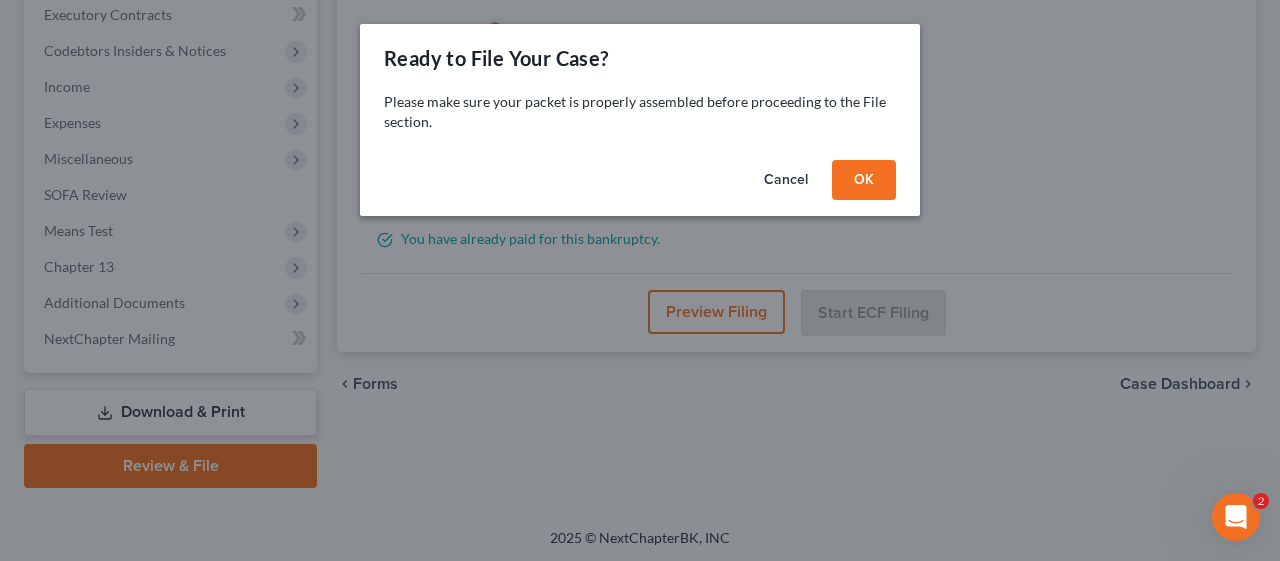 click on "OK" at bounding box center [864, 180] 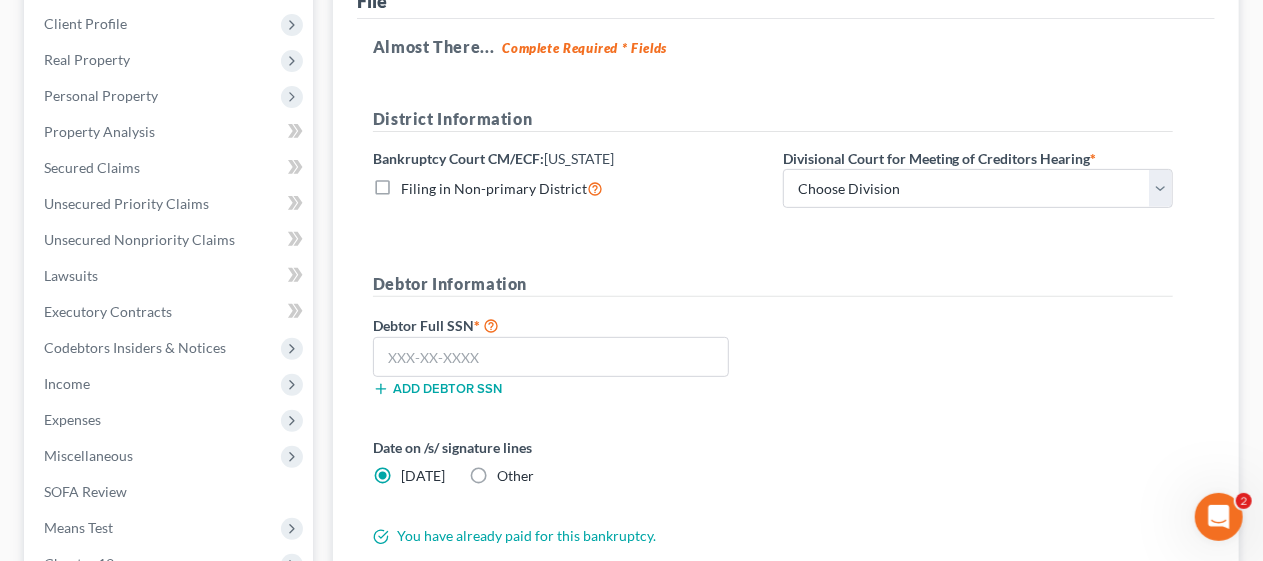 scroll, scrollTop: 171, scrollLeft: 0, axis: vertical 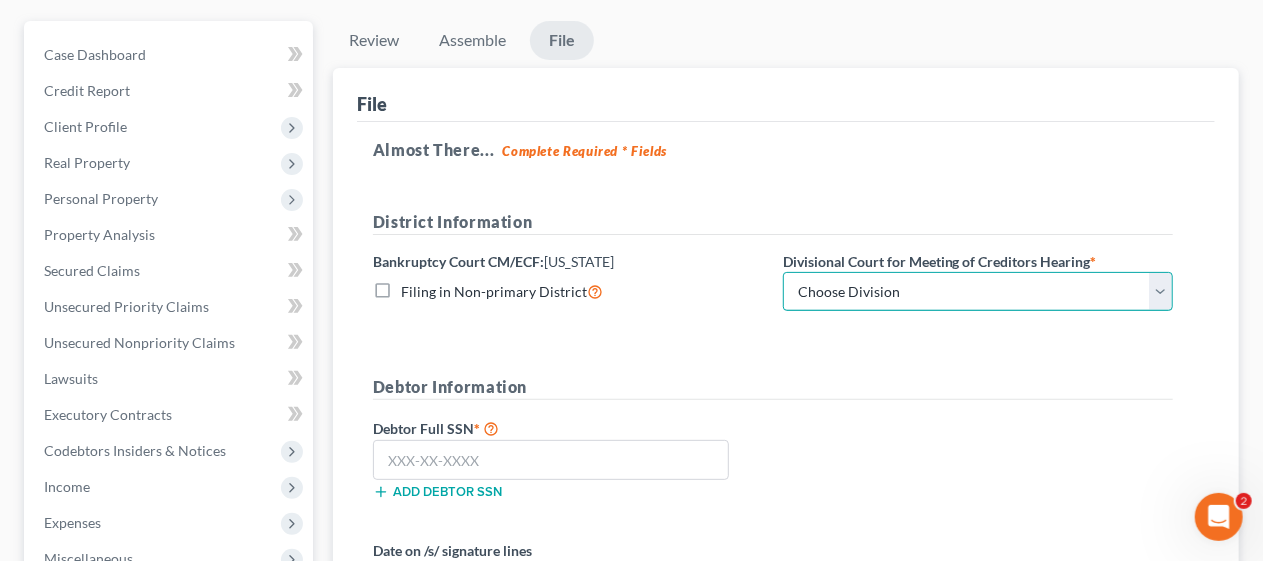 click on "Choose Division [GEOGRAPHIC_DATA] [GEOGRAPHIC_DATA]/[GEOGRAPHIC_DATA] [GEOGRAPHIC_DATA] [GEOGRAPHIC_DATA]" at bounding box center [978, 292] 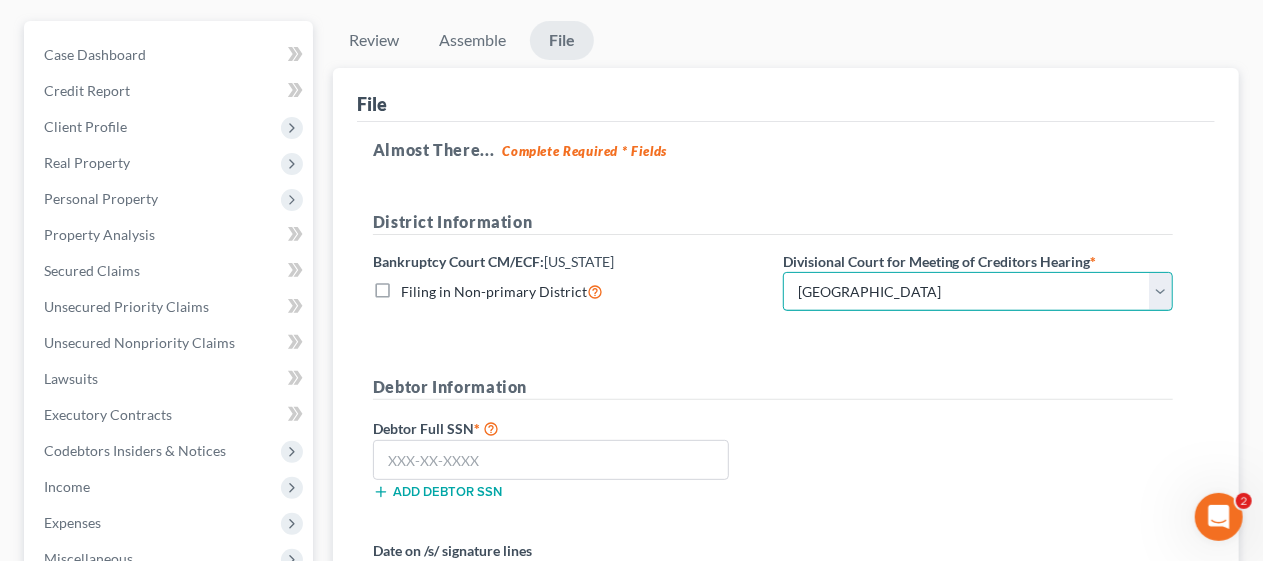 click on "Choose Division [GEOGRAPHIC_DATA] [GEOGRAPHIC_DATA]/[GEOGRAPHIC_DATA] [GEOGRAPHIC_DATA] [GEOGRAPHIC_DATA]" at bounding box center (978, 292) 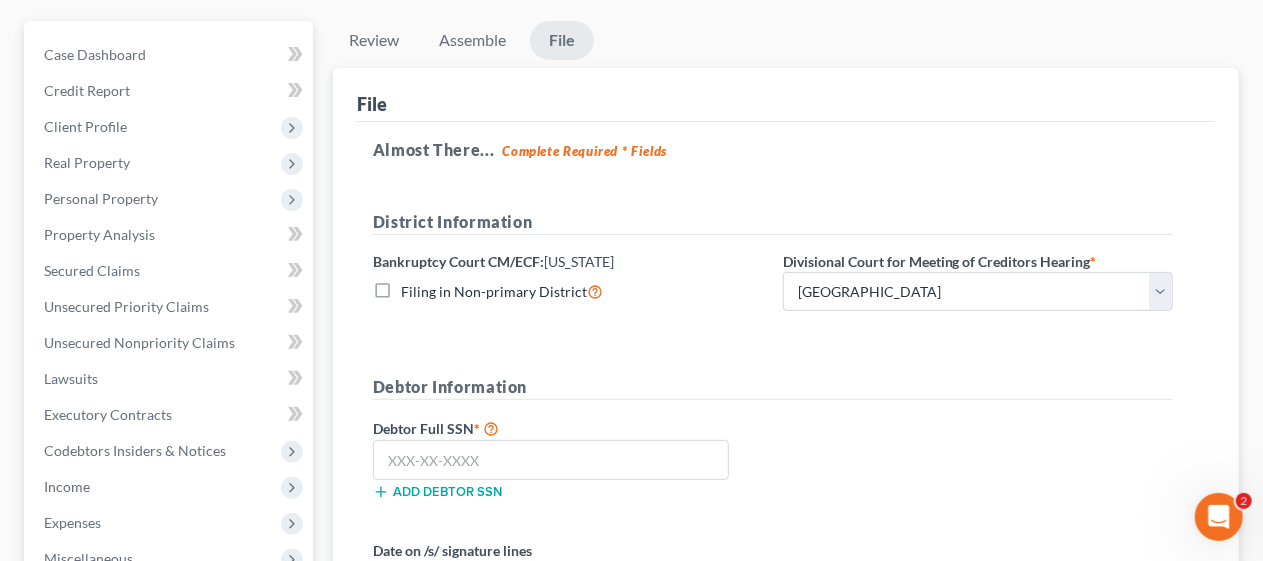 click on "District Information Bankruptcy Court CM/ECF:  [US_STATE] Filing in Non-primary District  Divisional Court for Meeting of Creditors Hearing  * Choose Division [GEOGRAPHIC_DATA] [GEOGRAPHIC_DATA]/[GEOGRAPHIC_DATA] [GEOGRAPHIC_DATA] [GEOGRAPHIC_DATA] Debtor Information Debtor Full SSN  *   Add debtor SSN Date on /s/ signature lines [DATE] Other You have already paid for this bankruptcy." at bounding box center [773, 430] 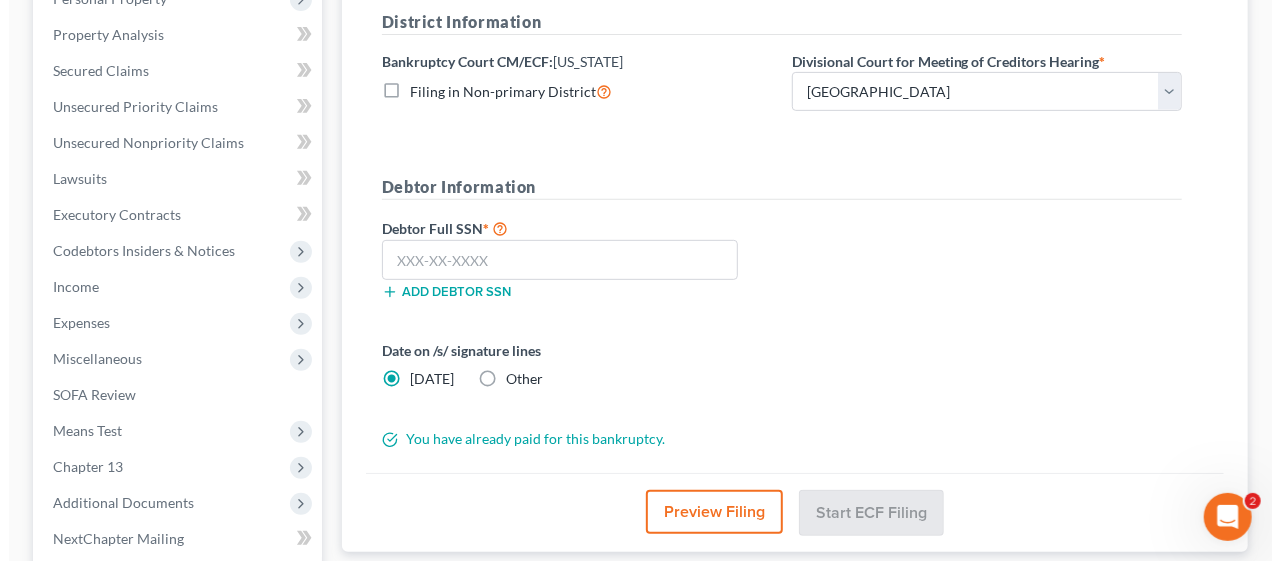 scroll, scrollTop: 471, scrollLeft: 0, axis: vertical 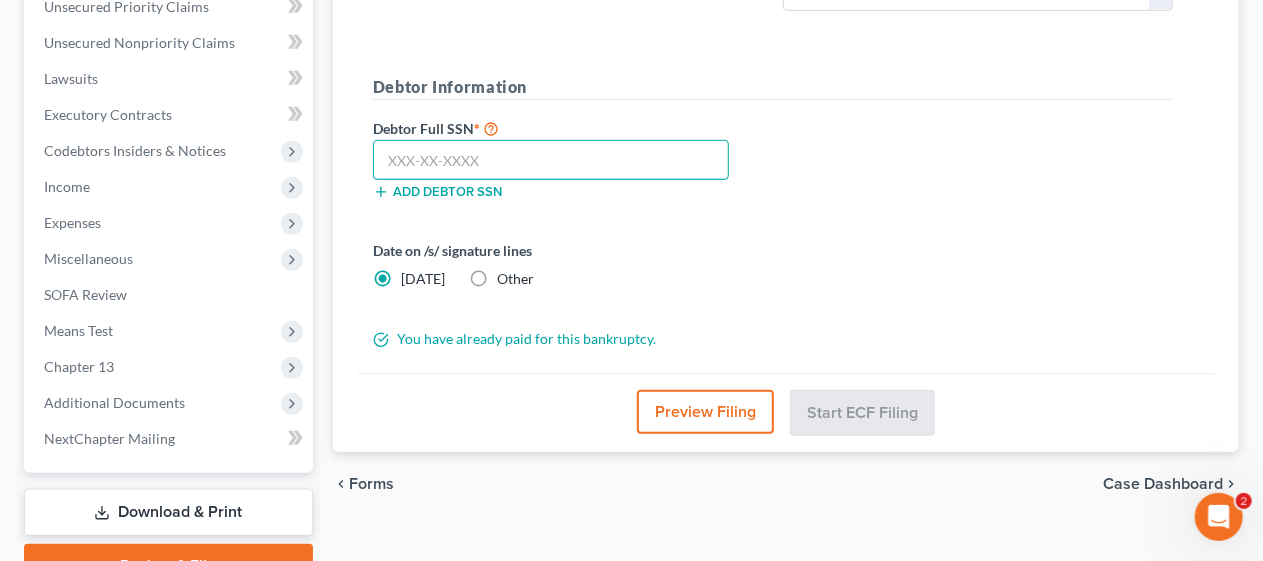click at bounding box center (551, 160) 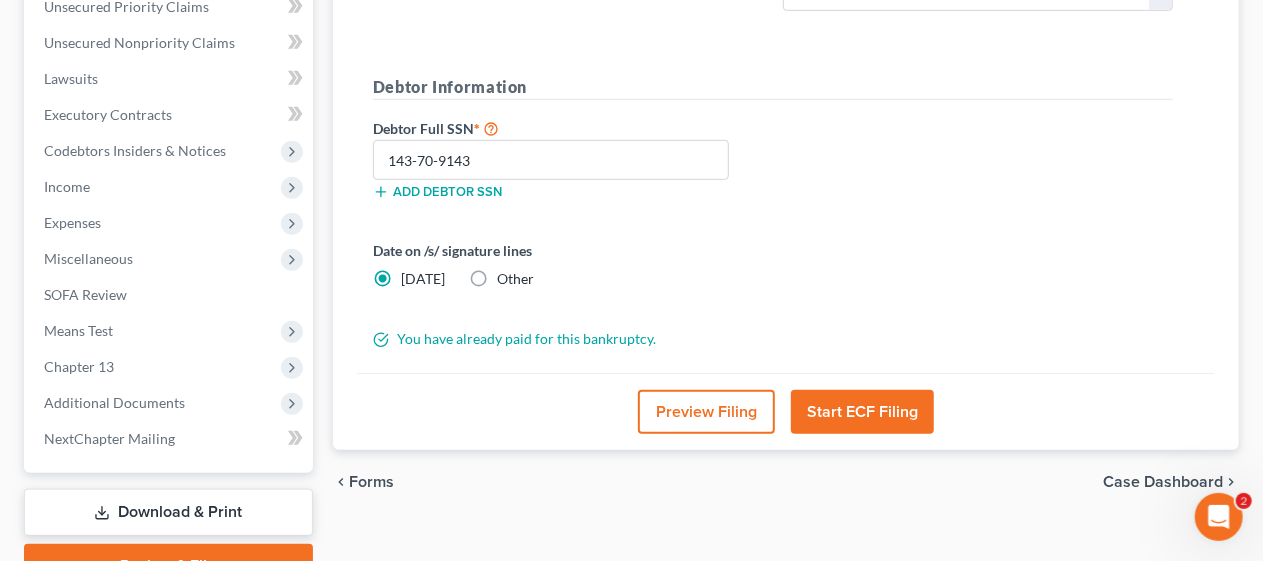 click on "Start ECF Filing" at bounding box center (862, 412) 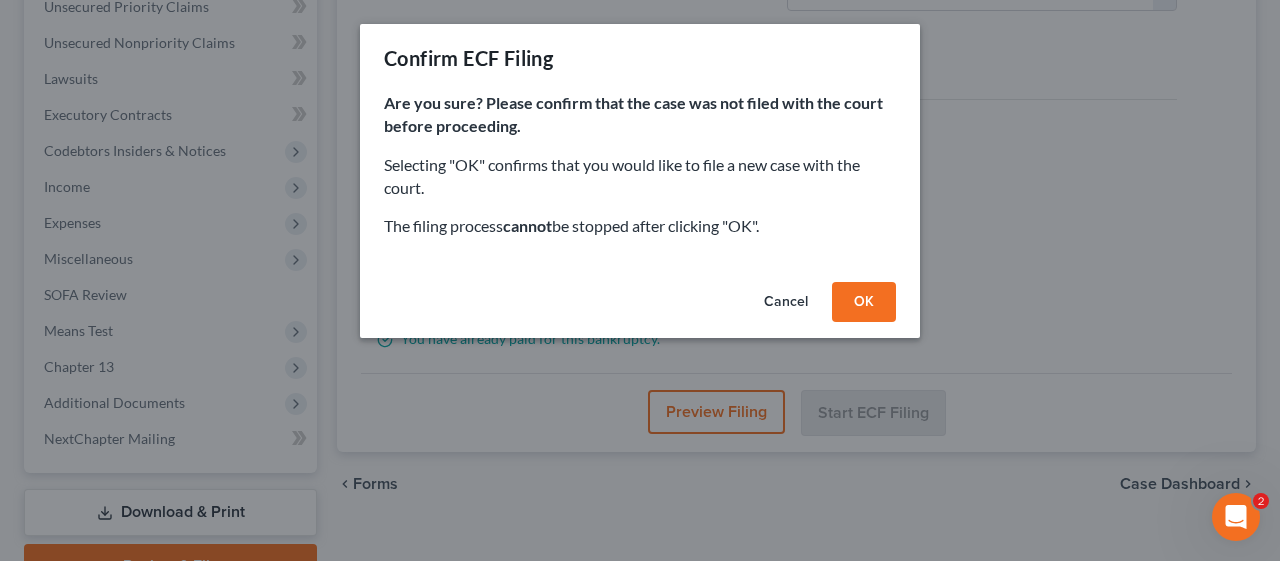click on "OK" at bounding box center (864, 302) 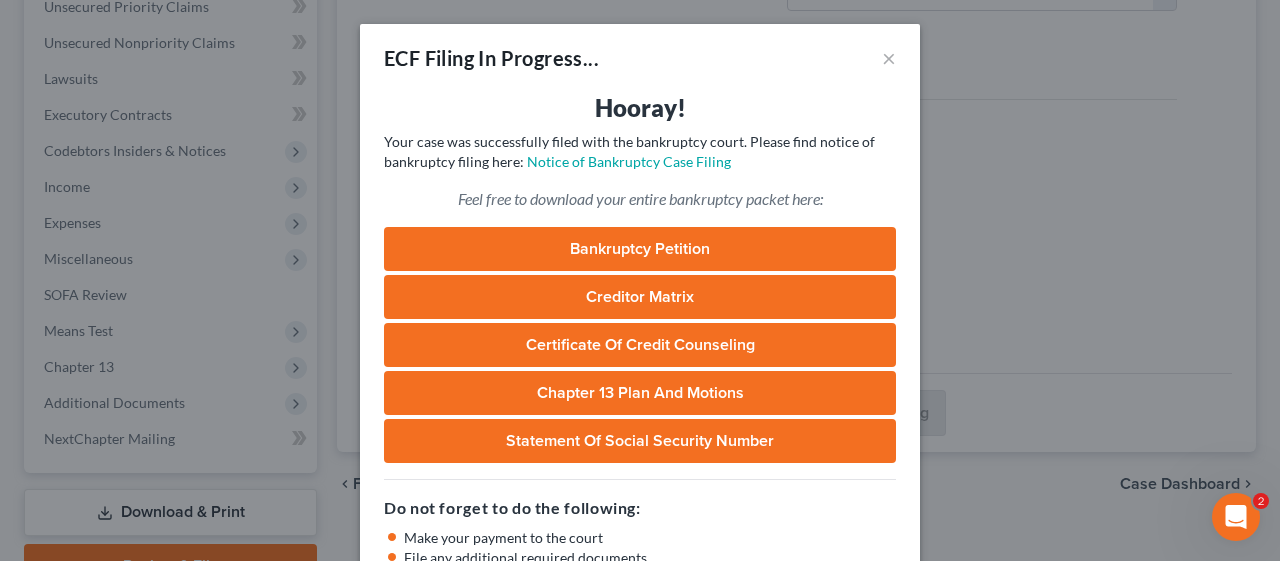 click on "Do not forget to do the following: Make your payment to the court File any additional required documents Send Notice of Bankruptcy to required parties File Form B121 with the court (if not already filed) Send pay advices, tax records, or any other pertinent information to the Trustee" at bounding box center [640, 553] 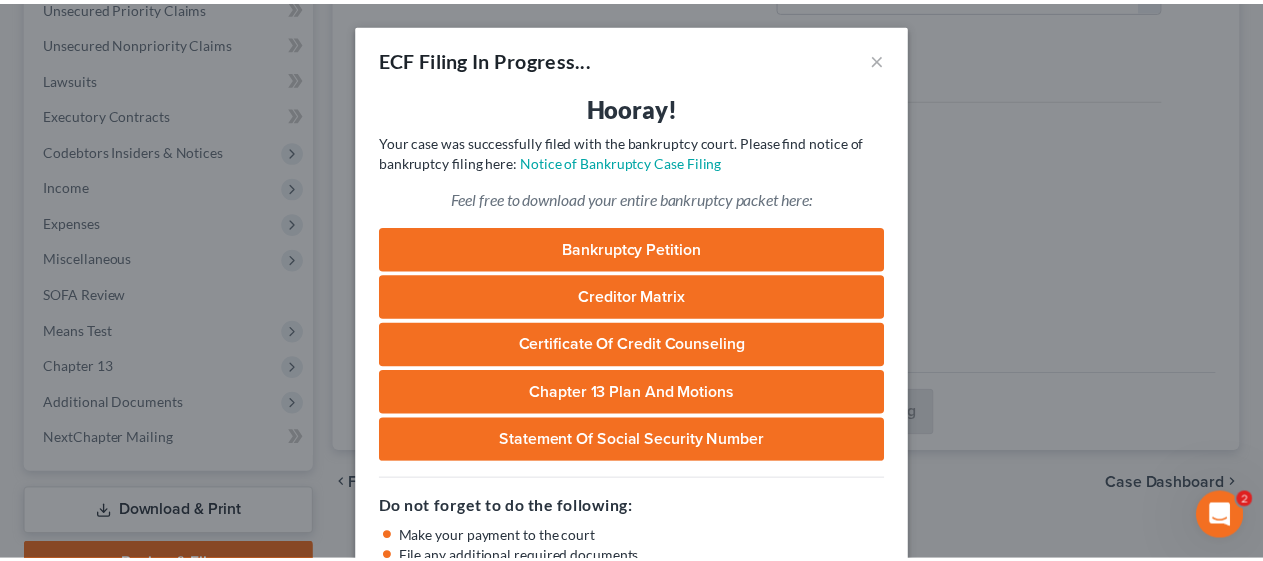 scroll, scrollTop: 190, scrollLeft: 0, axis: vertical 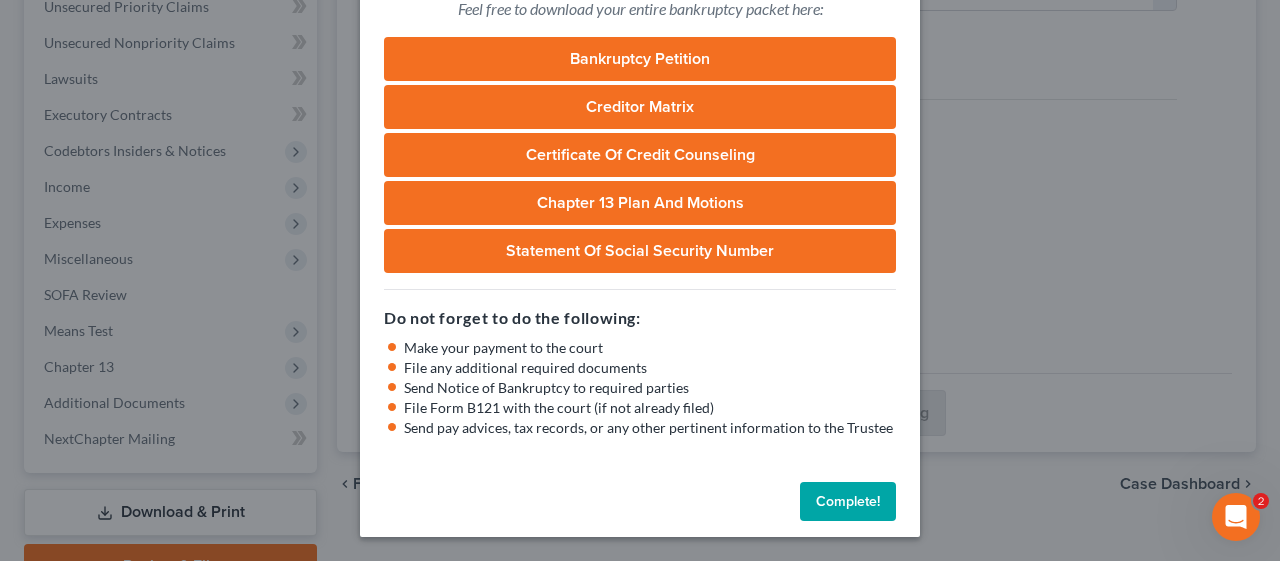 click on "Complete!" at bounding box center [848, 502] 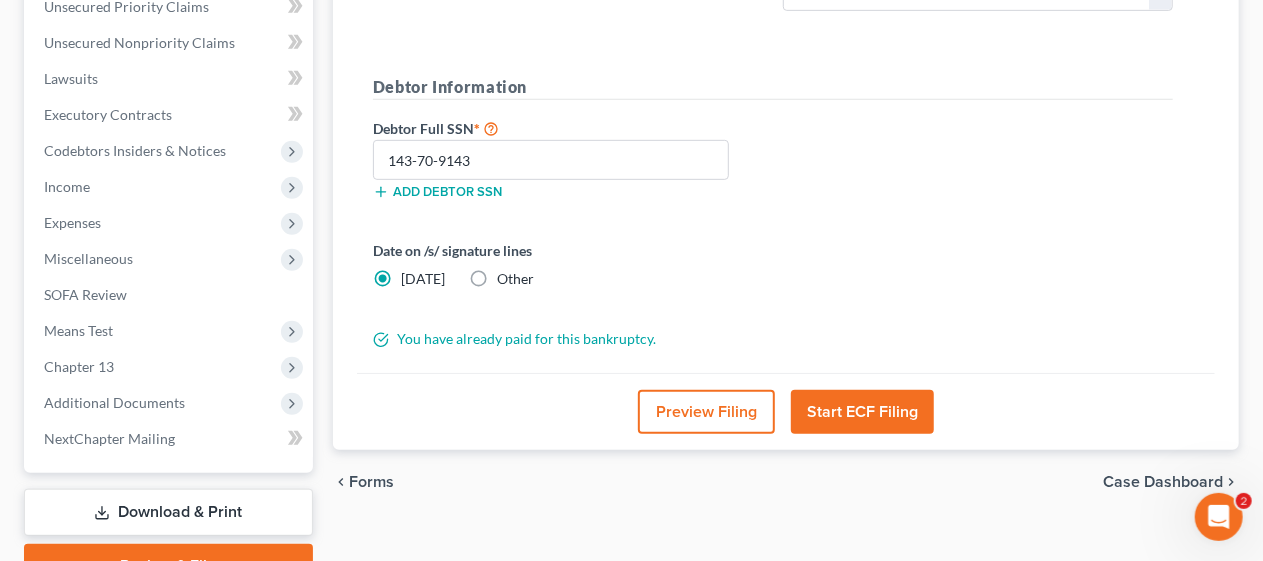scroll, scrollTop: 0, scrollLeft: 0, axis: both 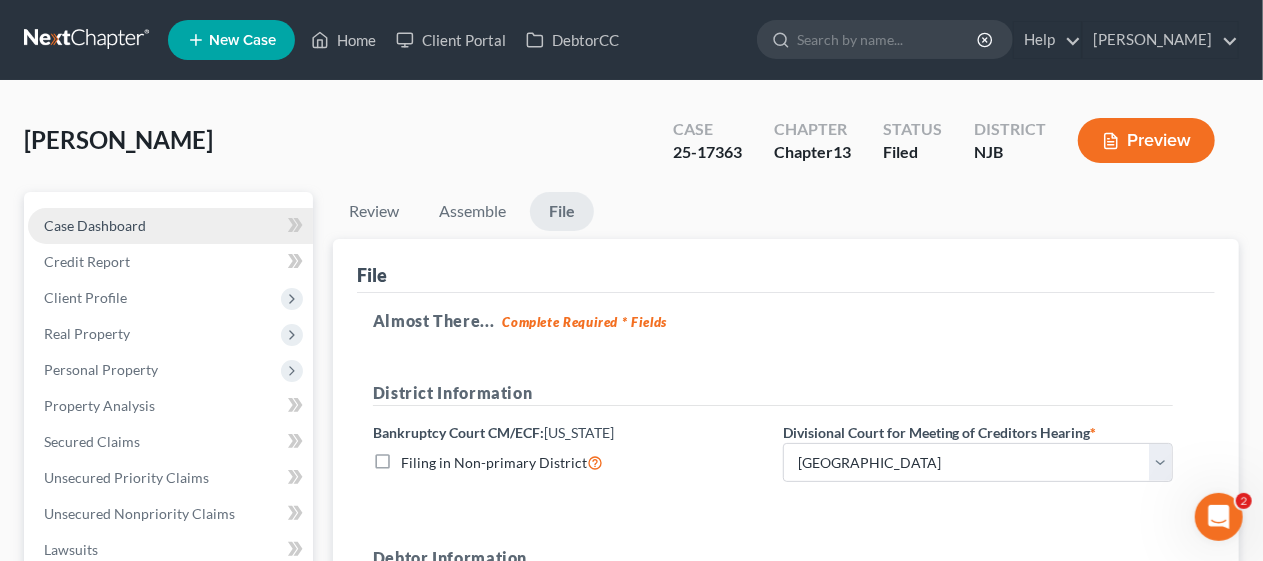 click on "Case Dashboard" at bounding box center [170, 226] 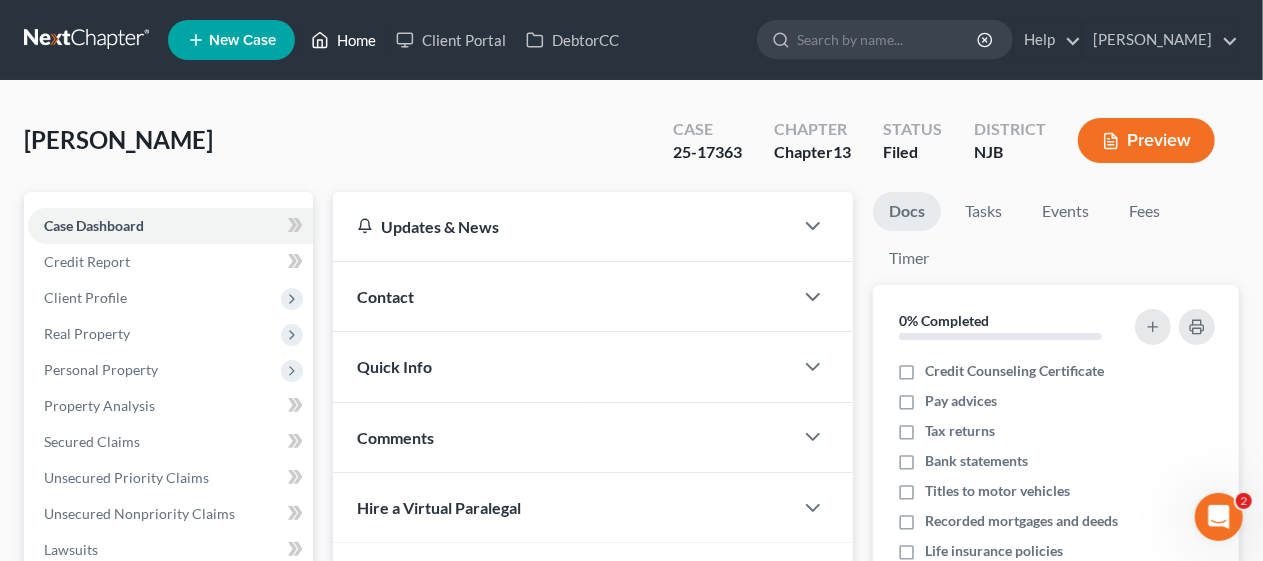 click on "Home" at bounding box center (343, 40) 